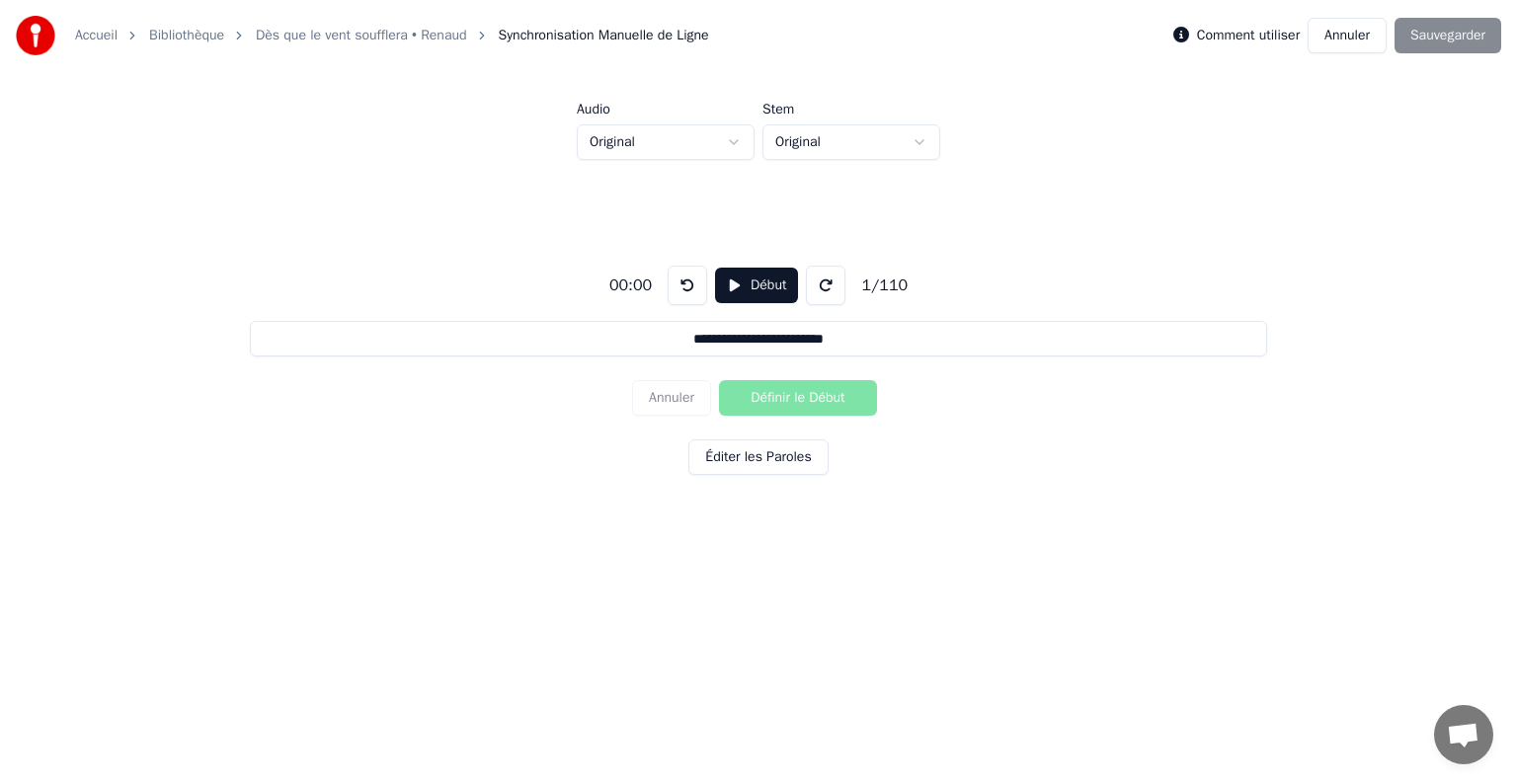 scroll, scrollTop: 0, scrollLeft: 0, axis: both 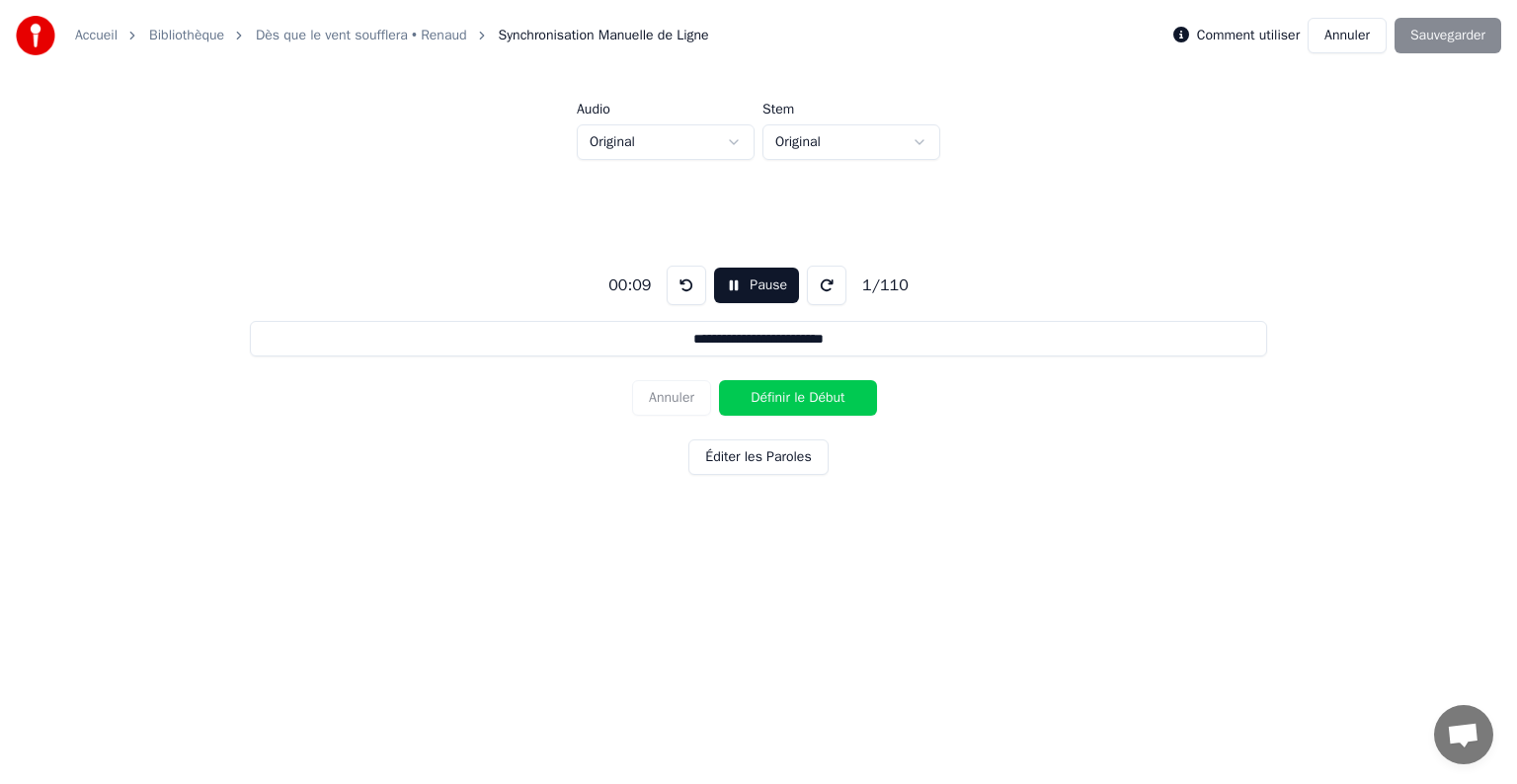 click on "Définir le Début" at bounding box center (798, 398) 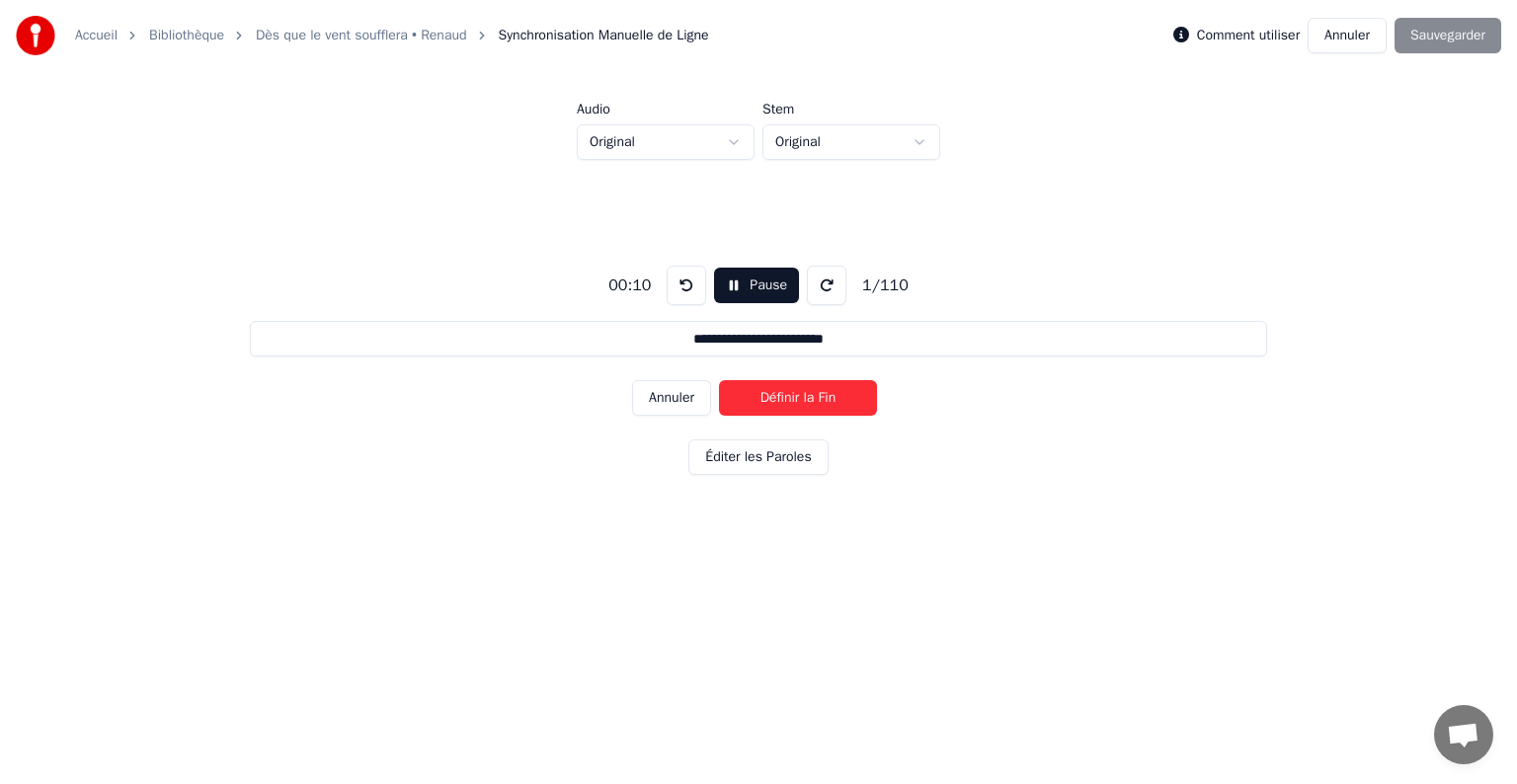 click on "Définir la Fin" at bounding box center (798, 398) 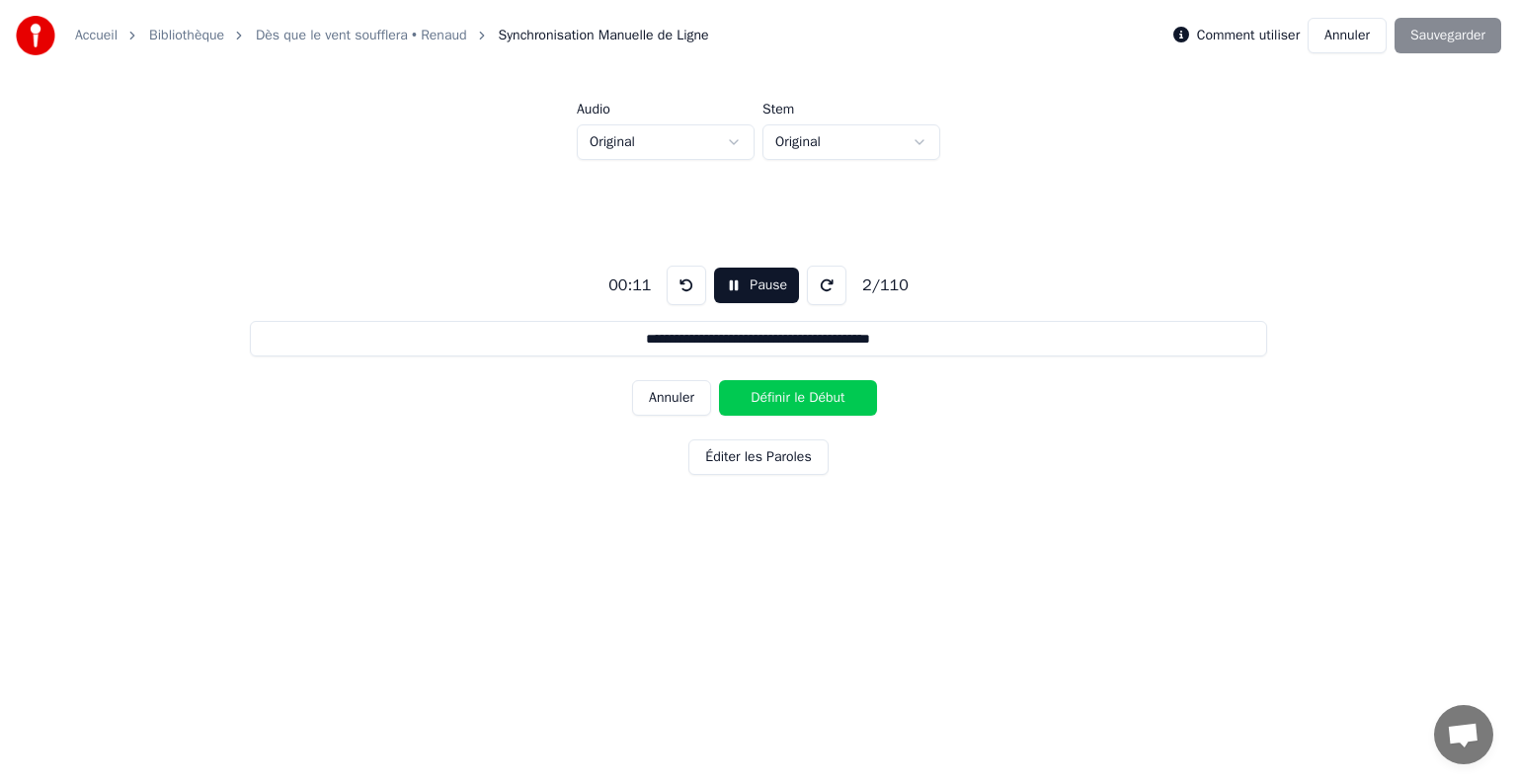 click on "Définir le Début" at bounding box center (798, 398) 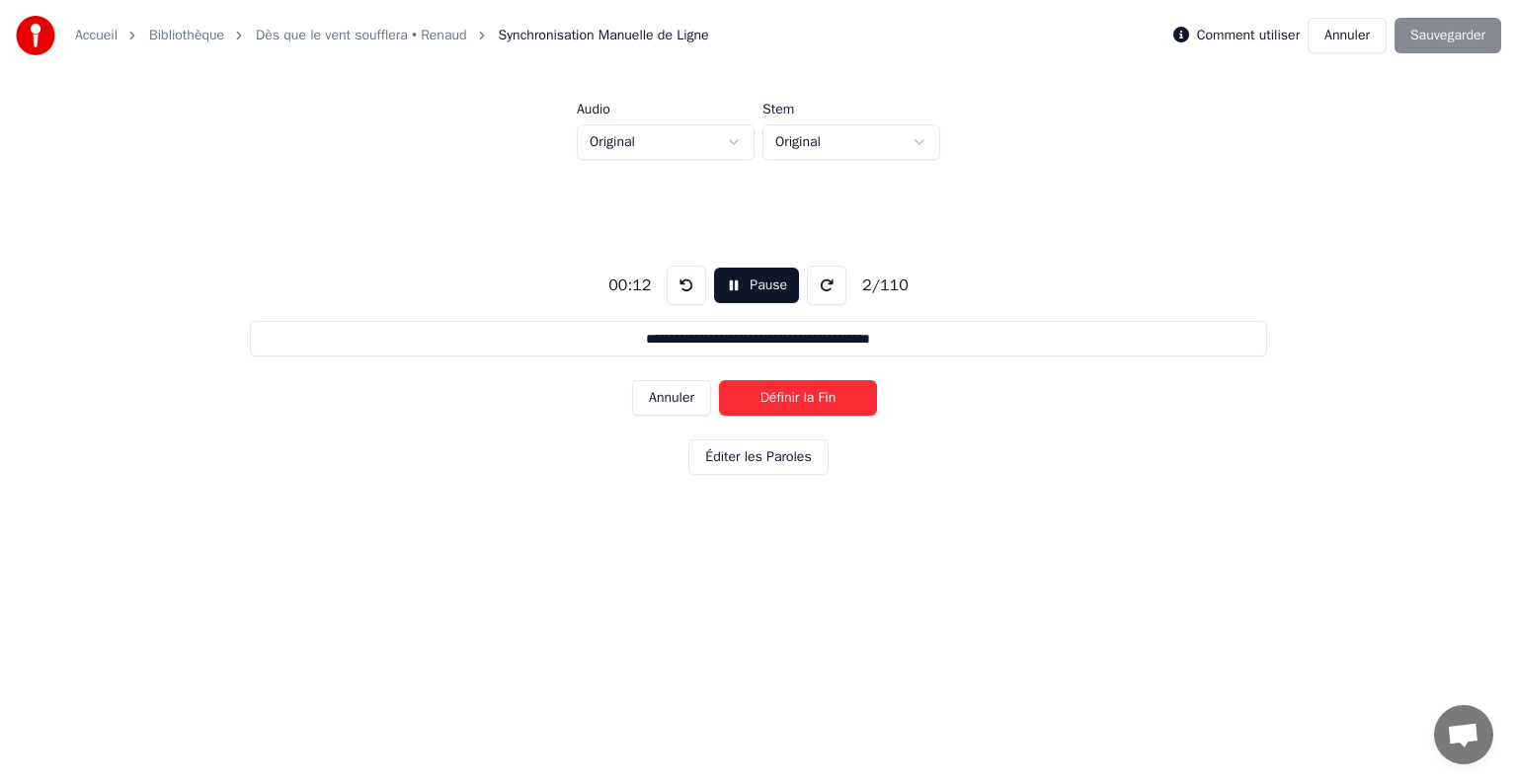 click on "Définir la Fin" at bounding box center (798, 398) 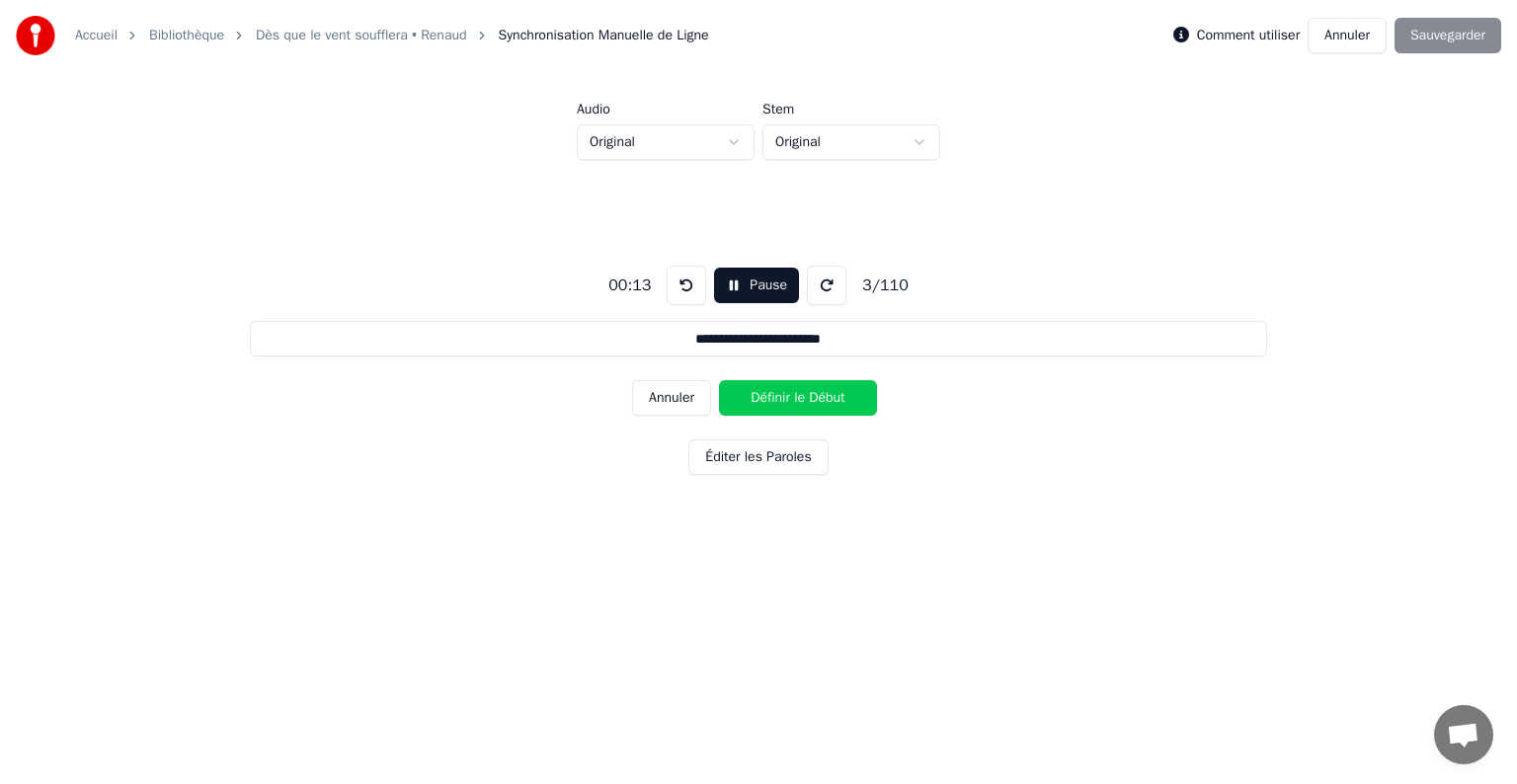 click on "Définir le Début" at bounding box center (798, 398) 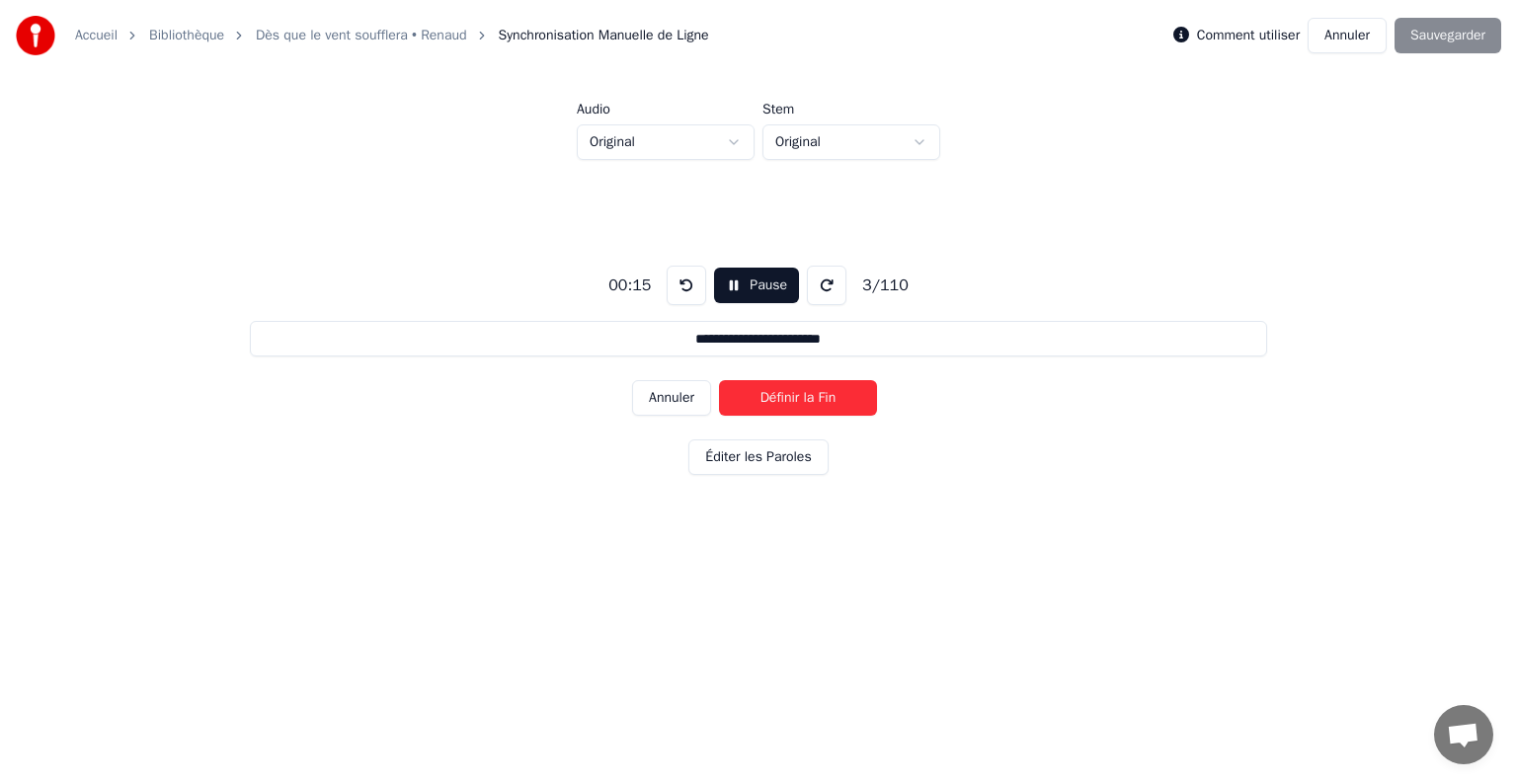 click on "Définir la Fin" at bounding box center [798, 398] 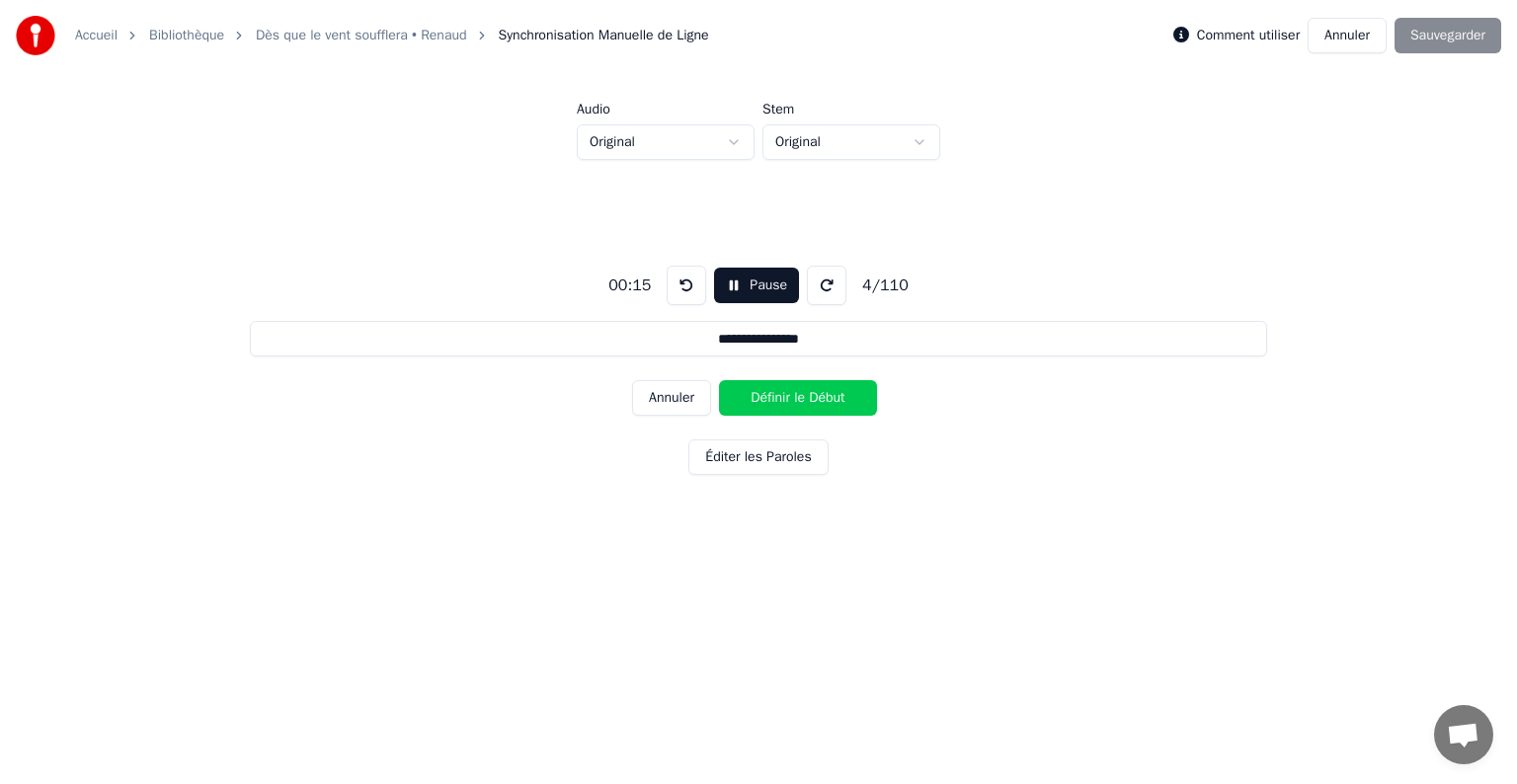 click on "Définir le Début" at bounding box center [798, 398] 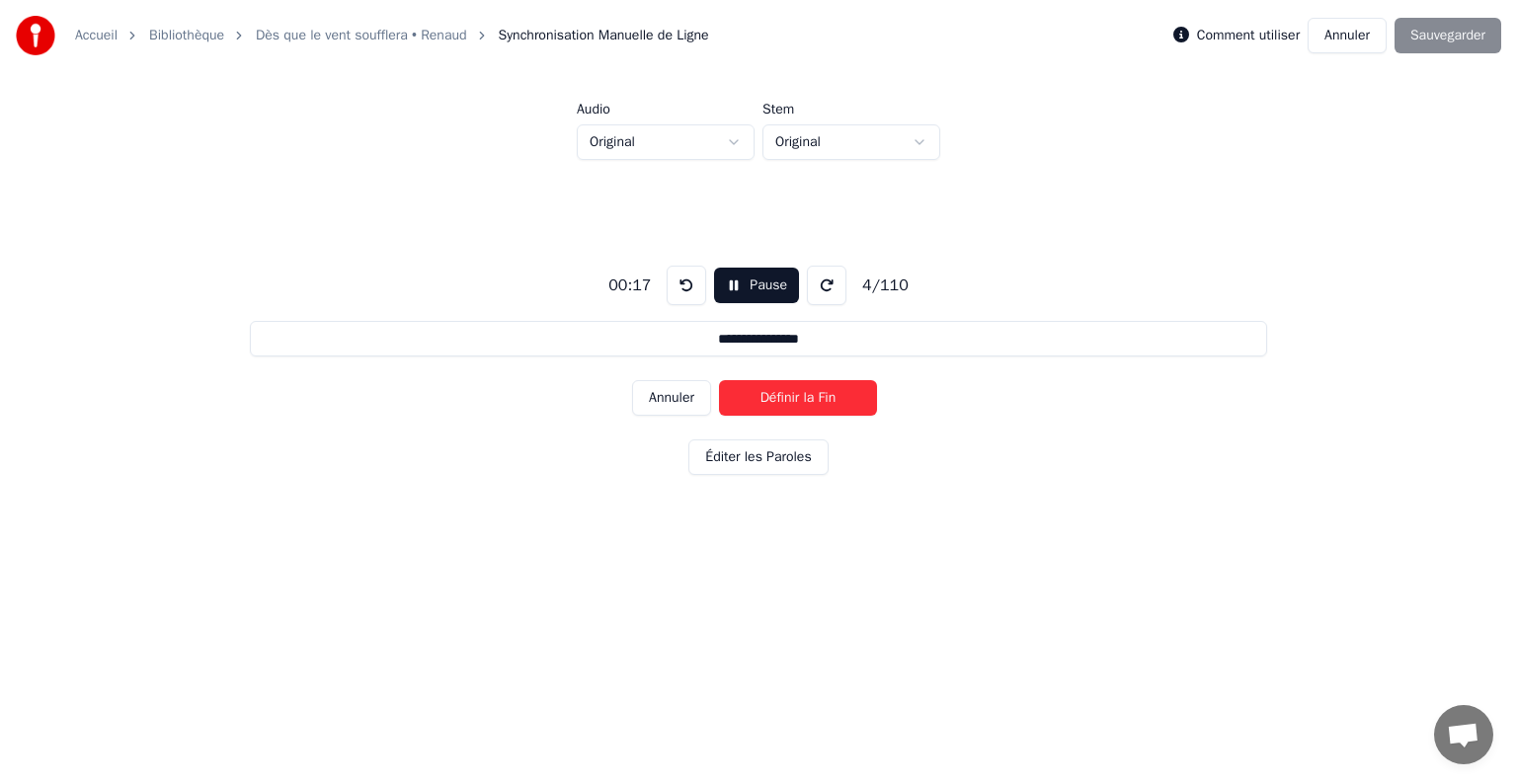 click on "Définir la Fin" at bounding box center (798, 398) 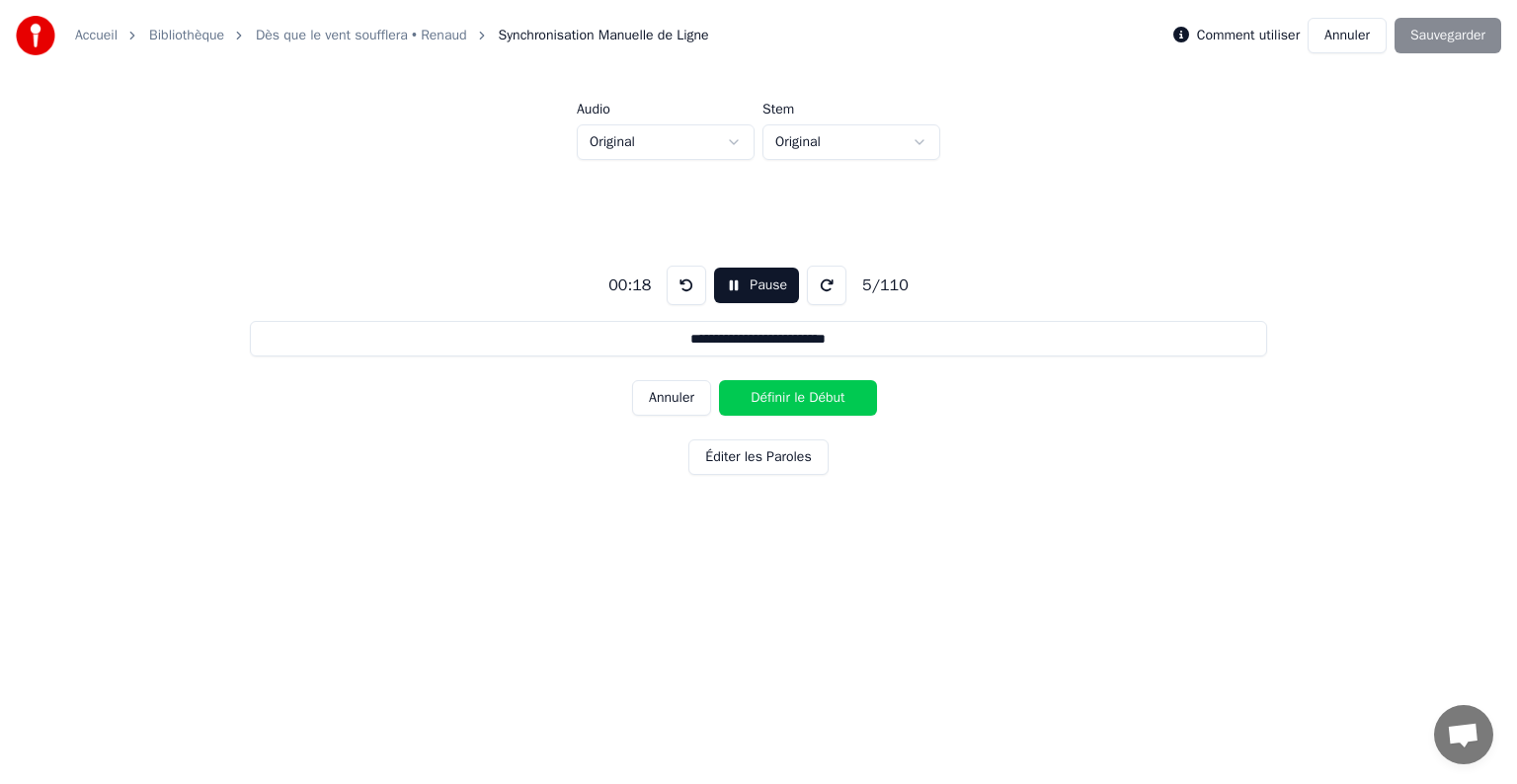 click on "Définir le Début" at bounding box center (798, 398) 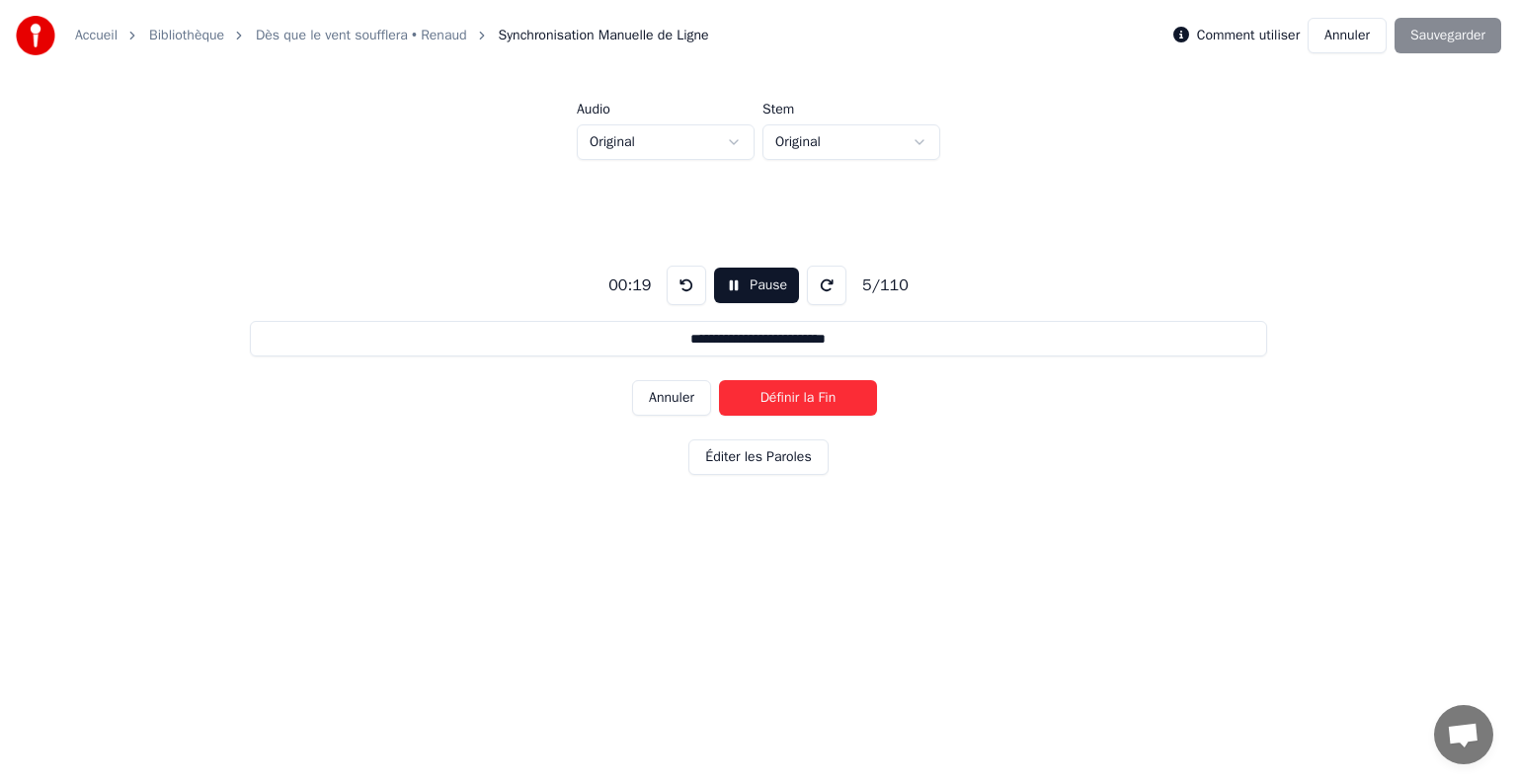 click on "Définir la Fin" at bounding box center [798, 398] 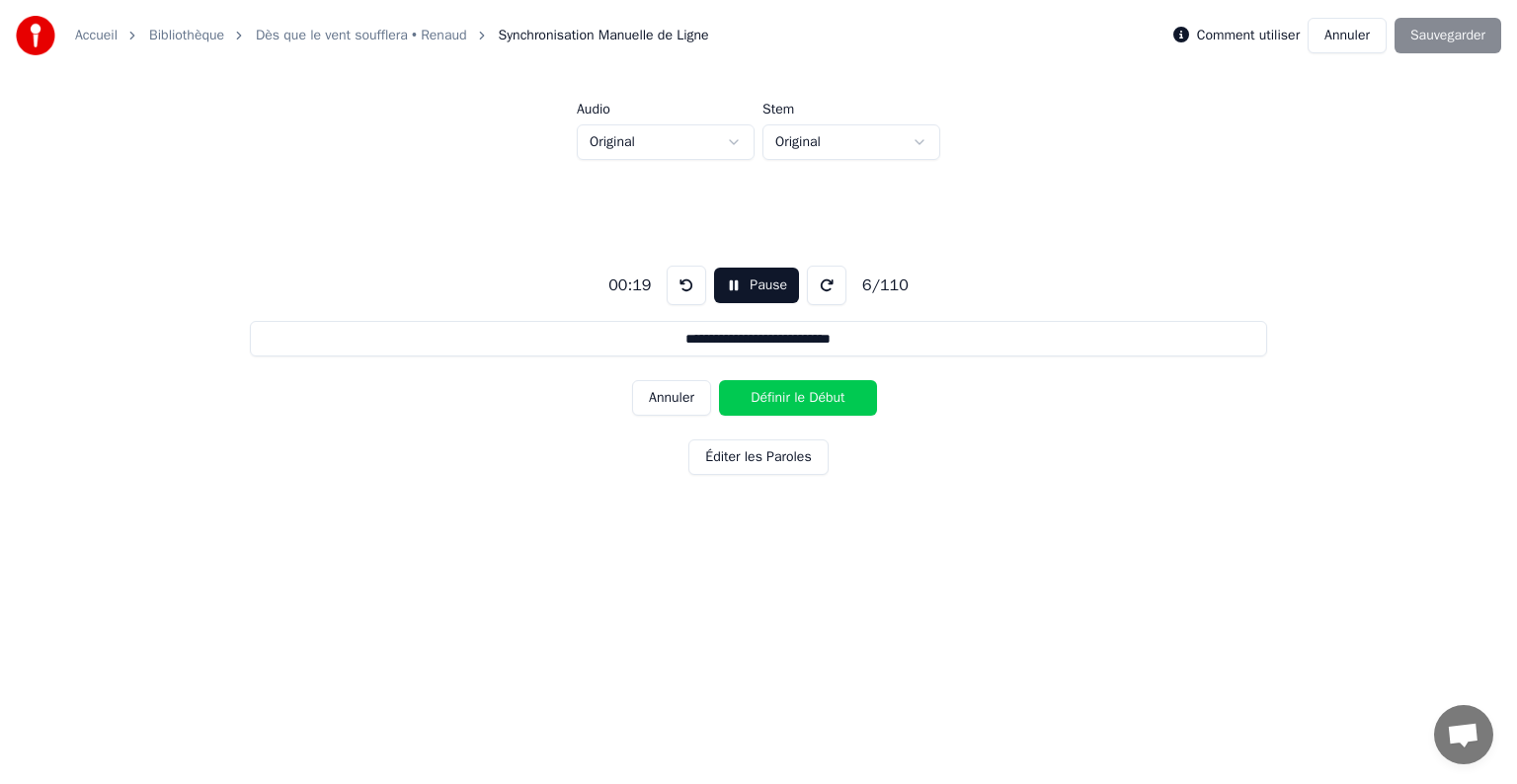 click on "Définir le Début" at bounding box center (798, 398) 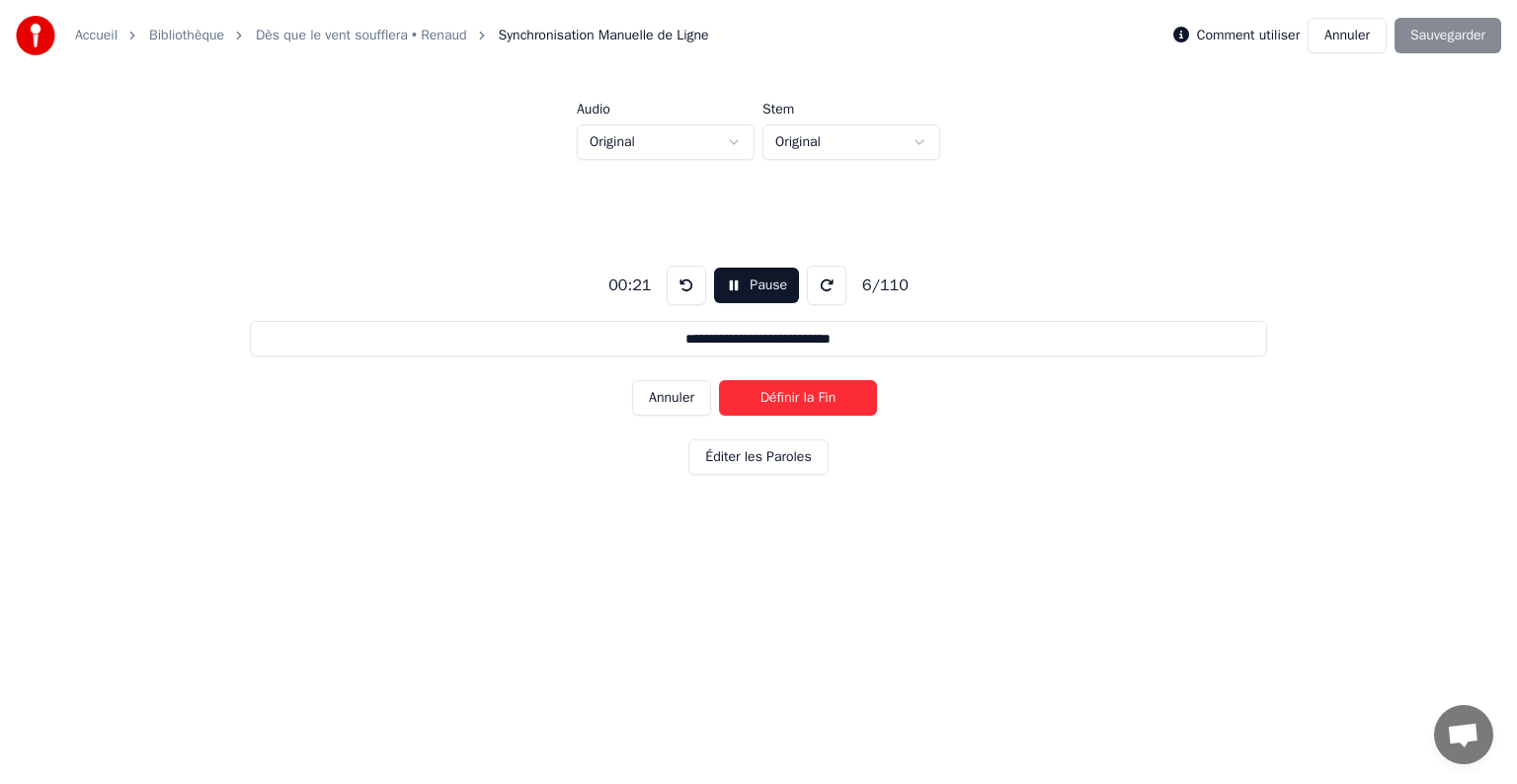 click on "Définir la Fin" at bounding box center [798, 398] 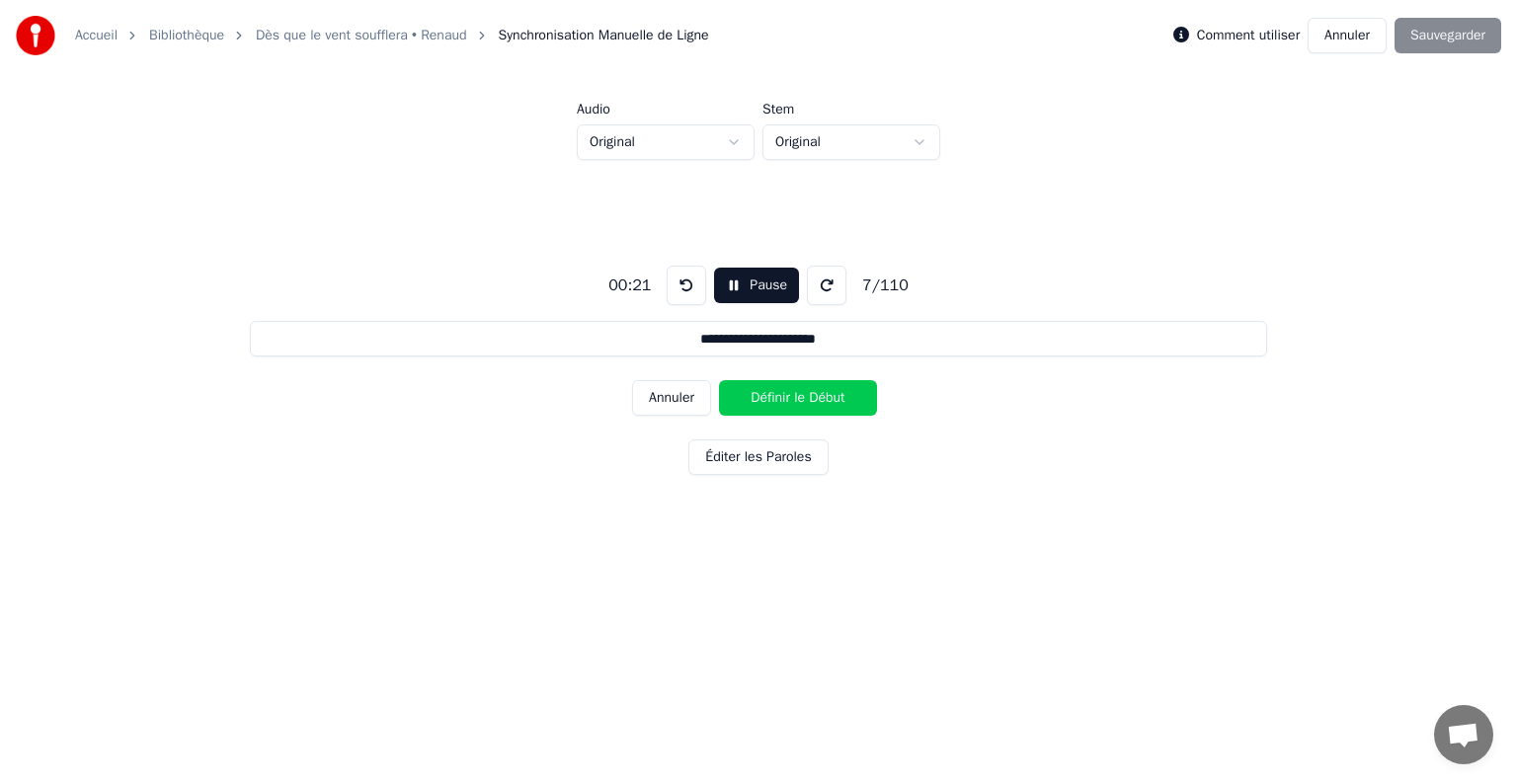 click on "Définir le Début" at bounding box center [798, 398] 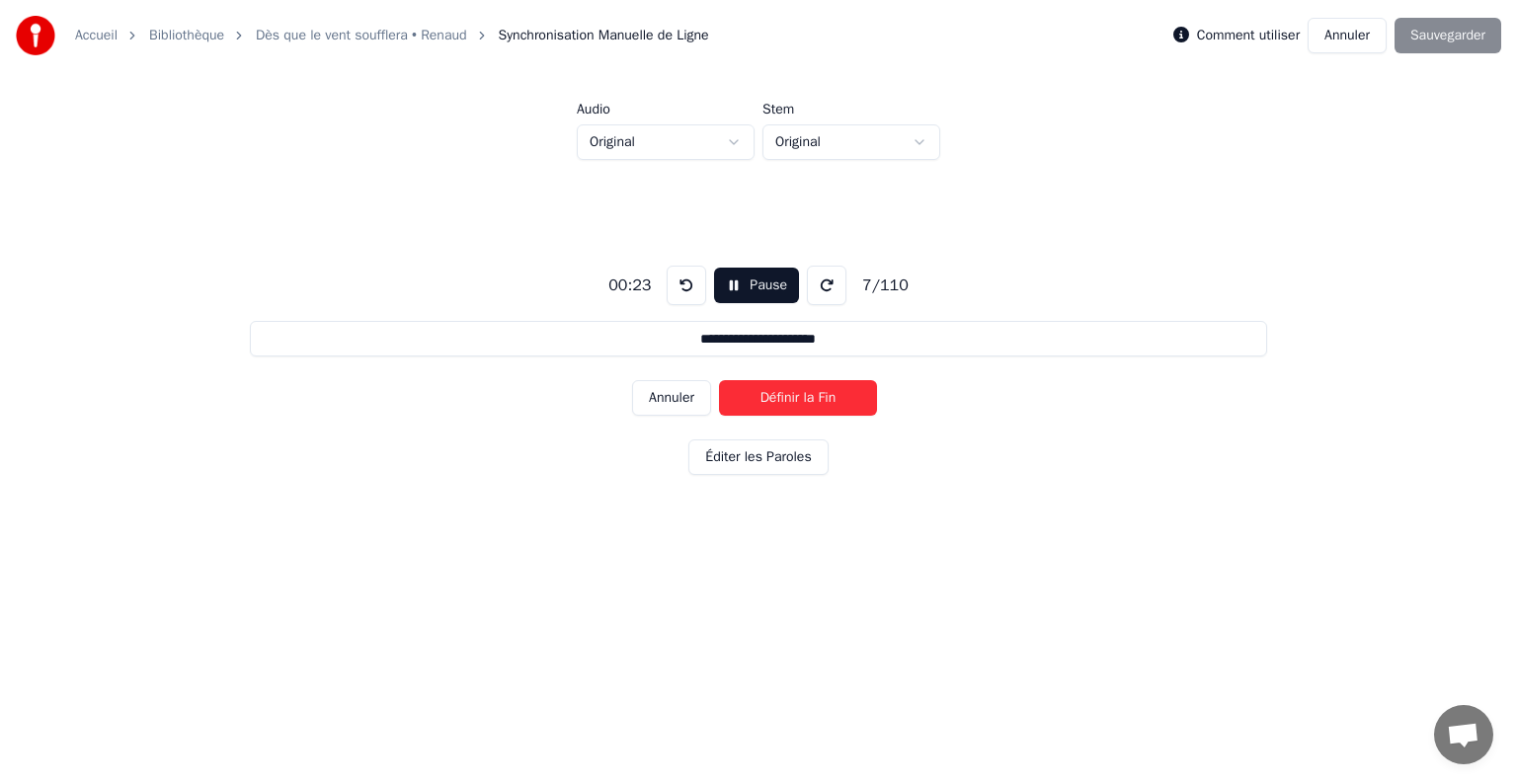 click on "Définir la Fin" at bounding box center (798, 398) 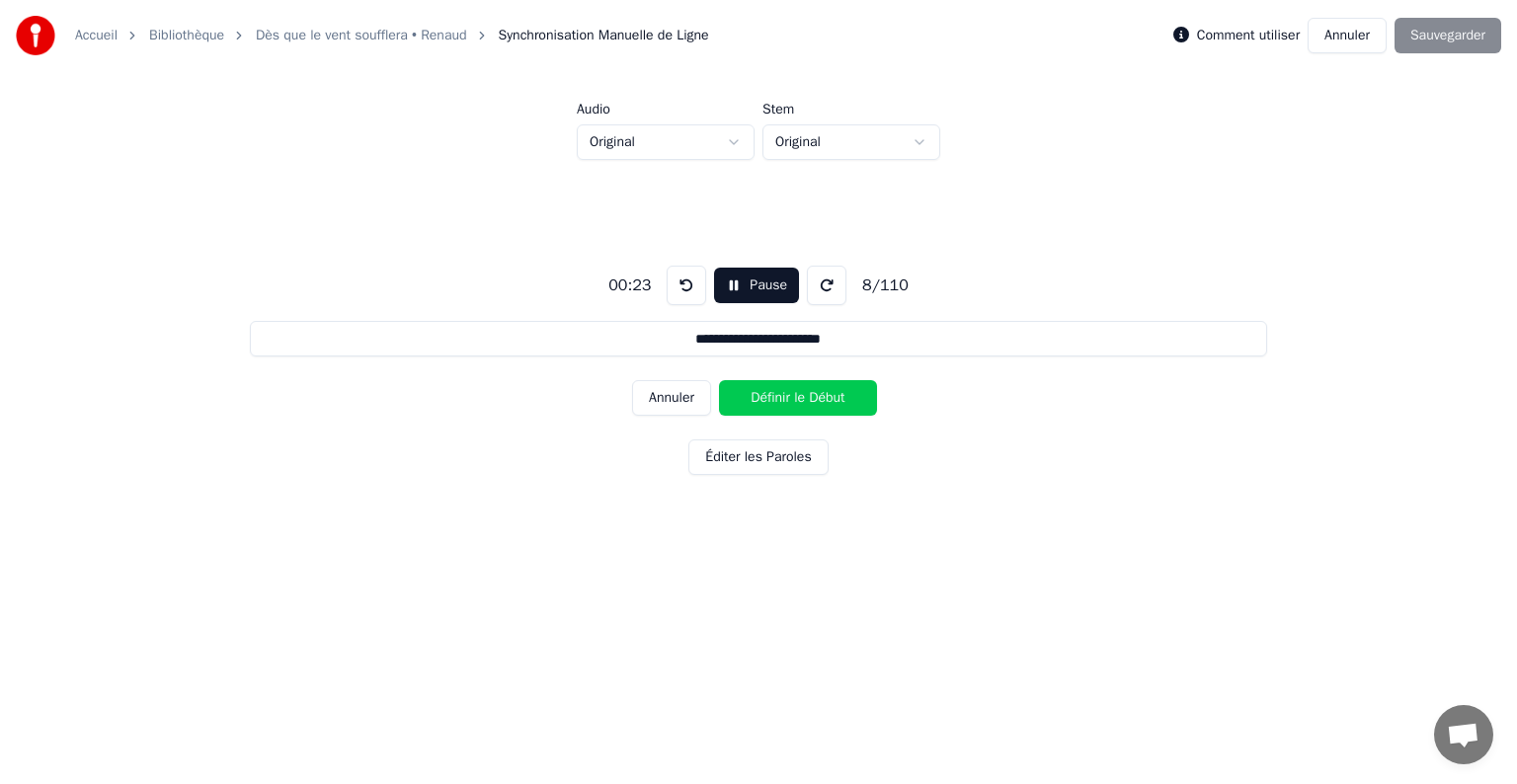 click on "Définir le Début" at bounding box center (798, 398) 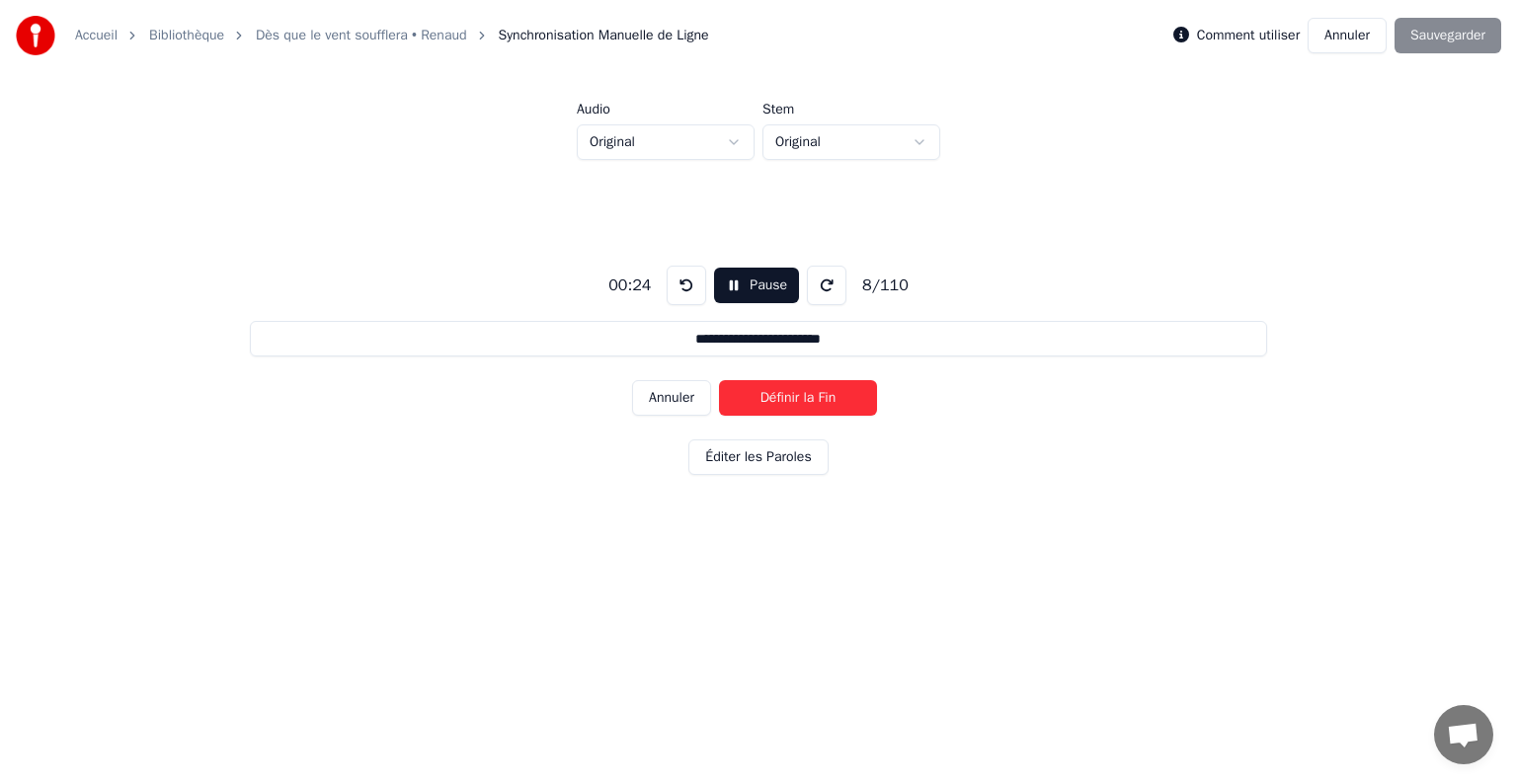 click on "Définir la Fin" at bounding box center (798, 398) 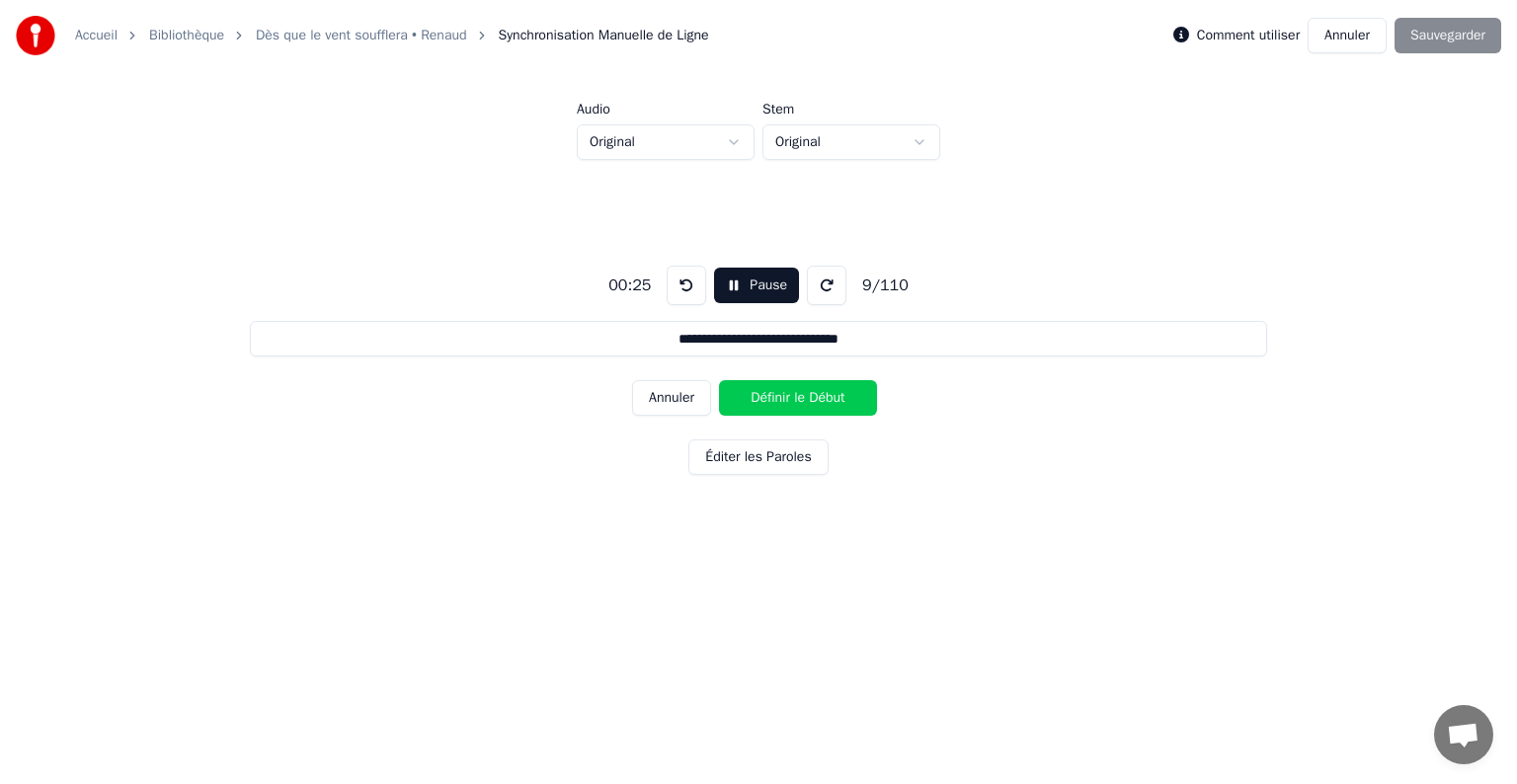 click on "Définir le Début" at bounding box center [798, 398] 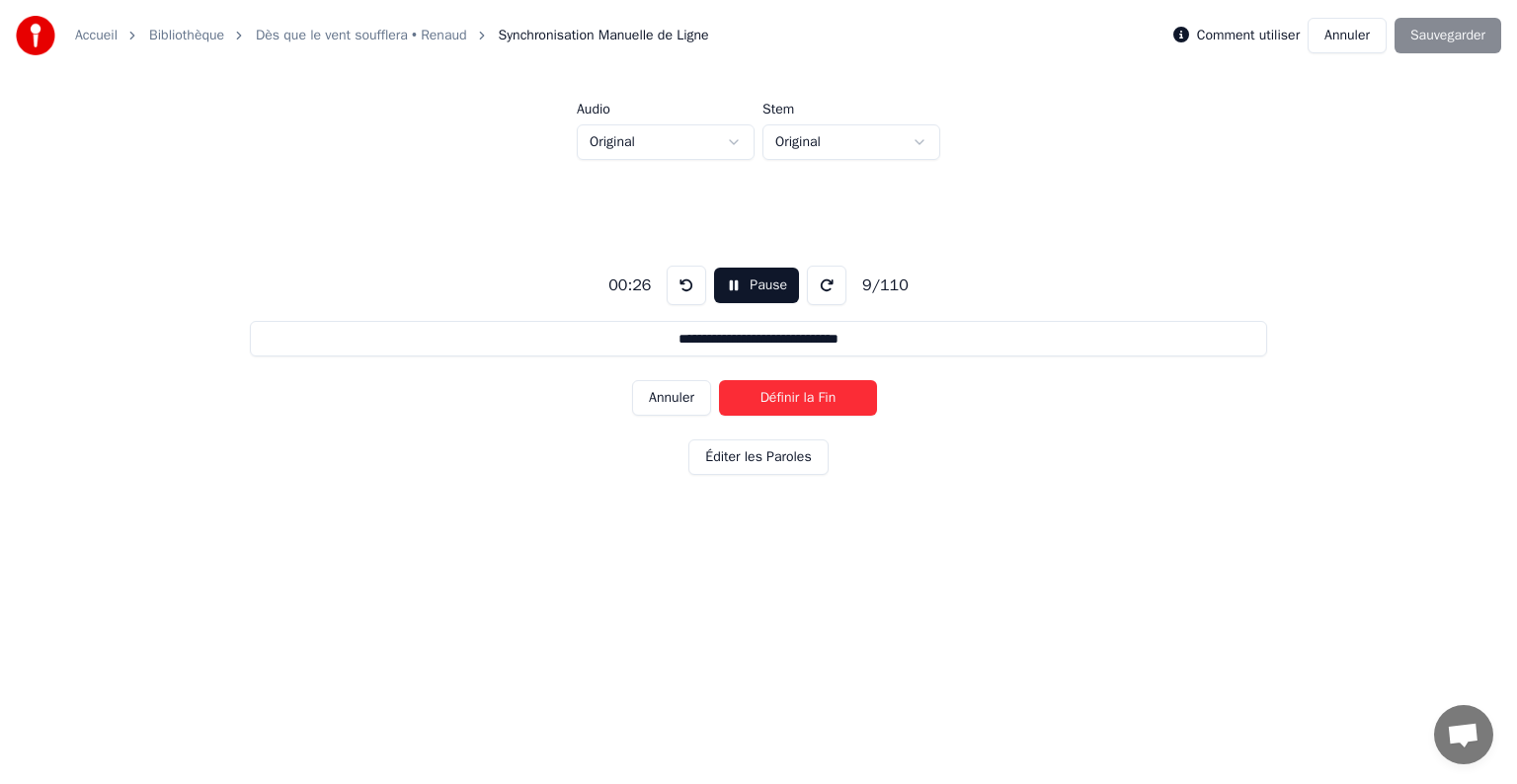 click on "Définir la Fin" at bounding box center [798, 398] 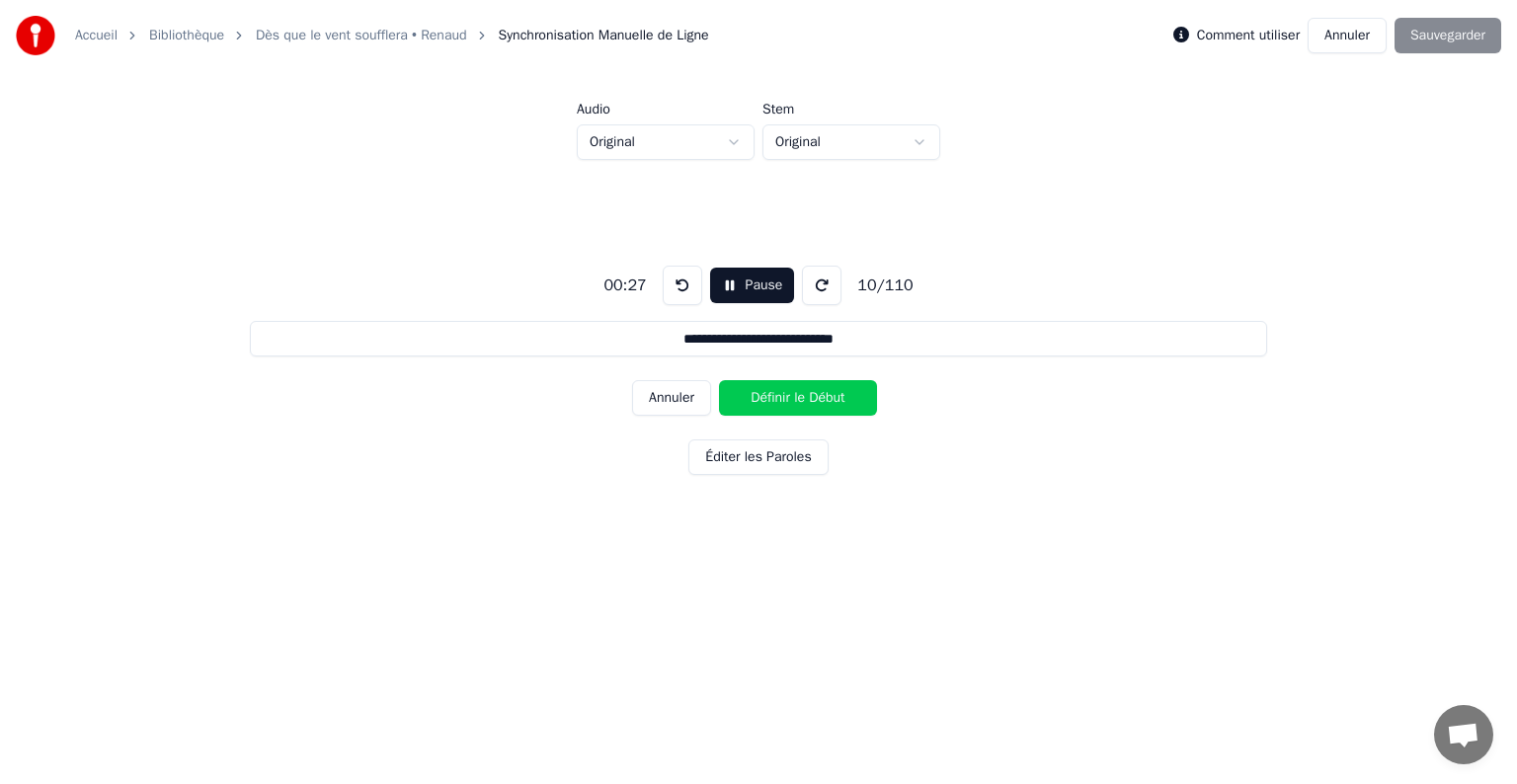 click on "Définir le Début" at bounding box center [798, 398] 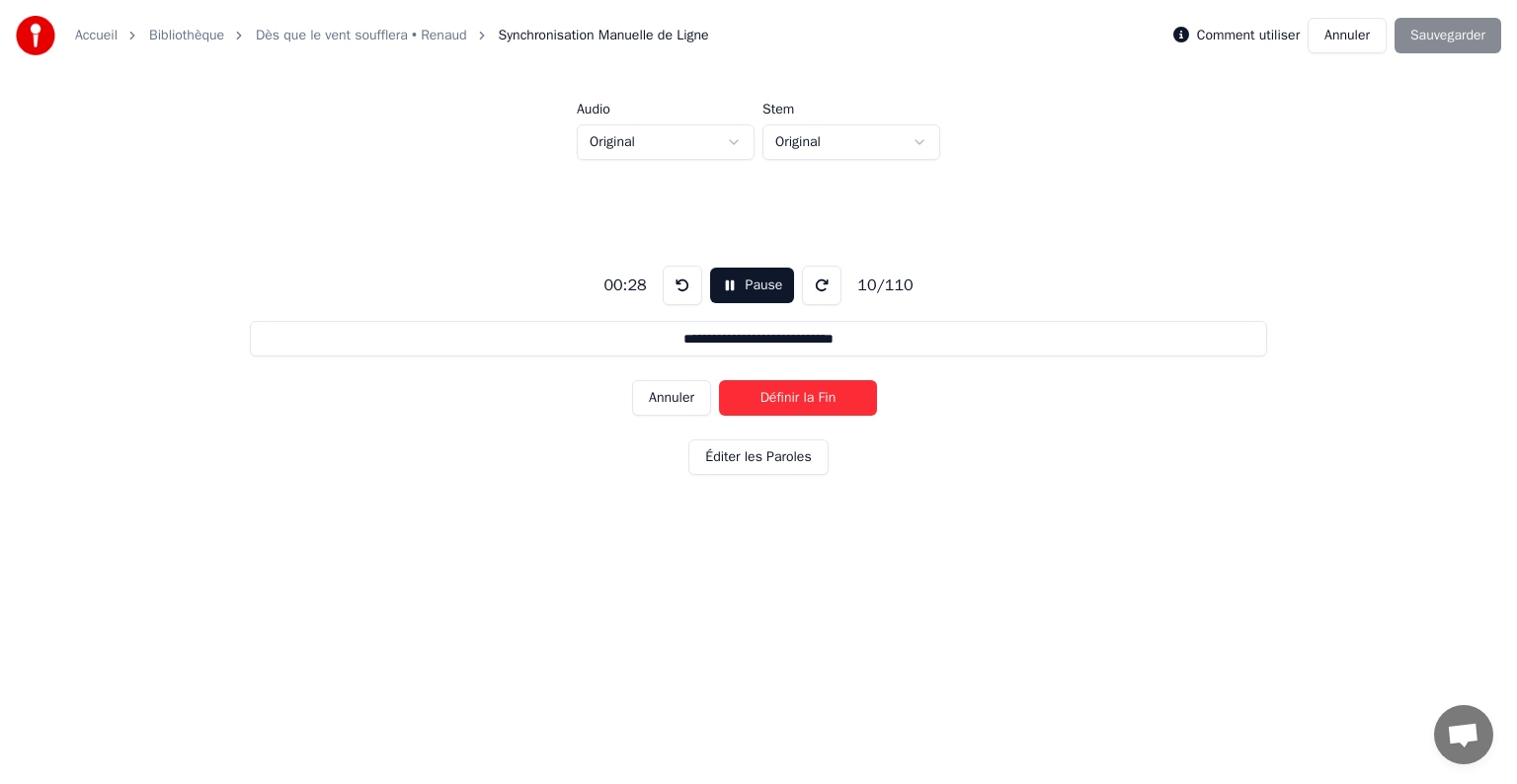 click on "Définir la Fin" at bounding box center [798, 398] 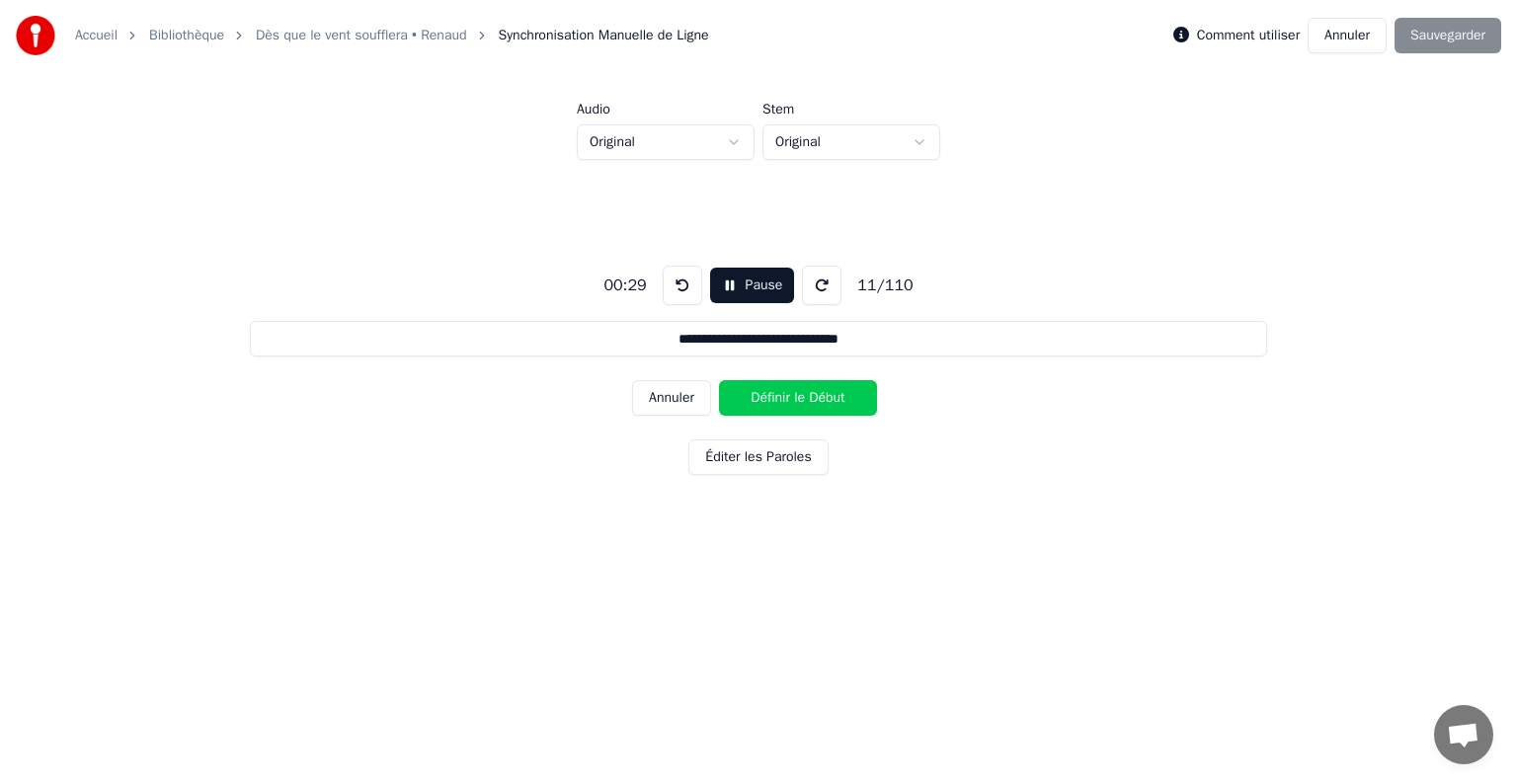 click on "Définir le Début" at bounding box center [798, 398] 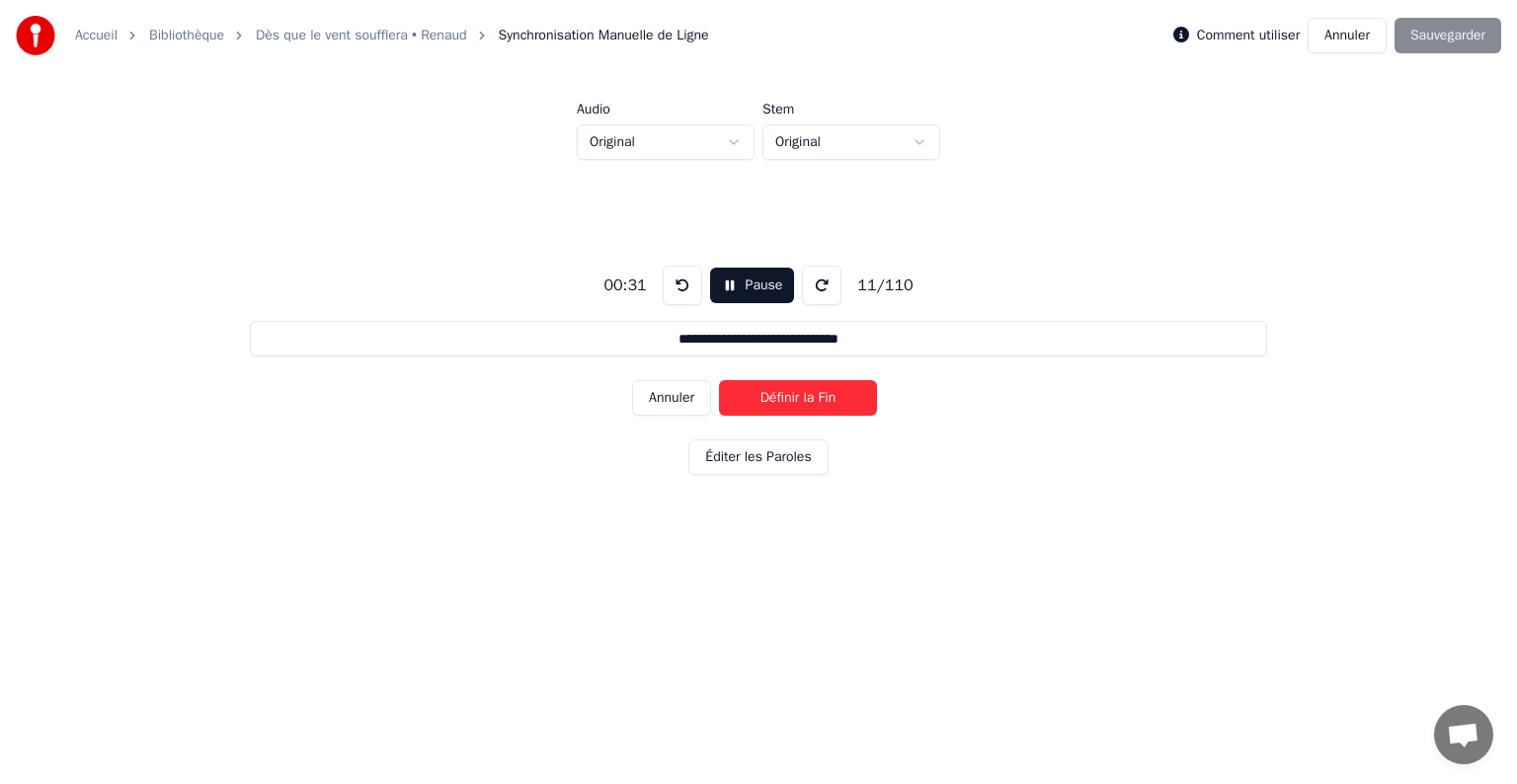 click on "Définir la Fin" at bounding box center (798, 398) 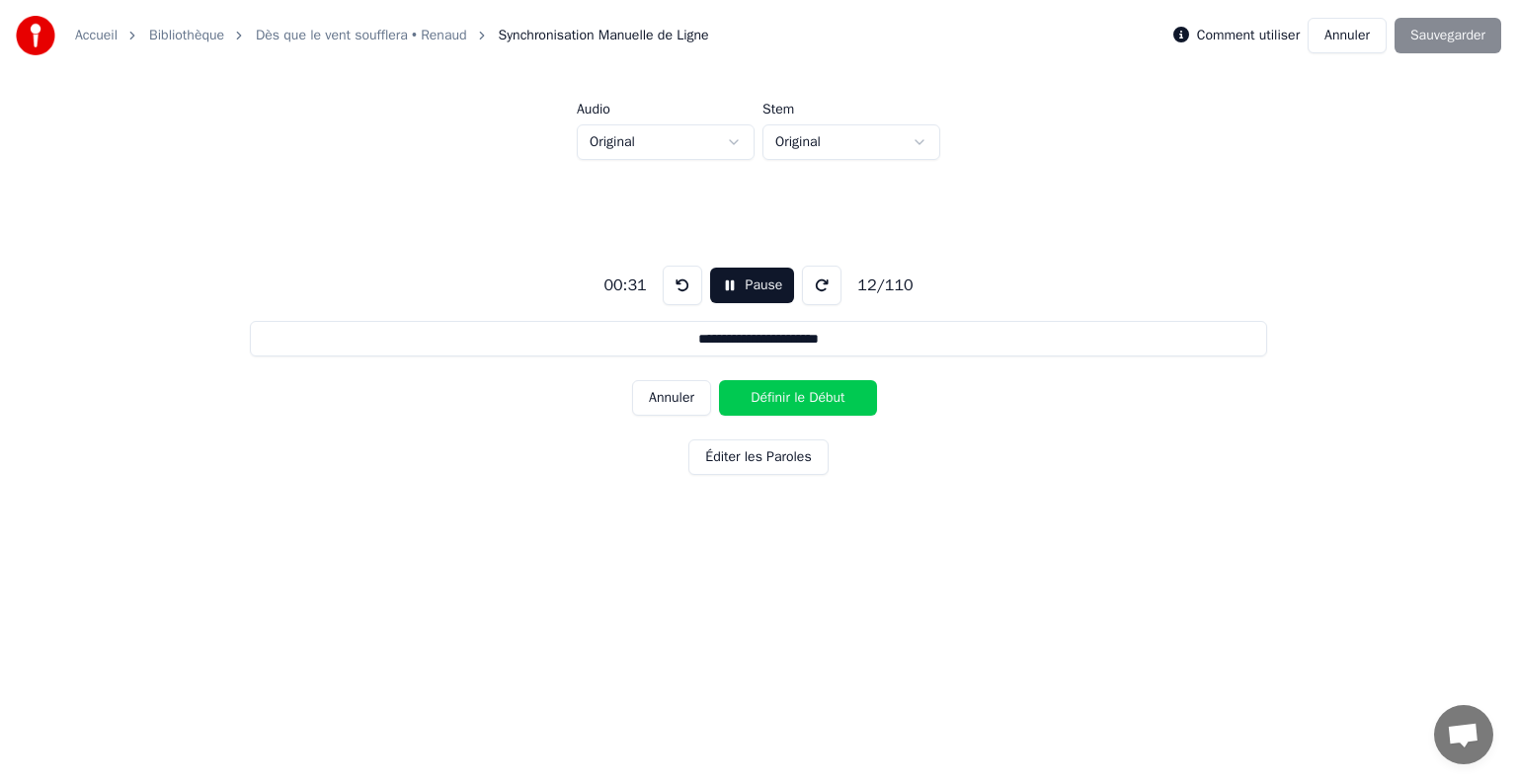 click on "Définir le Début" at bounding box center (798, 398) 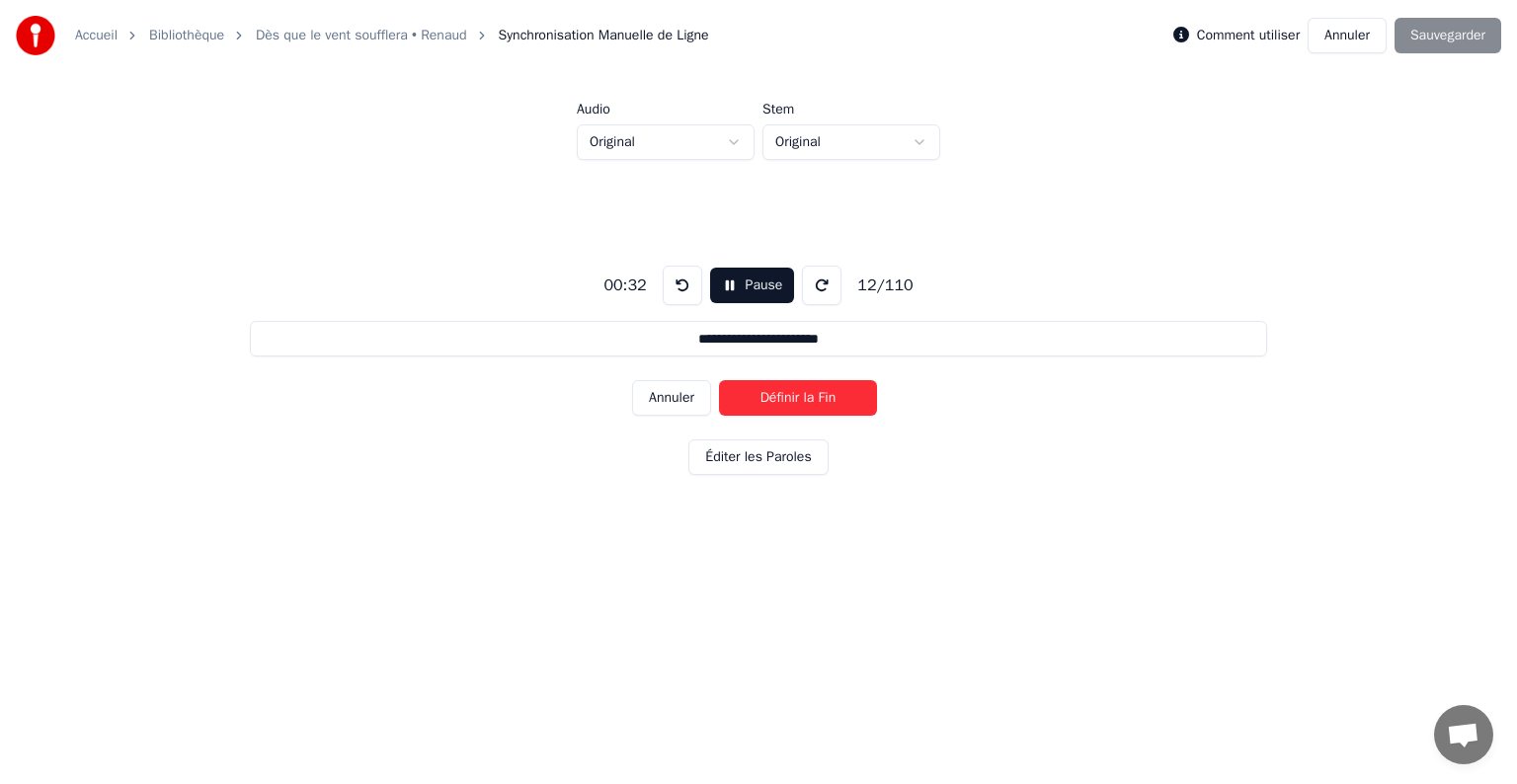 click on "Définir la Fin" at bounding box center [798, 398] 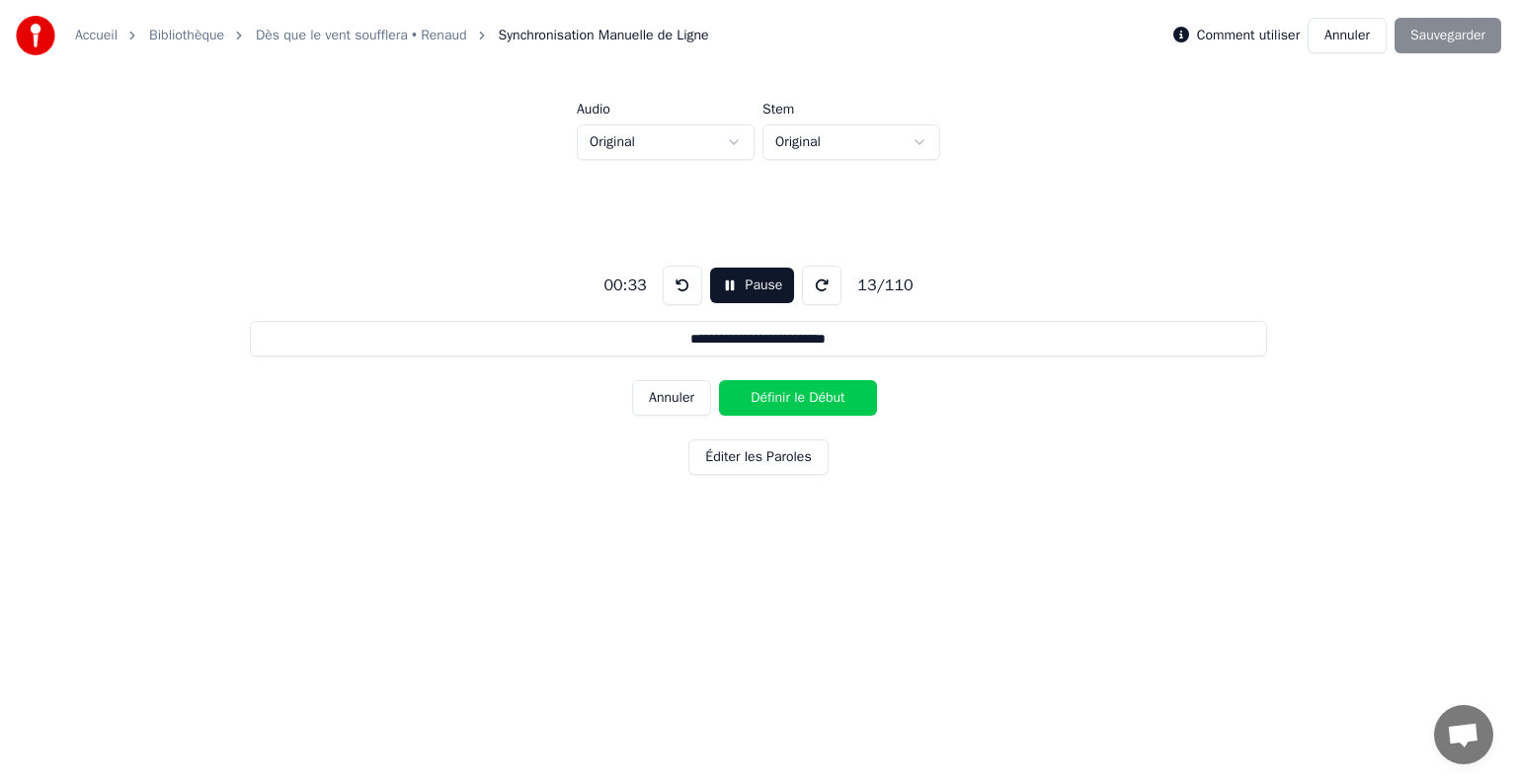 click on "Définir le Début" at bounding box center [798, 398] 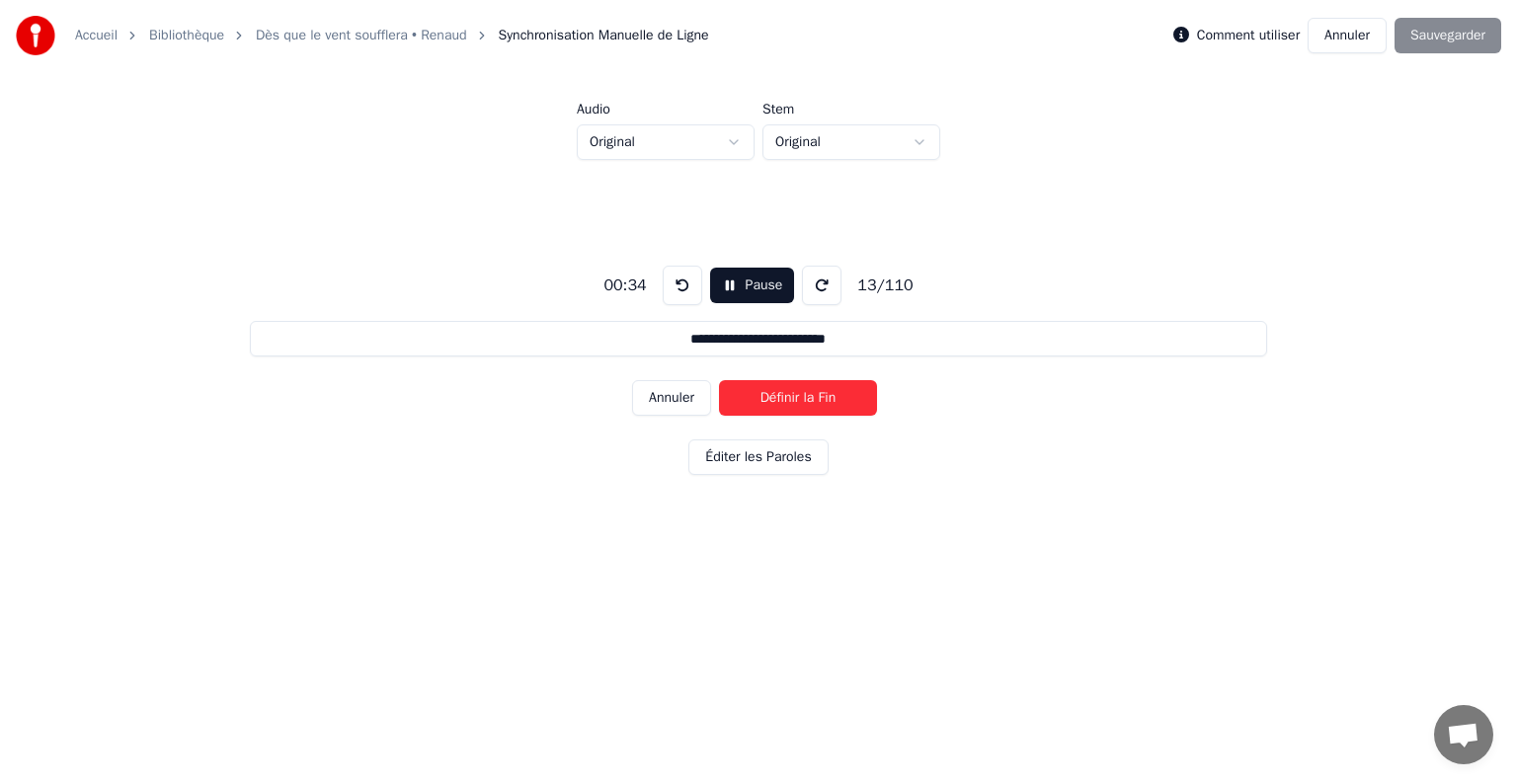 click on "Définir la Fin" at bounding box center [798, 398] 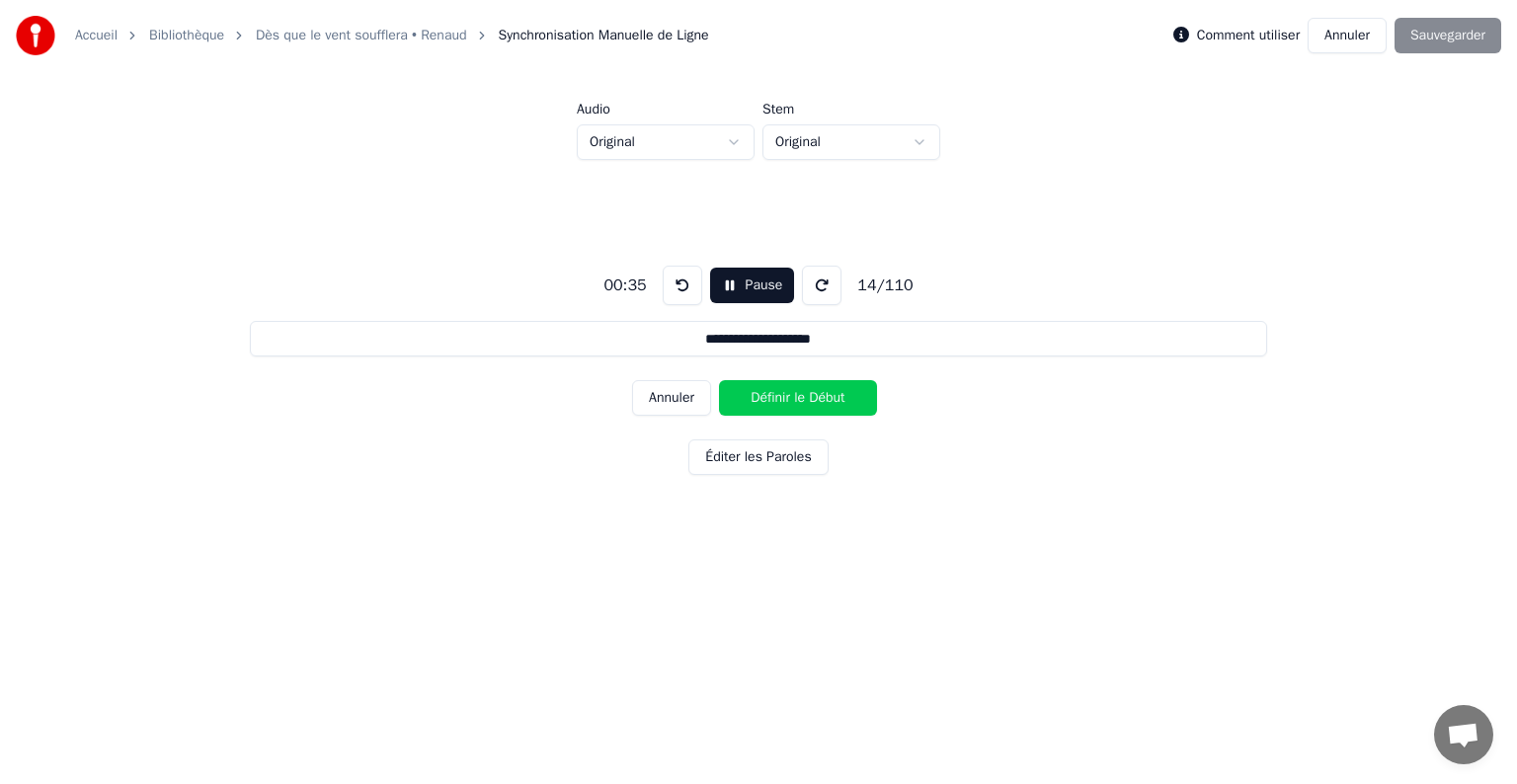 click on "Définir le Début" at bounding box center (798, 398) 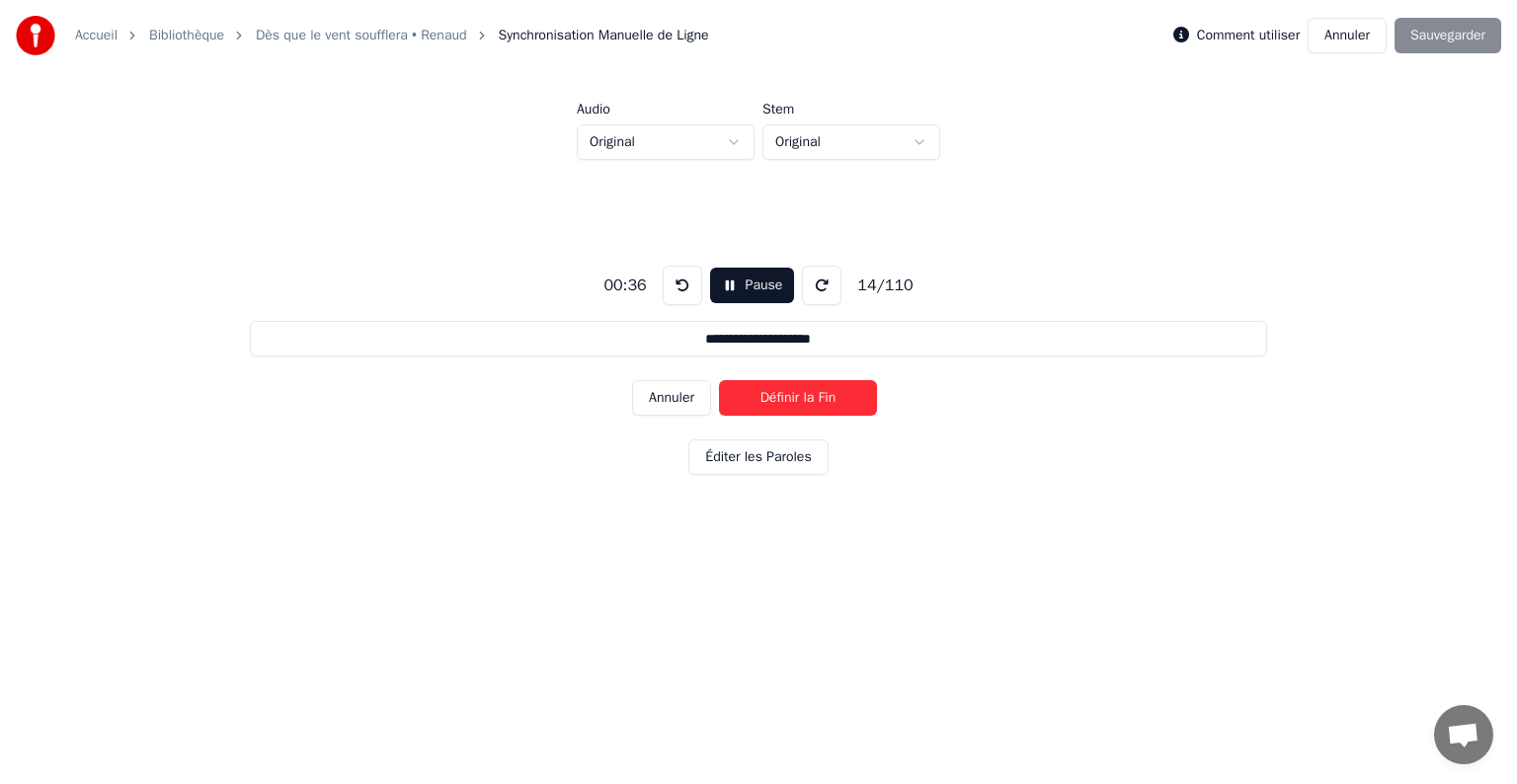 click on "Définir la Fin" at bounding box center (798, 398) 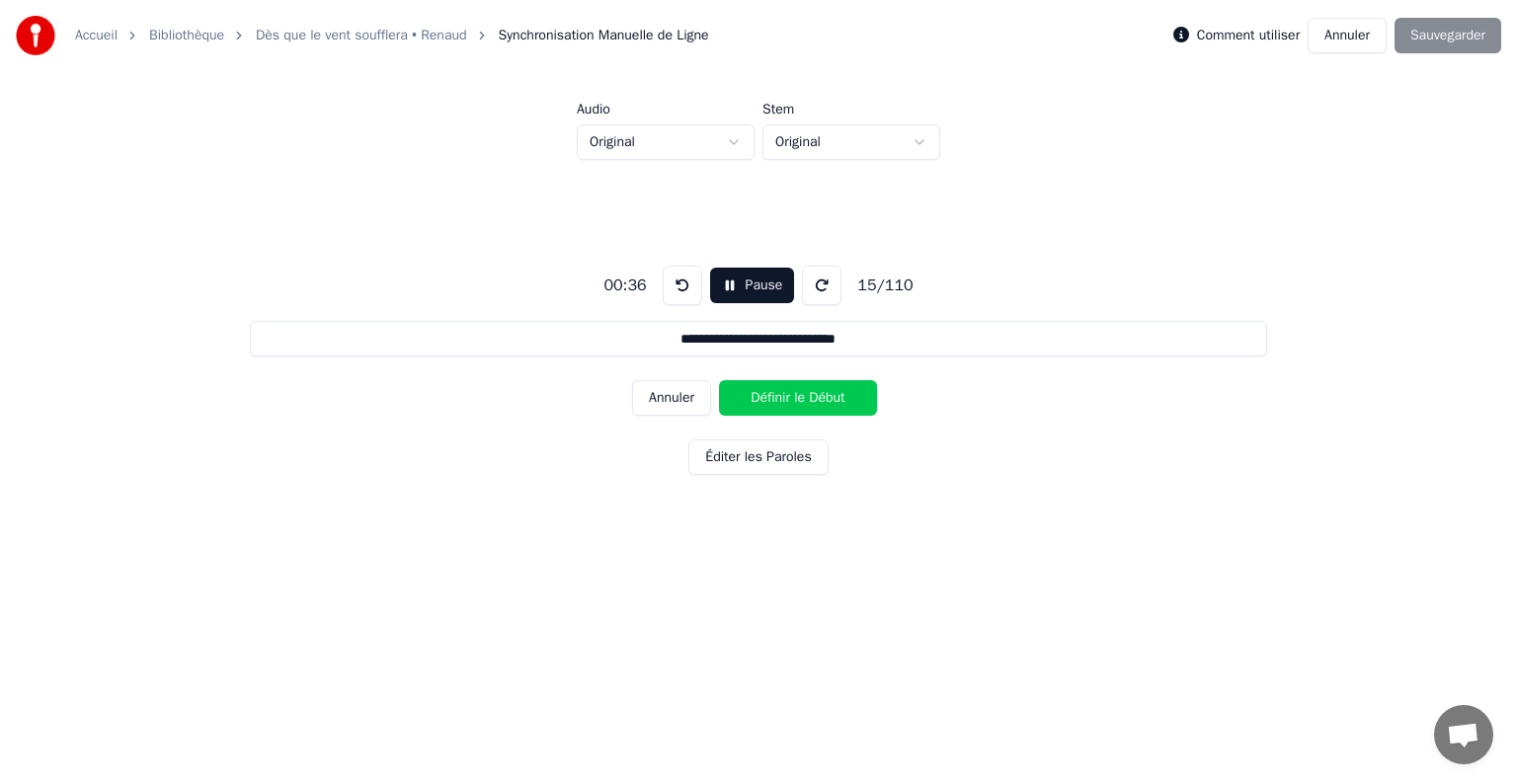 click on "Définir le Début" at bounding box center [798, 398] 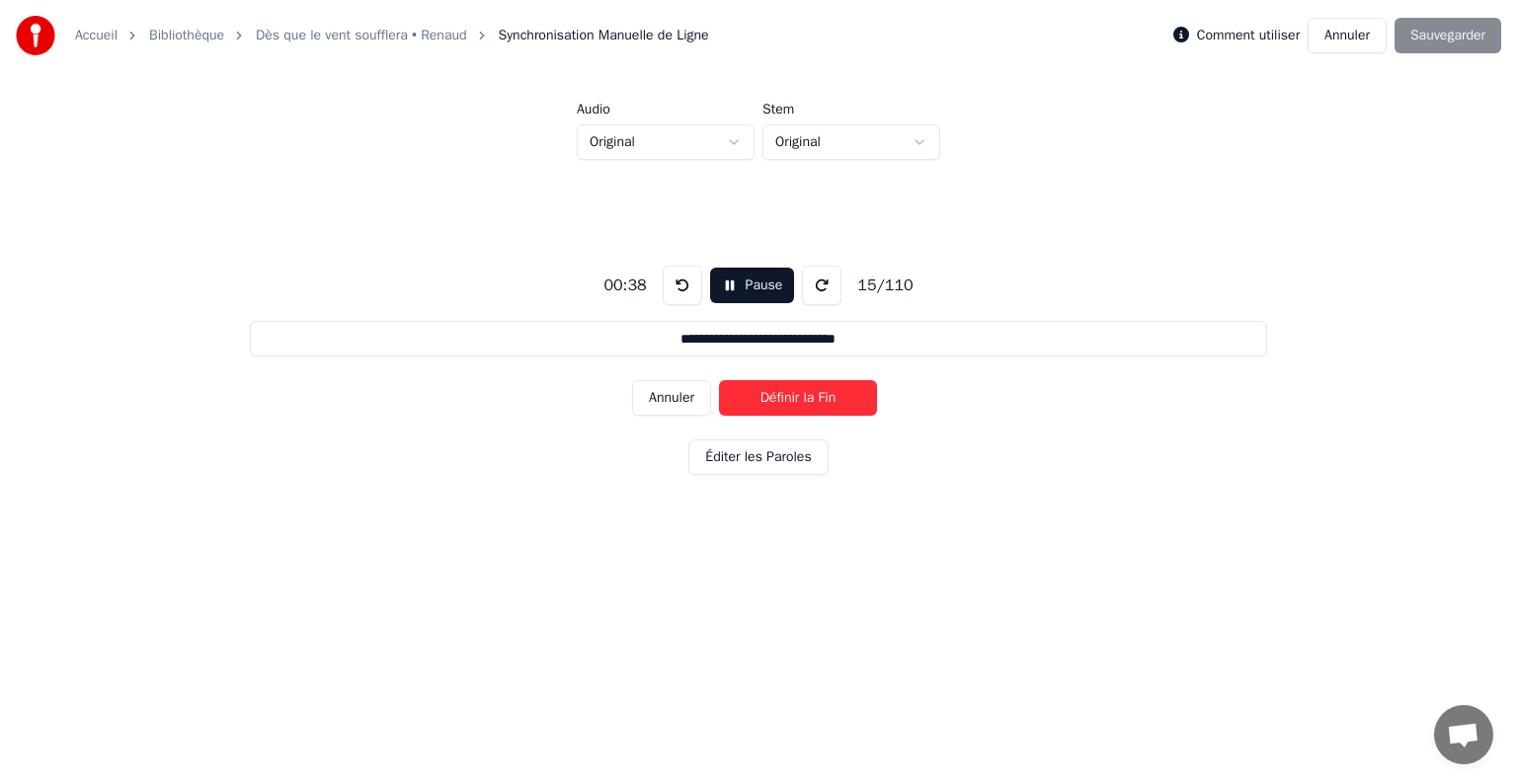 click on "Définir la Fin" at bounding box center [798, 398] 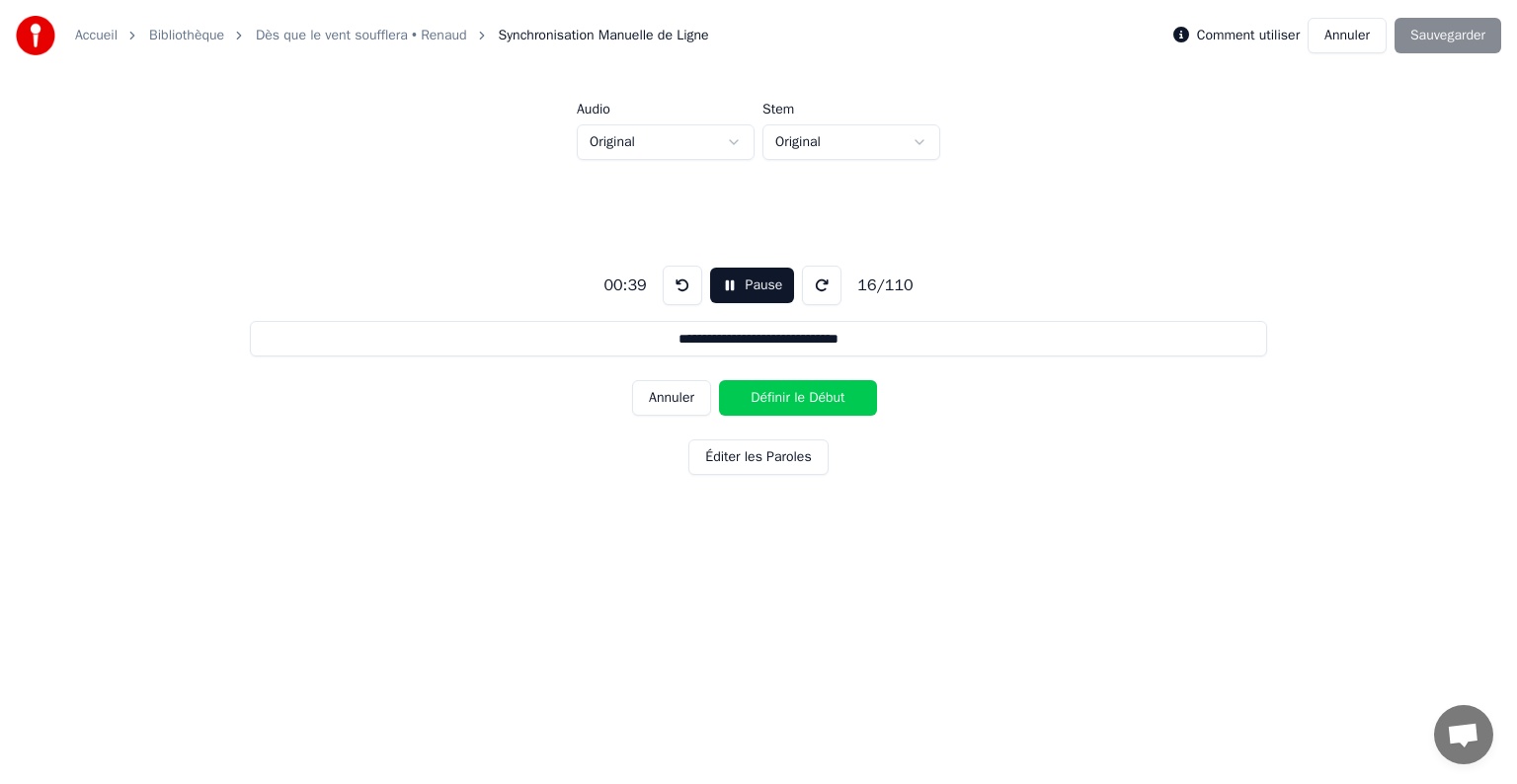 click on "Définir le Début" at bounding box center (798, 398) 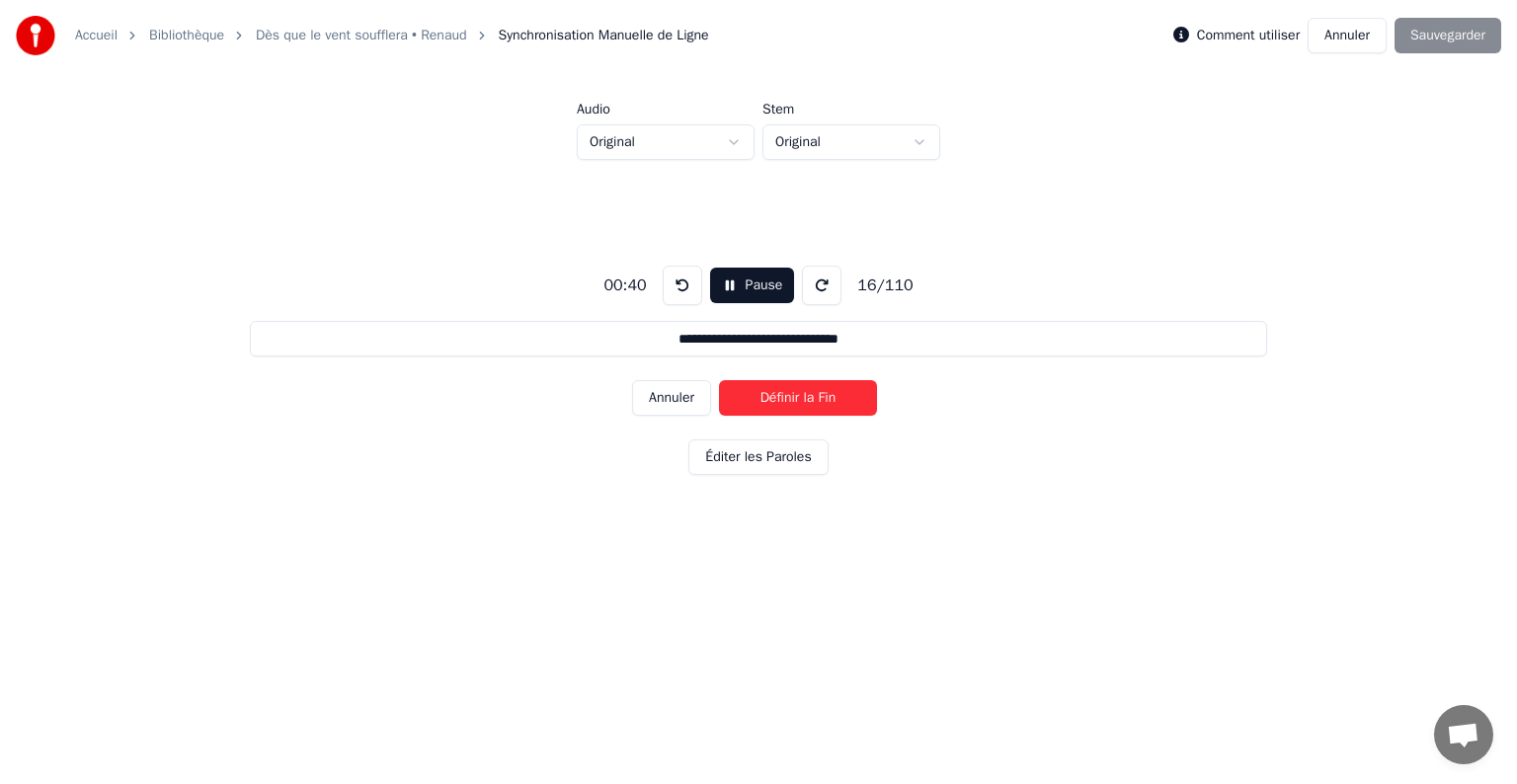 click on "Définir la Fin" at bounding box center [798, 398] 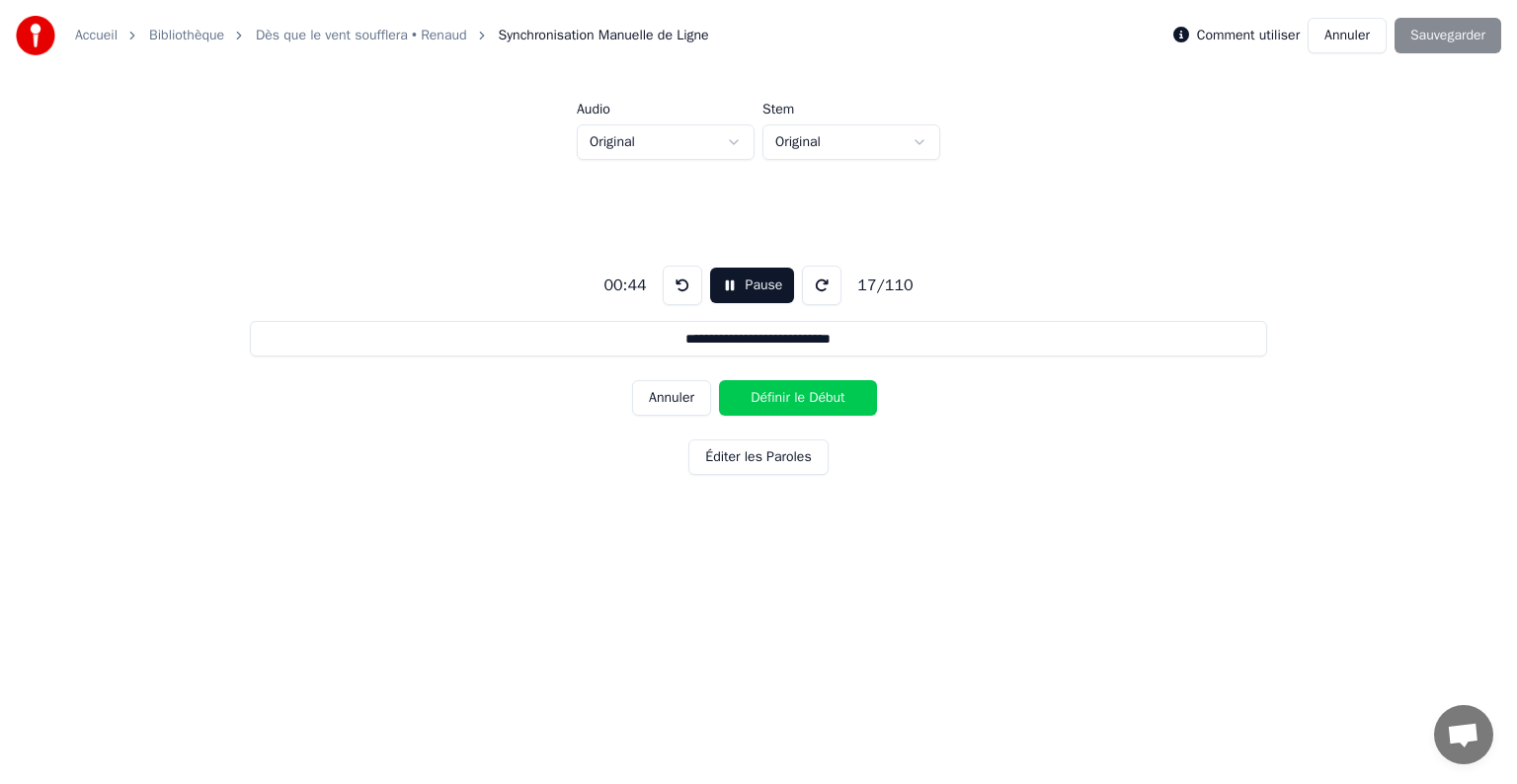 click on "Pause" at bounding box center (753, 285) 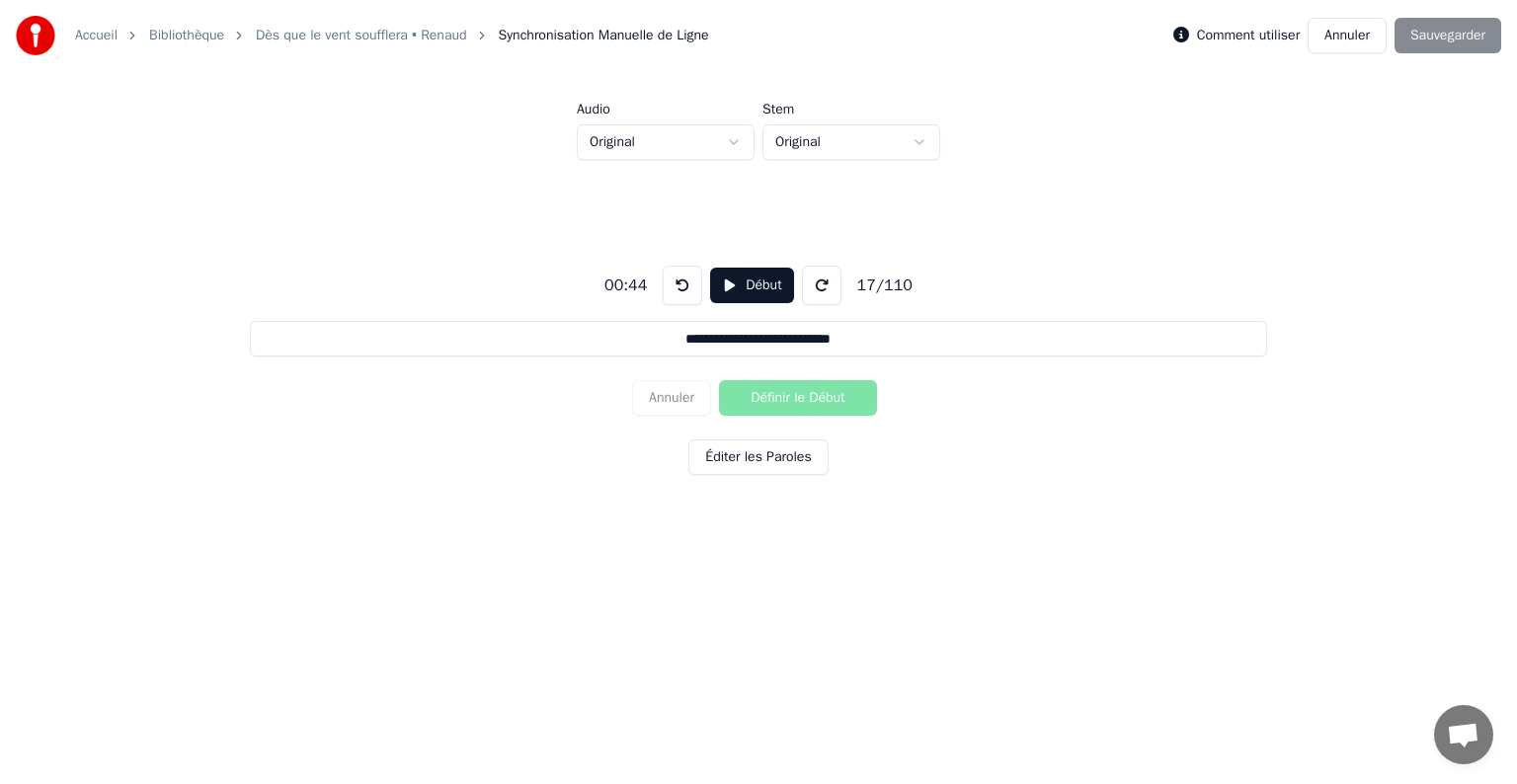 click on "Début" at bounding box center (752, 285) 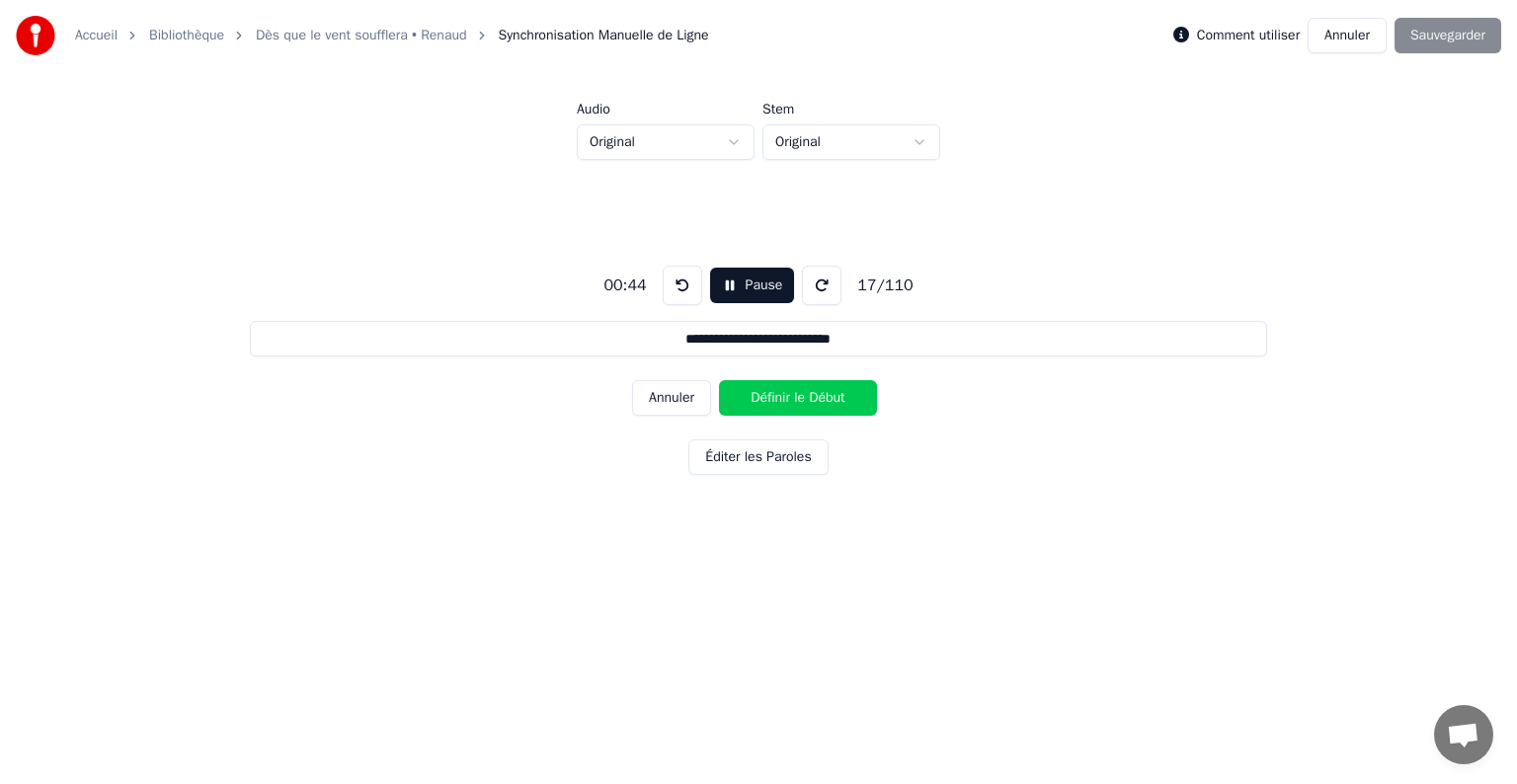 click on "Définir le Début" at bounding box center (798, 398) 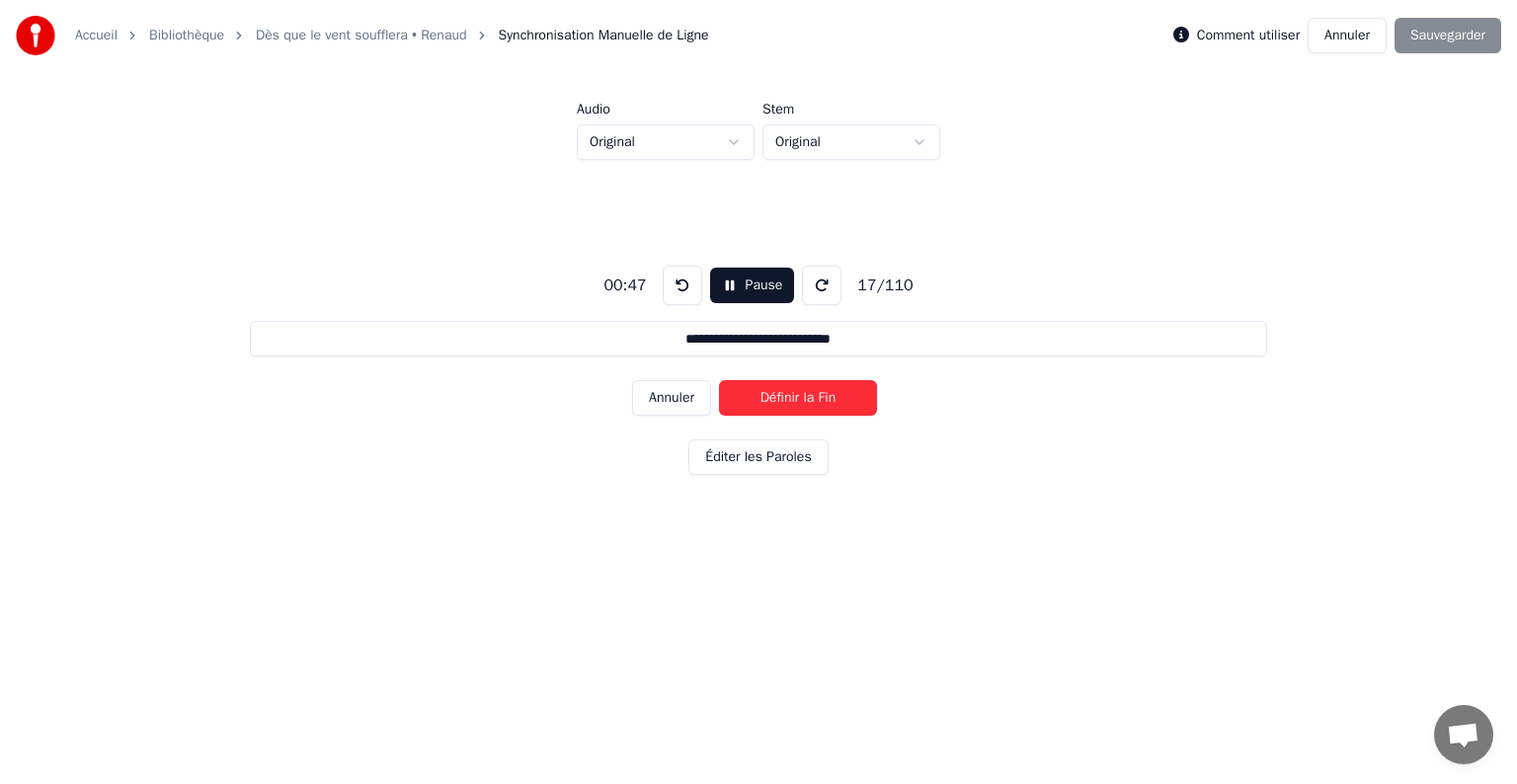 click on "Définir la Fin" at bounding box center (798, 398) 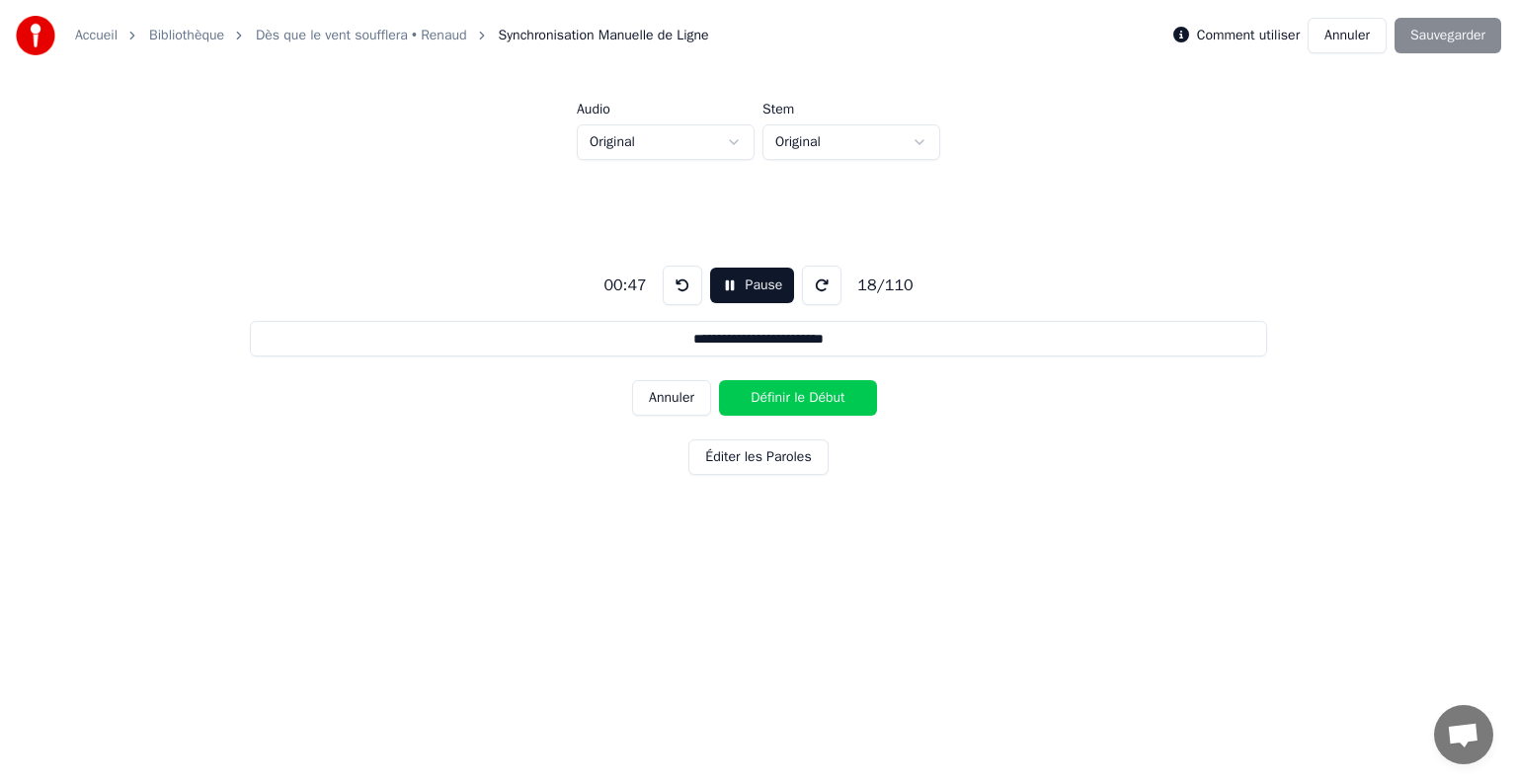click on "Définir le Début" at bounding box center [798, 398] 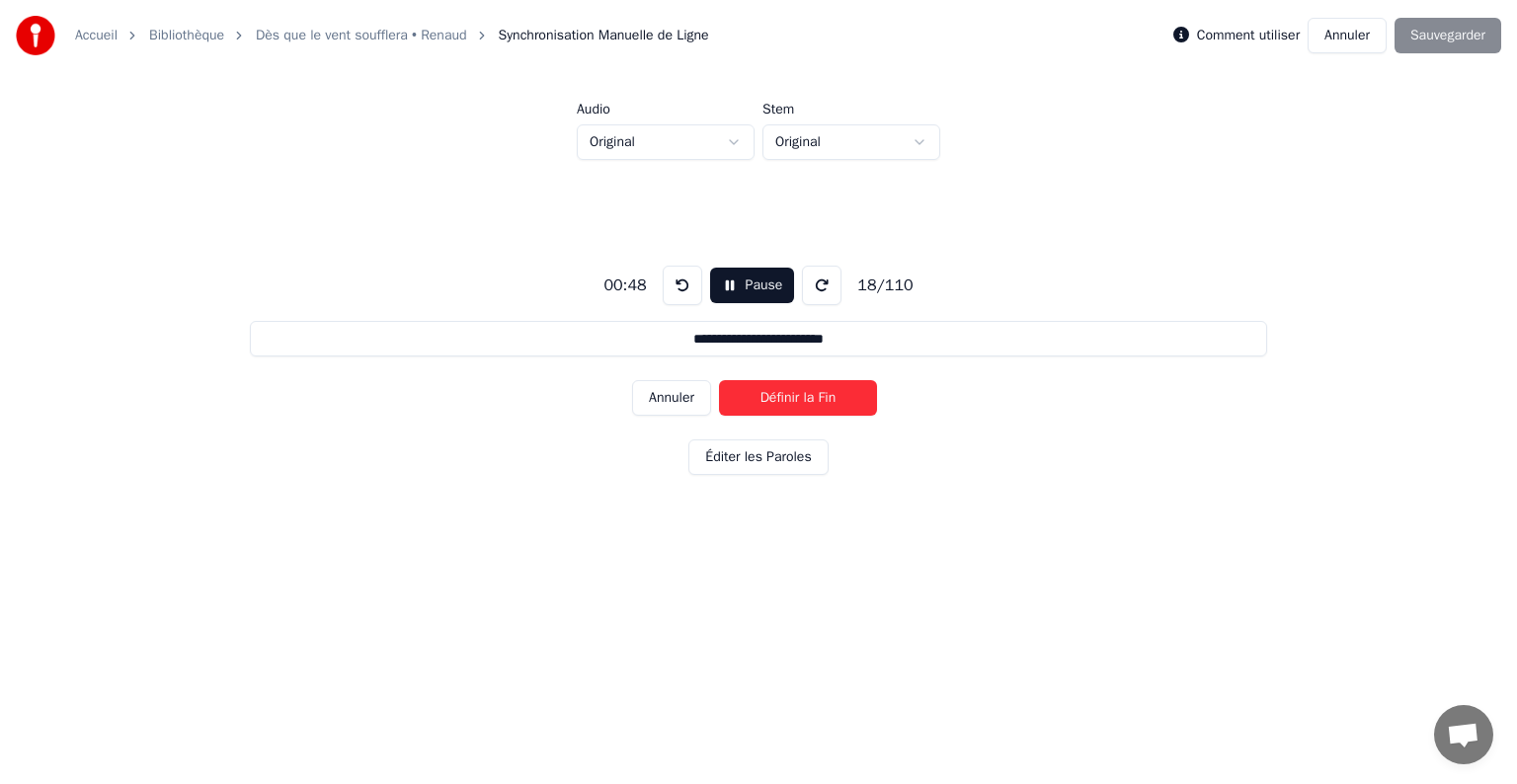 click on "Définir la Fin" at bounding box center (798, 398) 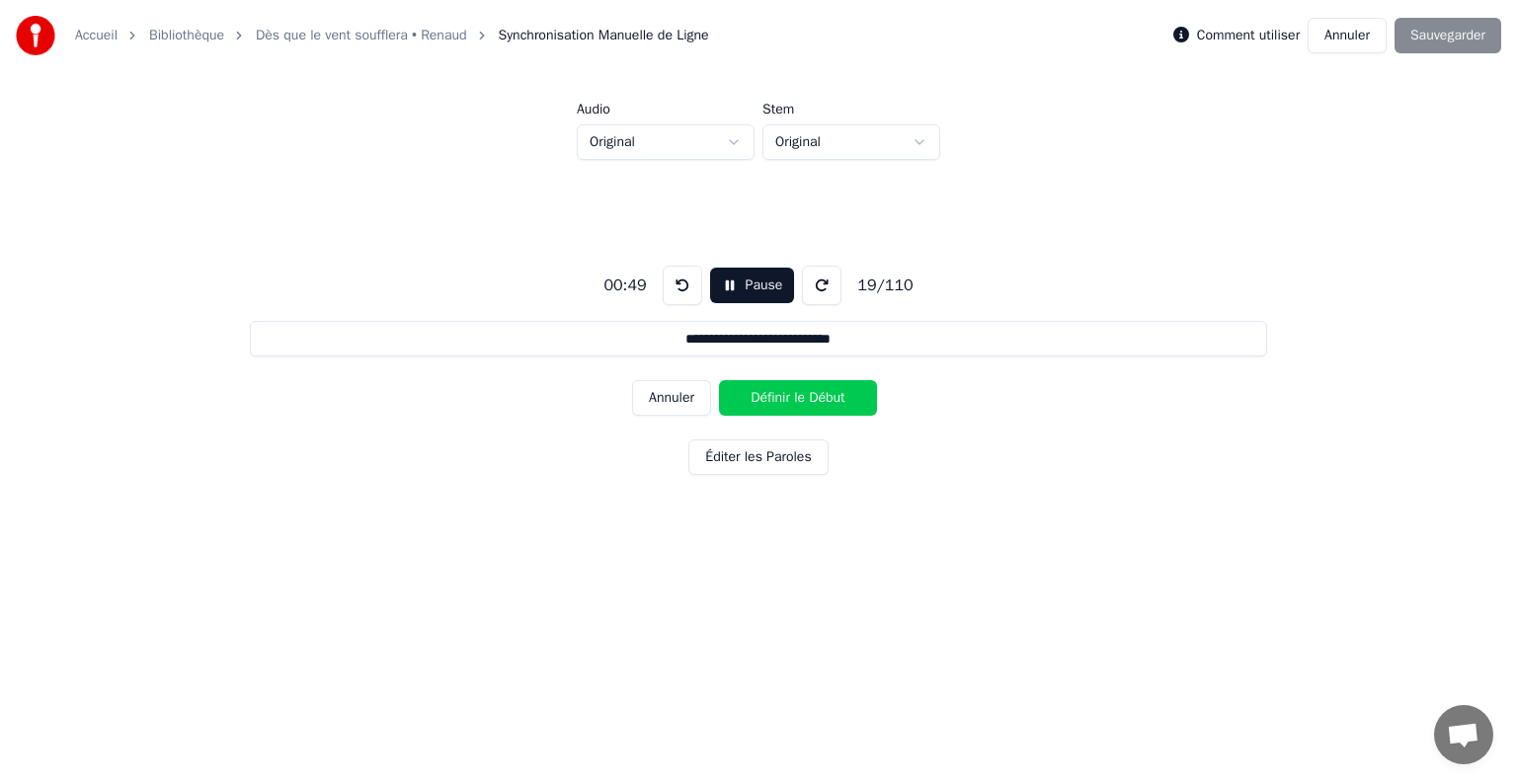 click on "Définir le Début" at bounding box center (798, 398) 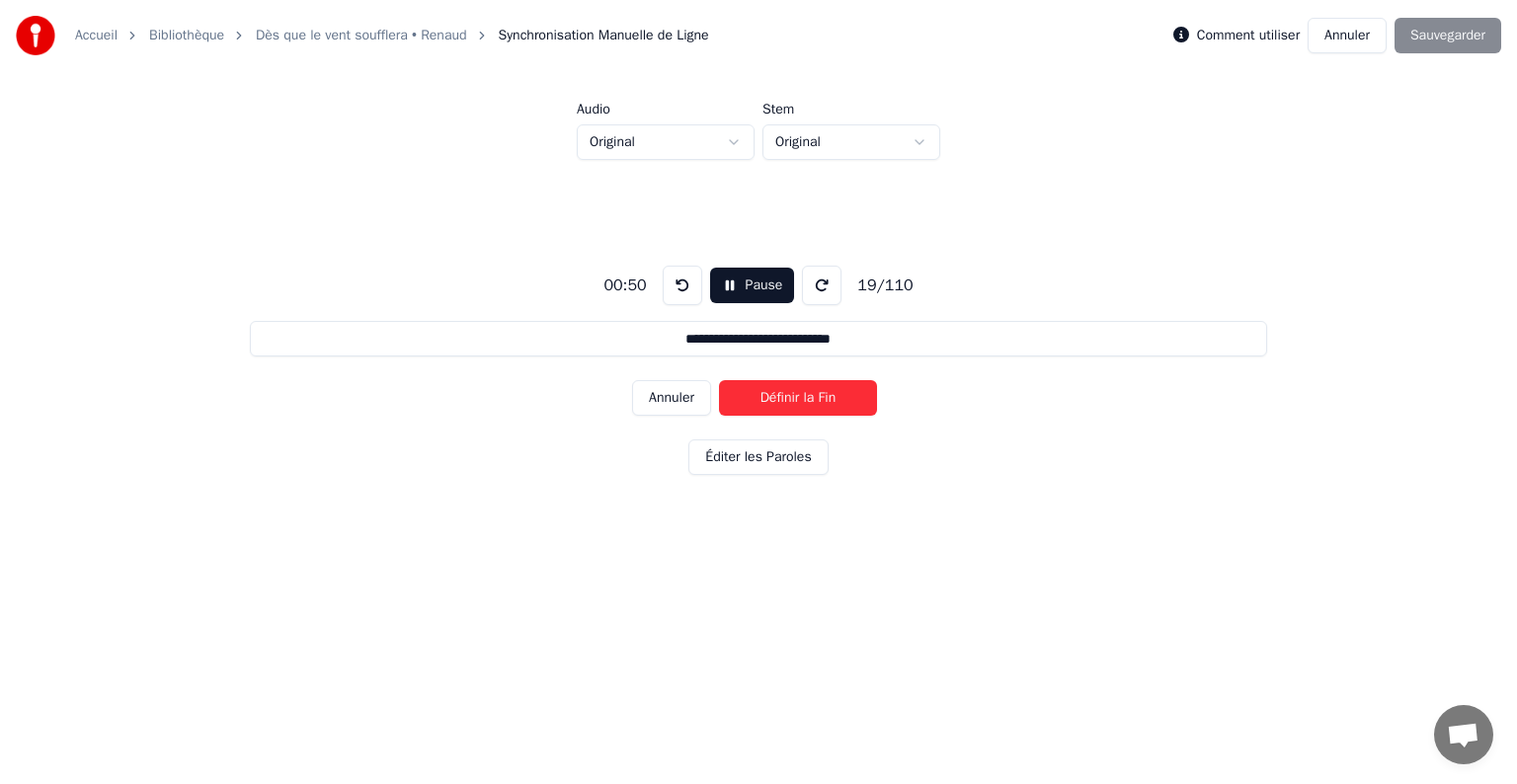 click on "Définir la Fin" at bounding box center (798, 398) 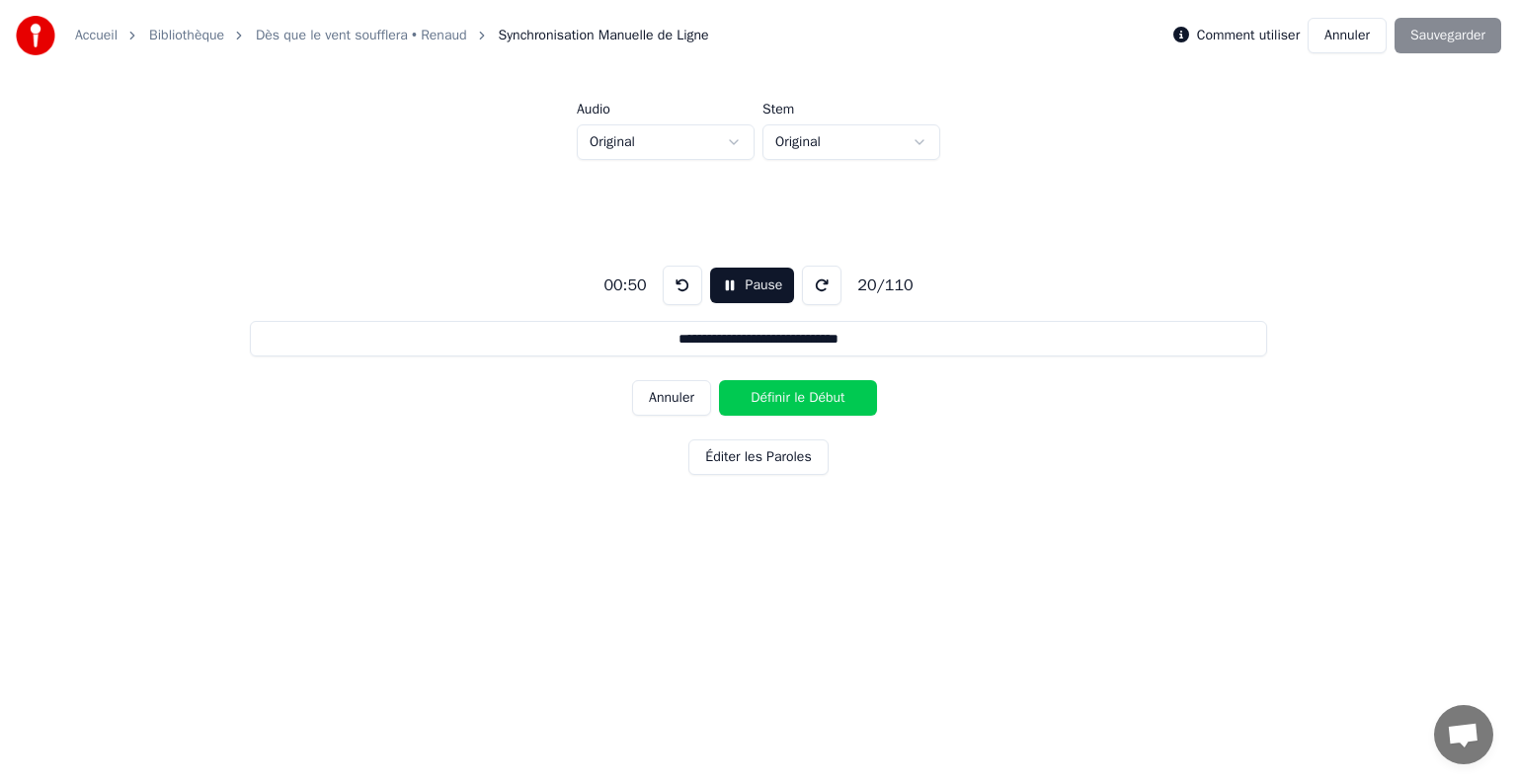click on "Définir le Début" at bounding box center (798, 398) 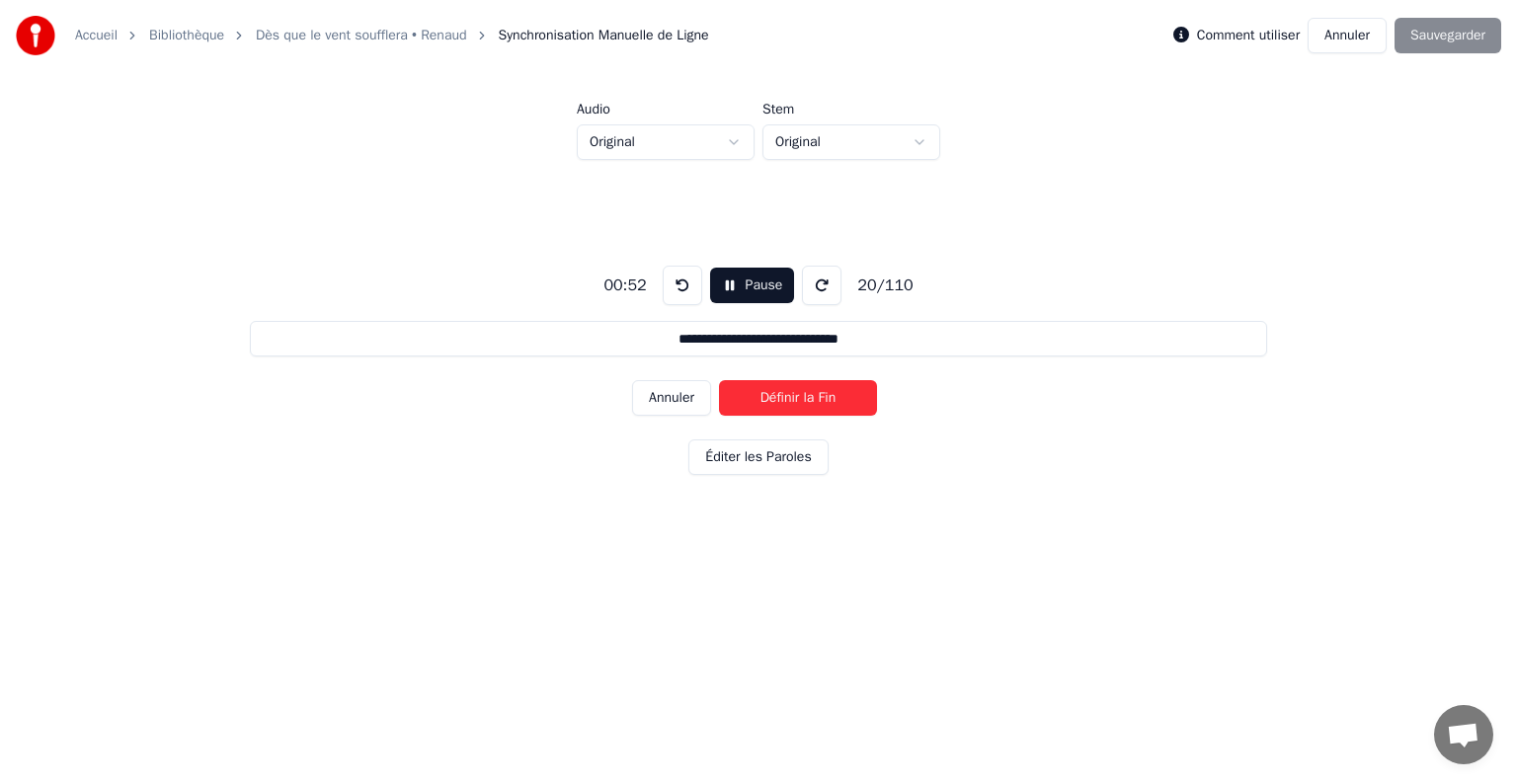 click on "Définir la Fin" at bounding box center [798, 398] 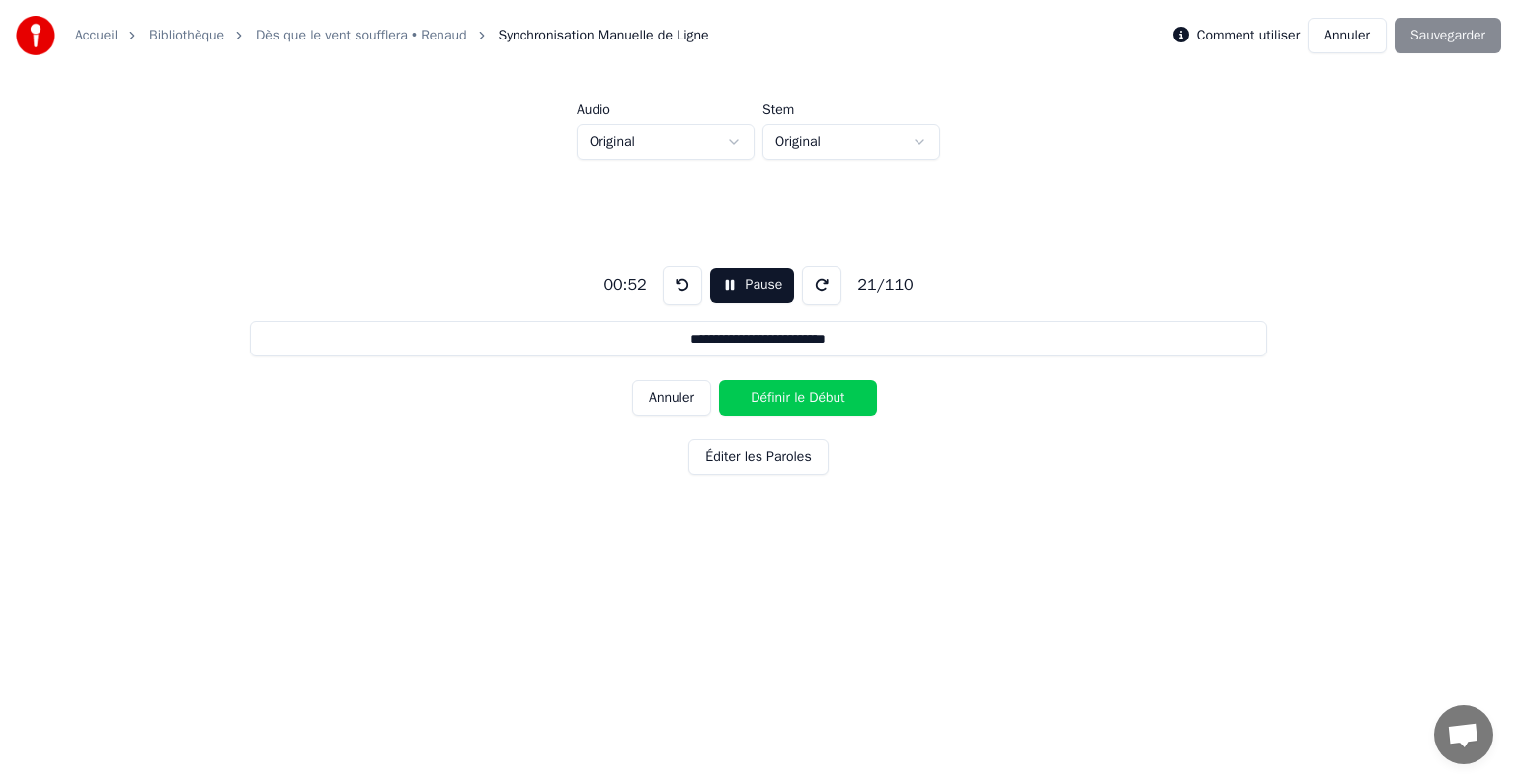 click on "Définir le Début" at bounding box center (798, 398) 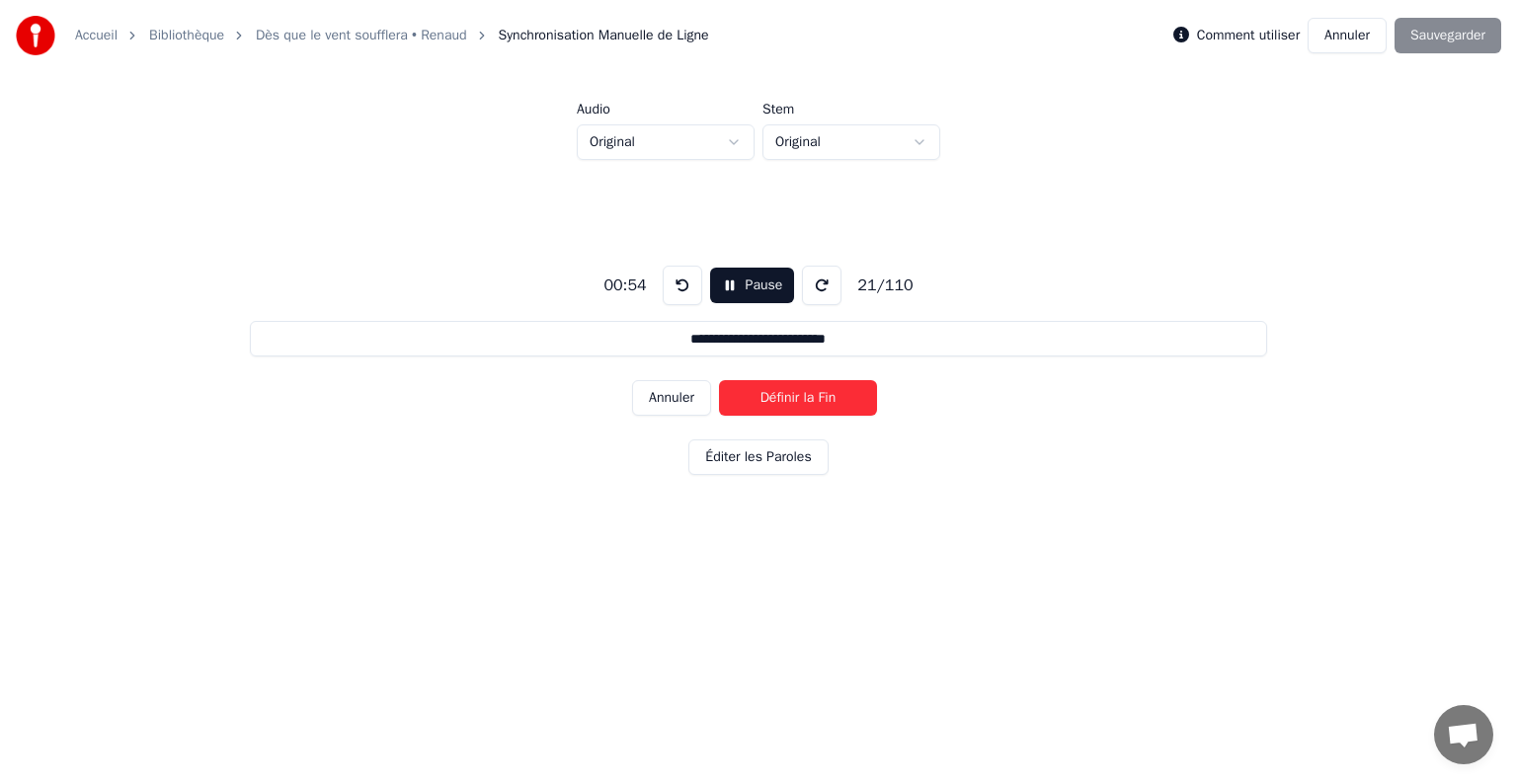 click on "Définir la Fin" at bounding box center (798, 398) 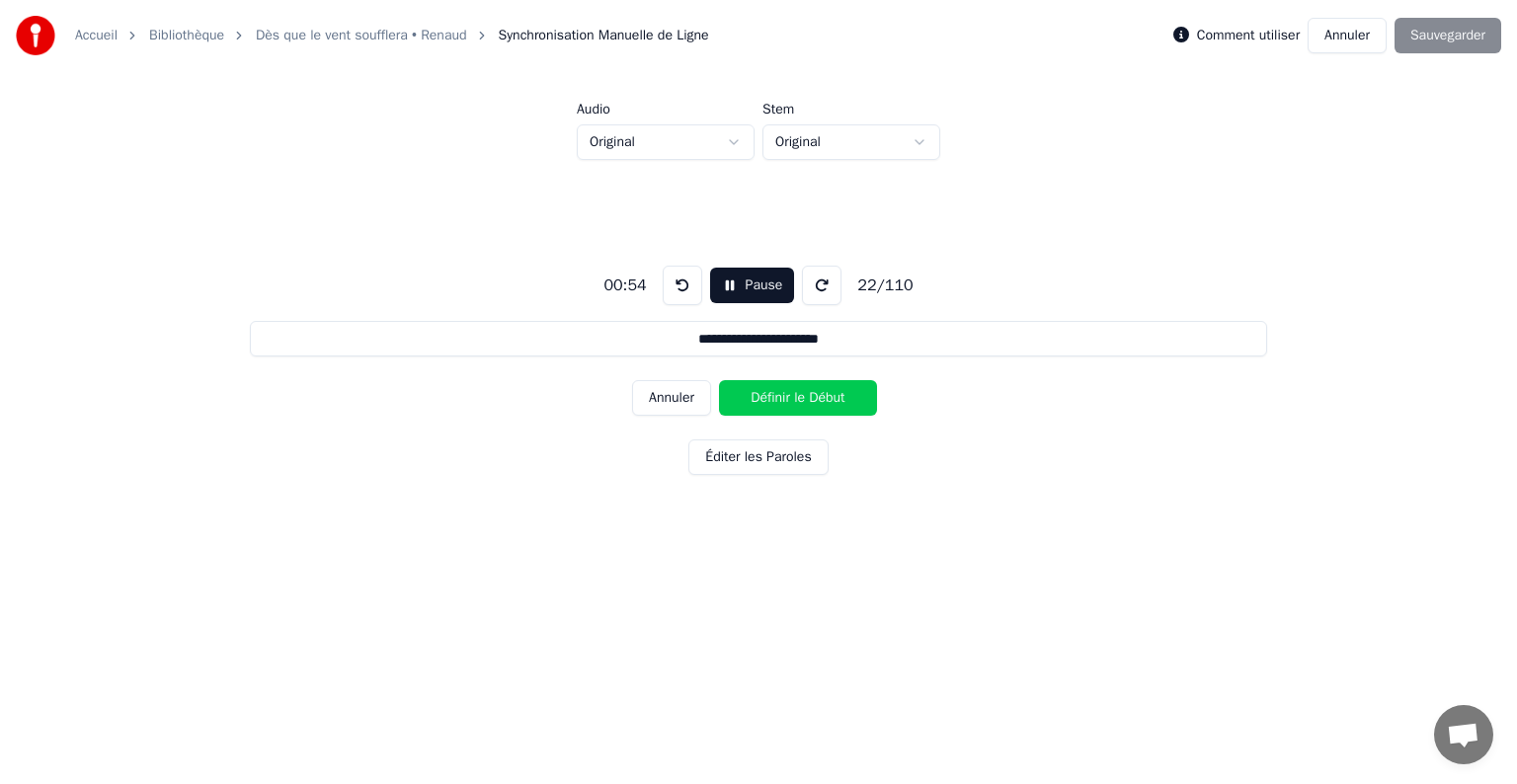 click on "Définir le Début" at bounding box center (798, 398) 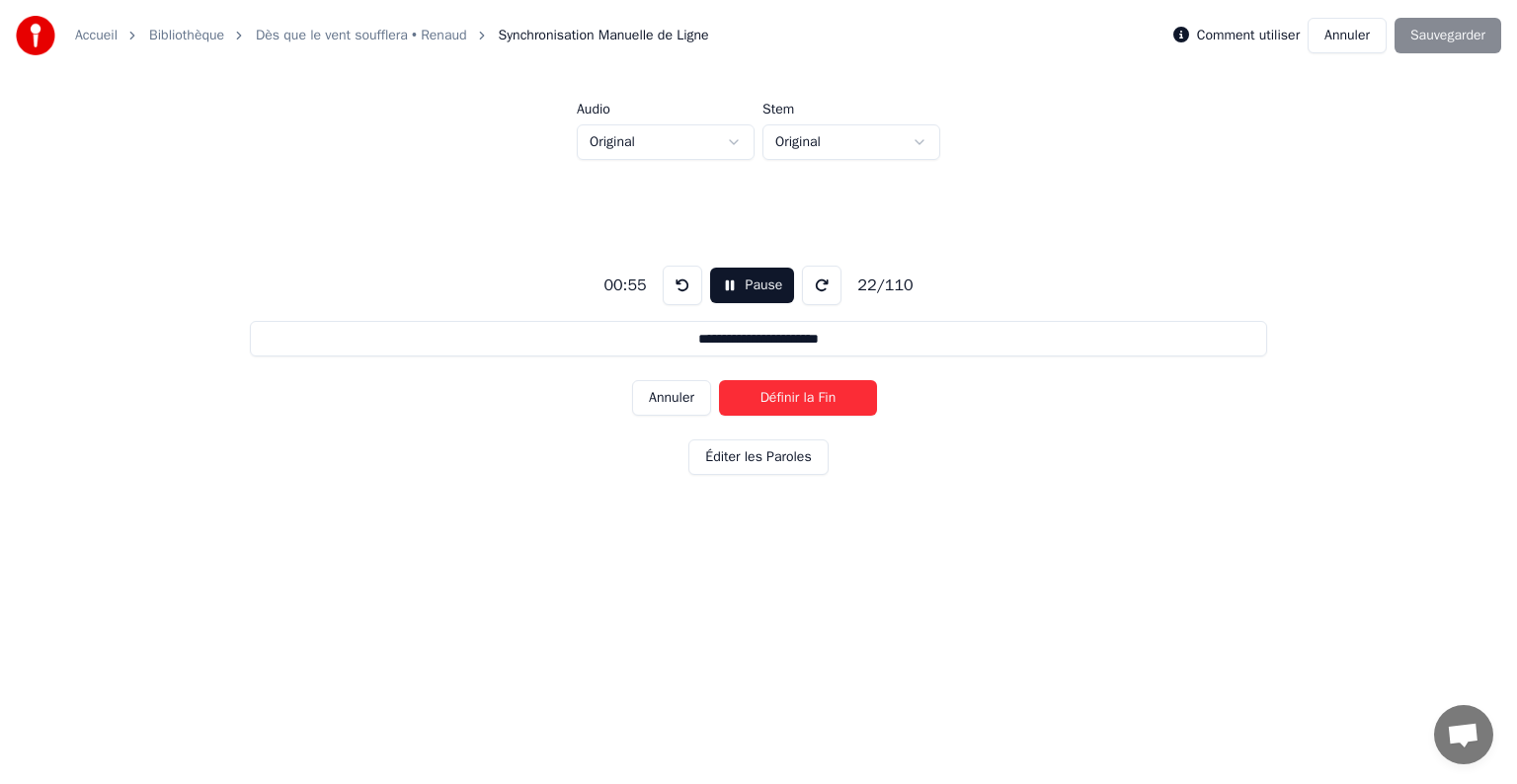 click on "Définir la Fin" at bounding box center (798, 398) 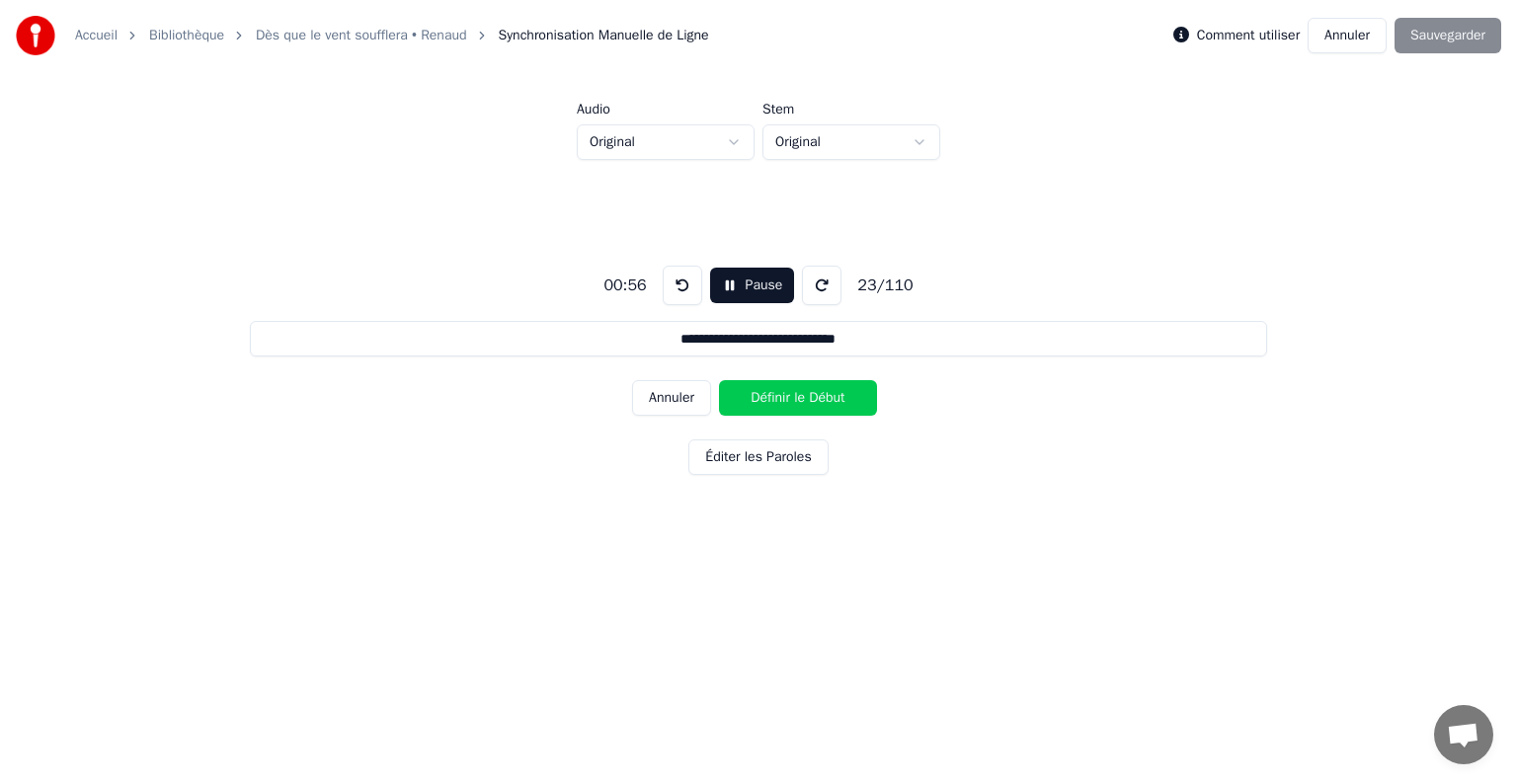 click on "Définir le Début" at bounding box center [798, 398] 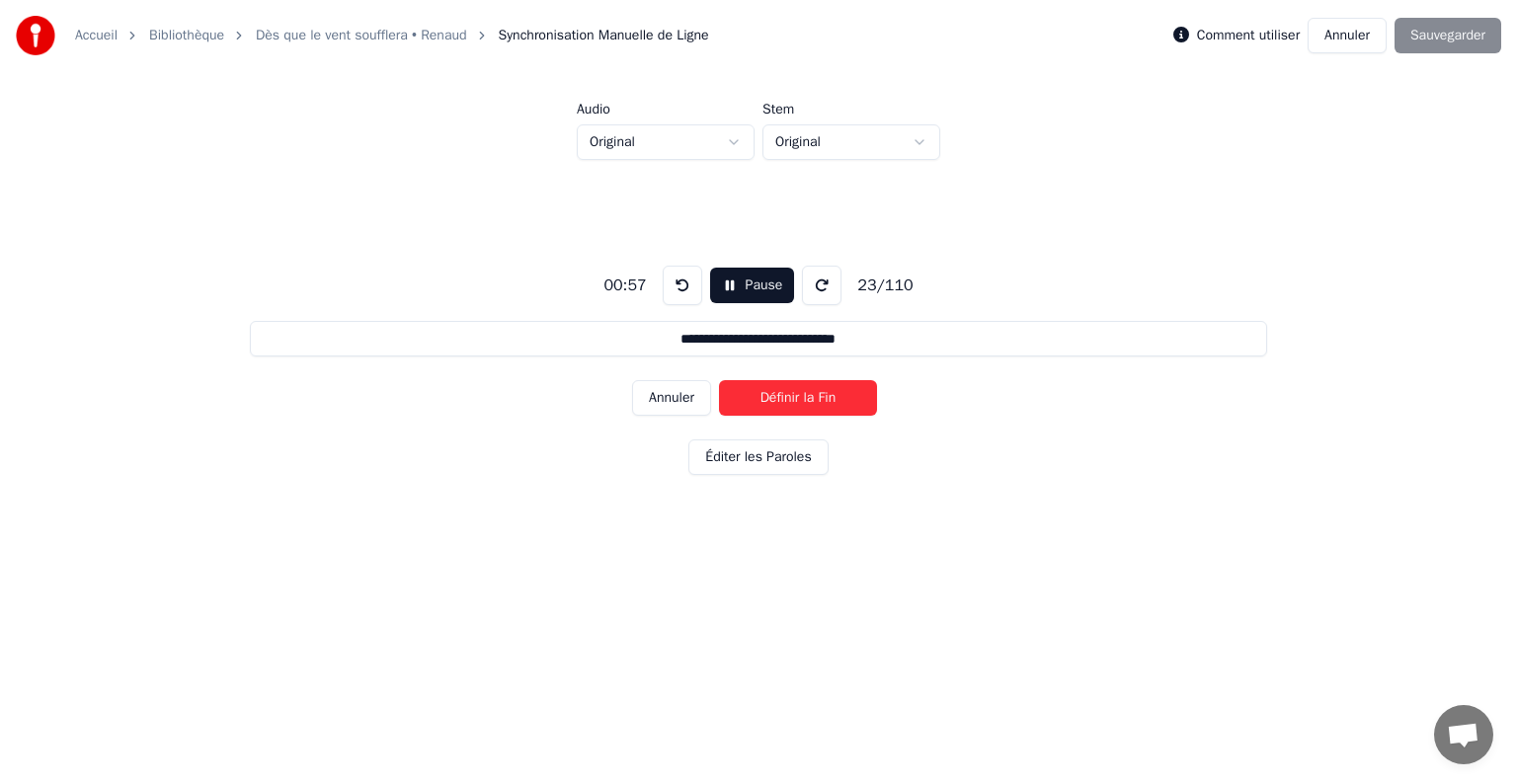 click on "Définir la Fin" at bounding box center [798, 398] 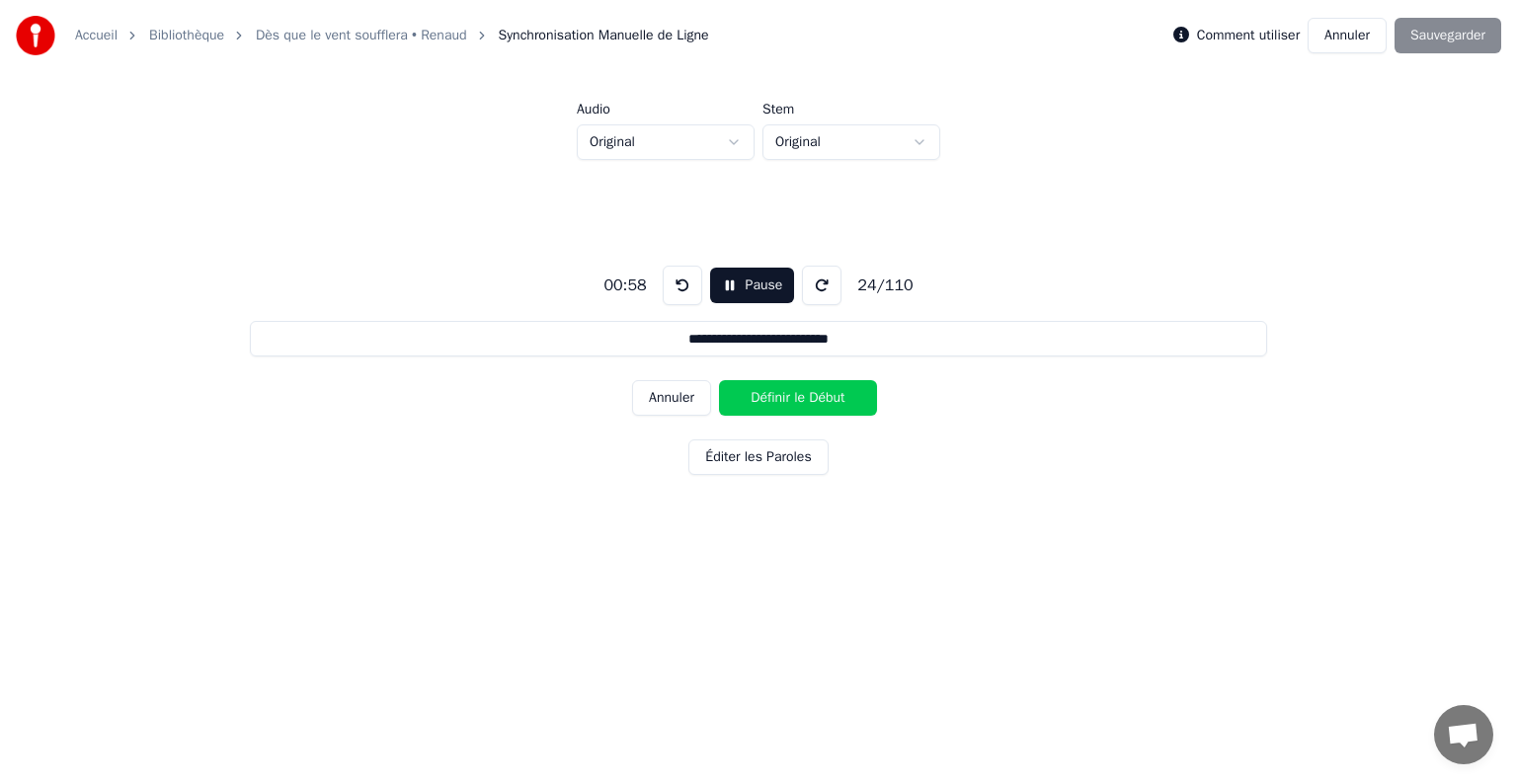 click on "Définir le Début" at bounding box center [798, 398] 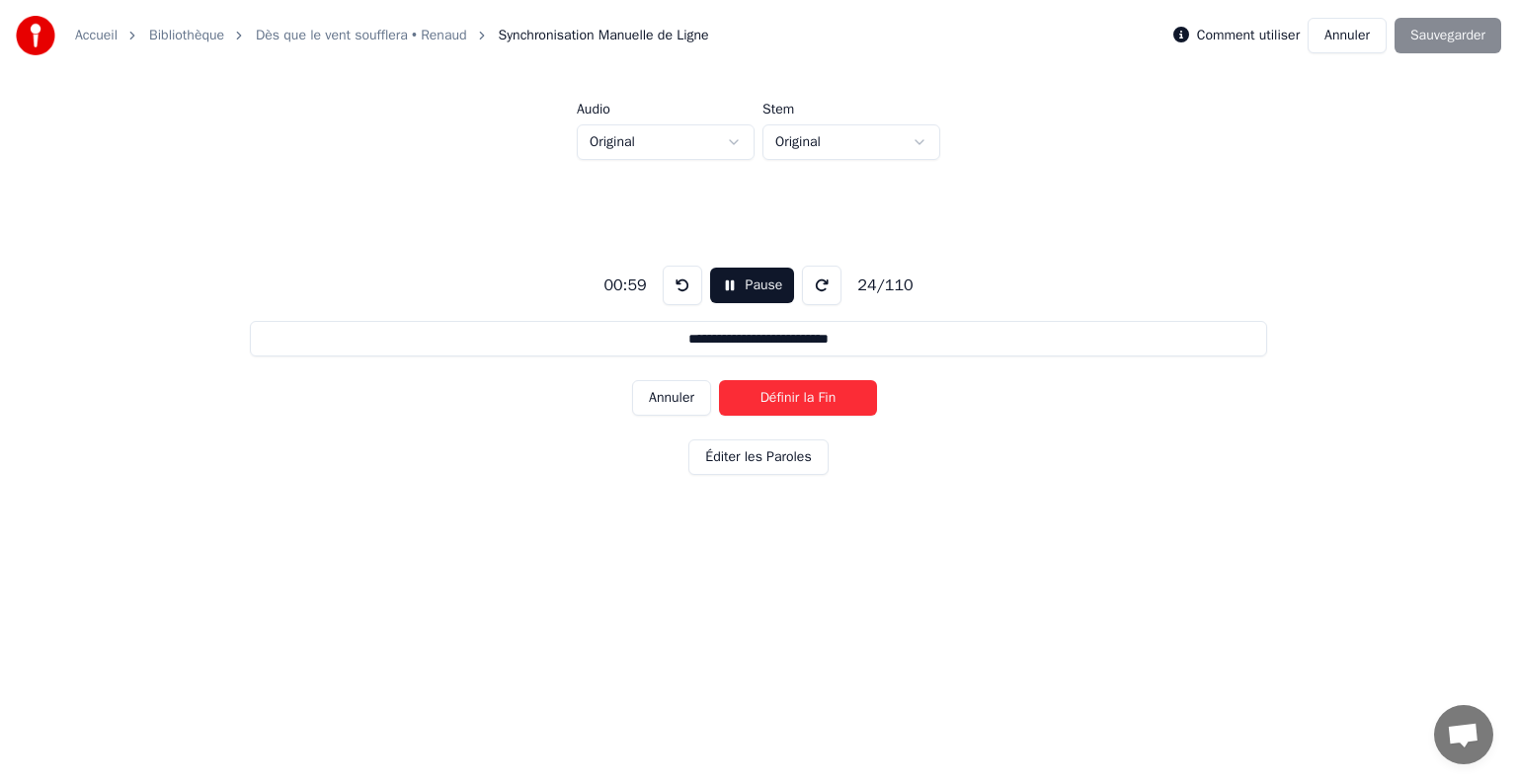 click on "Définir la Fin" at bounding box center [798, 398] 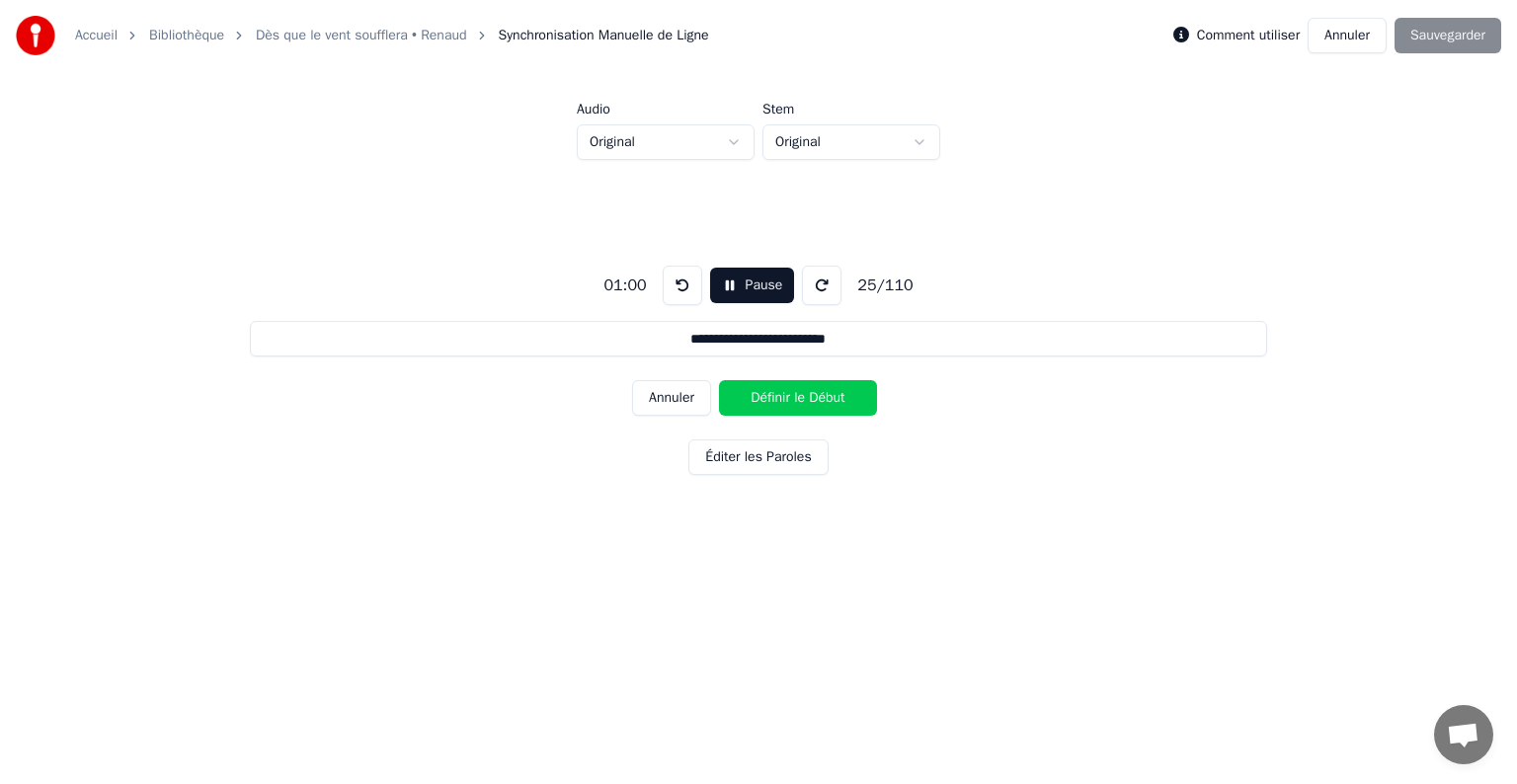 click on "Définir le Début" at bounding box center [798, 398] 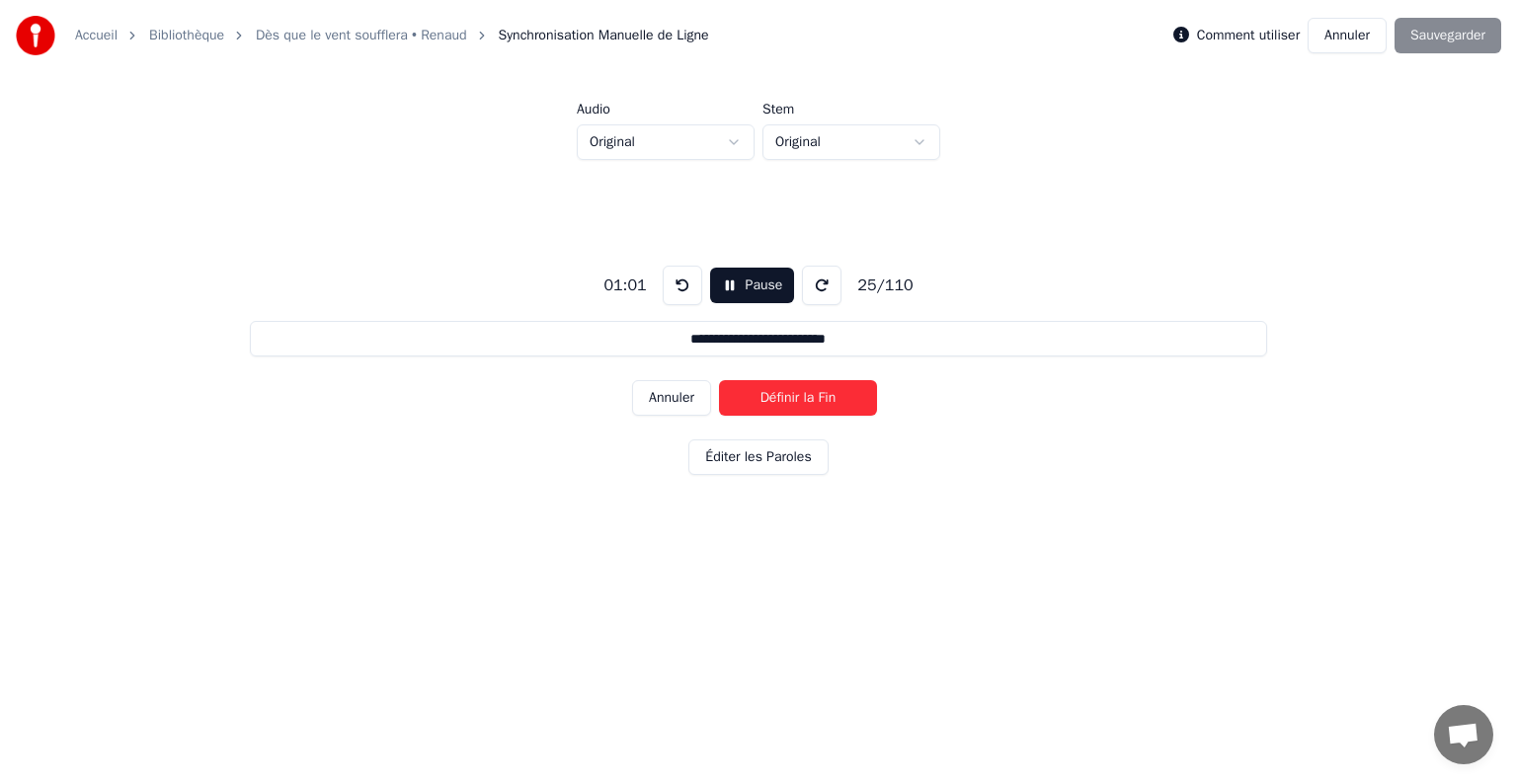 click on "Définir la Fin" at bounding box center [798, 398] 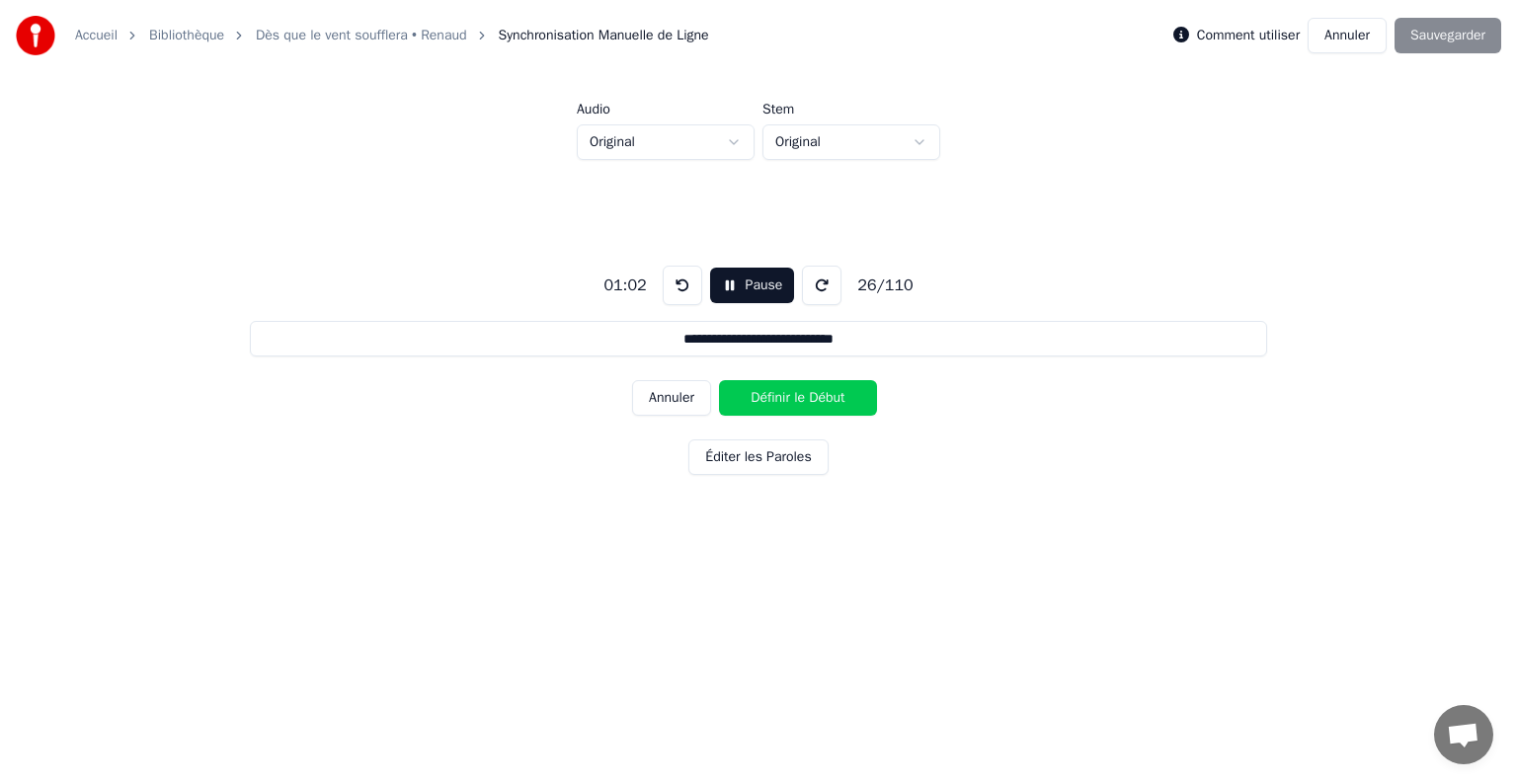 click on "Définir le Début" at bounding box center (798, 398) 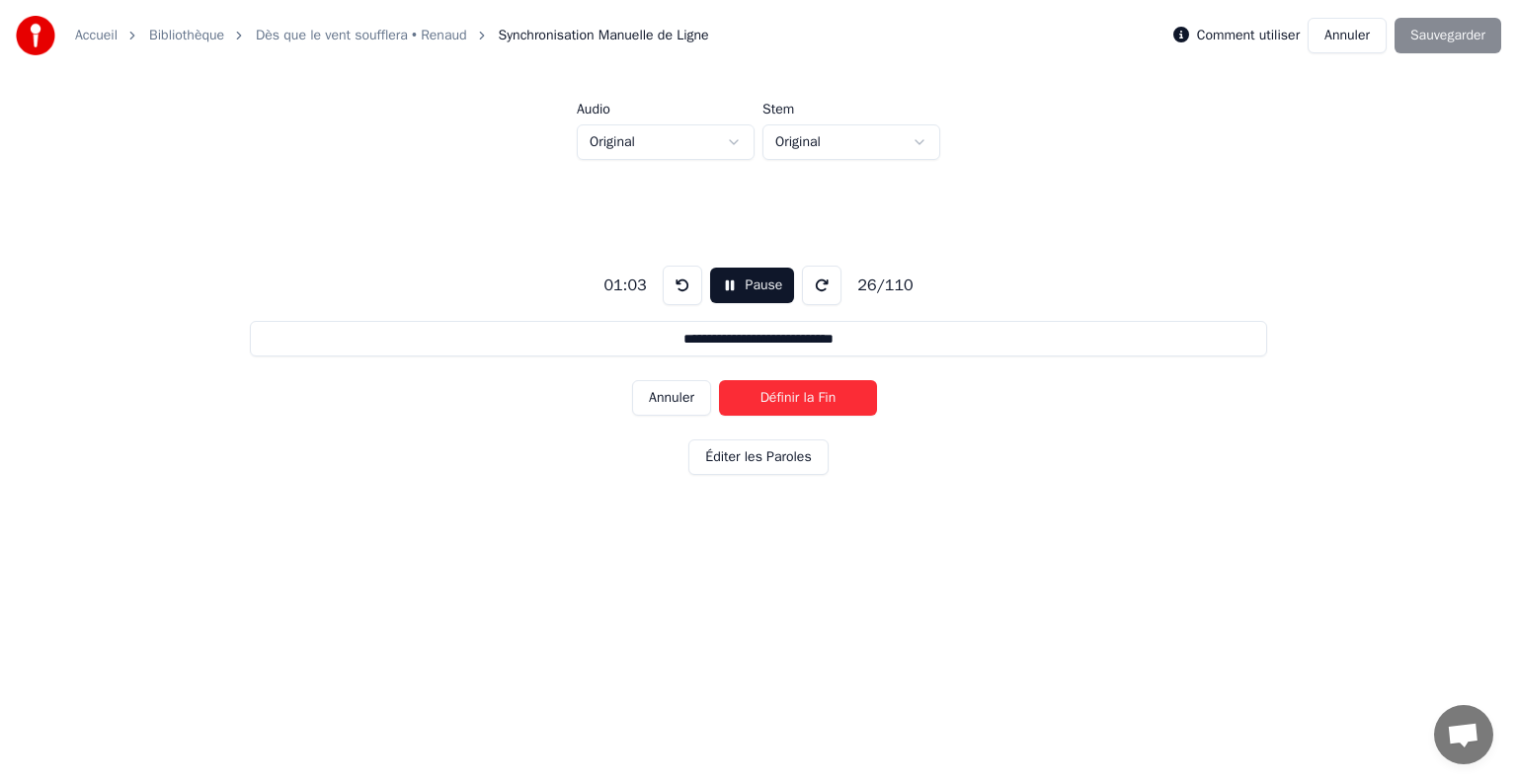 click on "Définir la Fin" at bounding box center (798, 398) 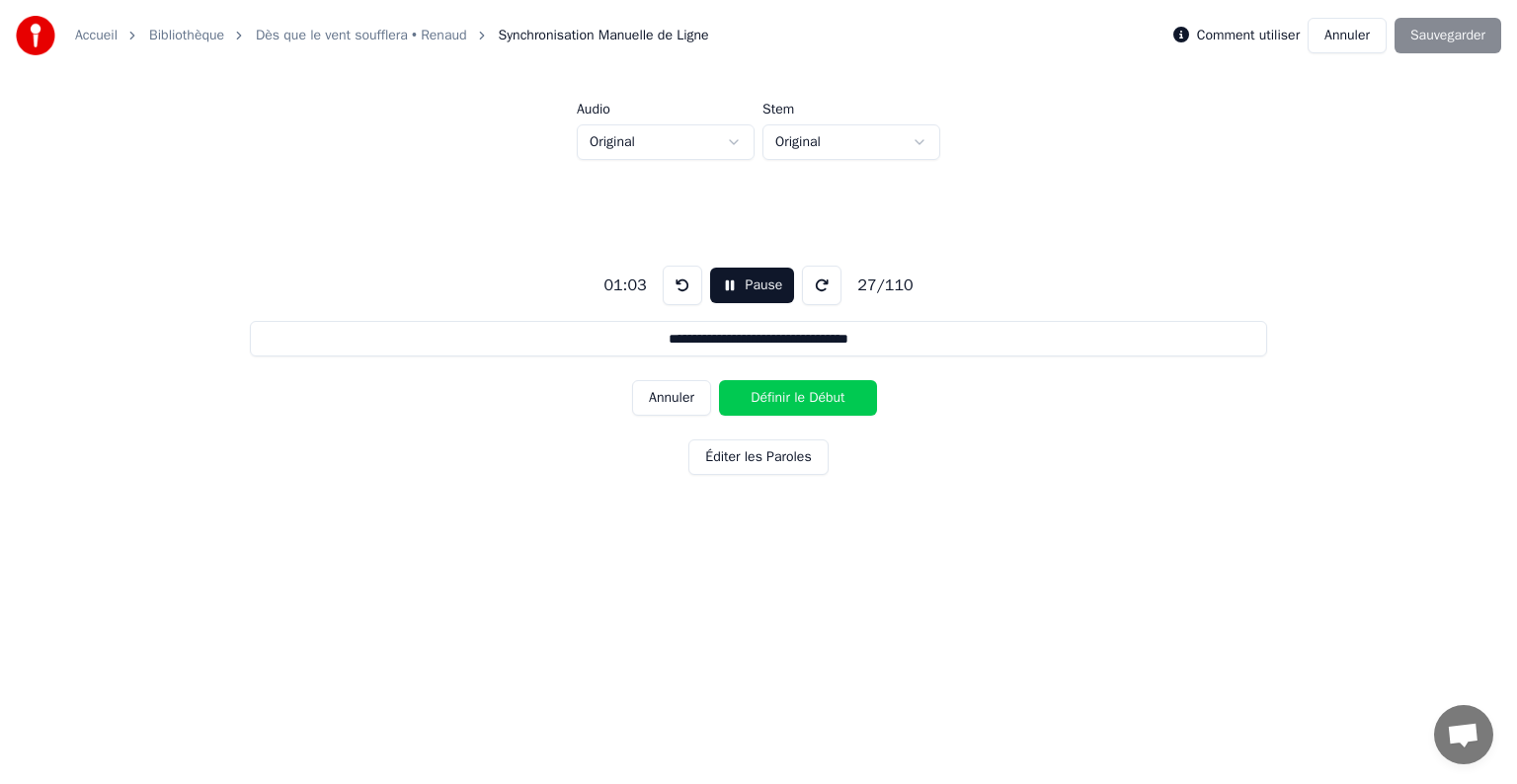 click on "Définir le Début" at bounding box center [798, 398] 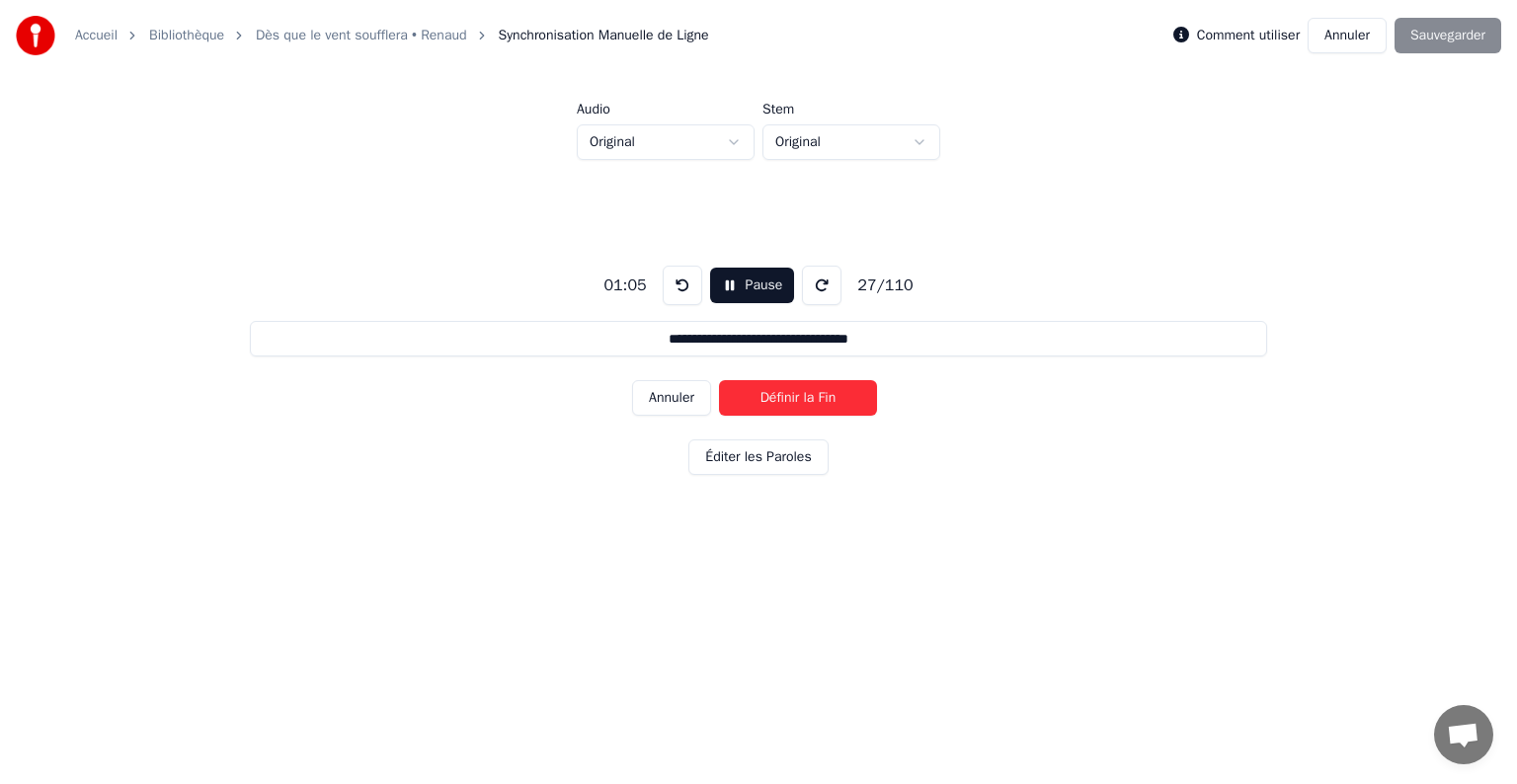 click on "Définir la Fin" at bounding box center [798, 398] 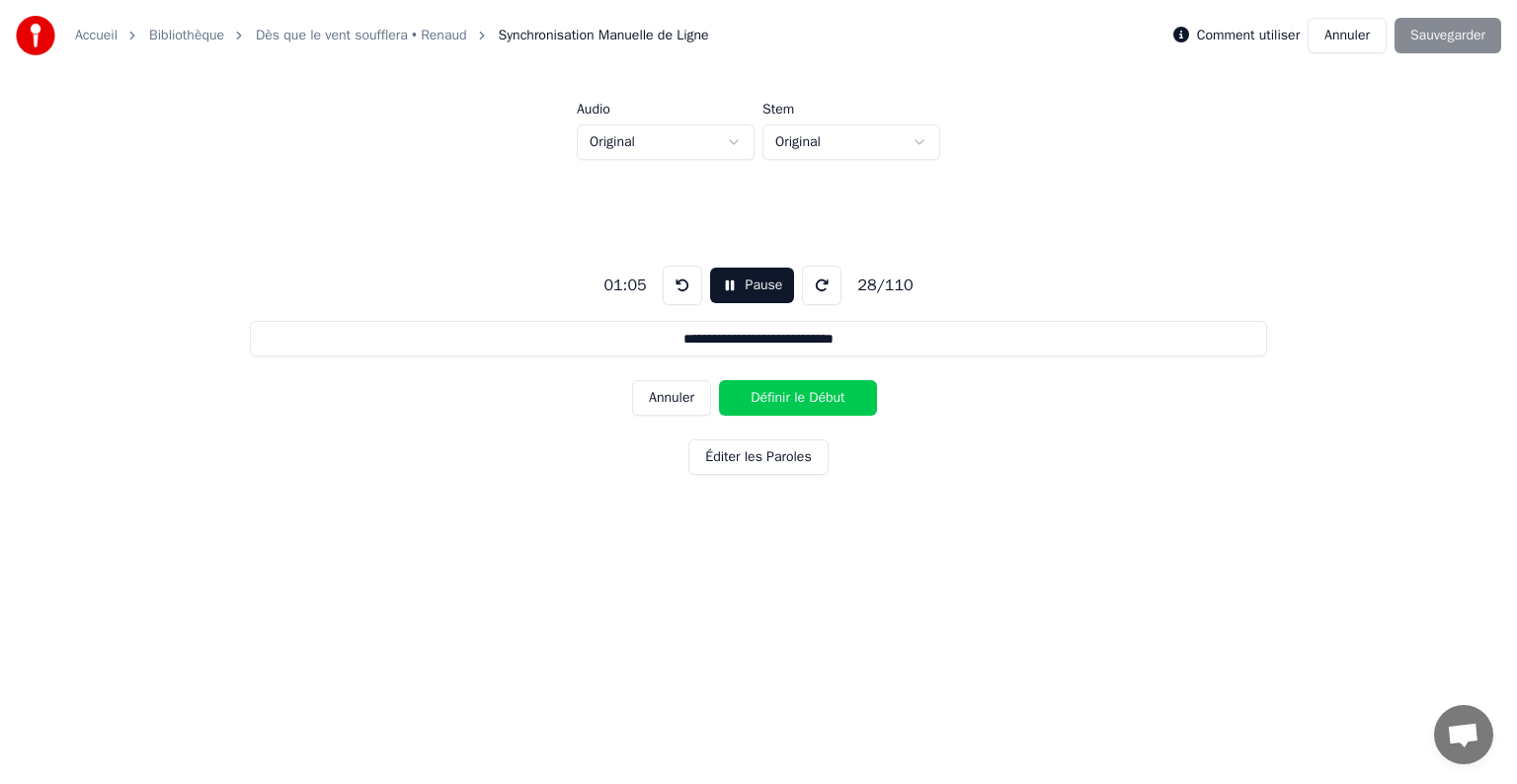 click on "Définir le Début" at bounding box center (798, 398) 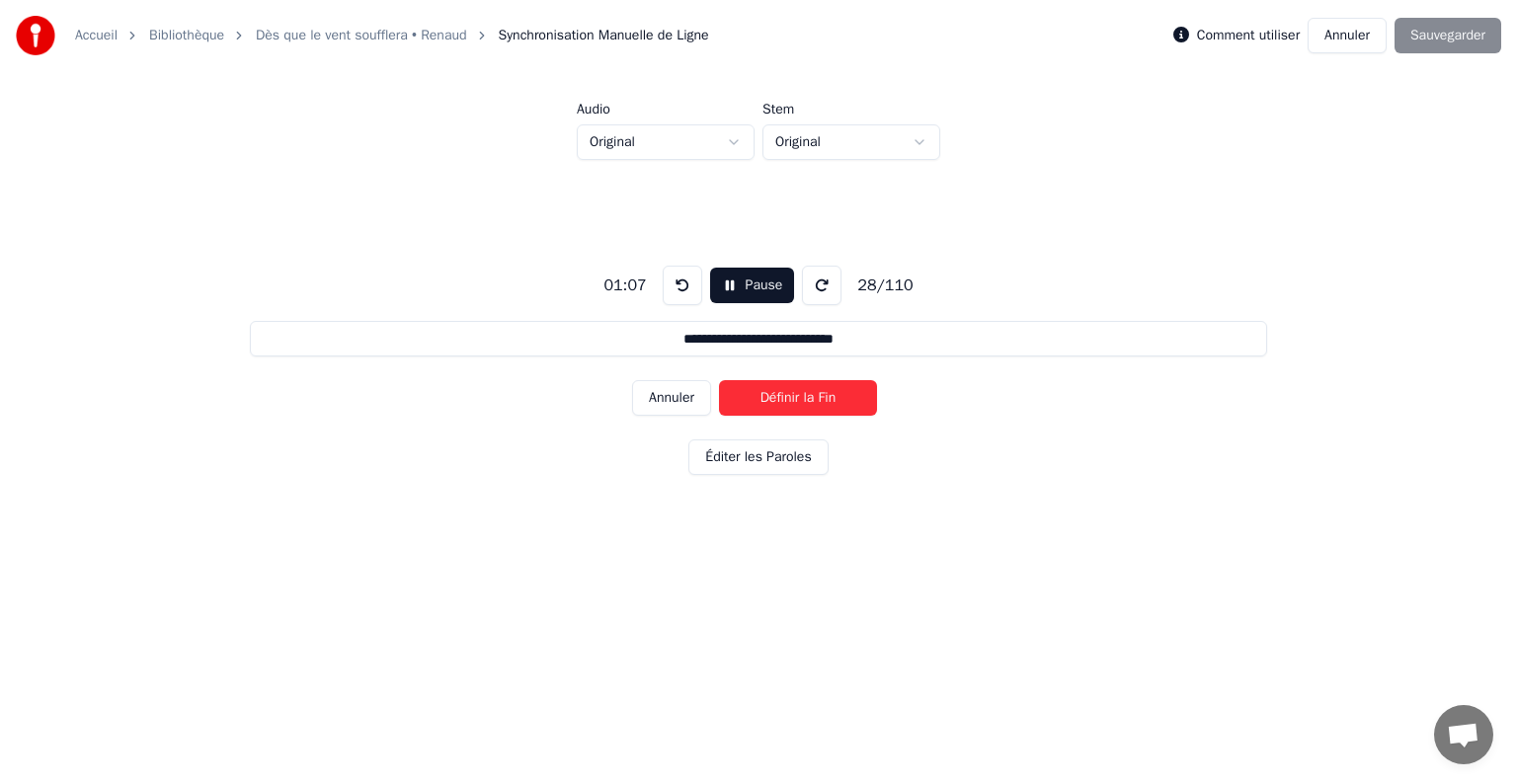 click on "Définir la Fin" at bounding box center (798, 398) 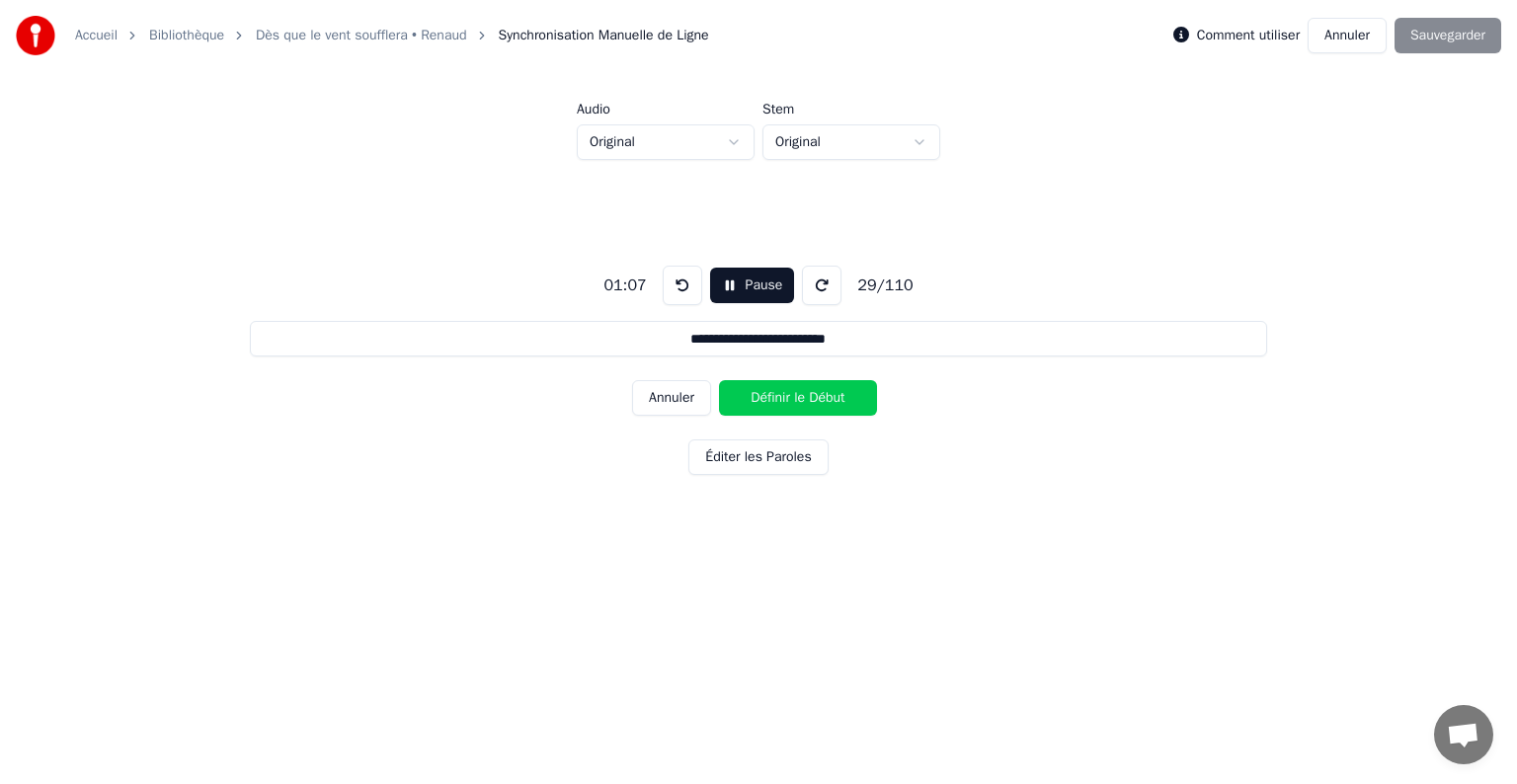 click on "Définir le Début" at bounding box center (798, 398) 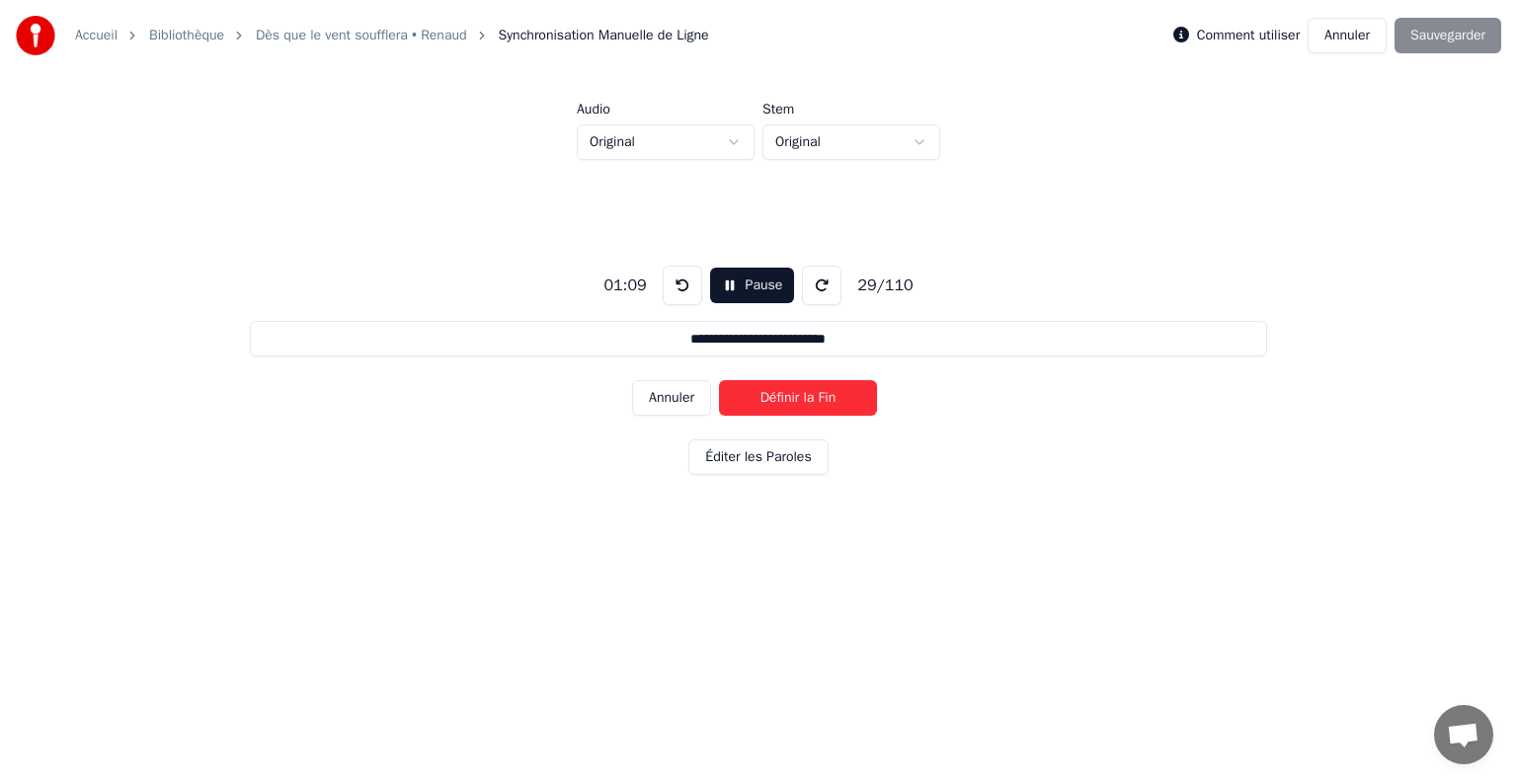 click on "Définir la Fin" at bounding box center (798, 398) 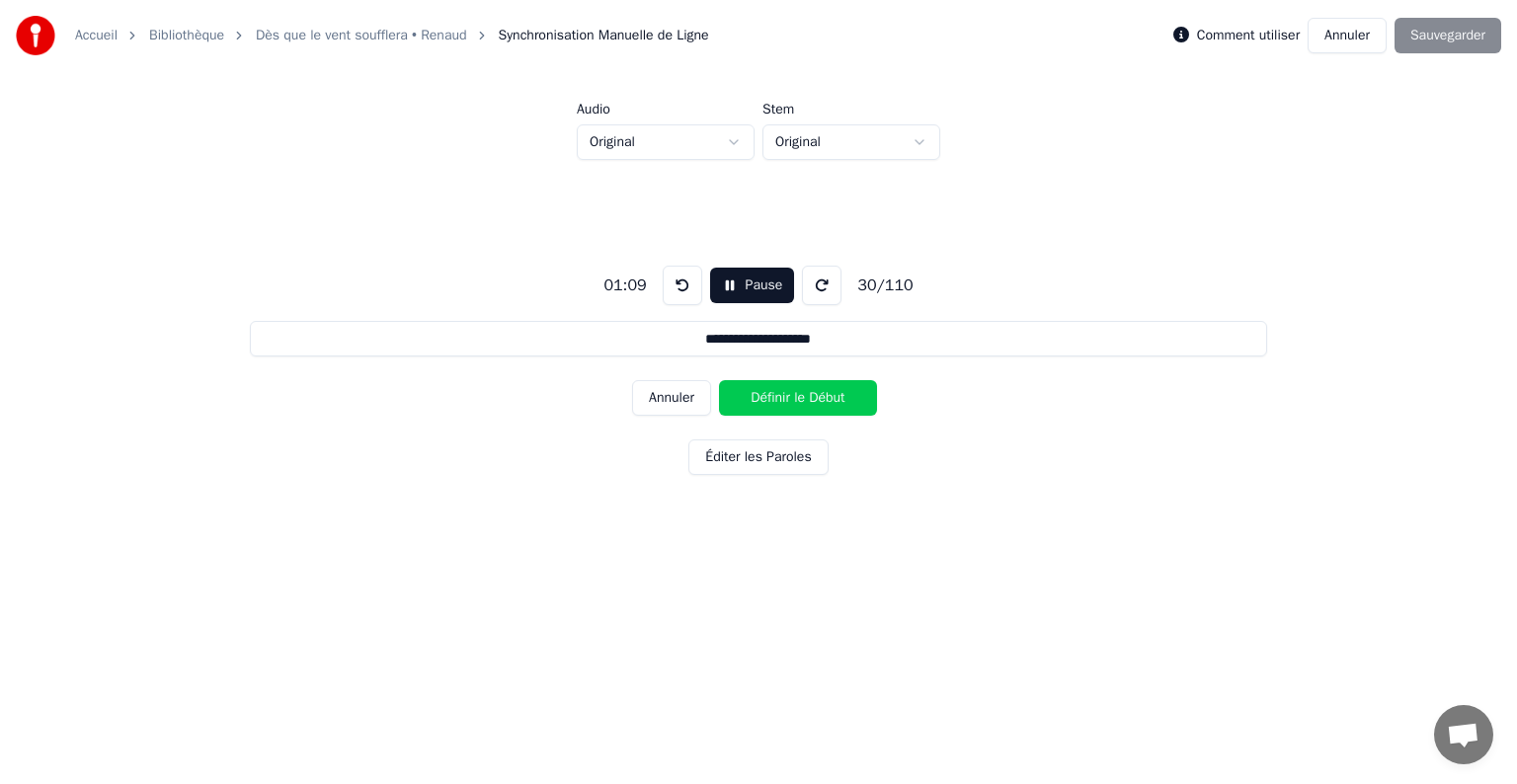 click on "Définir le Début" at bounding box center [798, 398] 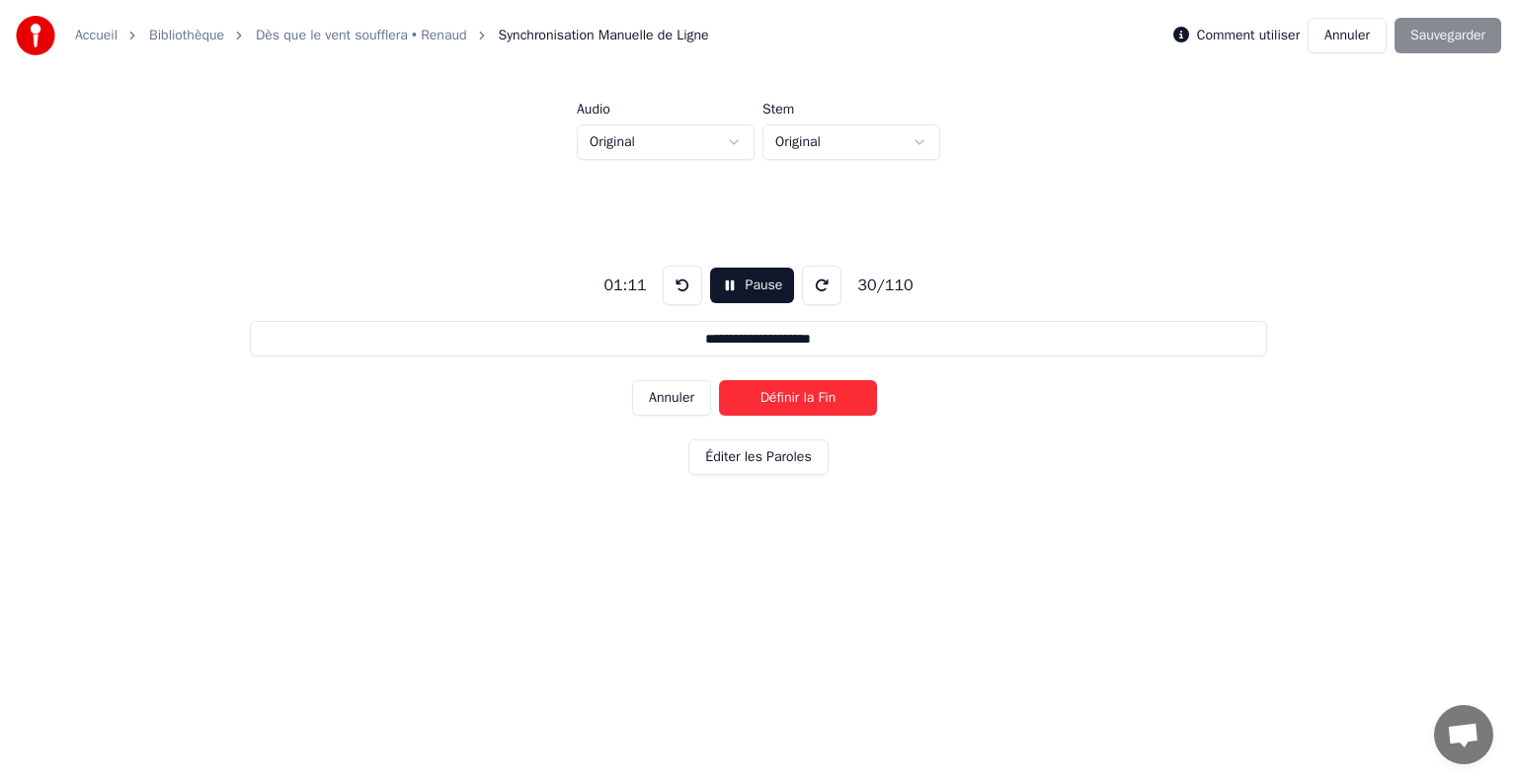 click on "Définir la Fin" at bounding box center [798, 398] 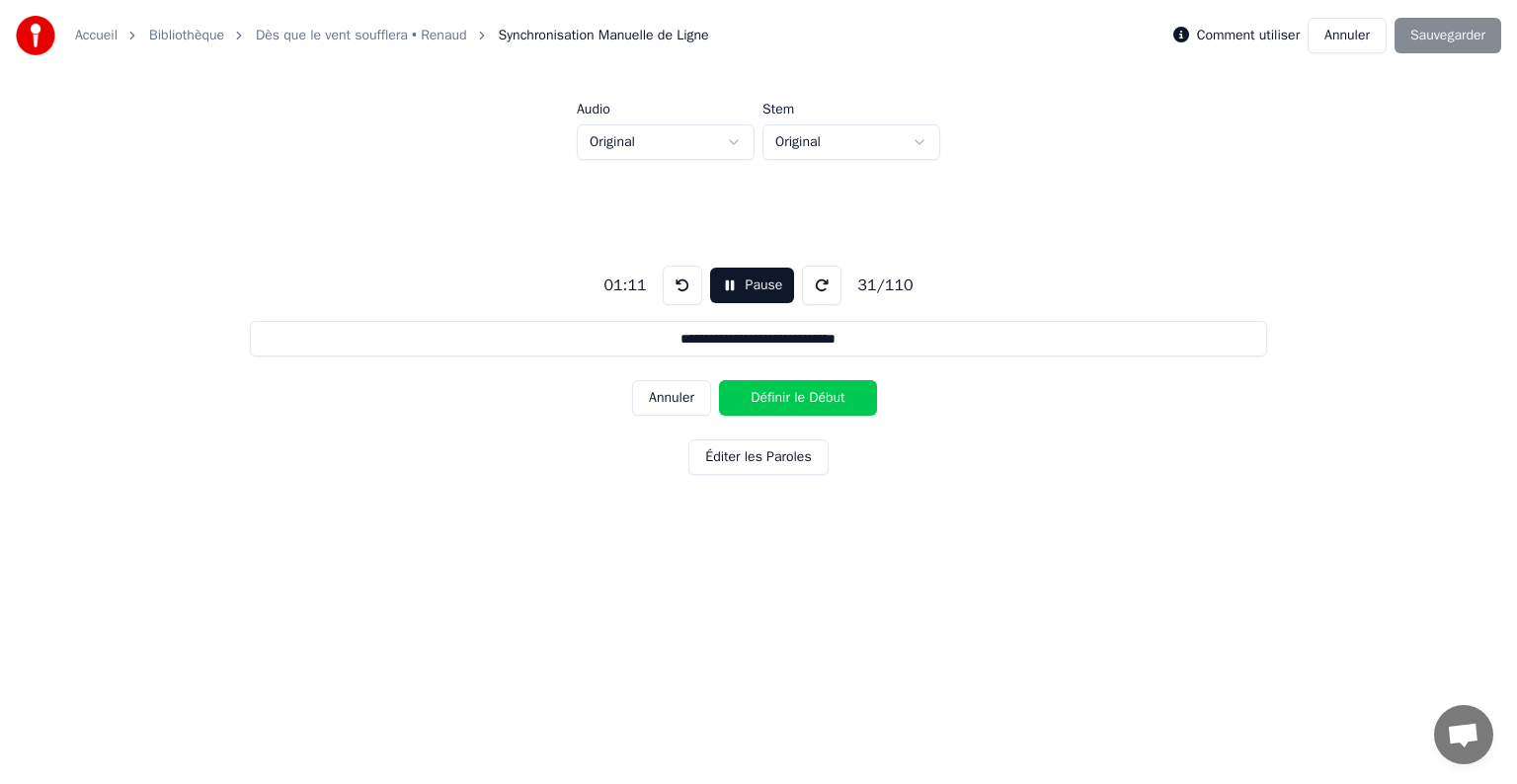 click on "Définir le Début" at bounding box center [798, 398] 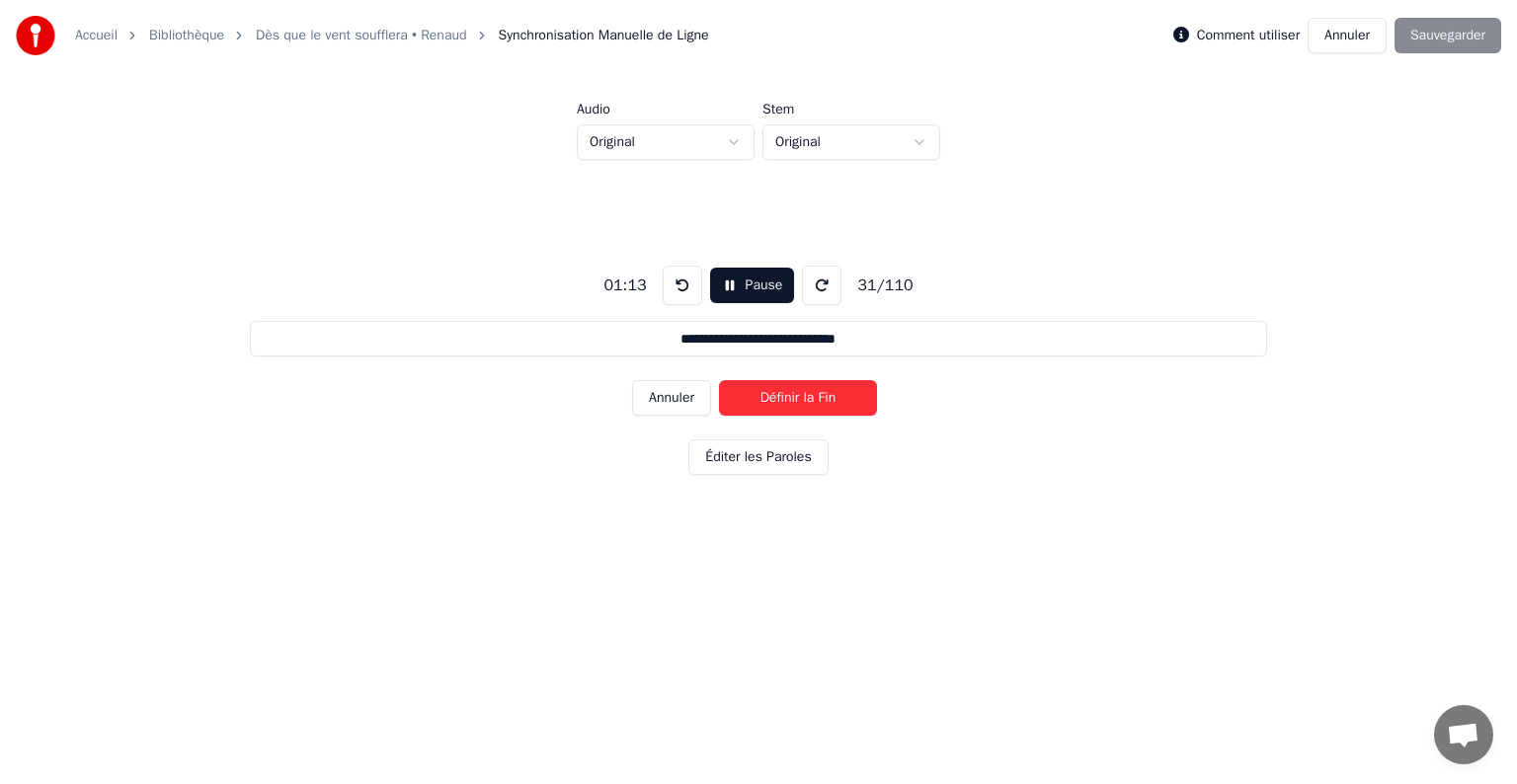 click on "Définir la Fin" at bounding box center (798, 398) 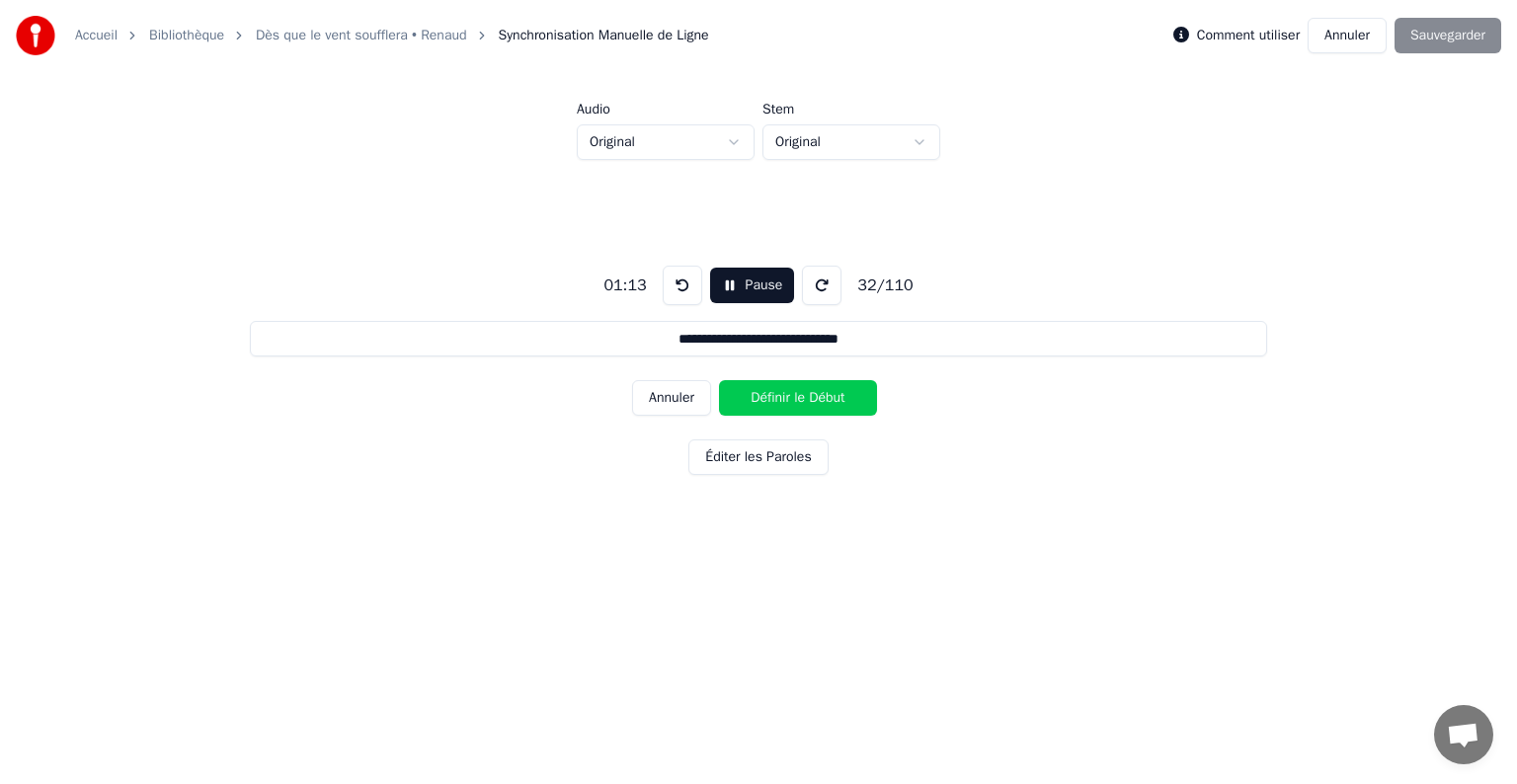 click on "Définir le Début" at bounding box center (798, 398) 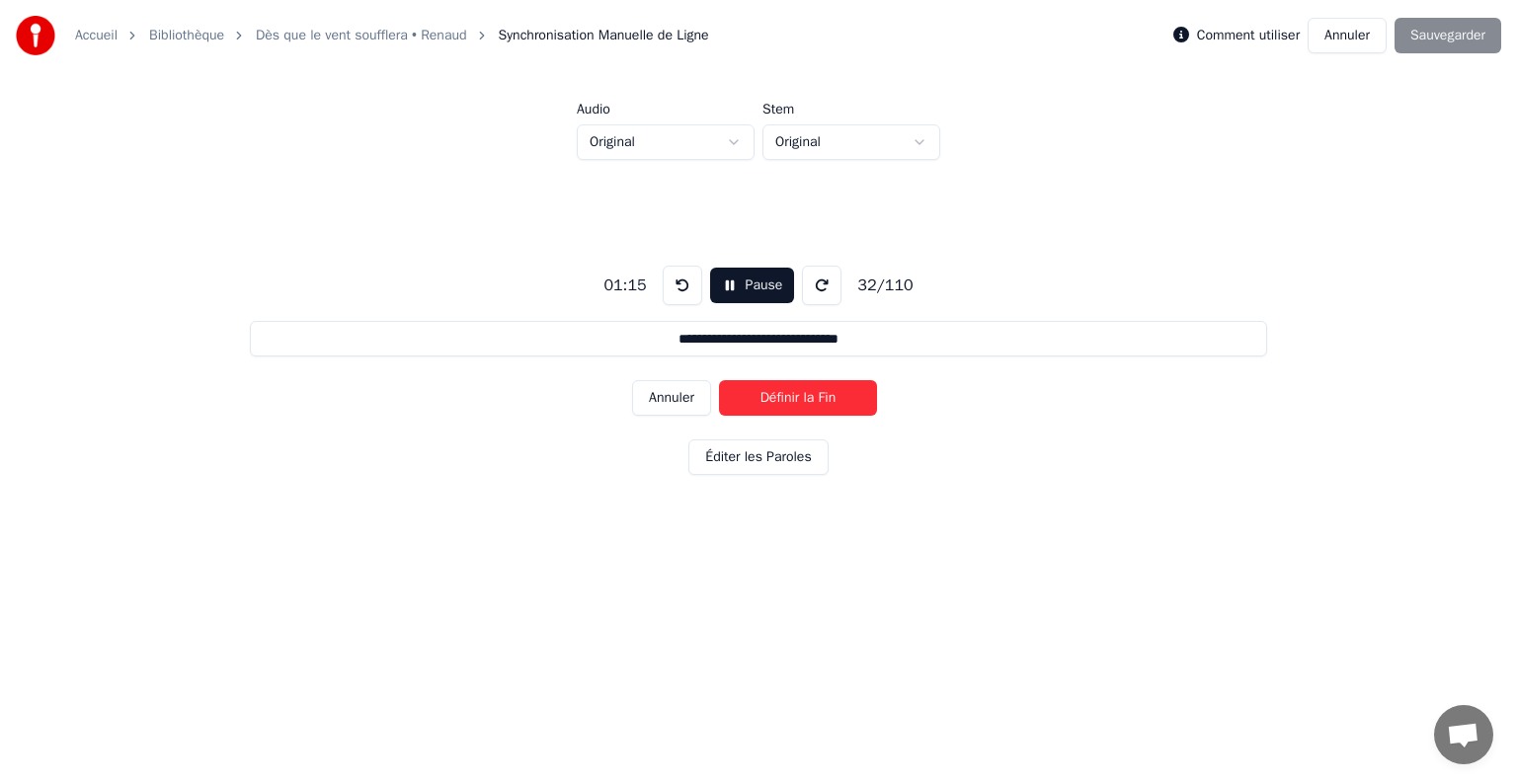 click on "Définir la Fin" at bounding box center (798, 398) 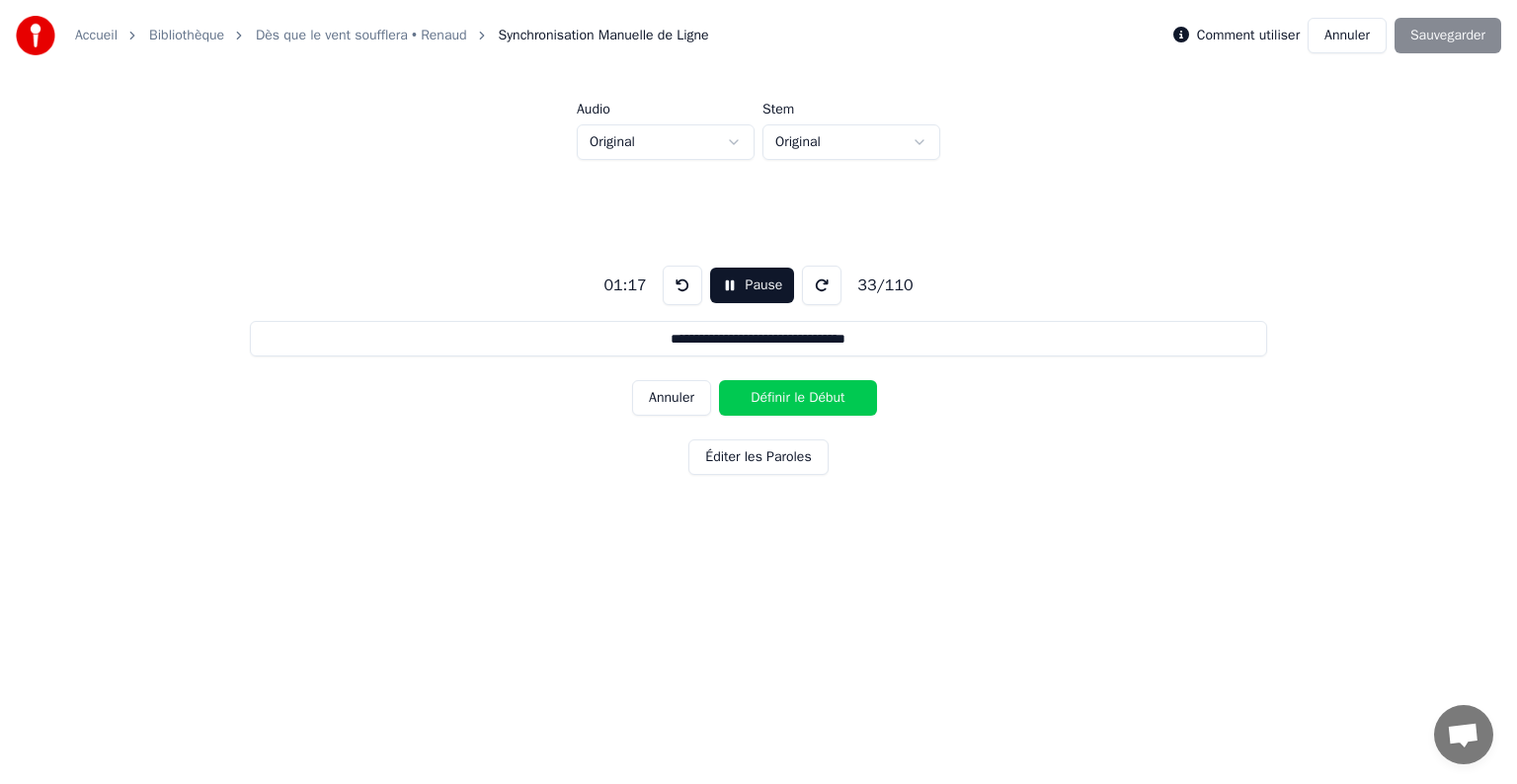 click on "Pause" at bounding box center (753, 285) 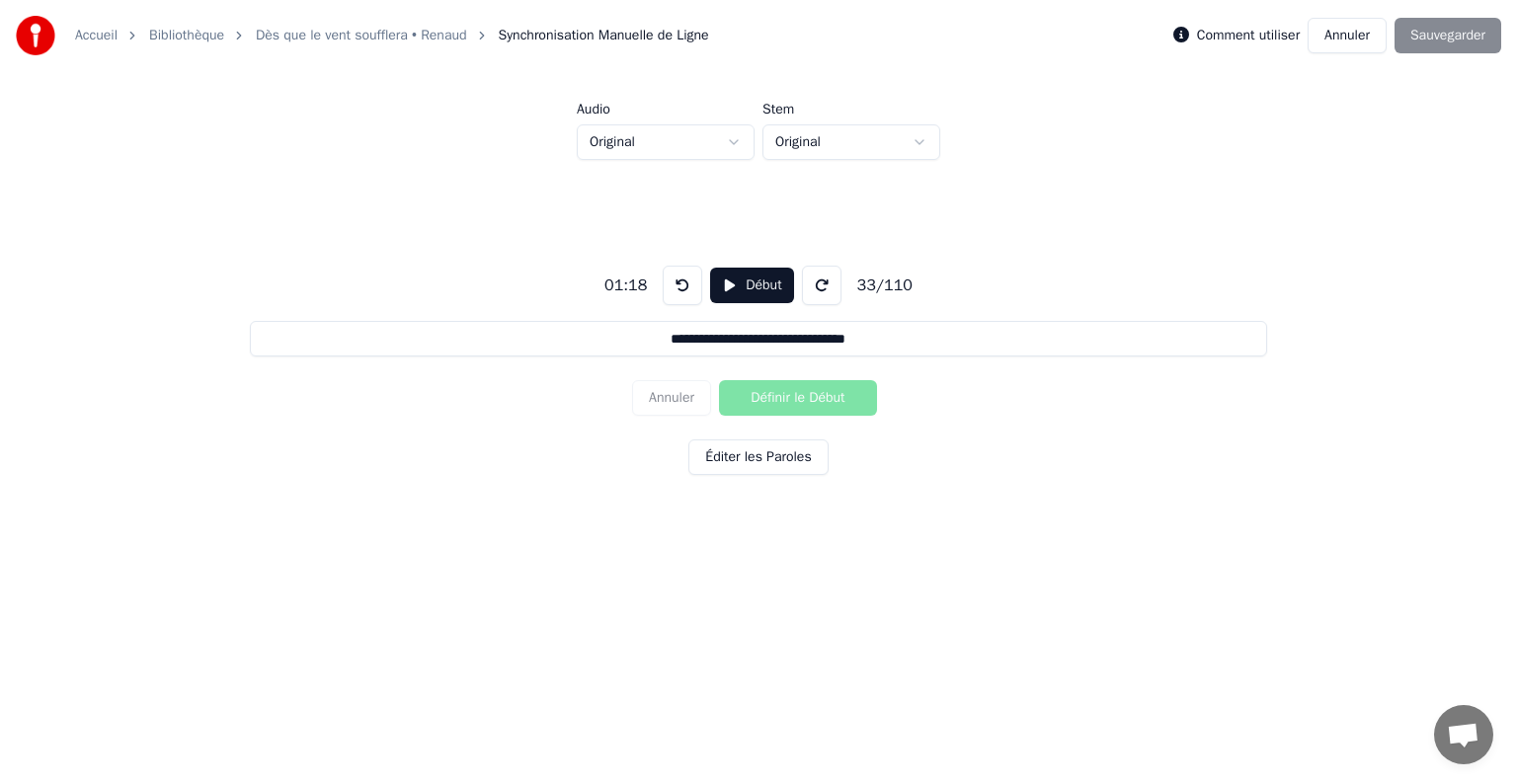 click on "Éditer les Paroles" at bounding box center [758, 457] 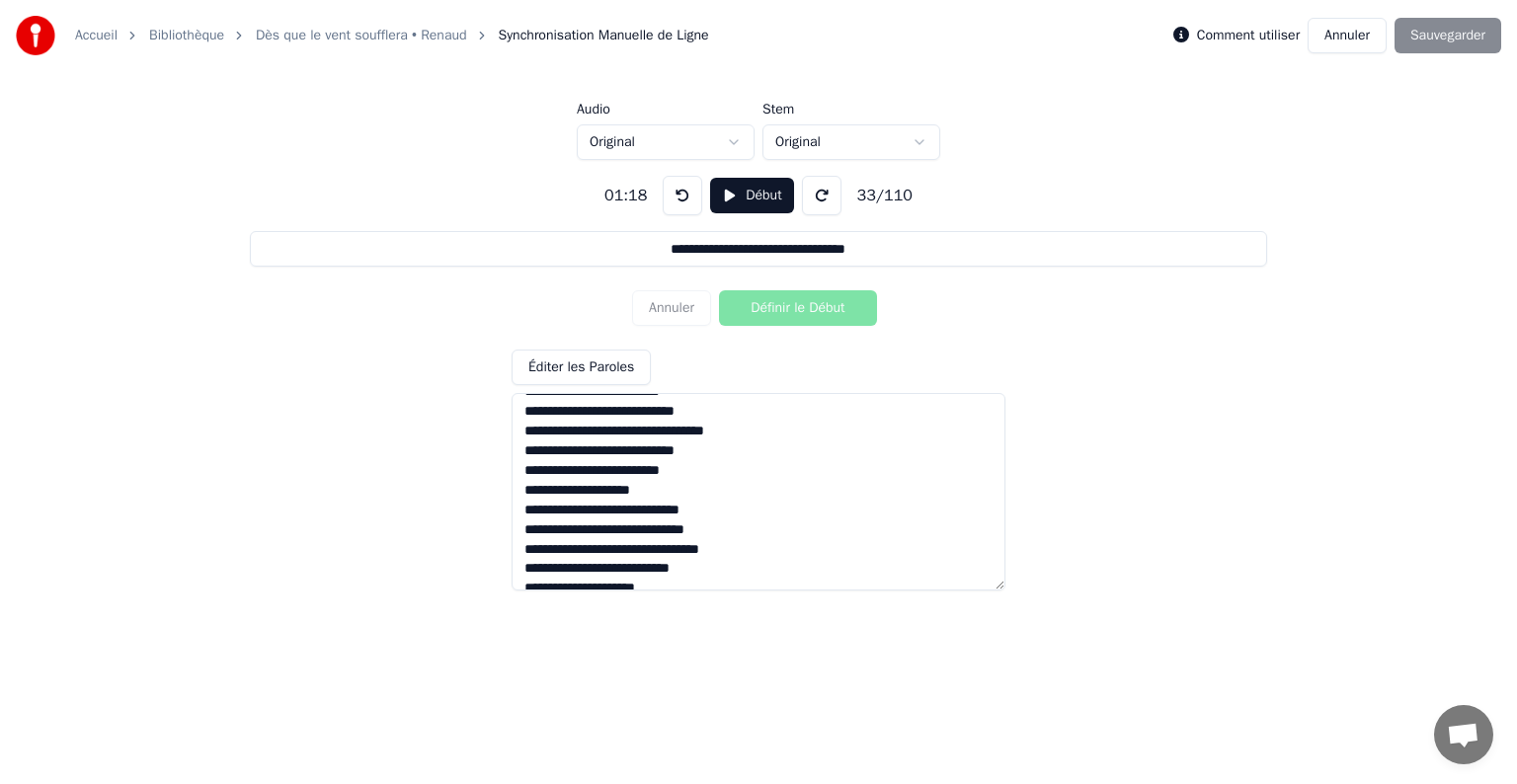 scroll, scrollTop: 592, scrollLeft: 0, axis: vertical 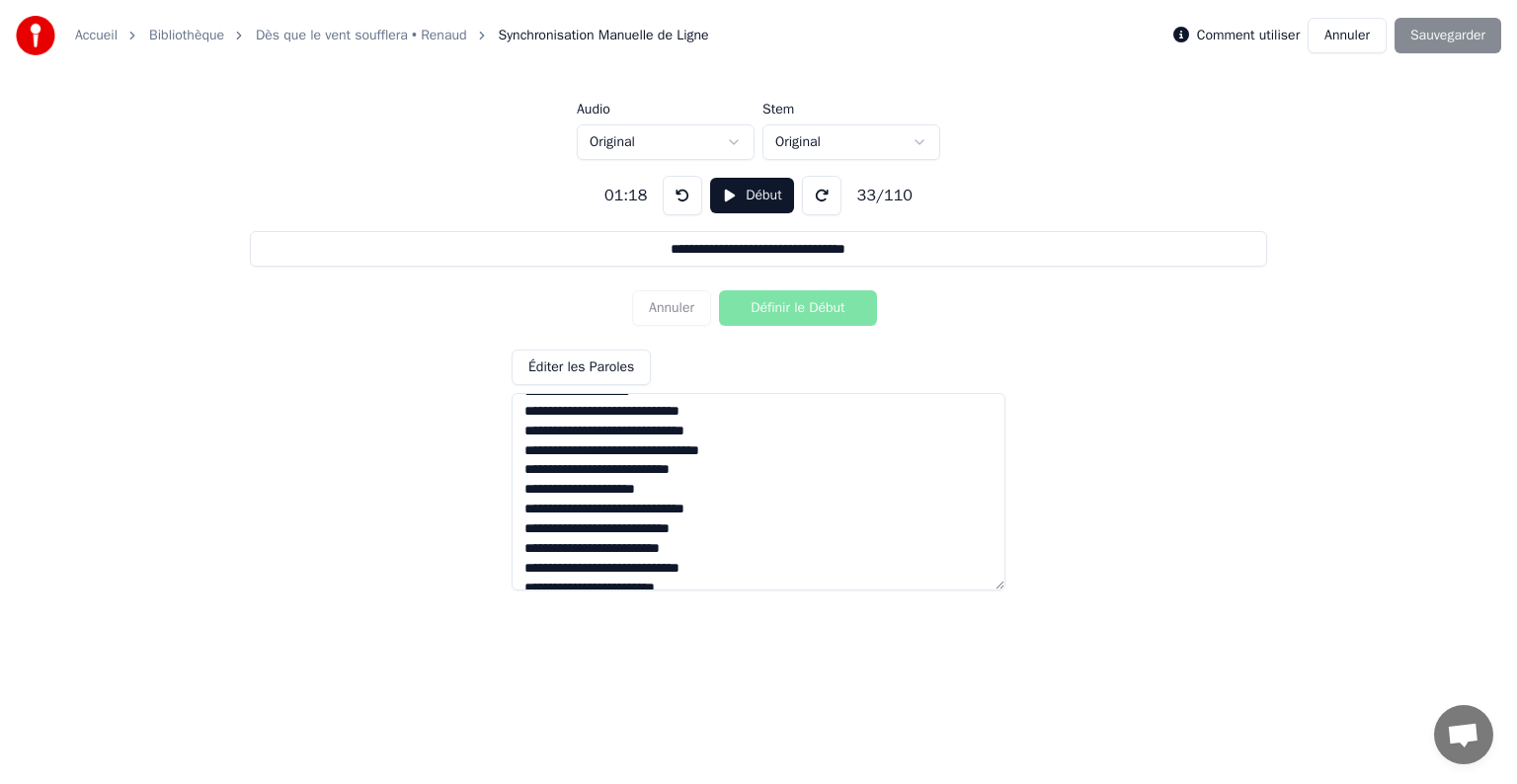 drag, startPoint x: 762, startPoint y: 451, endPoint x: 516, endPoint y: 451, distance: 246 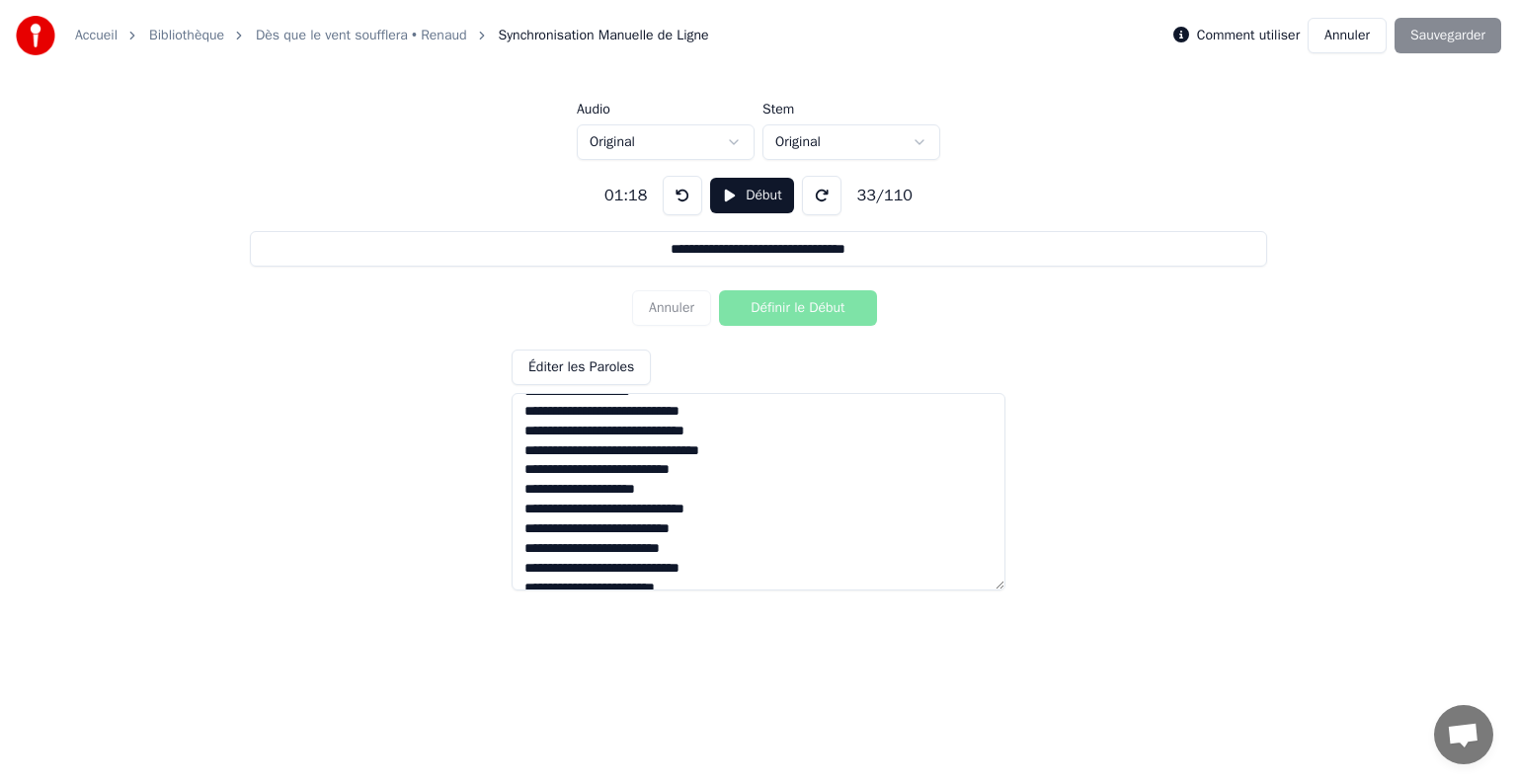 type on "**********" 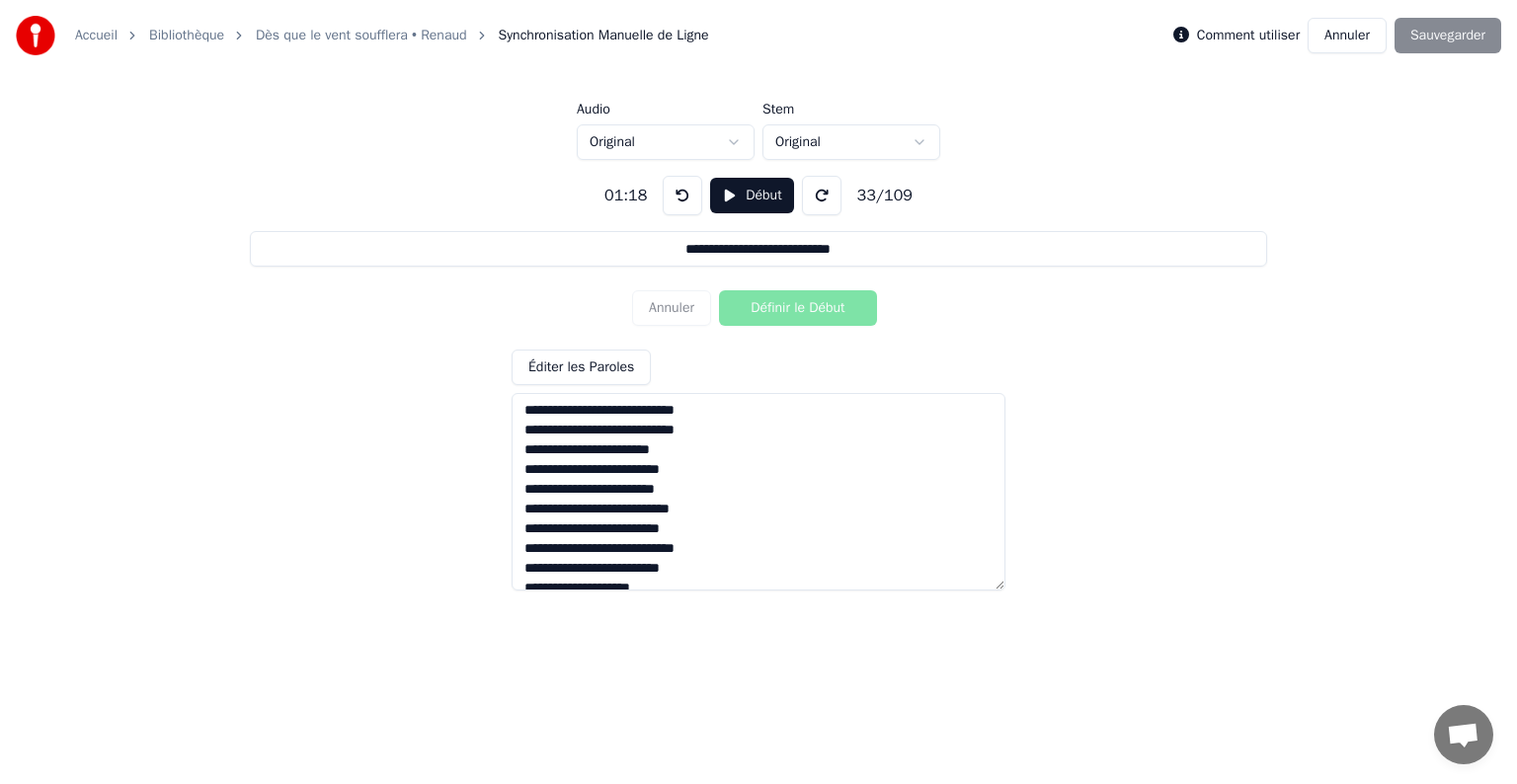 scroll, scrollTop: 1284, scrollLeft: 0, axis: vertical 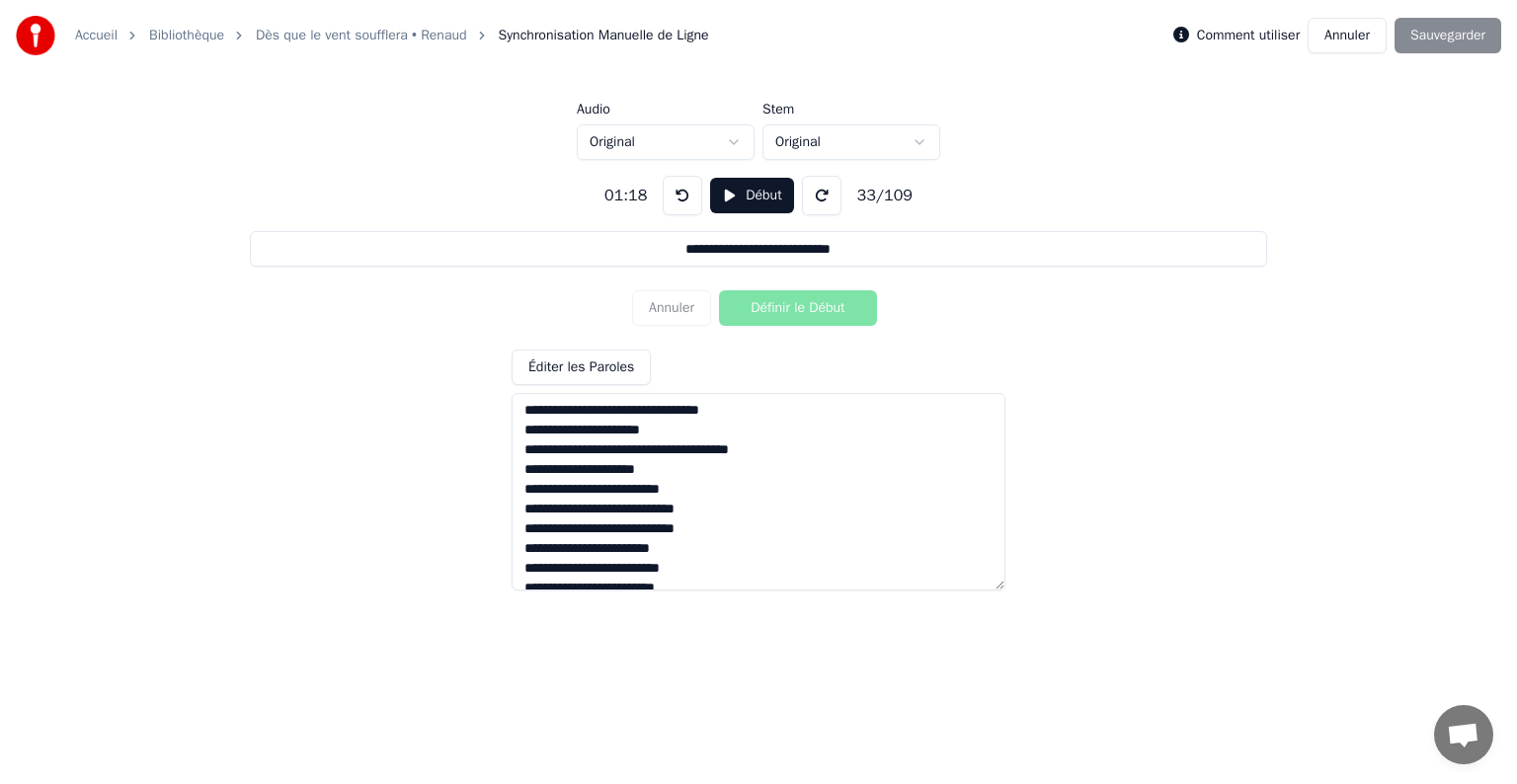 drag, startPoint x: 760, startPoint y: 414, endPoint x: 525, endPoint y: 413, distance: 235.0021 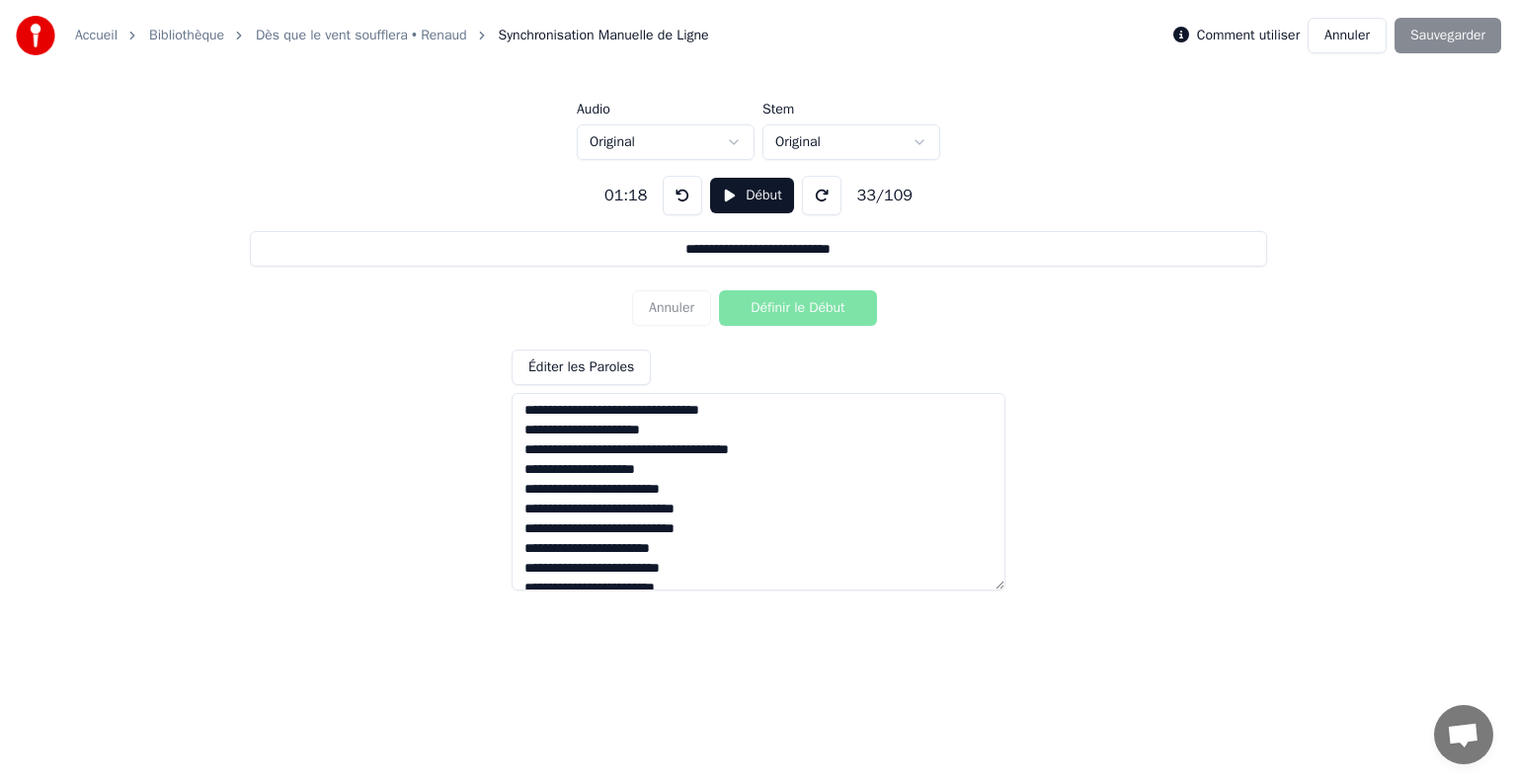 click at bounding box center (758, 492) 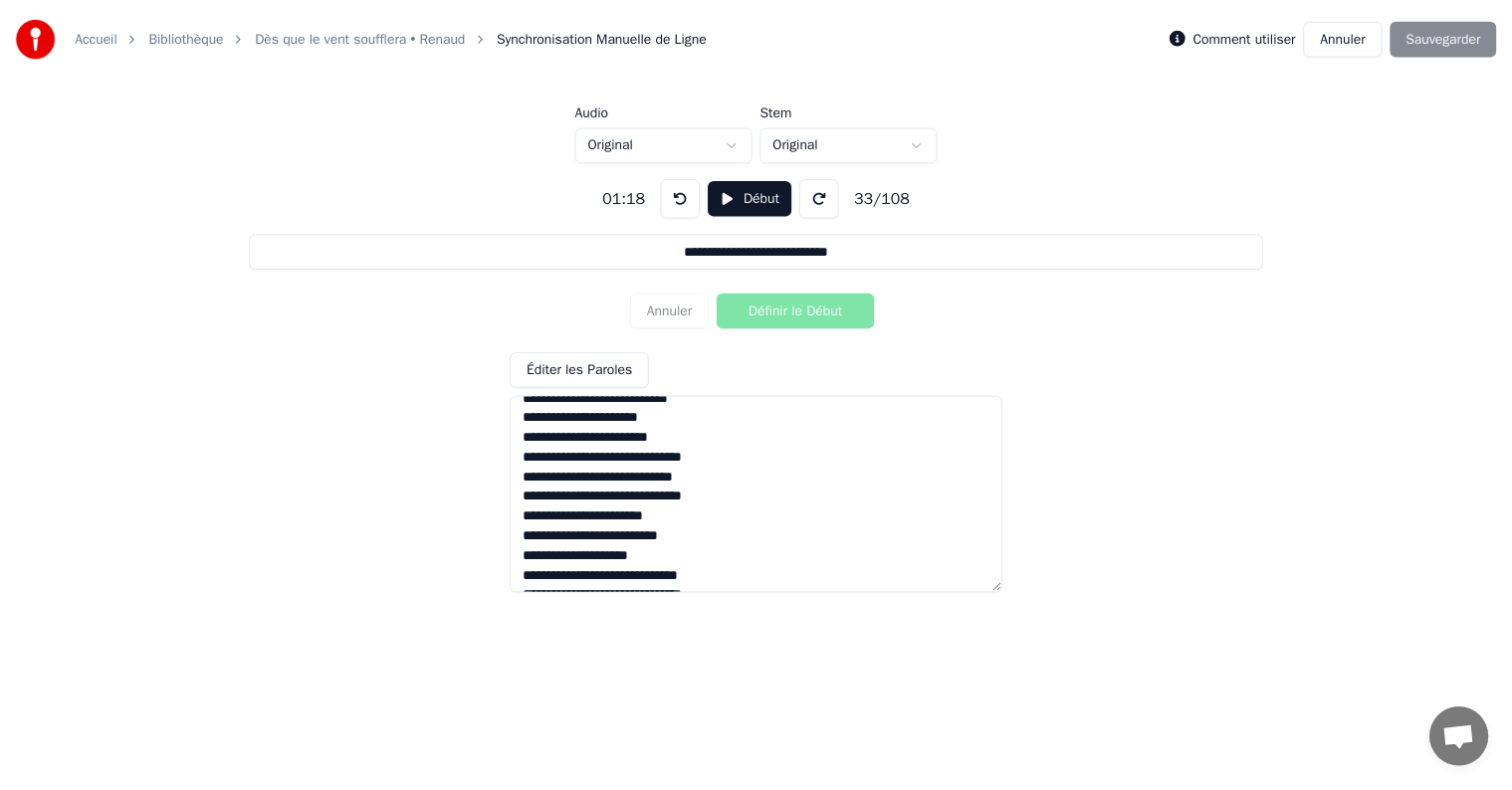 scroll, scrollTop: 0, scrollLeft: 0, axis: both 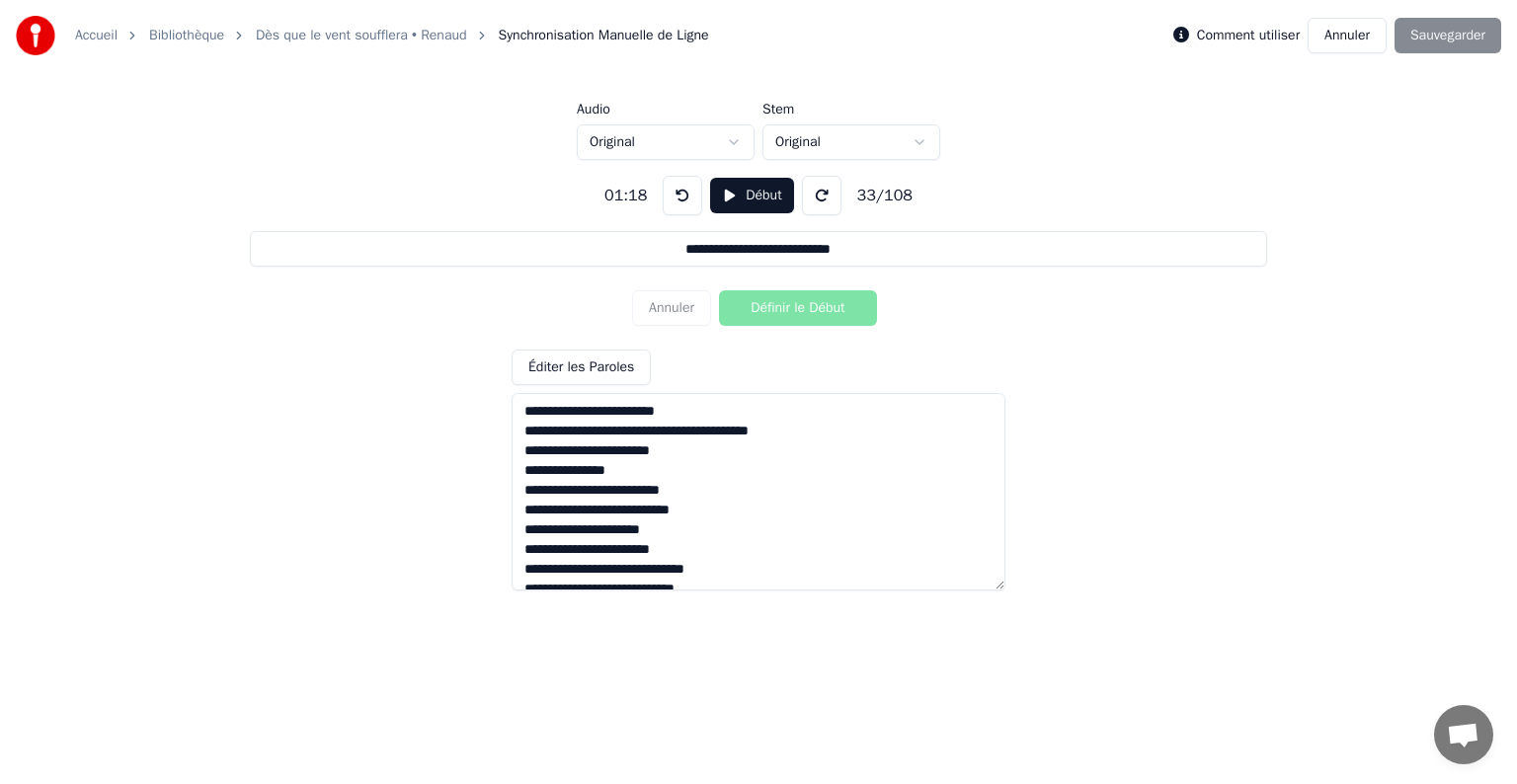 type on "**********" 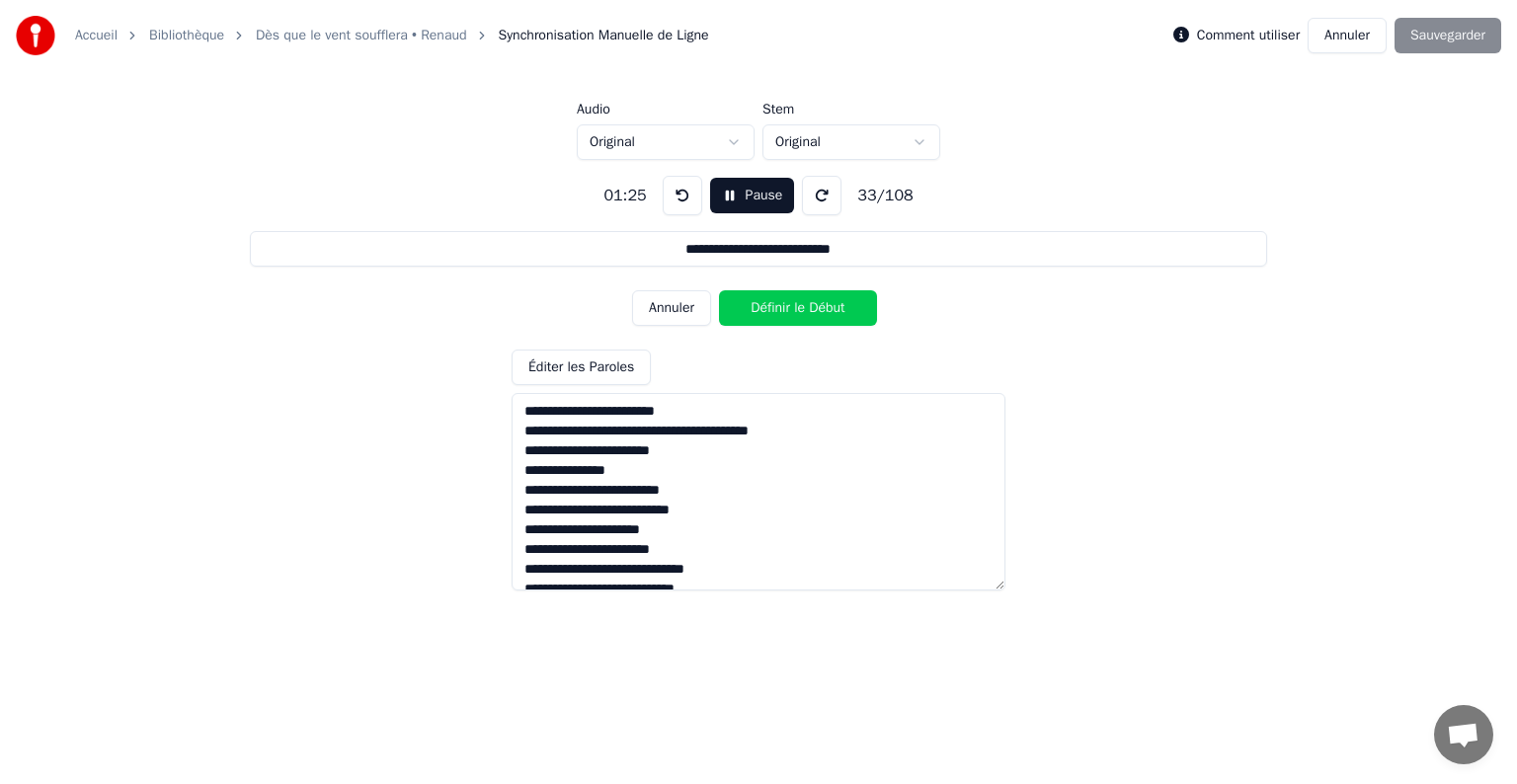 click on "Pause" at bounding box center [753, 196] 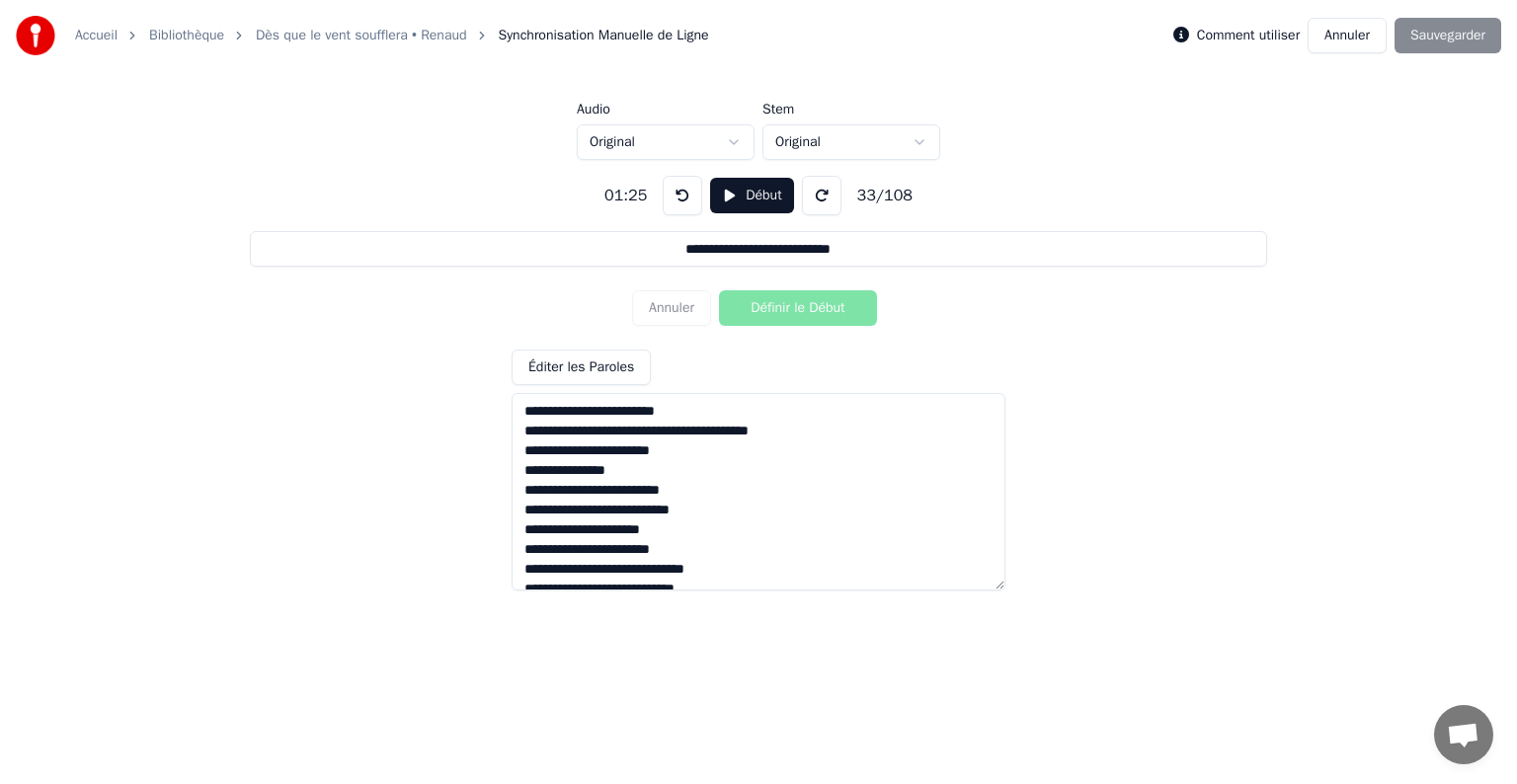 click on "Début" at bounding box center (752, 196) 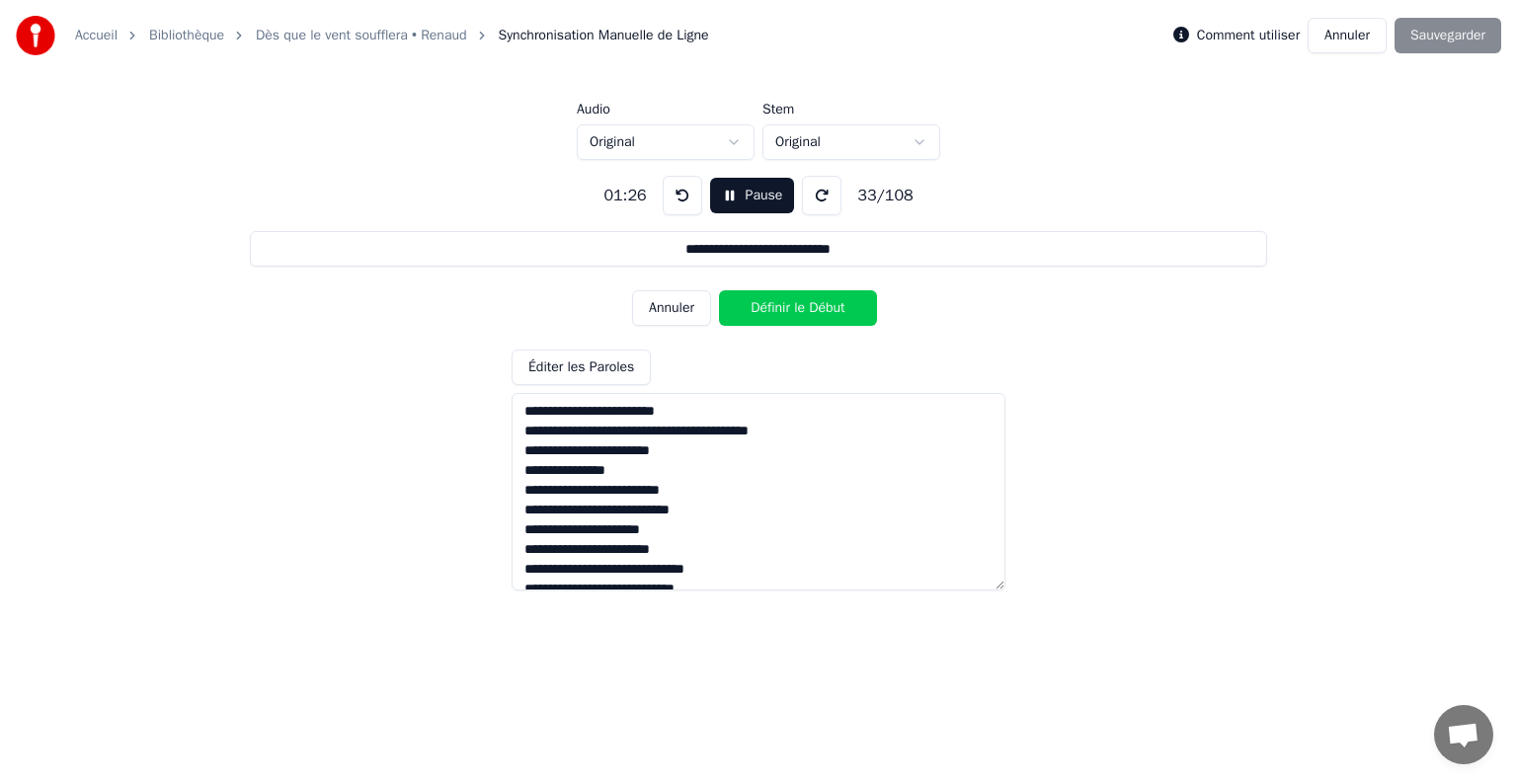 click on "Définir le Début" at bounding box center (798, 308) 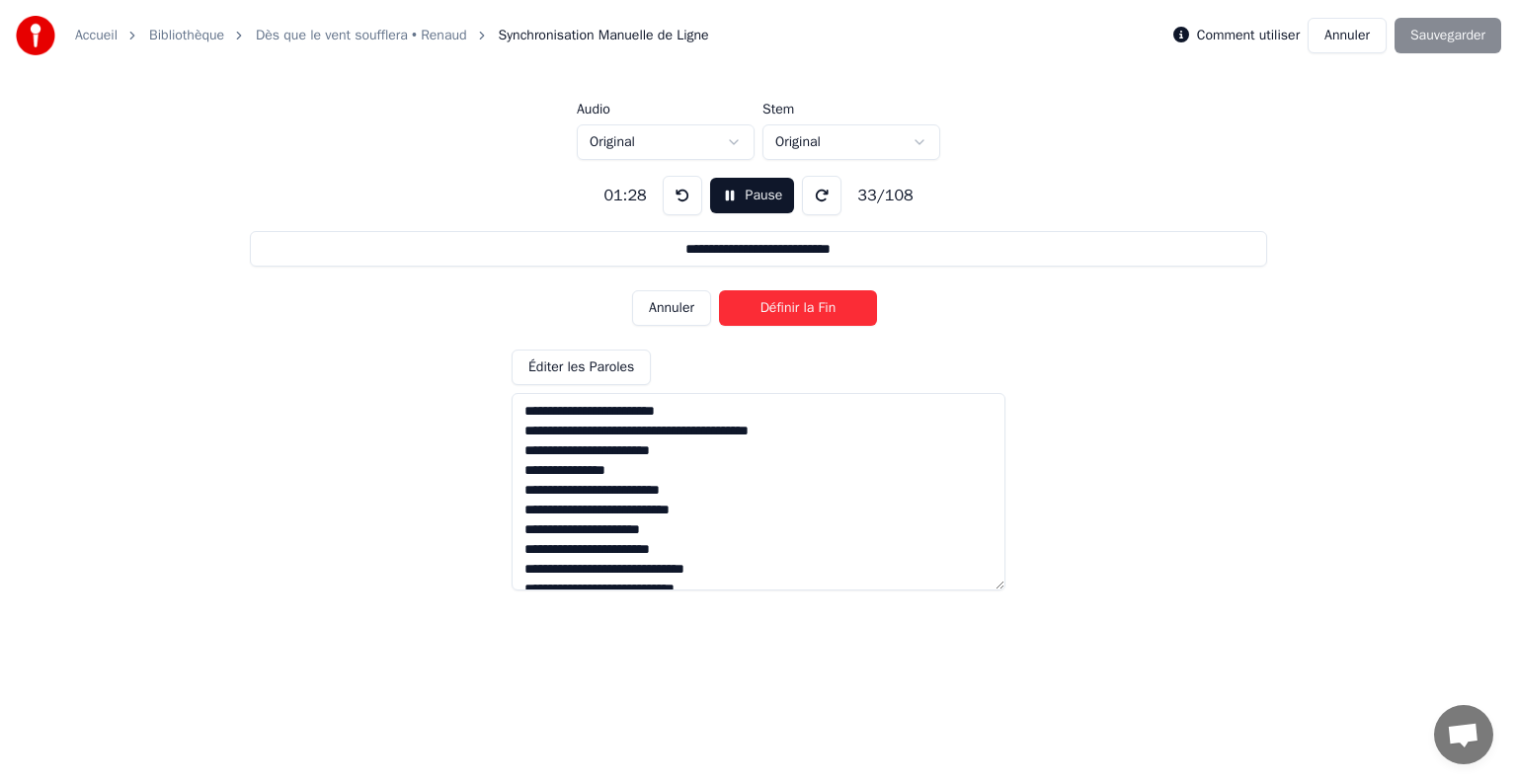 click on "Définir la Fin" at bounding box center (798, 308) 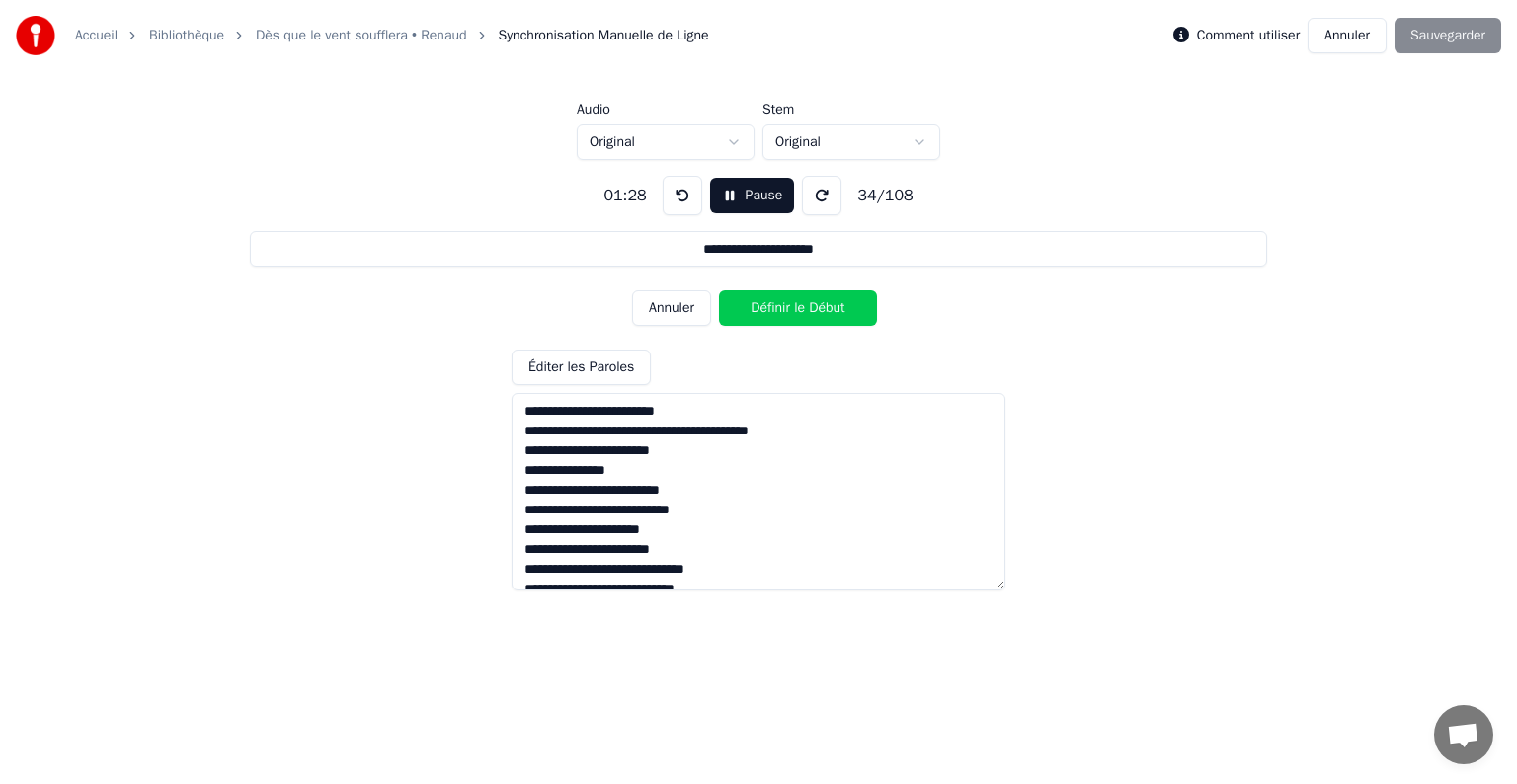 click on "Définir le Début" at bounding box center (798, 308) 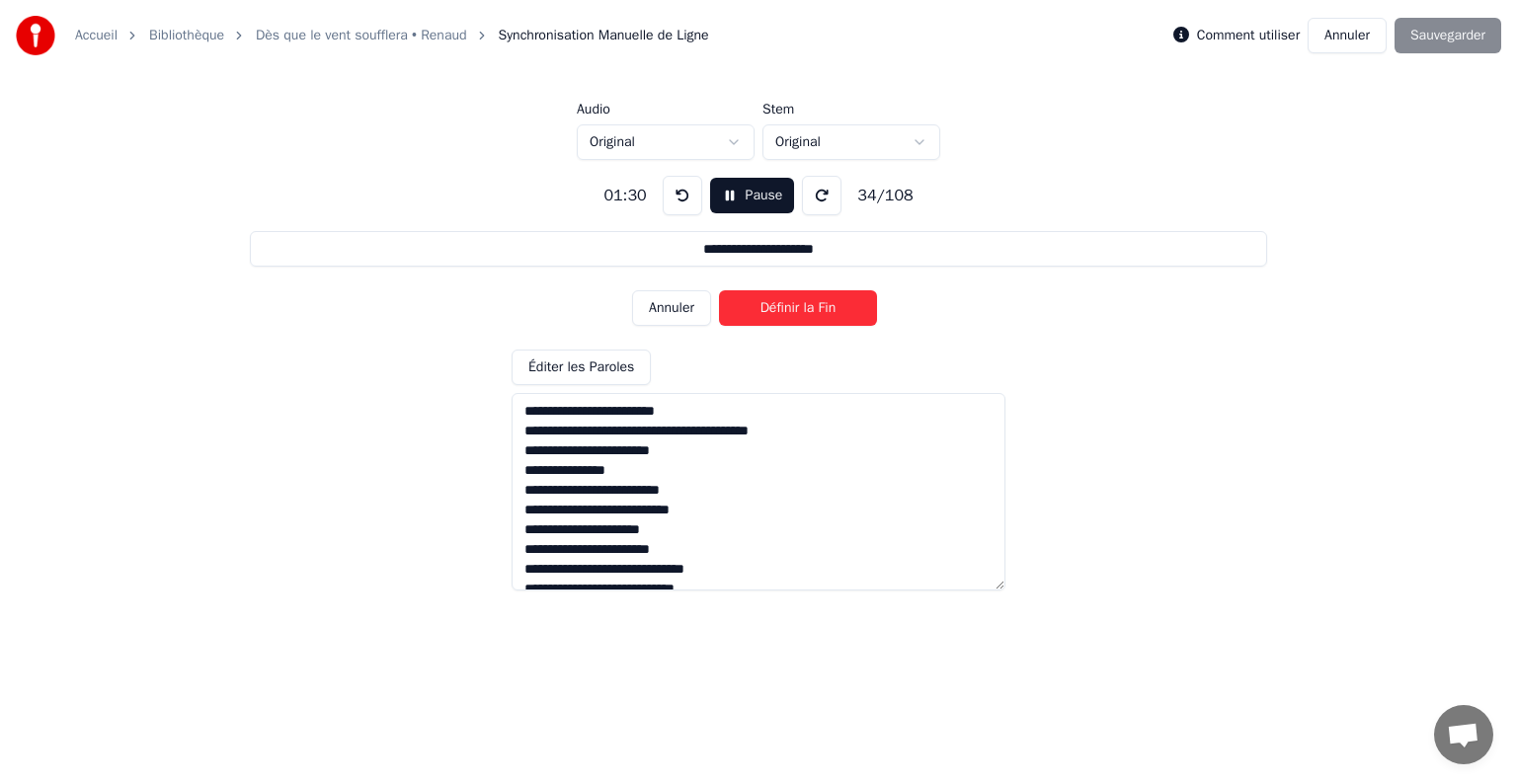 click on "Définir la Fin" at bounding box center [798, 308] 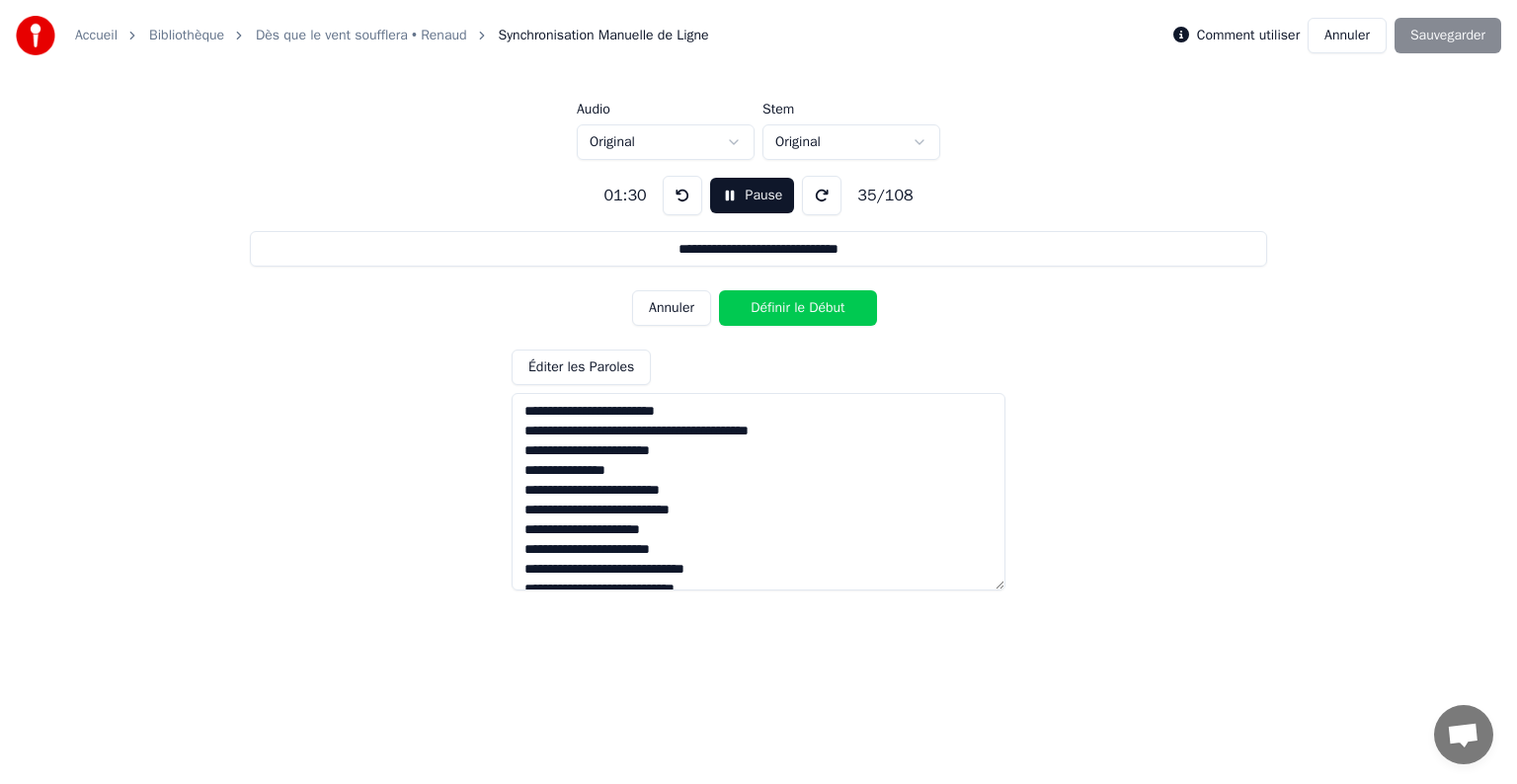 click on "Définir le Début" at bounding box center (798, 308) 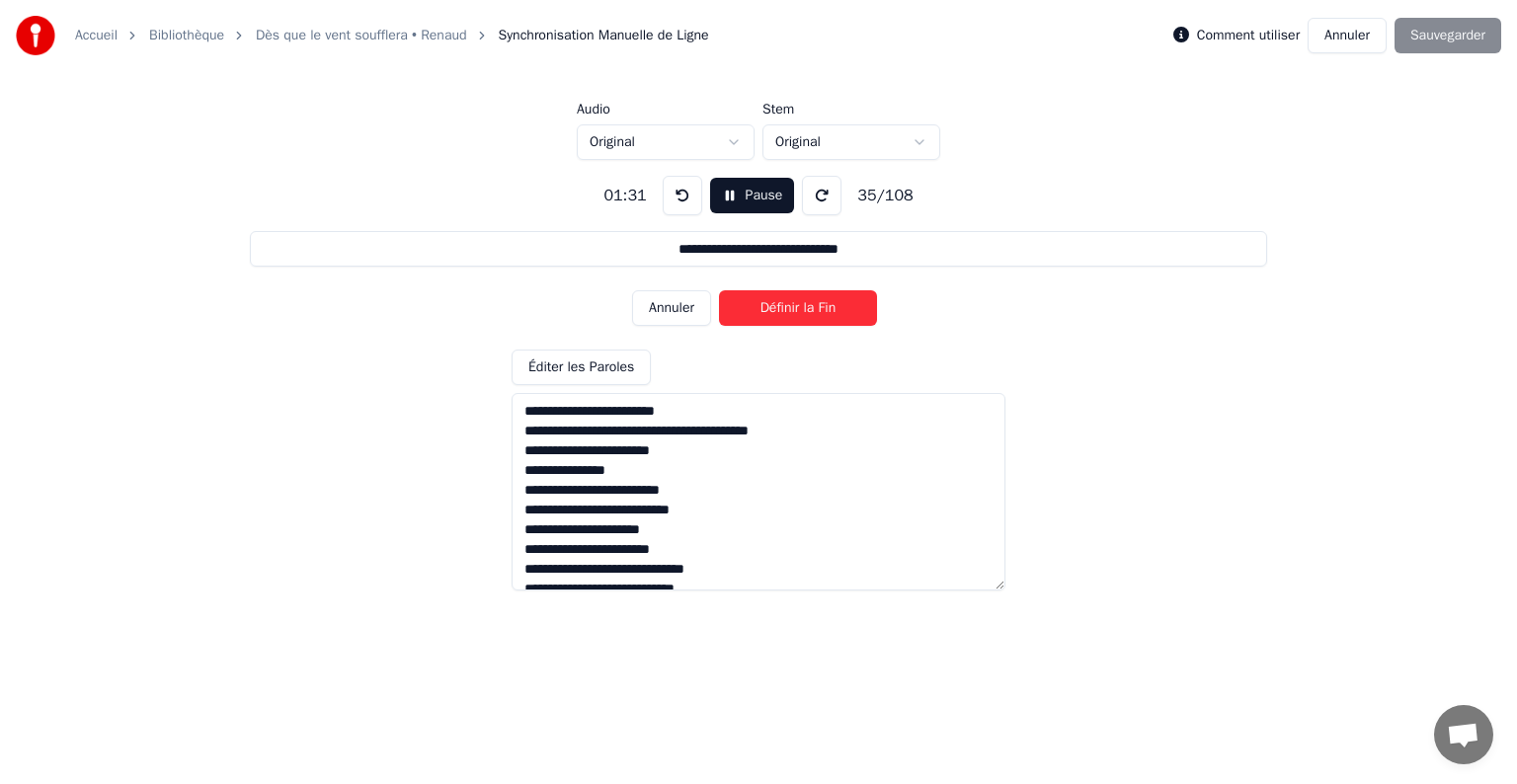 click on "Définir la Fin" at bounding box center [798, 308] 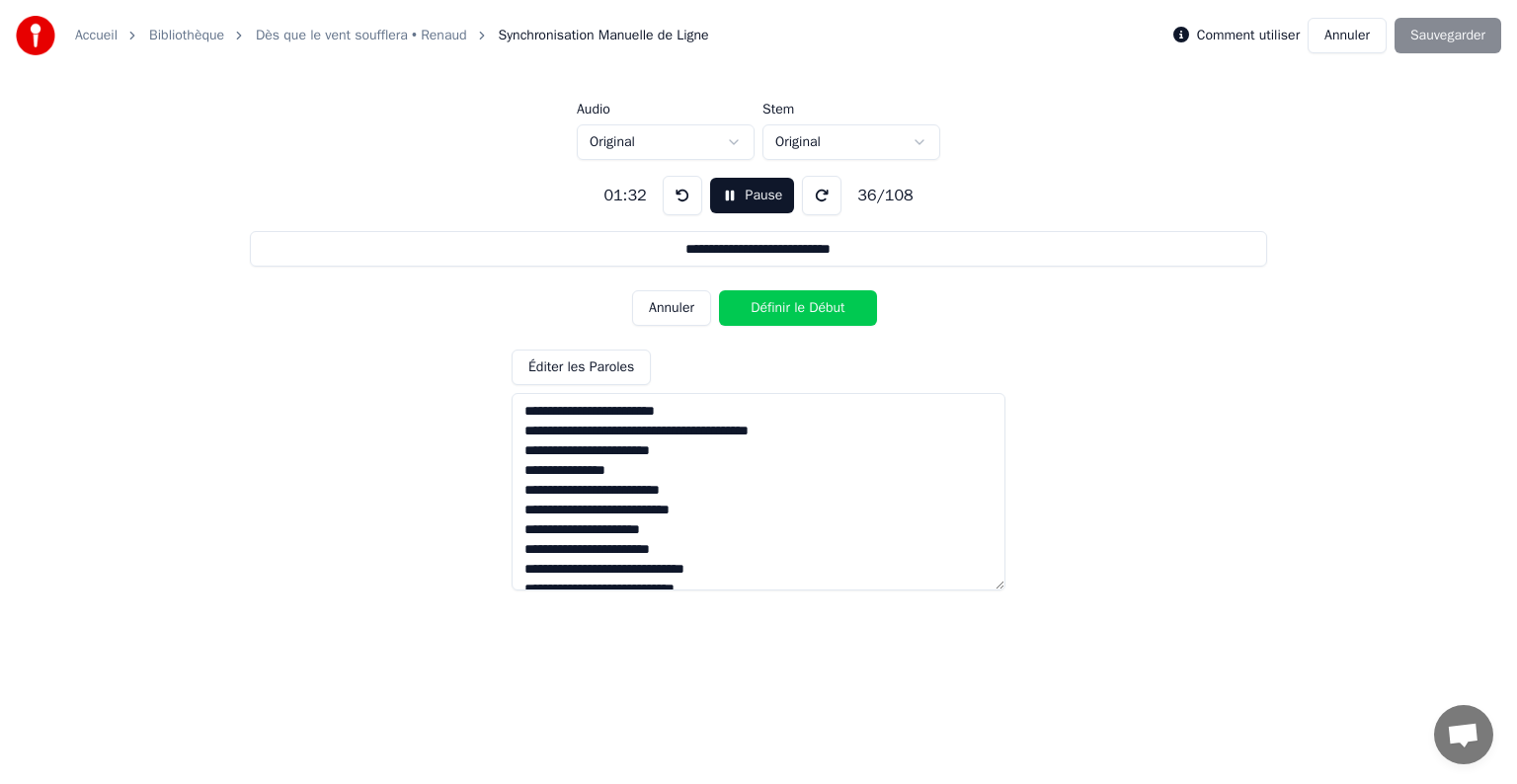 click on "Définir le Début" at bounding box center [798, 308] 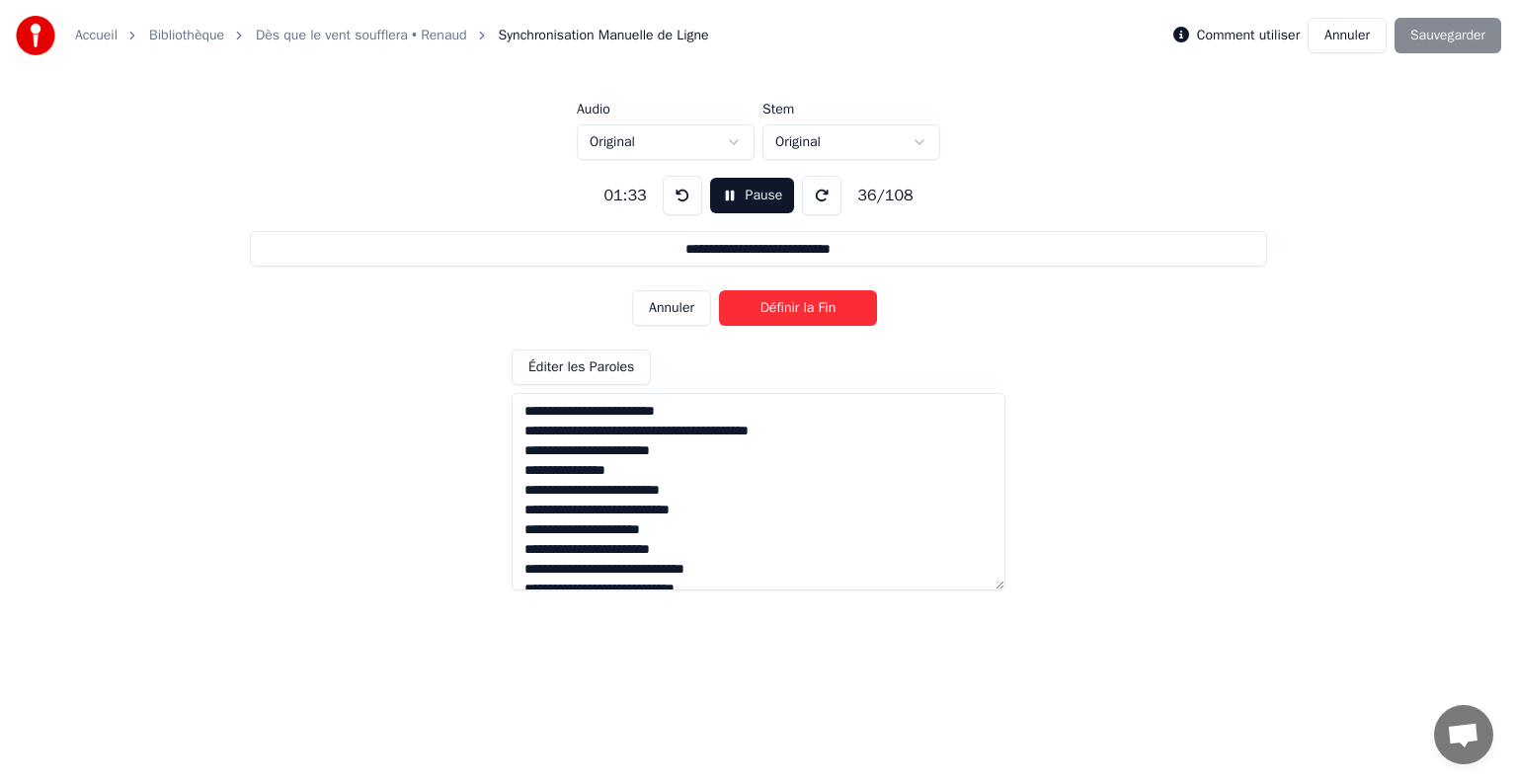 click on "Définir la Fin" at bounding box center (798, 308) 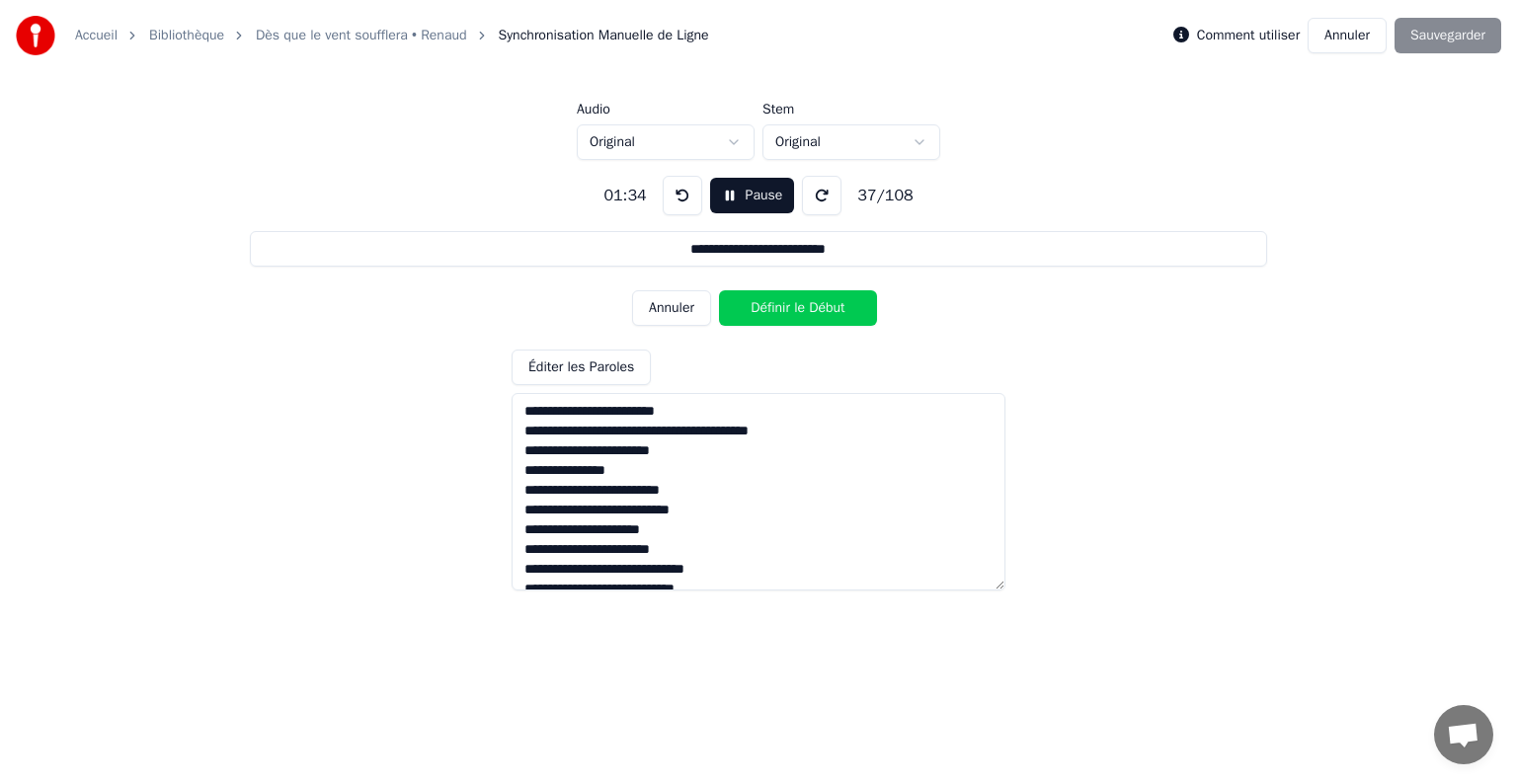 click on "Définir le Début" at bounding box center [798, 308] 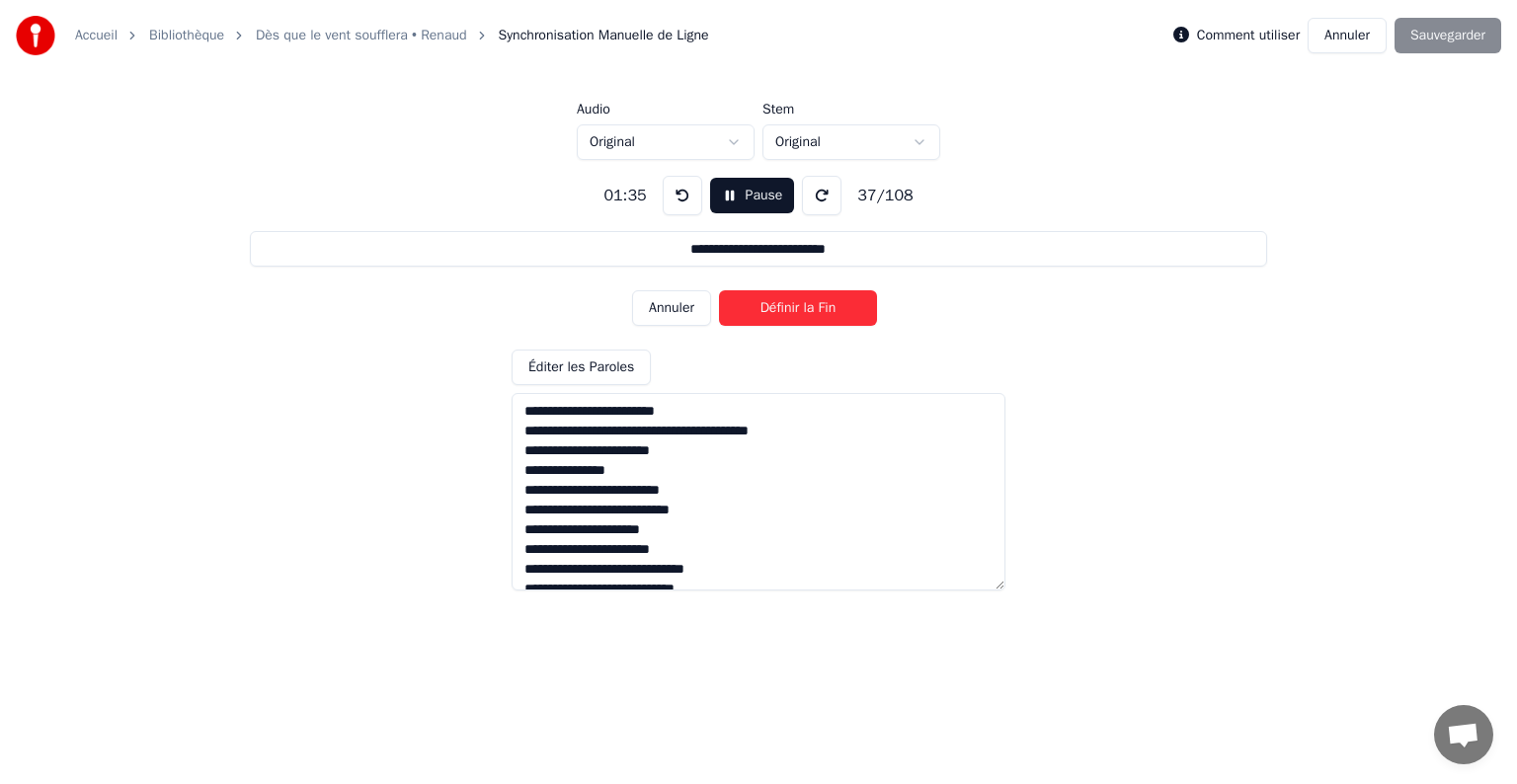click on "Définir la Fin" at bounding box center [798, 308] 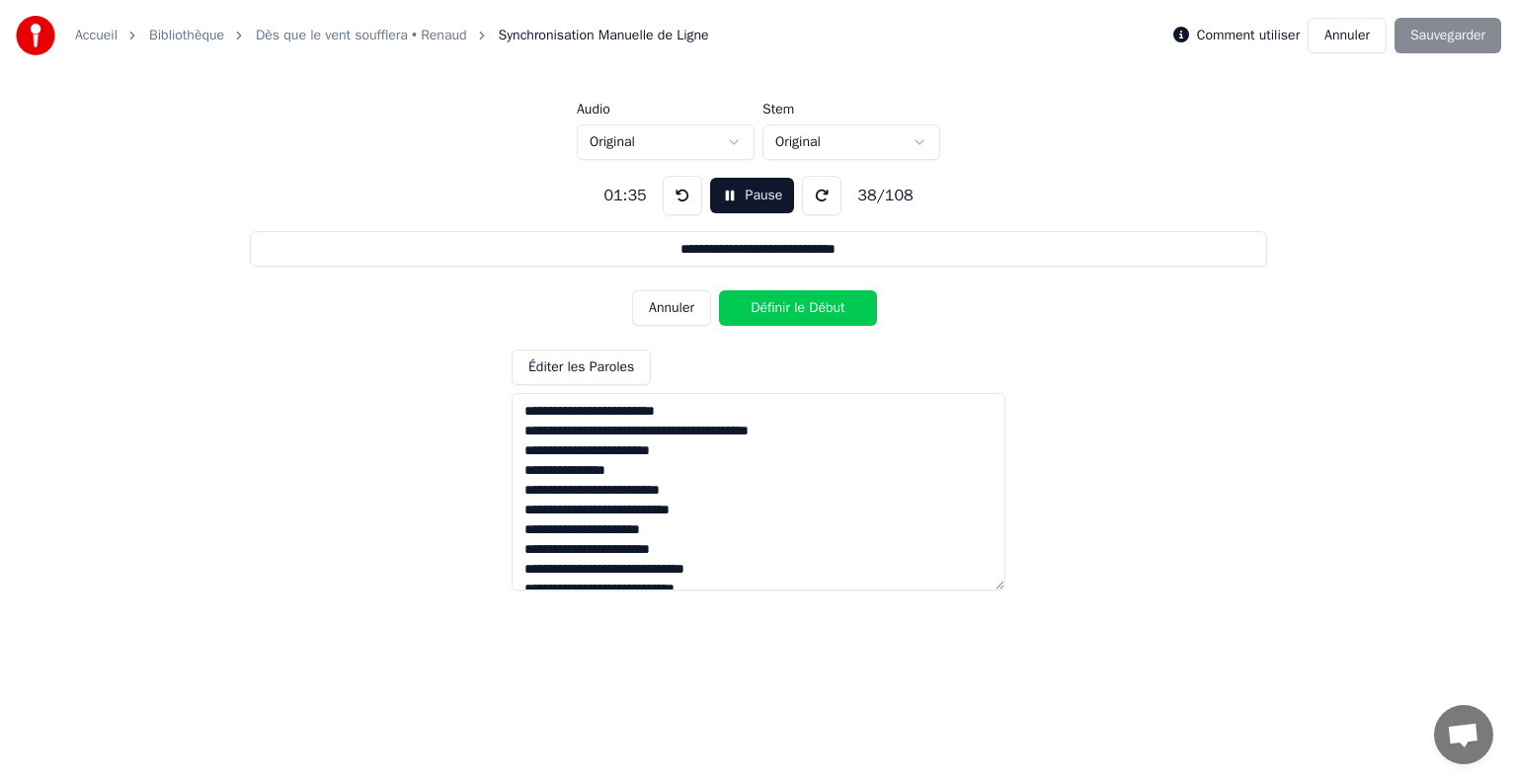 click on "Définir le Début" at bounding box center (798, 308) 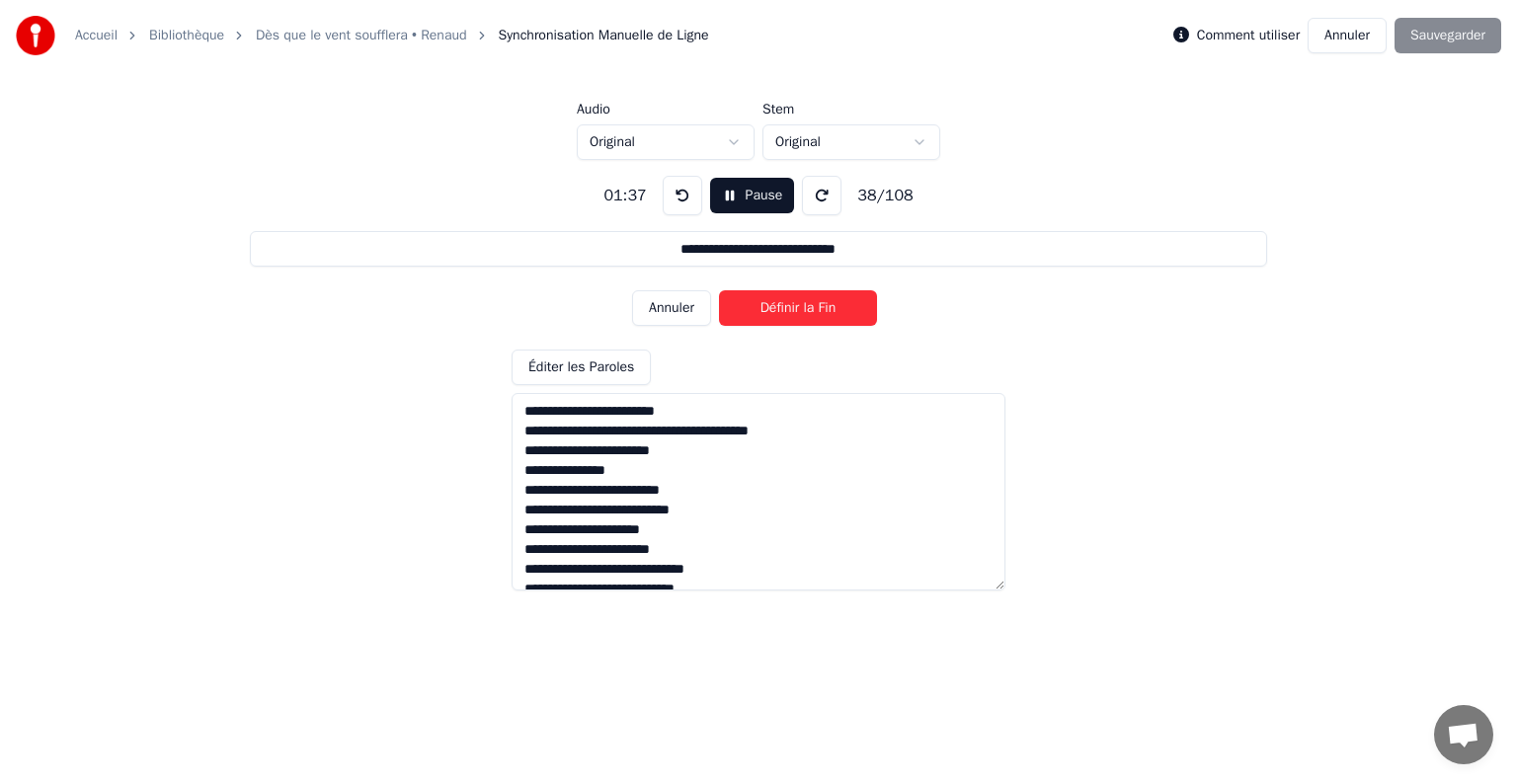 click on "Définir la Fin" at bounding box center (798, 308) 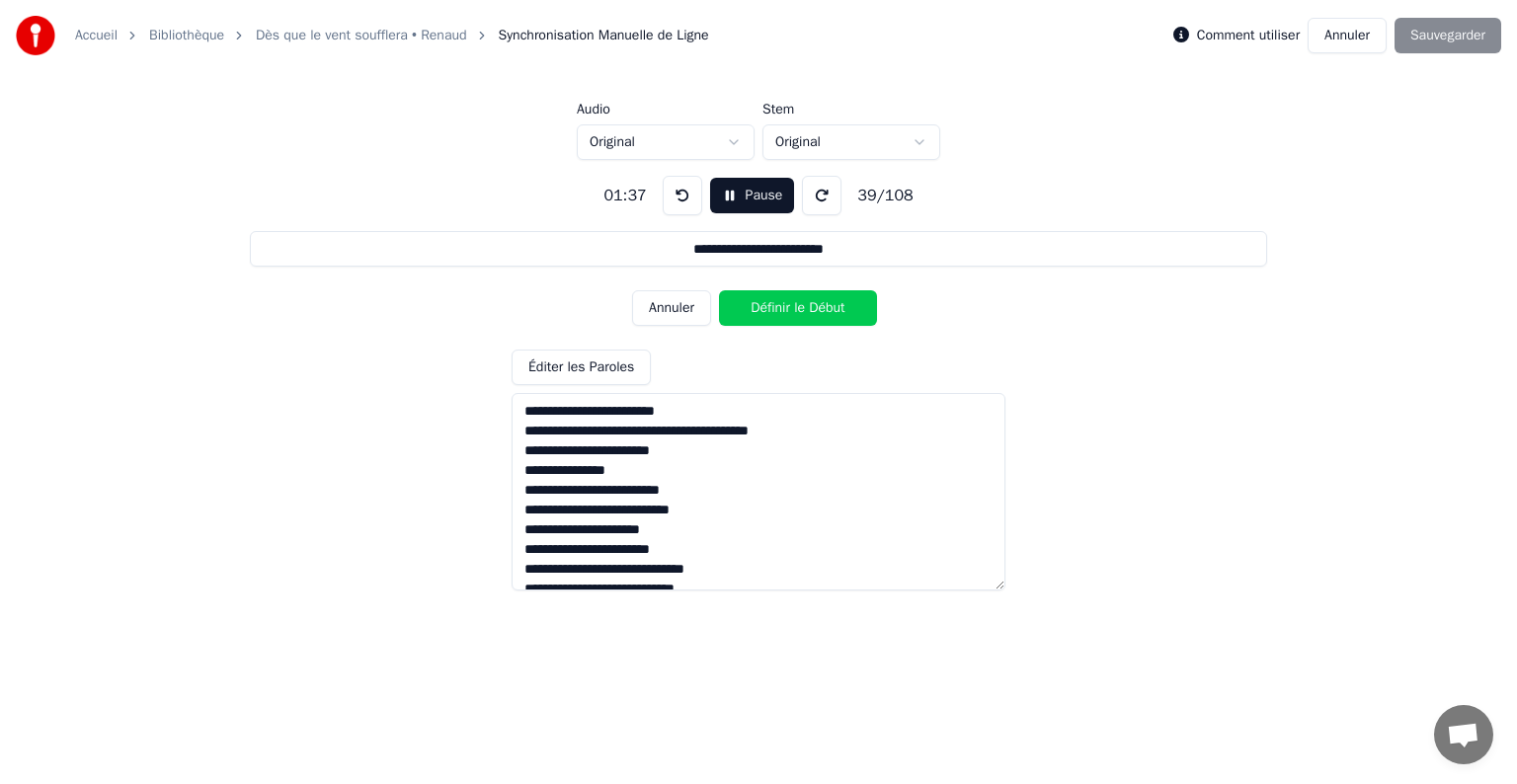 click on "Définir le Début" at bounding box center (798, 308) 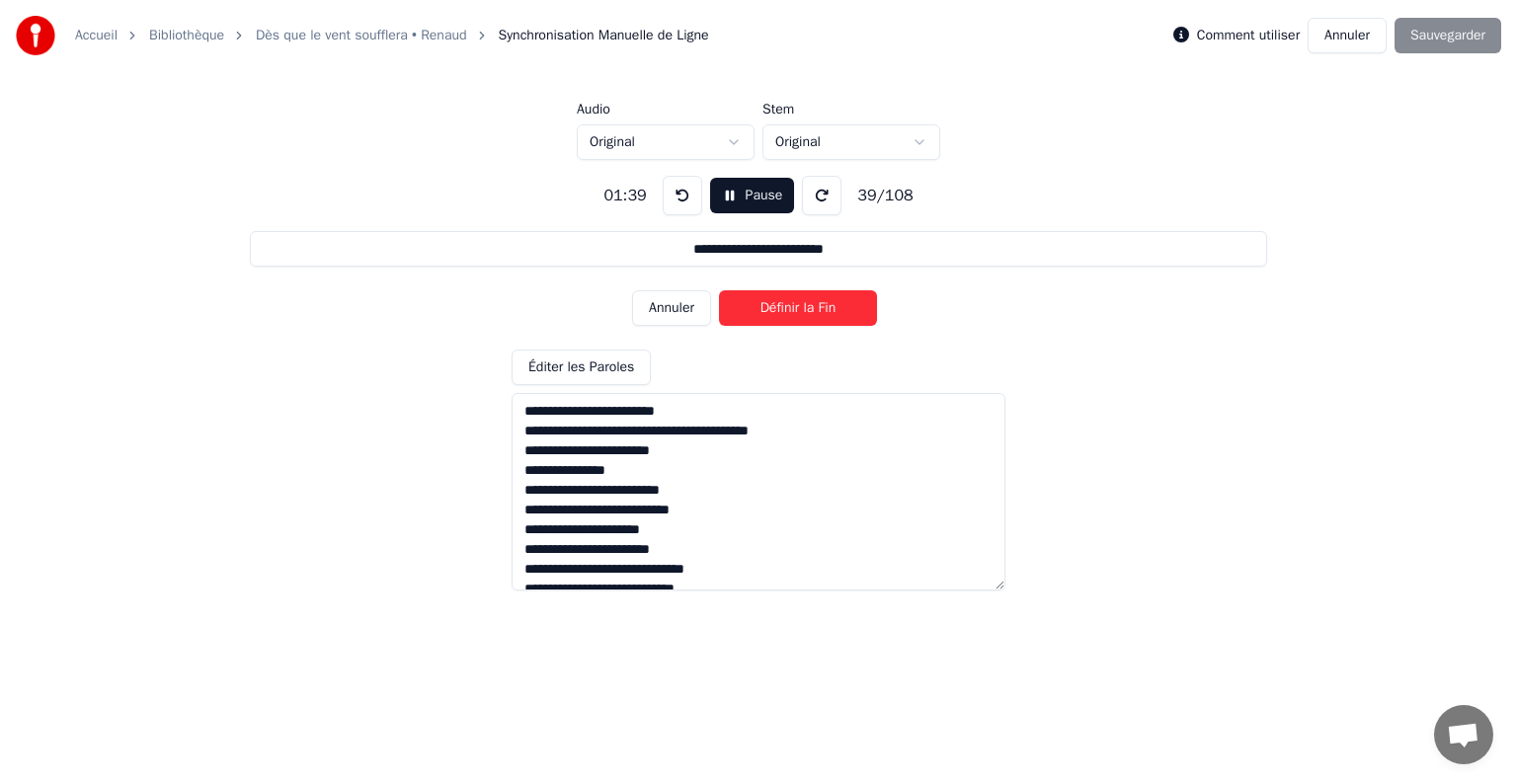 click on "Définir la Fin" at bounding box center [798, 308] 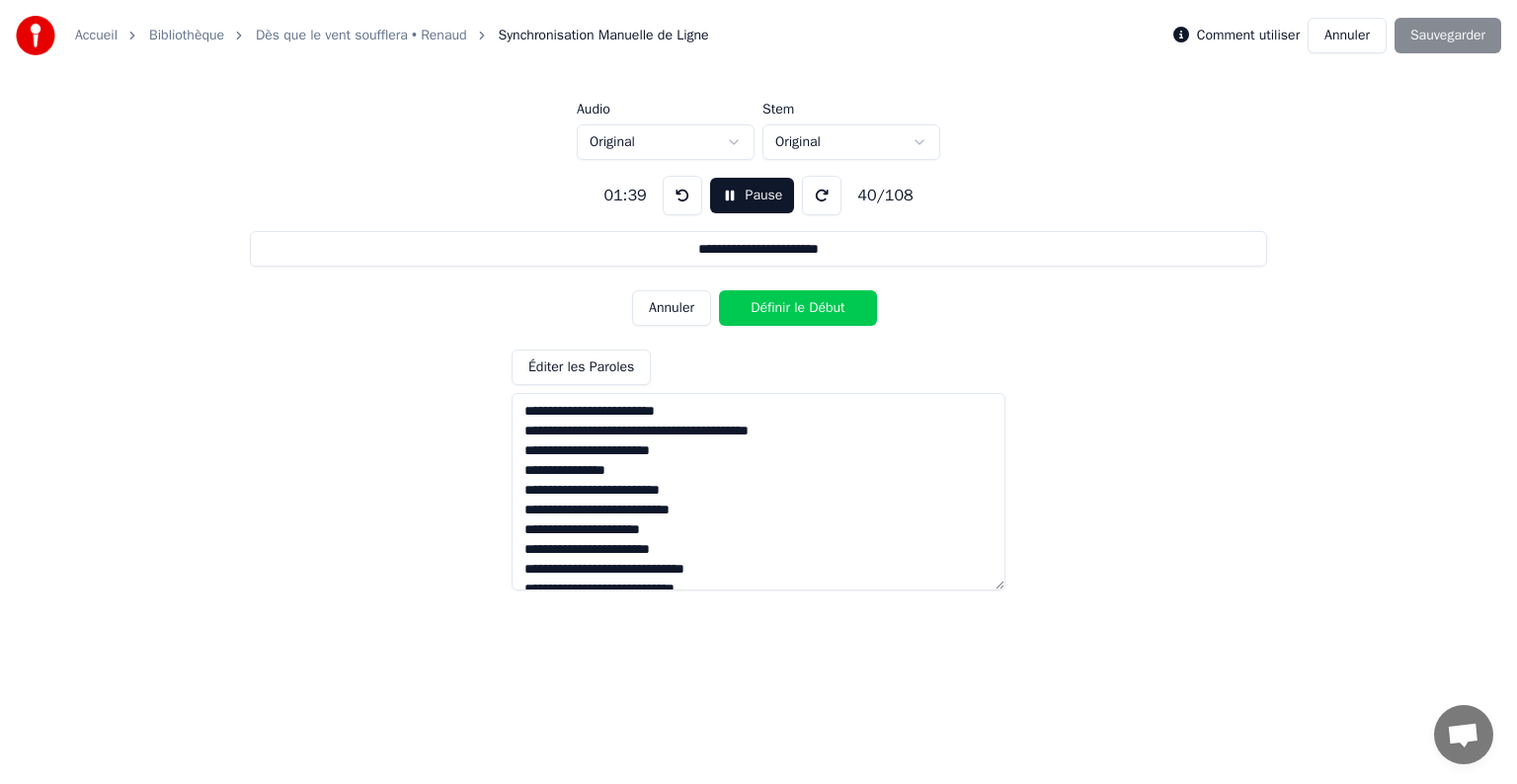 click on "Définir le Début" at bounding box center [798, 308] 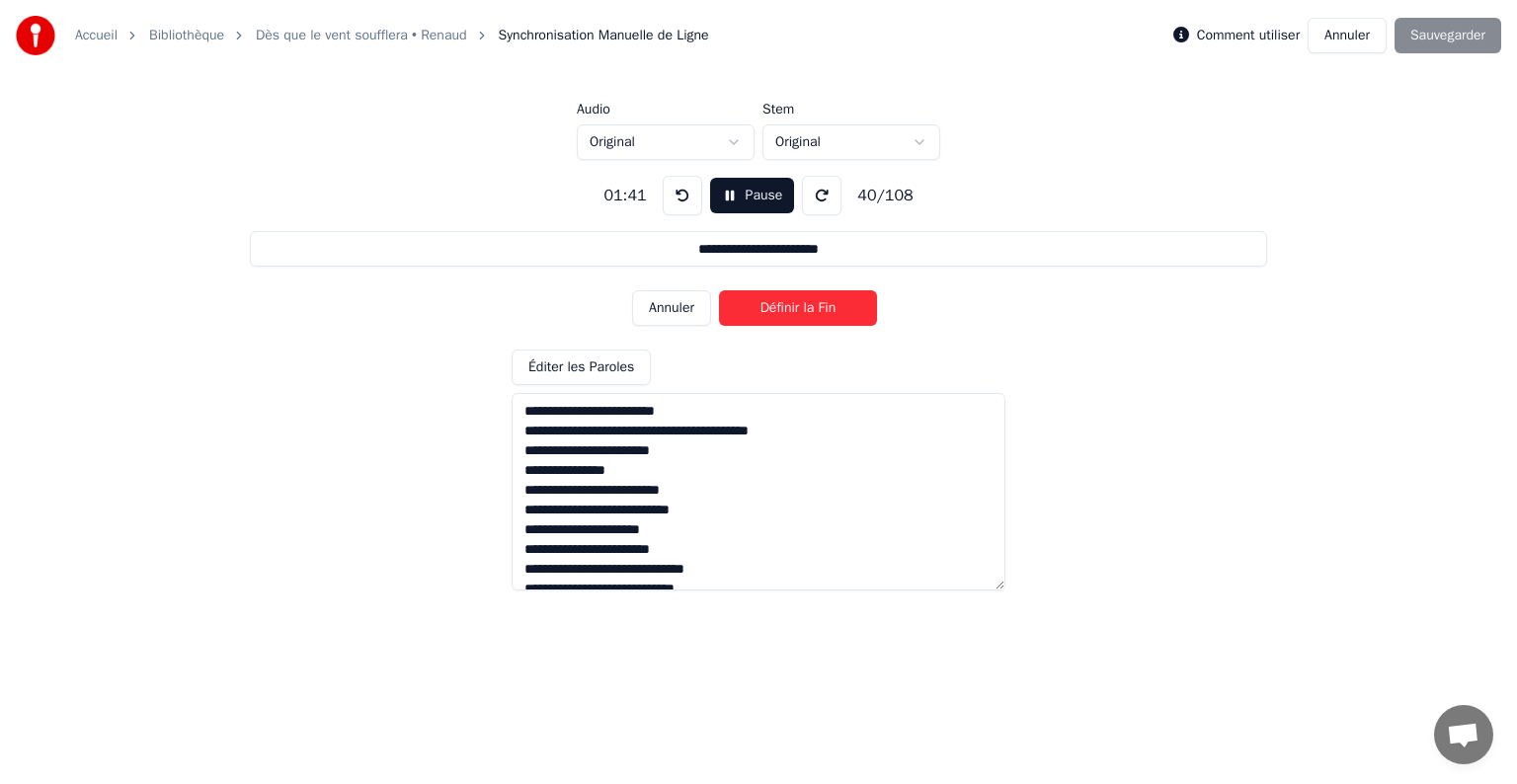 click on "Définir la Fin" at bounding box center [798, 308] 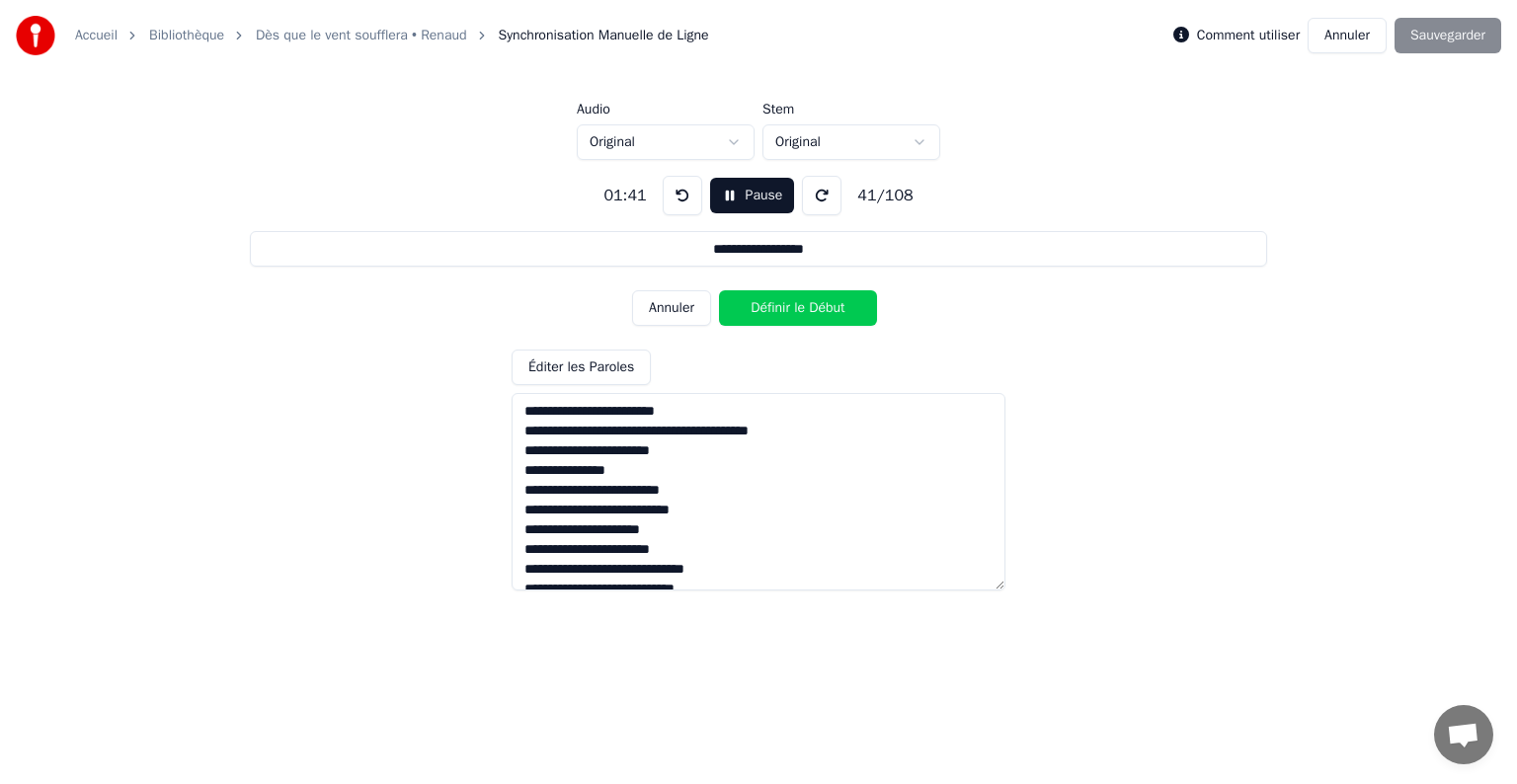 click on "Définir le Début" at bounding box center [798, 308] 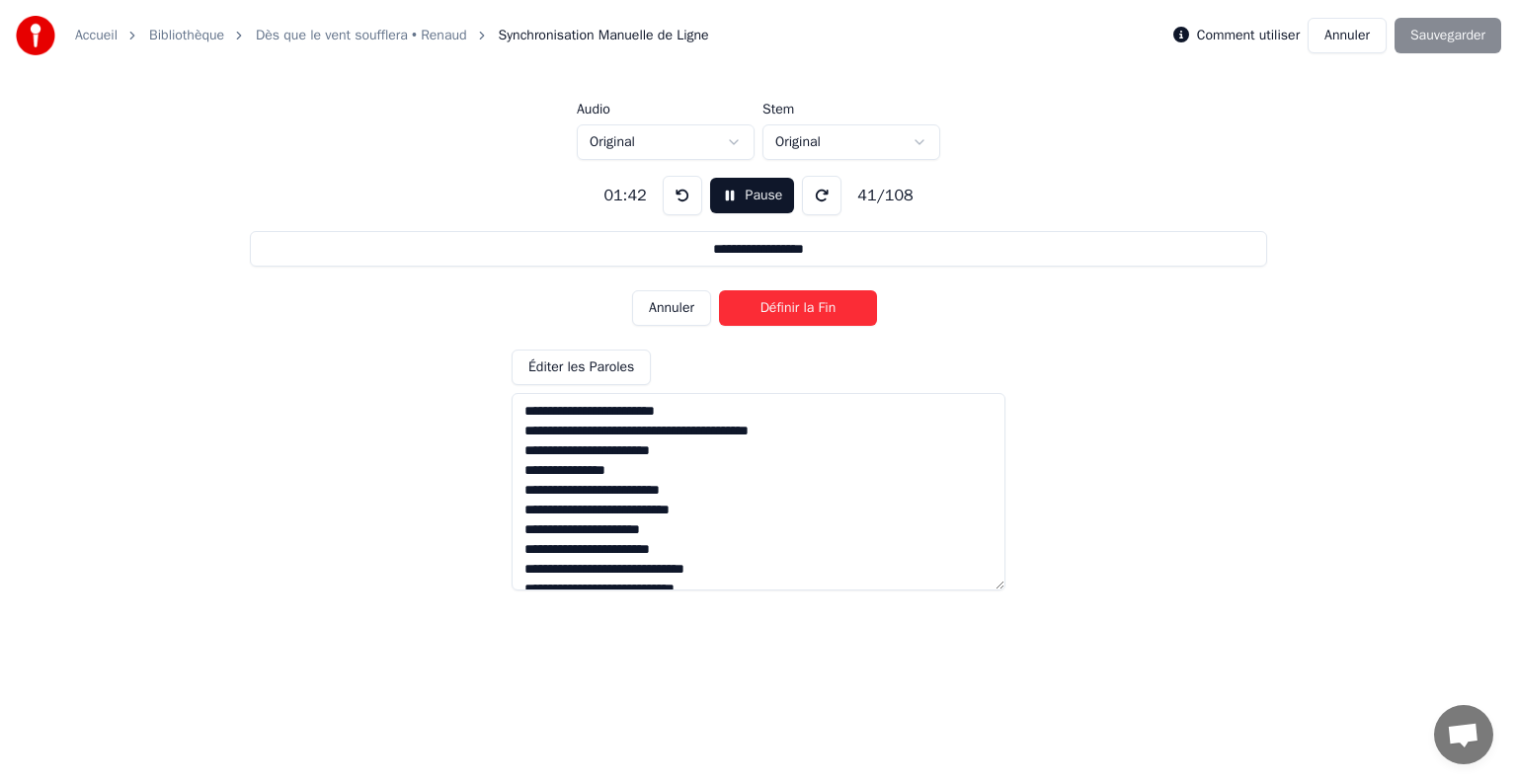 click on "Définir la Fin" at bounding box center [798, 308] 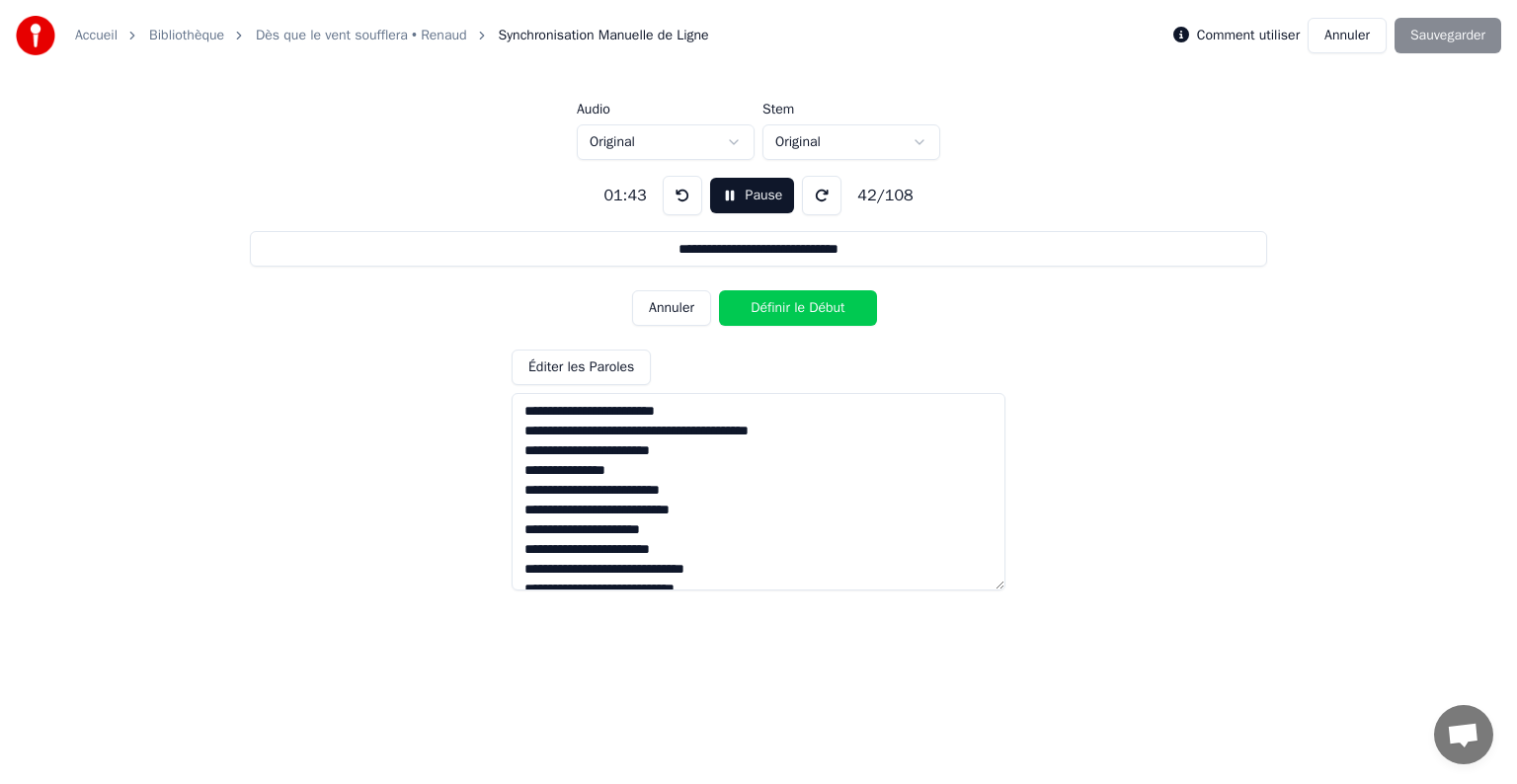click on "Définir le Début" at bounding box center [798, 308] 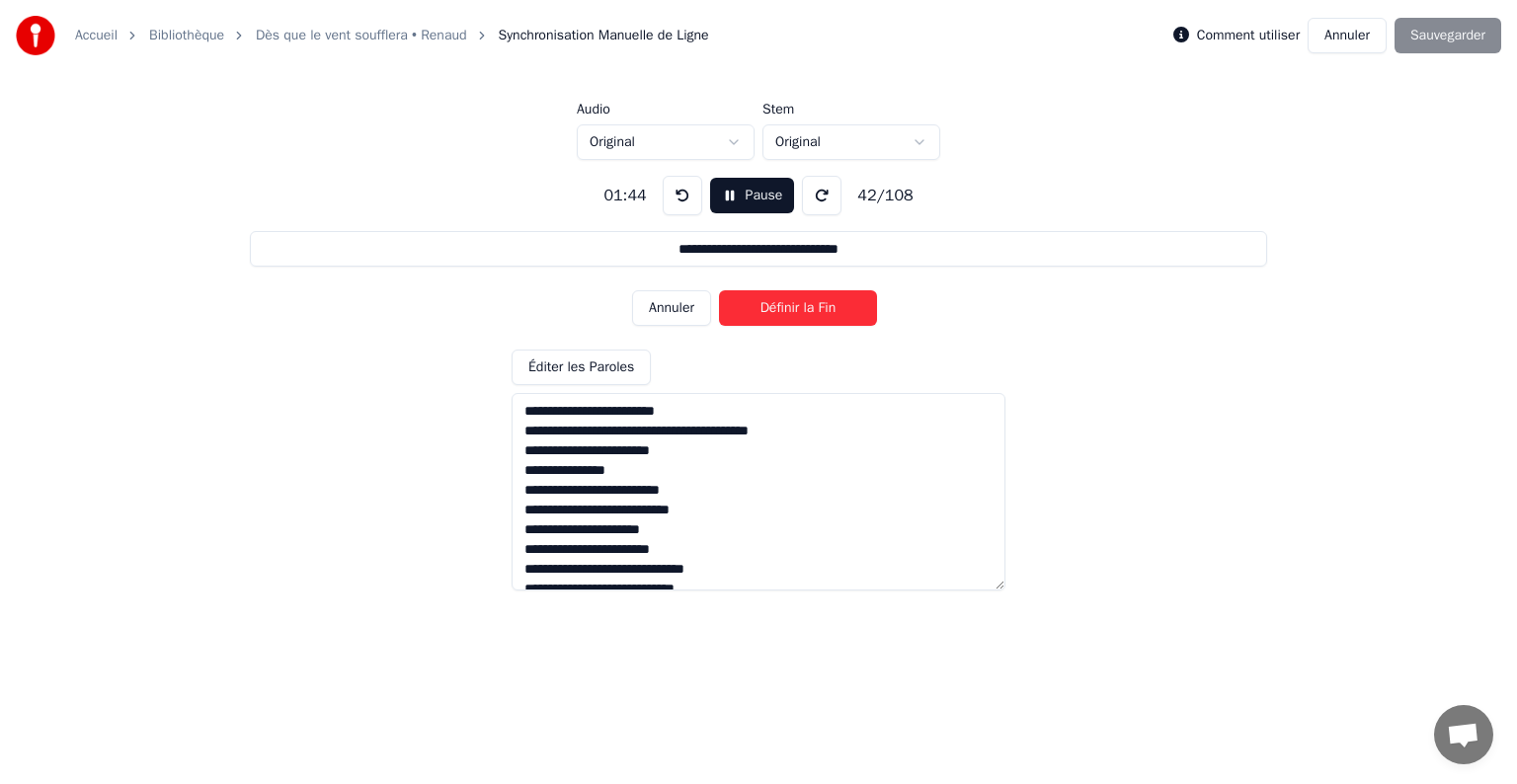 click on "Définir la Fin" at bounding box center [798, 308] 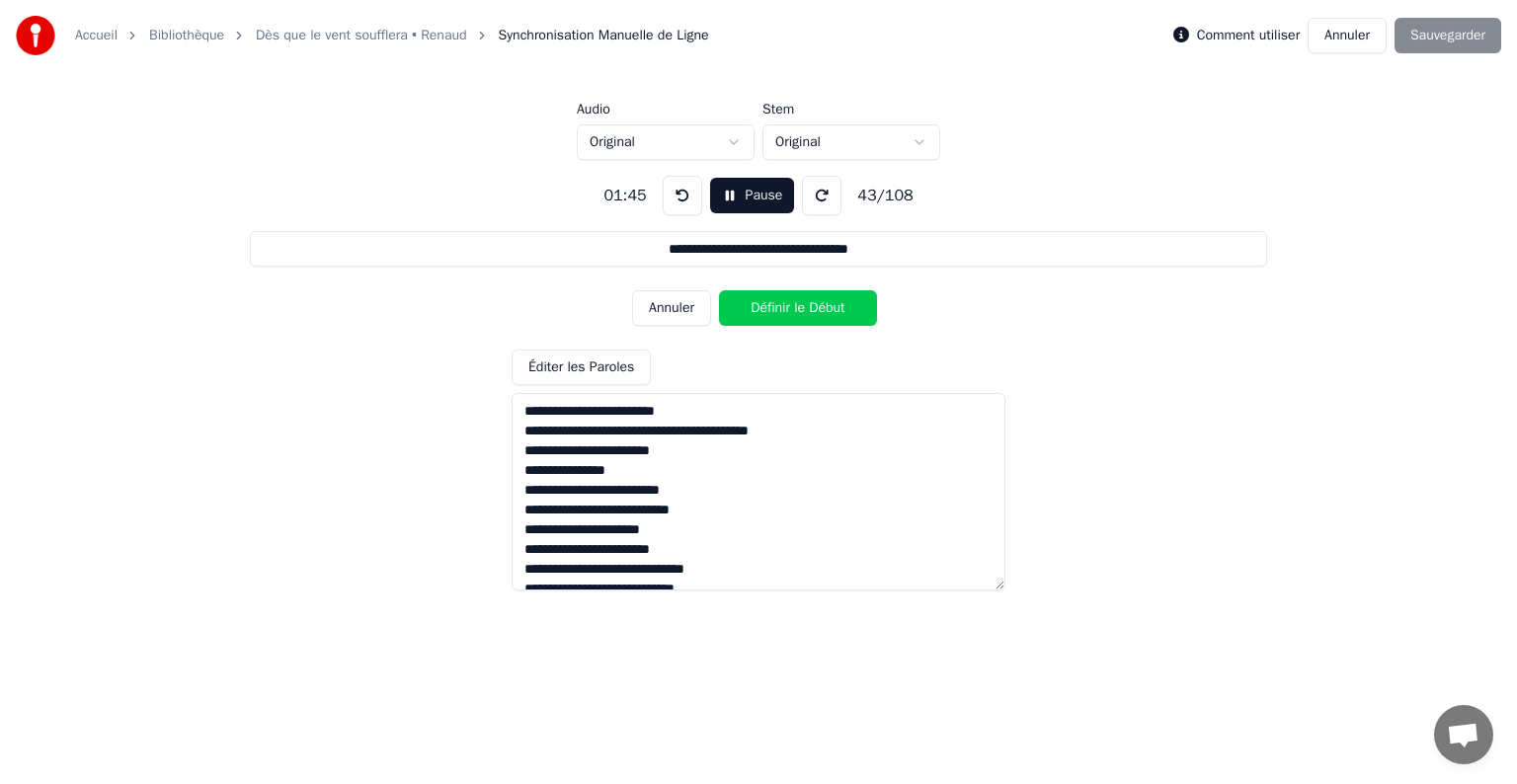 click on "Définir le Début" at bounding box center [798, 308] 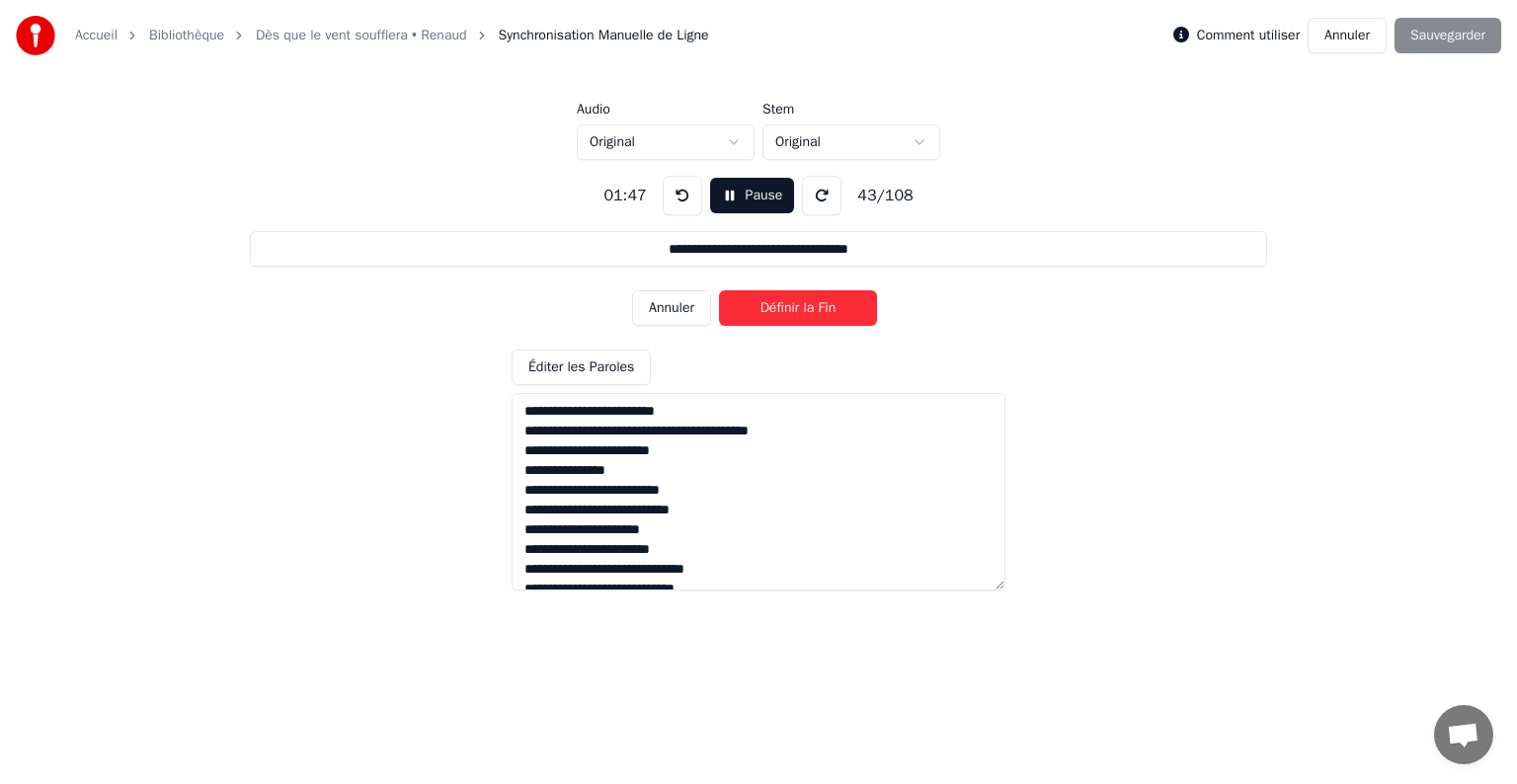 click on "Définir la Fin" at bounding box center (798, 308) 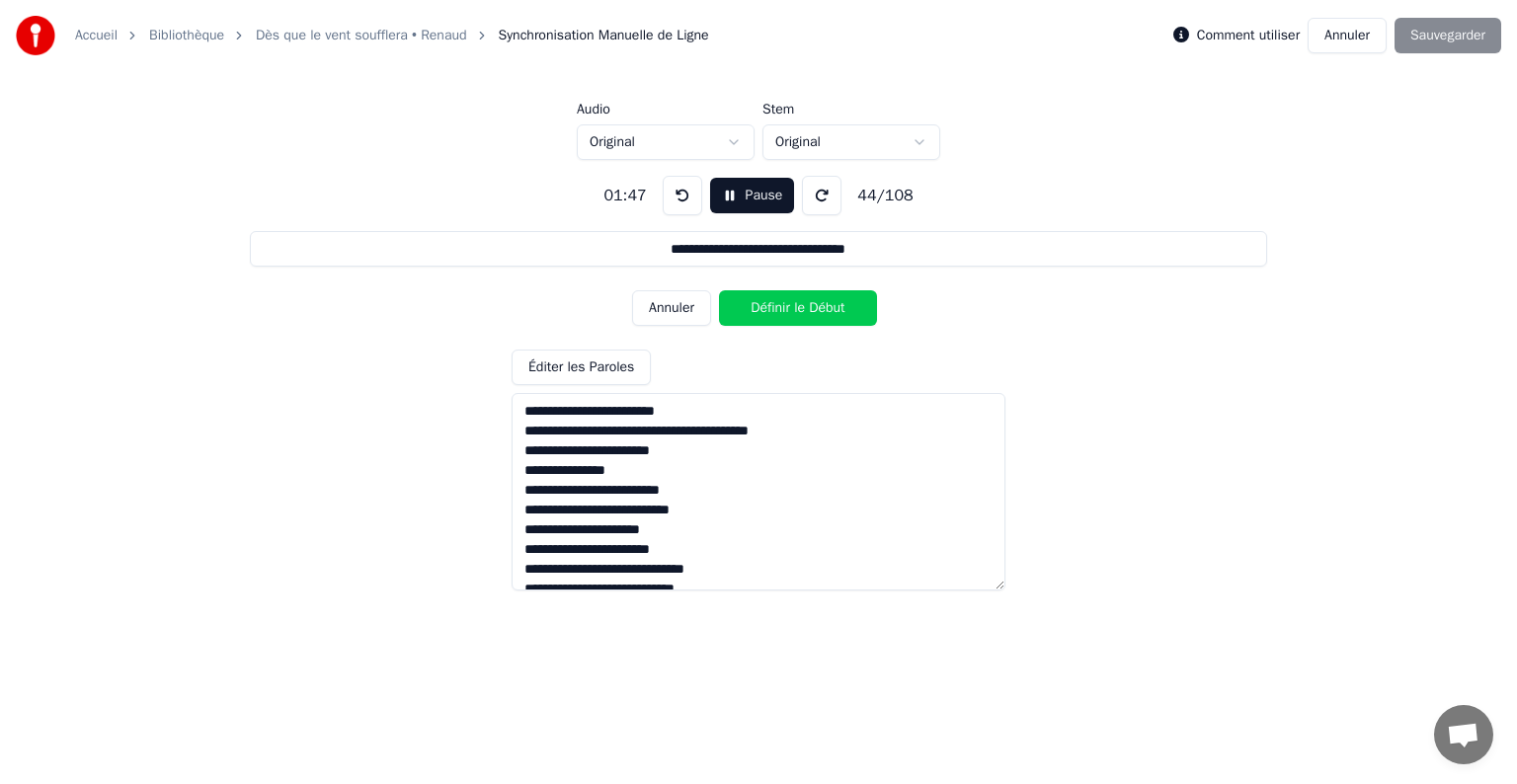 click on "Définir le Début" at bounding box center (798, 308) 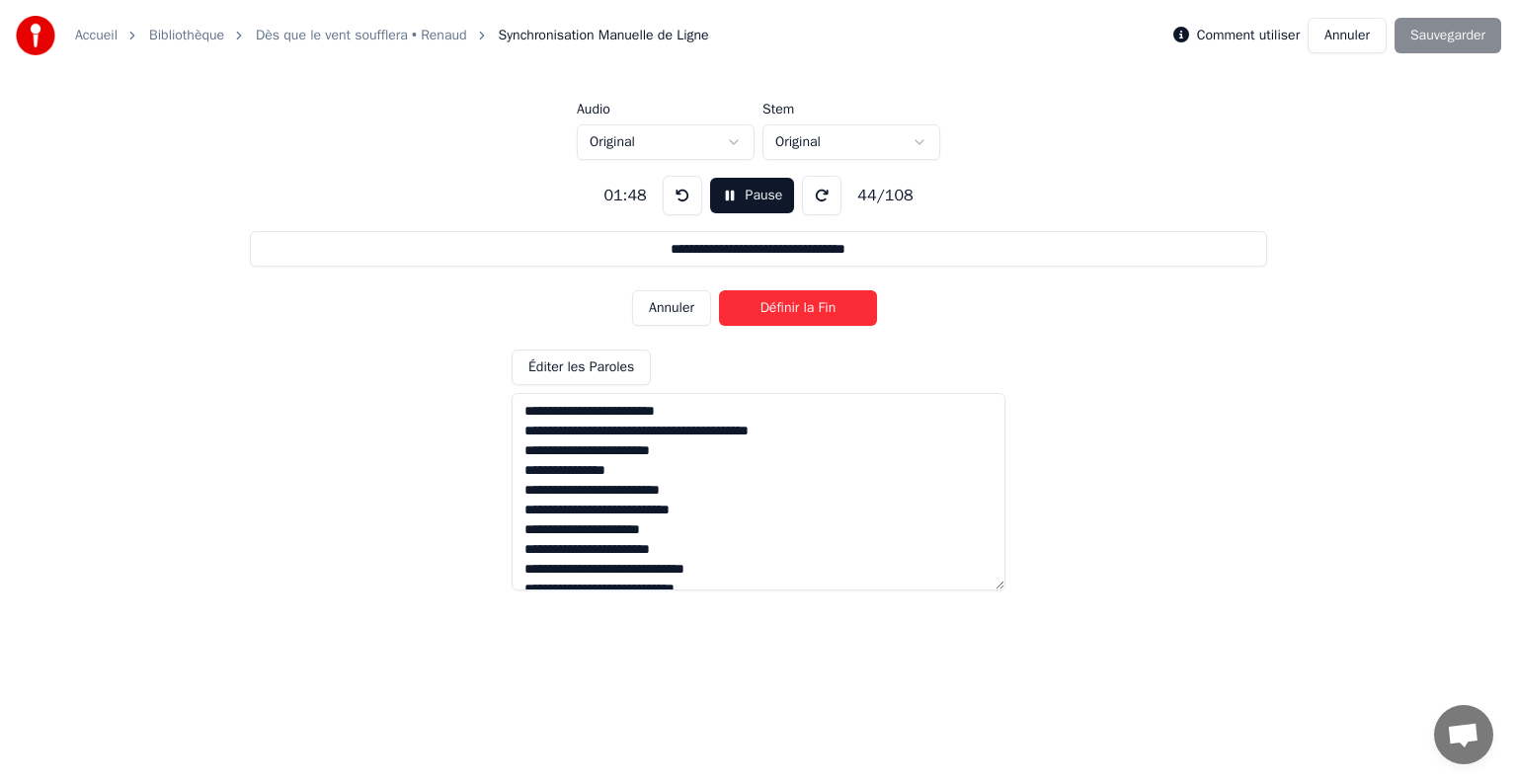 click on "Définir la Fin" at bounding box center [798, 308] 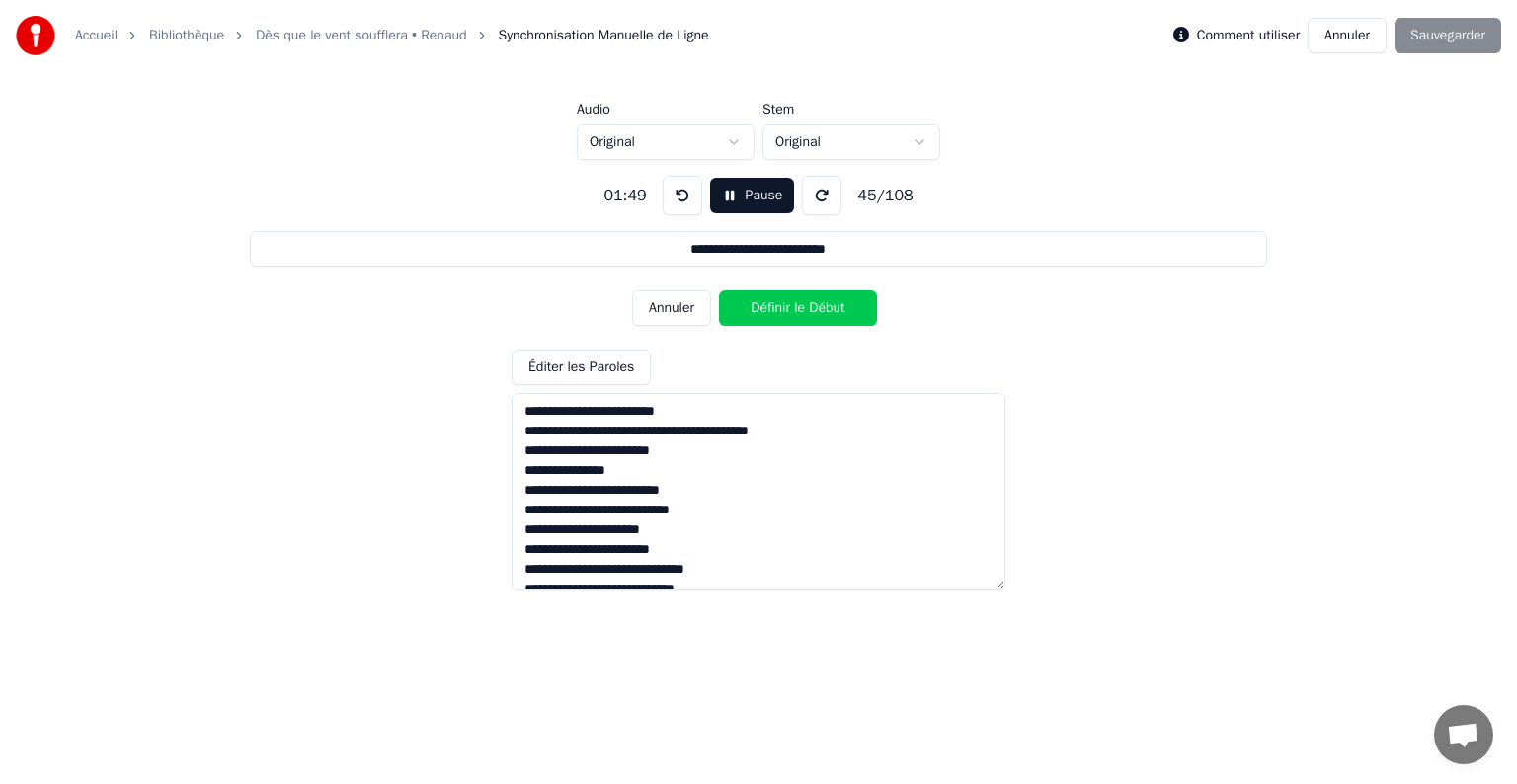 click on "Définir le Début" at bounding box center (798, 308) 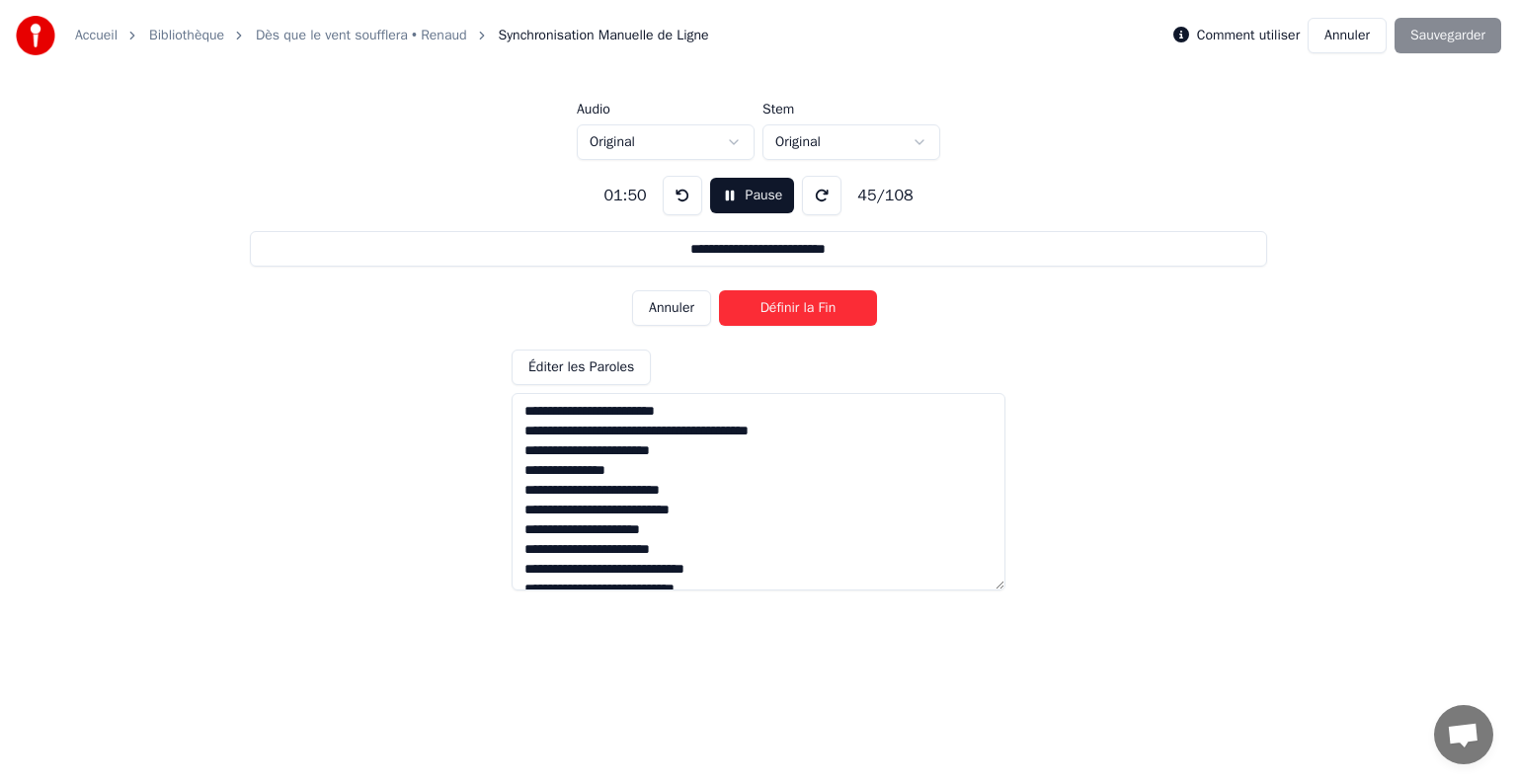 click on "Définir la Fin" at bounding box center (798, 308) 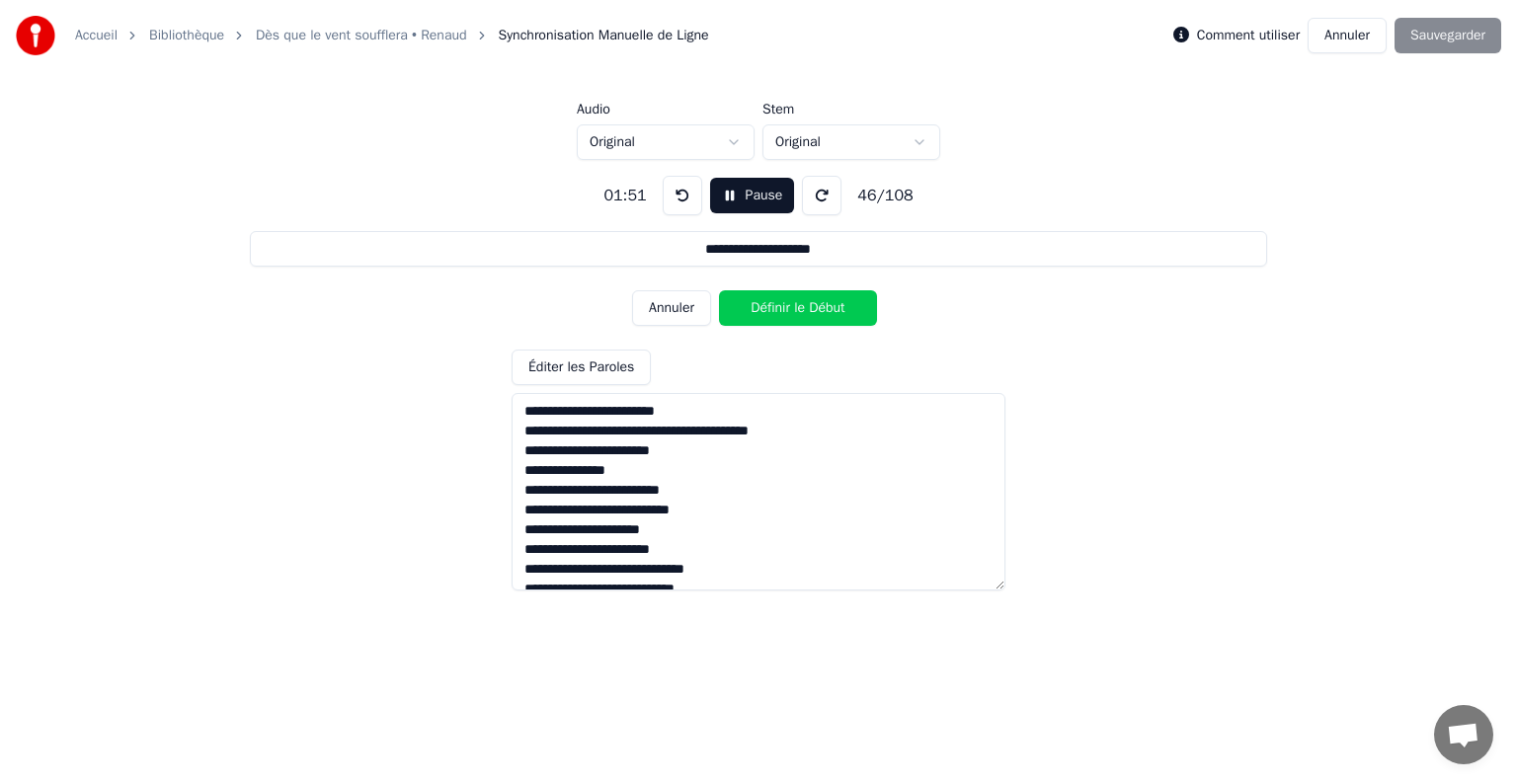 click on "Définir le Début" at bounding box center (798, 308) 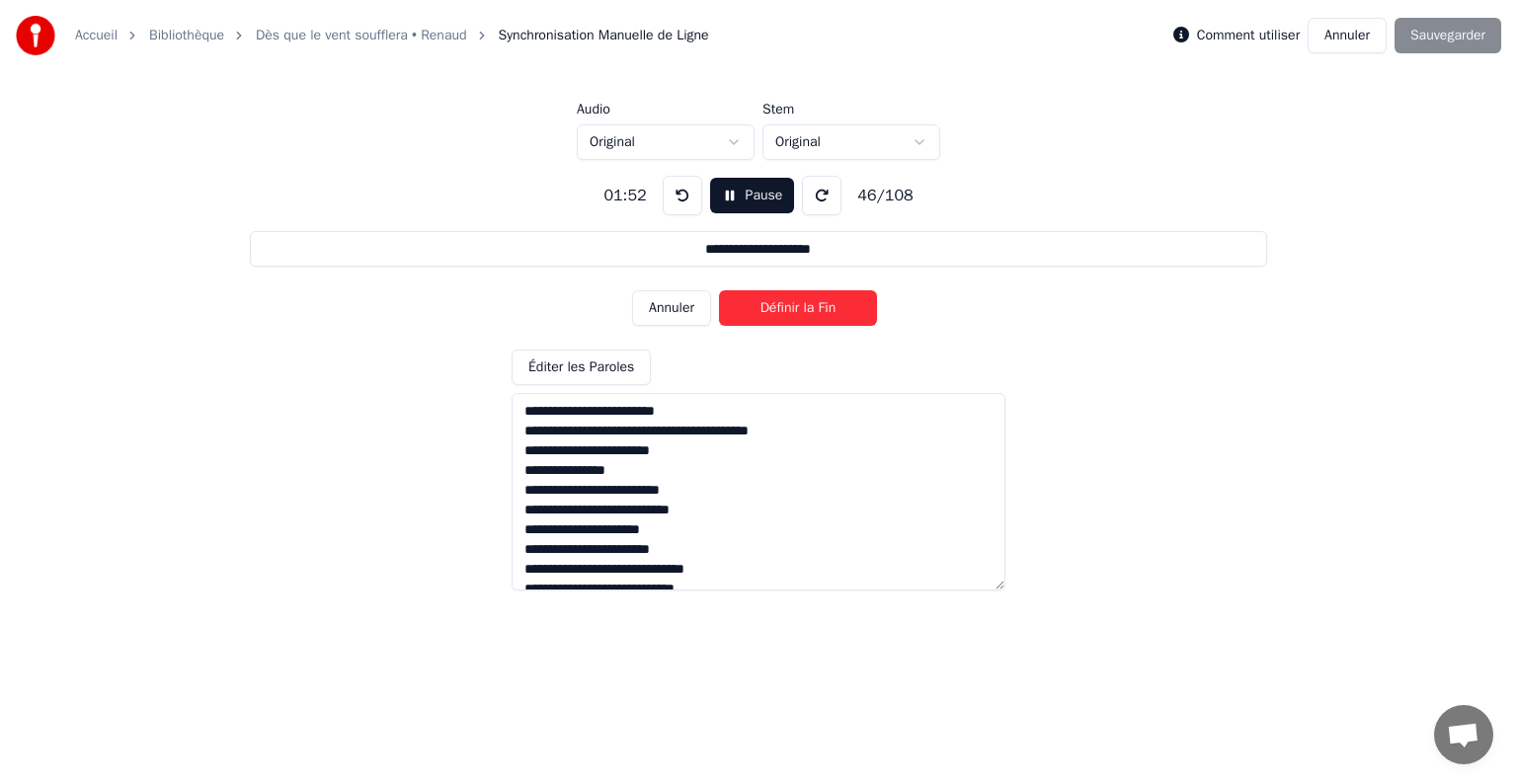 click on "Définir la Fin" at bounding box center [798, 308] 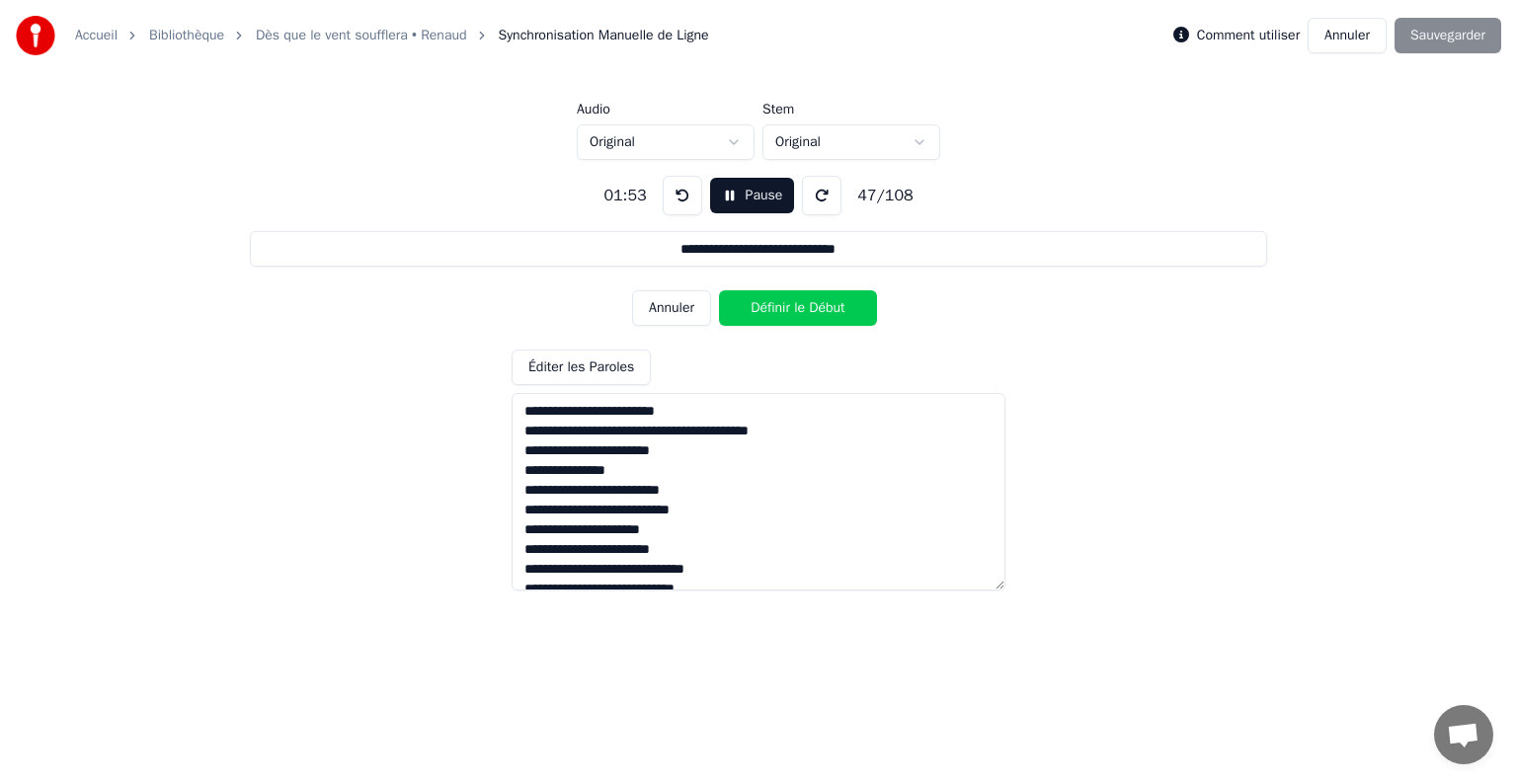 click on "Définir le Début" at bounding box center (798, 308) 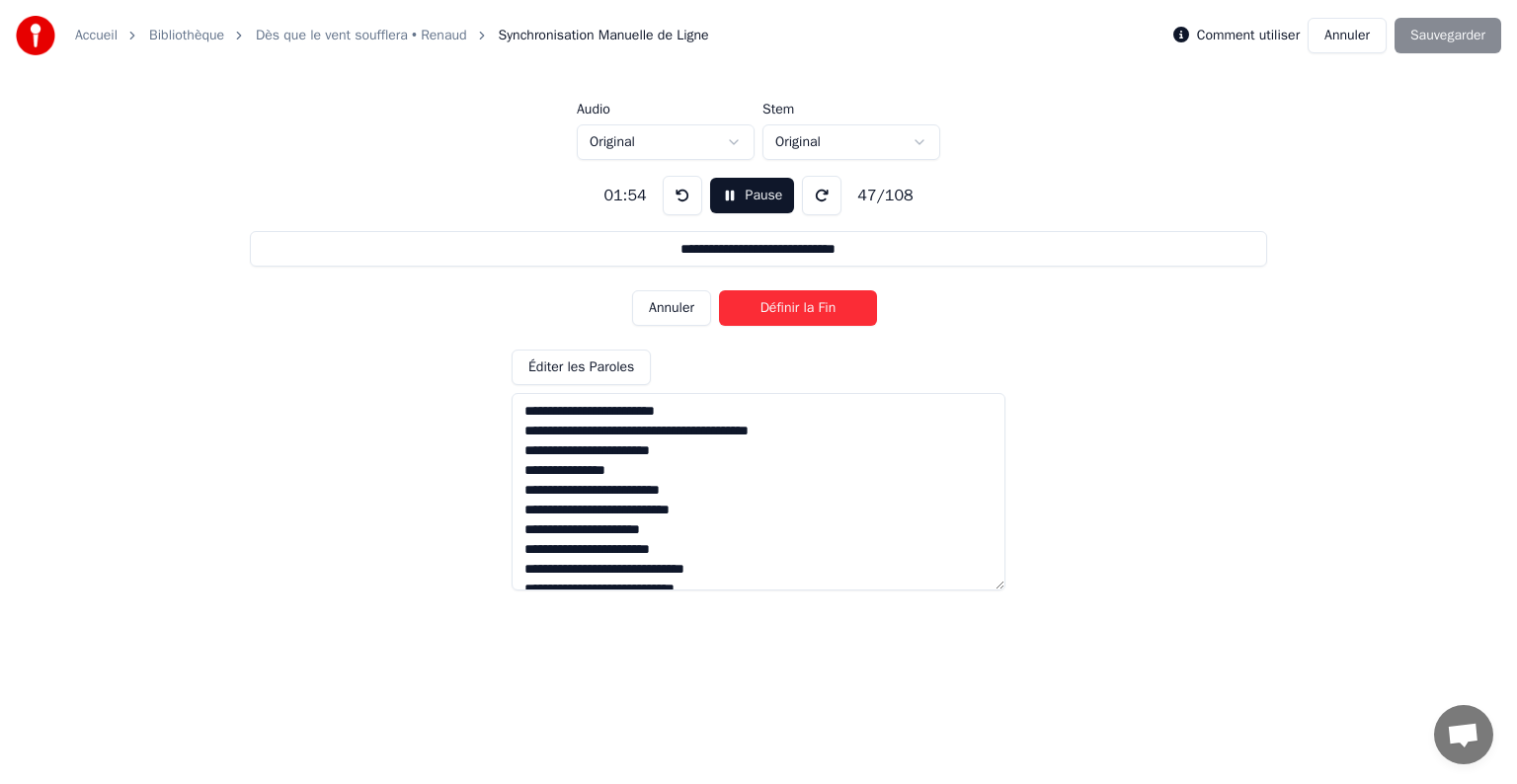 click on "Définir la Fin" at bounding box center (798, 308) 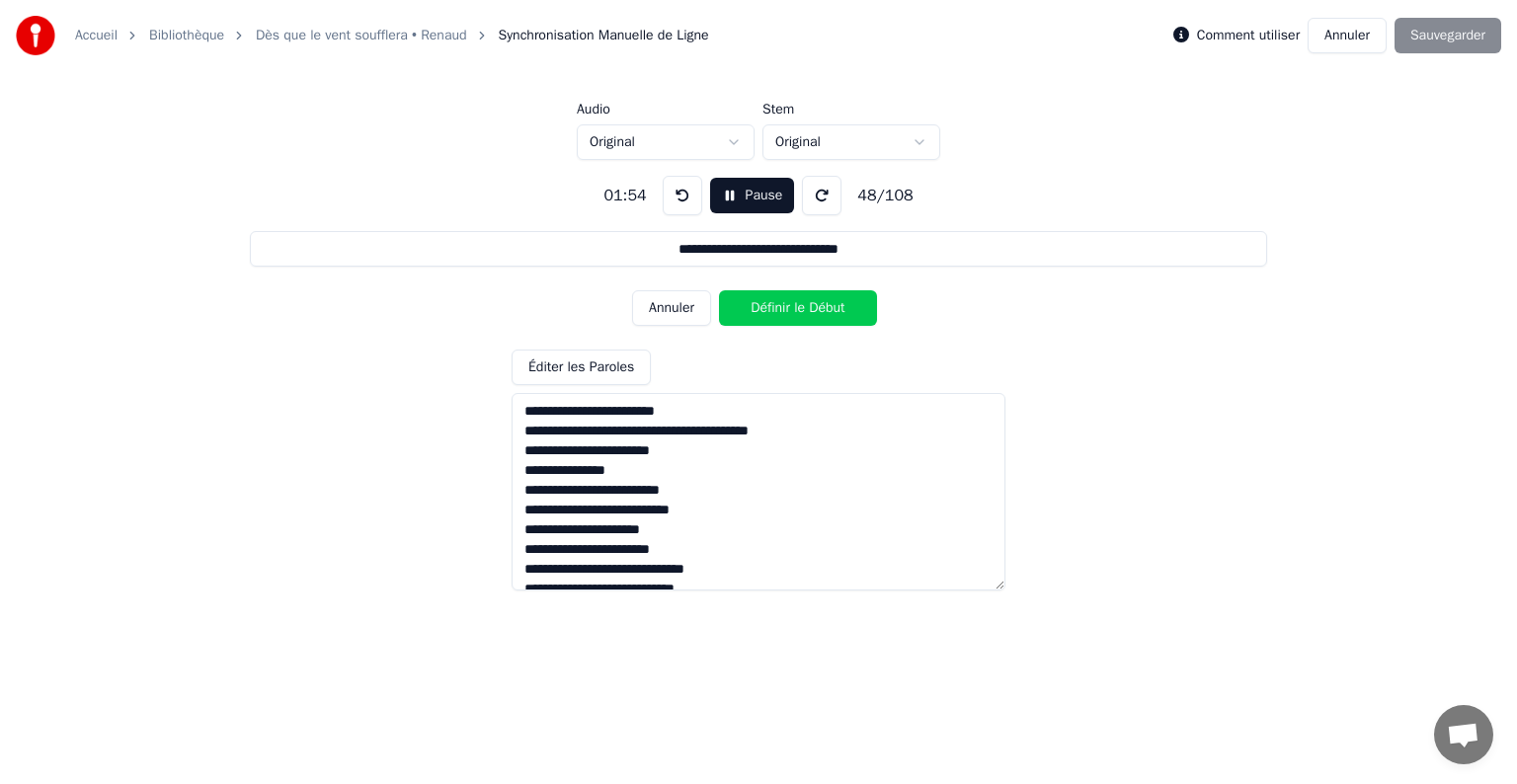 click on "Définir le Début" at bounding box center (798, 308) 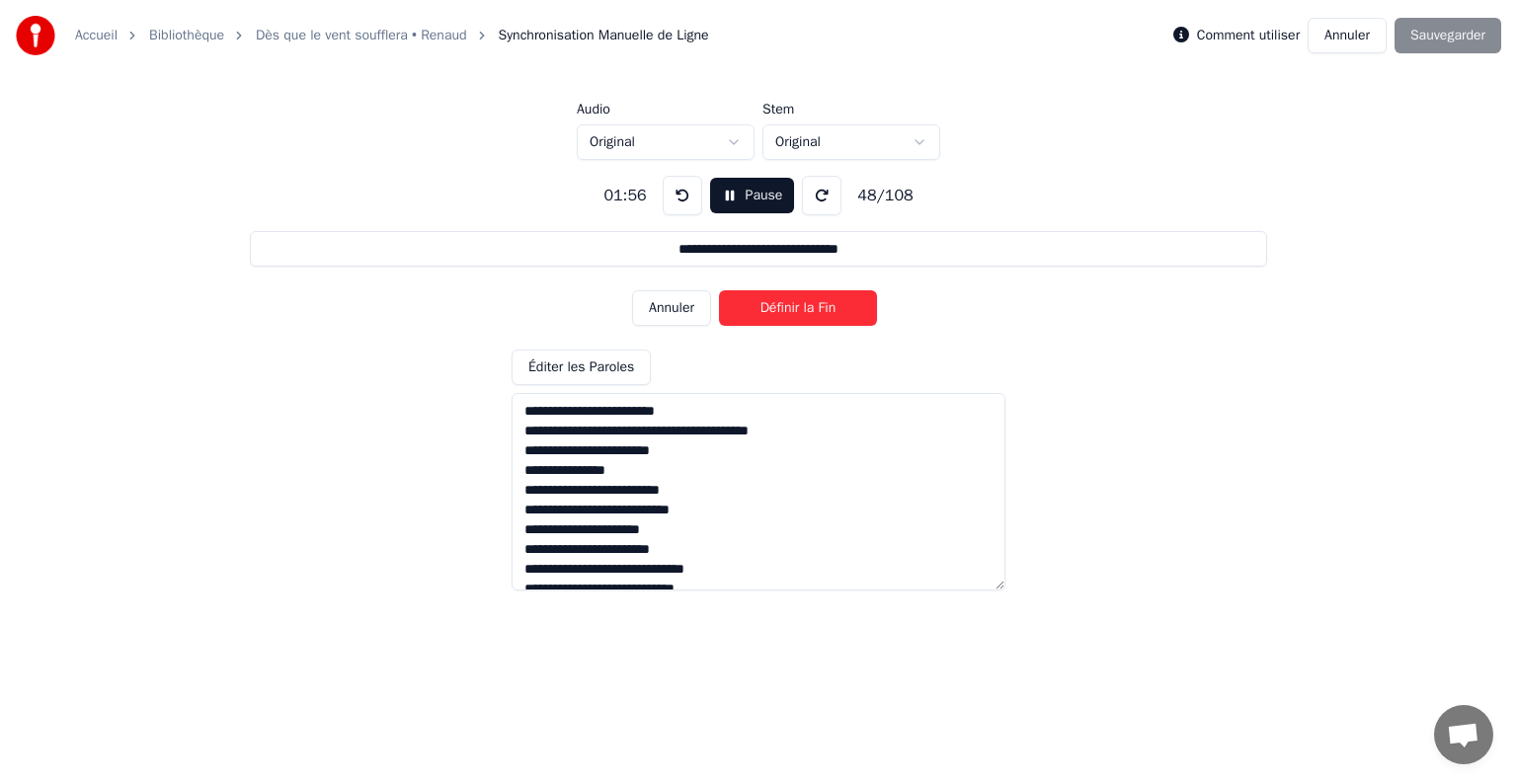 click on "Définir la Fin" at bounding box center (798, 308) 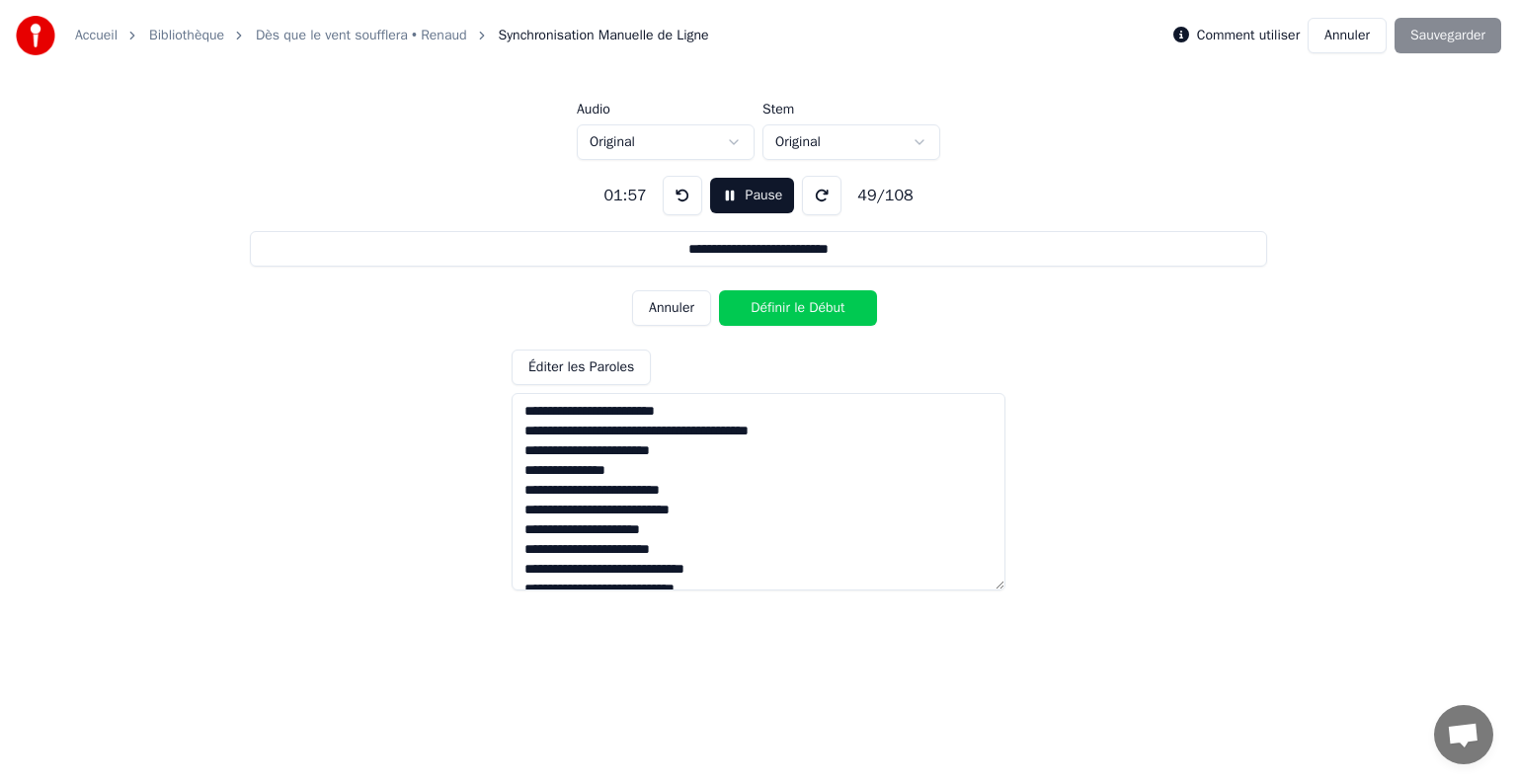 click on "Définir le Début" at bounding box center (798, 308) 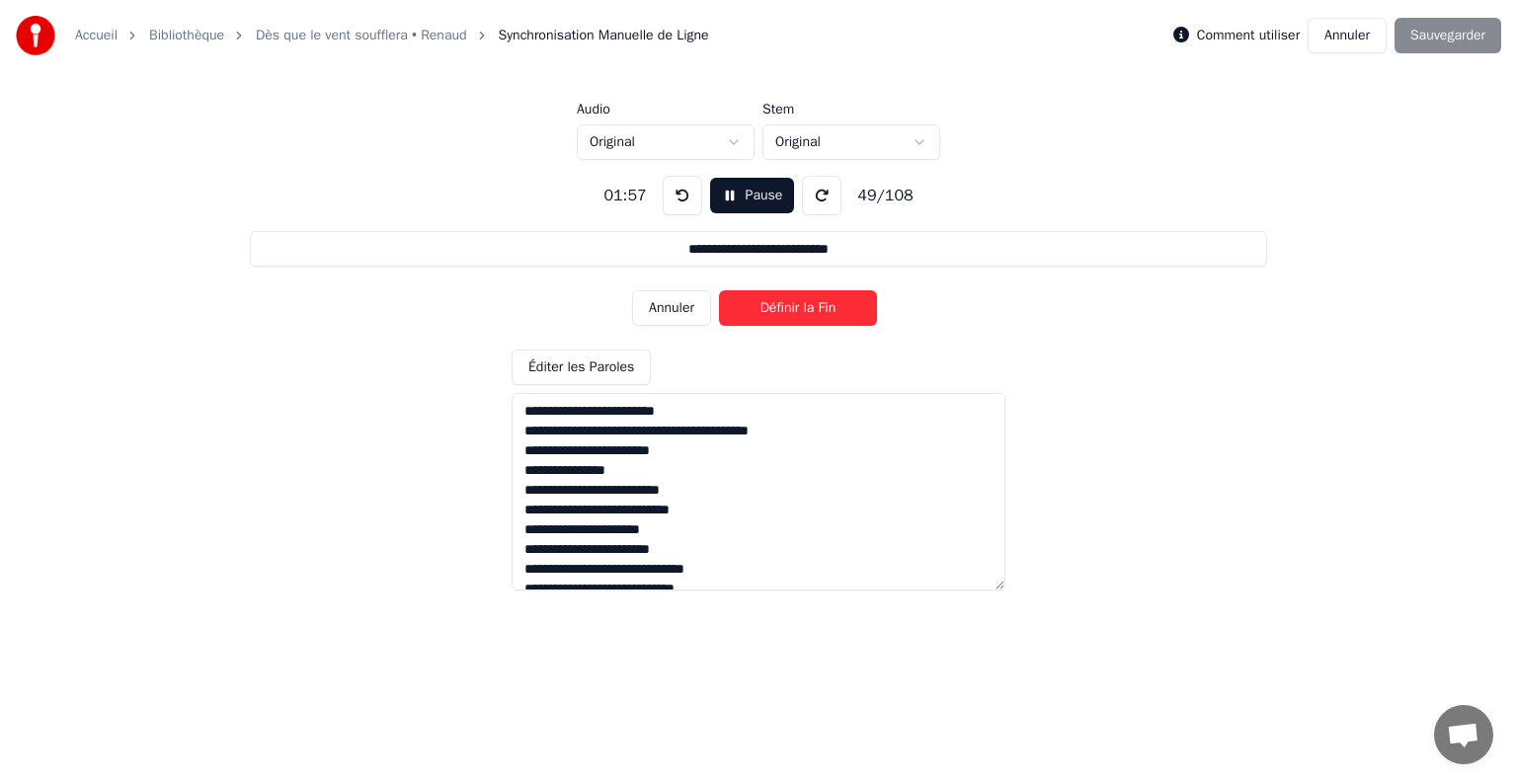 click on "Définir la Fin" at bounding box center (798, 308) 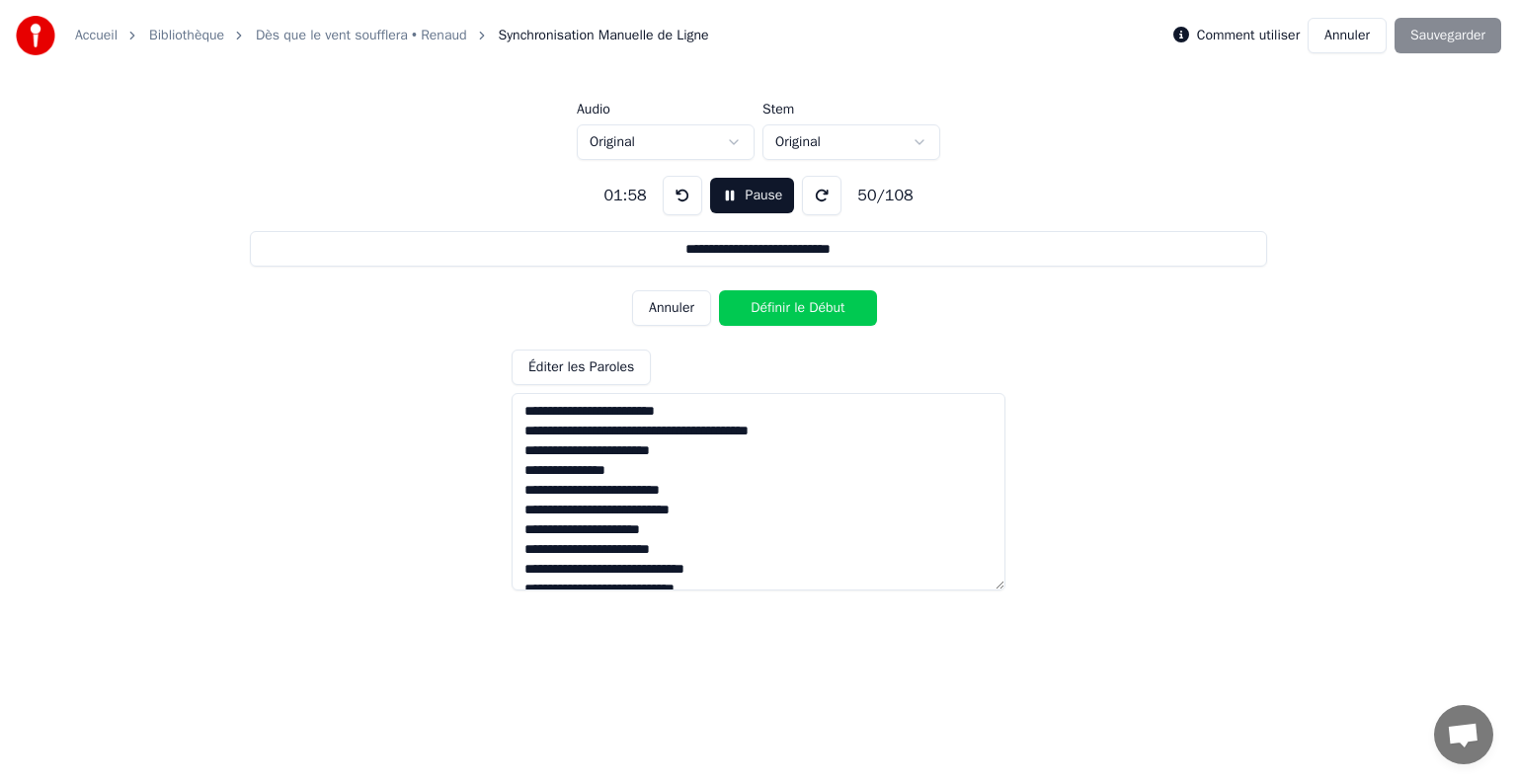 click on "Pause" at bounding box center (753, 196) 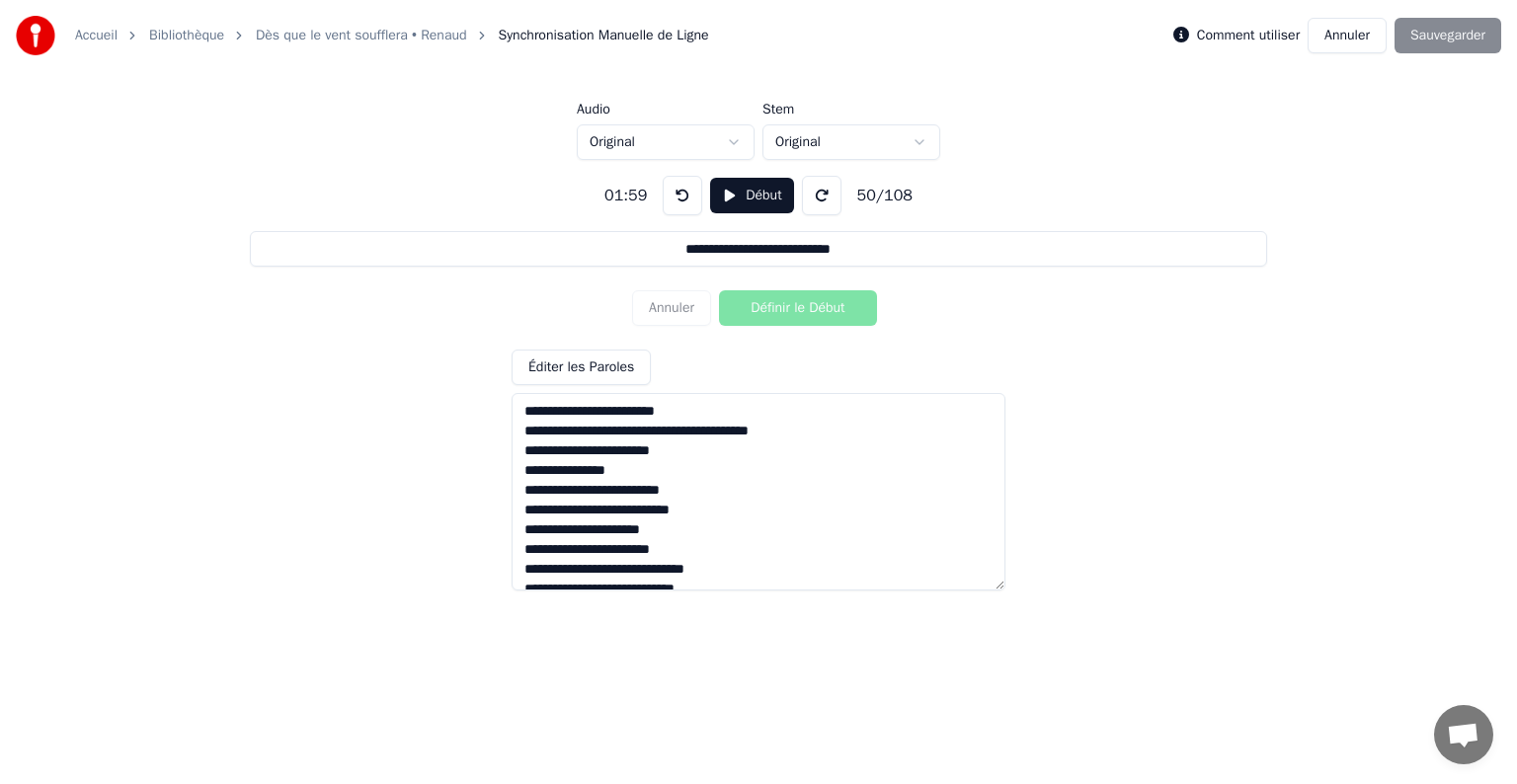 click on "Début" at bounding box center (752, 196) 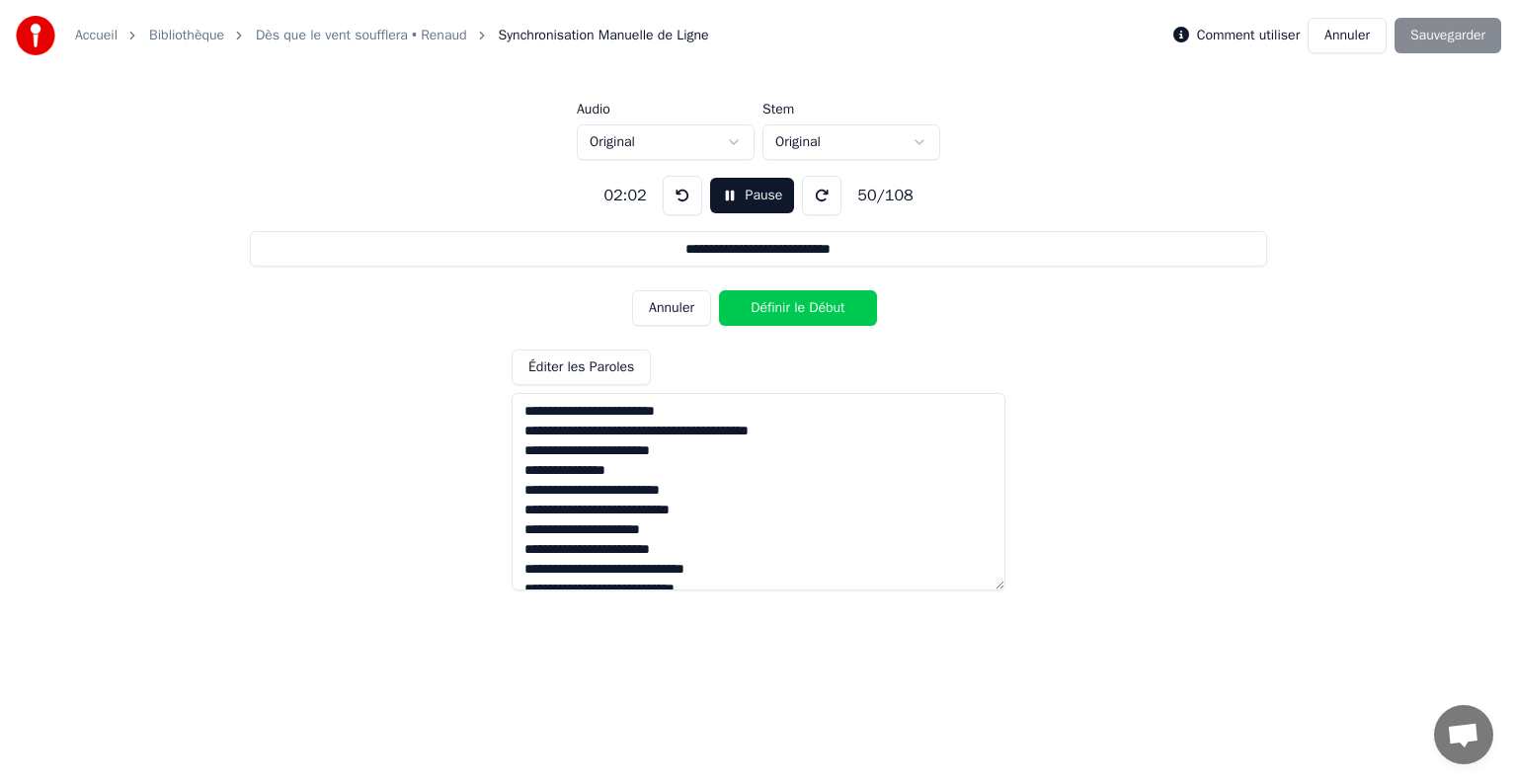 click on "Définir le Début" at bounding box center (798, 308) 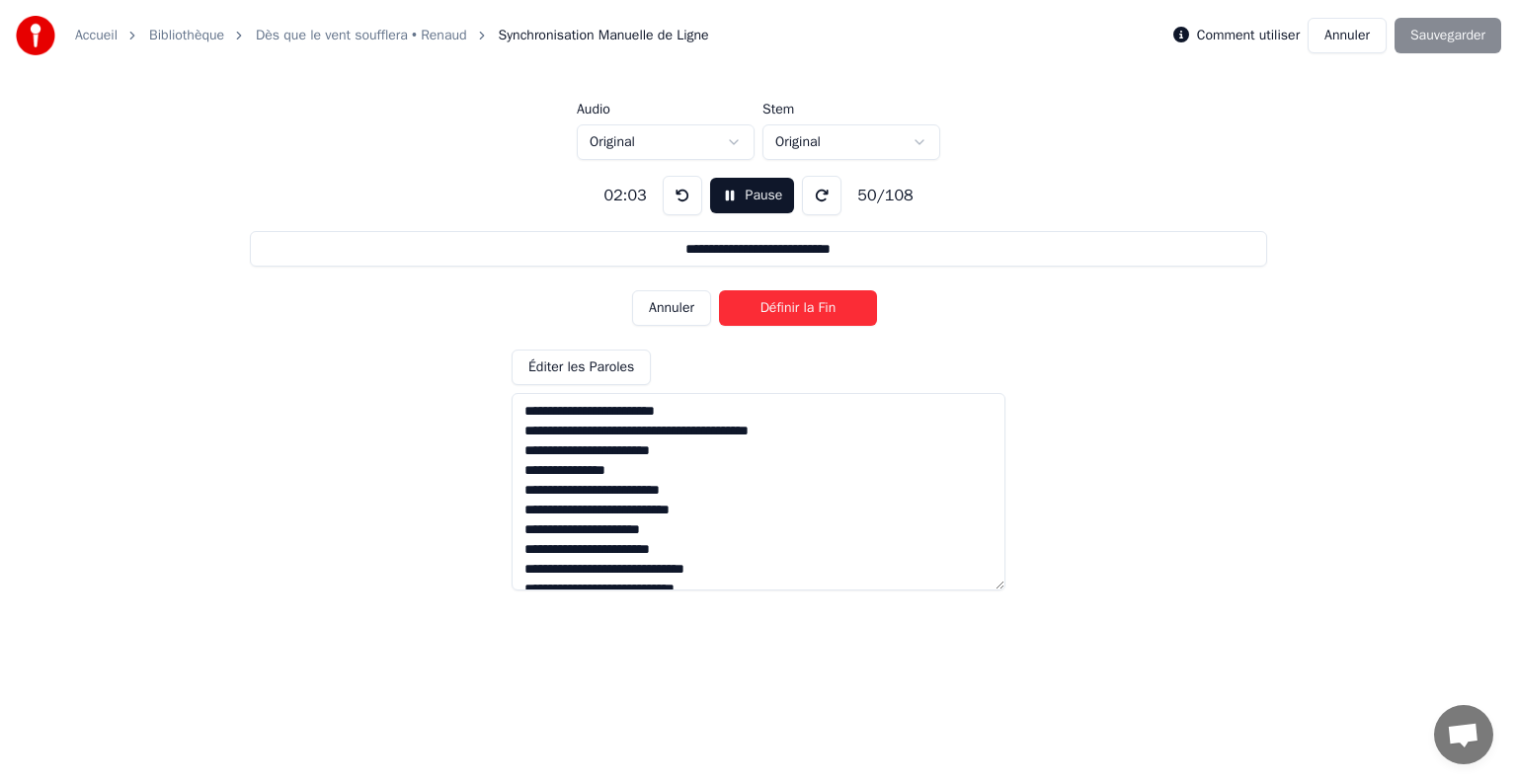 click on "Définir la Fin" at bounding box center (798, 308) 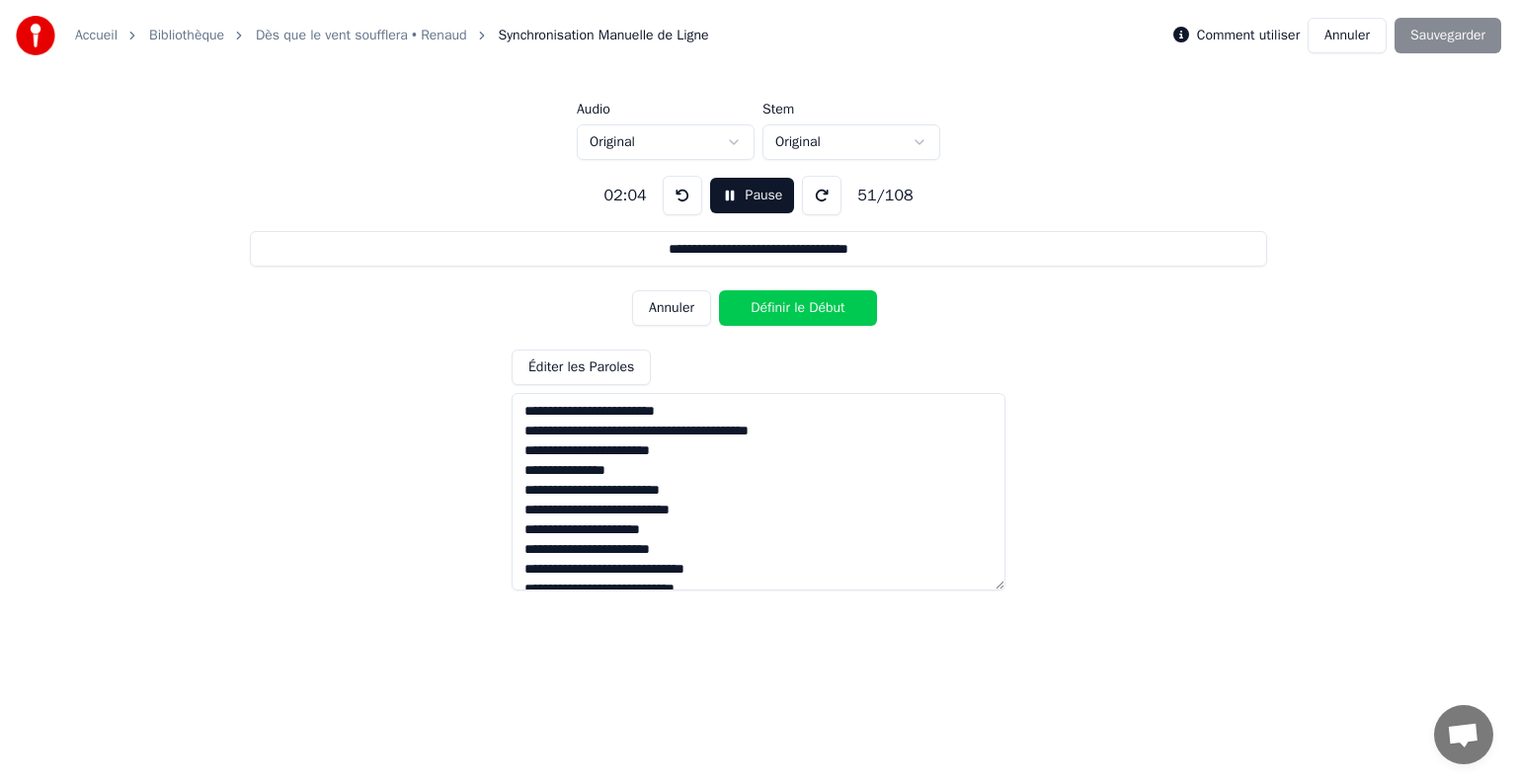 click on "Définir le Début" at bounding box center [798, 308] 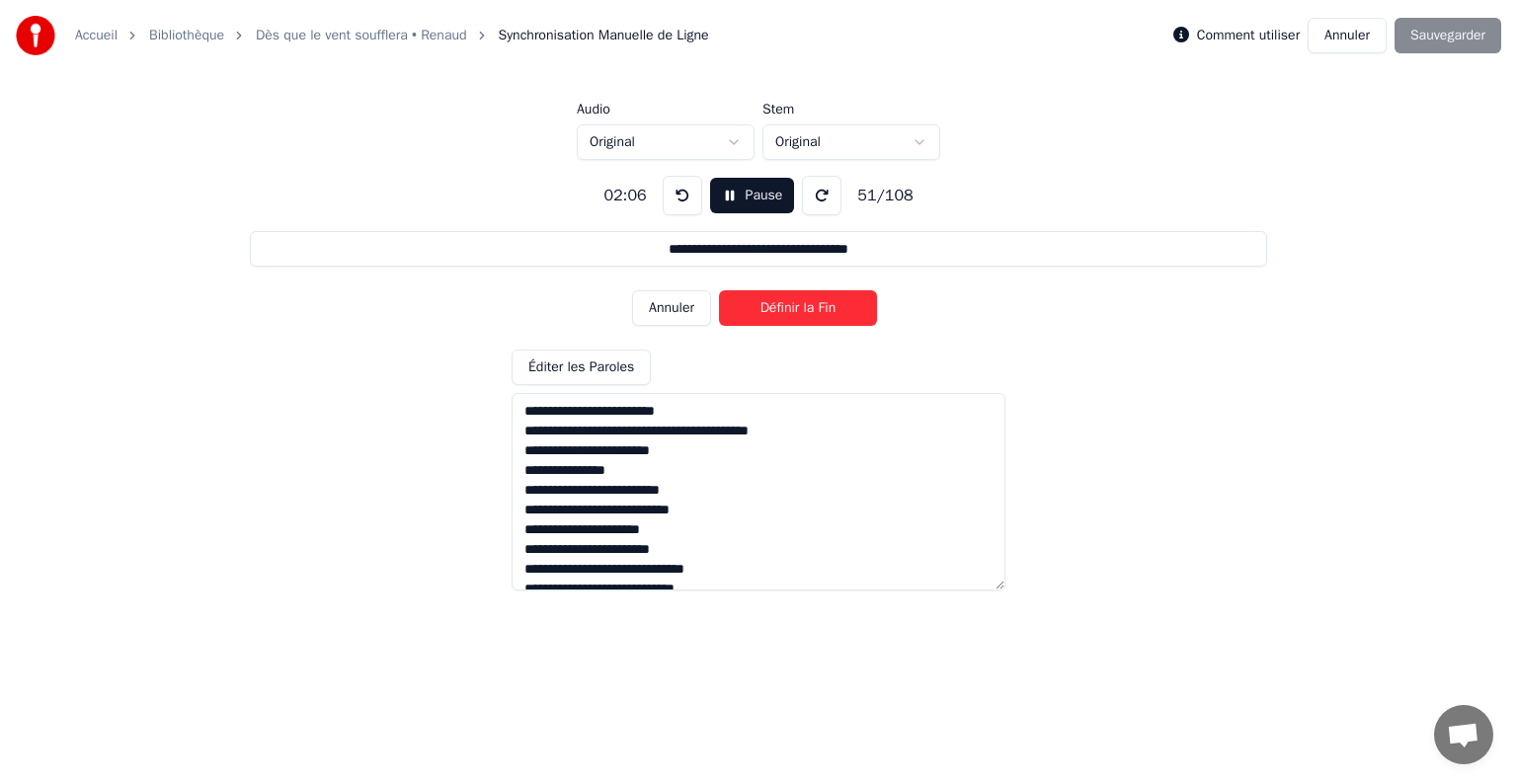 click on "Définir la Fin" at bounding box center [798, 308] 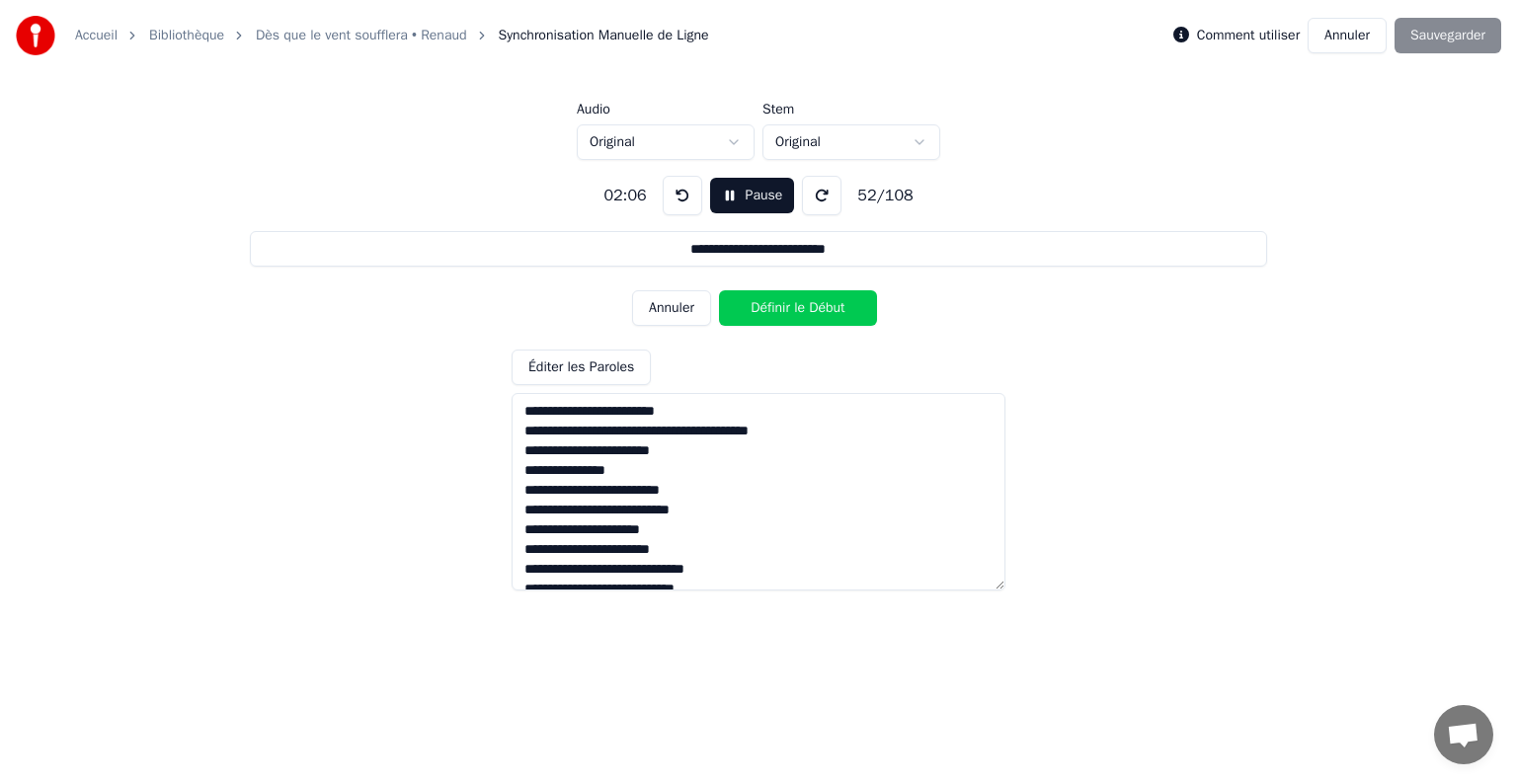 click on "Définir le Début" at bounding box center [798, 308] 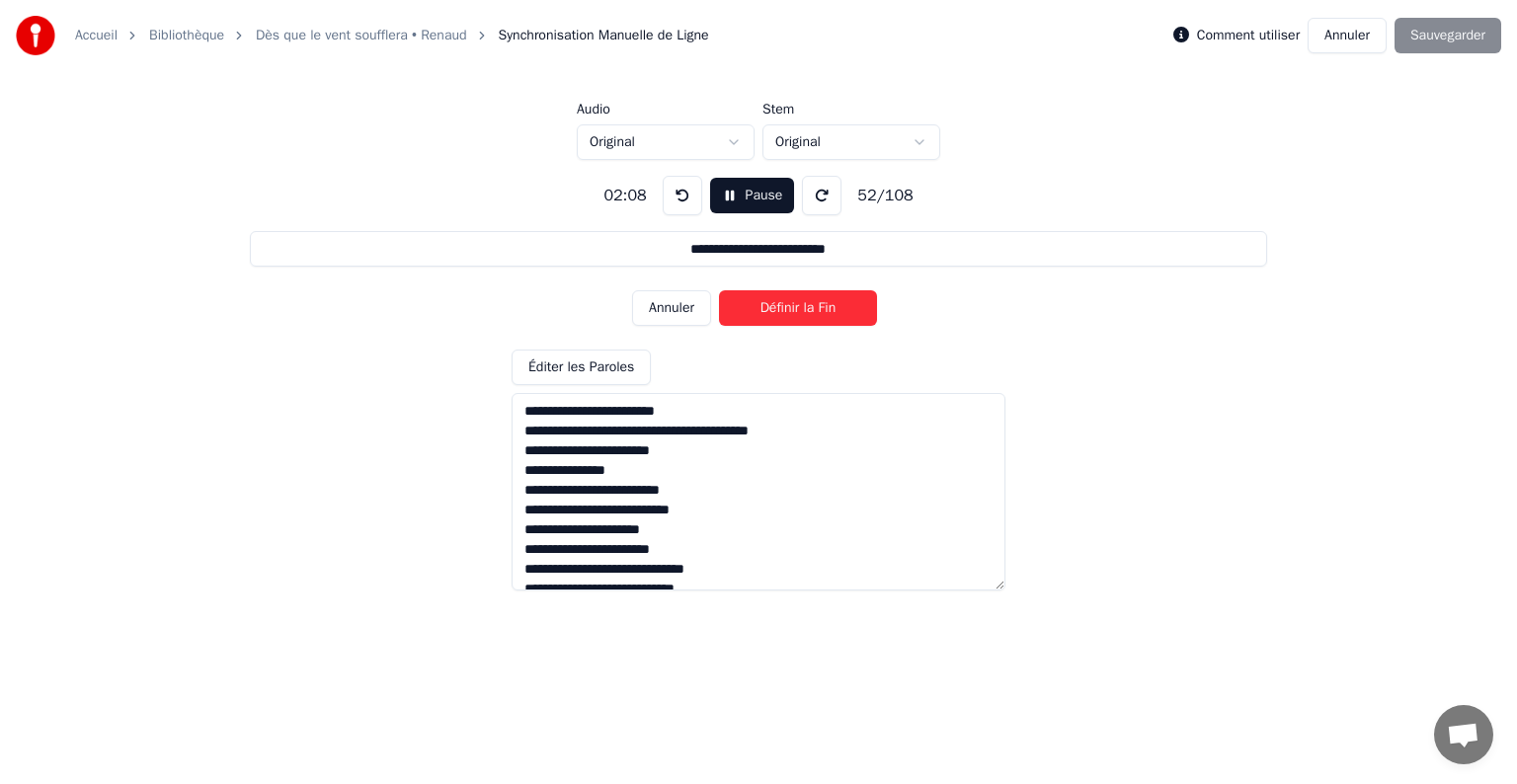 click on "Définir la Fin" at bounding box center (798, 308) 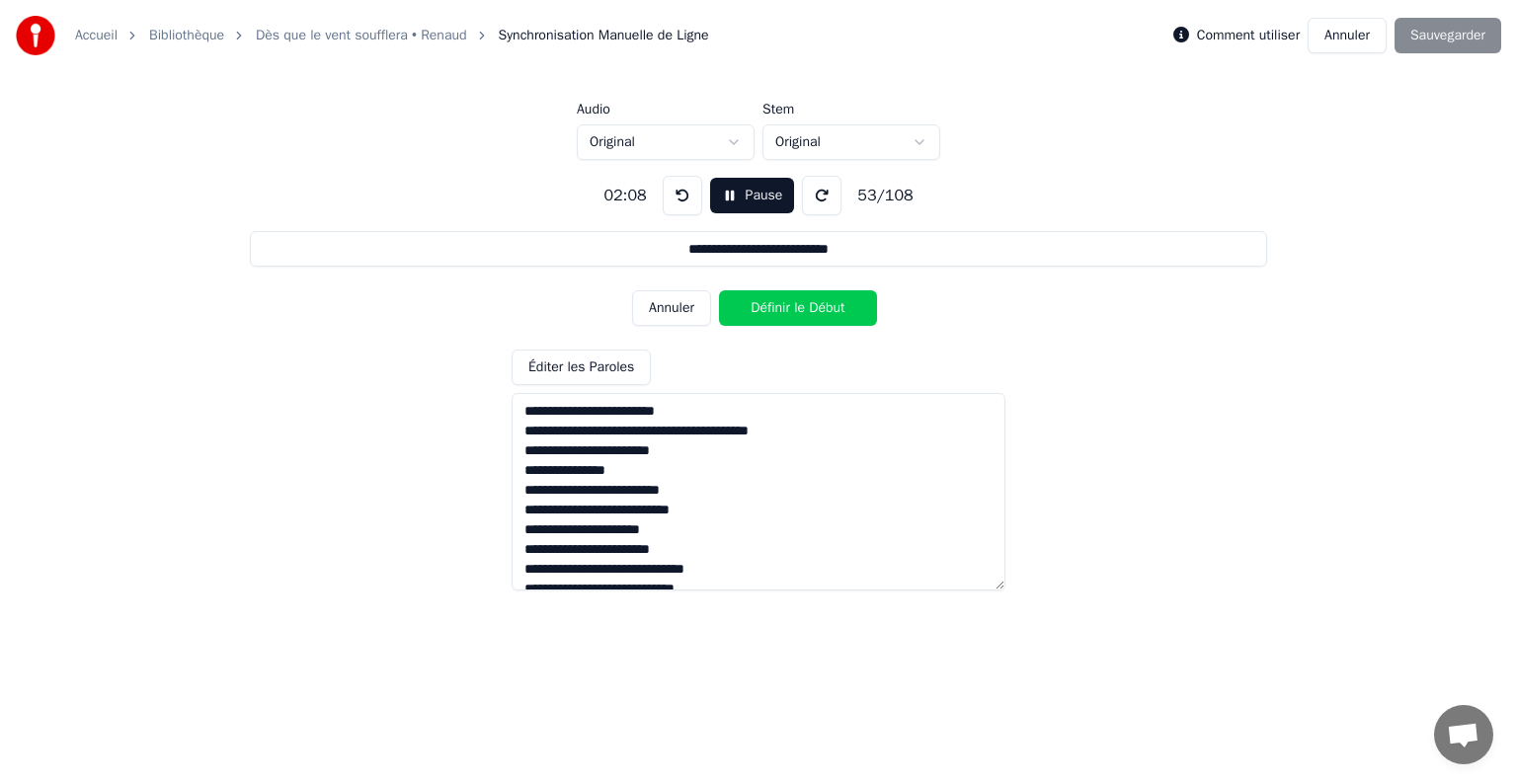 click on "Définir le Début" at bounding box center [798, 308] 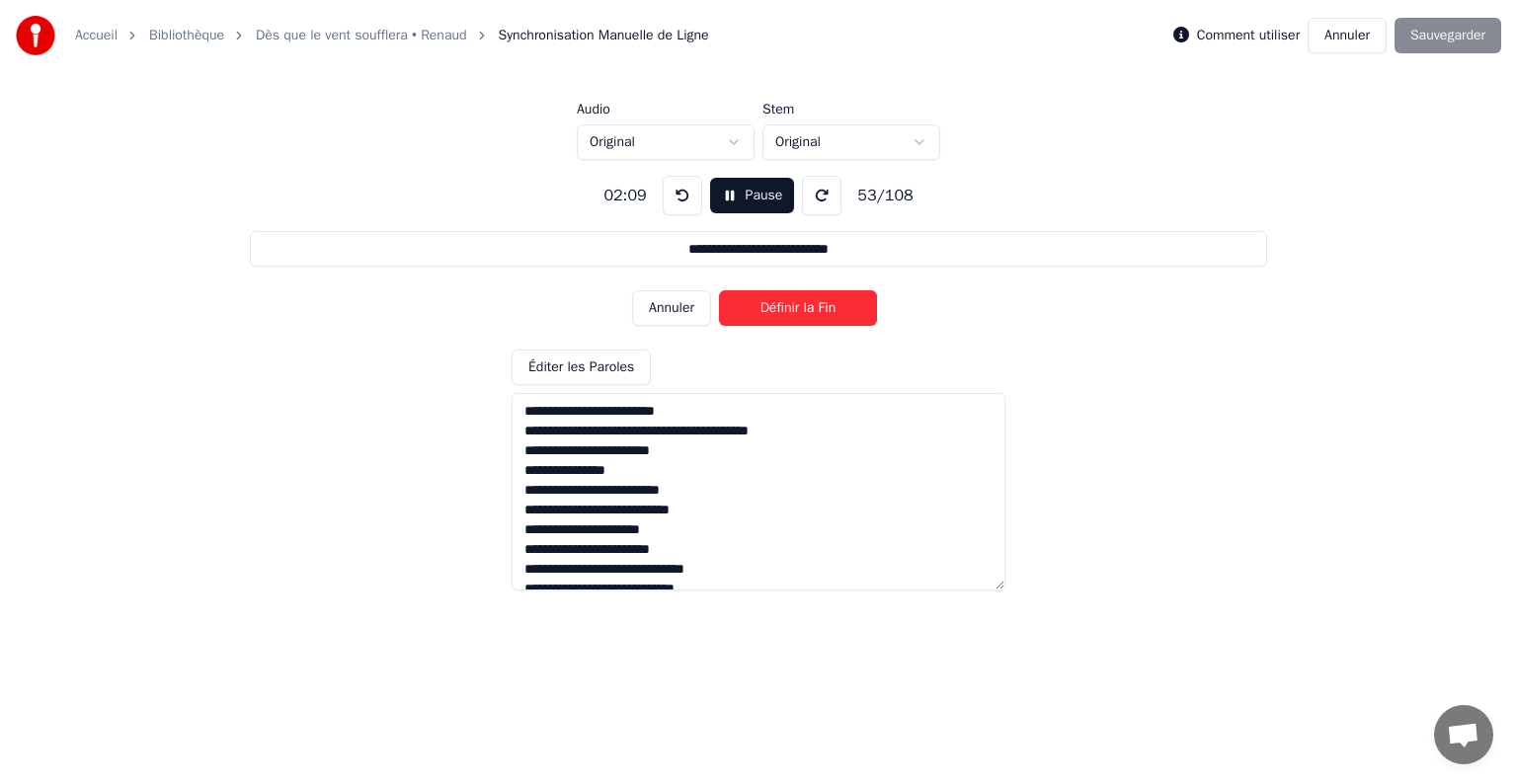 click on "Définir la Fin" at bounding box center [798, 308] 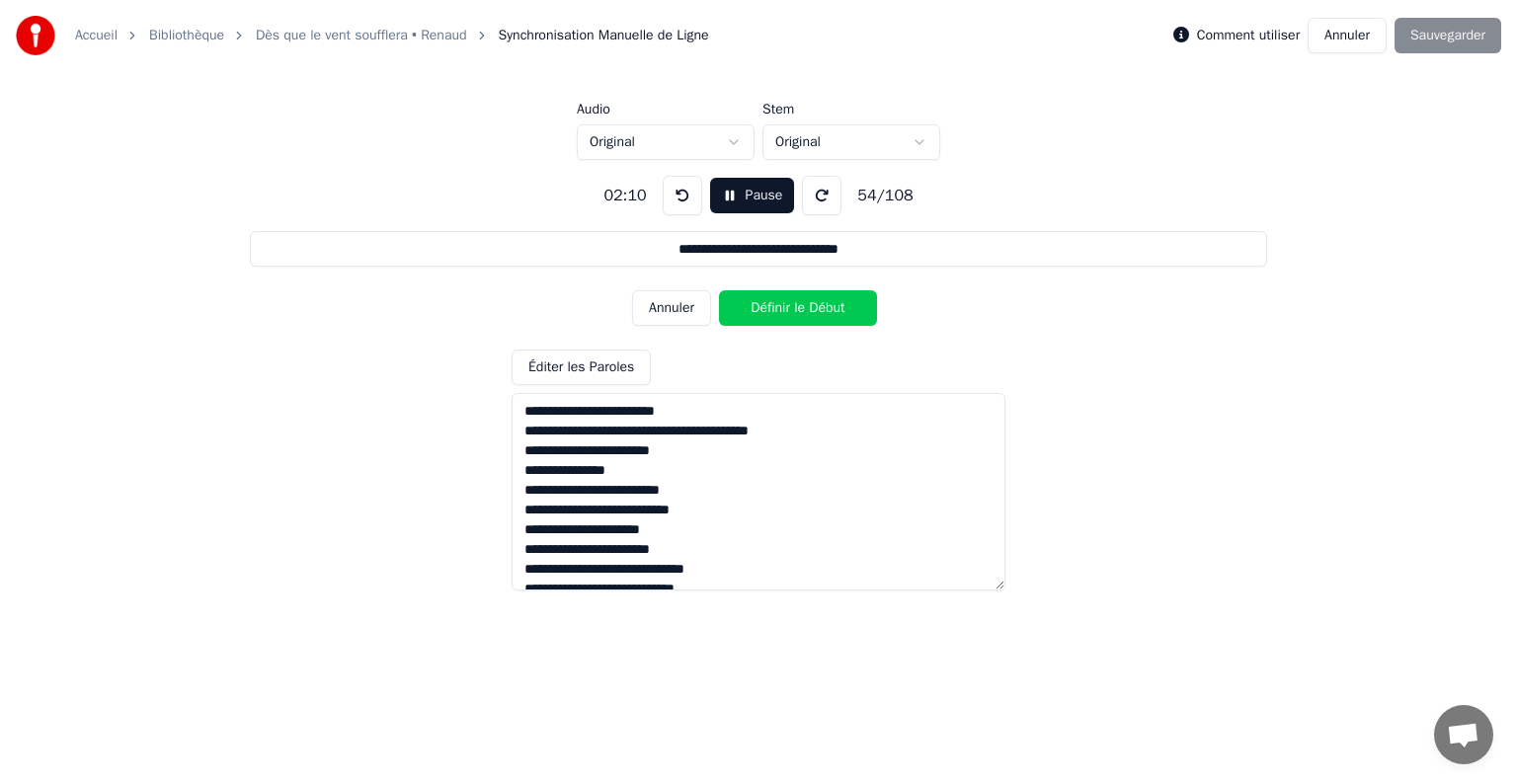 click on "Définir le Début" at bounding box center [798, 308] 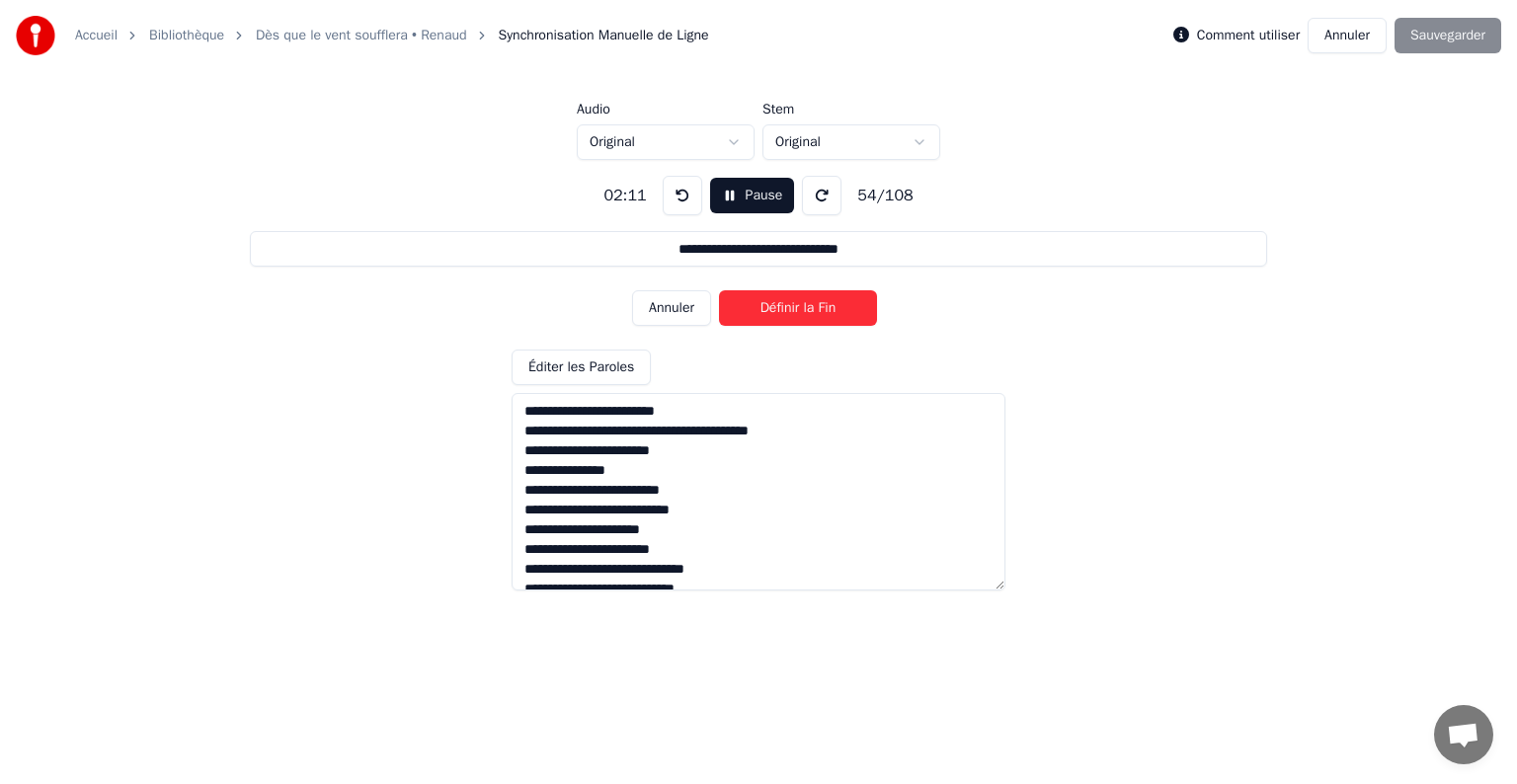 click on "Définir la Fin" at bounding box center [798, 308] 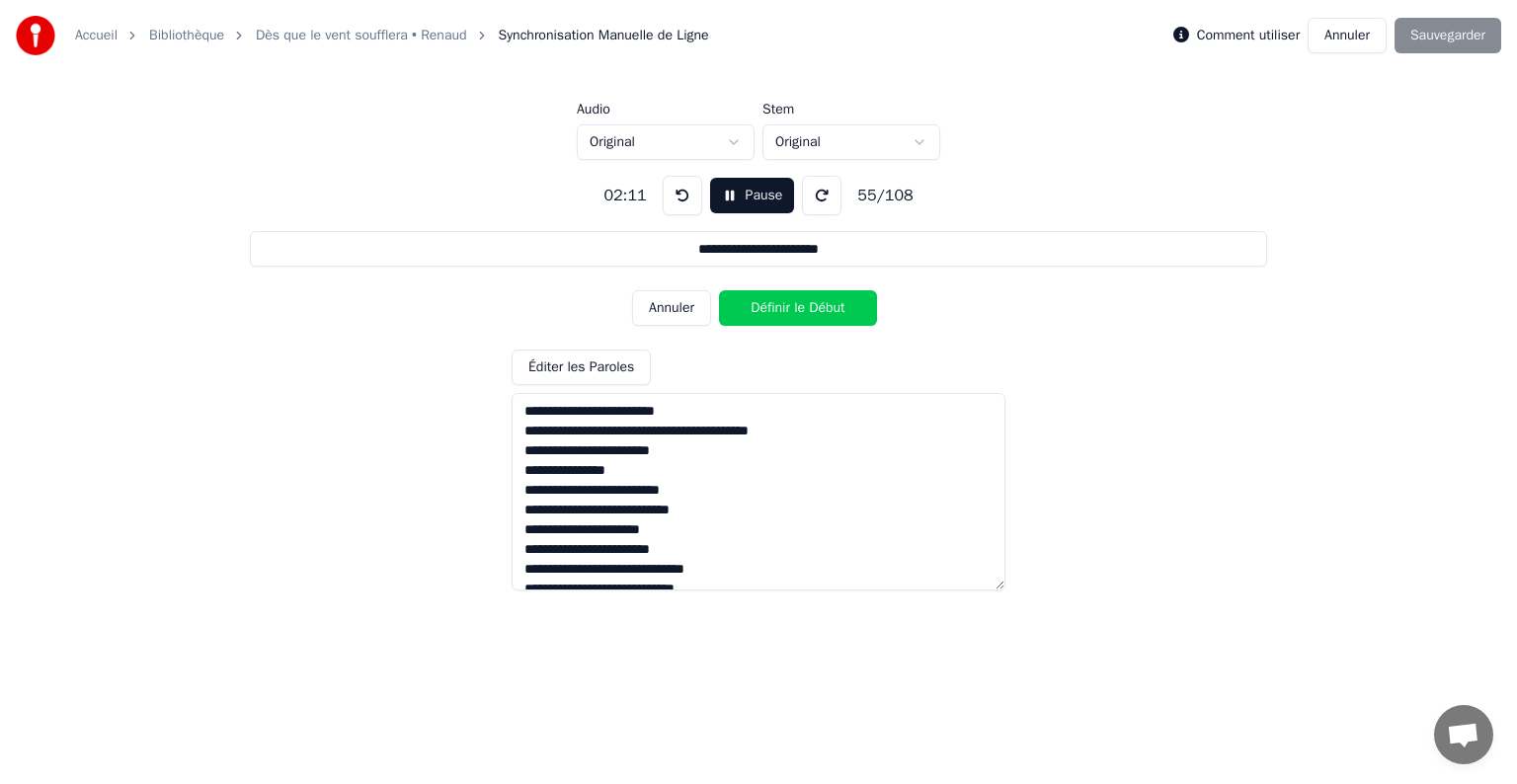 click on "Définir le Début" at bounding box center [798, 308] 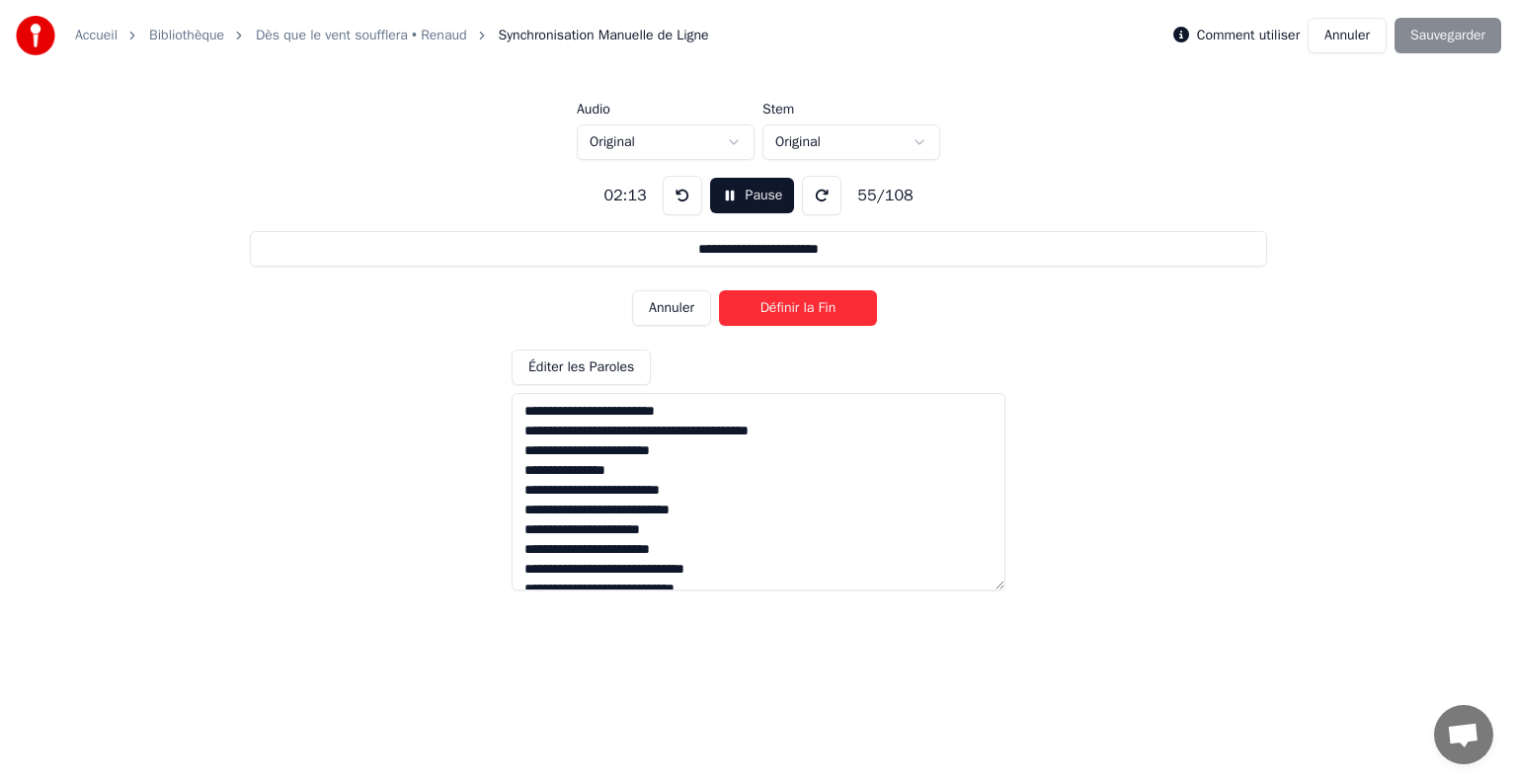 click on "Définir la Fin" at bounding box center [798, 308] 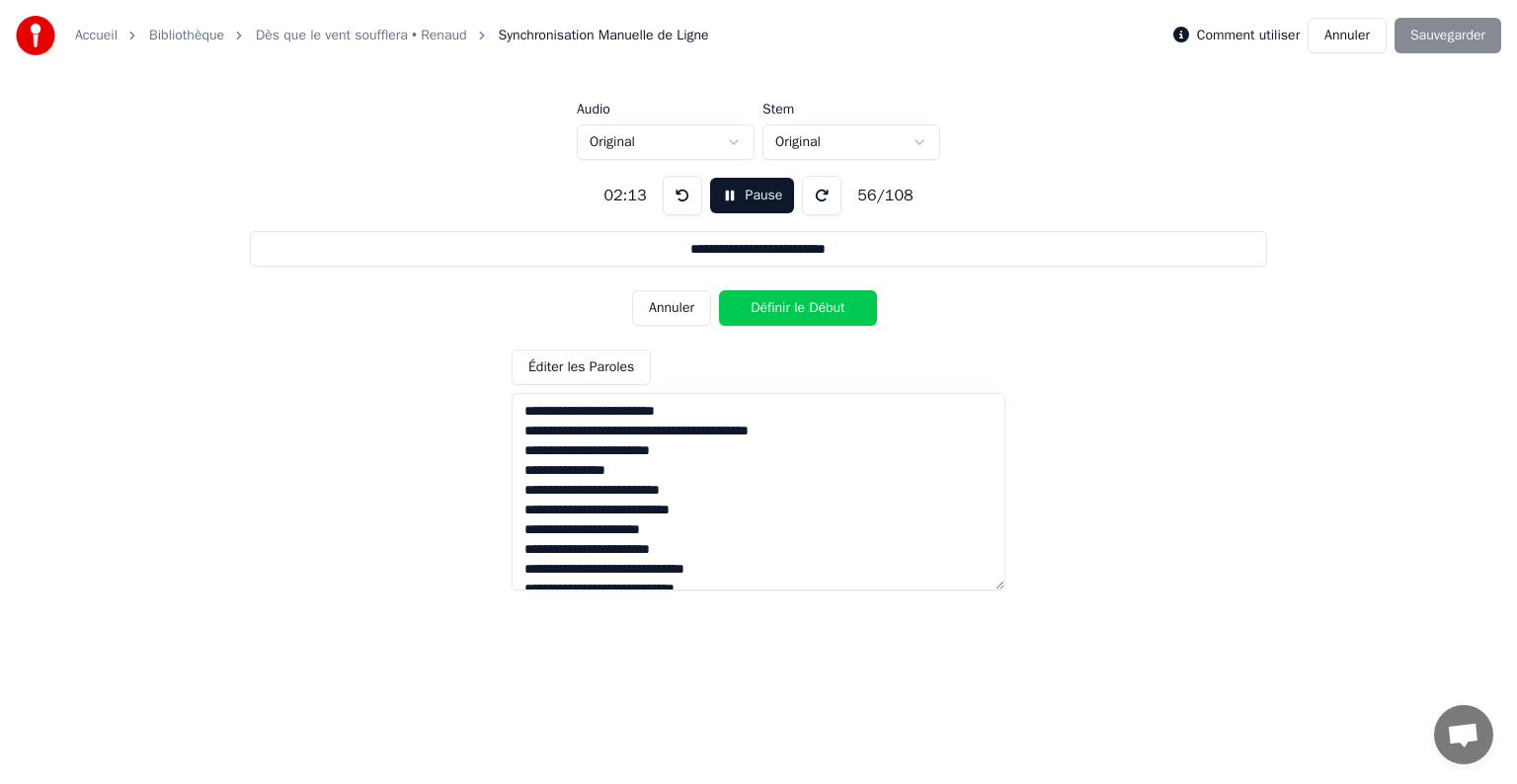 click on "Définir le Début" at bounding box center (798, 308) 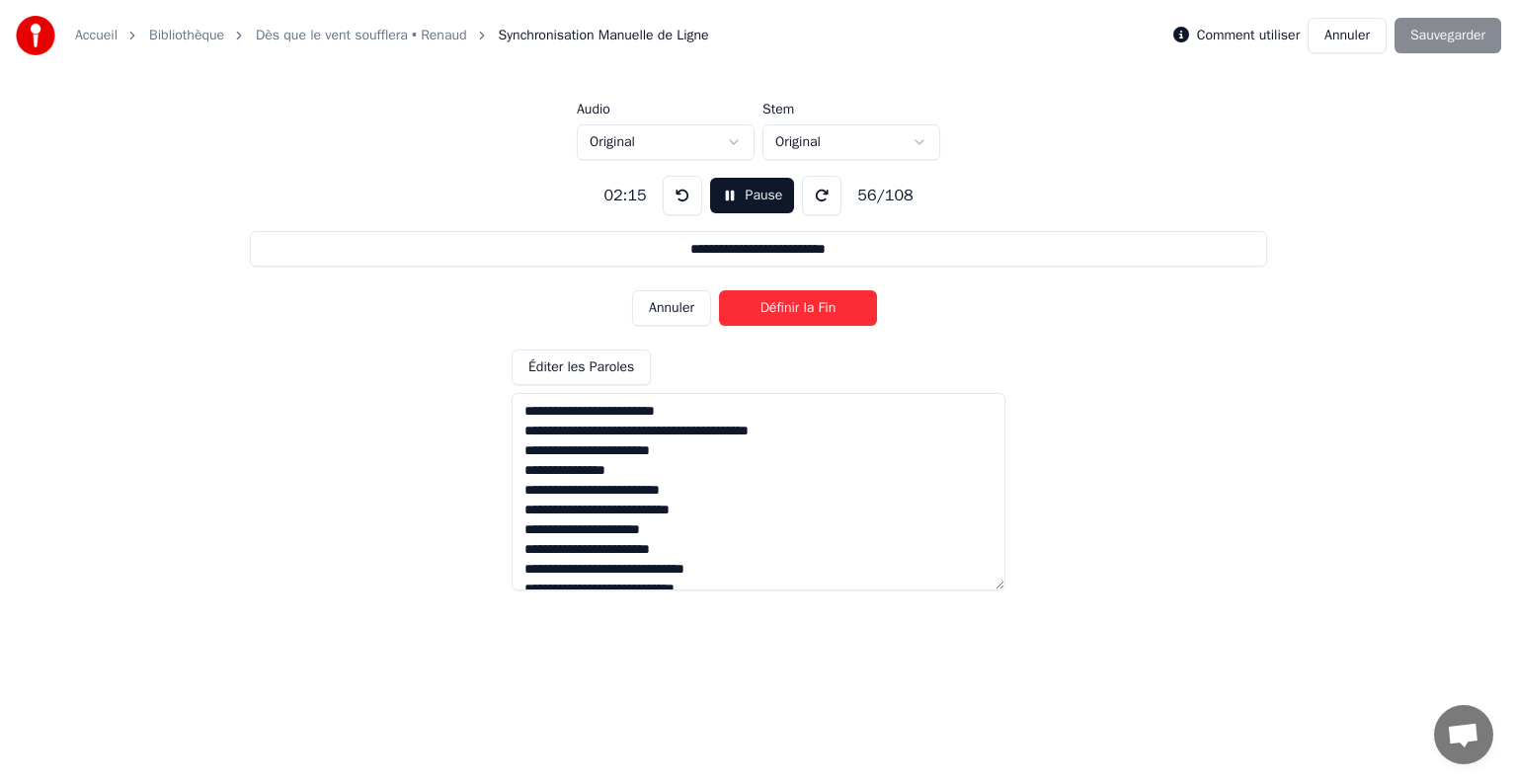 click on "Définir la Fin" at bounding box center [798, 308] 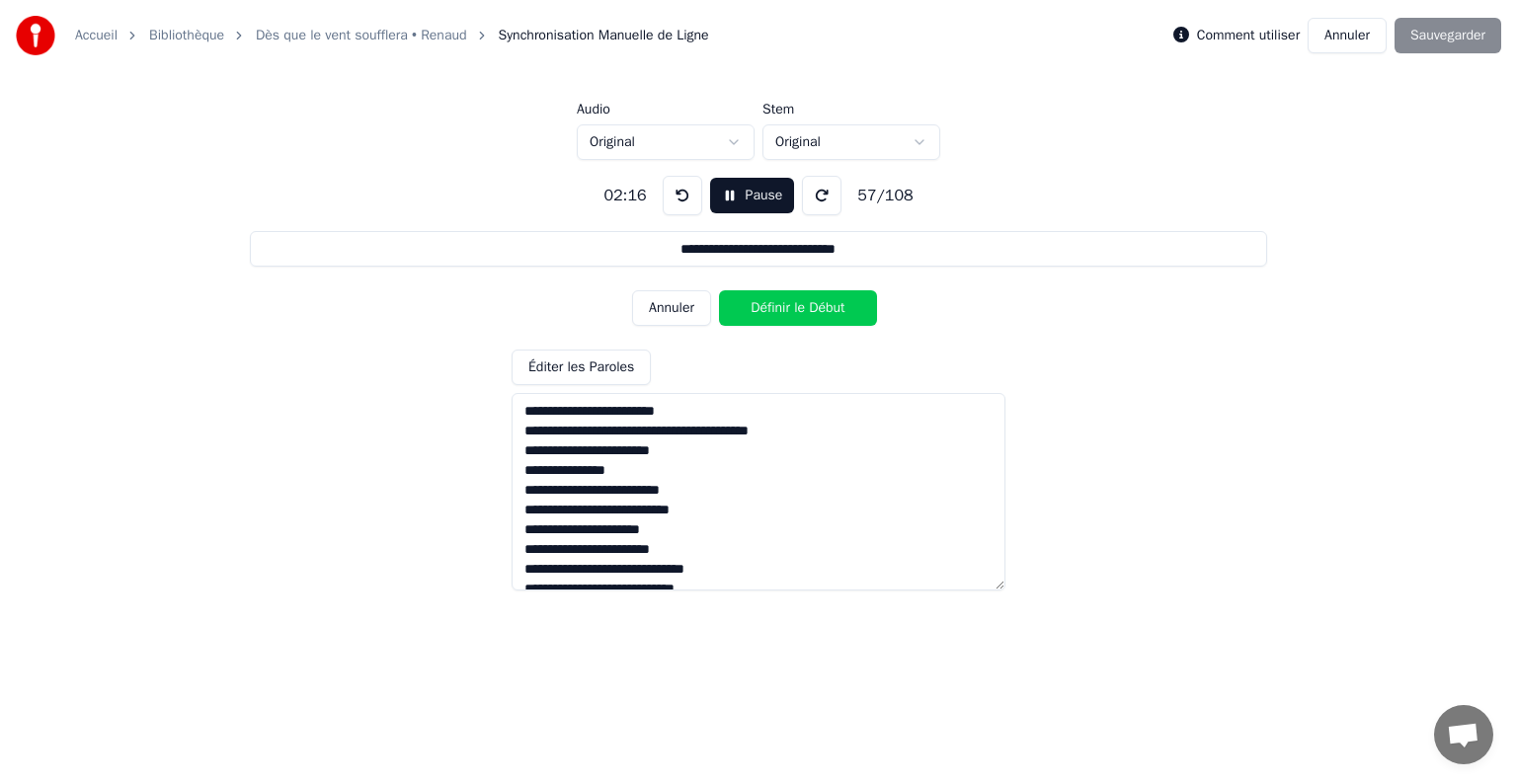 click on "Définir le Début" at bounding box center (798, 308) 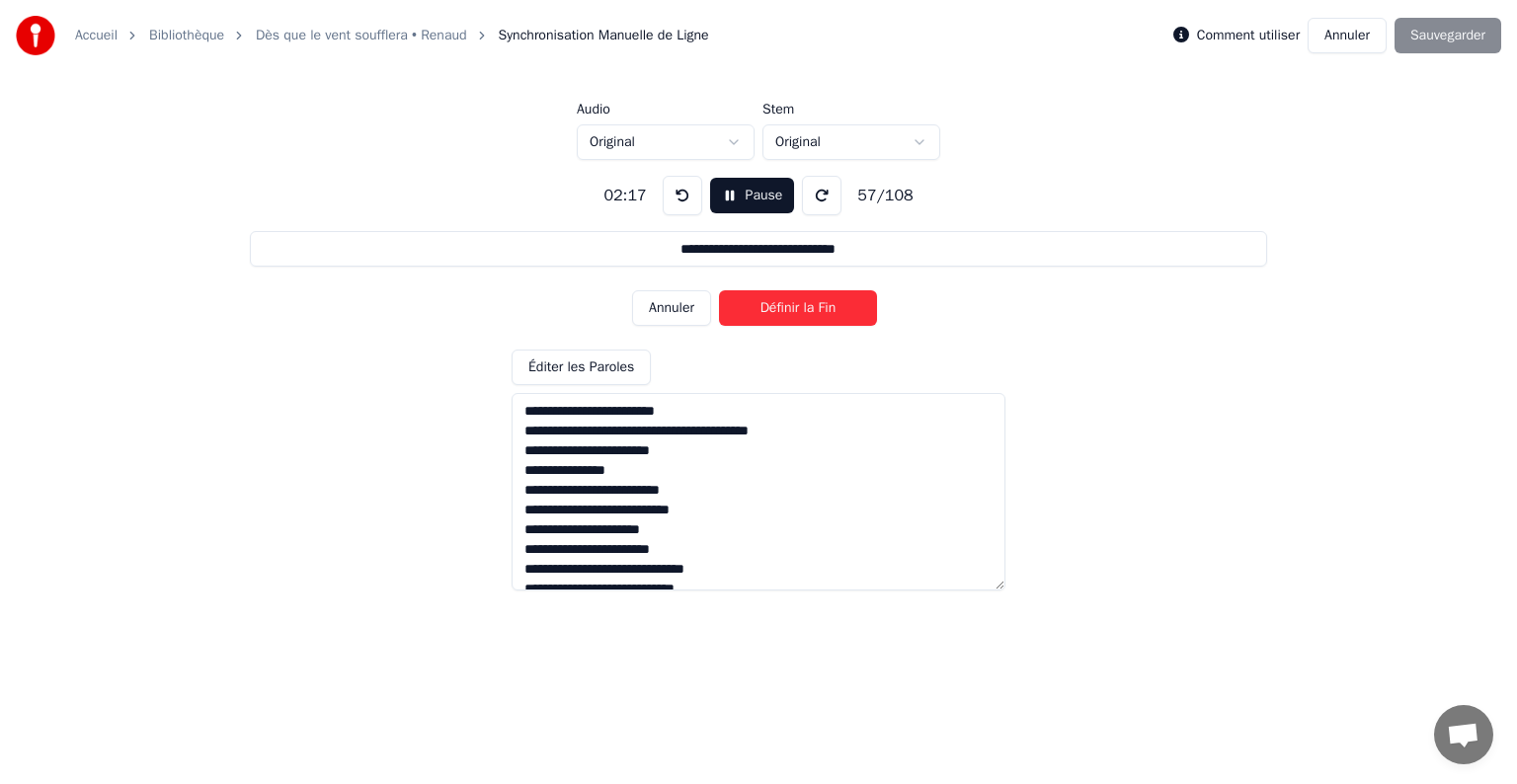 click on "Définir la Fin" at bounding box center (798, 308) 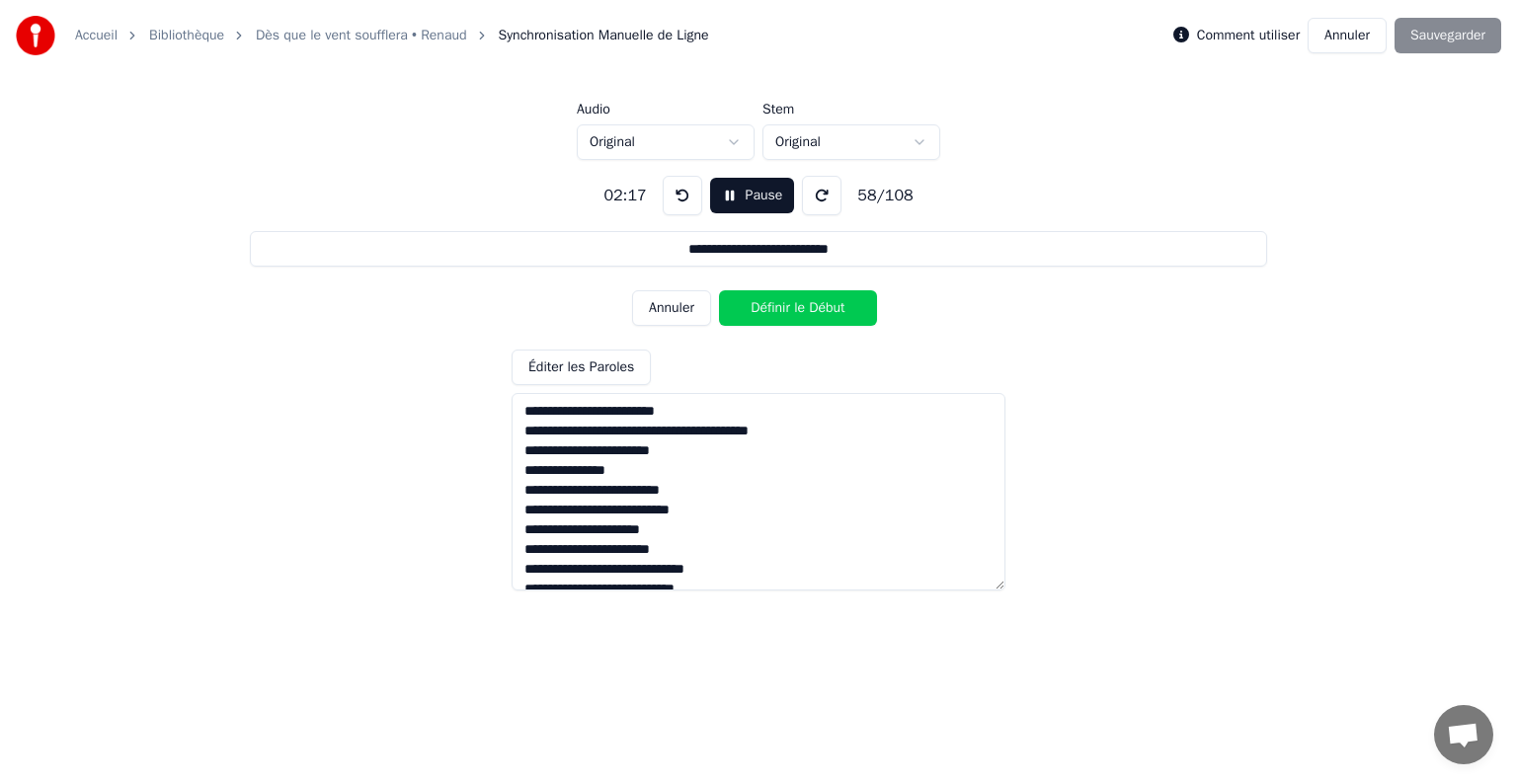 click on "Définir le Début" at bounding box center [798, 308] 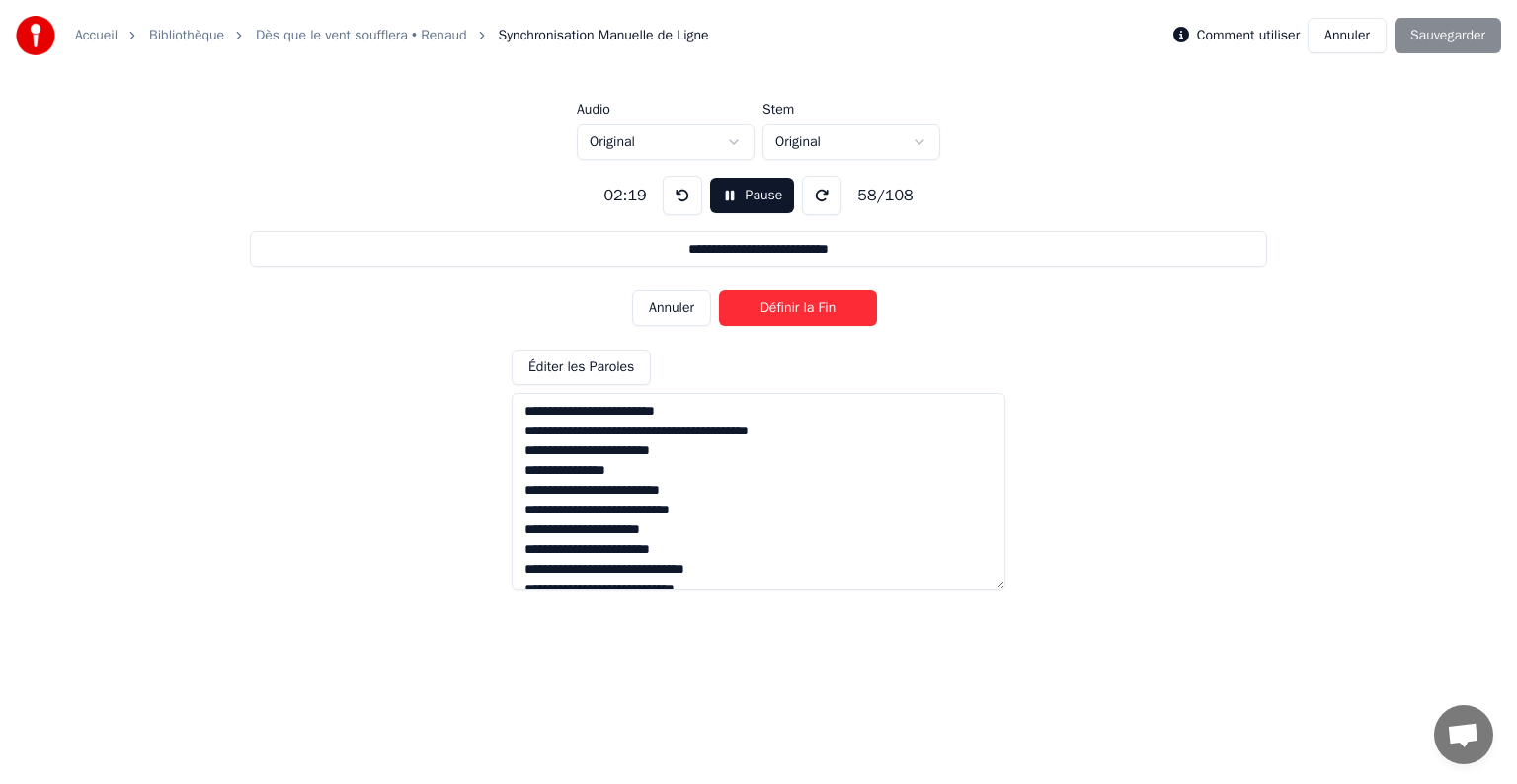 click on "Définir la Fin" at bounding box center [798, 308] 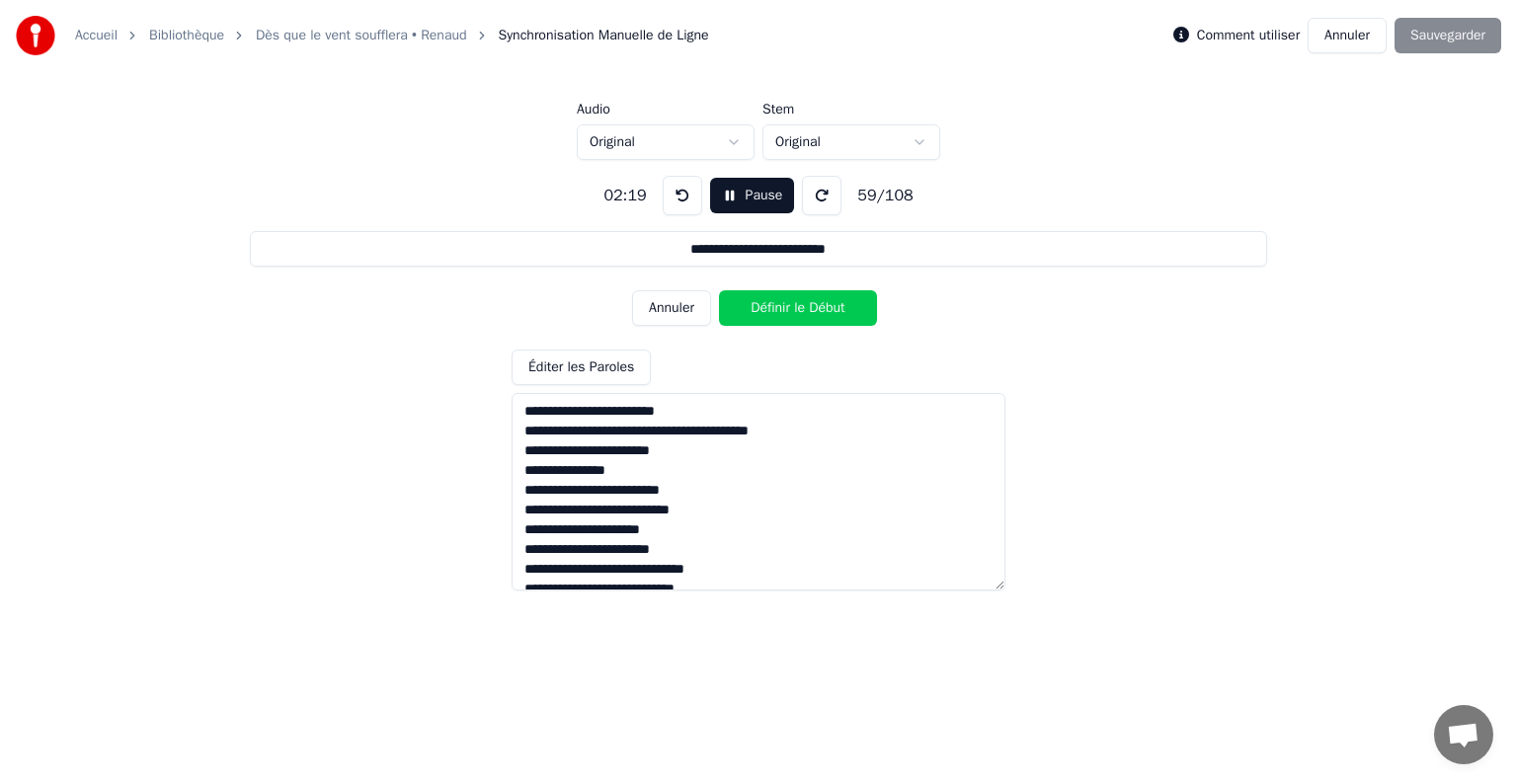 click on "Définir le Début" at bounding box center (798, 308) 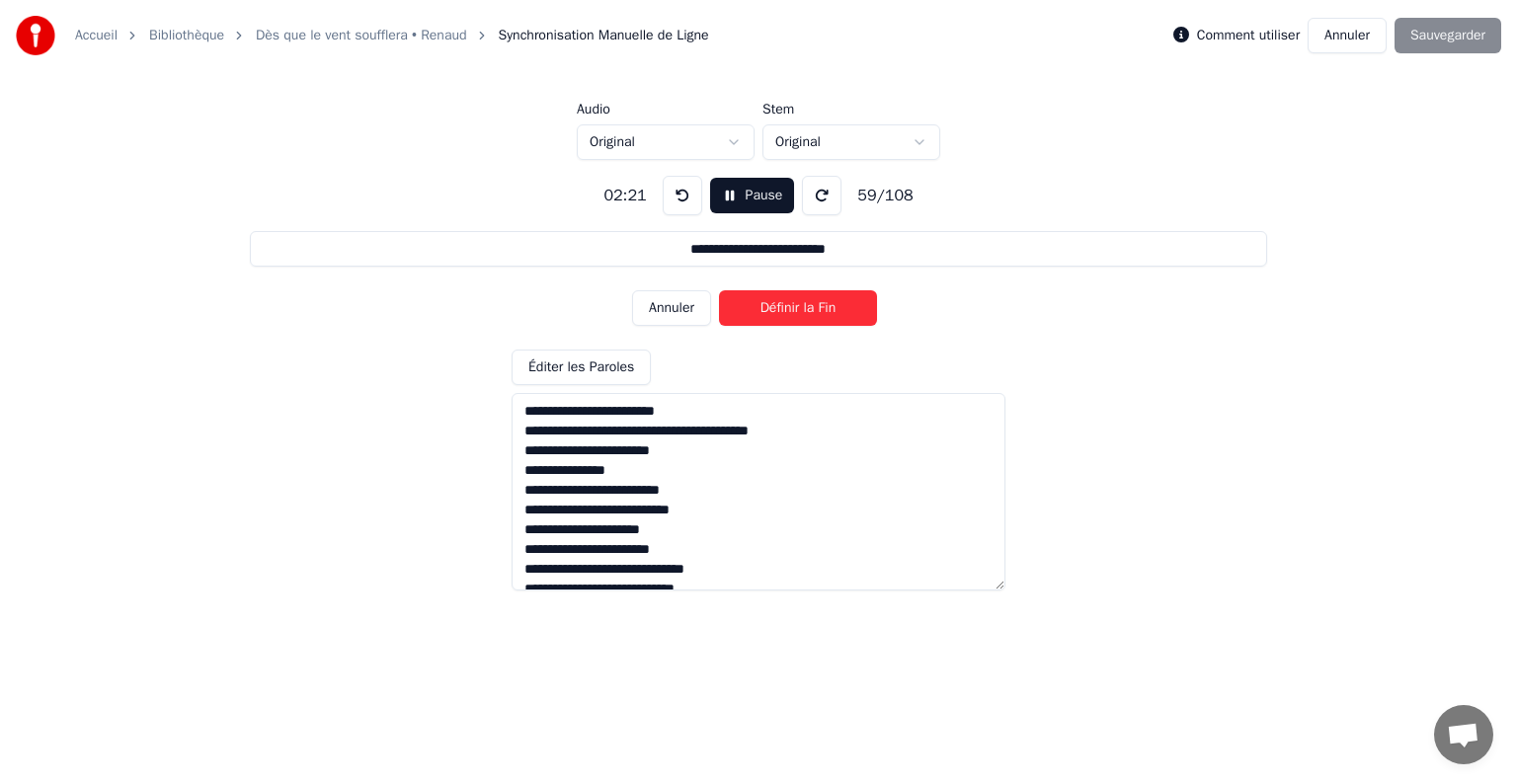 click on "Définir la Fin" at bounding box center [798, 308] 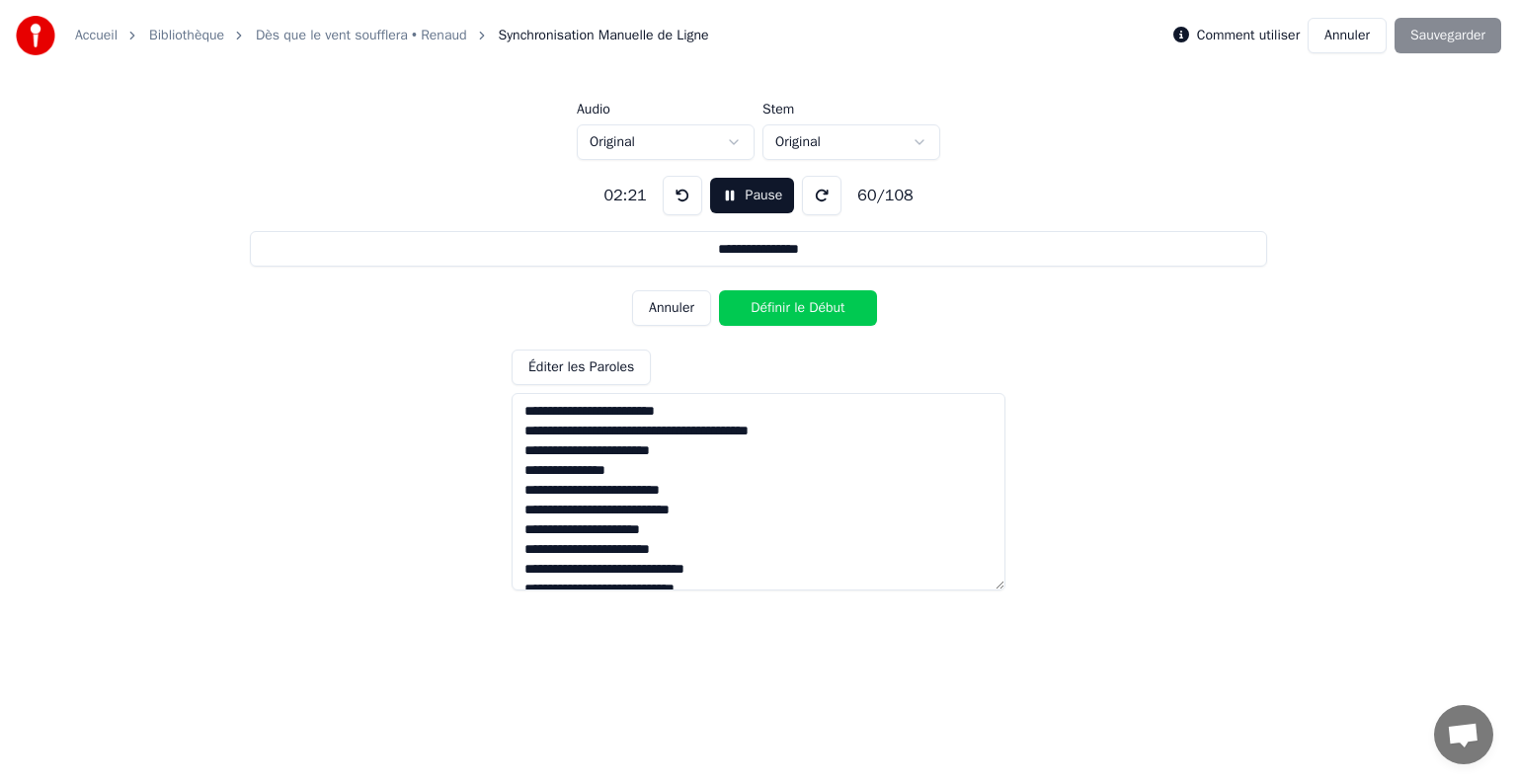 click on "Définir le Début" at bounding box center [798, 308] 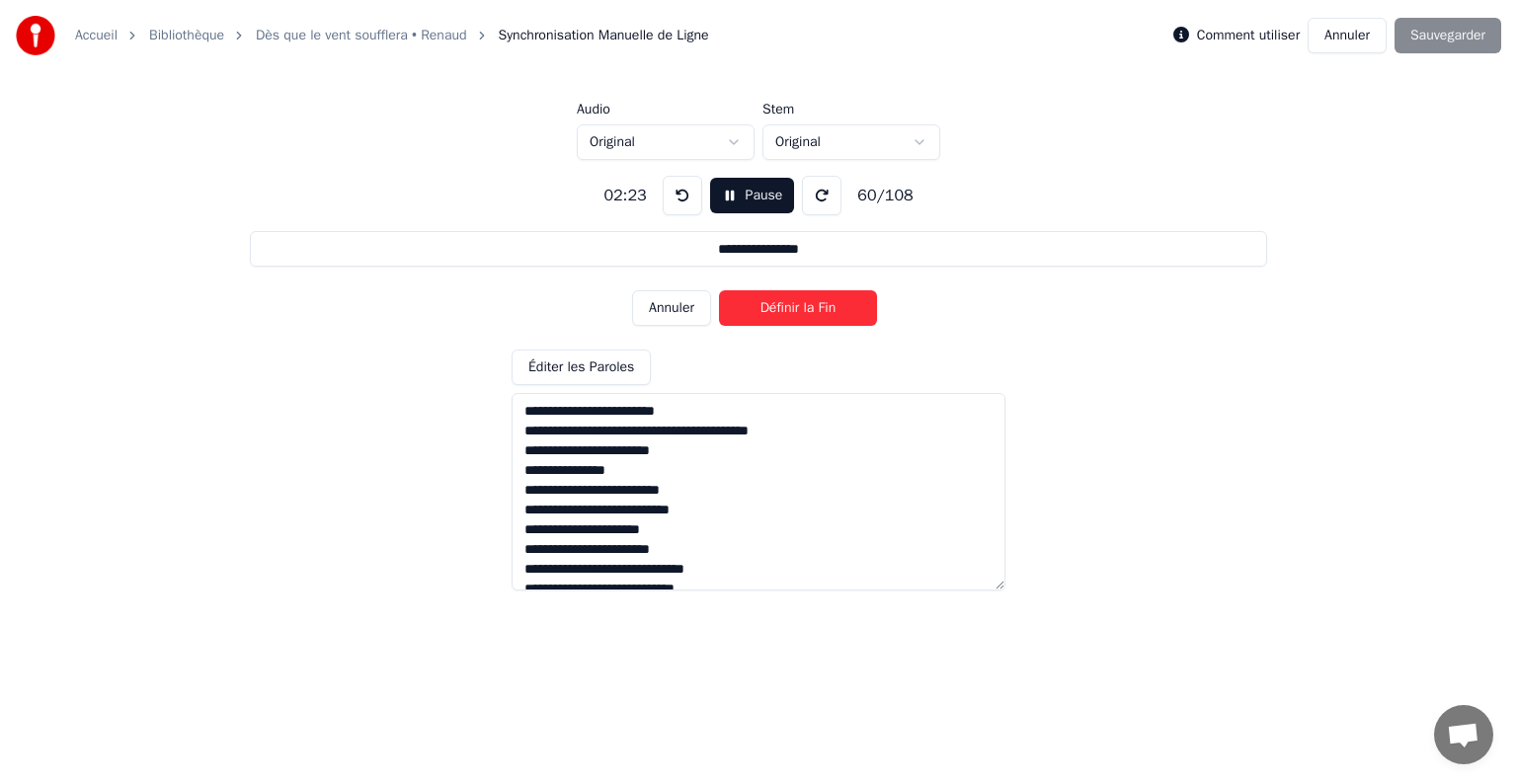 click on "Définir la Fin" at bounding box center [798, 308] 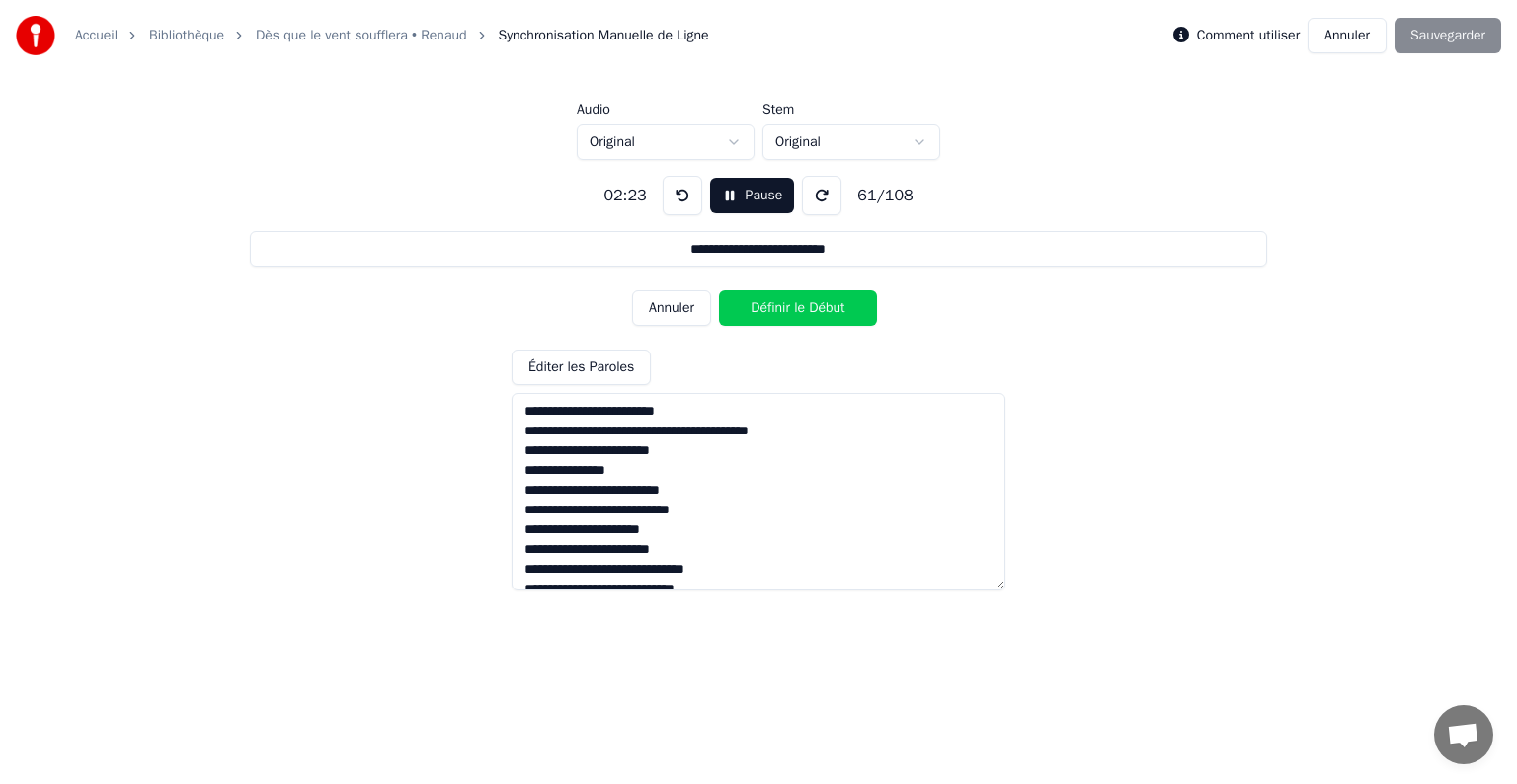 click on "Définir le Début" at bounding box center (798, 308) 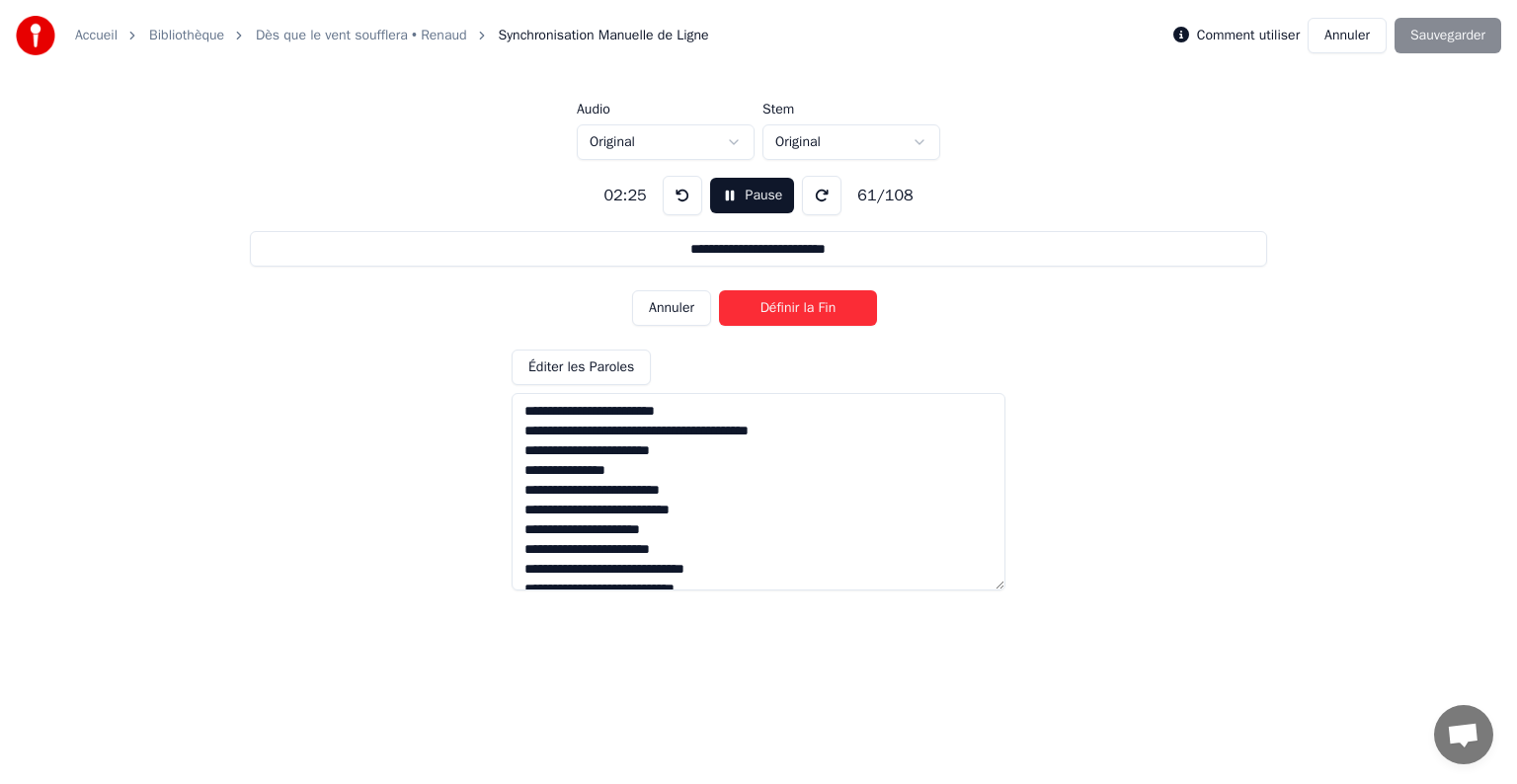 click on "Définir la Fin" at bounding box center [798, 308] 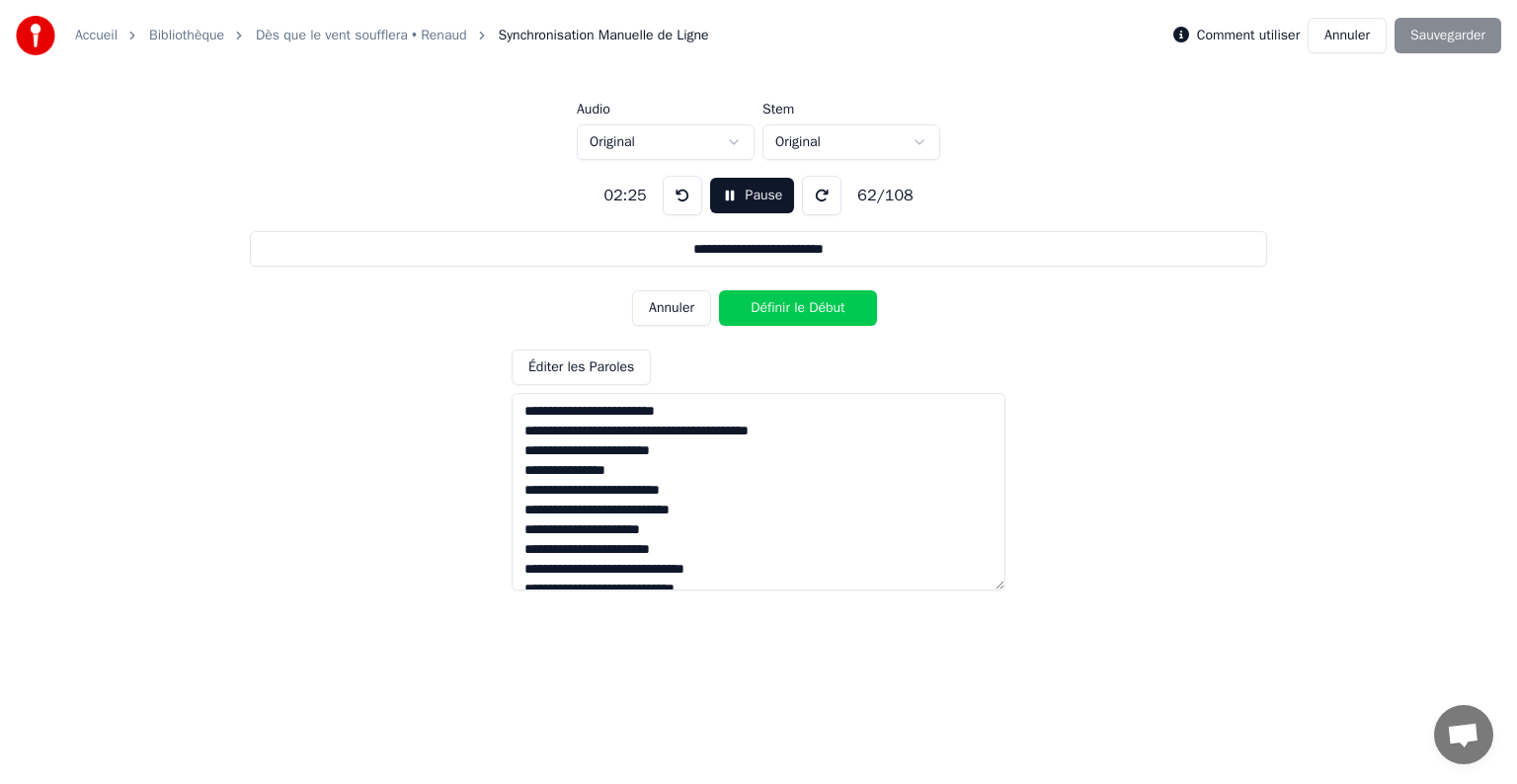 click on "Définir le Début" at bounding box center (798, 308) 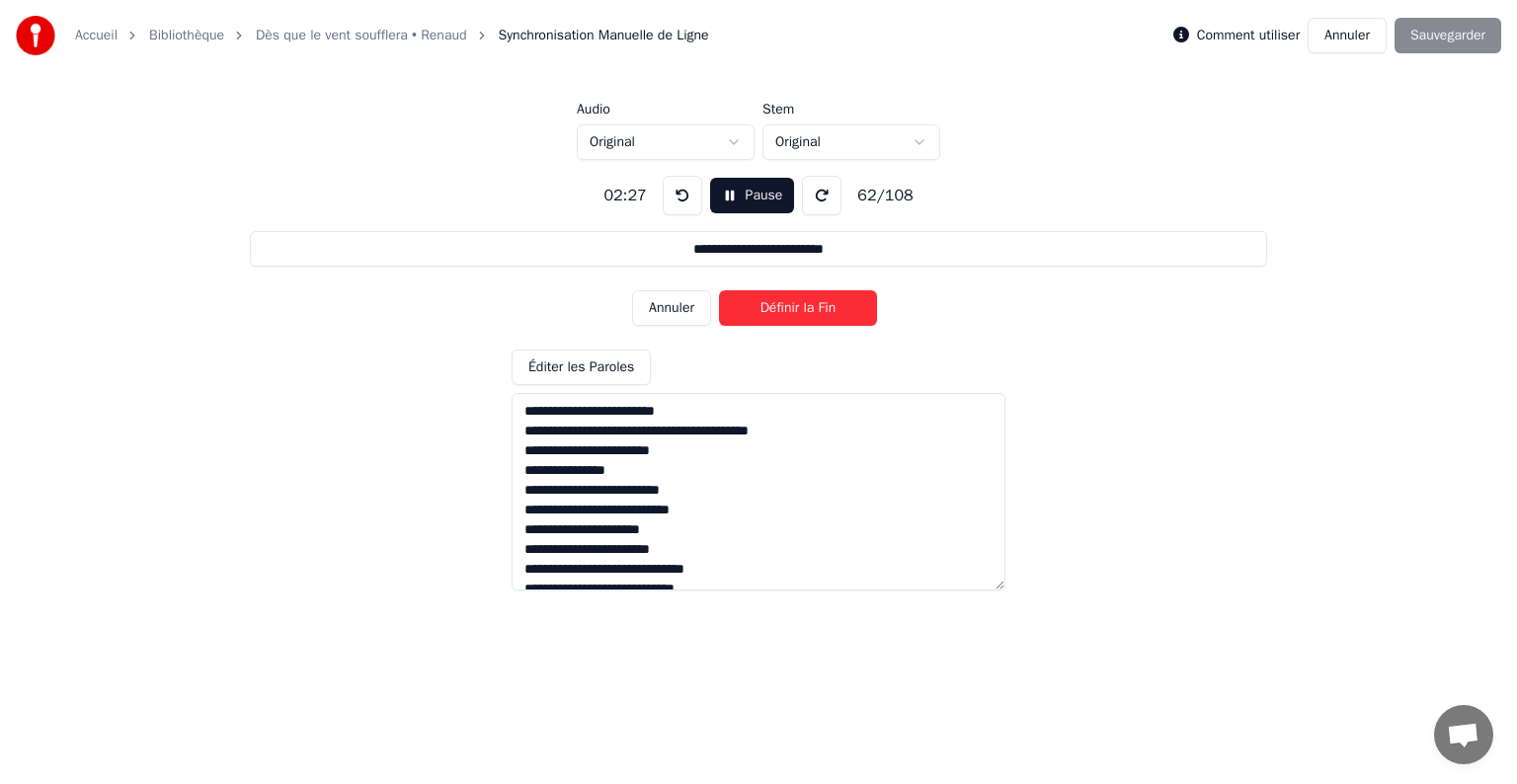 click on "Définir la Fin" at bounding box center [798, 308] 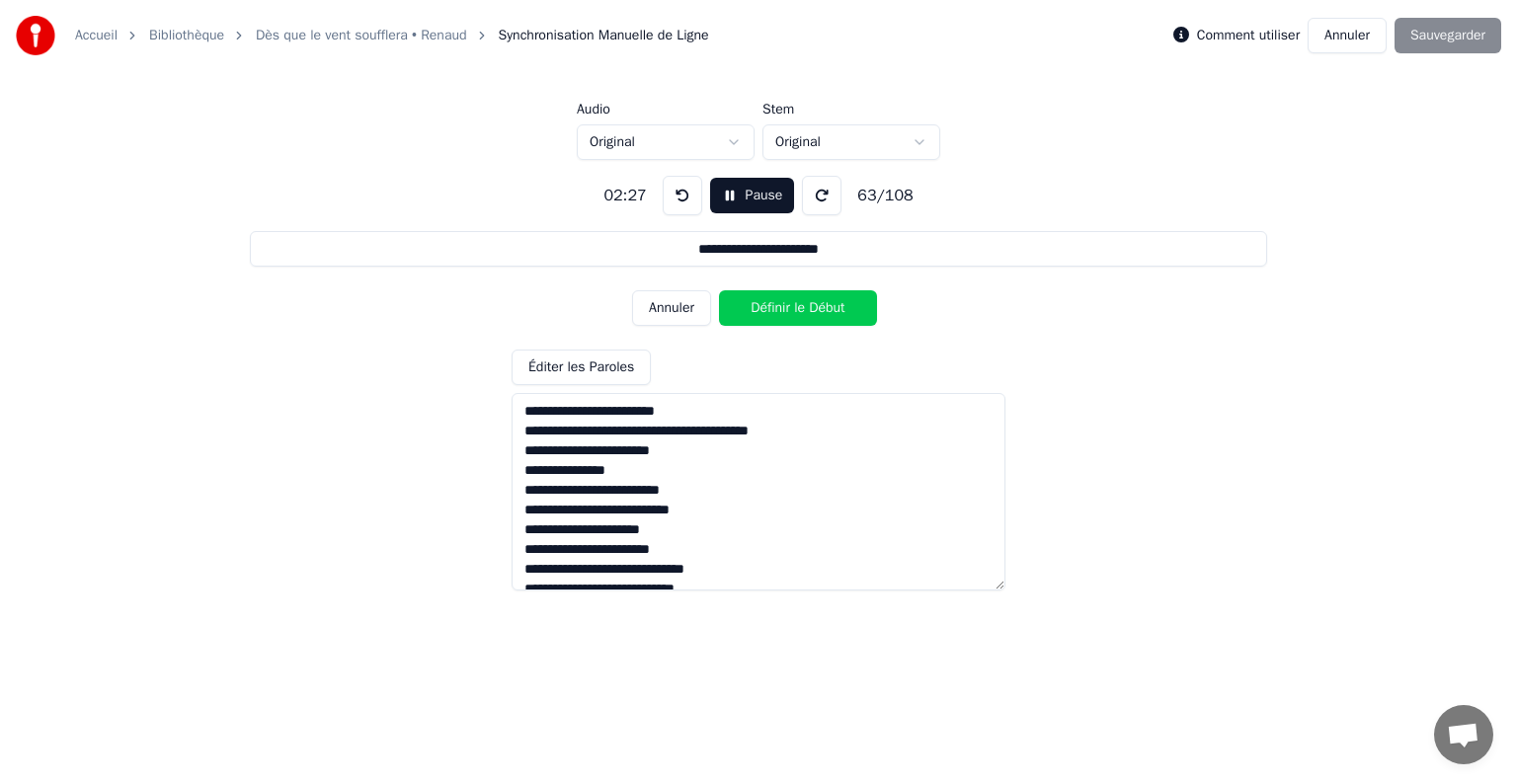 click on "Définir le Début" at bounding box center [798, 308] 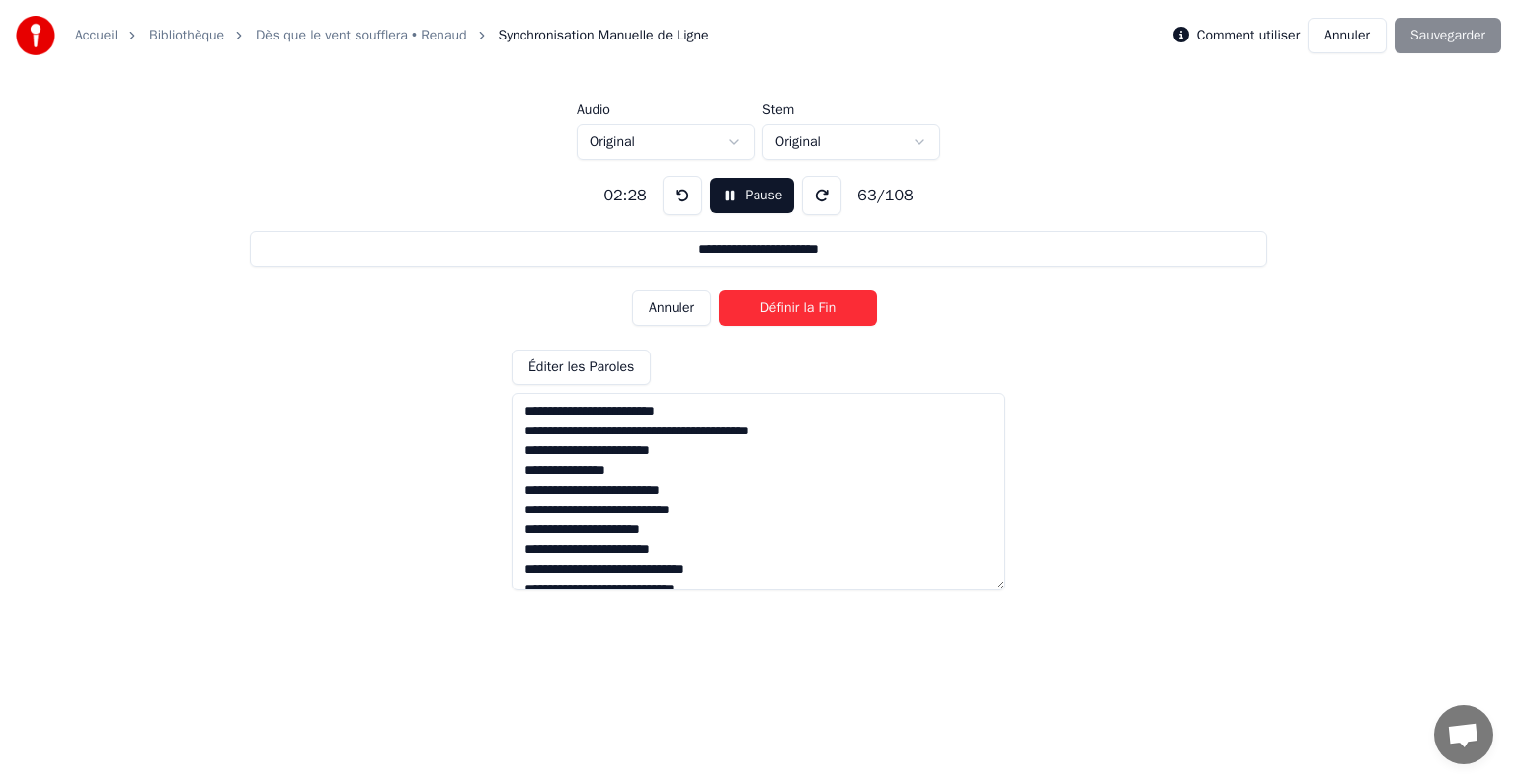 click on "Définir la Fin" at bounding box center [798, 308] 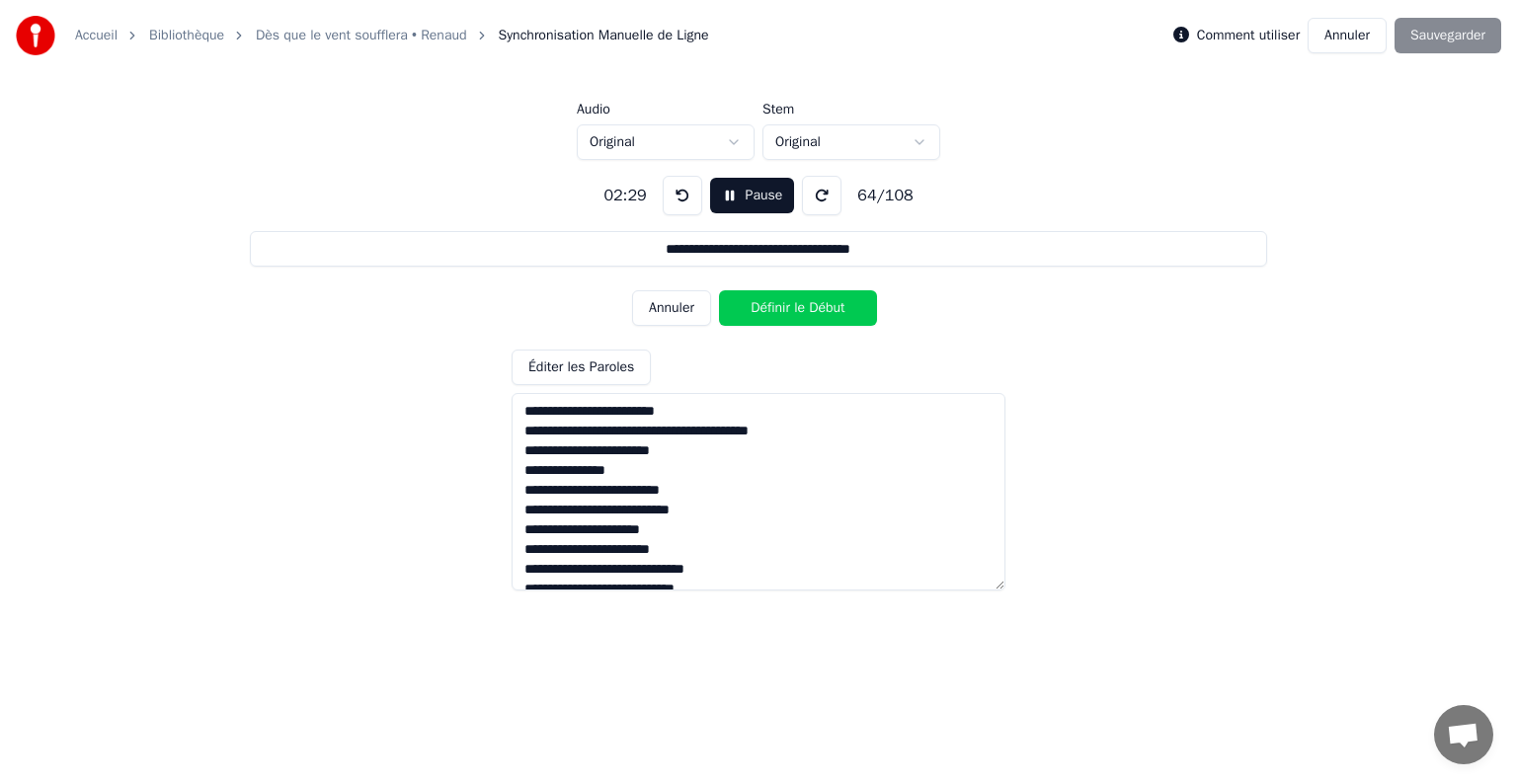 click on "Définir le Début" at bounding box center [798, 308] 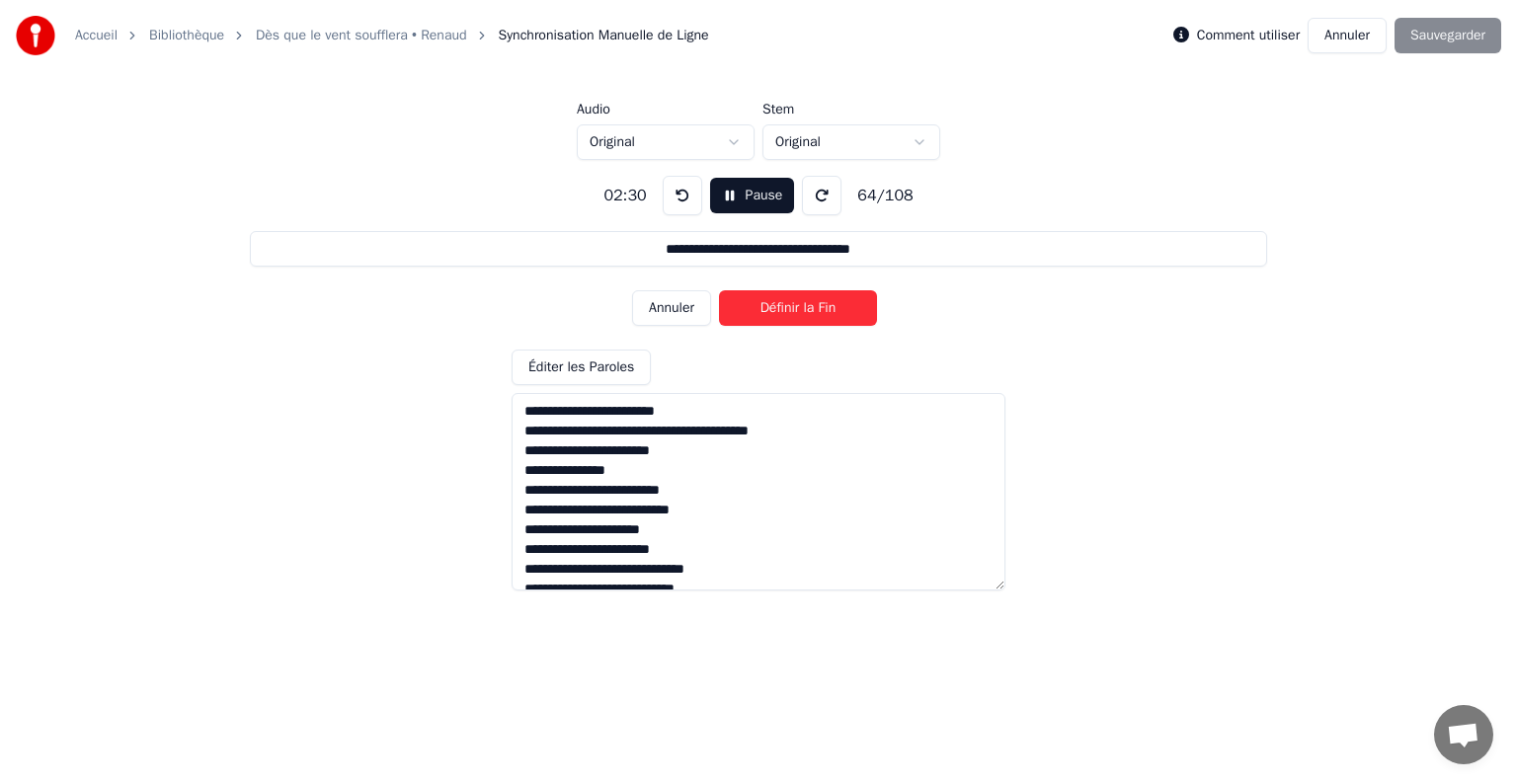 click on "Définir la Fin" at bounding box center (798, 308) 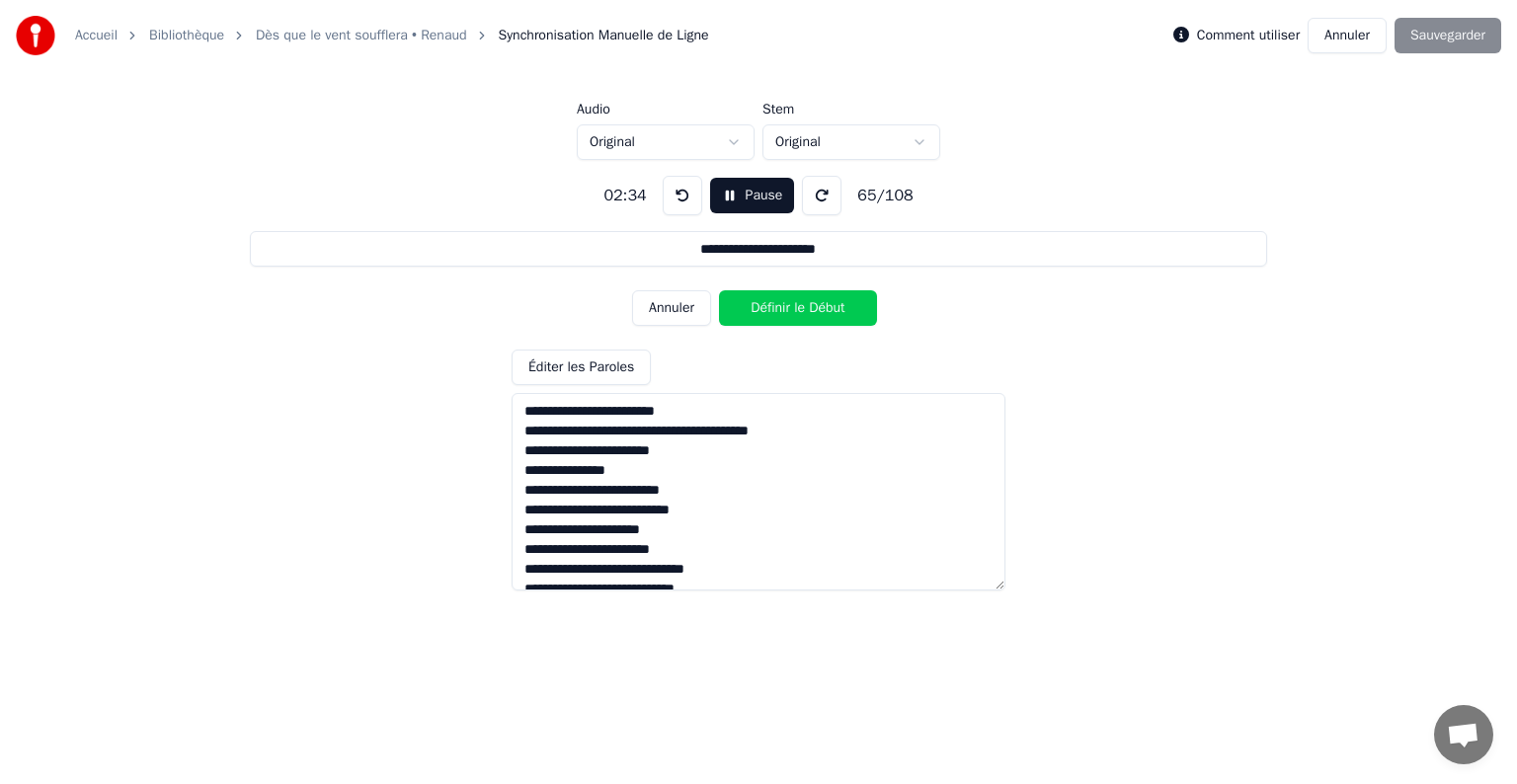 click on "Pause" at bounding box center (753, 196) 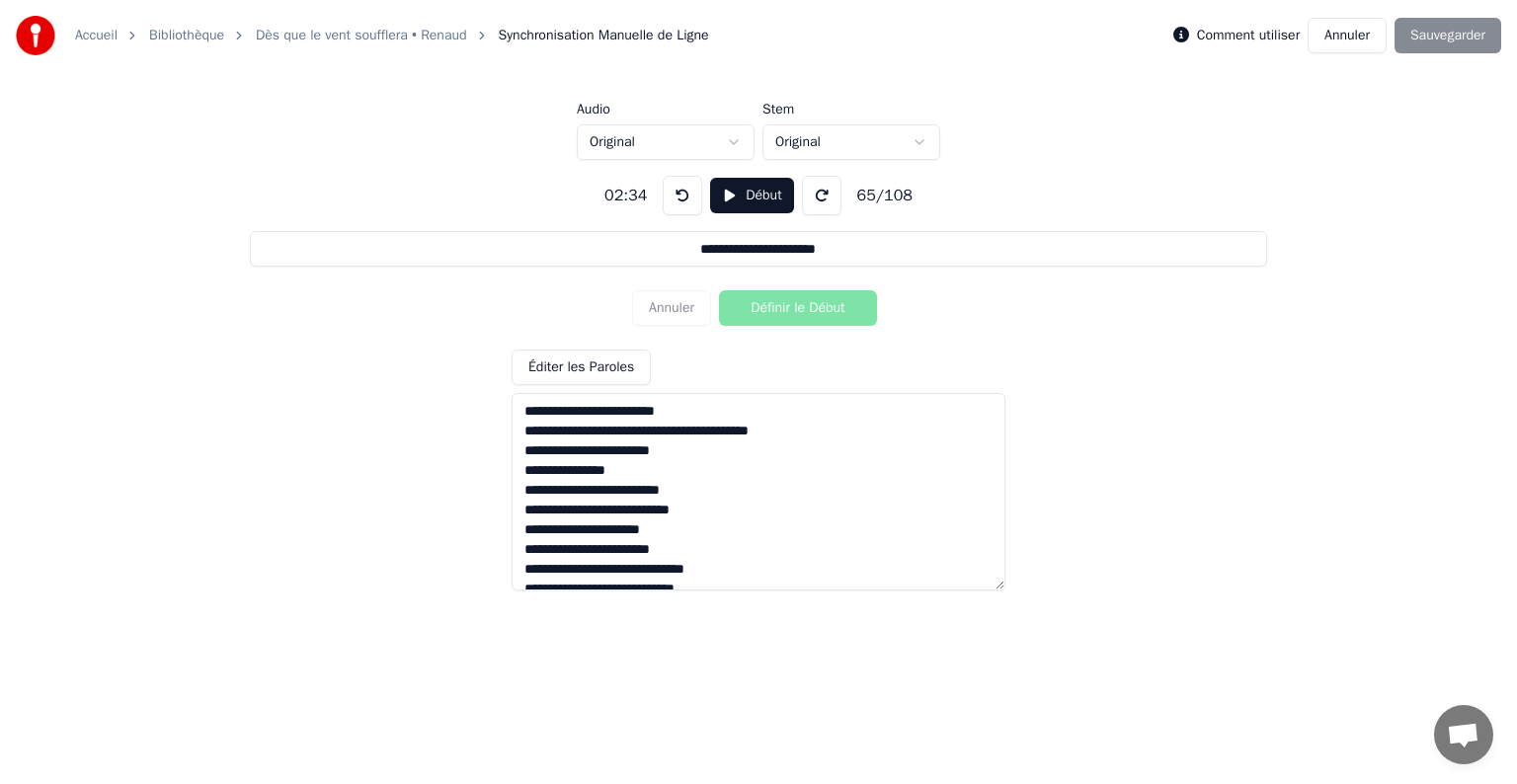 click on "Début" at bounding box center (752, 196) 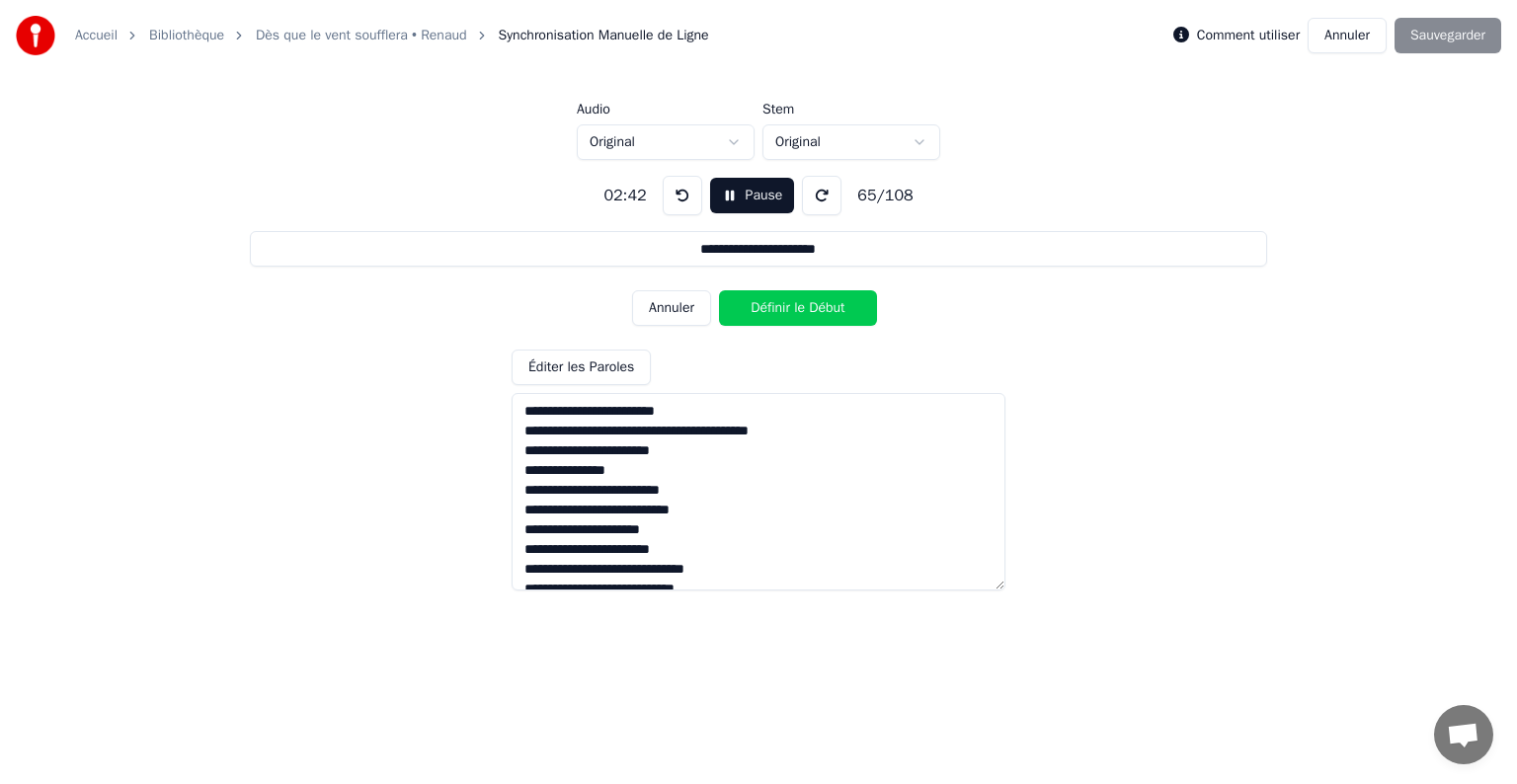 click on "Définir le Début" at bounding box center (798, 308) 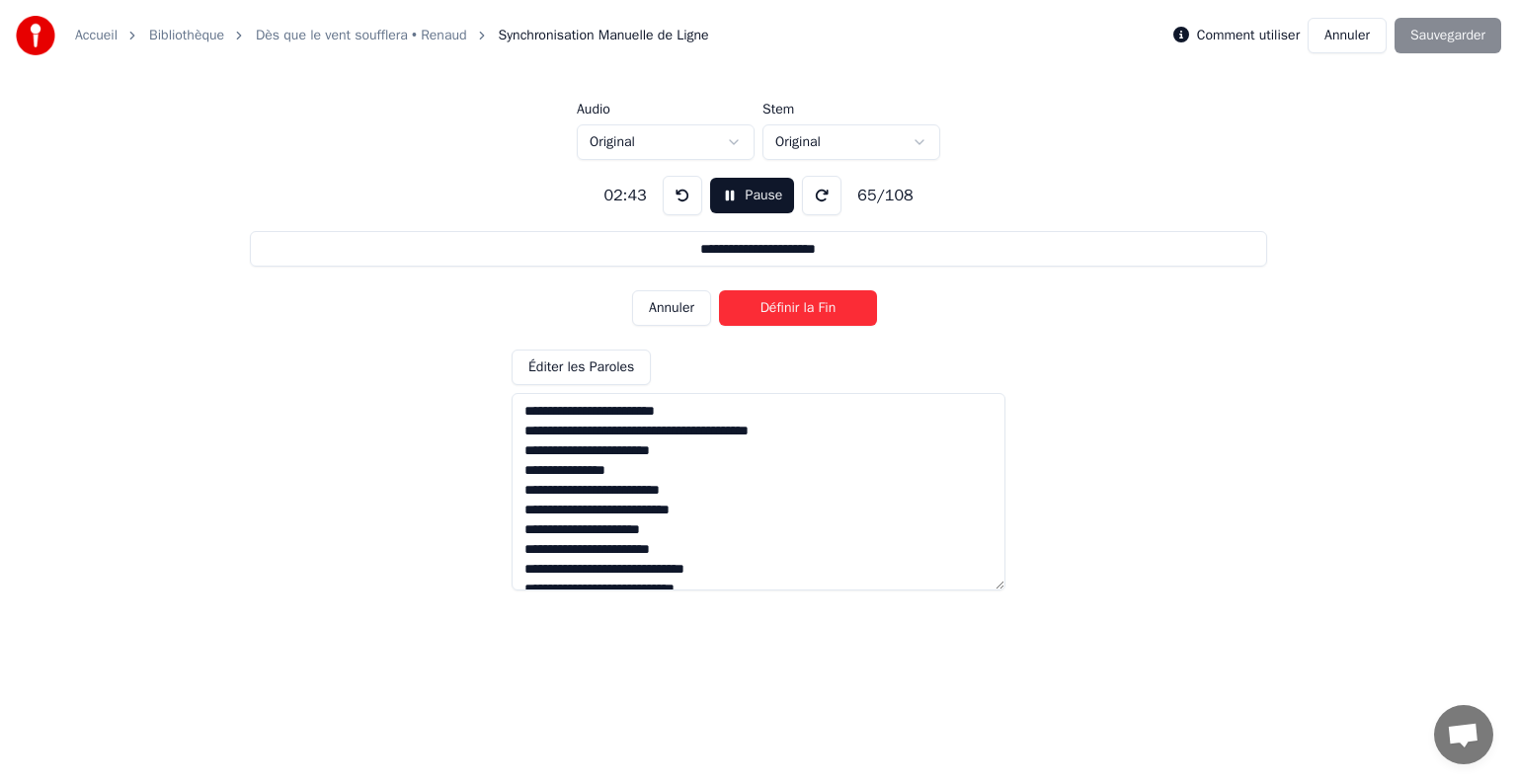 click on "Définir la Fin" at bounding box center (798, 308) 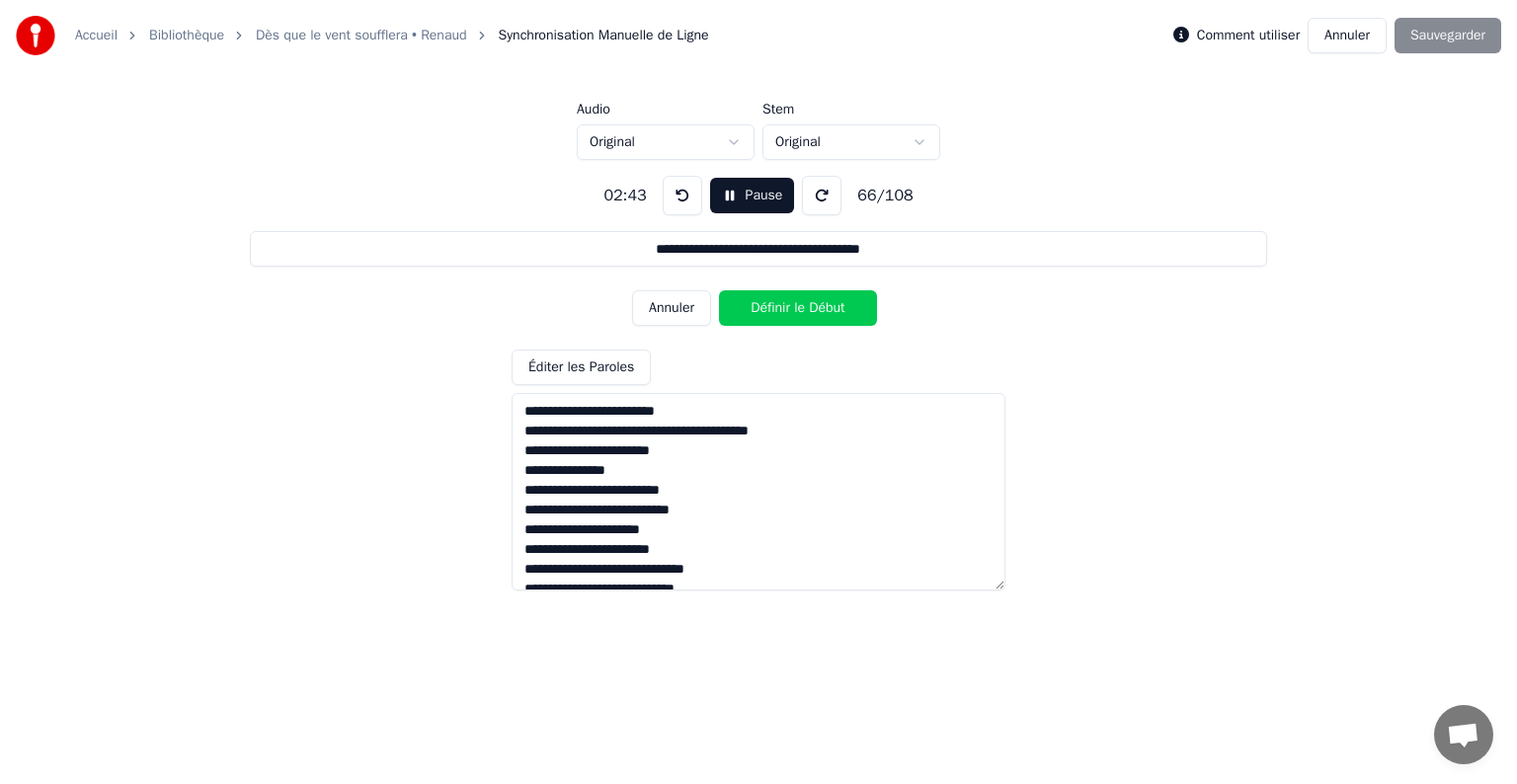 click on "Définir le Début" at bounding box center (798, 308) 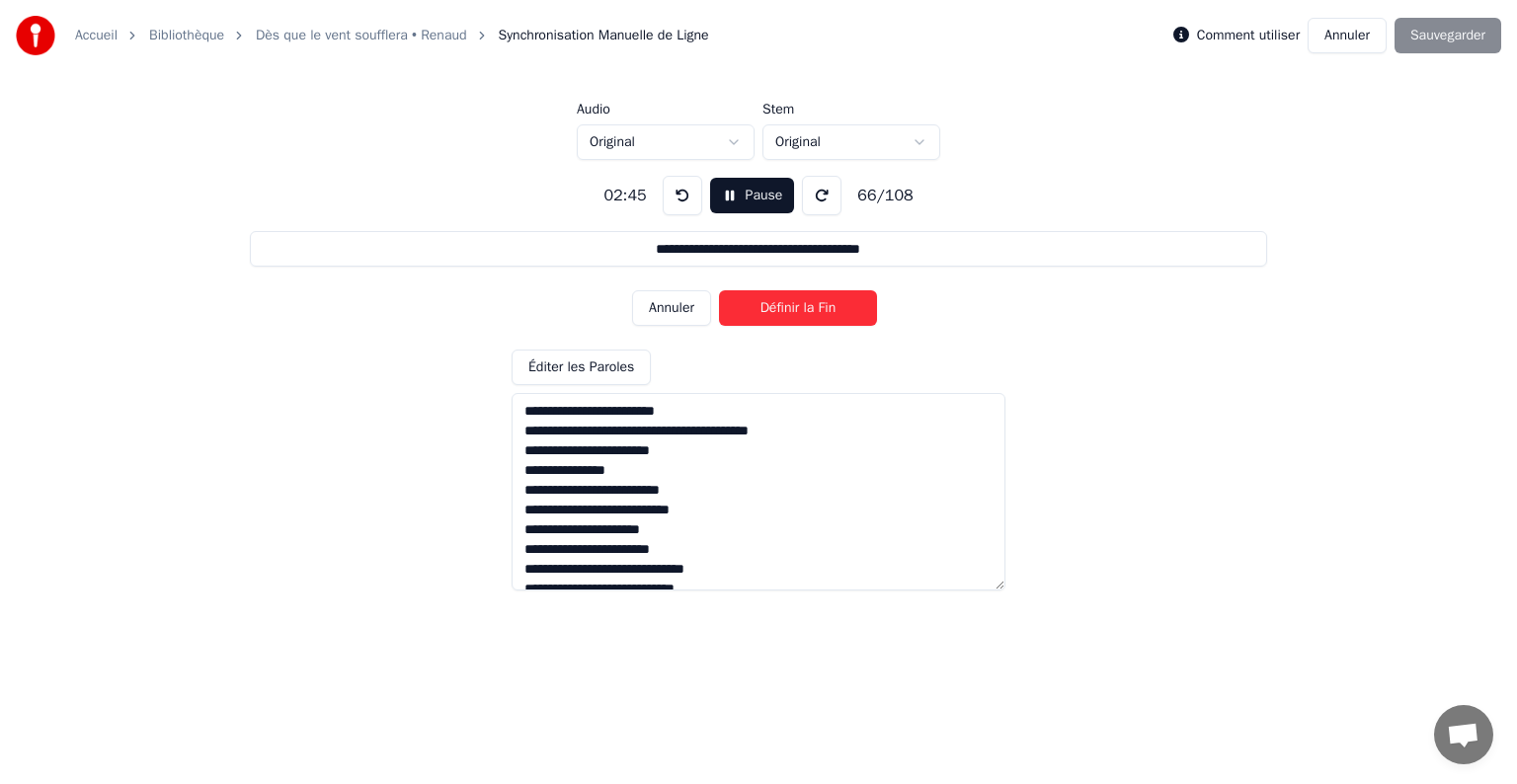 click on "Définir la Fin" at bounding box center (798, 308) 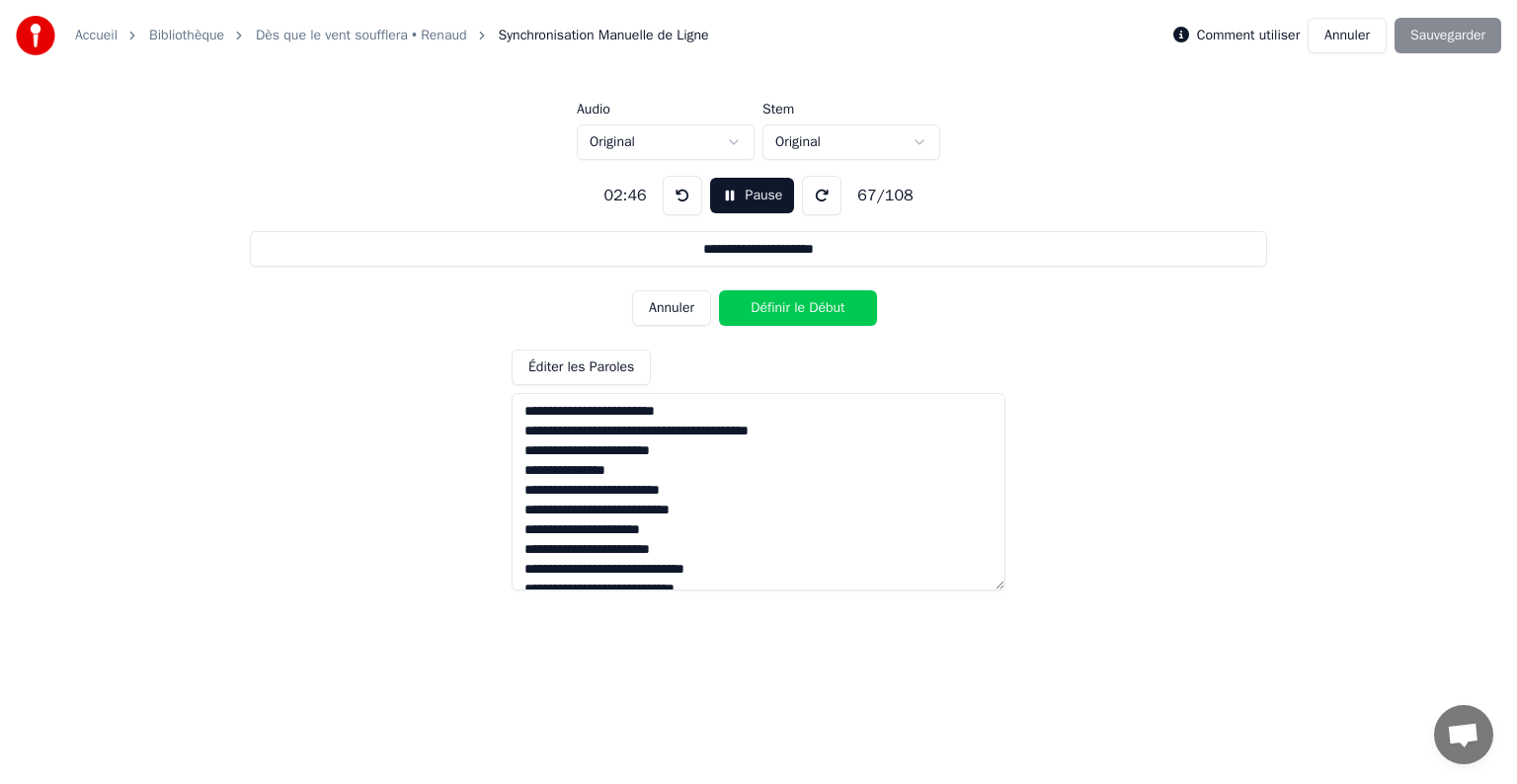 click on "Définir le Début" at bounding box center (798, 308) 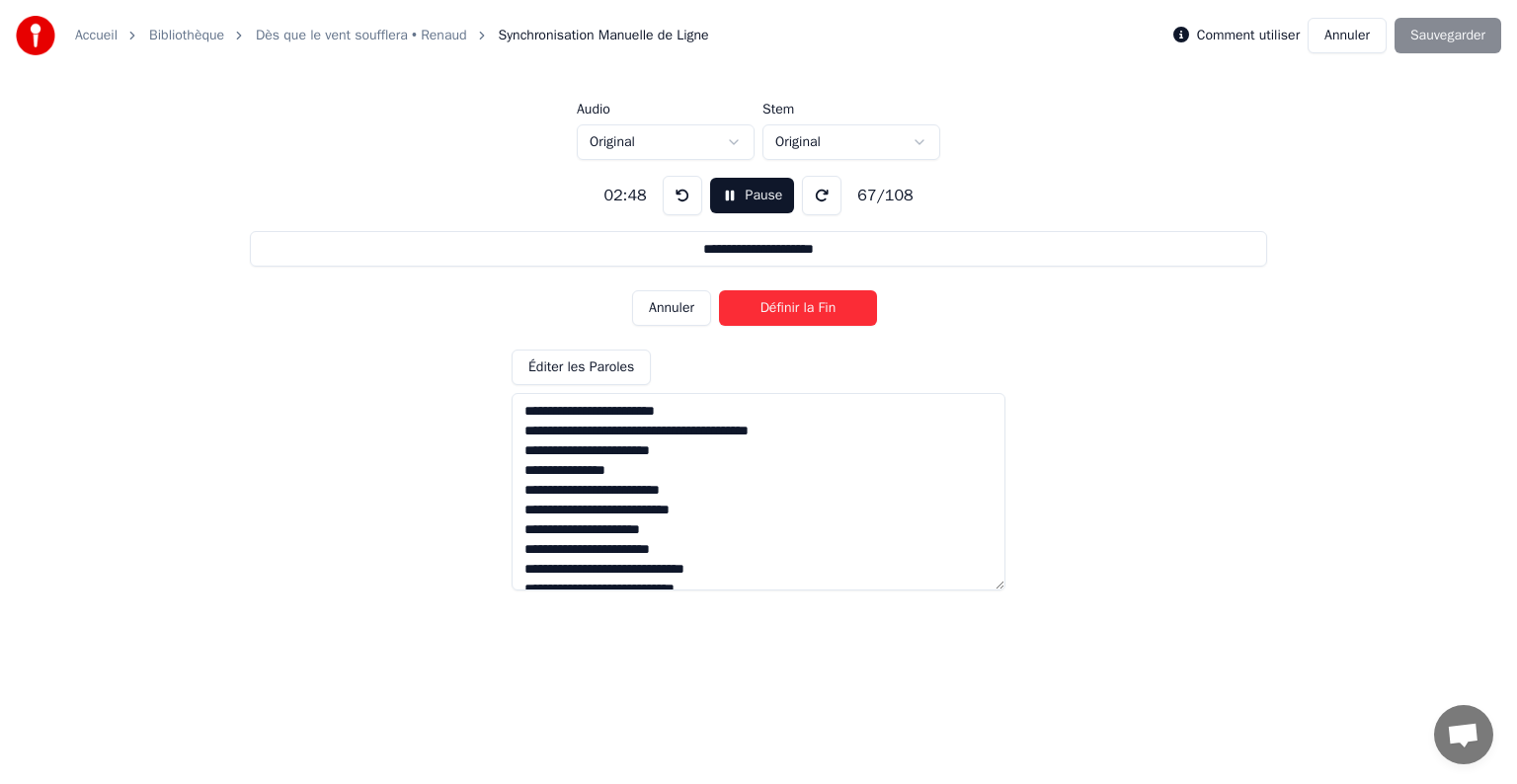 click on "Définir la Fin" at bounding box center (798, 308) 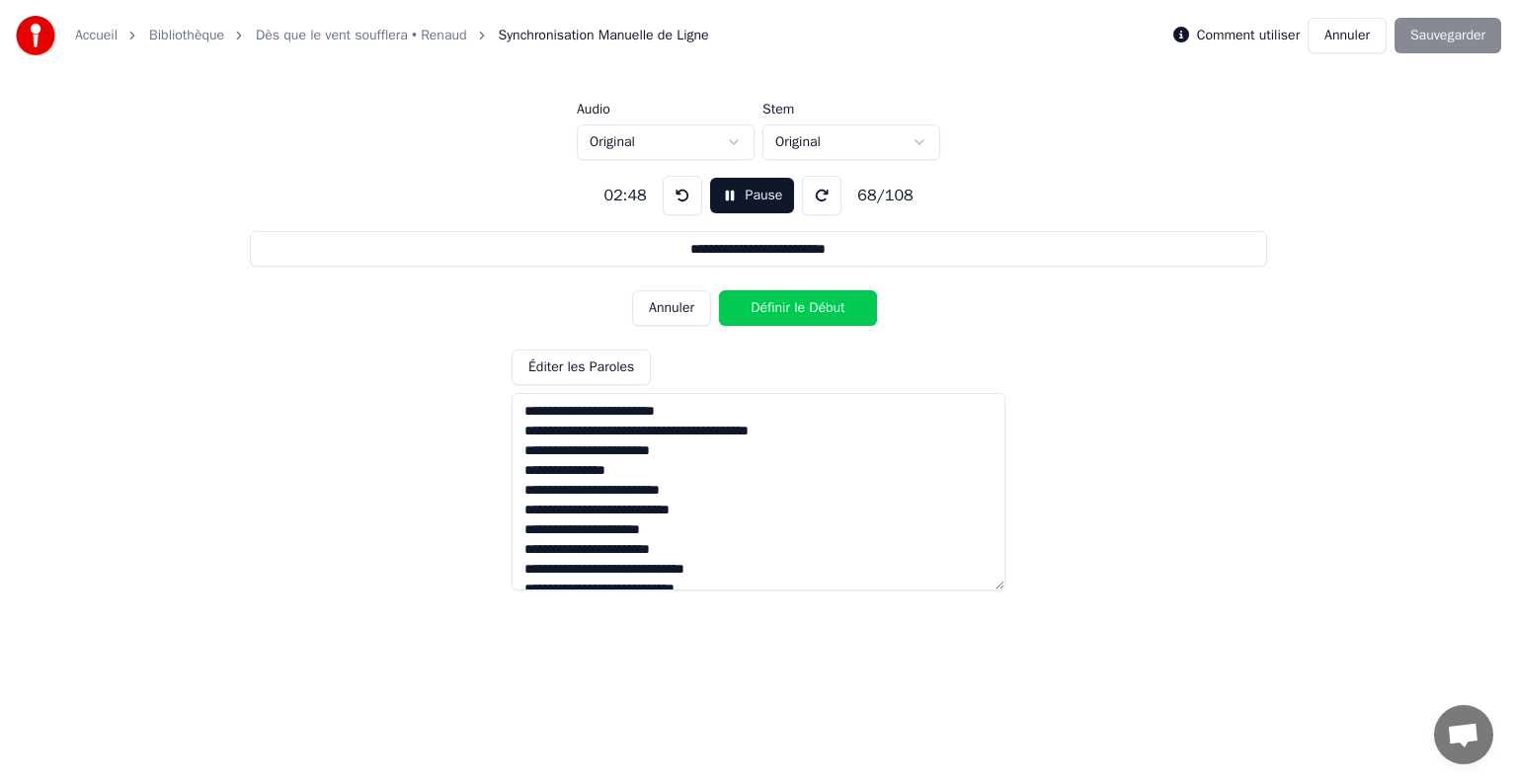 click on "Définir le Début" at bounding box center [798, 308] 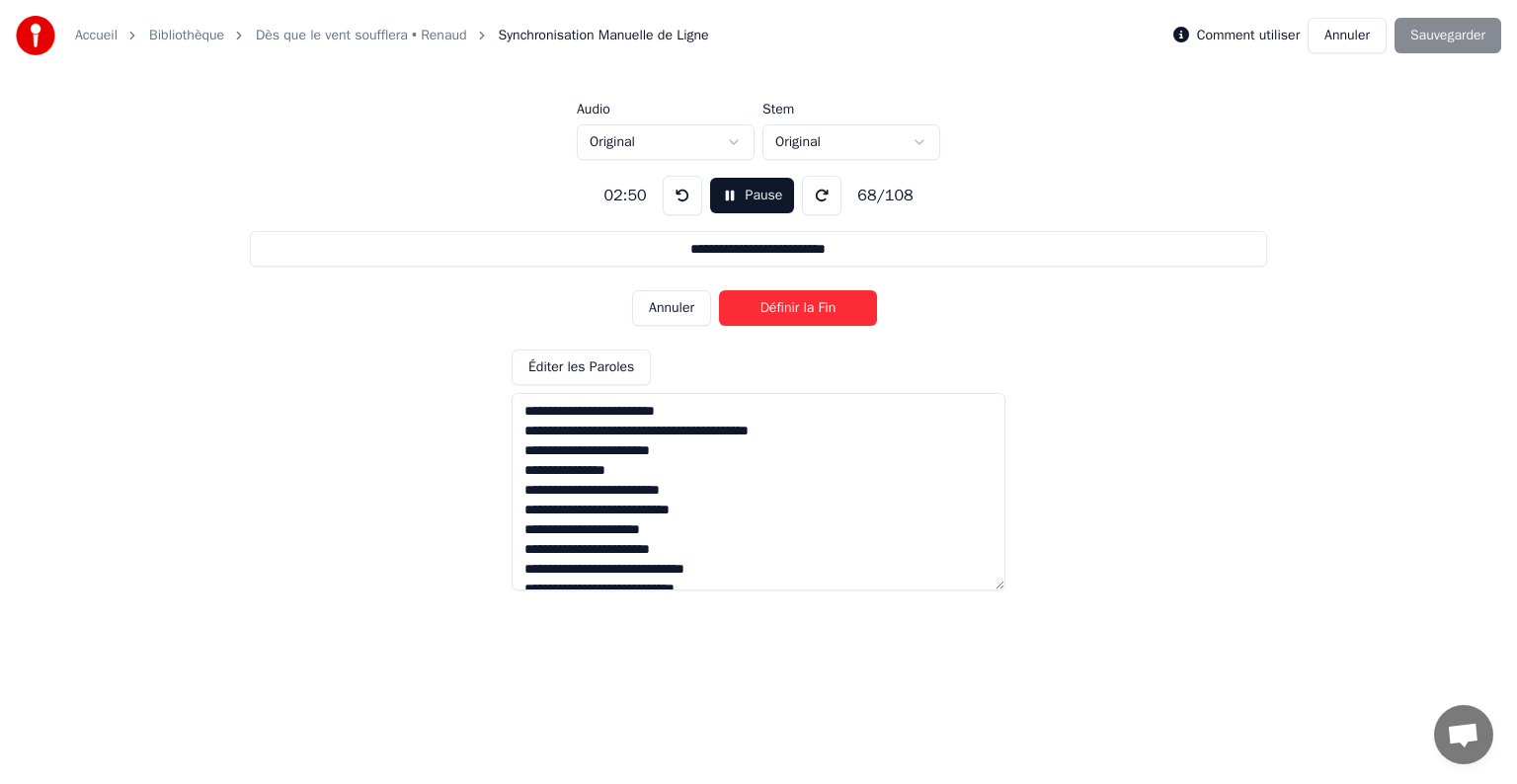 click on "Définir la Fin" at bounding box center [798, 308] 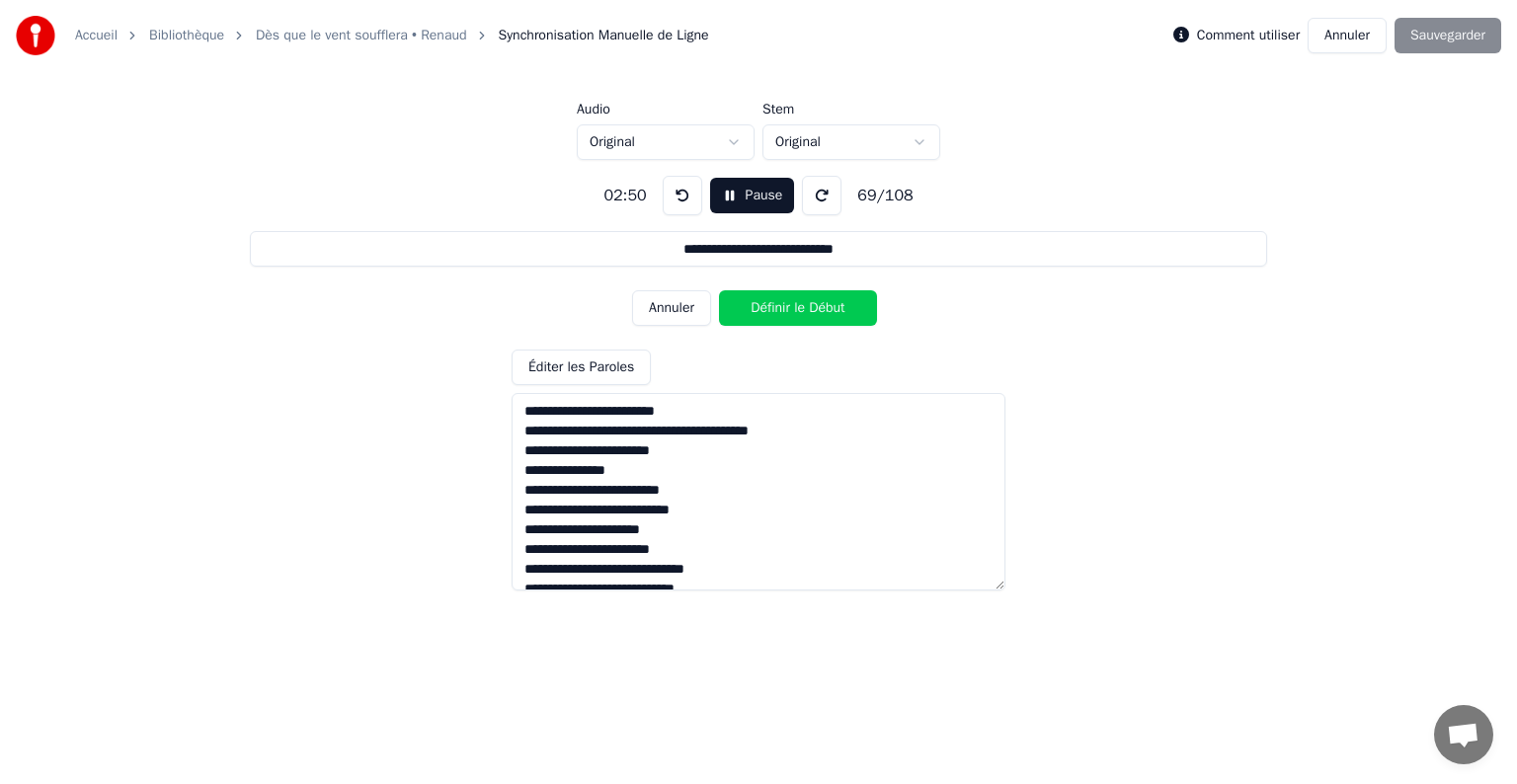 click on "Définir le Début" at bounding box center (798, 308) 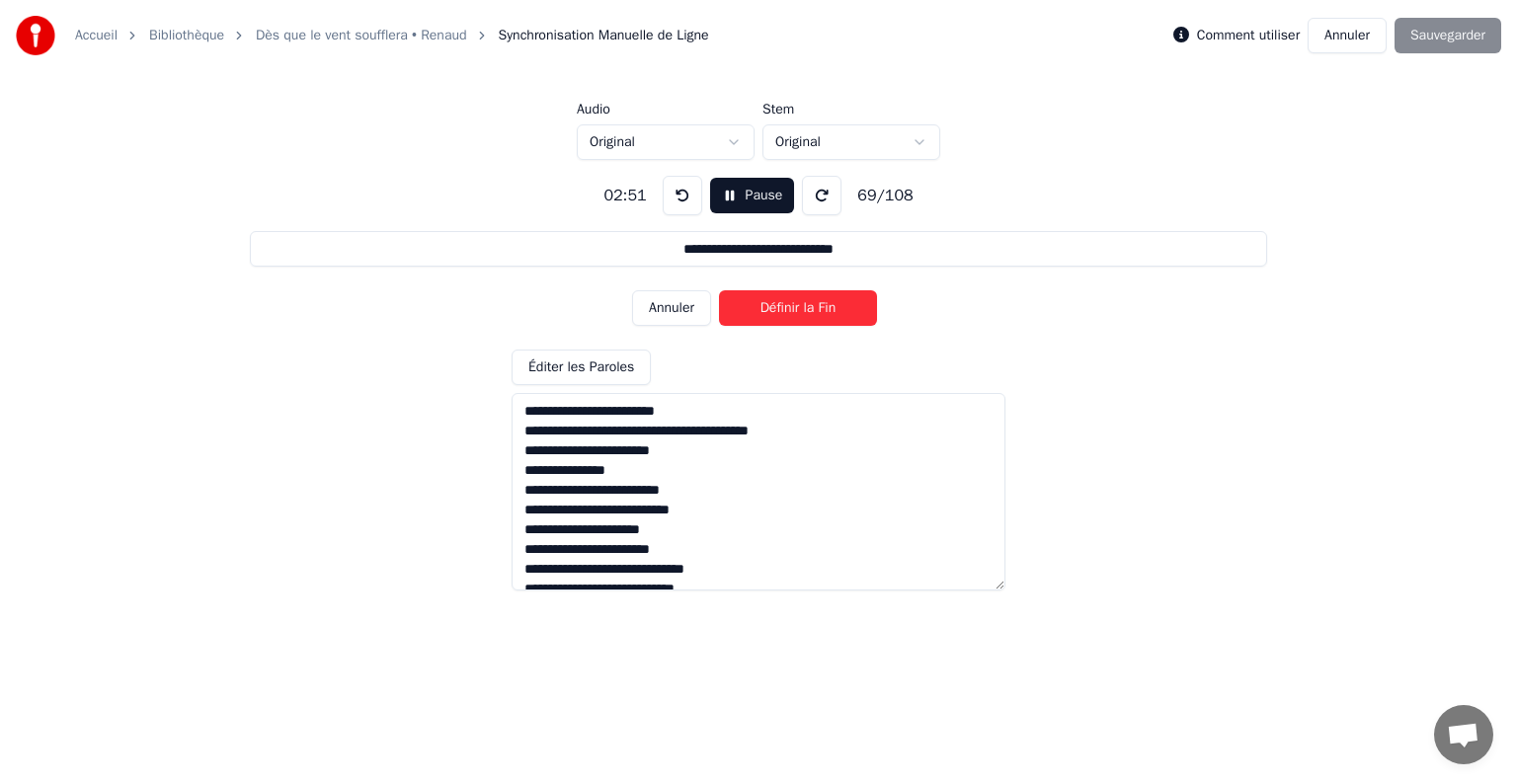 click on "Pause" at bounding box center (753, 196) 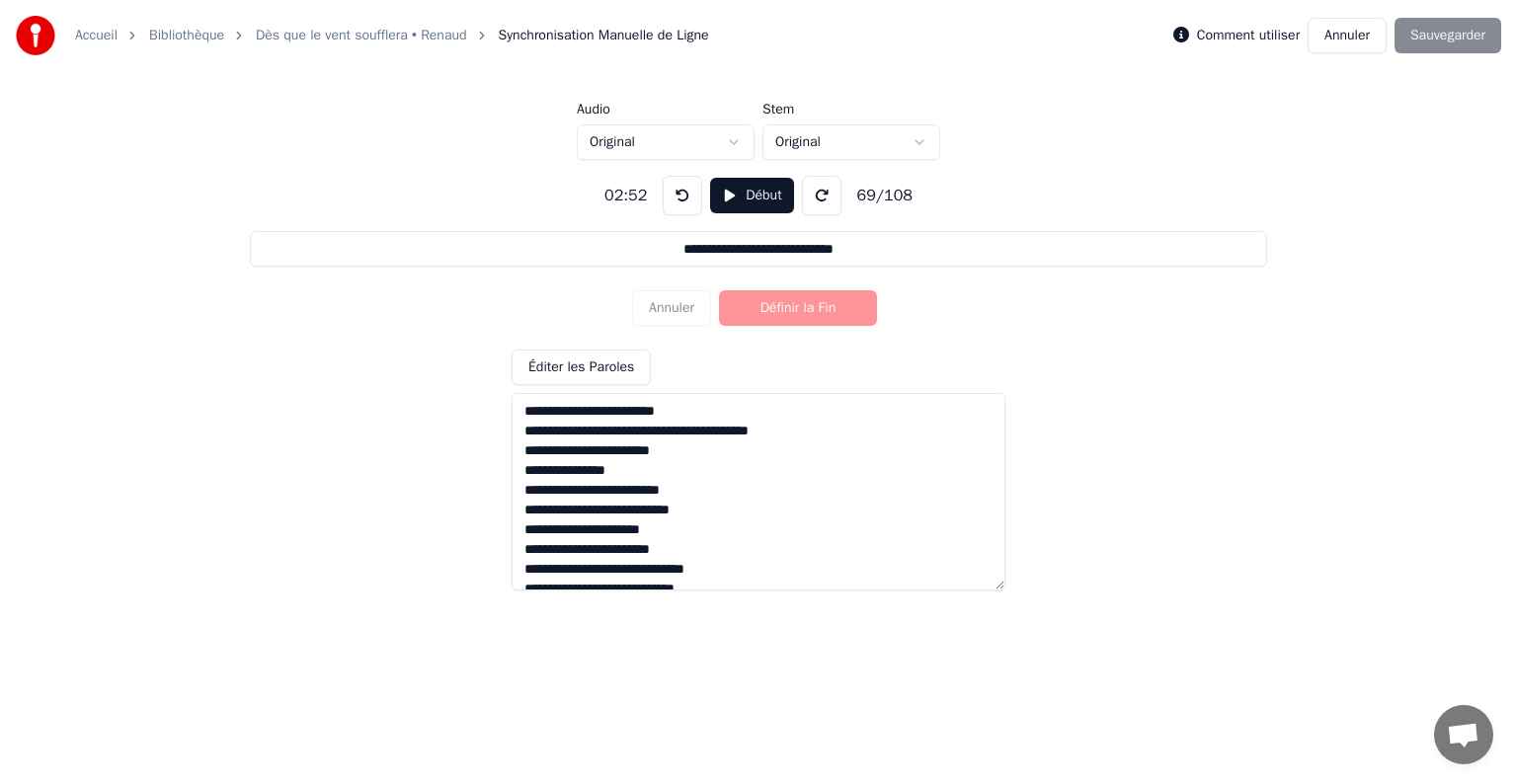 click at bounding box center [682, 196] 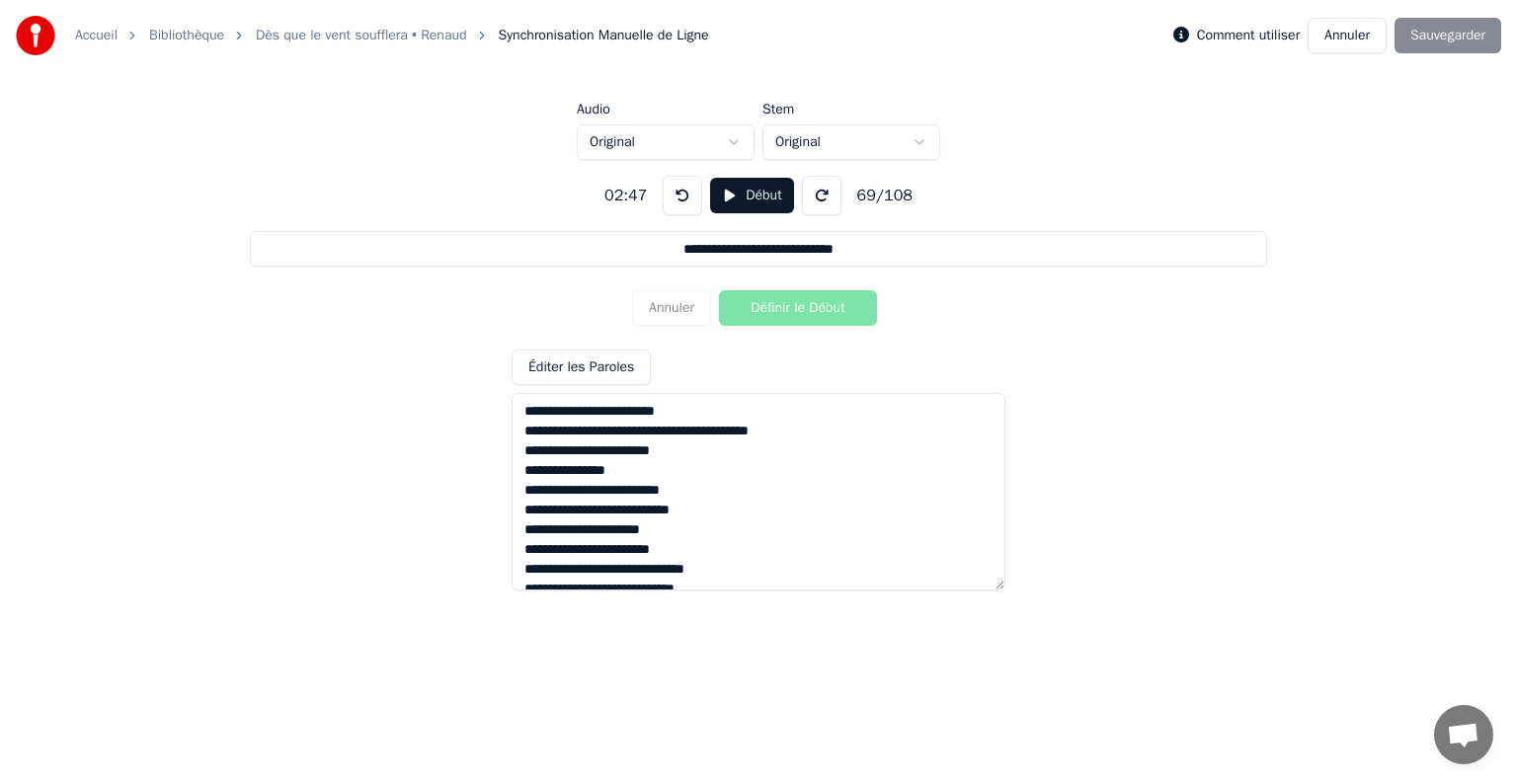 click at bounding box center (682, 196) 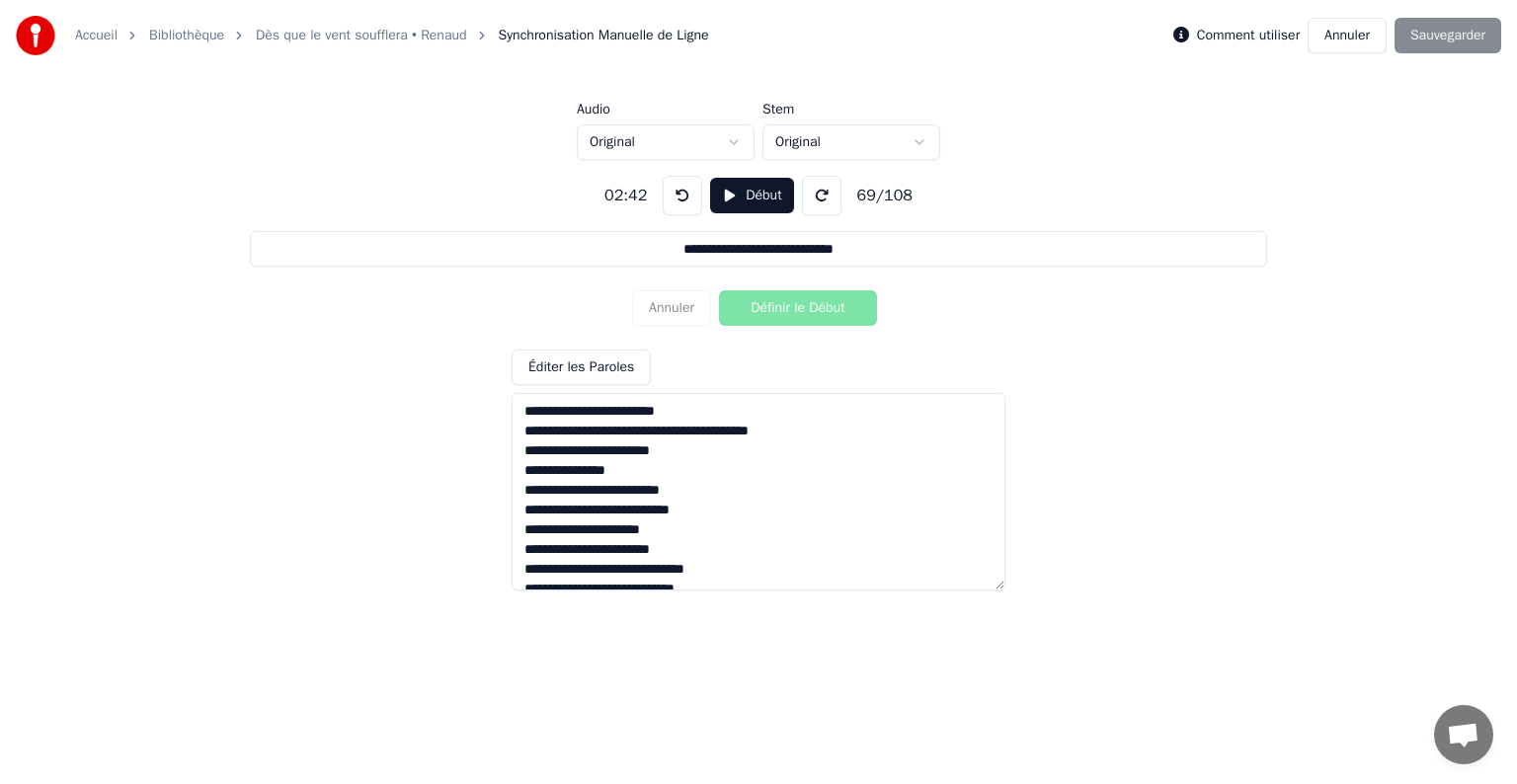 click at bounding box center [682, 196] 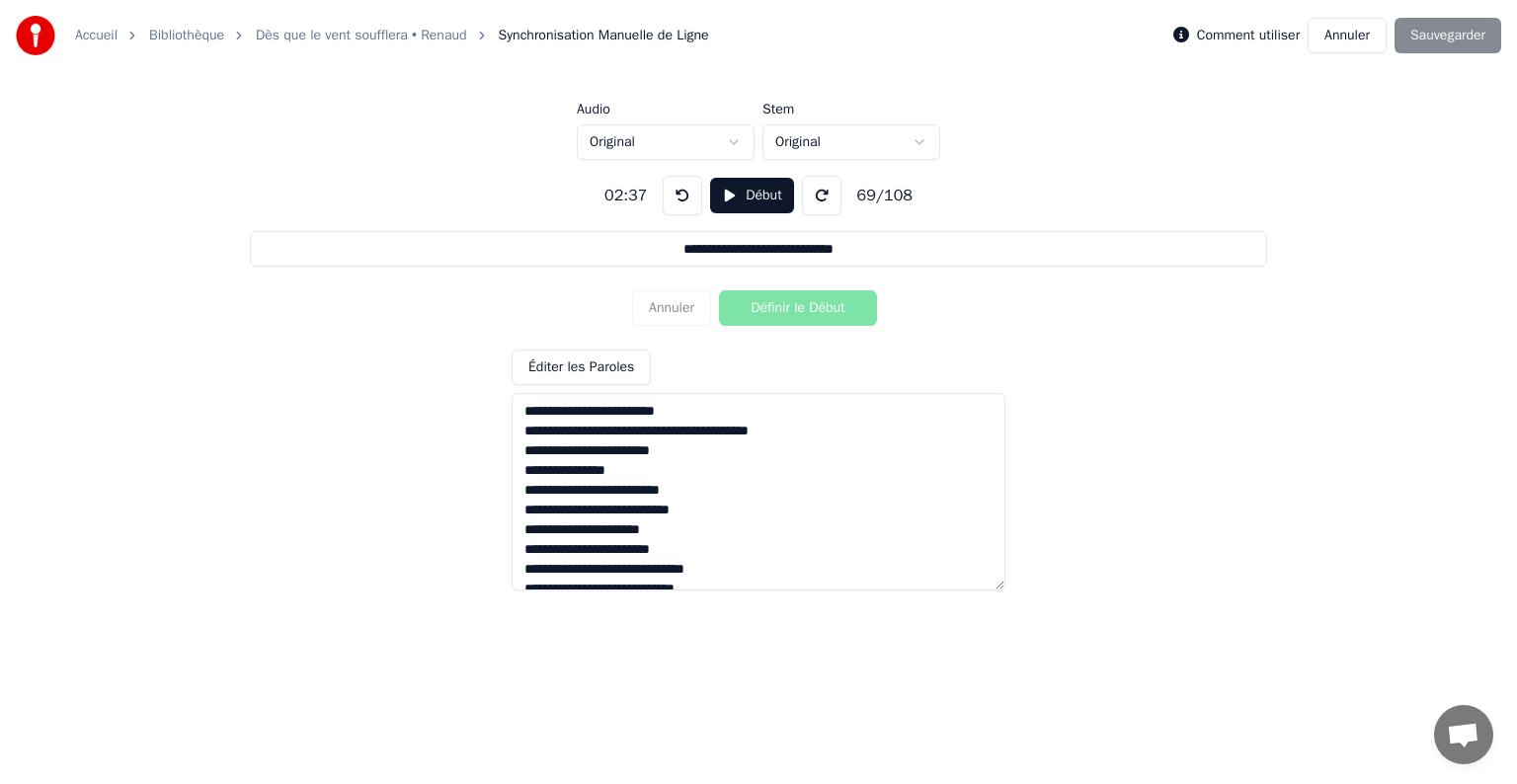click on "Début" at bounding box center (752, 196) 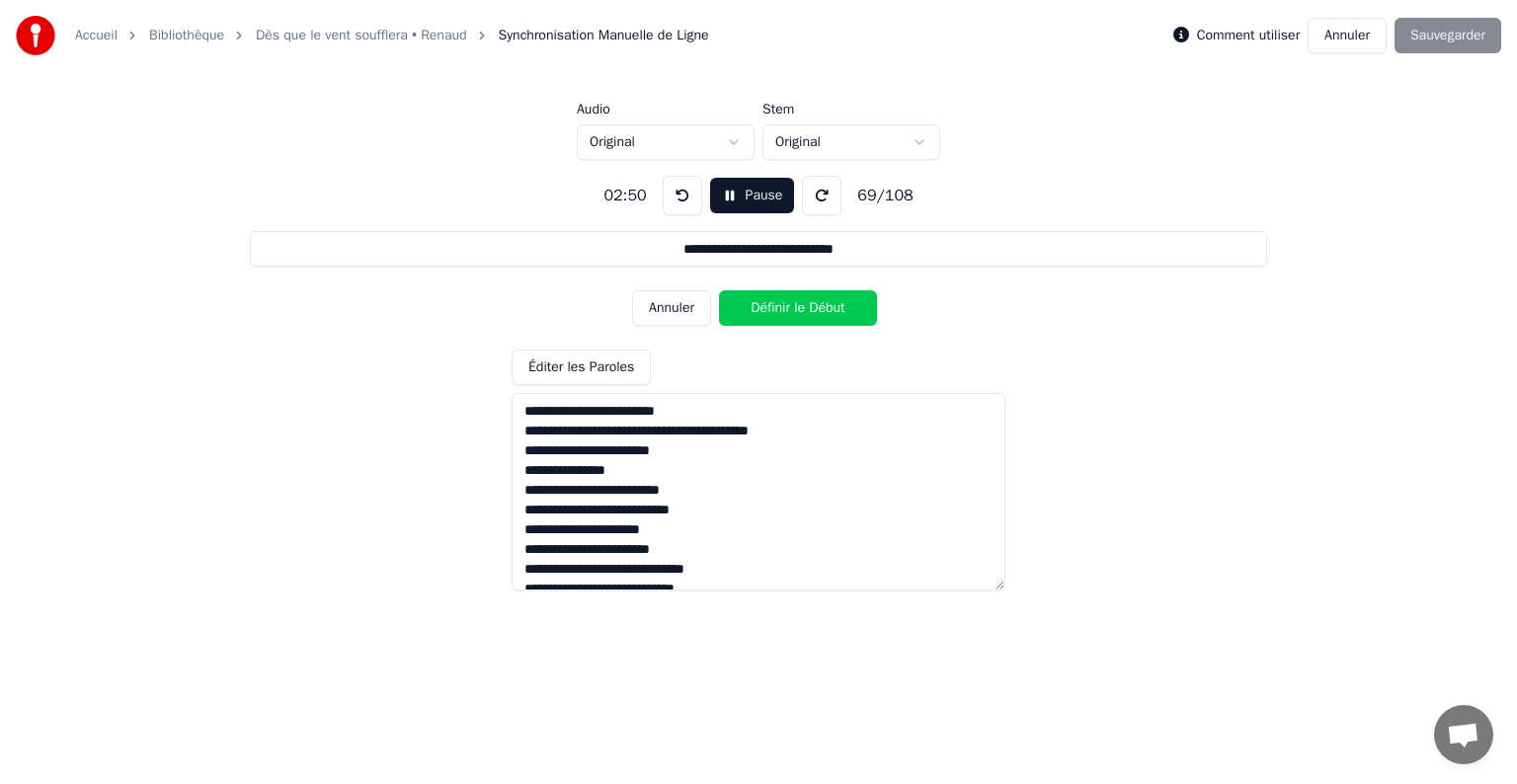 click on "Définir le Début" at bounding box center [798, 308] 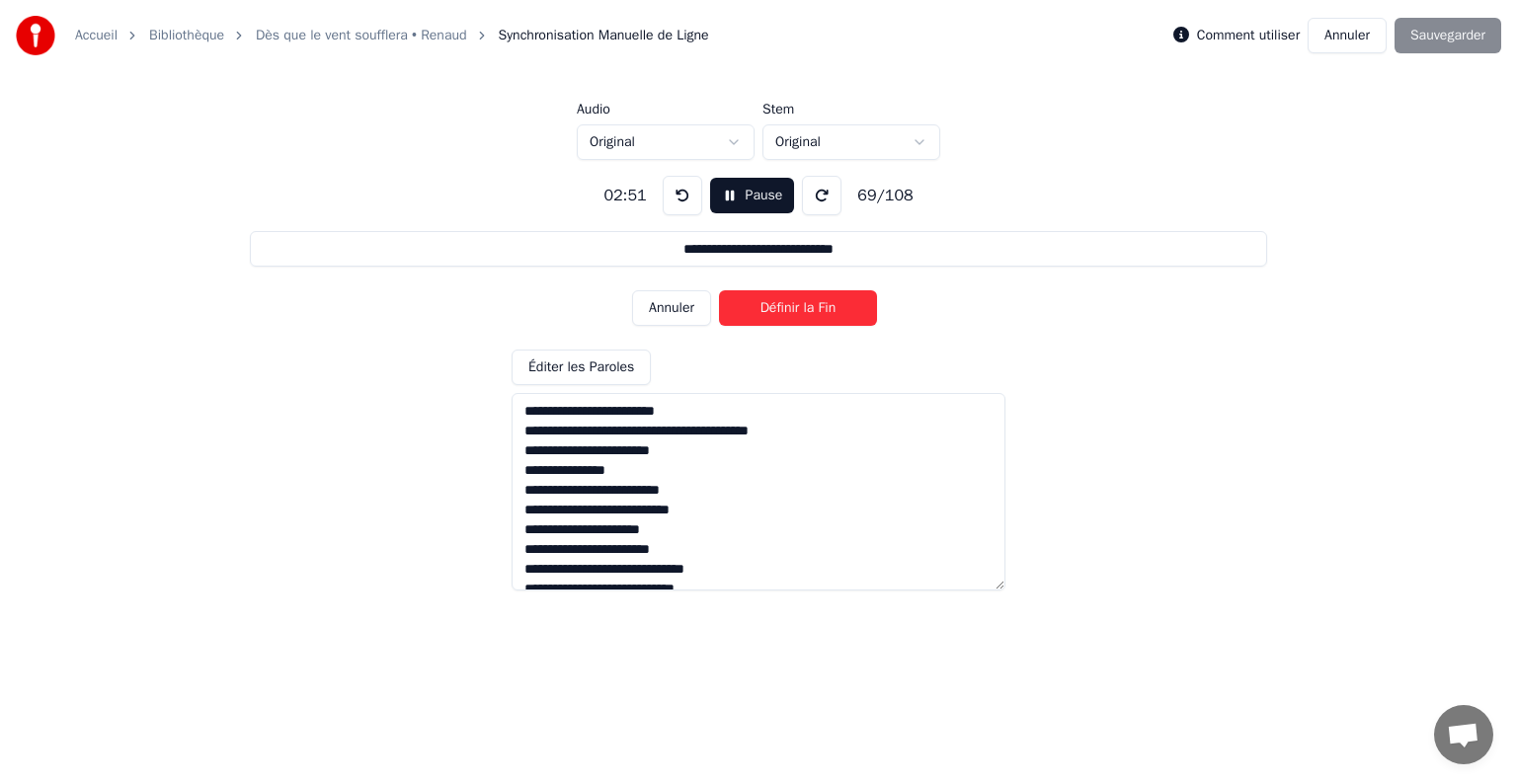 click on "Définir la Fin" at bounding box center (798, 308) 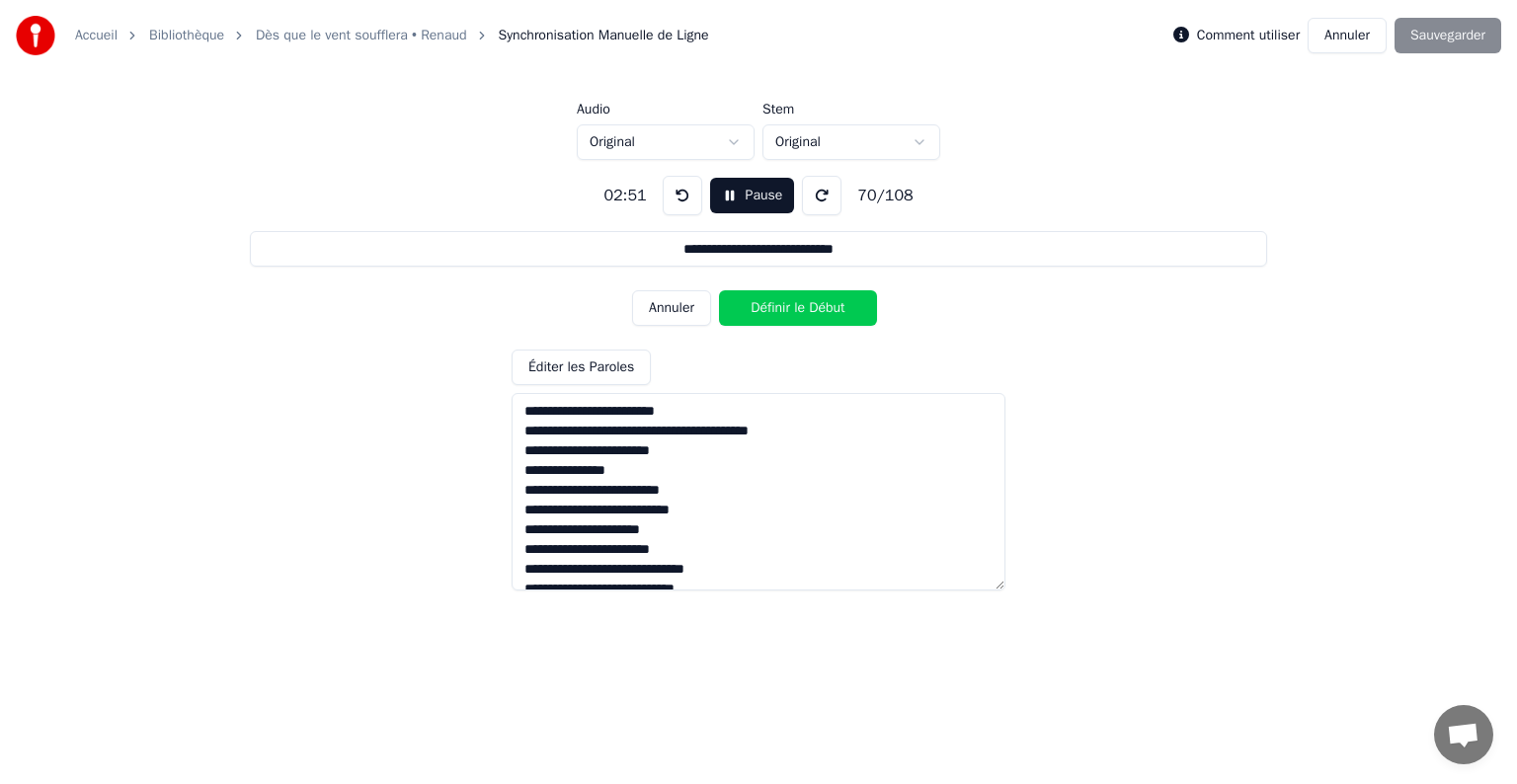 click on "Pause" at bounding box center (753, 196) 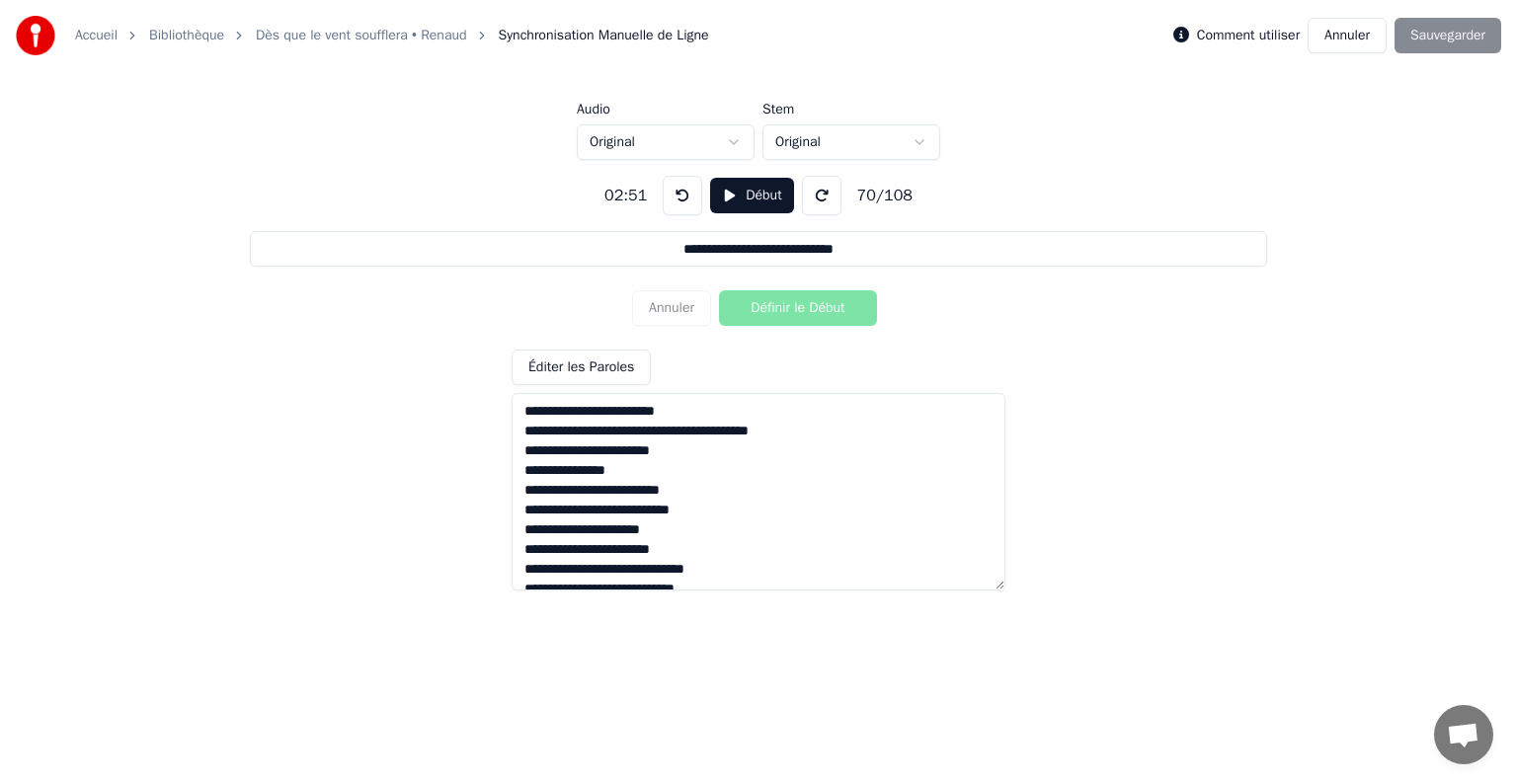 click at bounding box center [682, 196] 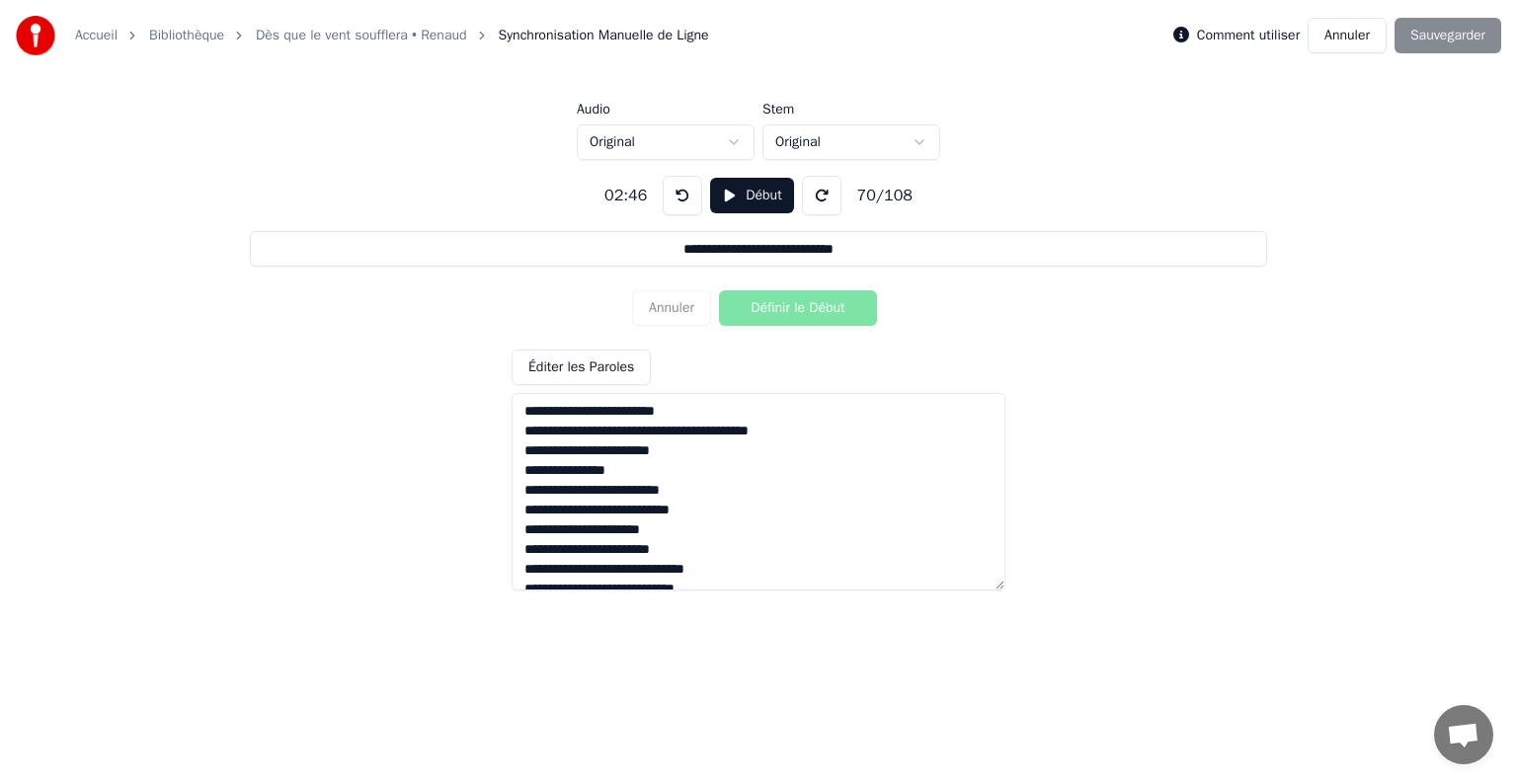 click at bounding box center (682, 196) 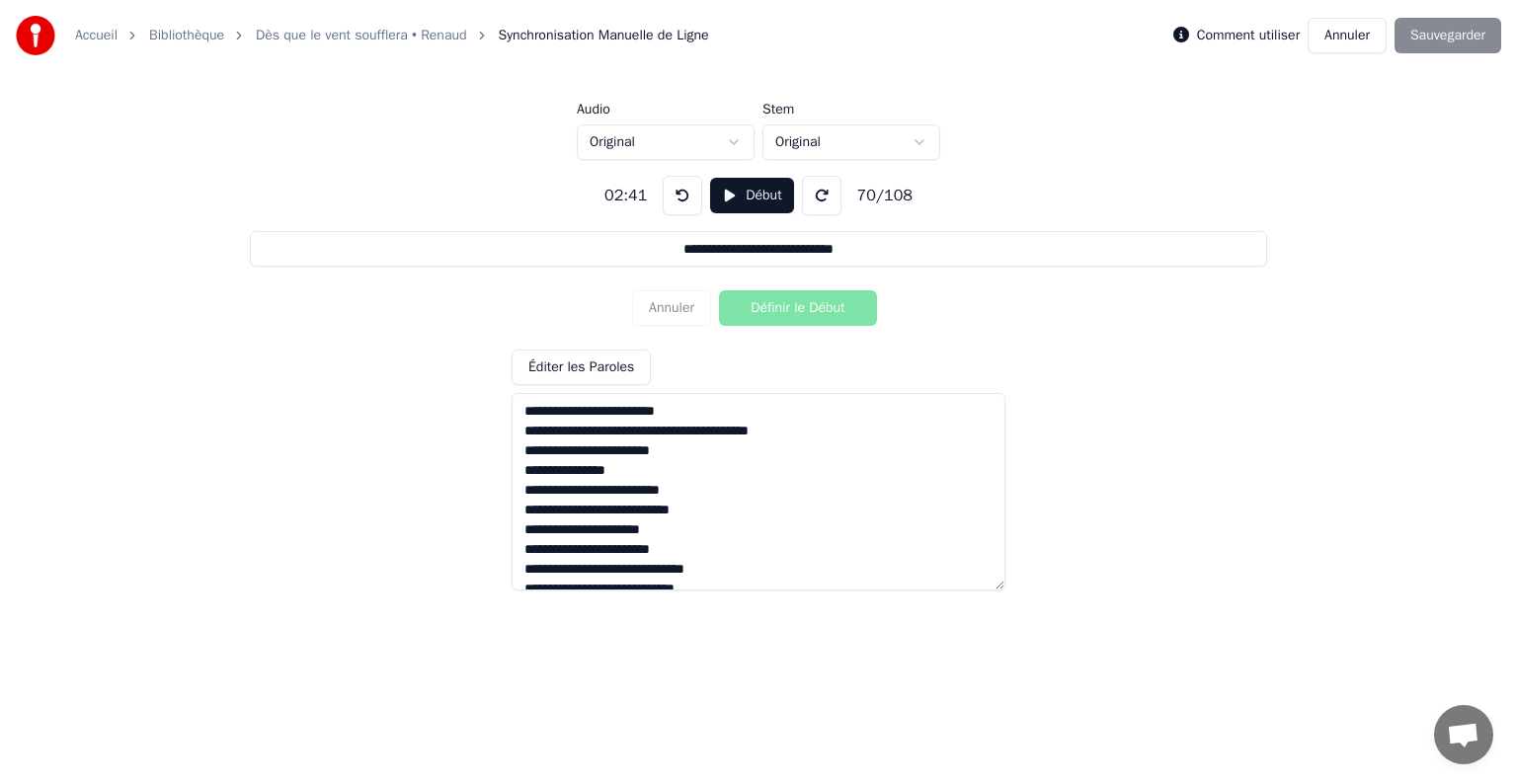 click on "Début" at bounding box center [752, 196] 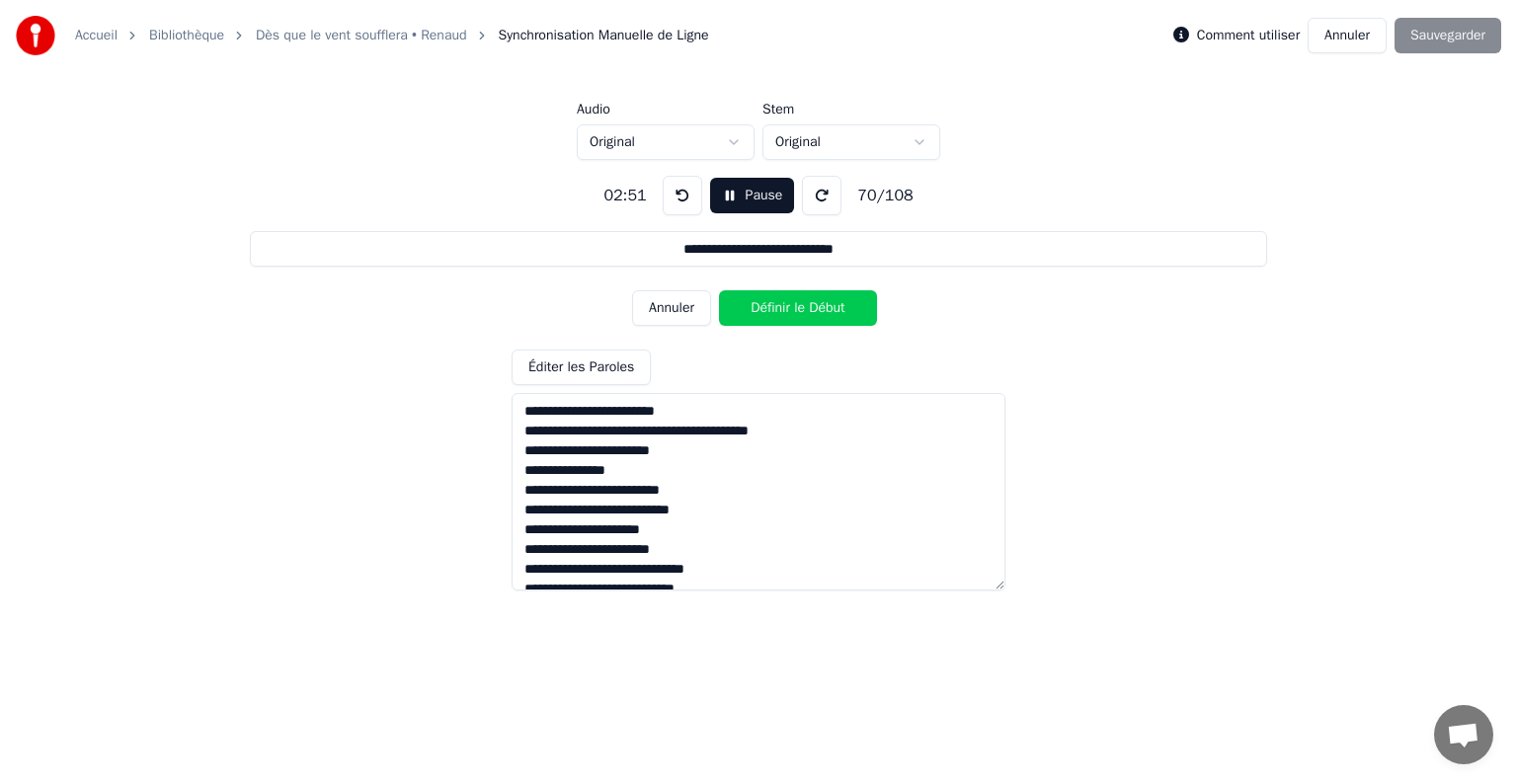 click on "Définir le Début" at bounding box center (798, 308) 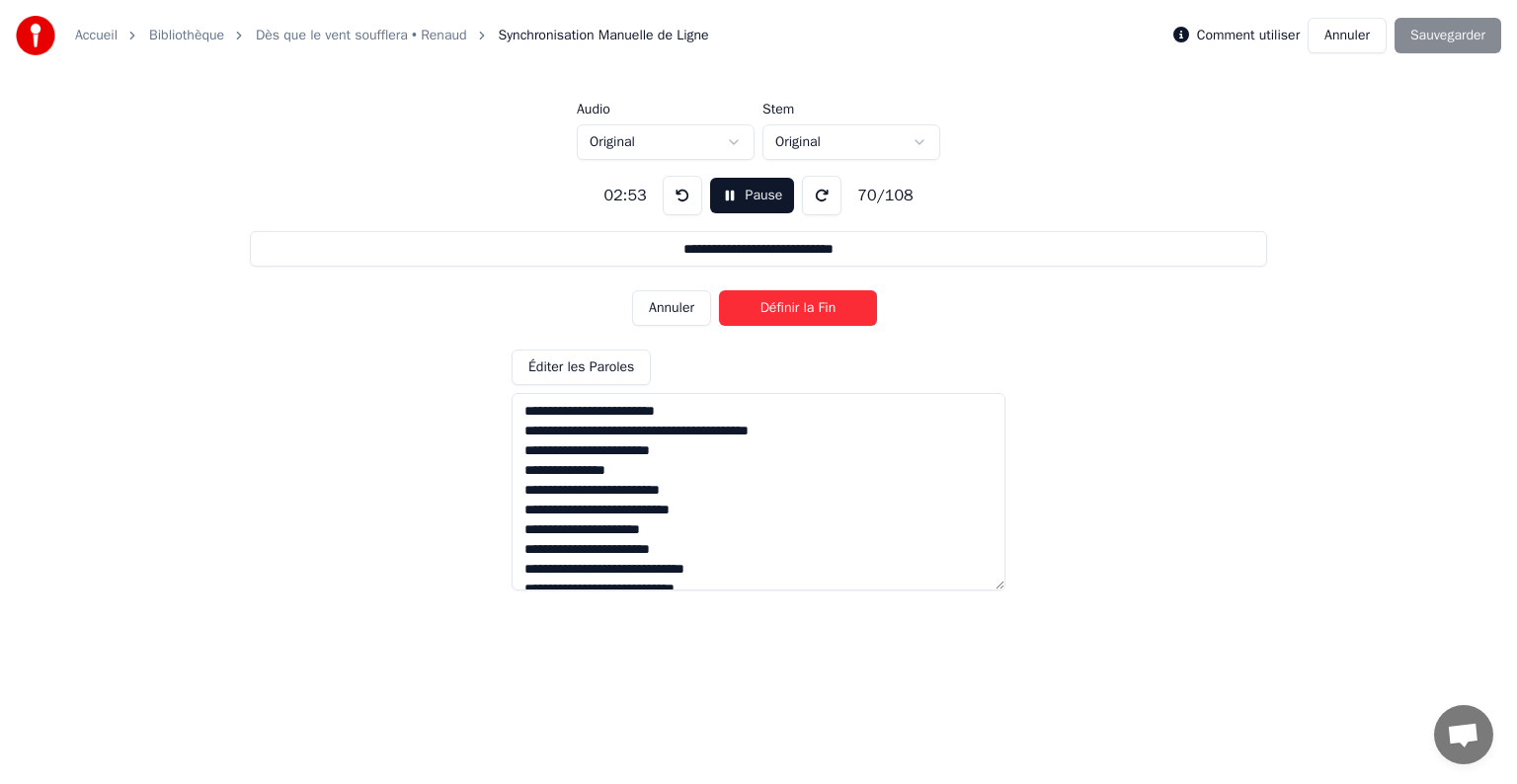 click on "Définir la Fin" at bounding box center (798, 308) 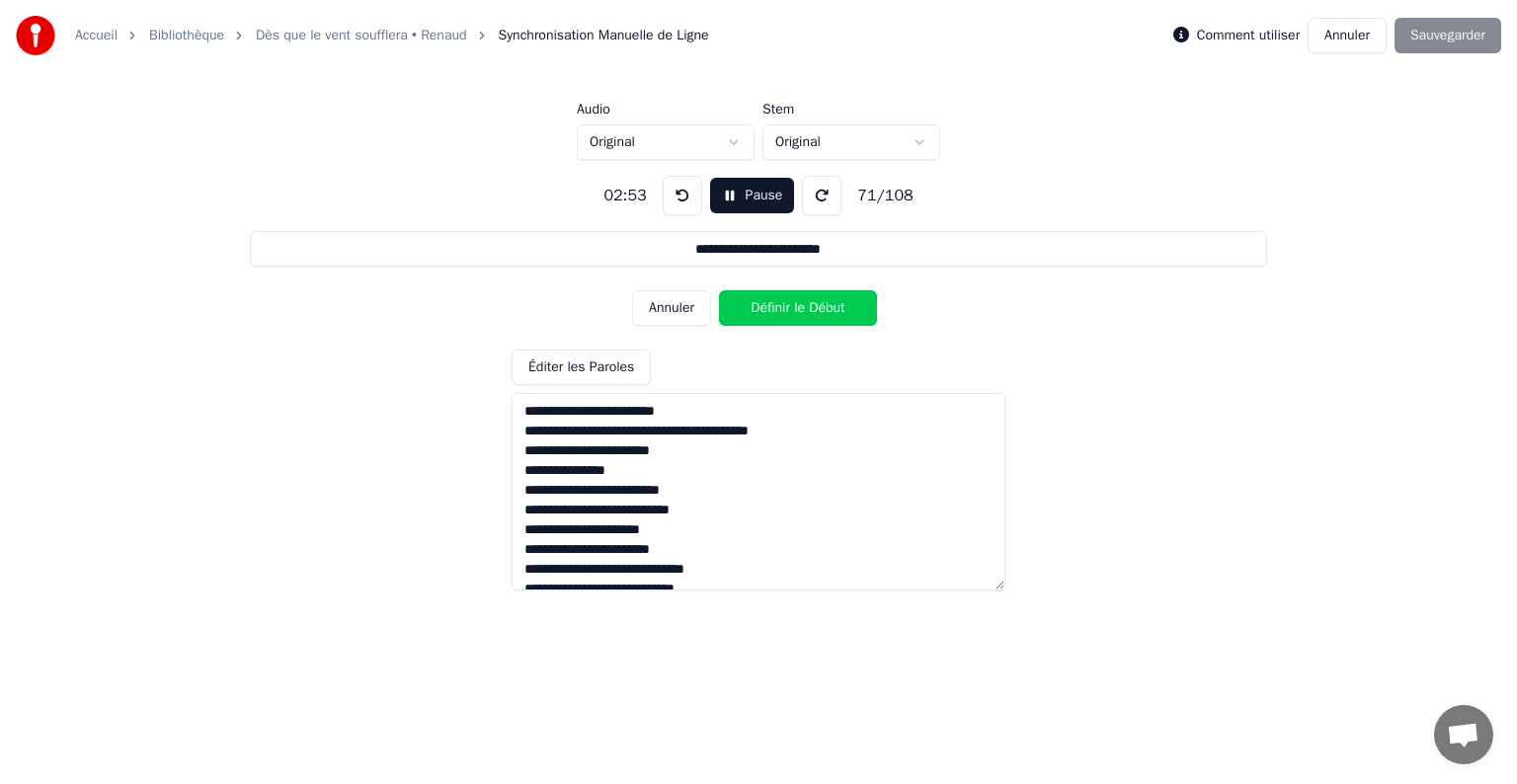 click on "Définir le Début" at bounding box center (798, 308) 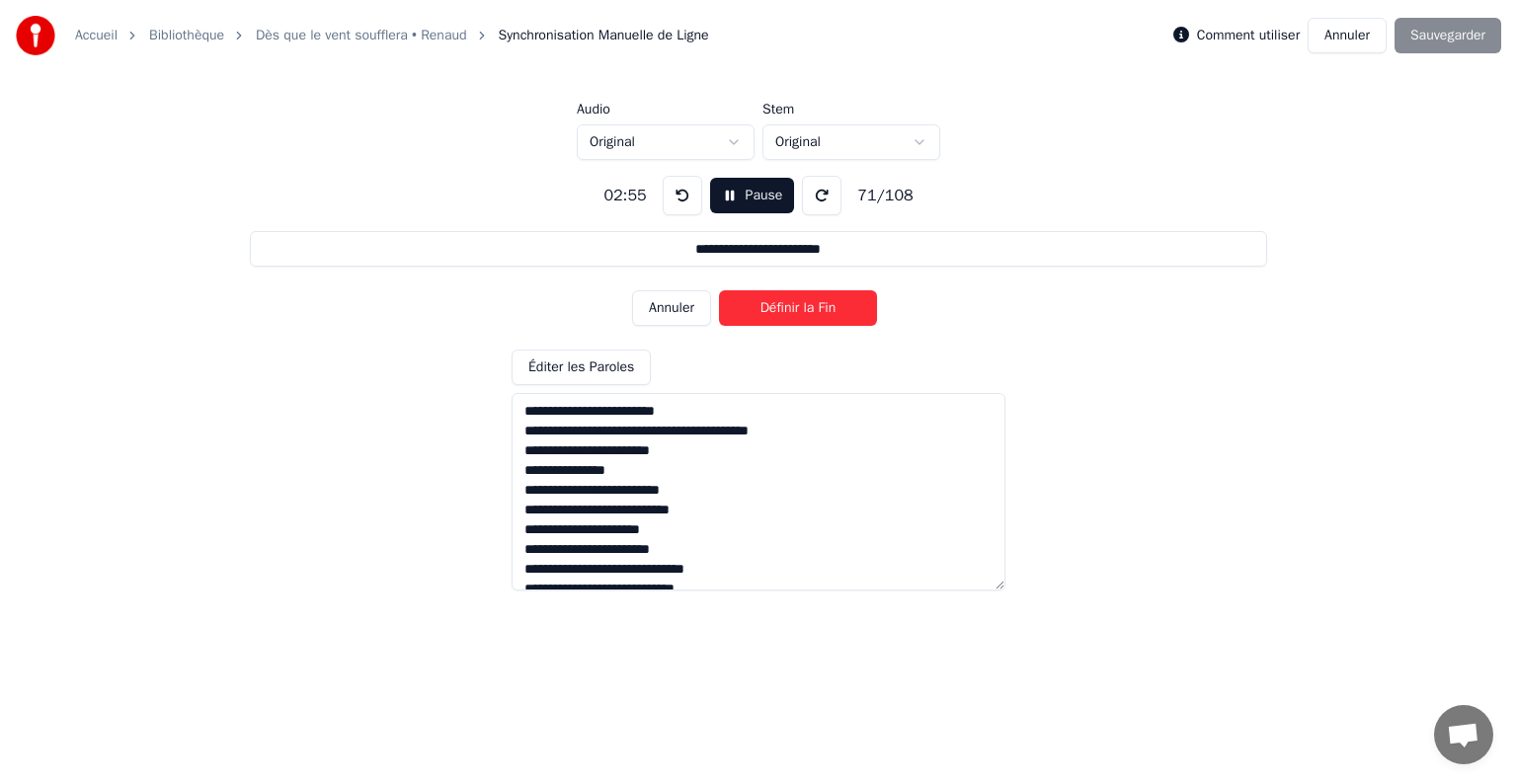 click on "Définir la Fin" at bounding box center [798, 308] 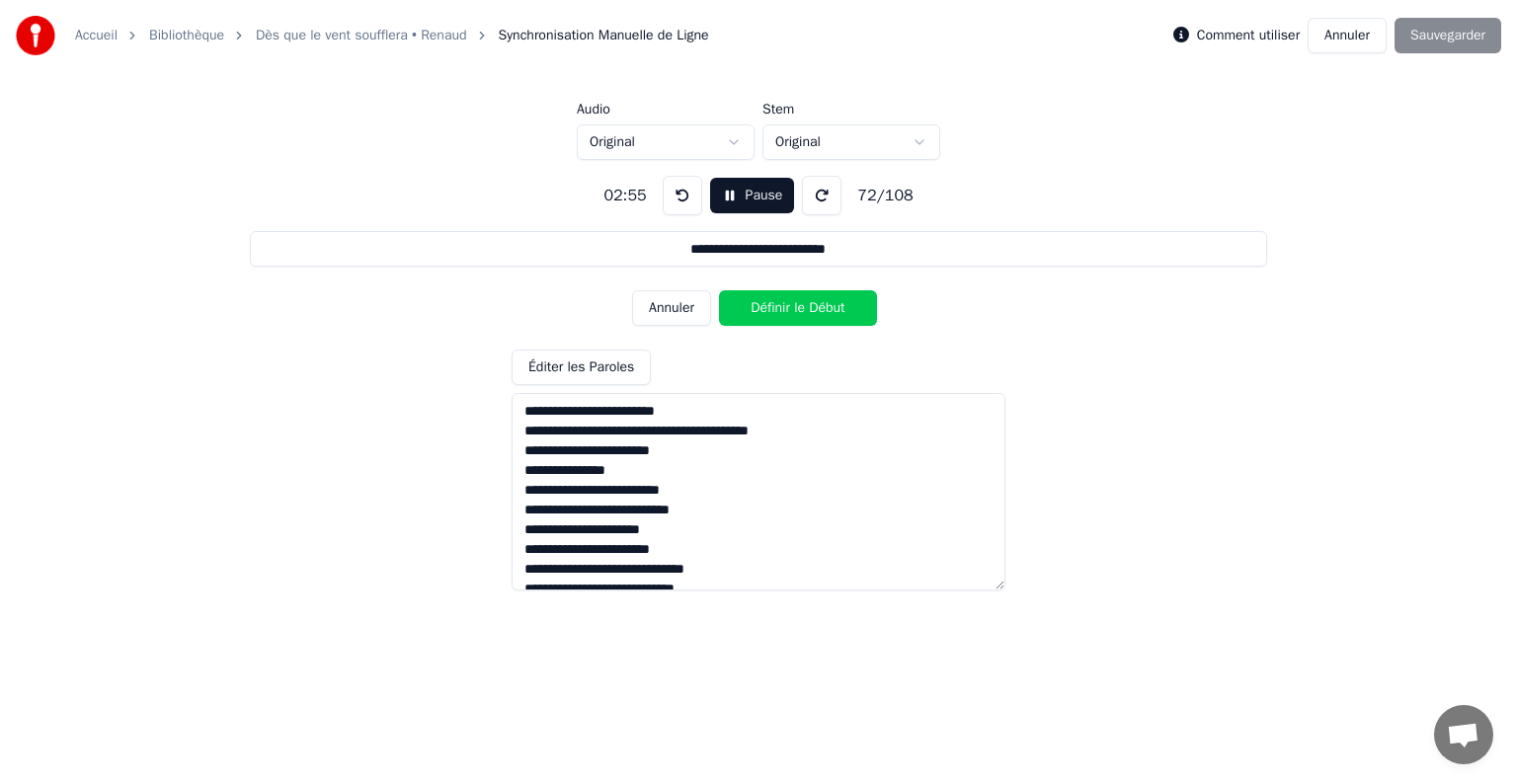click on "Définir le Début" at bounding box center [798, 308] 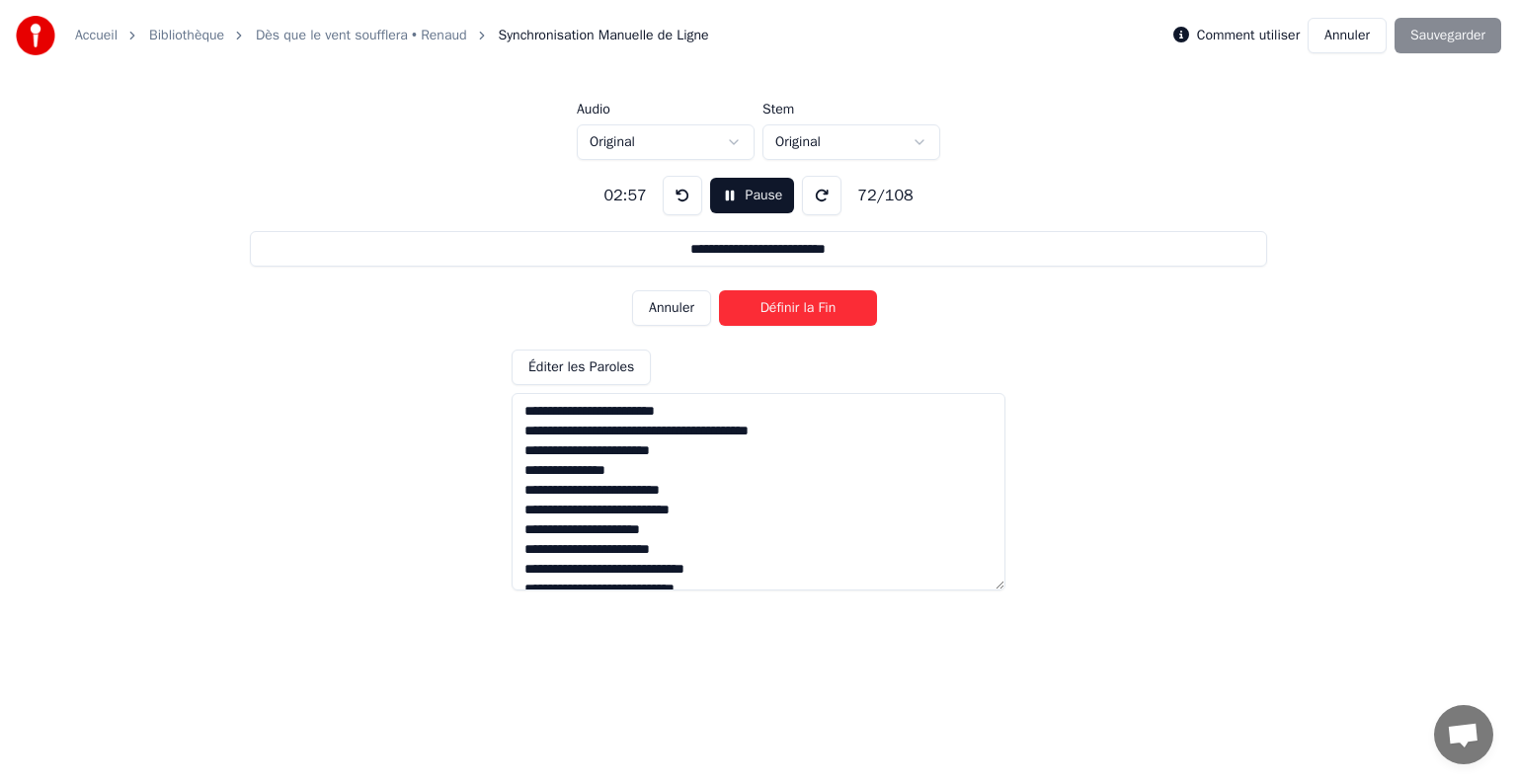 click on "Définir la Fin" at bounding box center (798, 308) 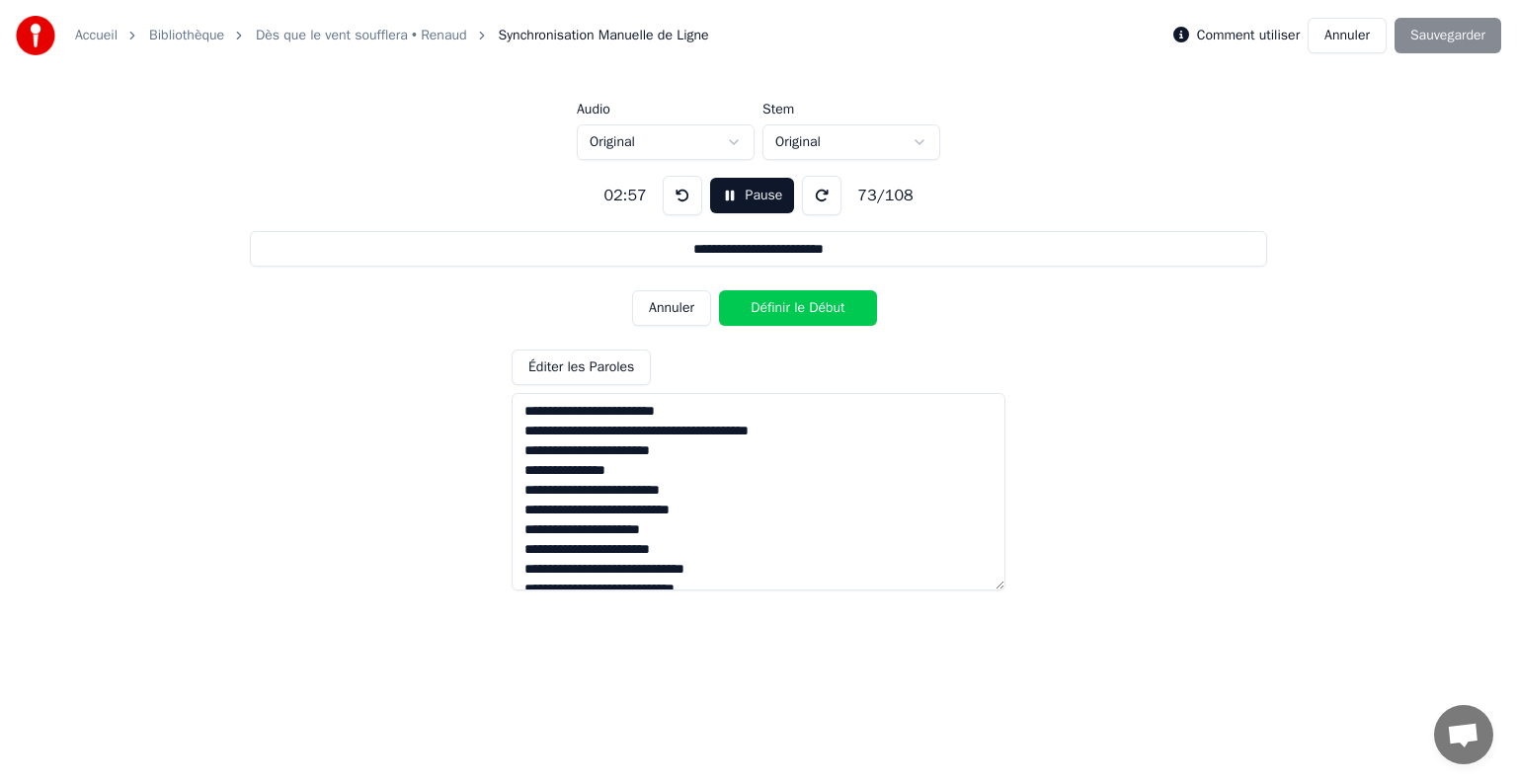 click on "Définir le Début" at bounding box center [798, 308] 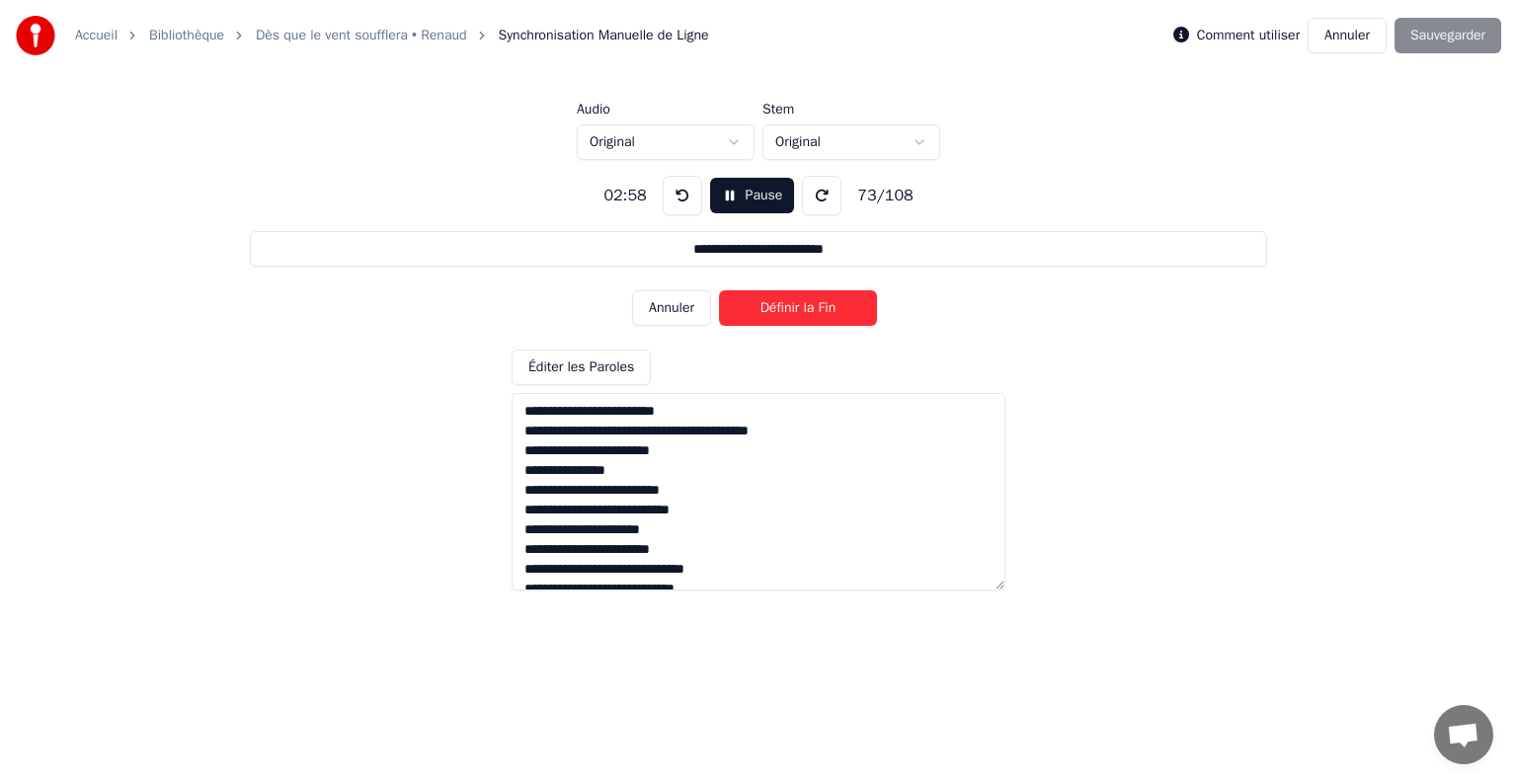 click on "Définir la Fin" at bounding box center [798, 308] 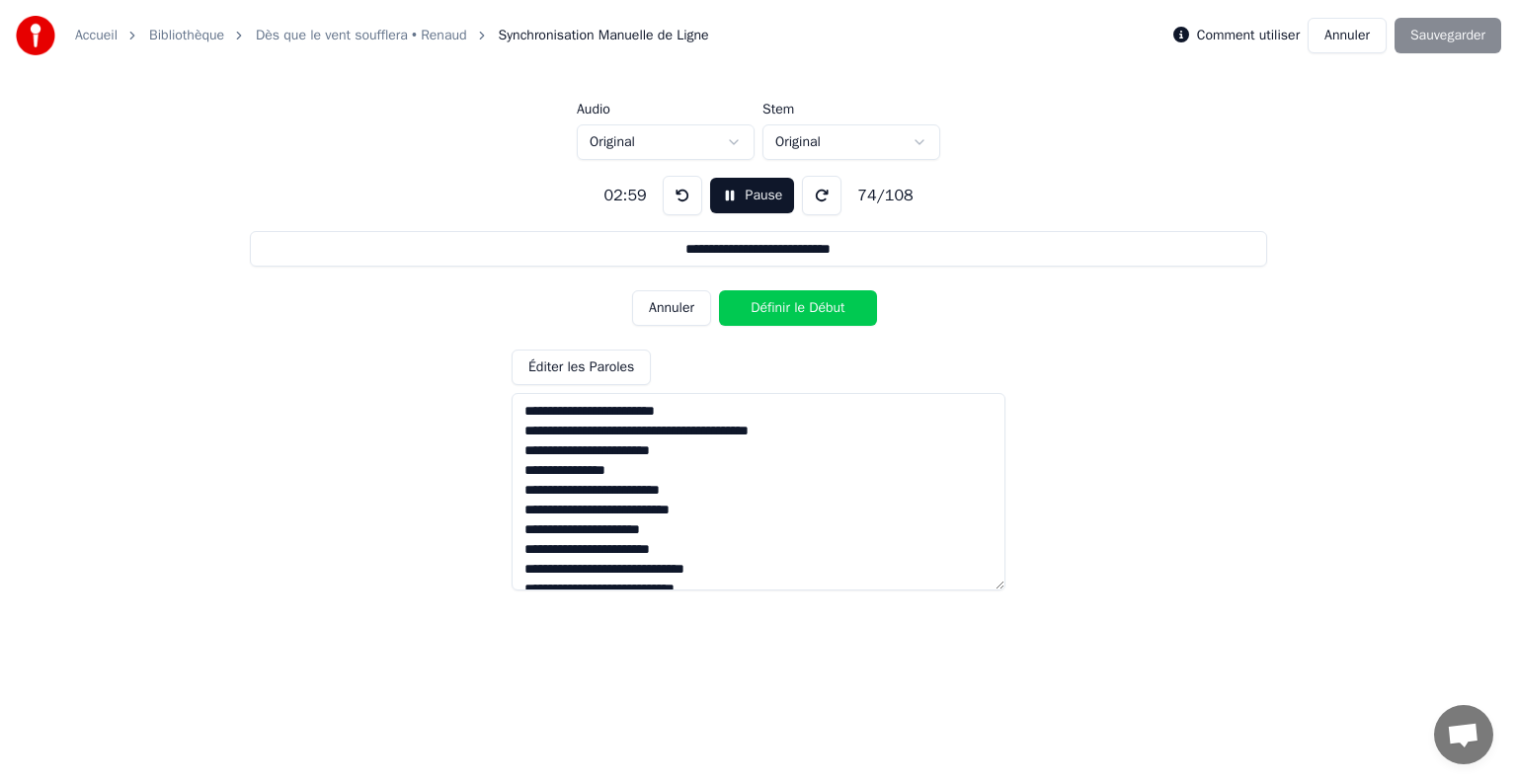 click on "Définir le Début" at bounding box center (798, 308) 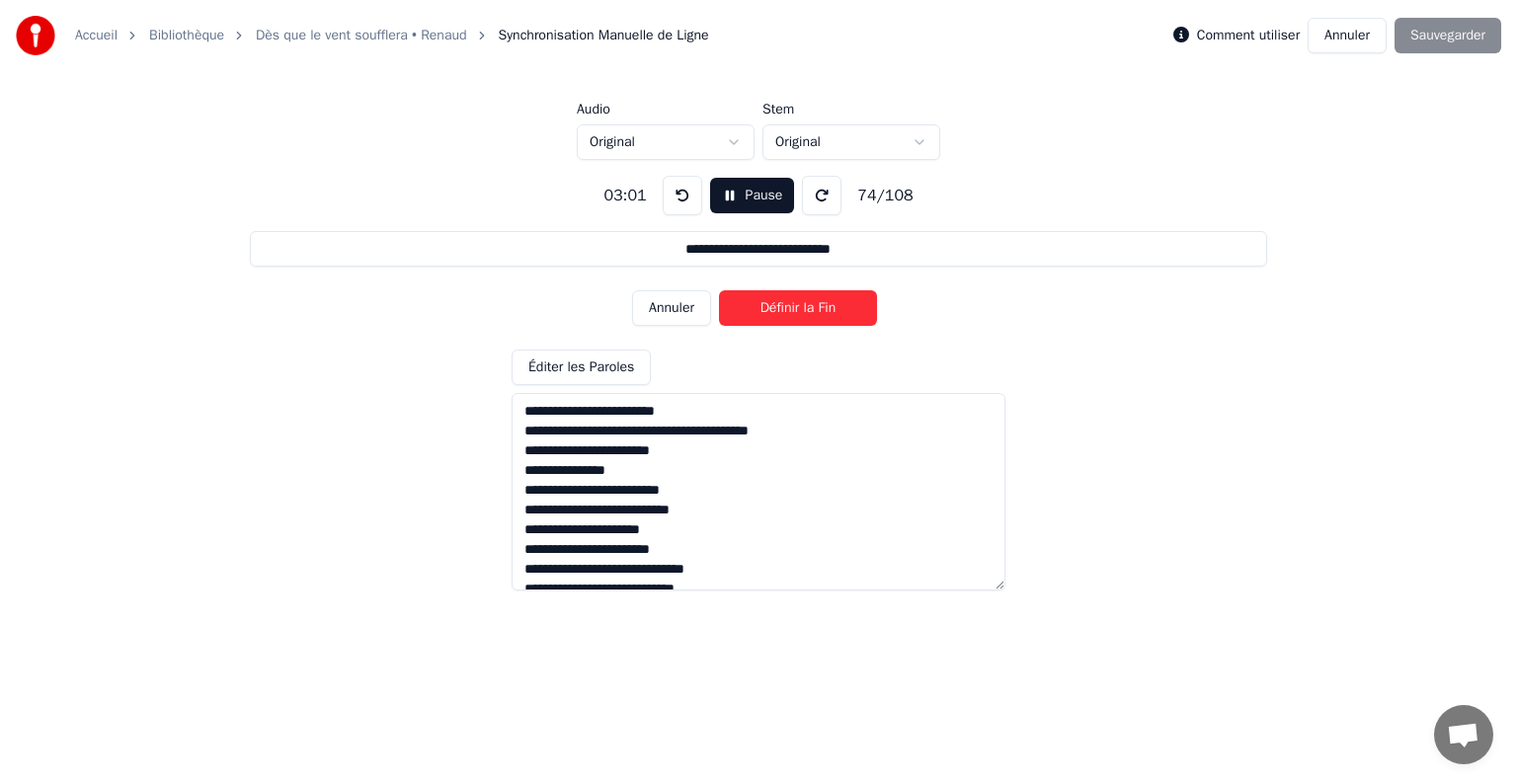 click on "Définir la Fin" at bounding box center [798, 308] 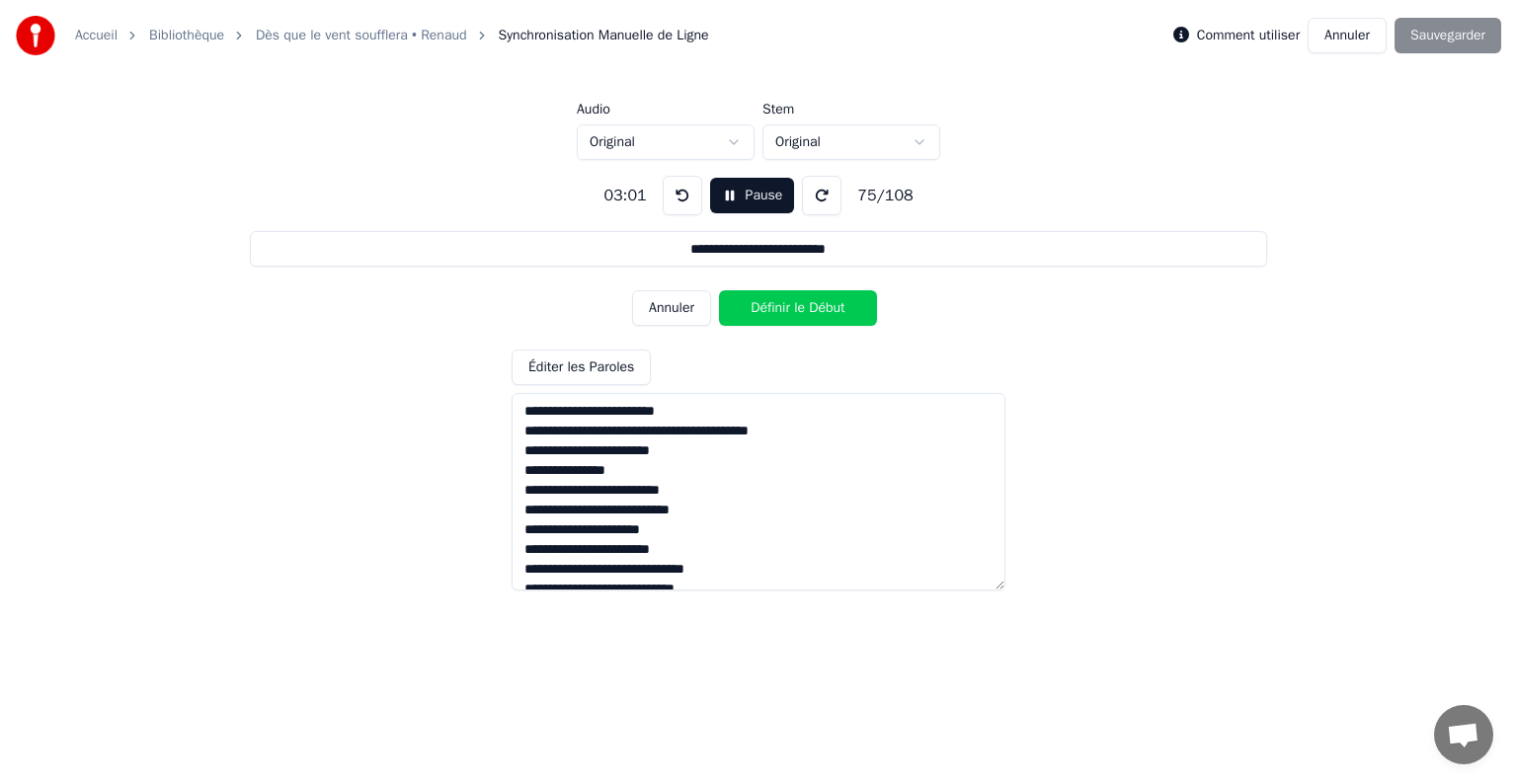 click on "Définir le Début" at bounding box center [798, 308] 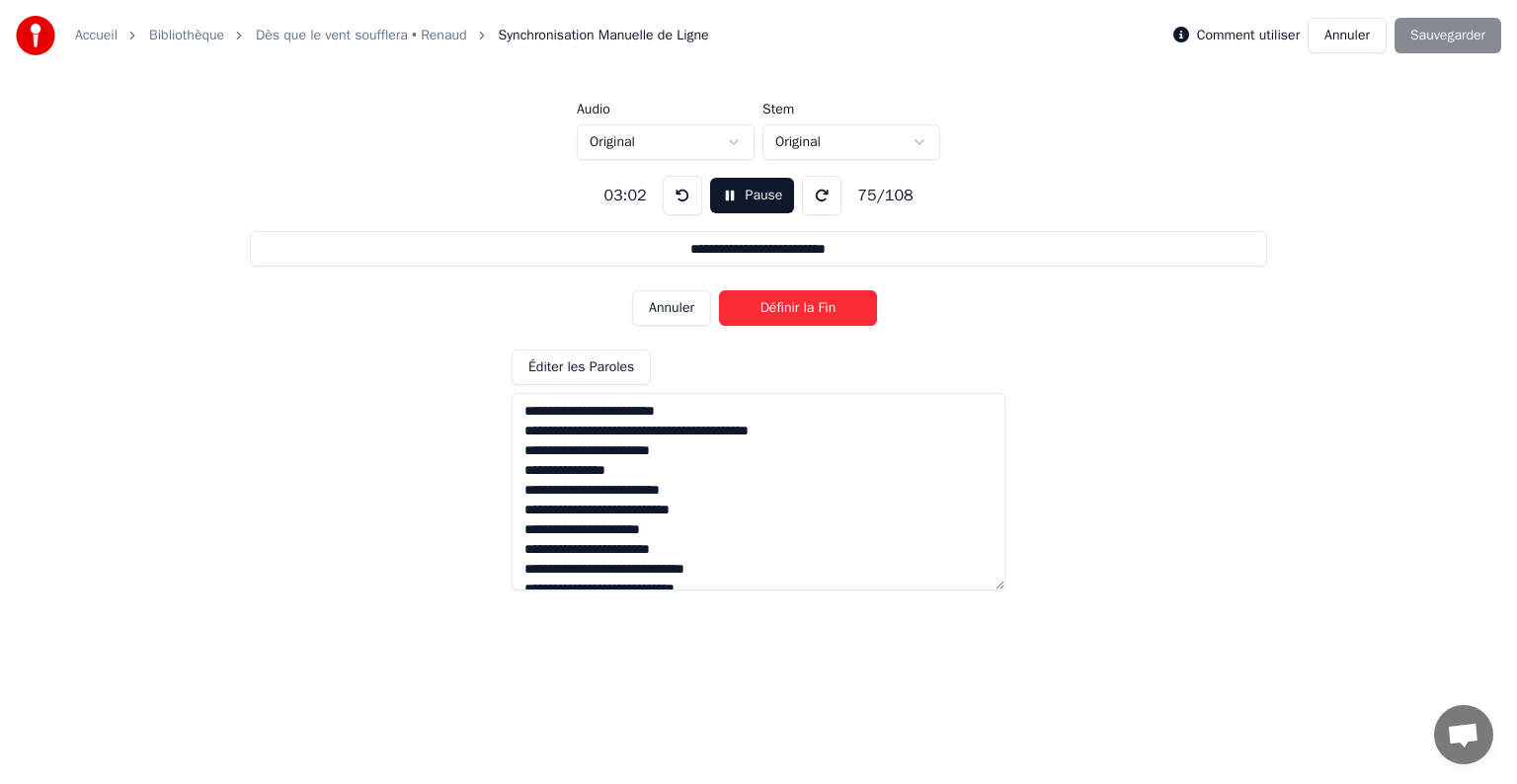 click on "Définir la Fin" at bounding box center [798, 308] 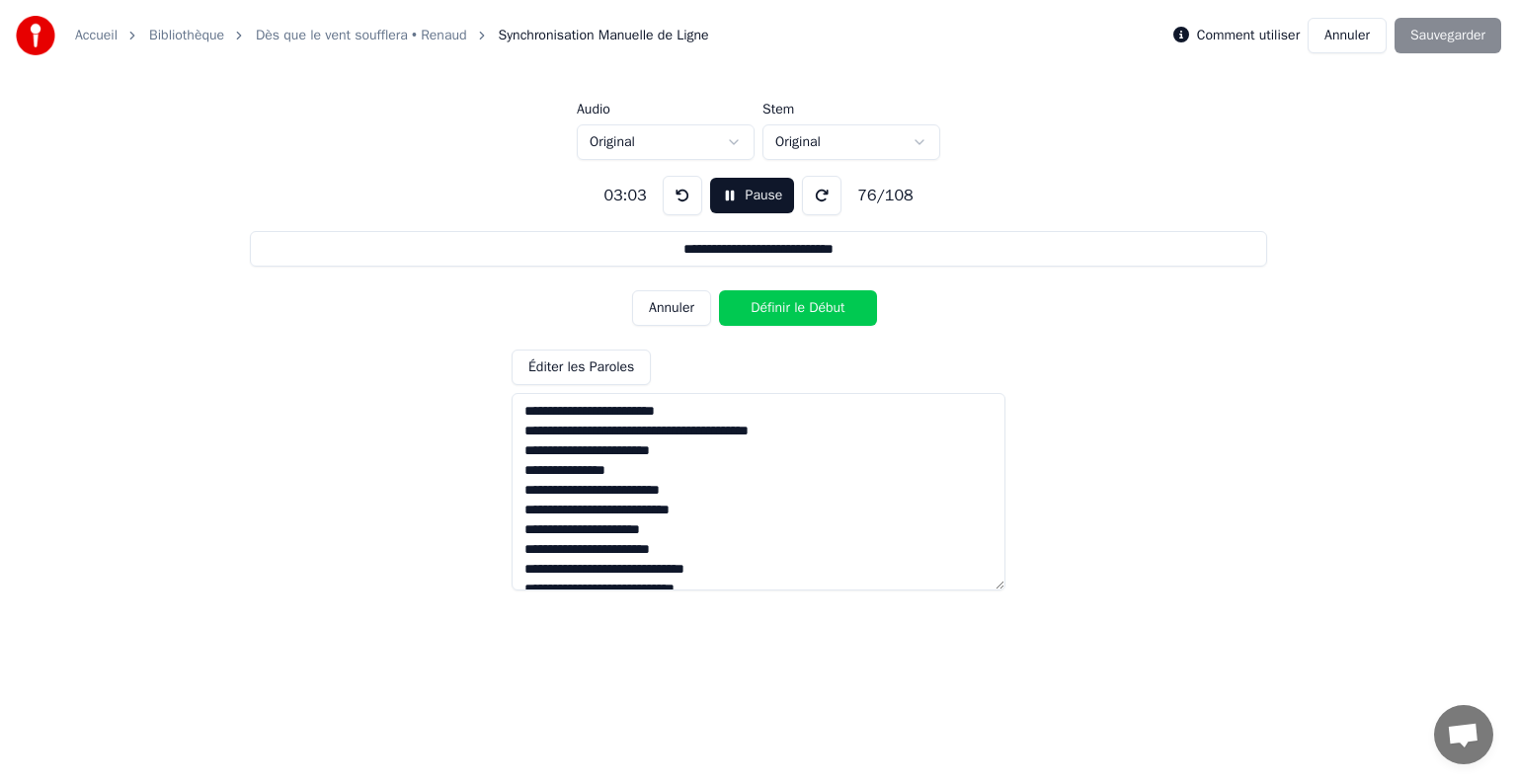 click on "Définir le Début" at bounding box center [798, 308] 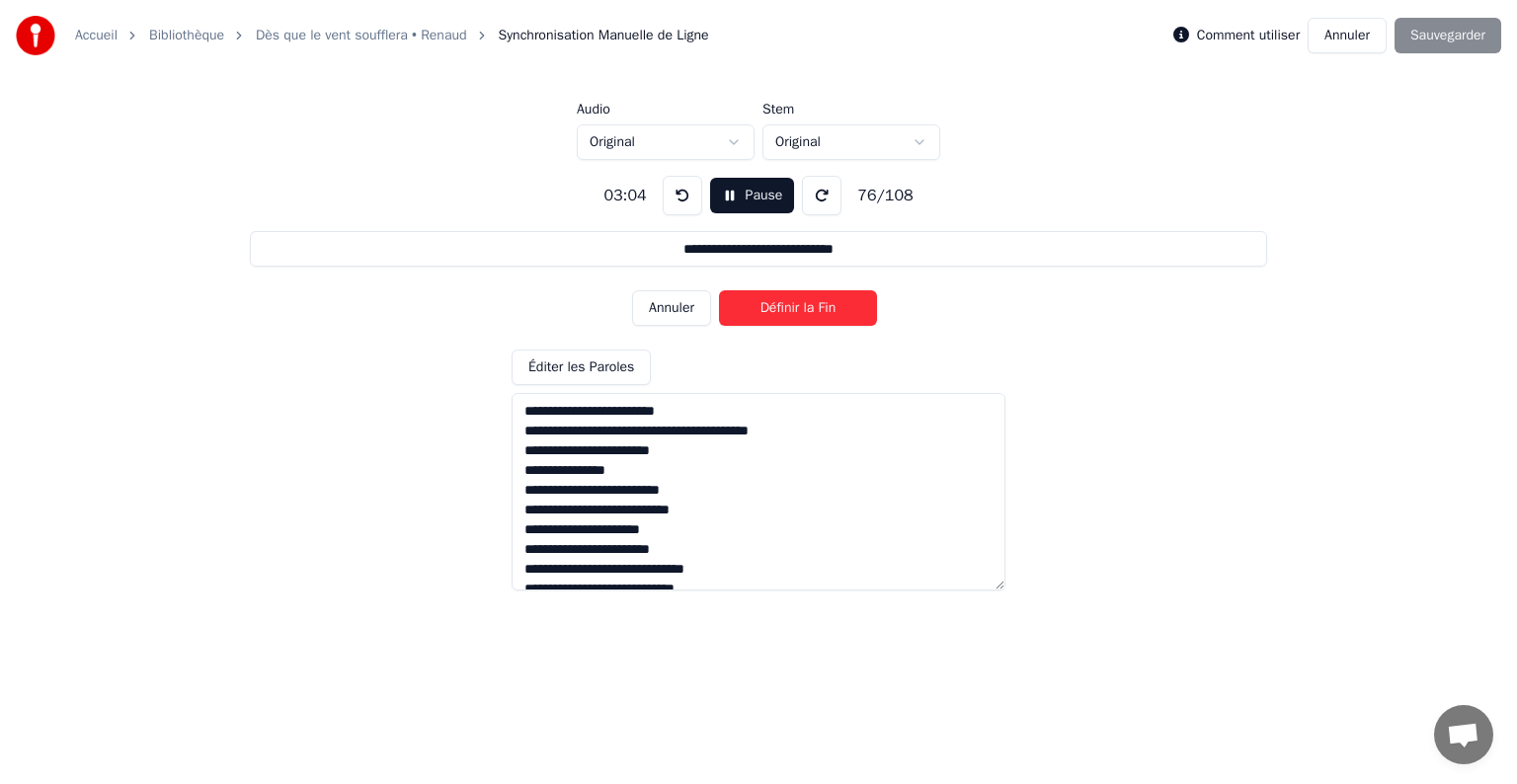 click on "Définir la Fin" at bounding box center (798, 308) 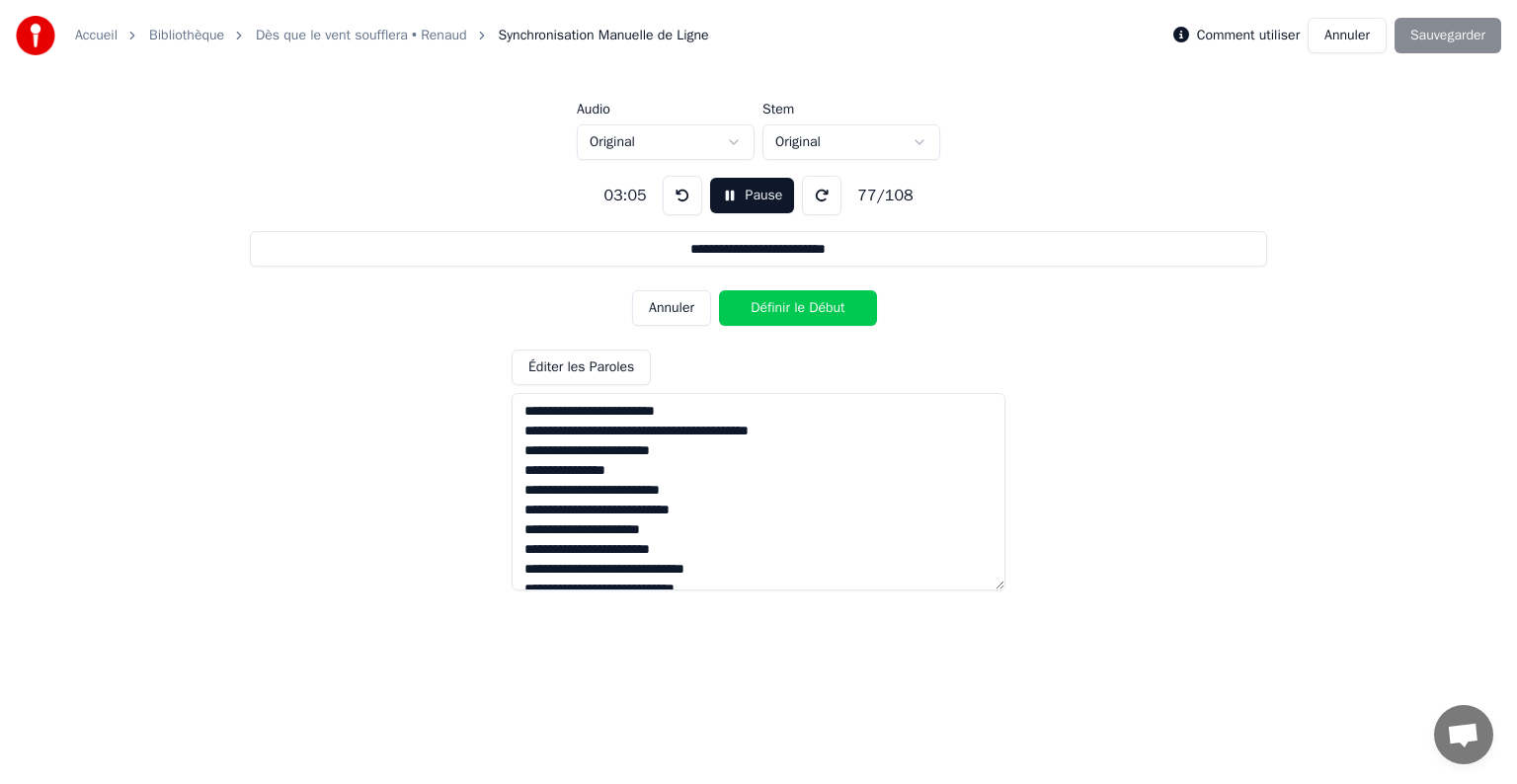 click on "Définir le Début" at bounding box center [798, 308] 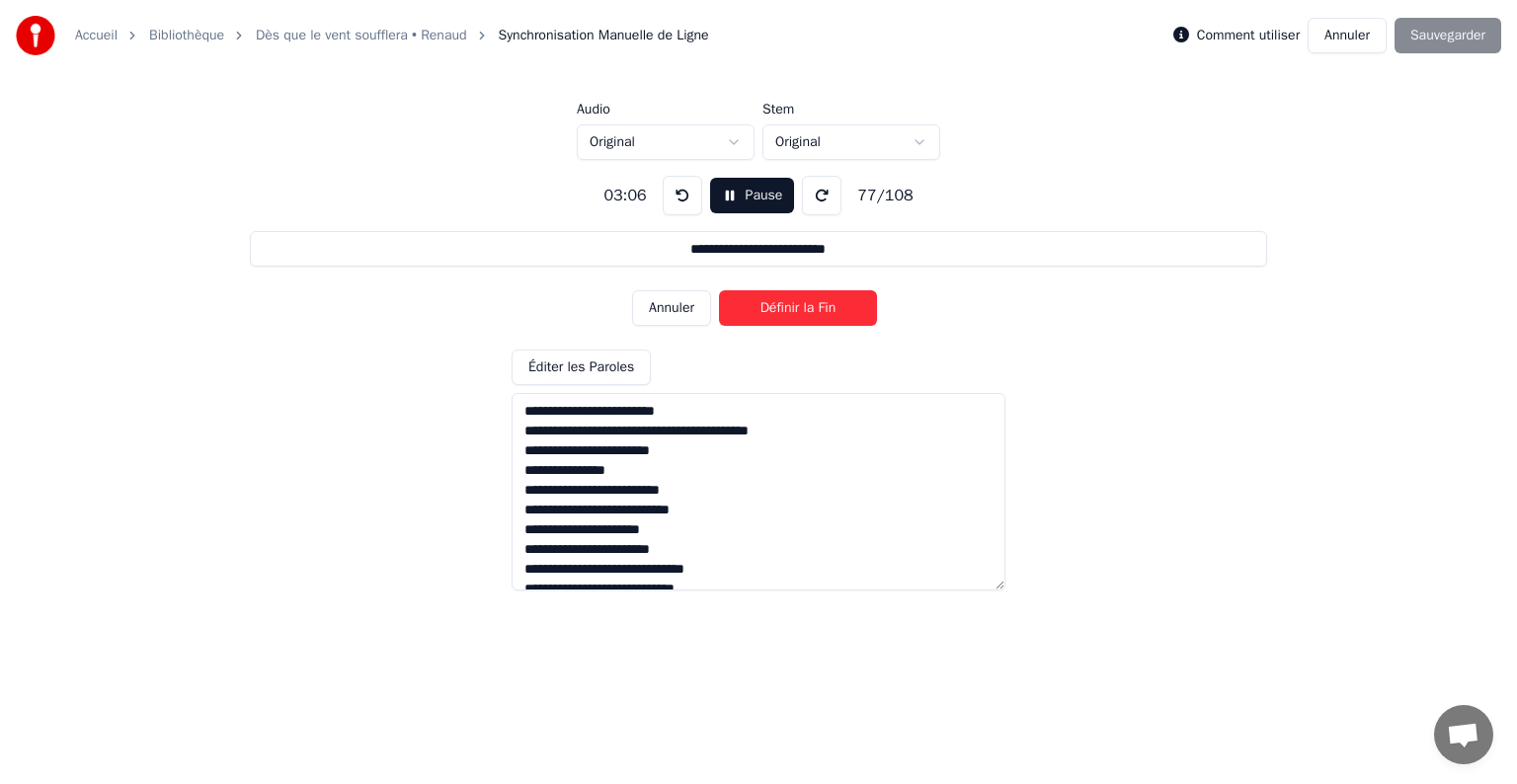 click on "Définir la Fin" at bounding box center [798, 308] 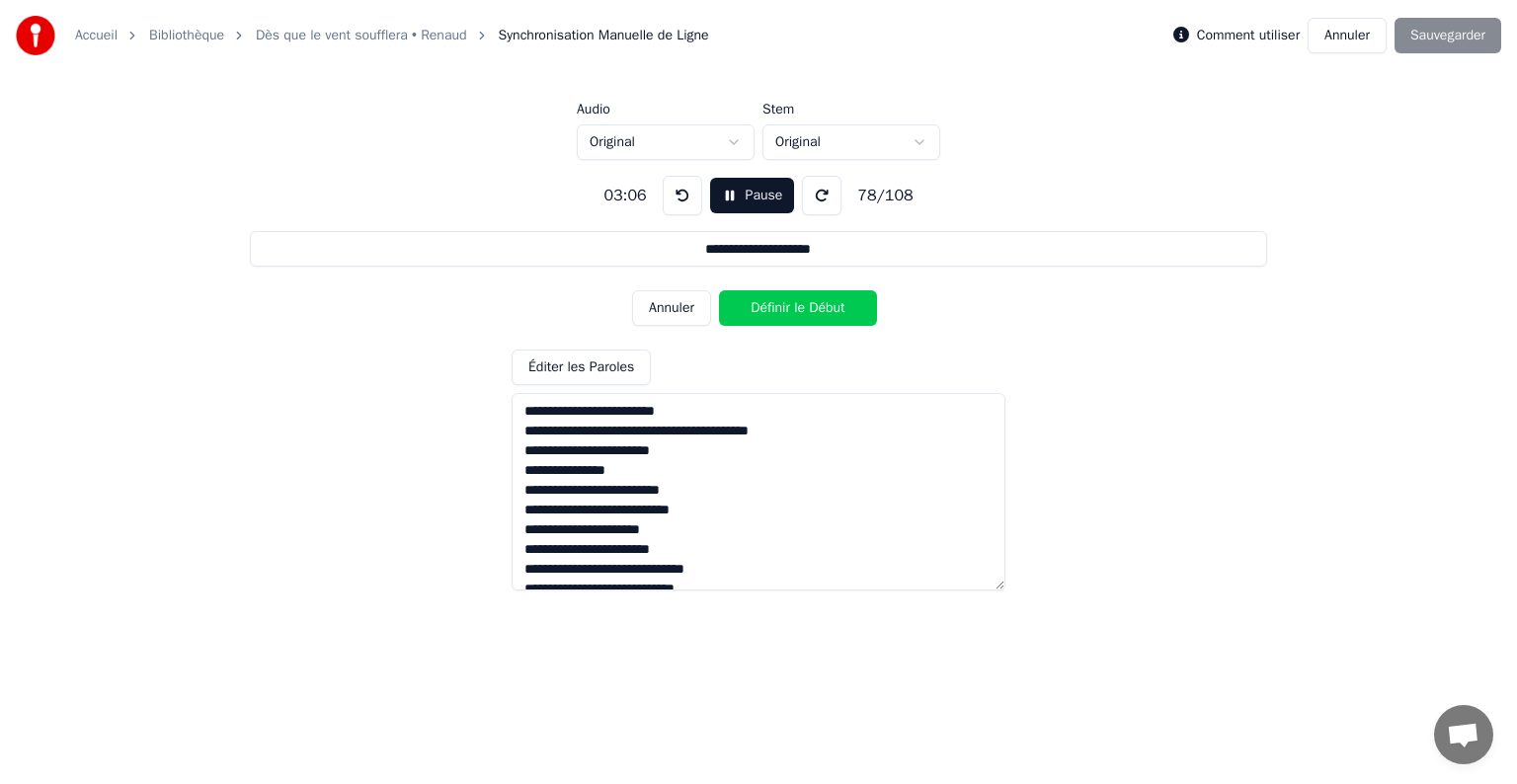 click on "Définir le Début" at bounding box center (798, 308) 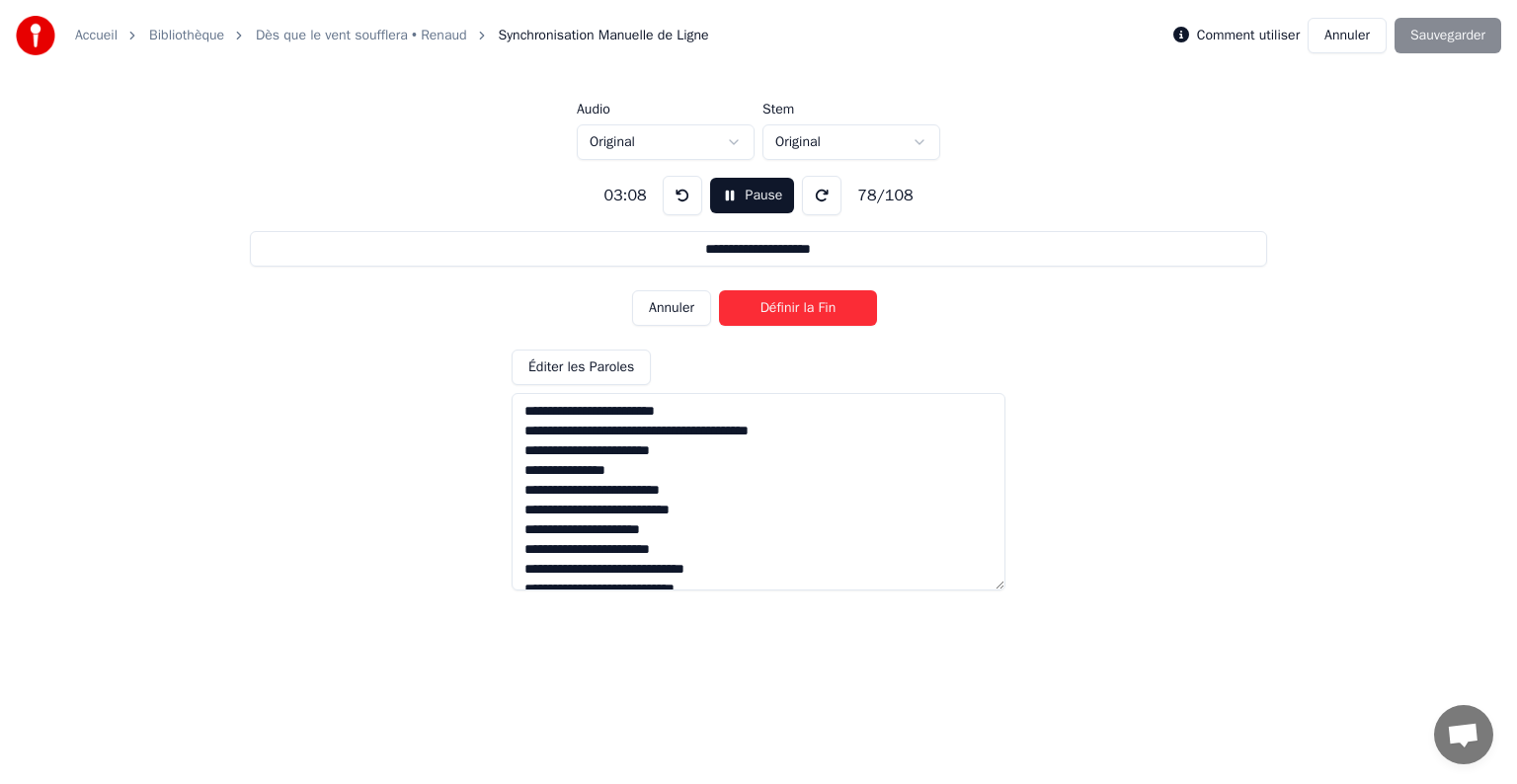 click on "Définir la Fin" at bounding box center [798, 308] 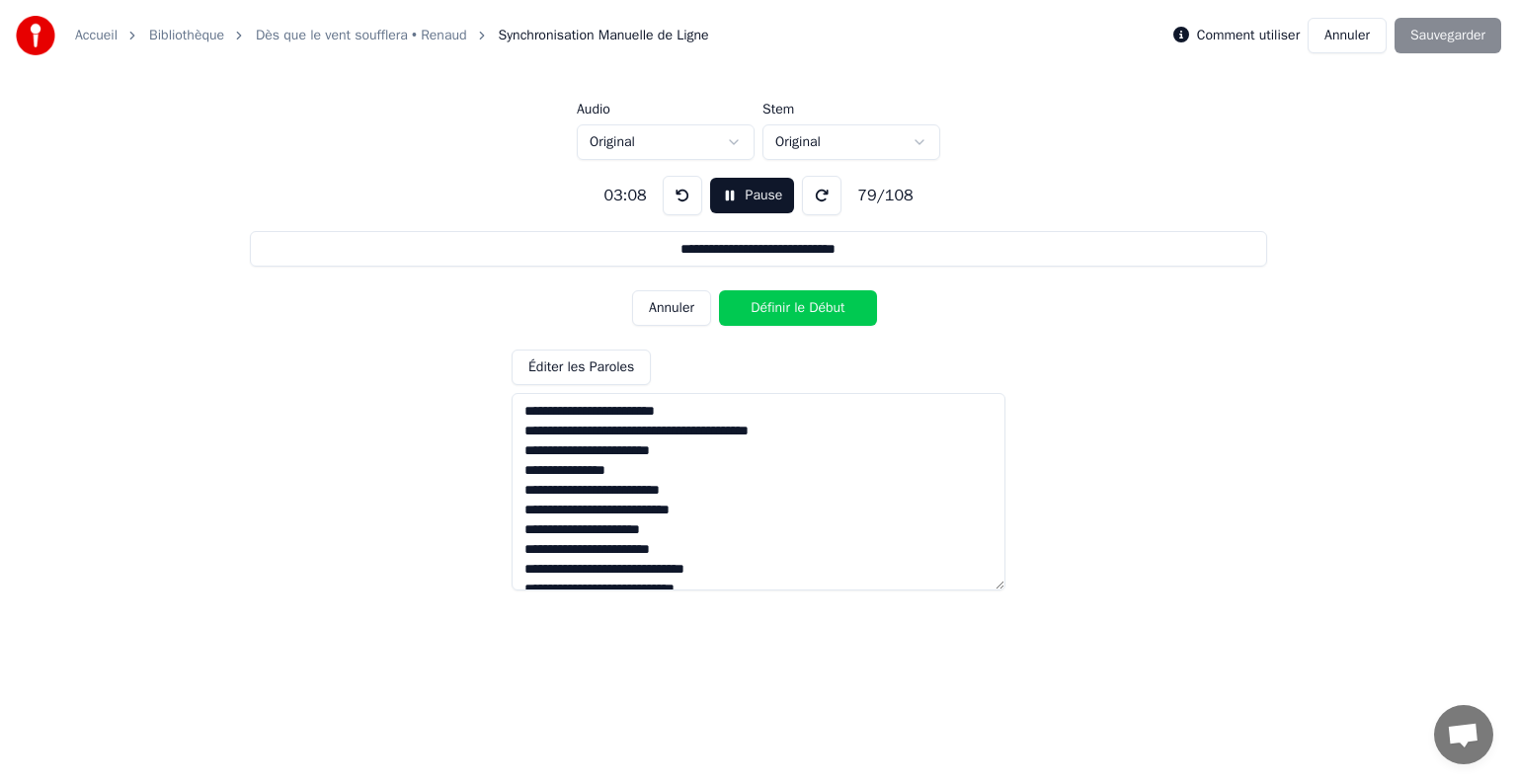 click on "Définir le Début" at bounding box center (798, 308) 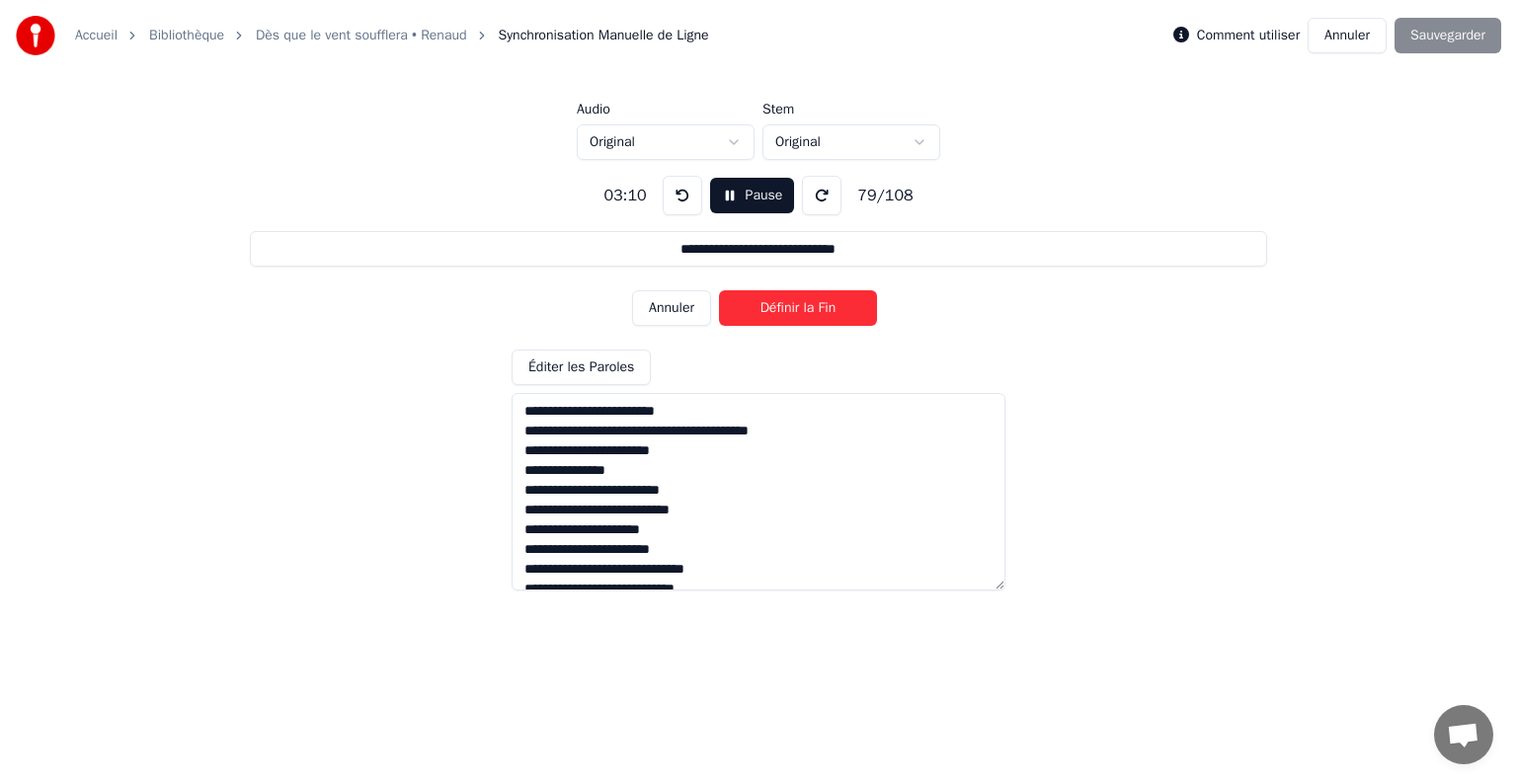 click on "Définir la Fin" at bounding box center (798, 308) 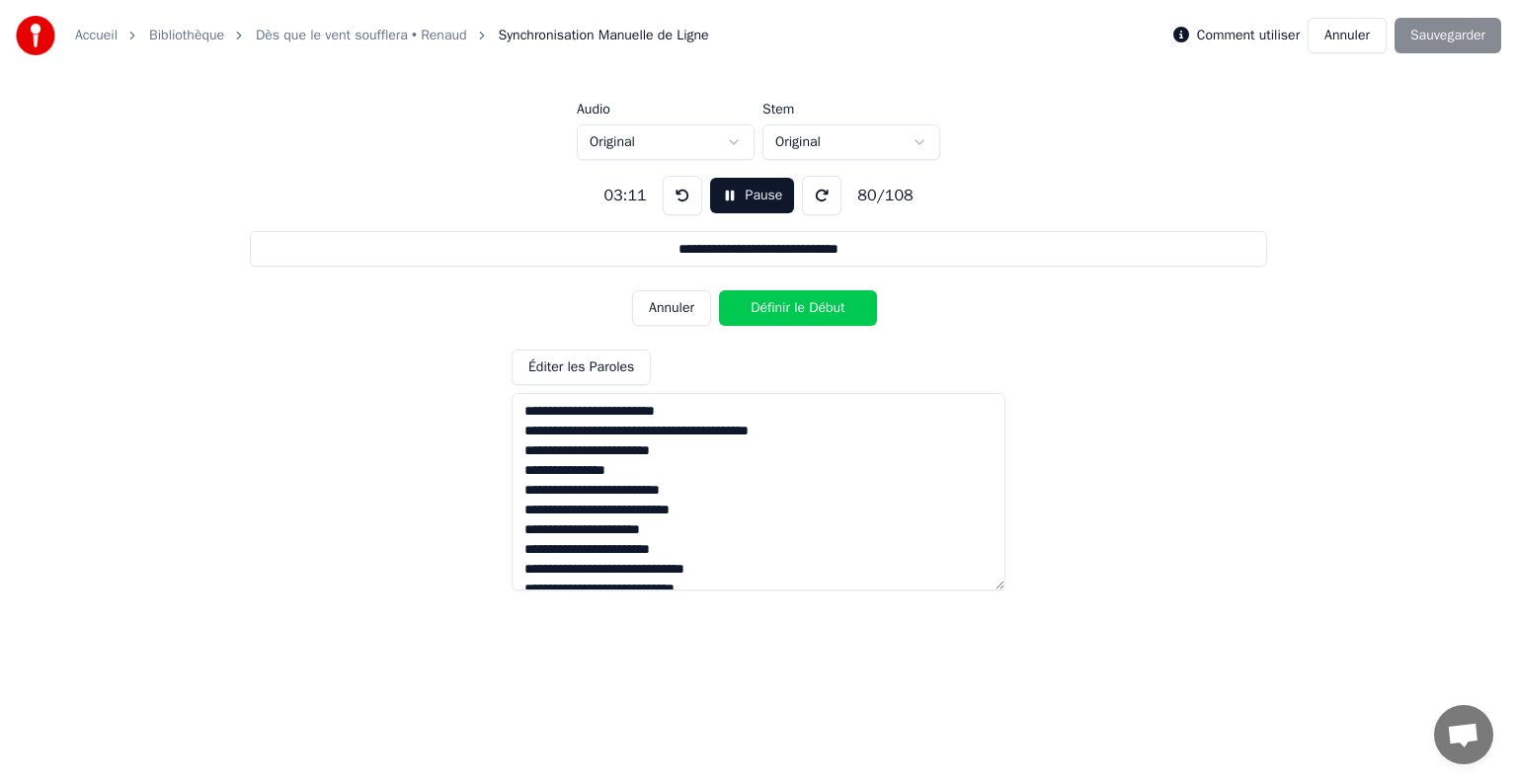 click on "Définir le Début" at bounding box center (798, 308) 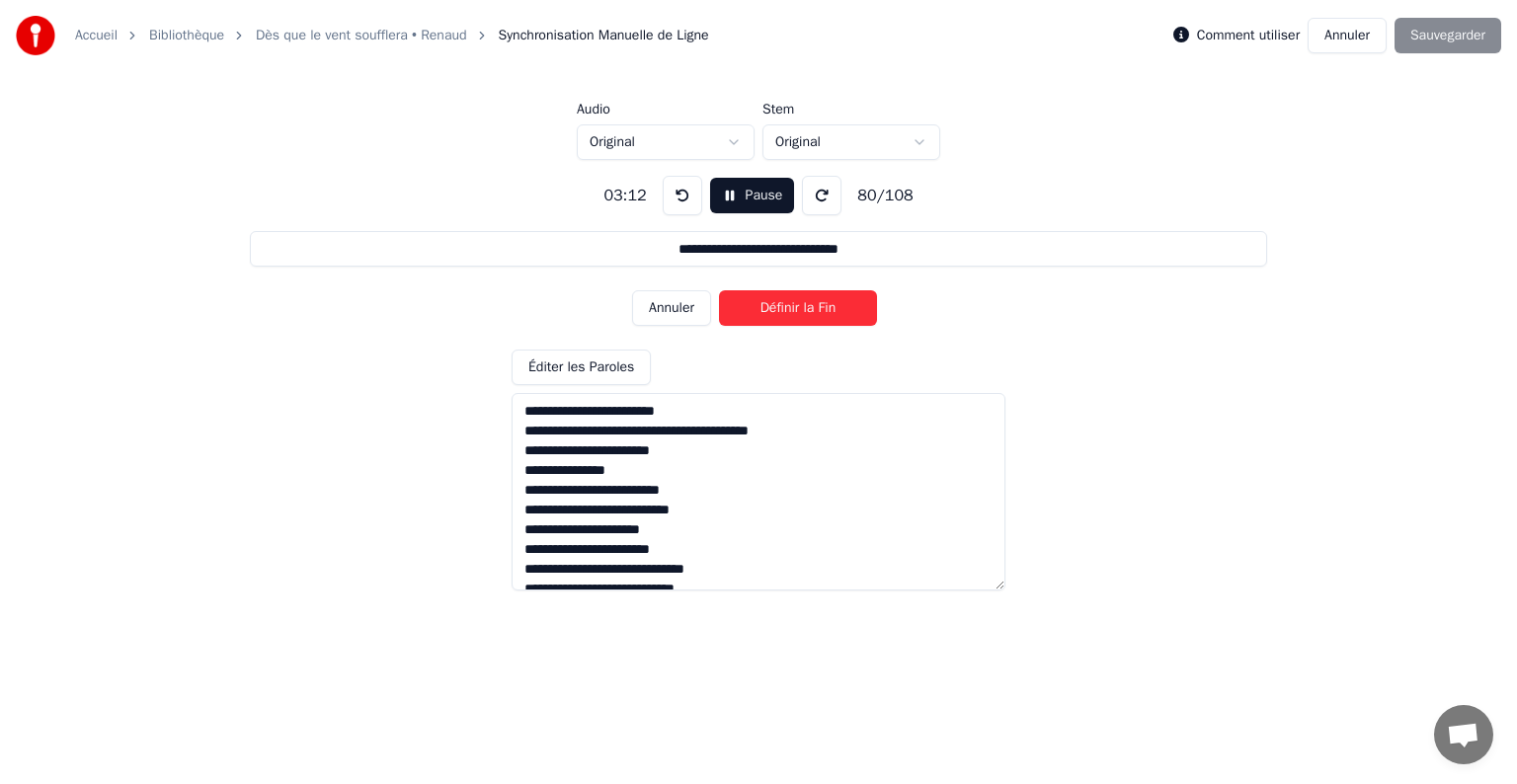 click on "Définir la Fin" at bounding box center [798, 308] 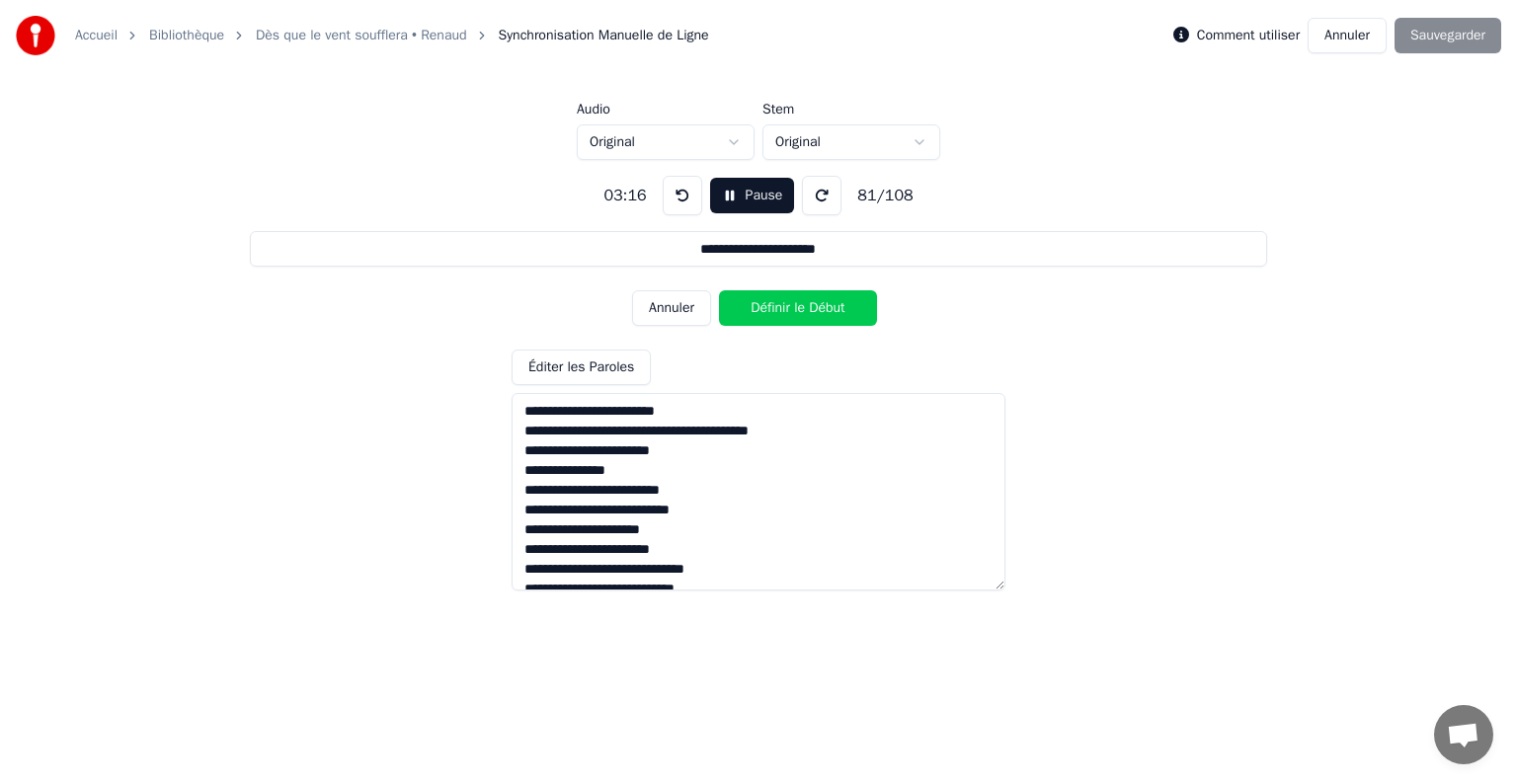 click on "Définir le Début" at bounding box center [798, 308] 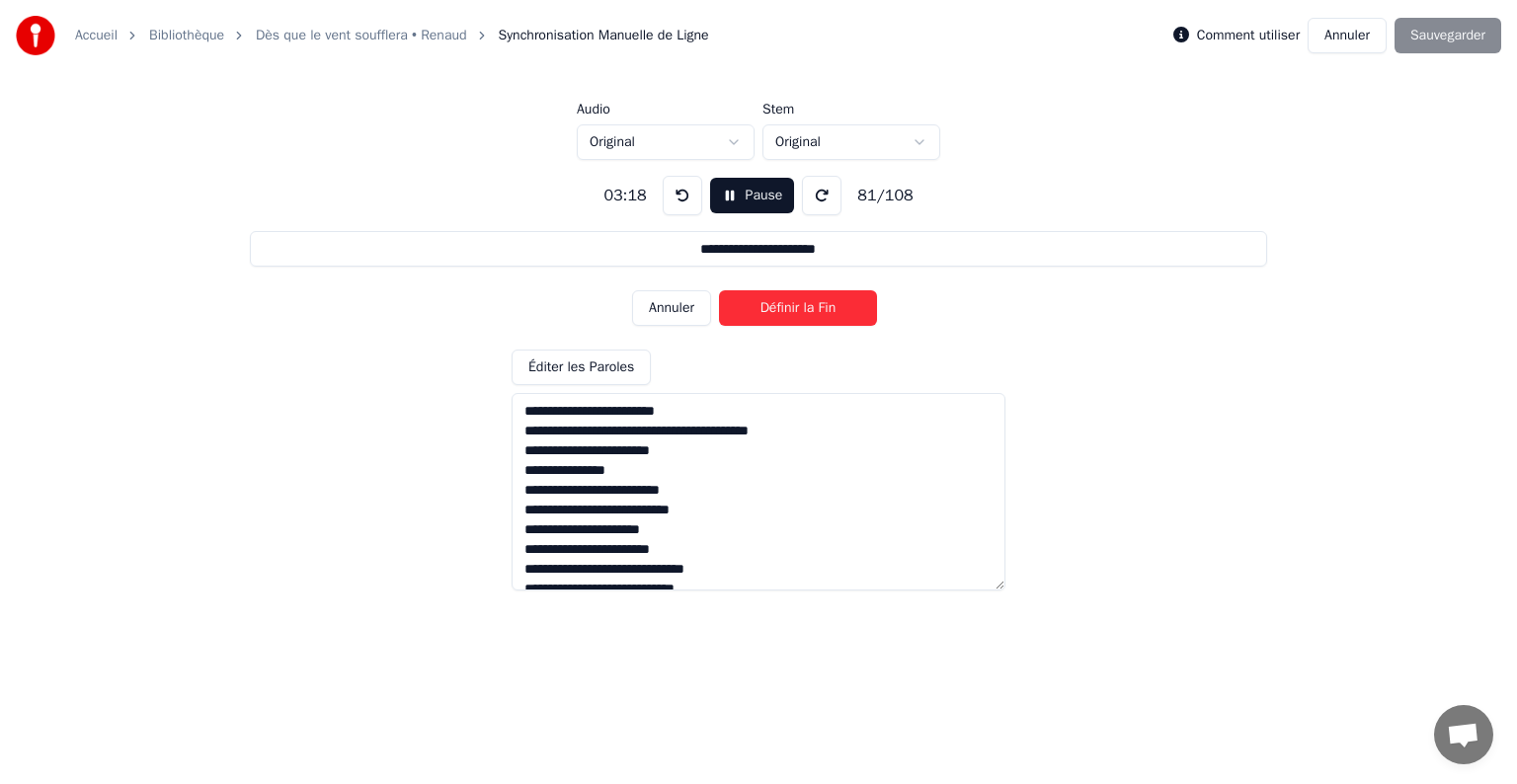 click on "Définir la Fin" at bounding box center (798, 308) 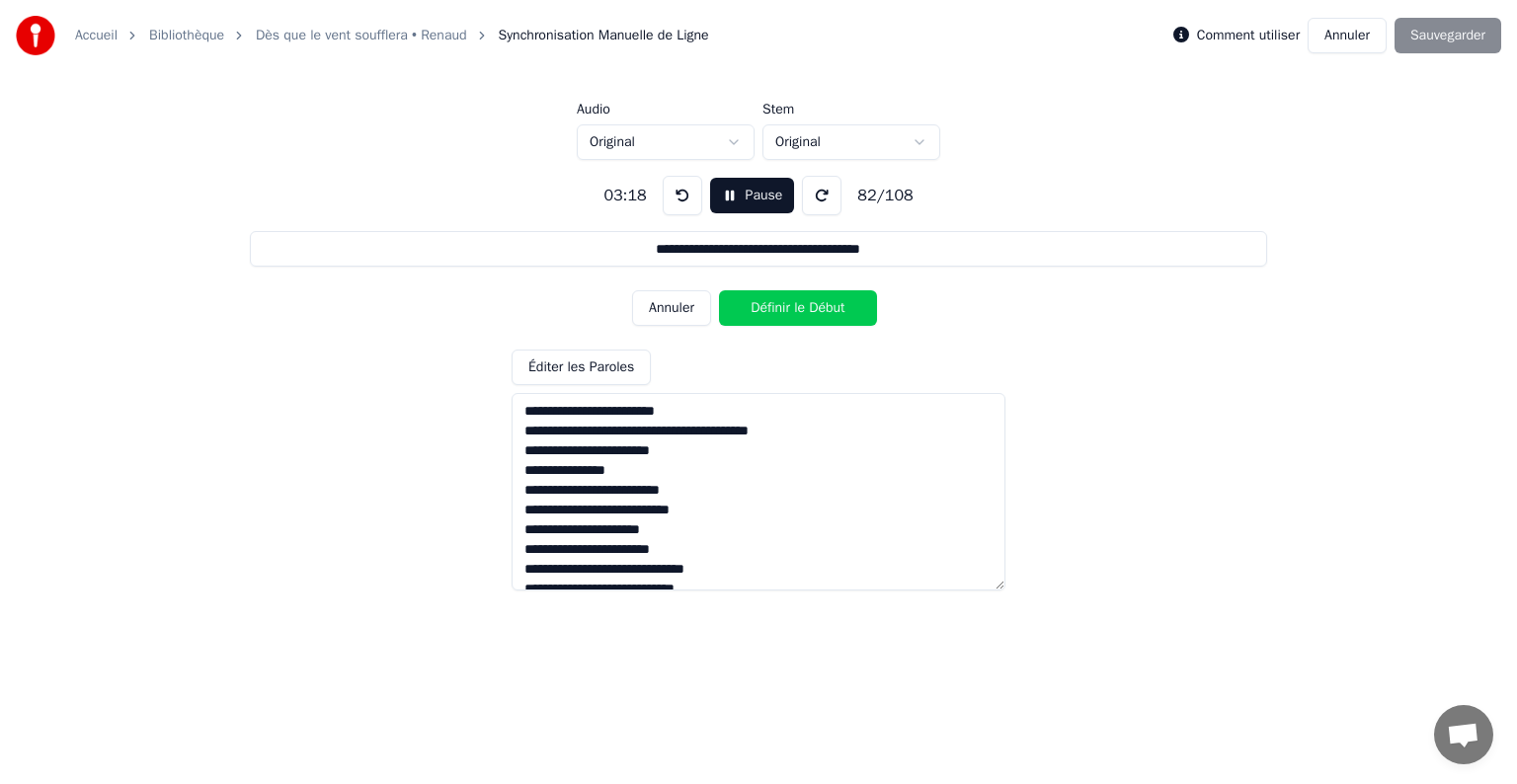 click on "Définir le Début" at bounding box center (798, 308) 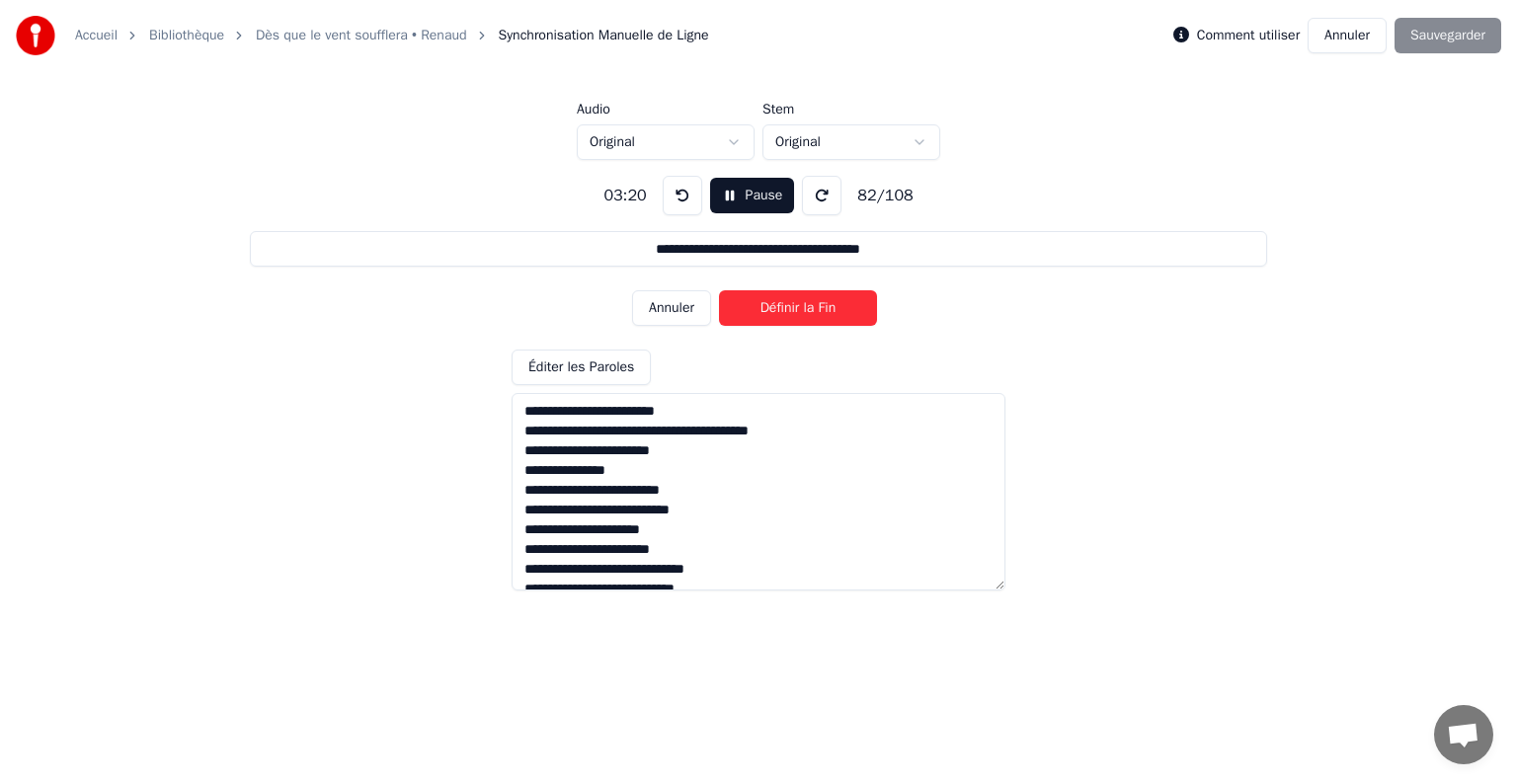 click on "Définir la Fin" at bounding box center [798, 308] 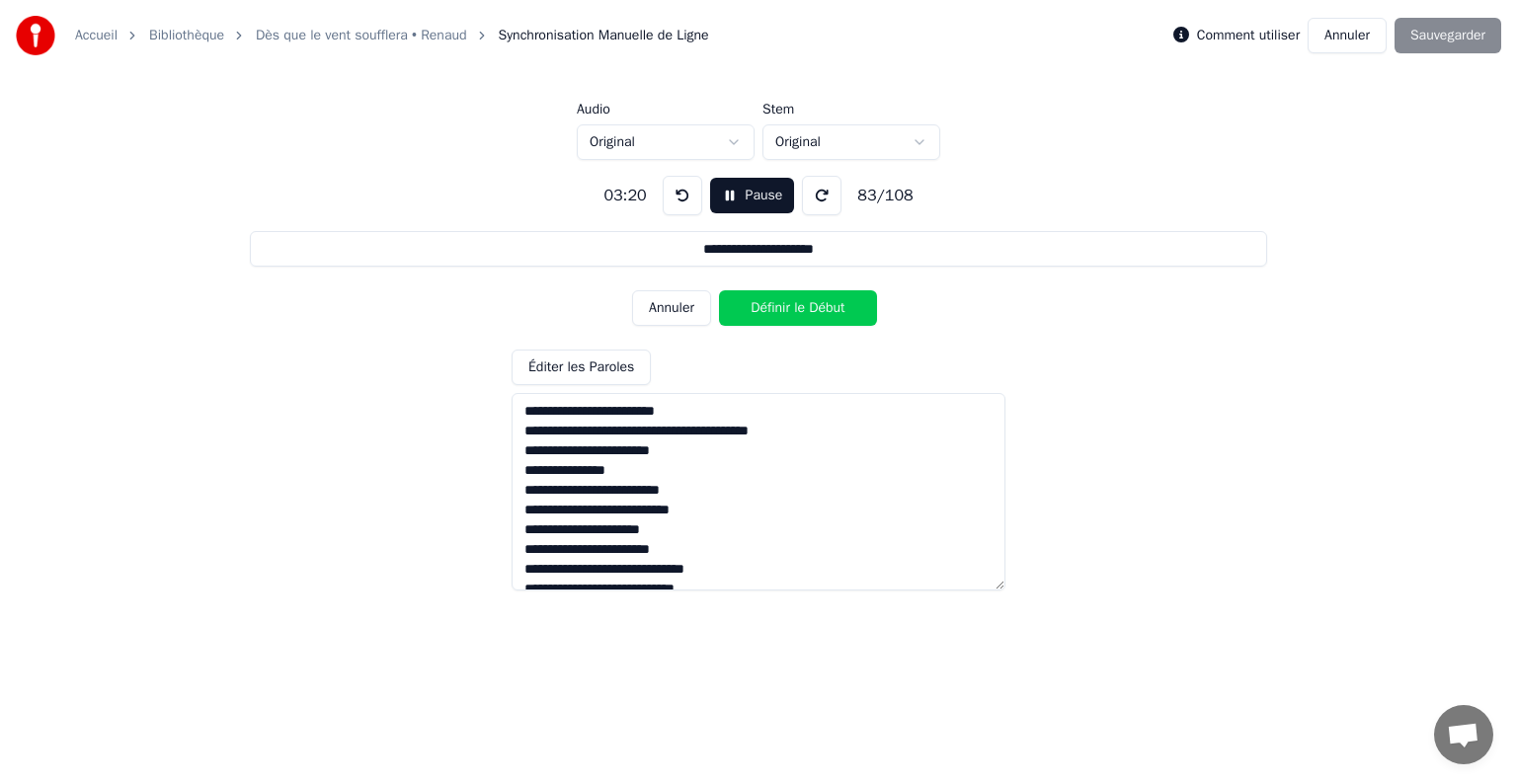 click on "Définir le Début" at bounding box center [798, 308] 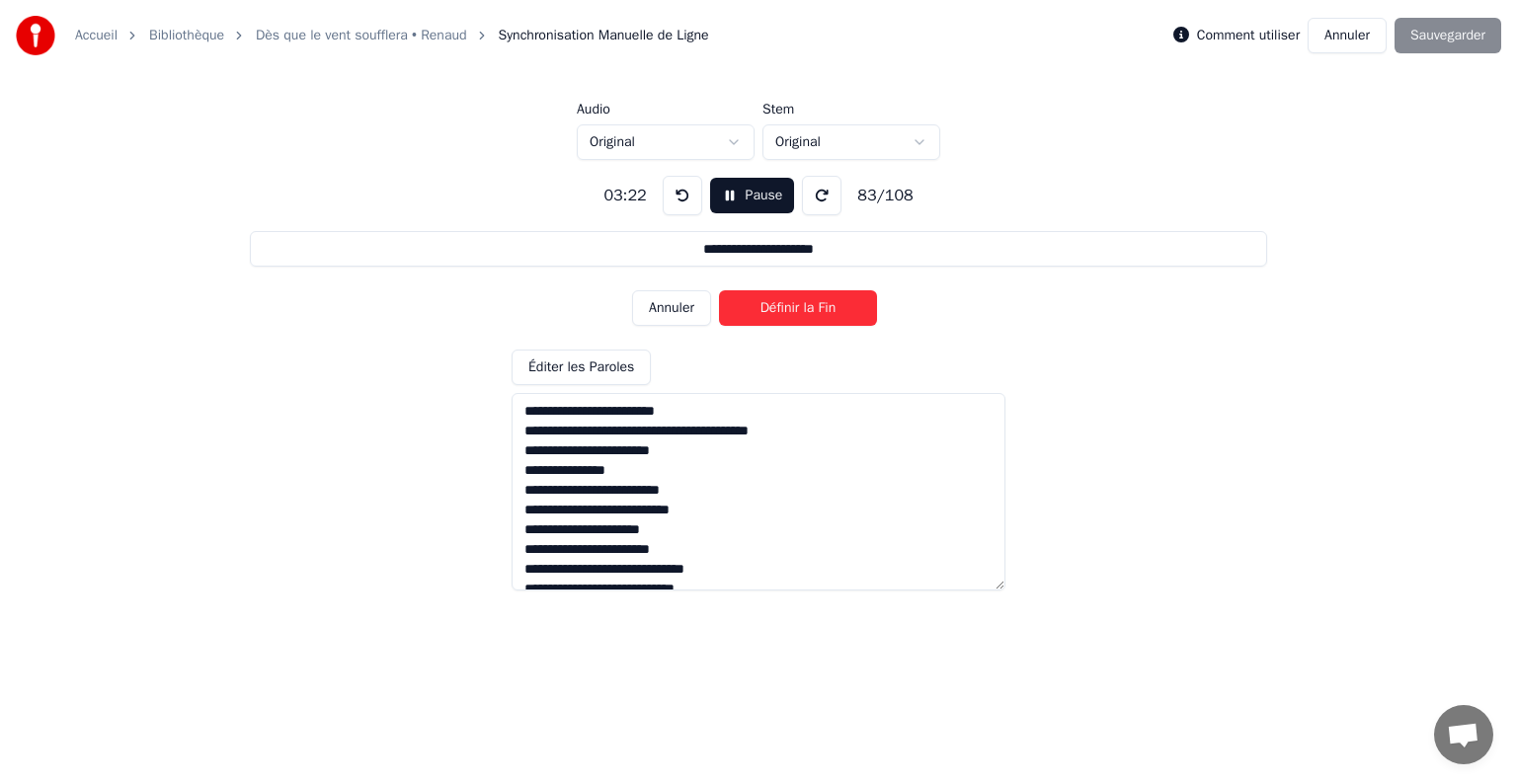 click on "Définir la Fin" at bounding box center (798, 308) 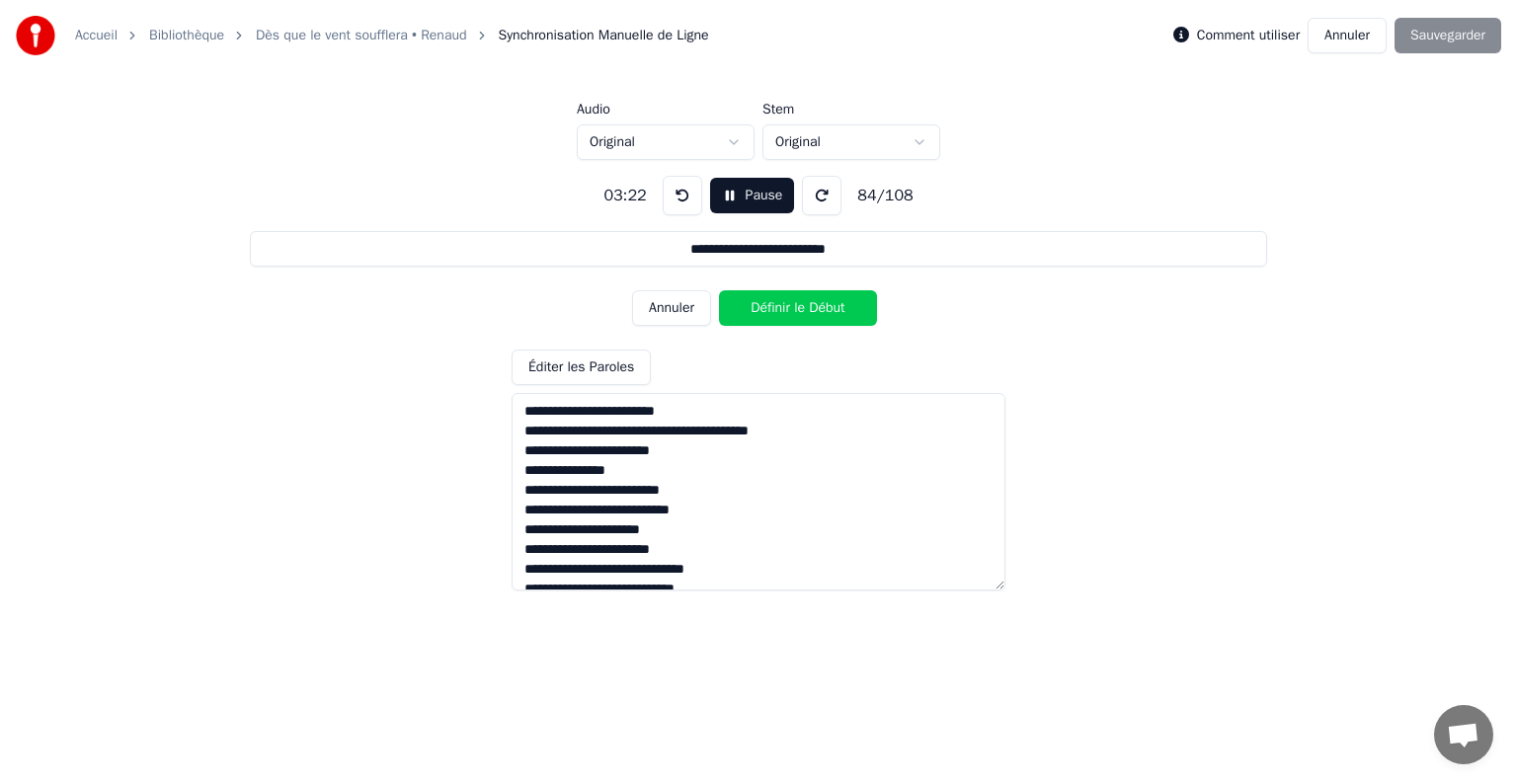 click on "Définir le Début" at bounding box center (798, 308) 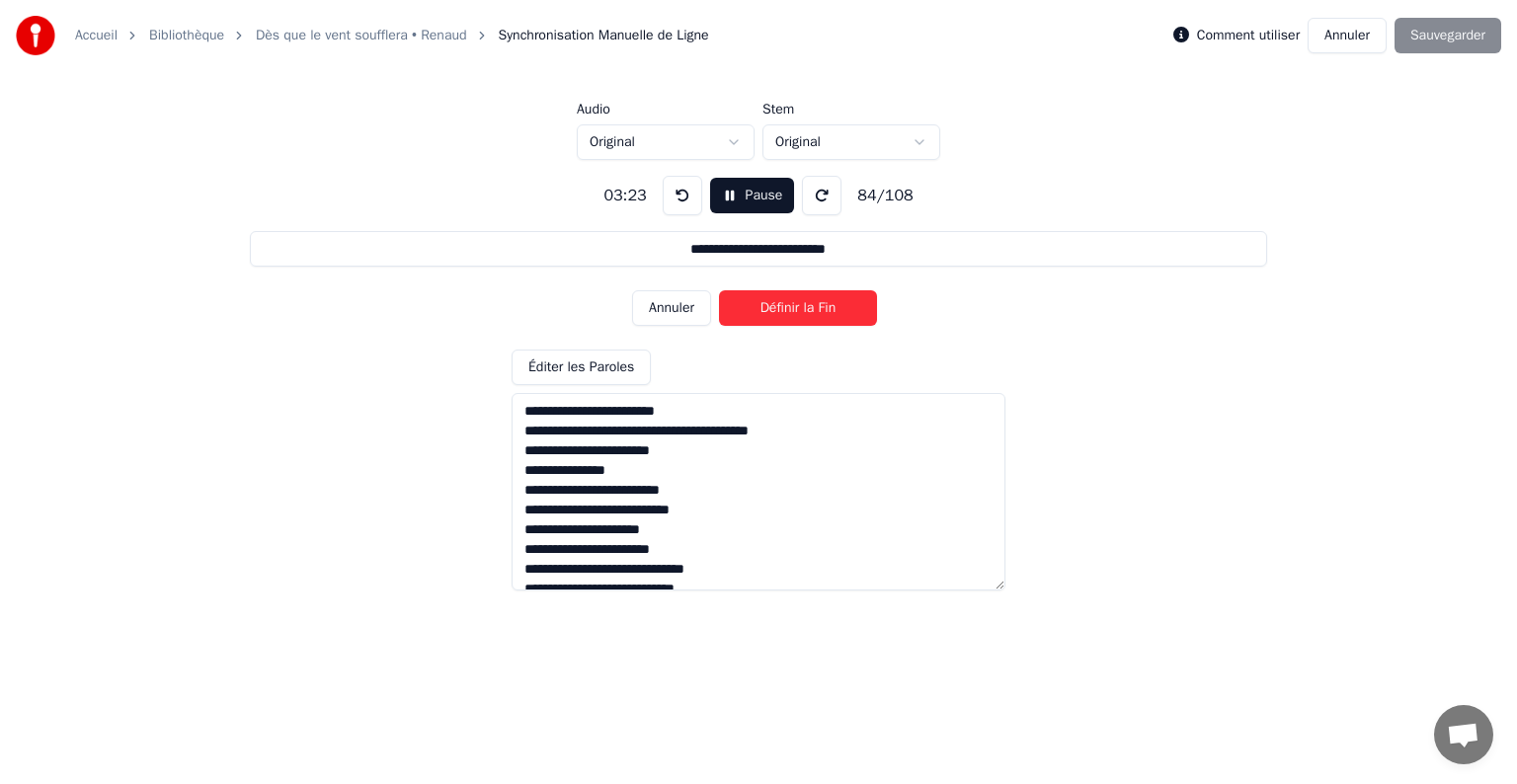 click on "Définir la Fin" at bounding box center (798, 308) 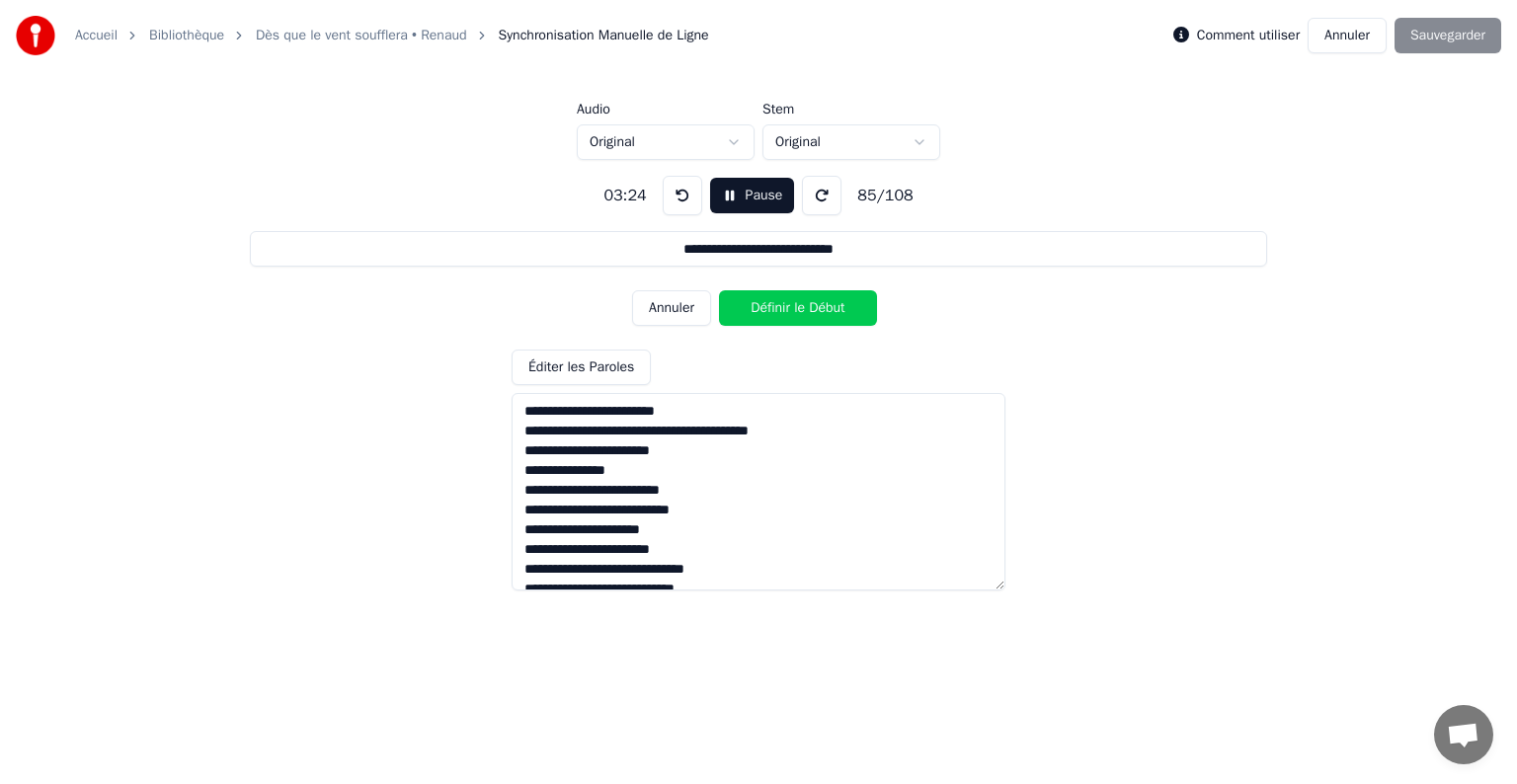 click on "Définir le Début" at bounding box center [798, 308] 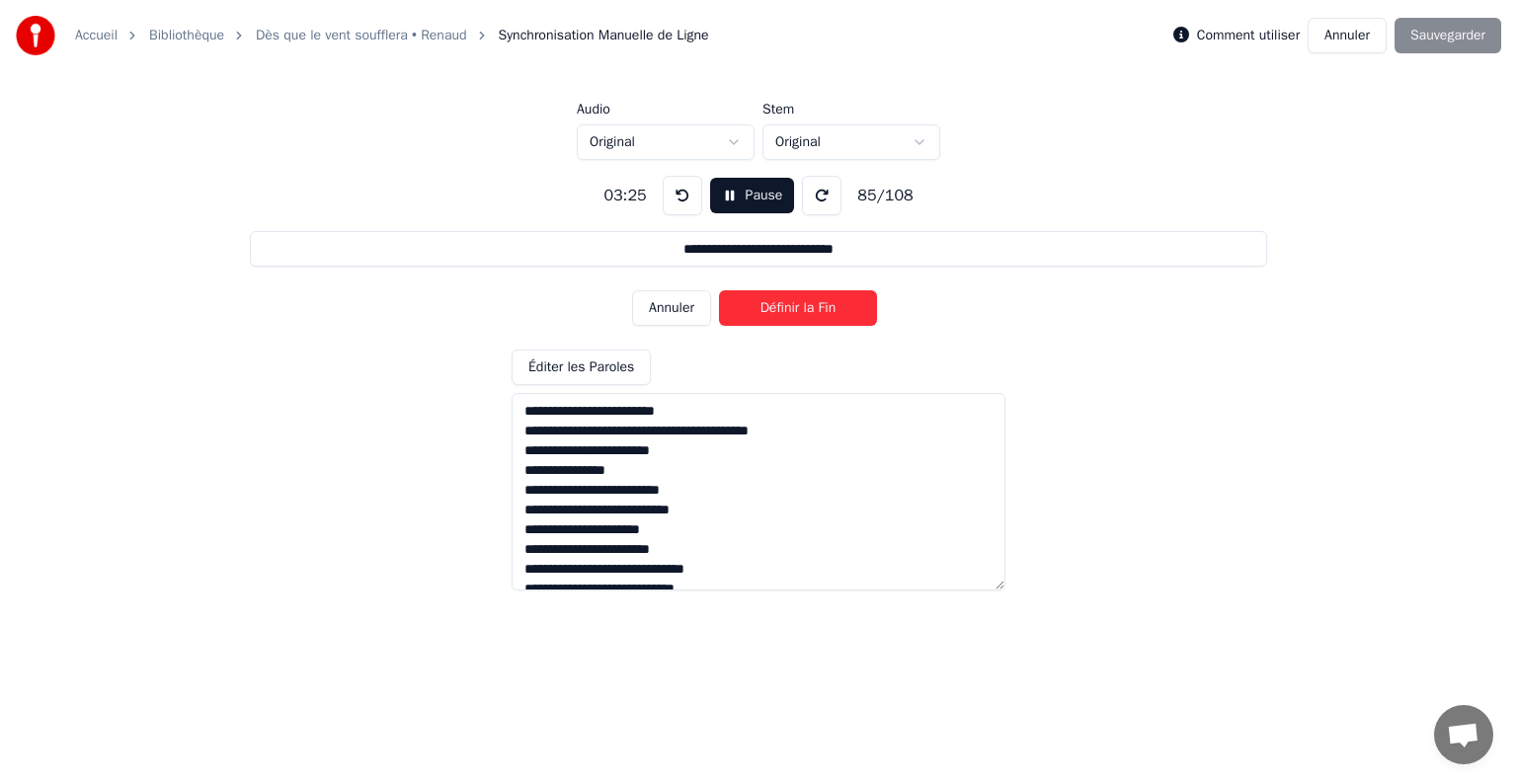 click on "Définir la Fin" at bounding box center [798, 308] 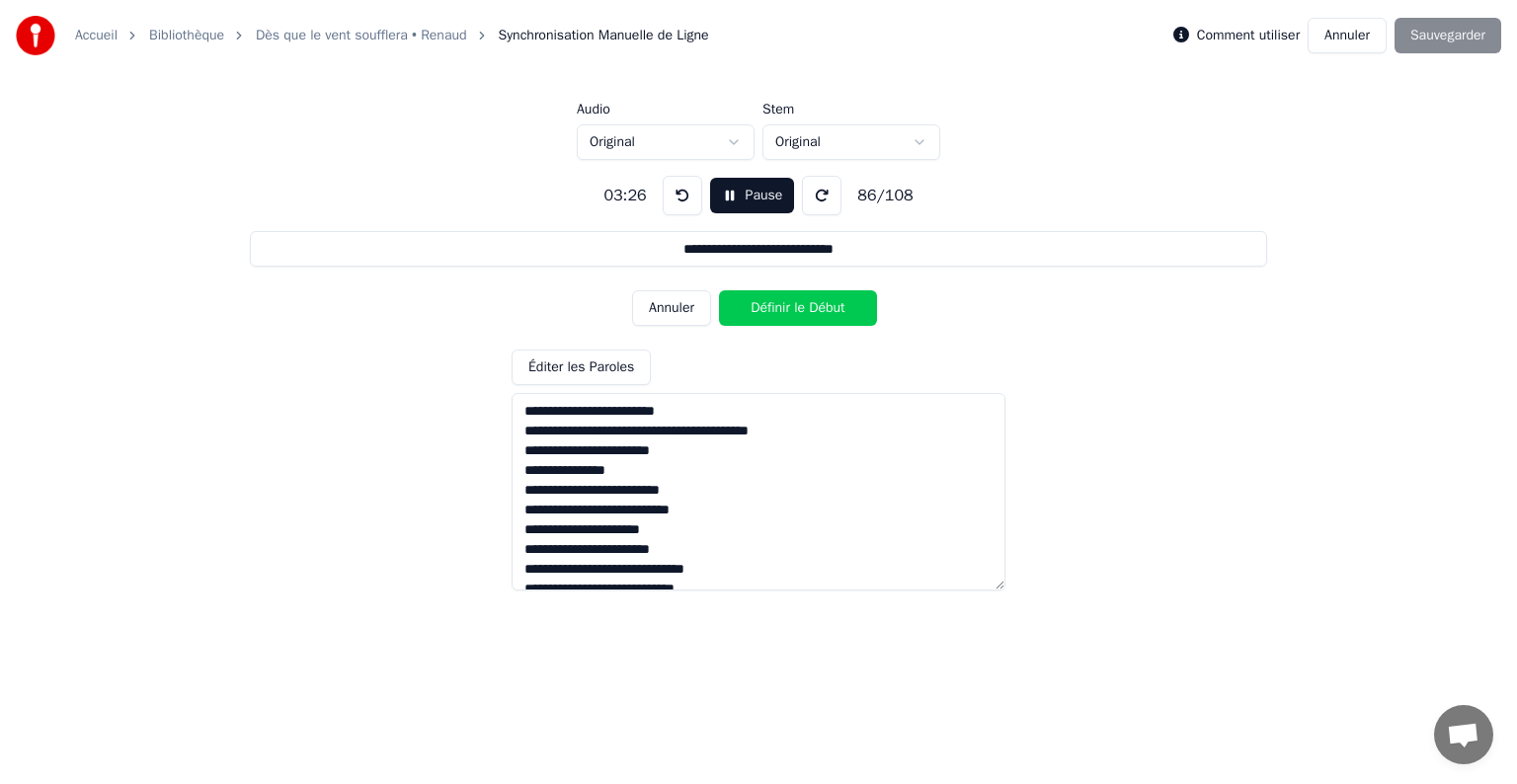 click on "Définir le Début" at bounding box center (798, 308) 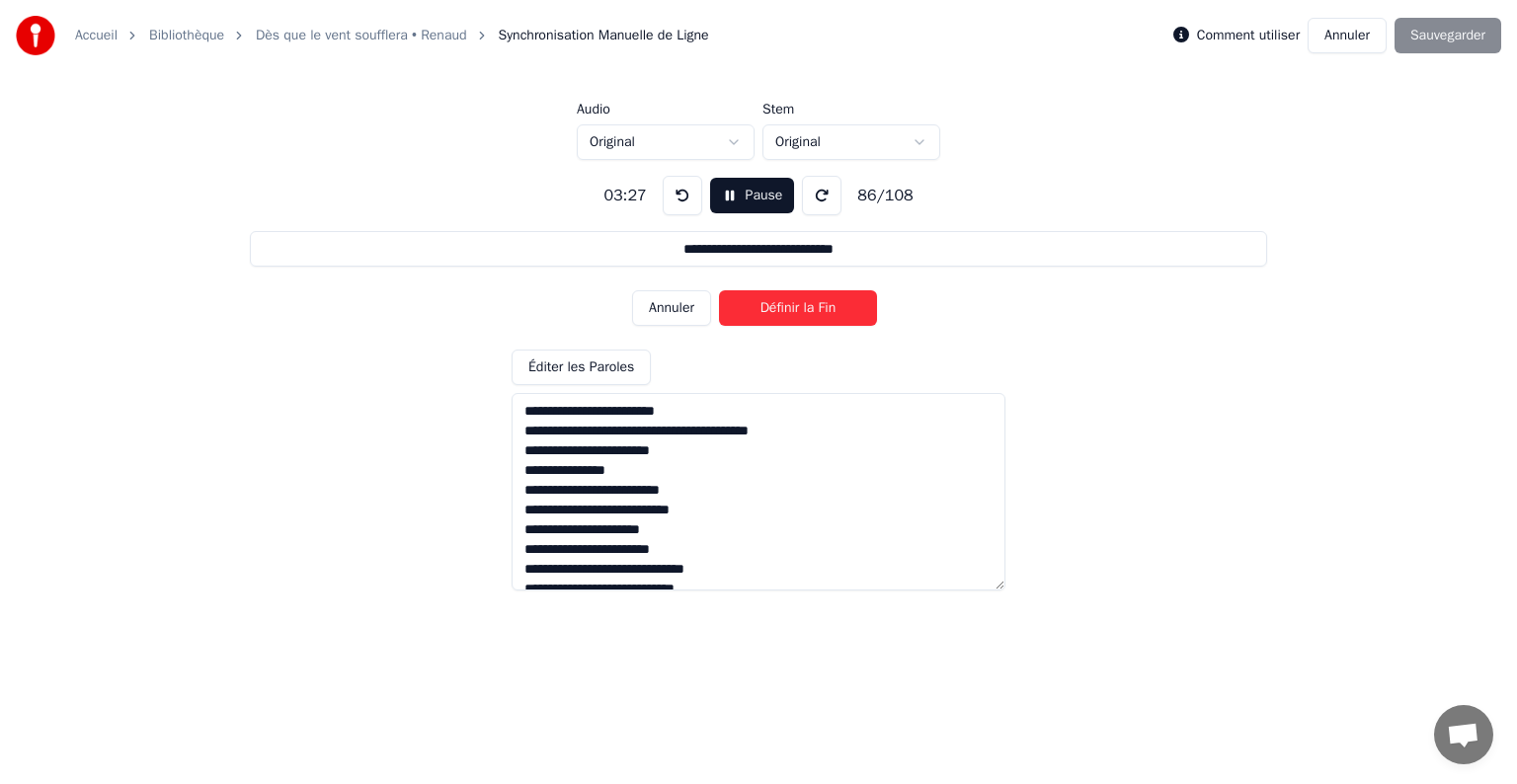 click on "Définir la Fin" at bounding box center [798, 308] 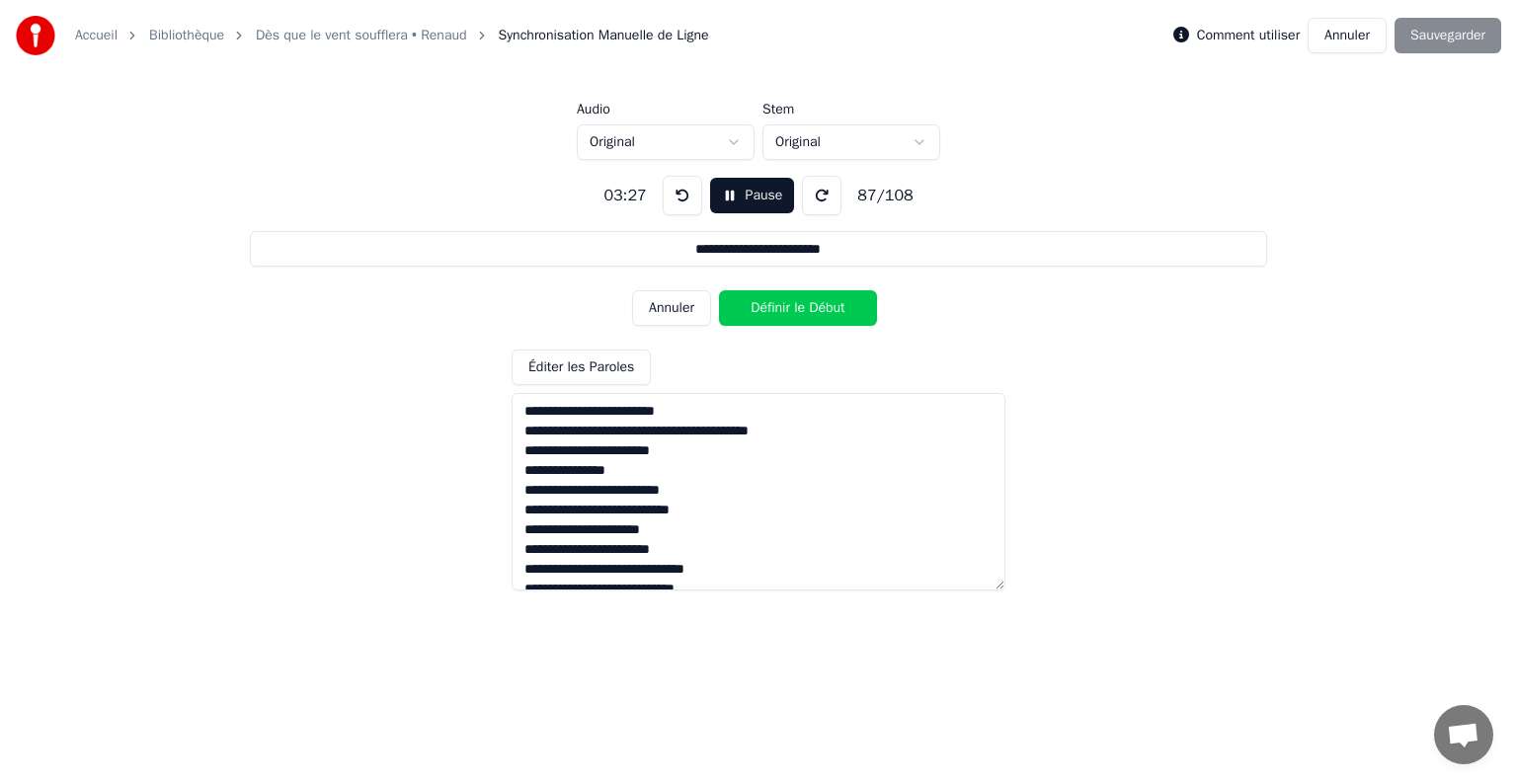 click on "Définir le Début" at bounding box center [798, 308] 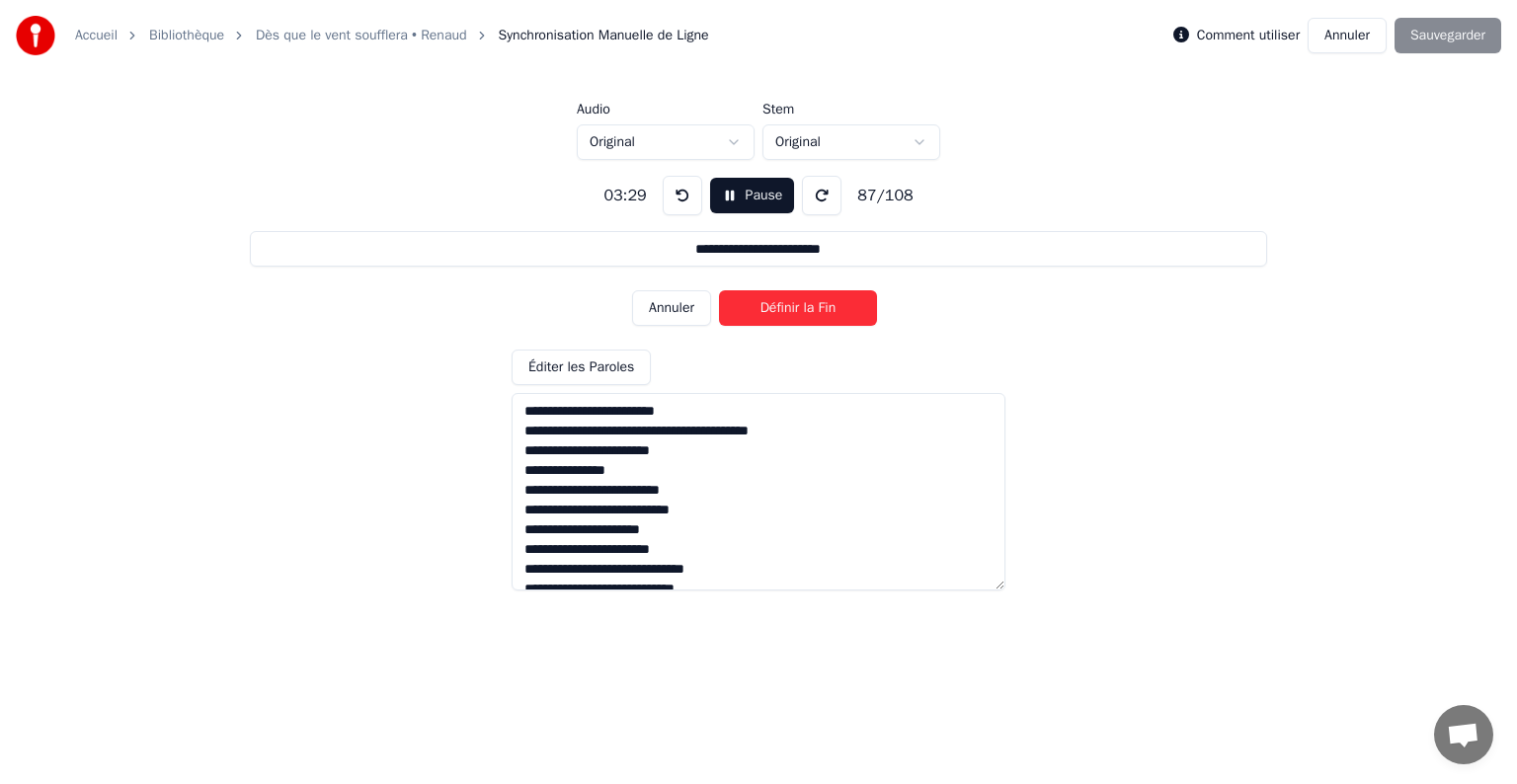 click on "Définir la Fin" at bounding box center (798, 308) 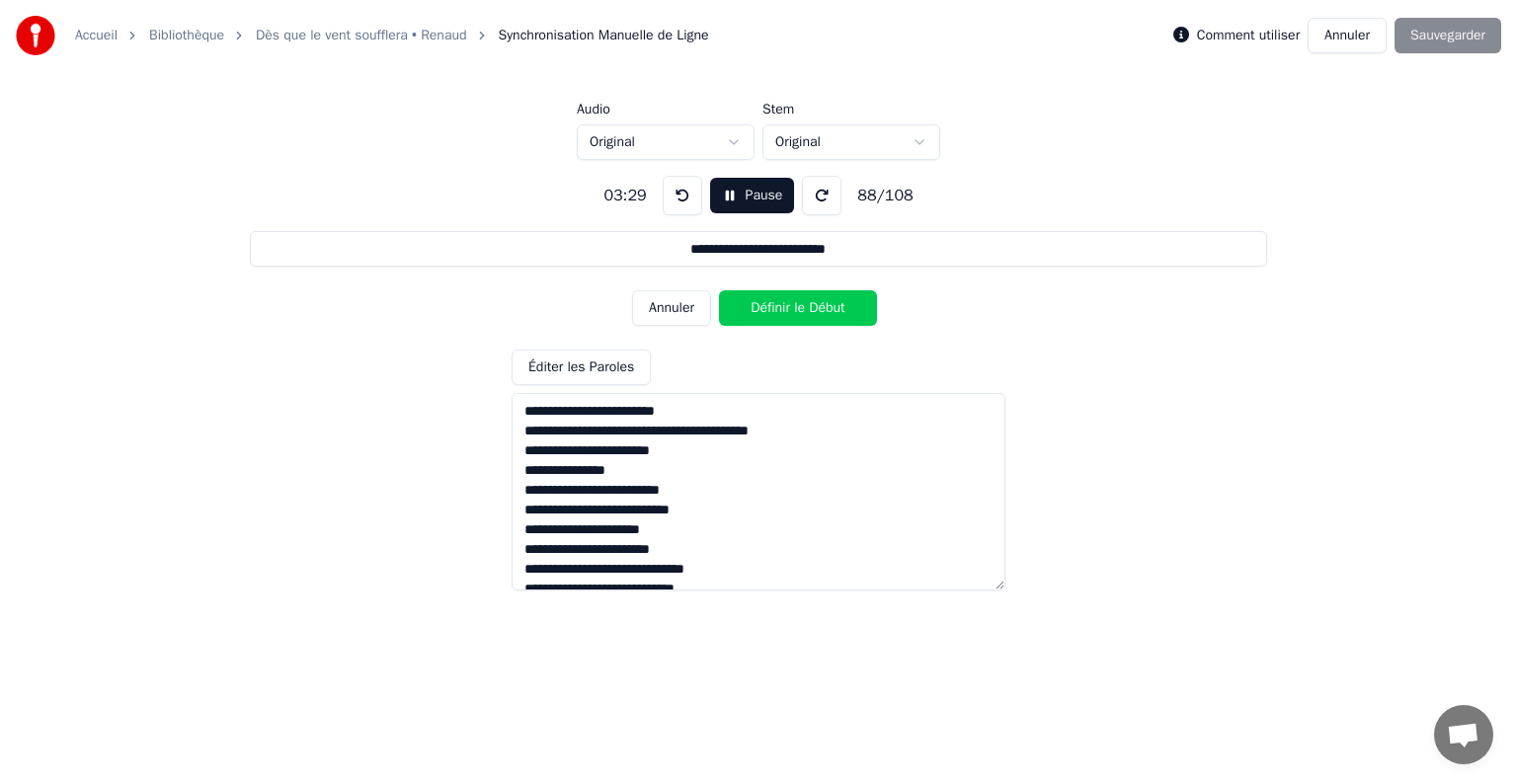 click on "Définir le Début" at bounding box center (798, 308) 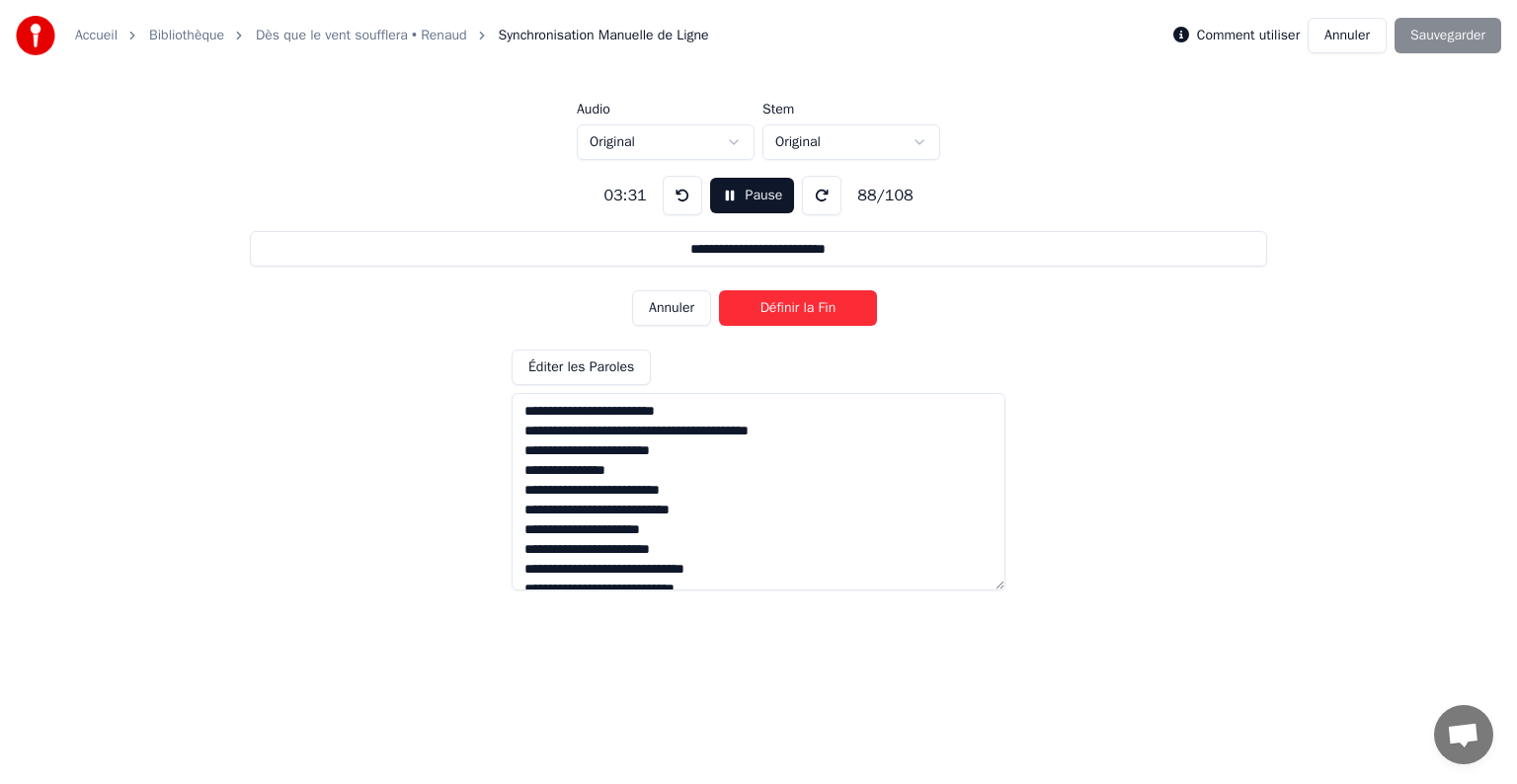 click on "Définir la Fin" at bounding box center (798, 308) 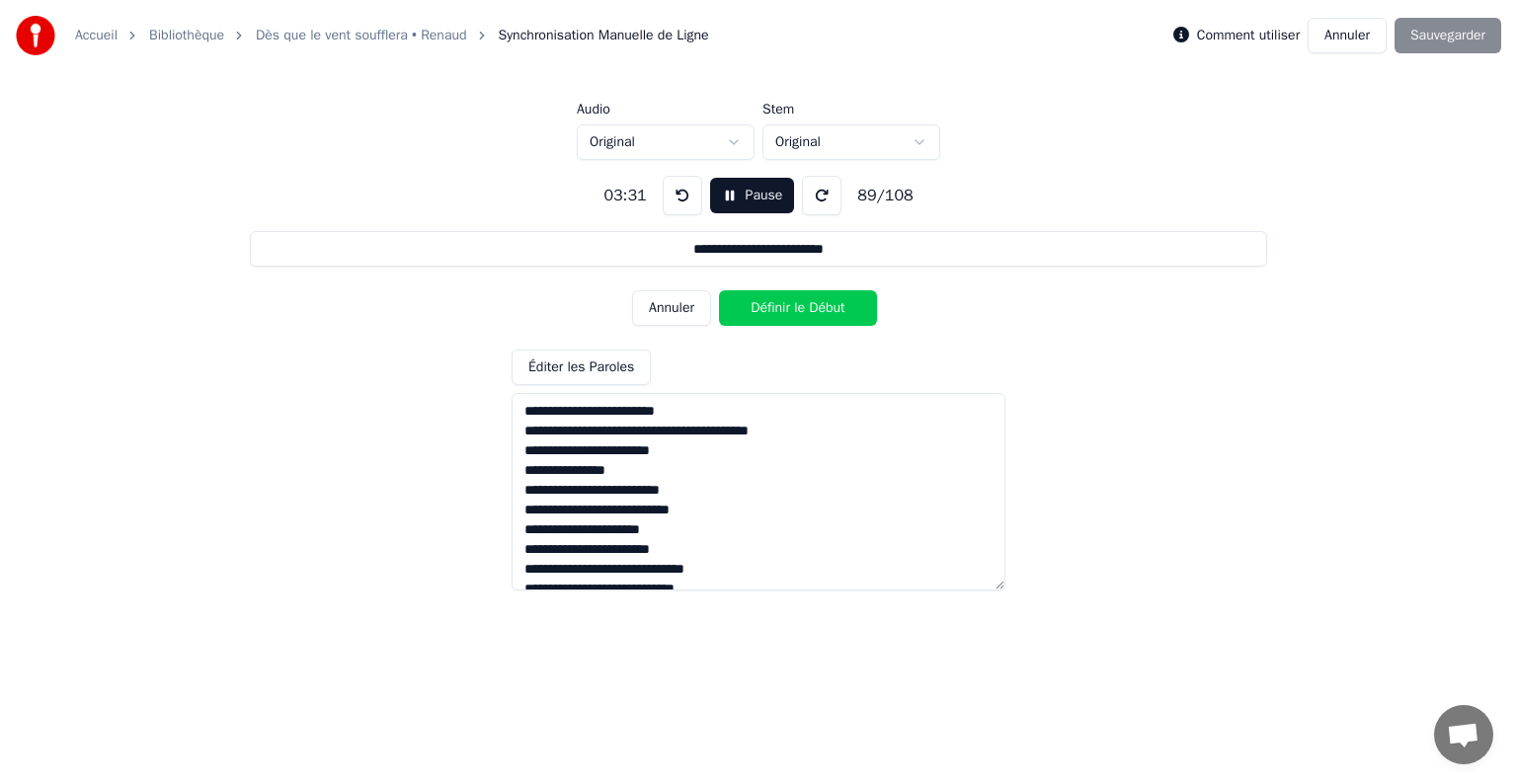 click on "Définir le Début" at bounding box center [798, 308] 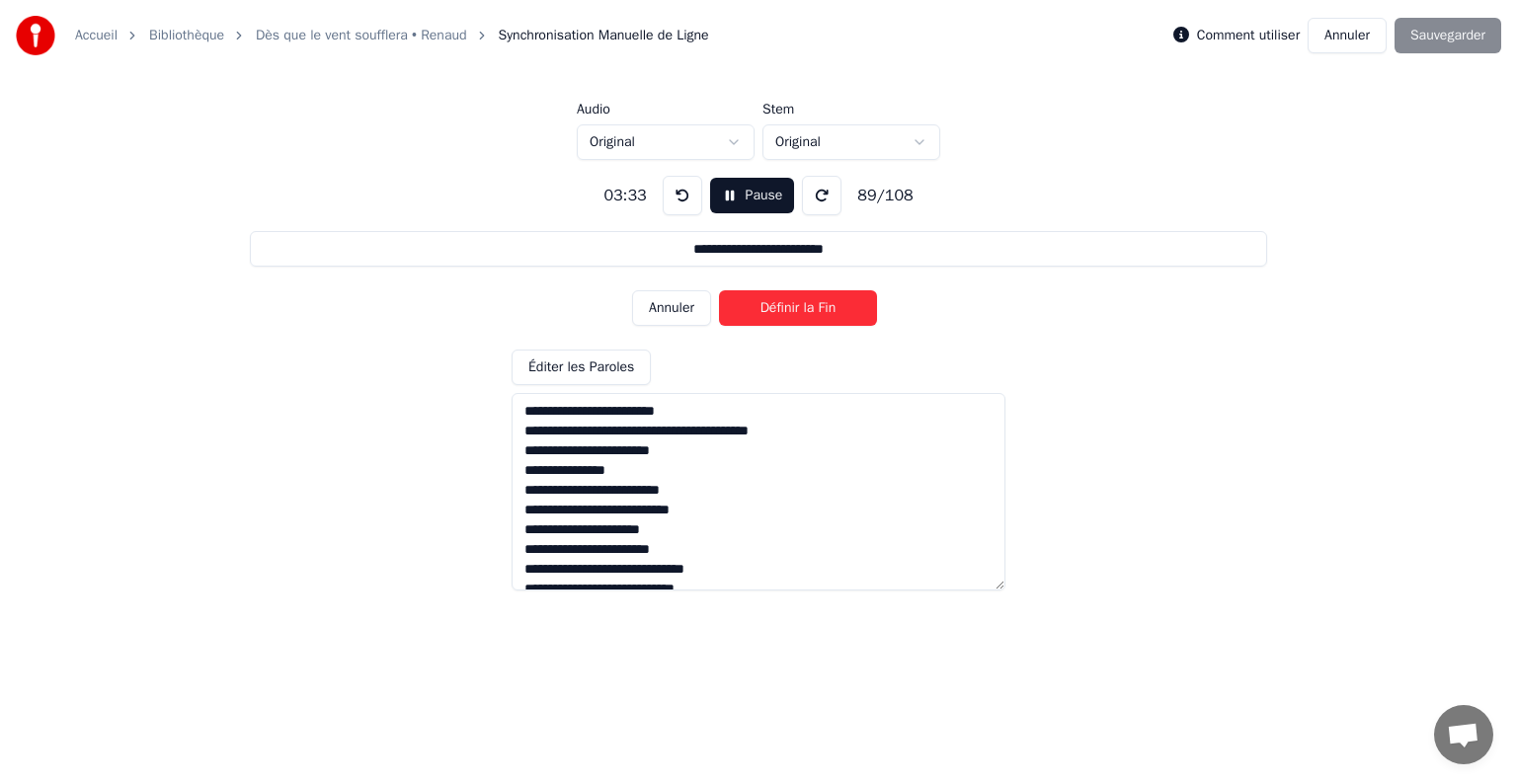 click on "Définir la Fin" at bounding box center [798, 308] 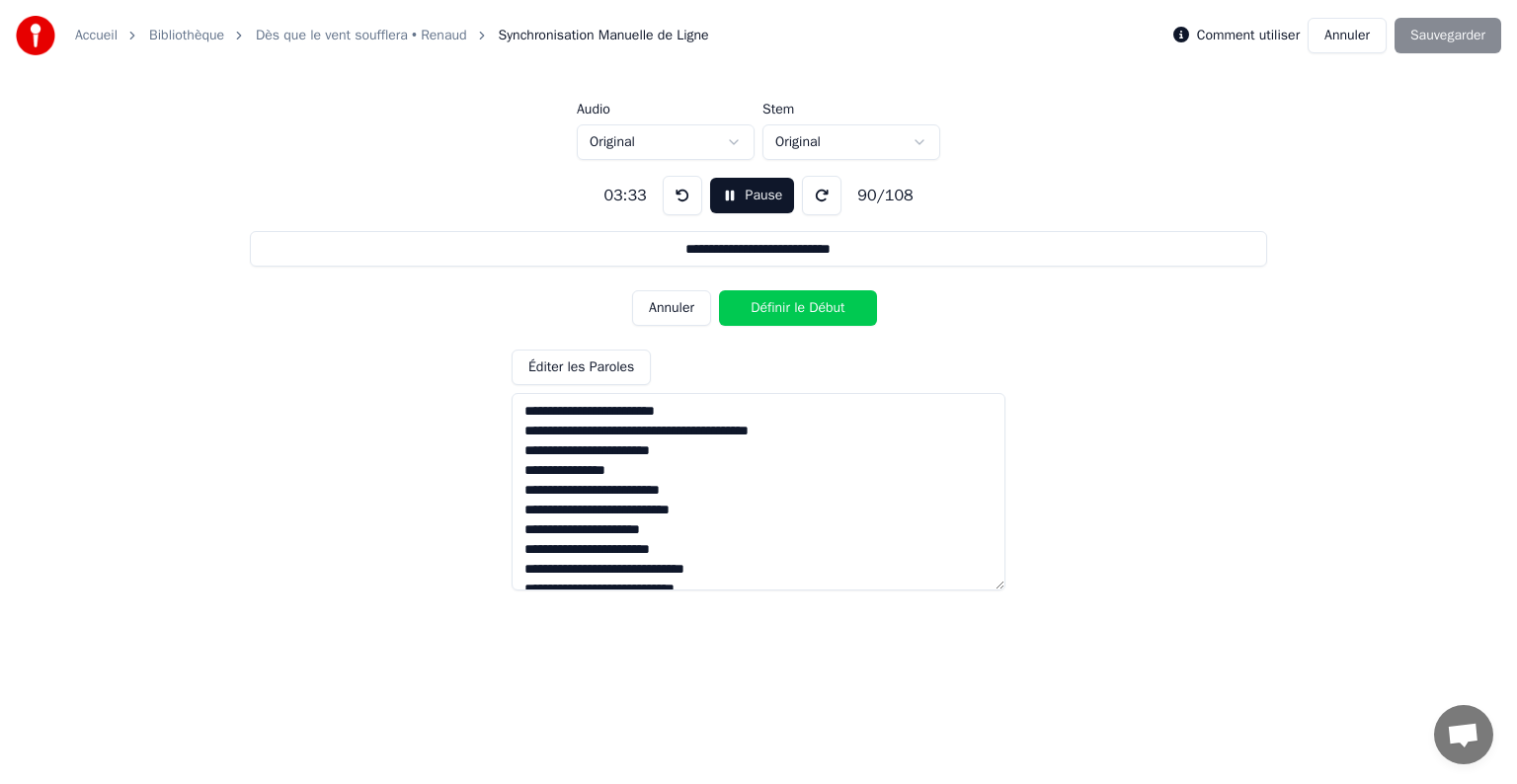click on "Définir le Début" at bounding box center [798, 308] 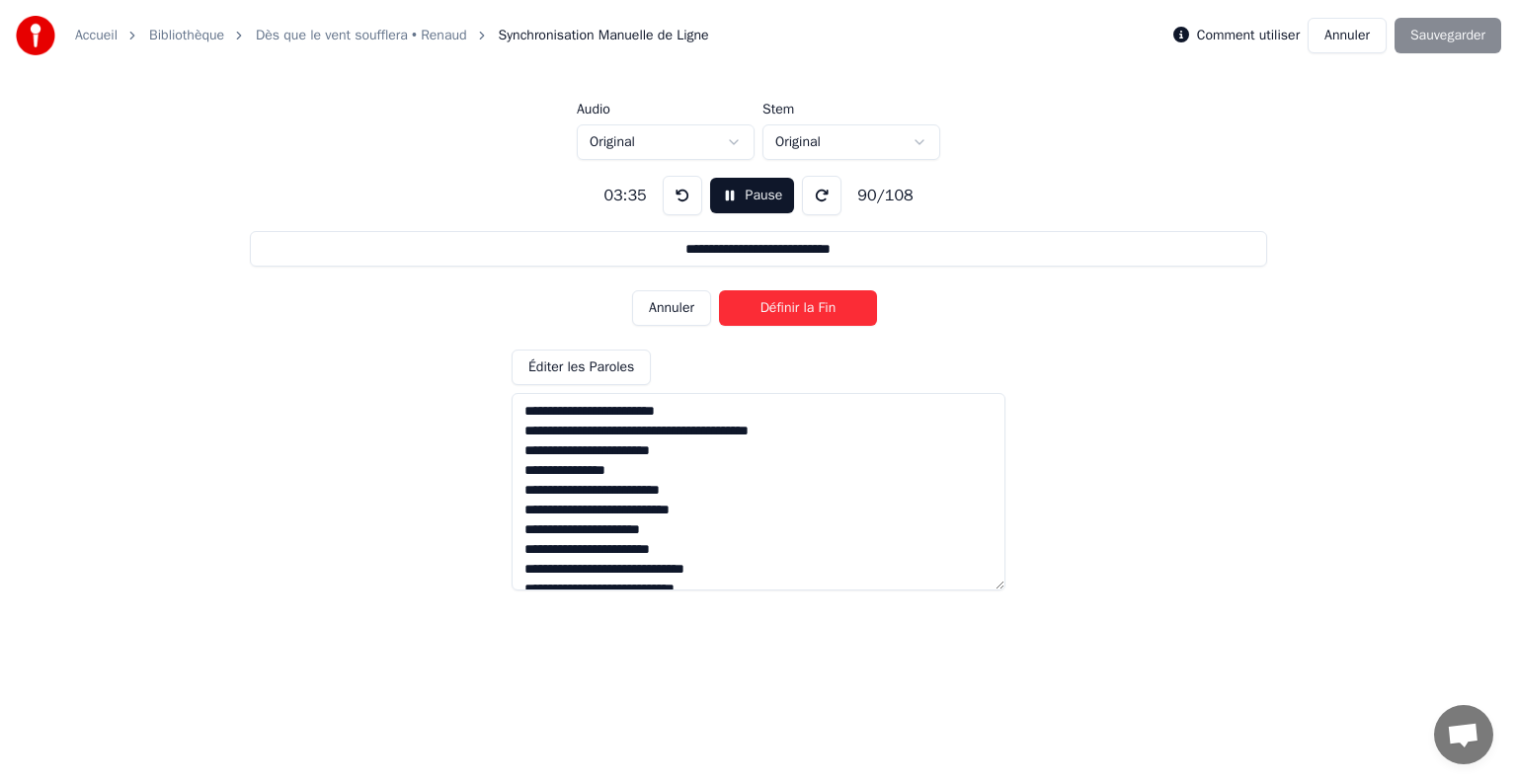 click on "Définir la Fin" at bounding box center (798, 308) 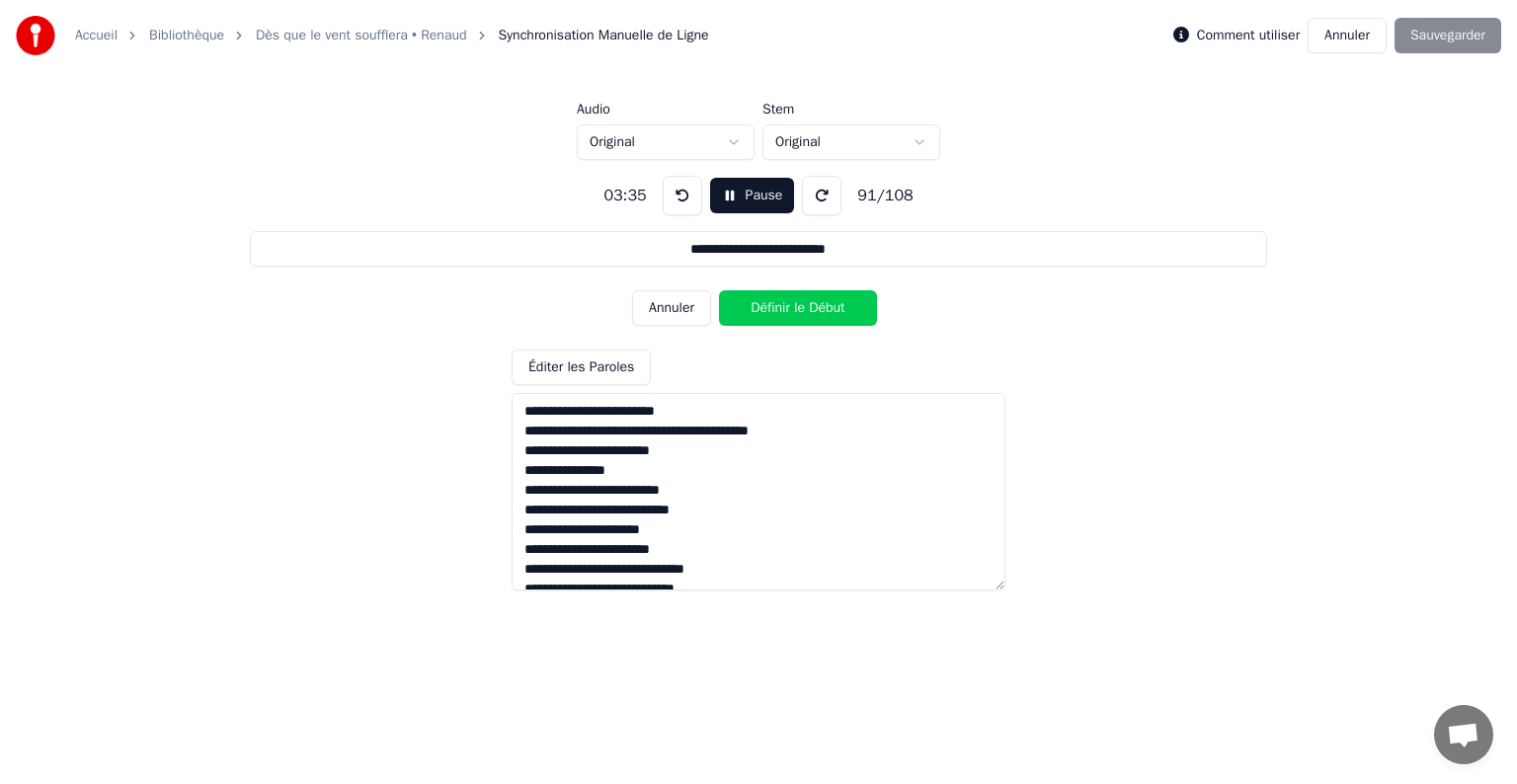 click on "Définir le Début" at bounding box center [798, 308] 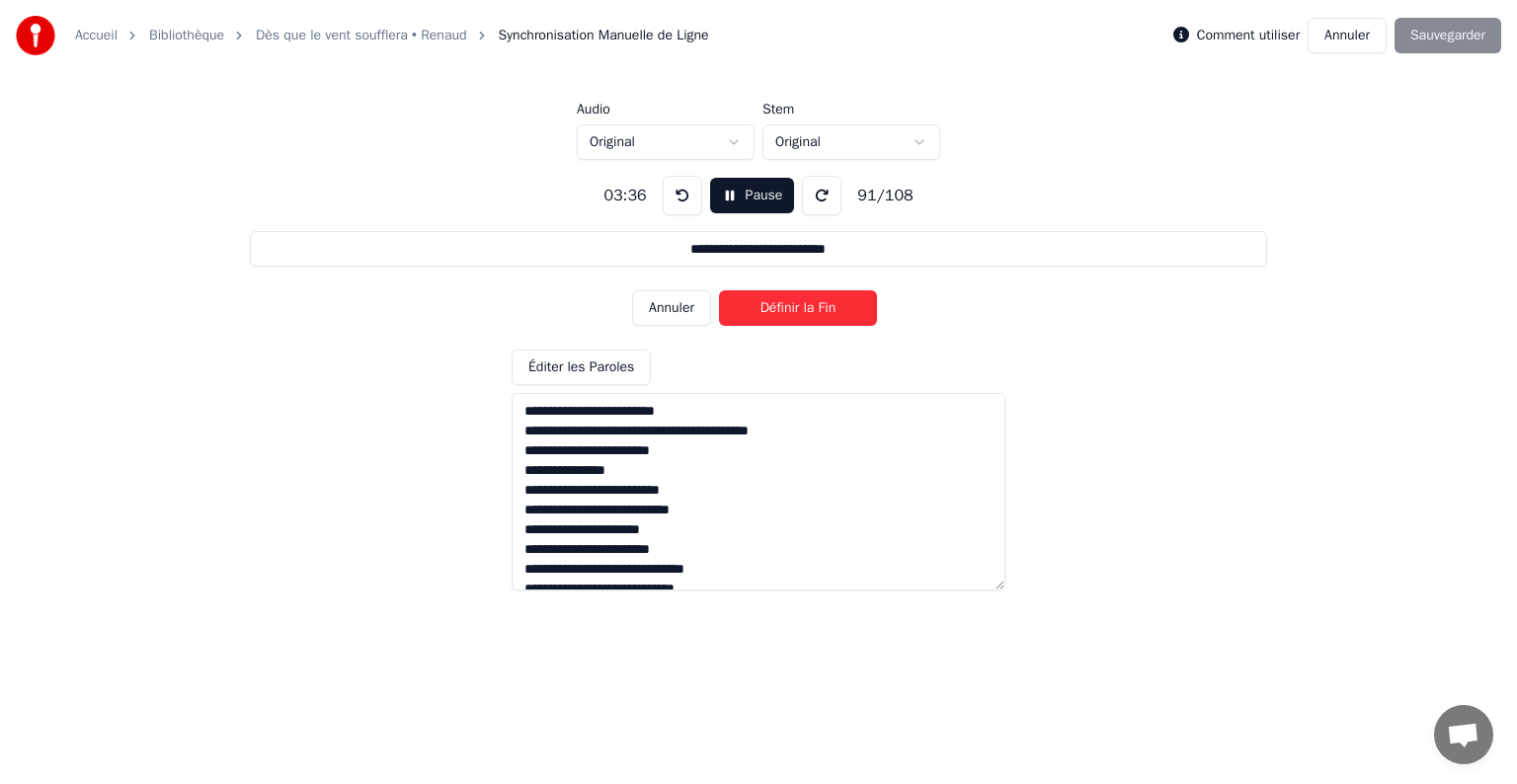 click on "Définir la Fin" at bounding box center (798, 308) 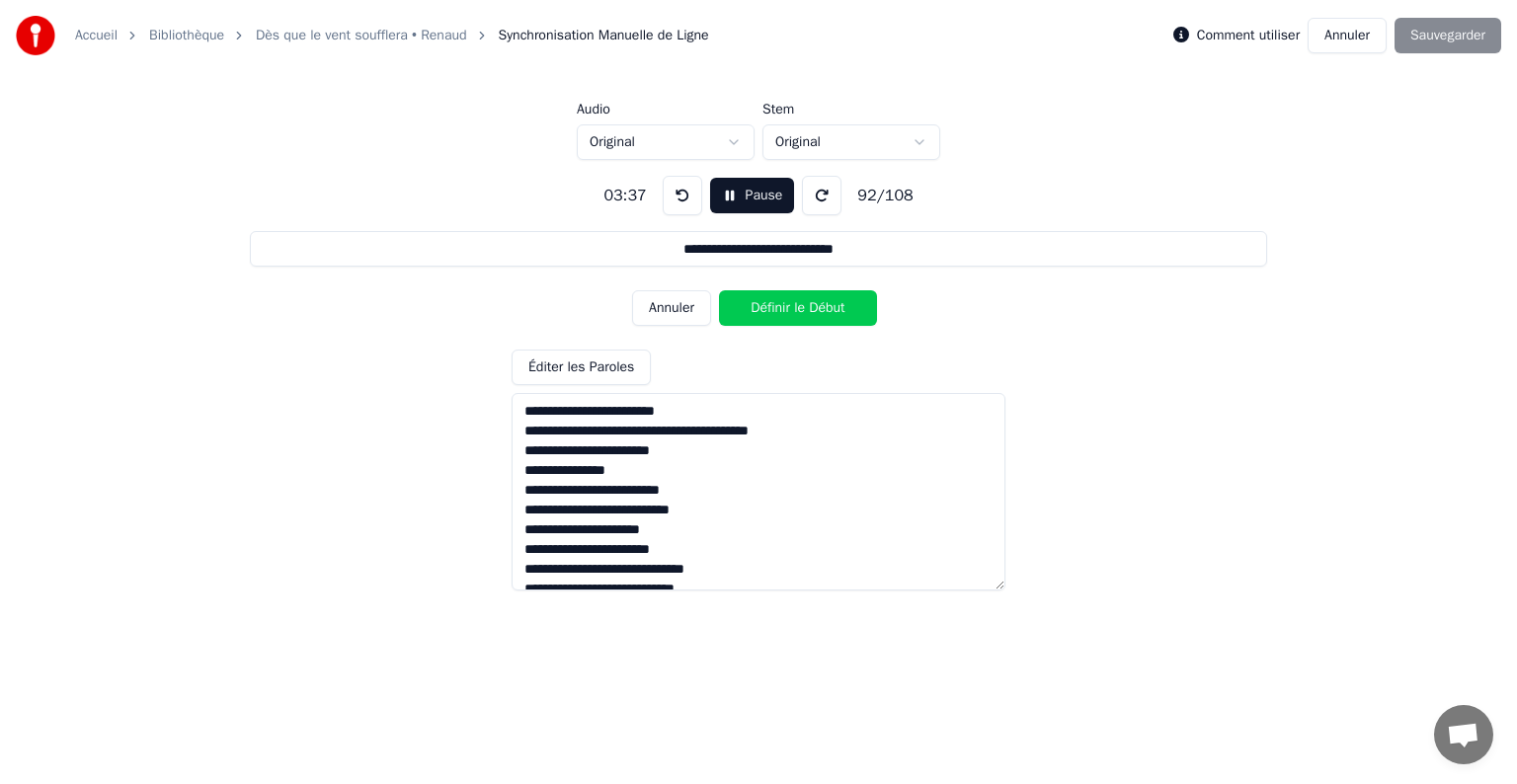 click on "Définir le Début" at bounding box center (798, 308) 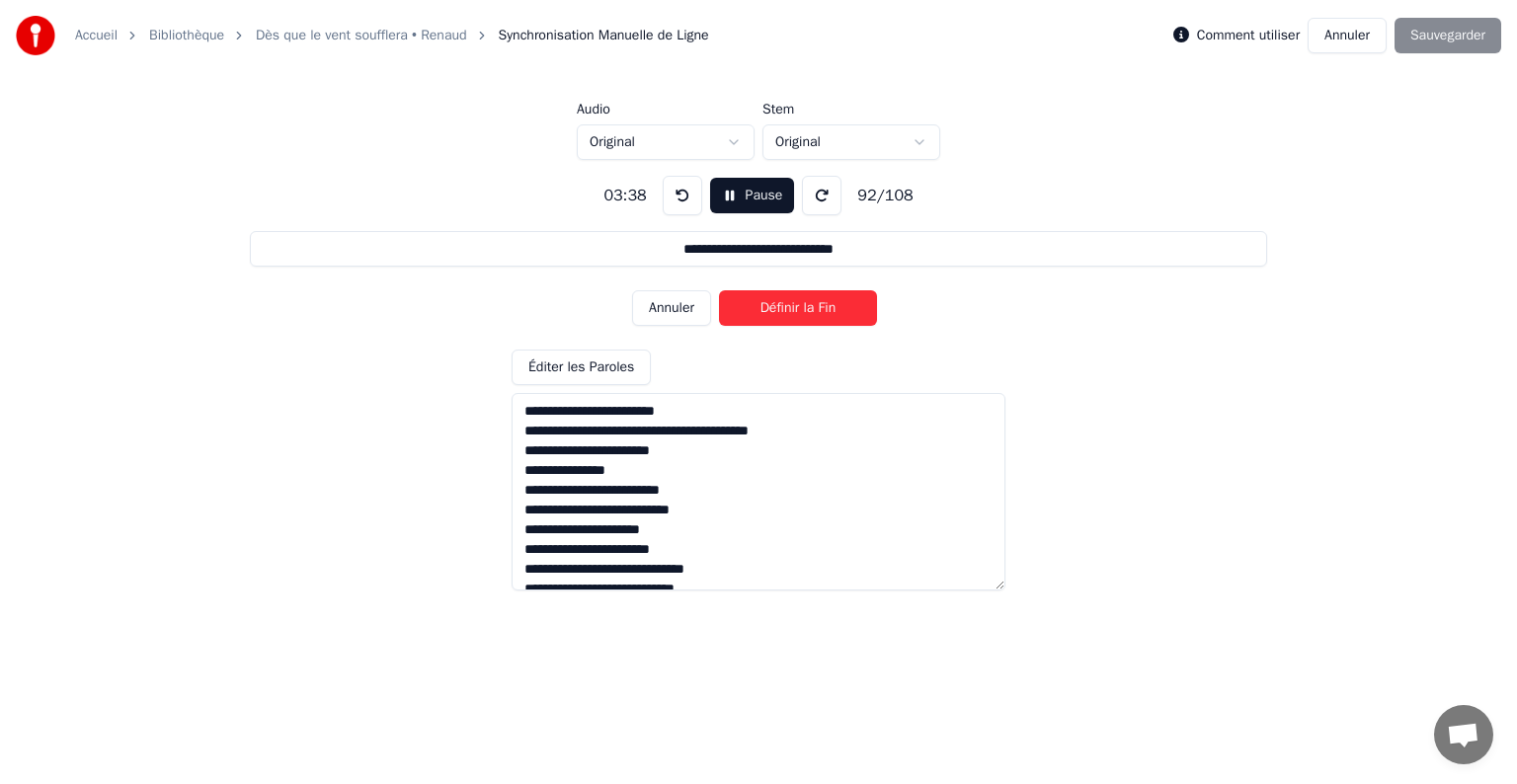 click on "Définir la Fin" at bounding box center (798, 308) 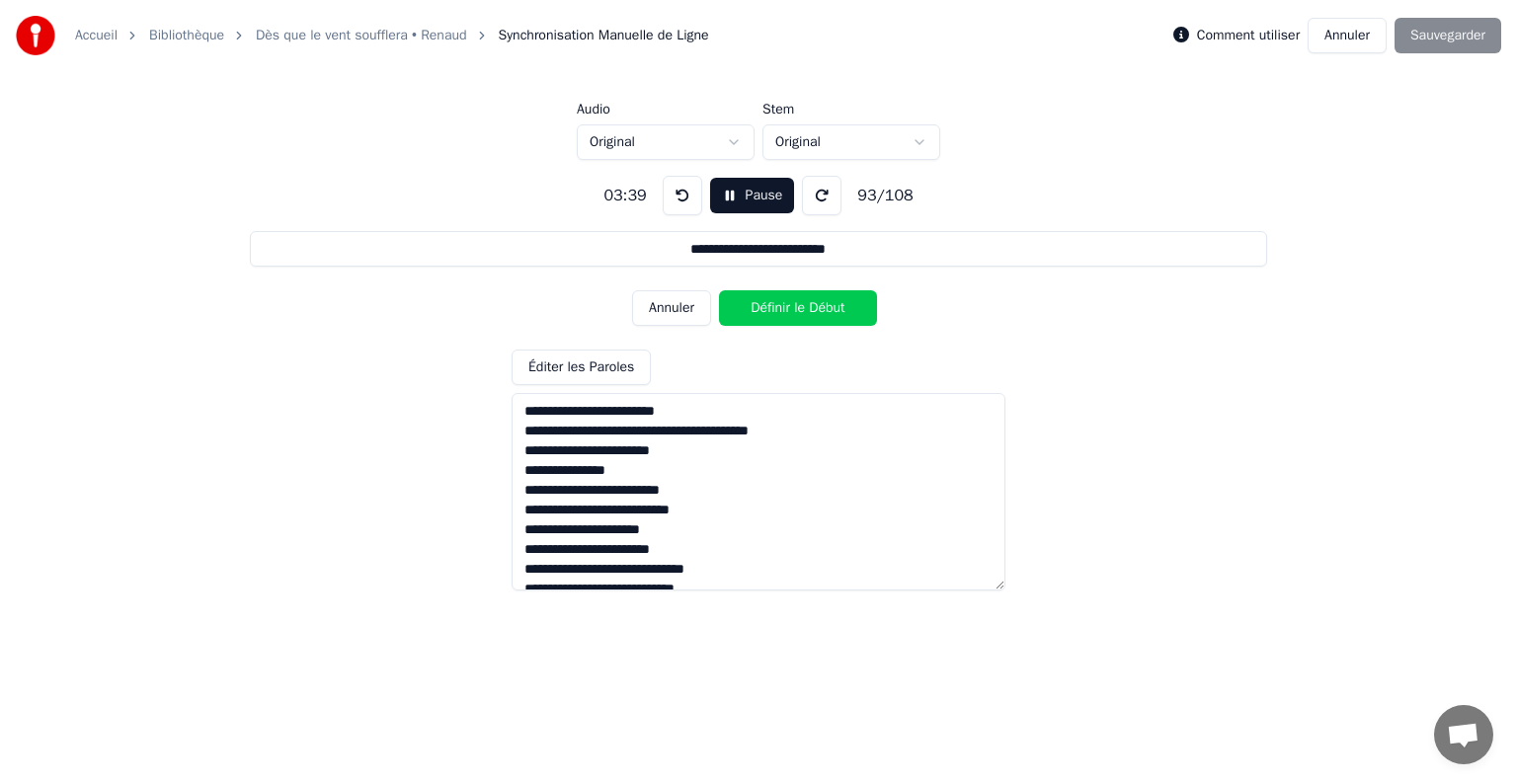 click on "Définir le Début" at bounding box center (798, 308) 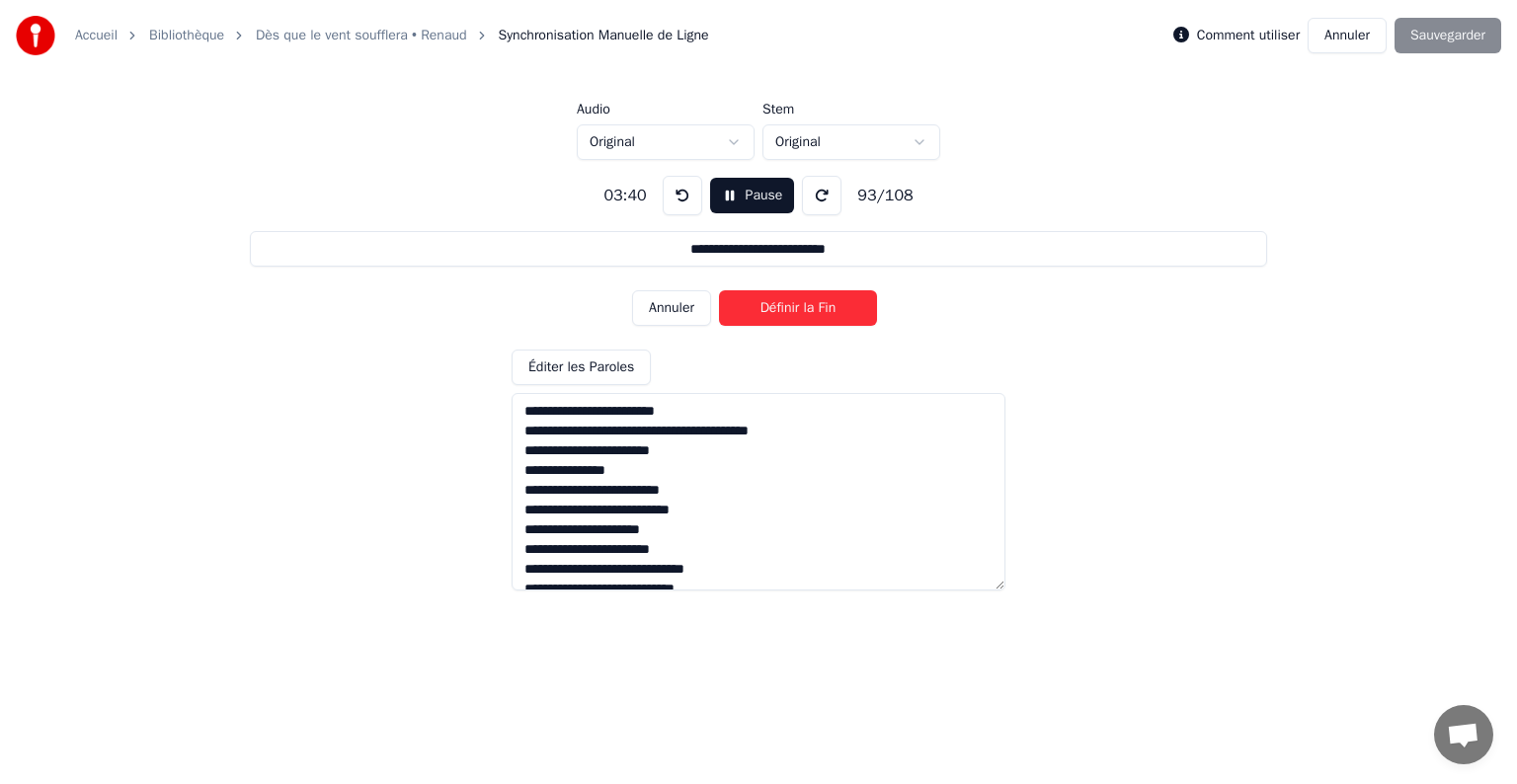 click on "Définir la Fin" at bounding box center (798, 308) 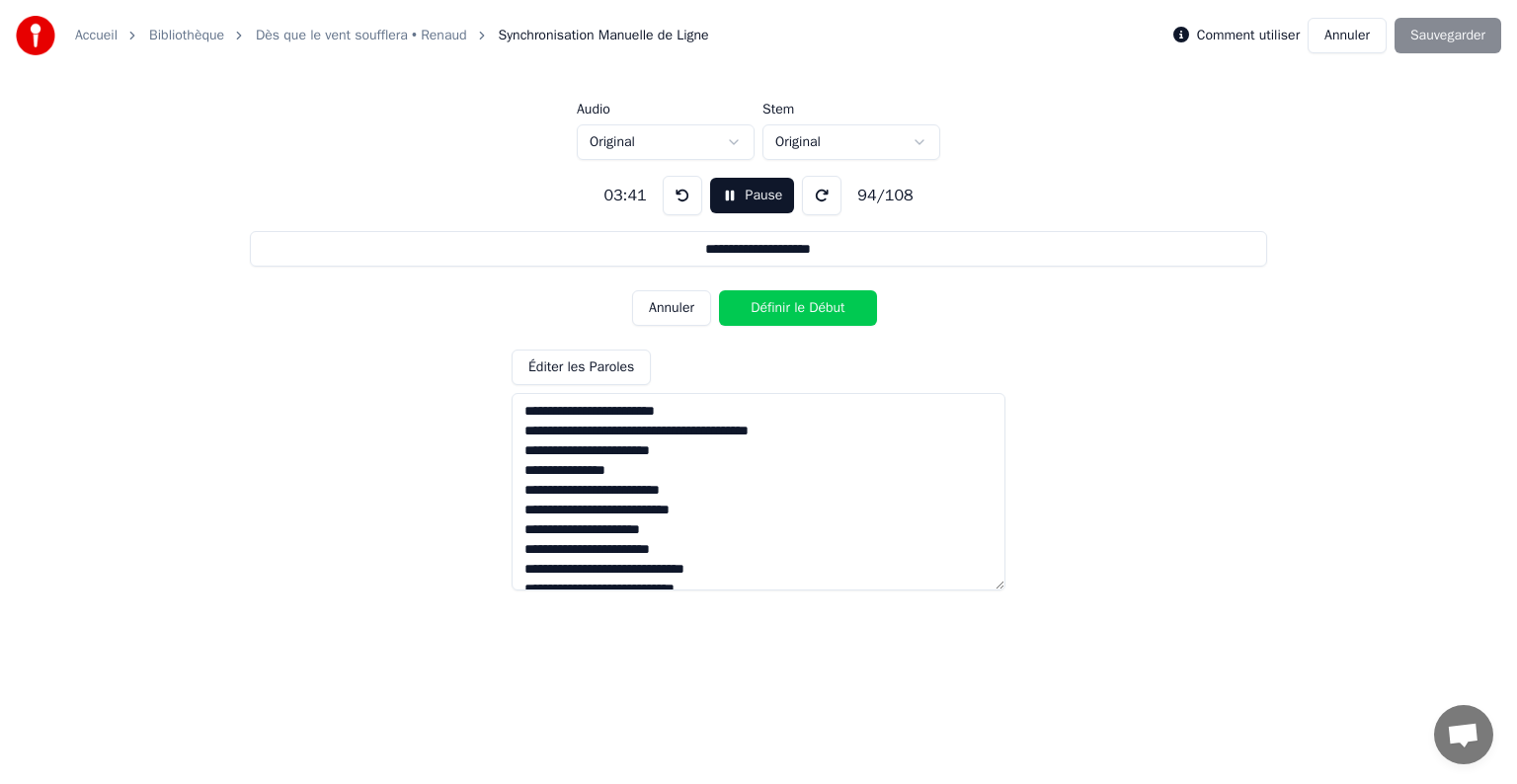 click on "Définir le Début" at bounding box center (798, 308) 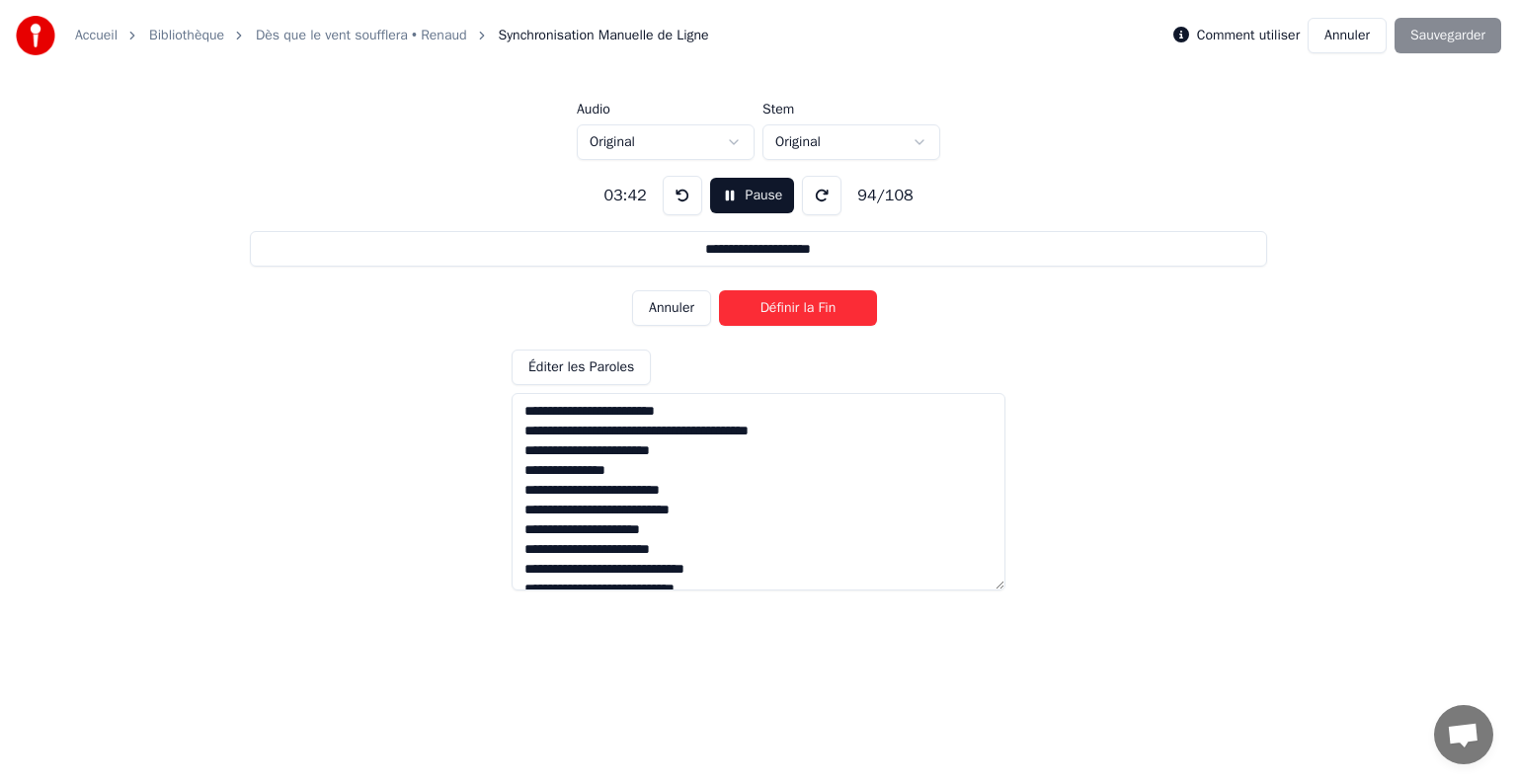 click on "Définir la Fin" at bounding box center (798, 308) 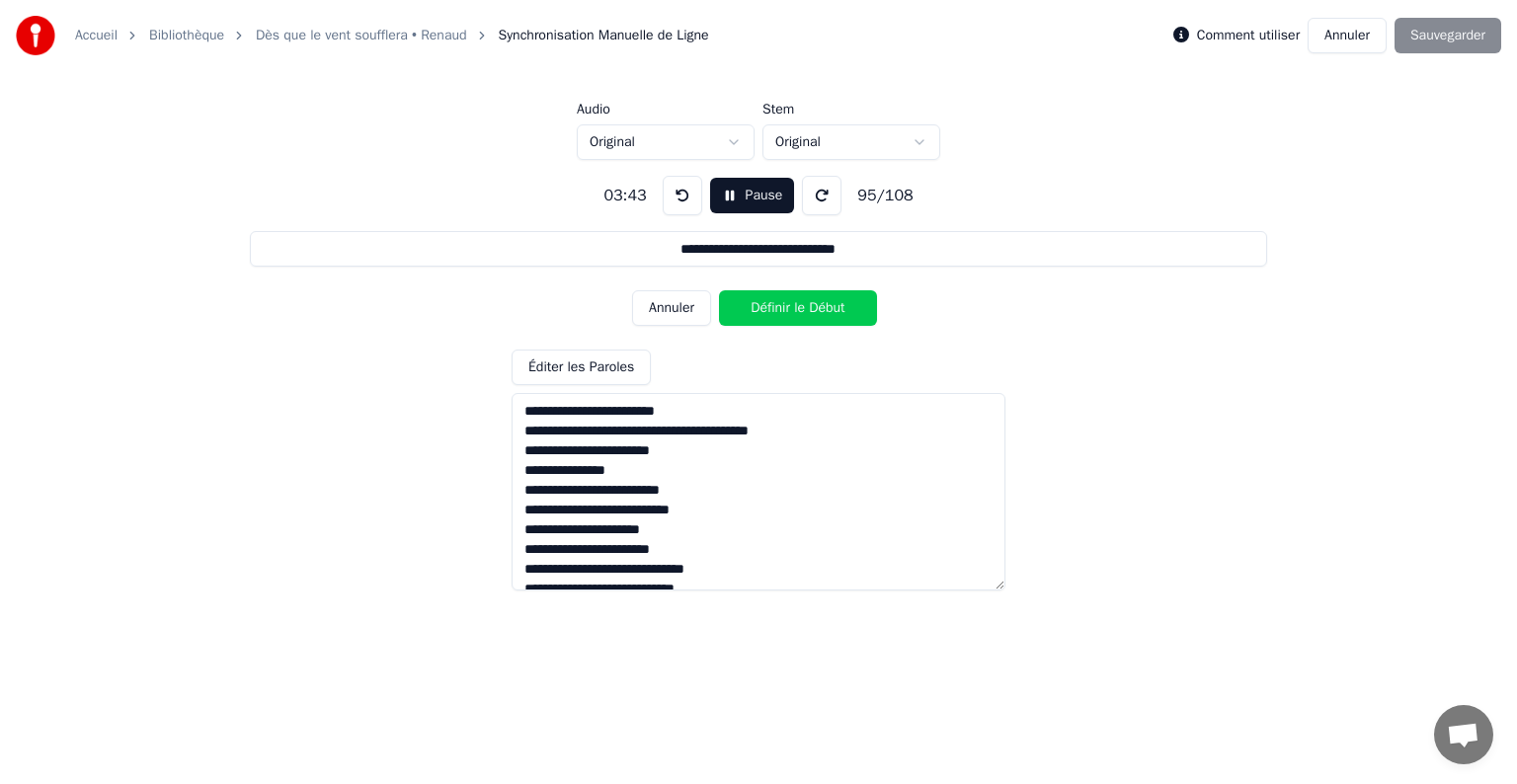 click on "Définir le Début" at bounding box center (798, 308) 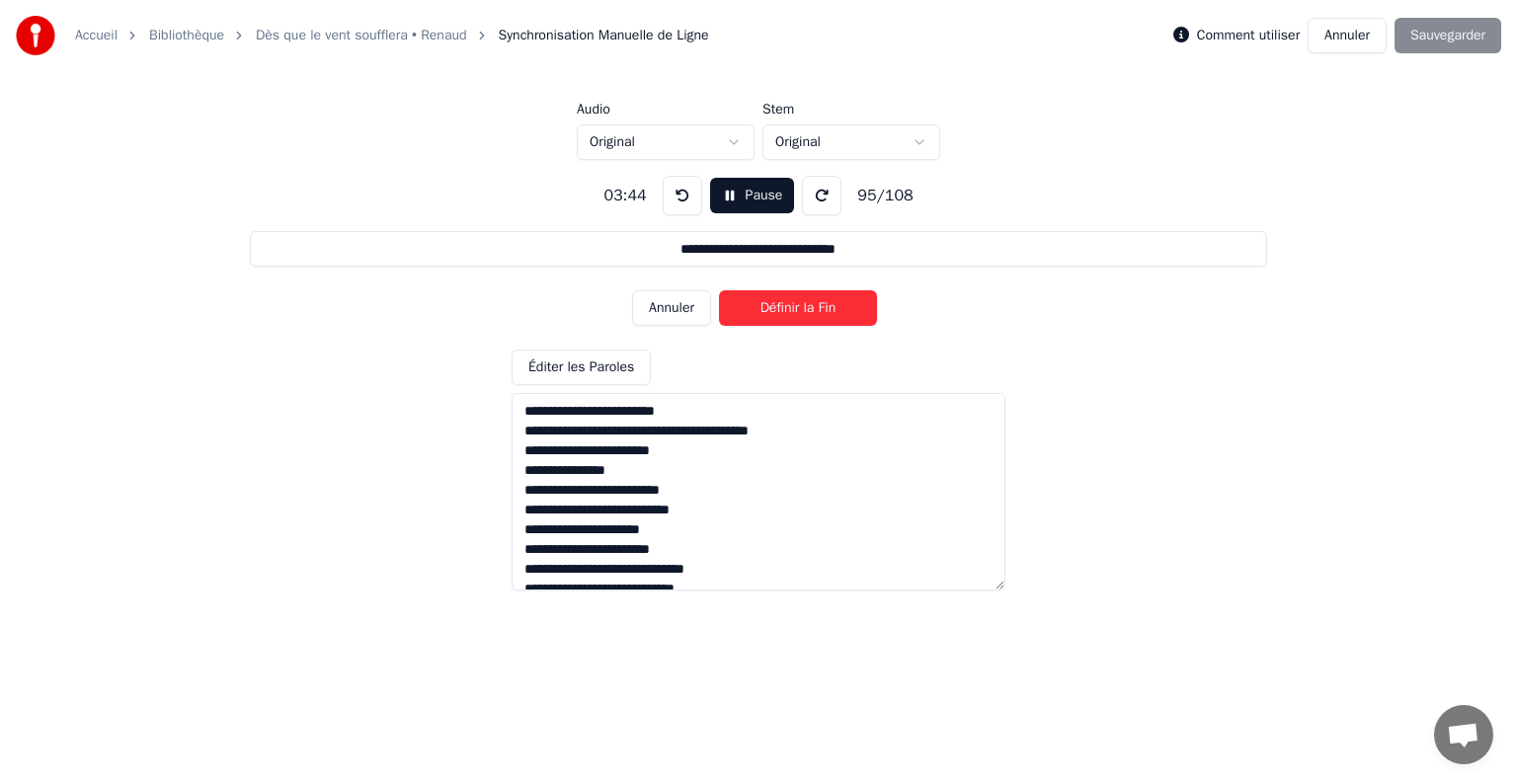 click on "Définir la Fin" at bounding box center [798, 308] 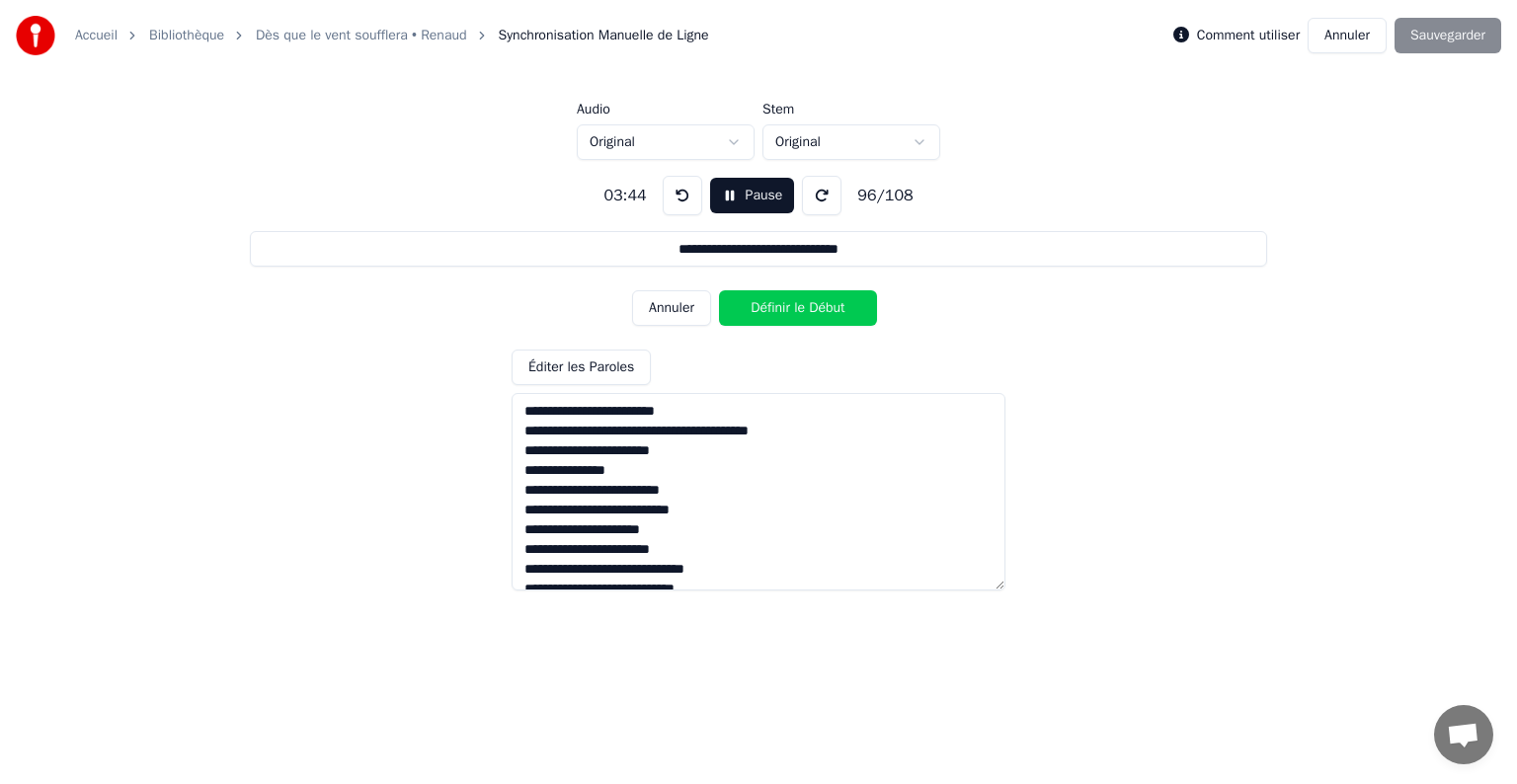 click on "Définir le Début" at bounding box center (798, 308) 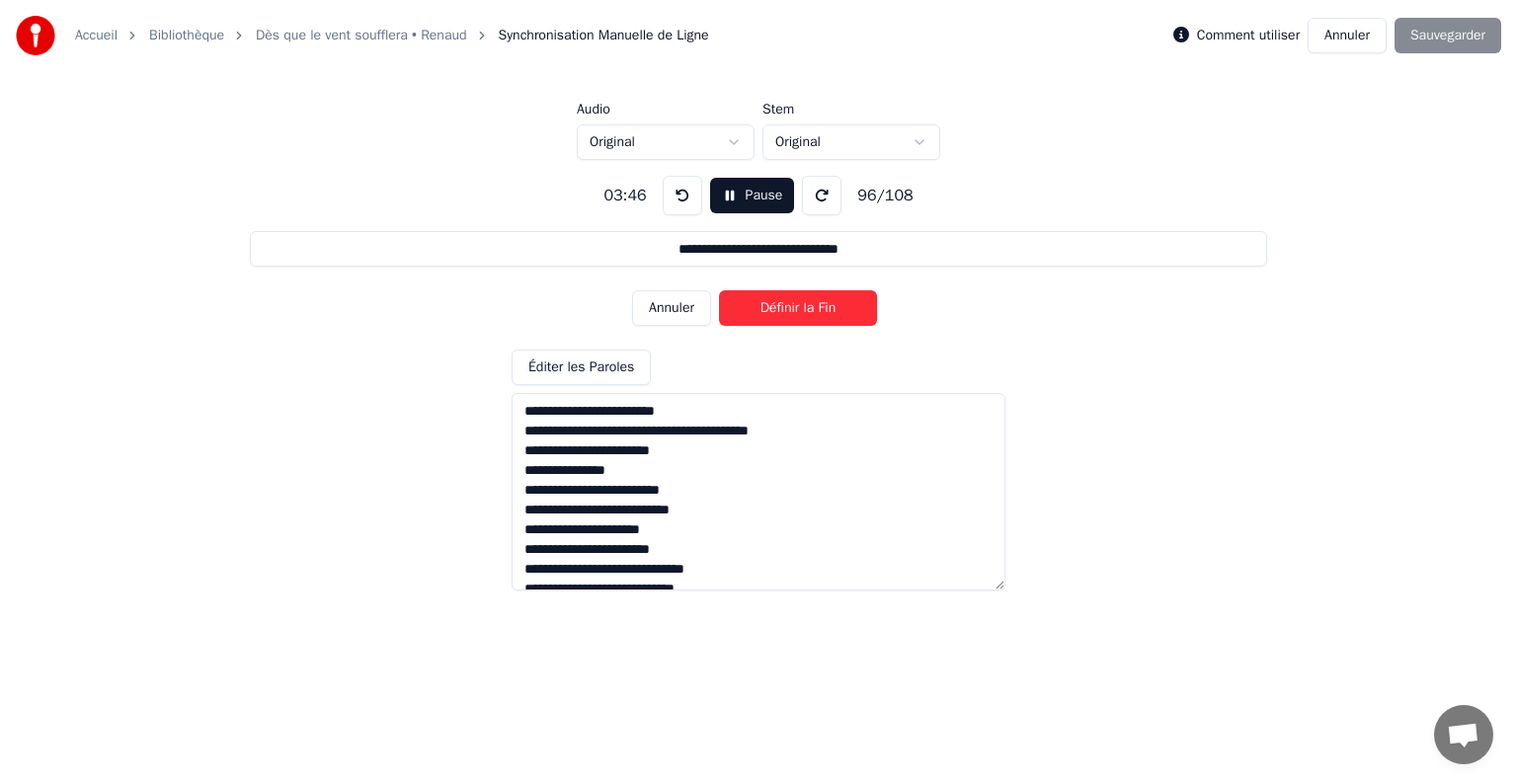 click on "Définir la Fin" at bounding box center (798, 308) 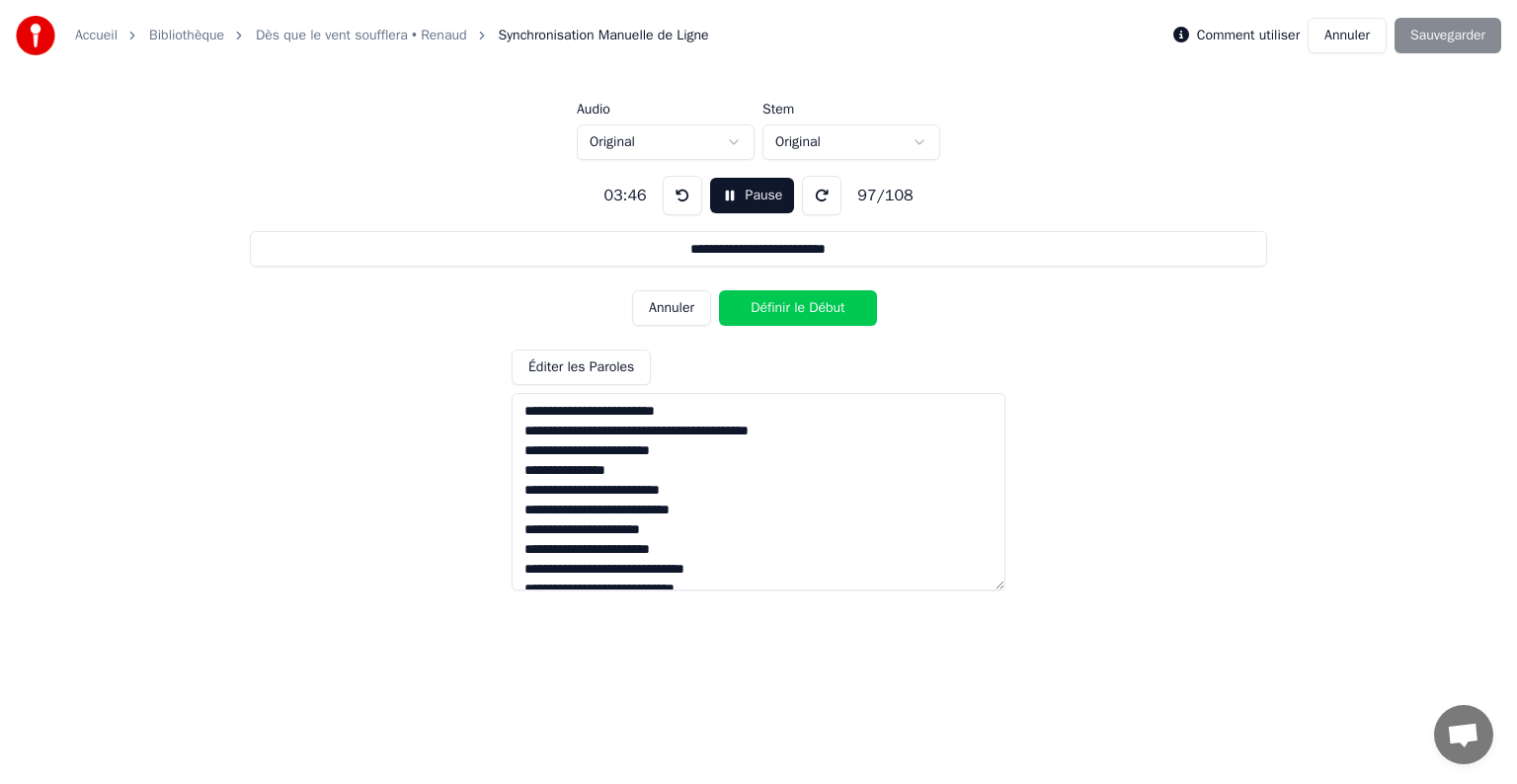click on "Définir le Début" at bounding box center (798, 308) 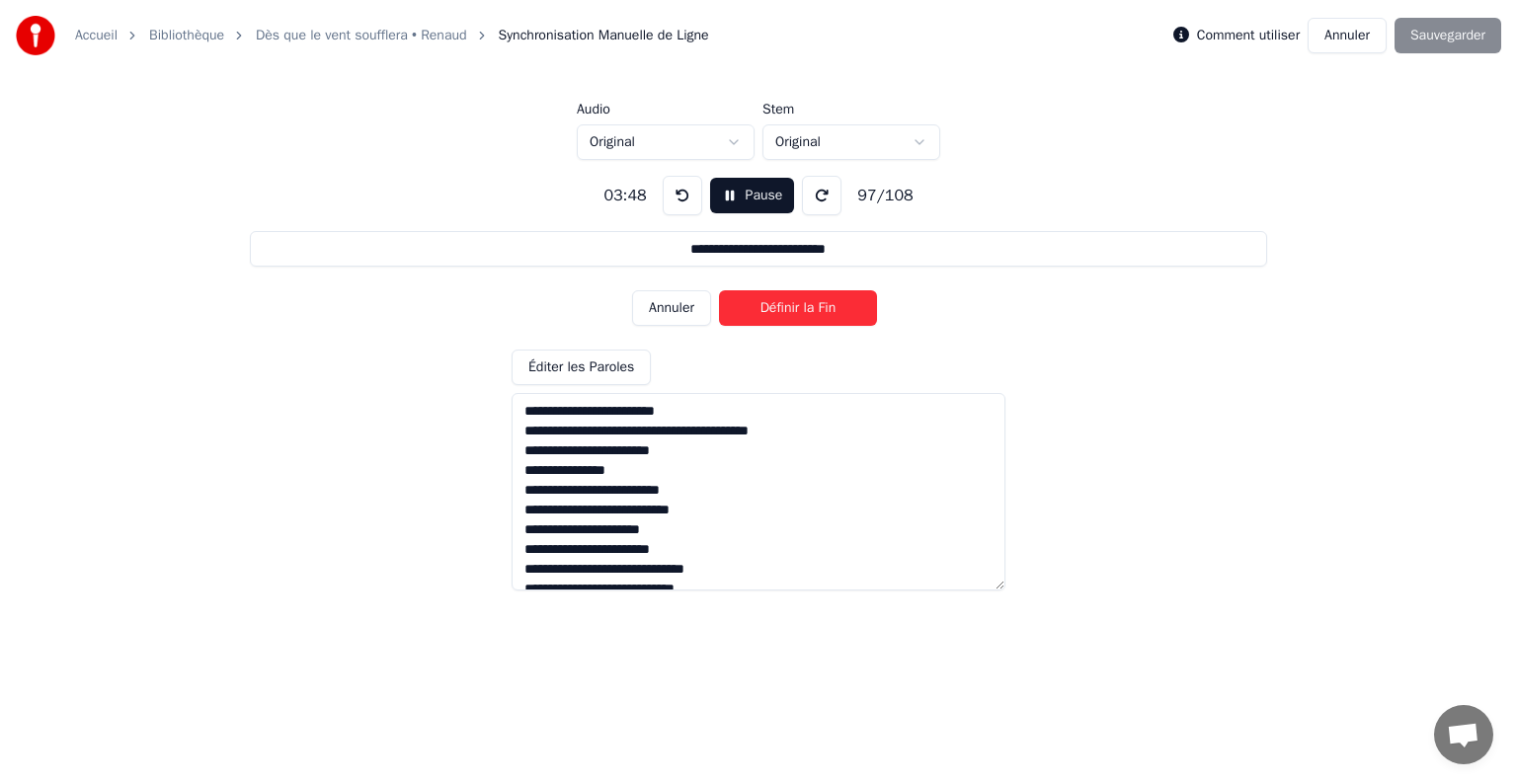 click on "Définir la Fin" at bounding box center (798, 308) 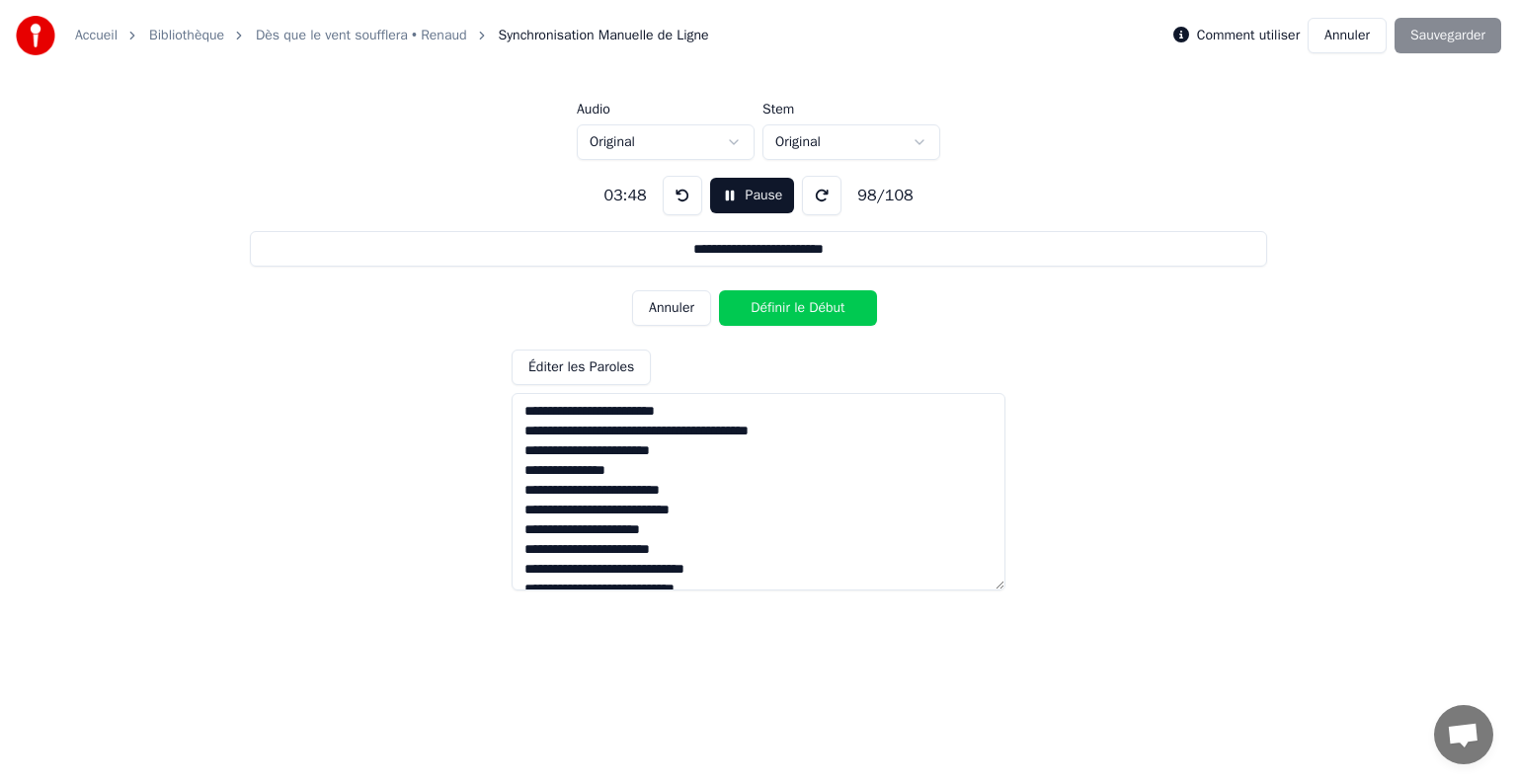 click on "Définir le Début" at bounding box center [798, 308] 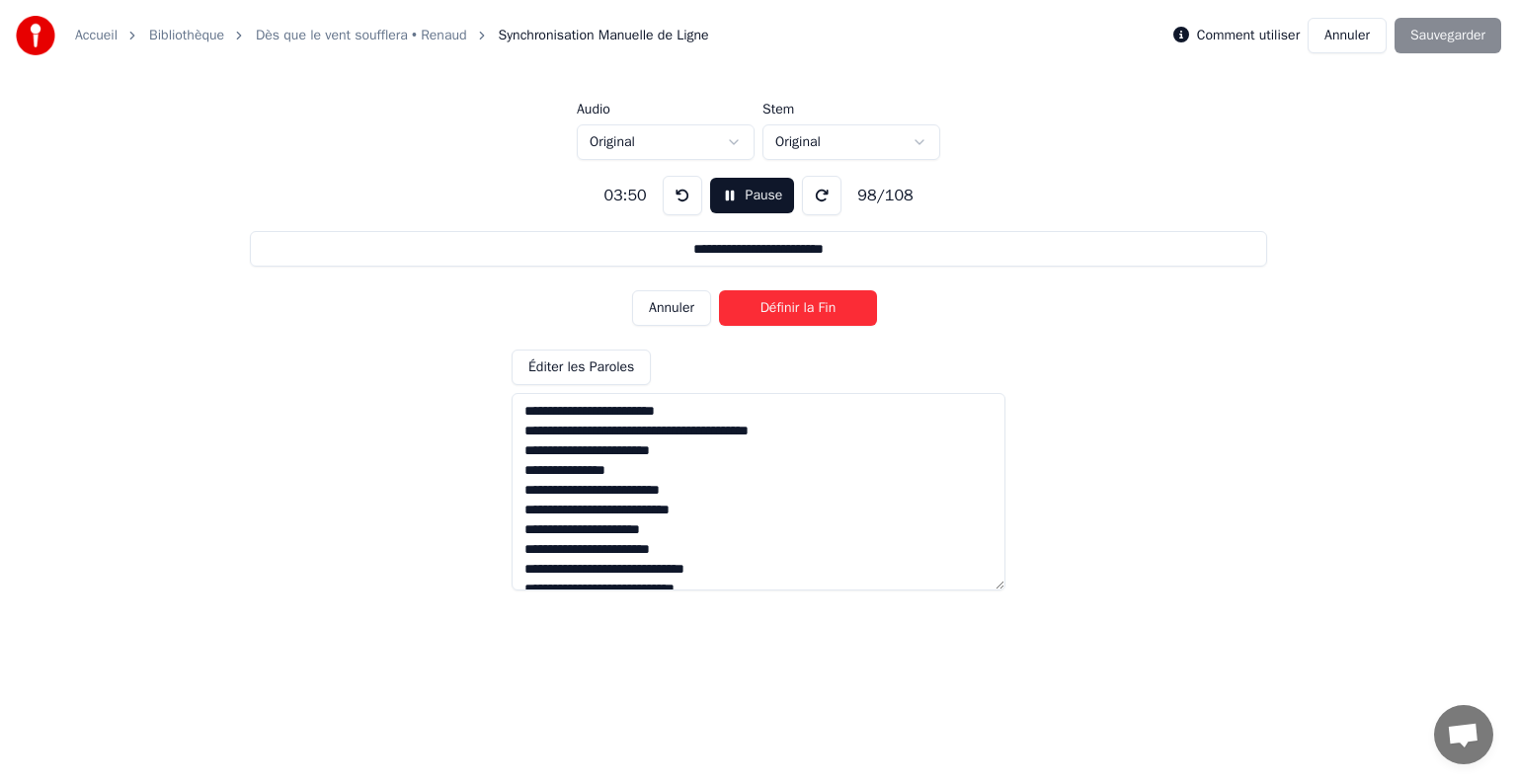 click on "Définir la Fin" at bounding box center [798, 308] 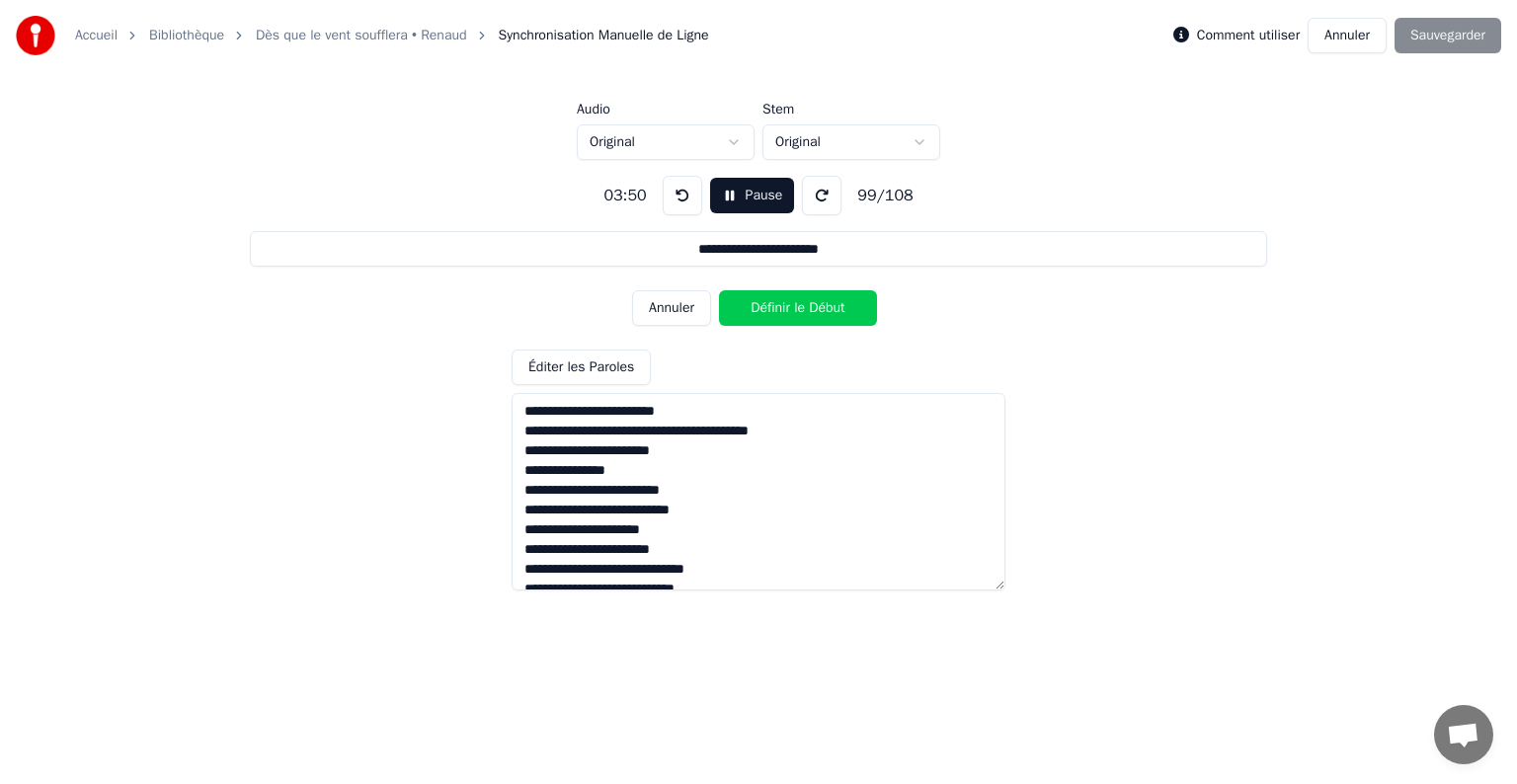 click on "Définir le Début" at bounding box center [798, 308] 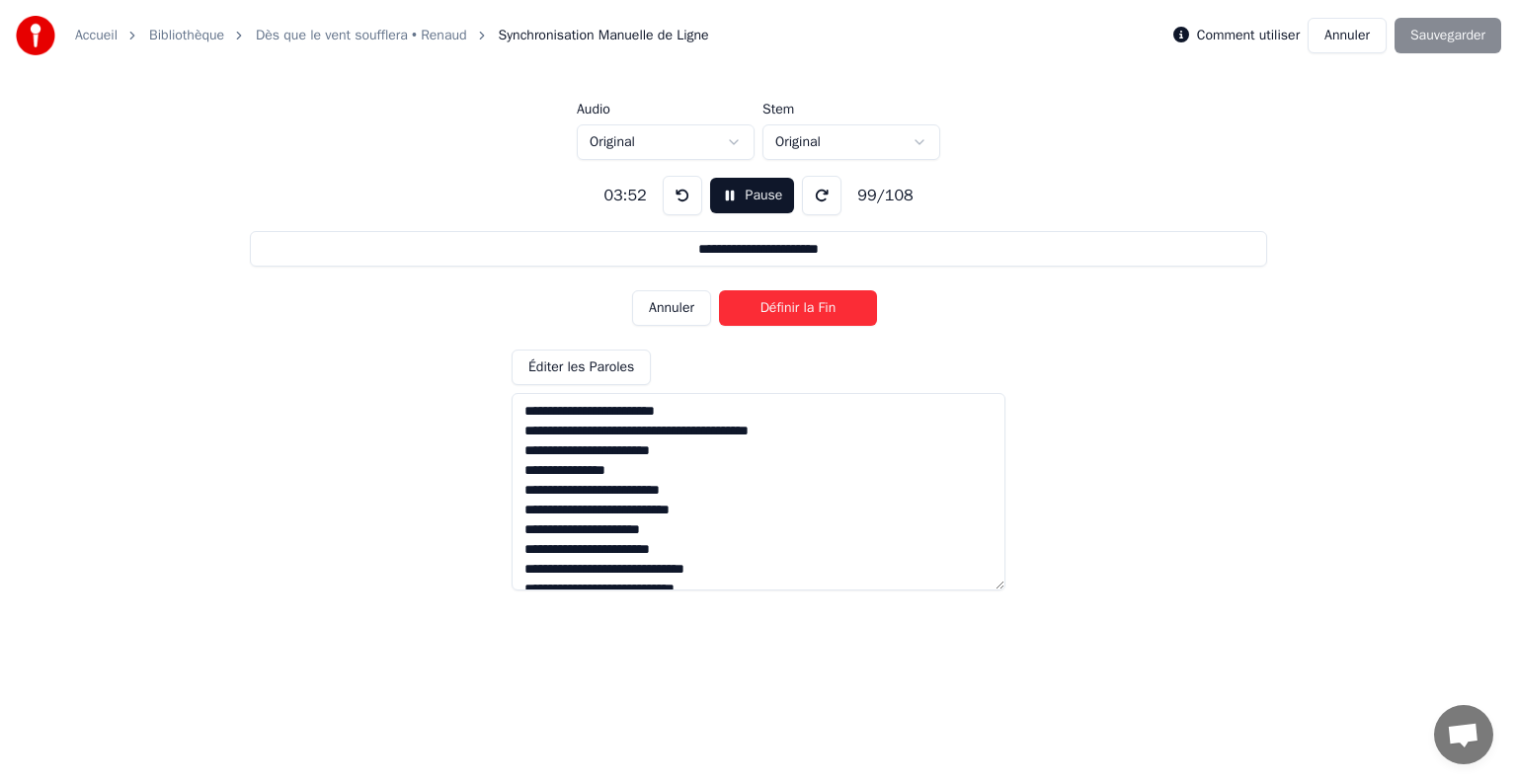 click on "Définir la Fin" at bounding box center [798, 308] 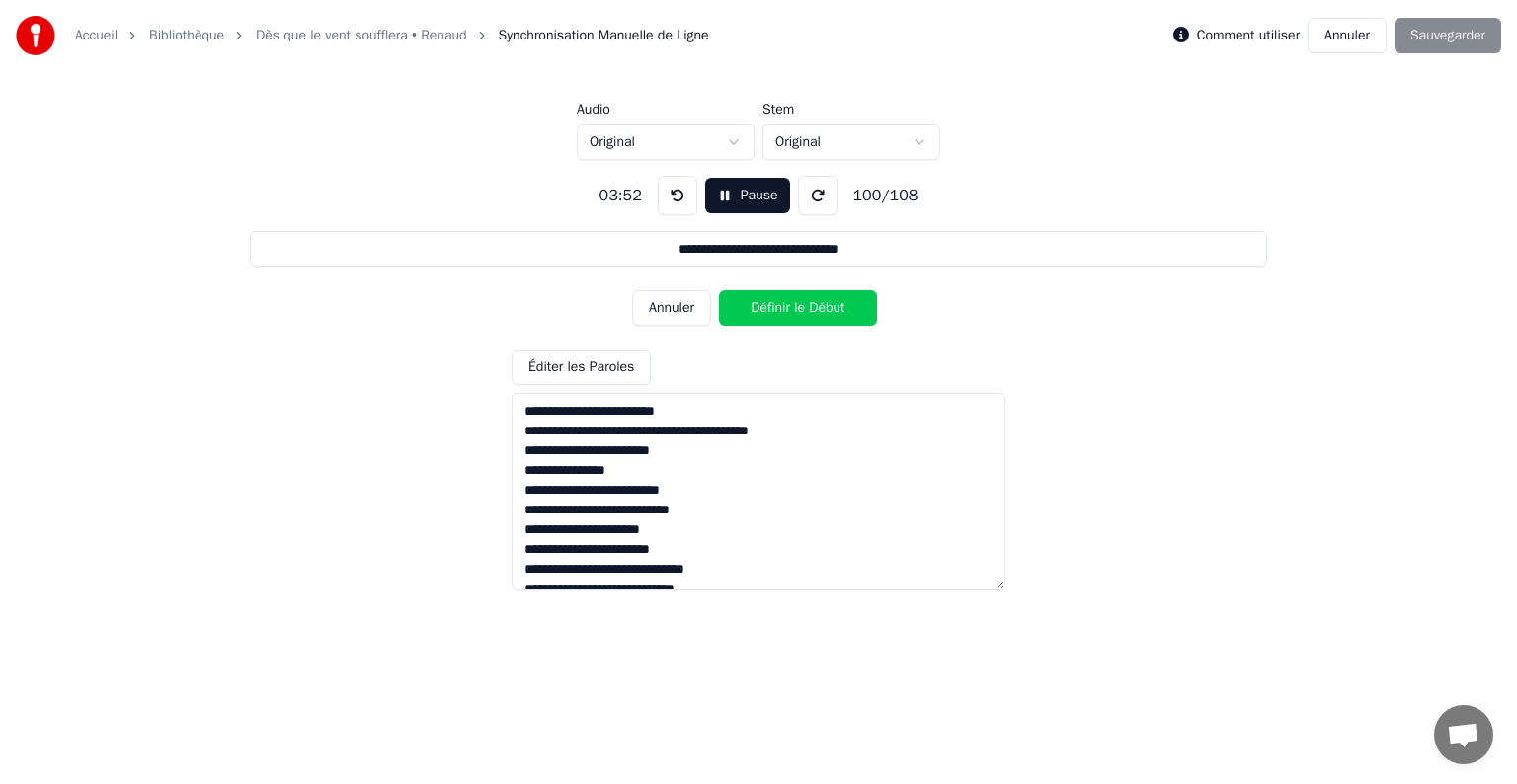 click on "Définir le Début" at bounding box center [798, 308] 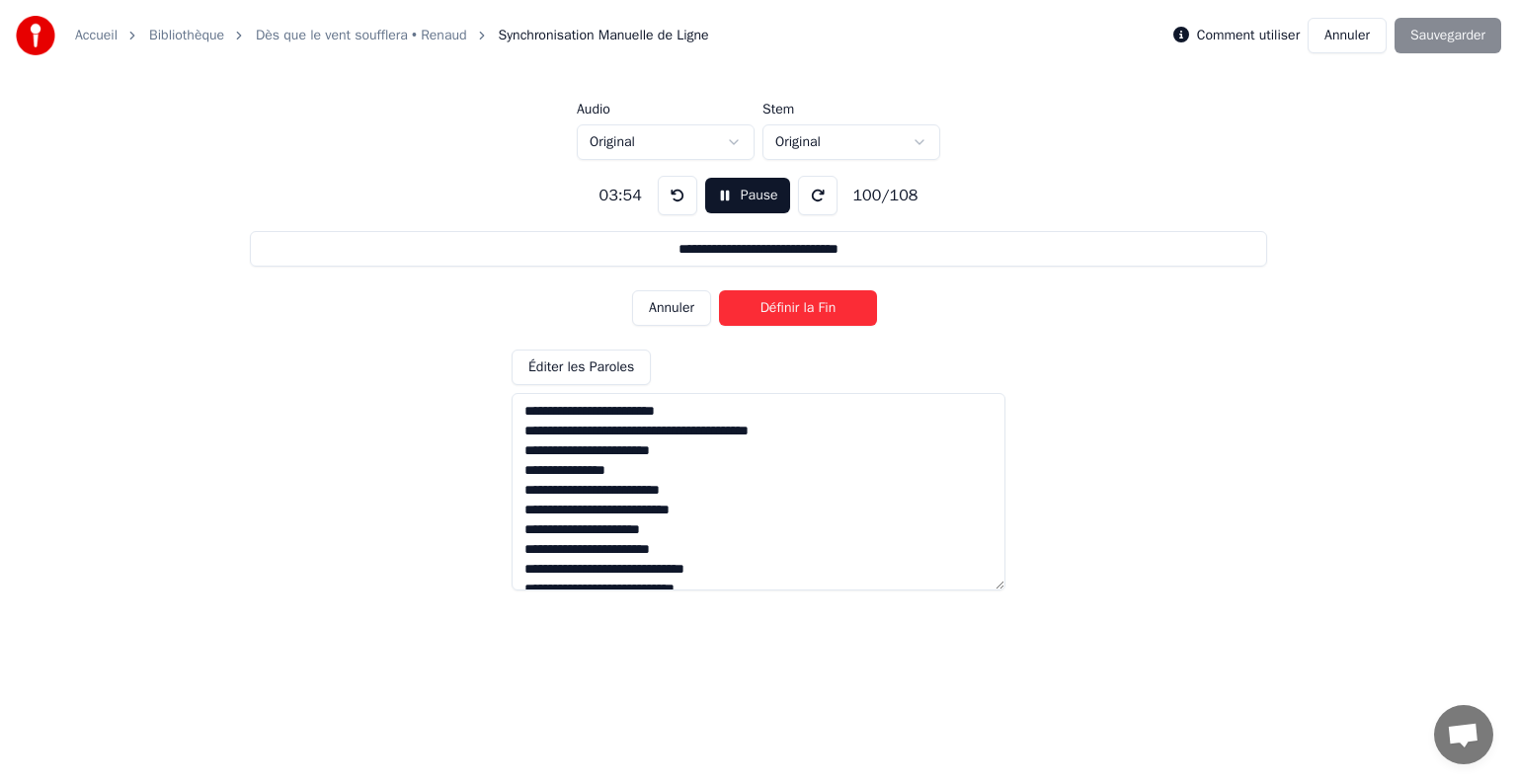 click on "Définir la Fin" at bounding box center (798, 308) 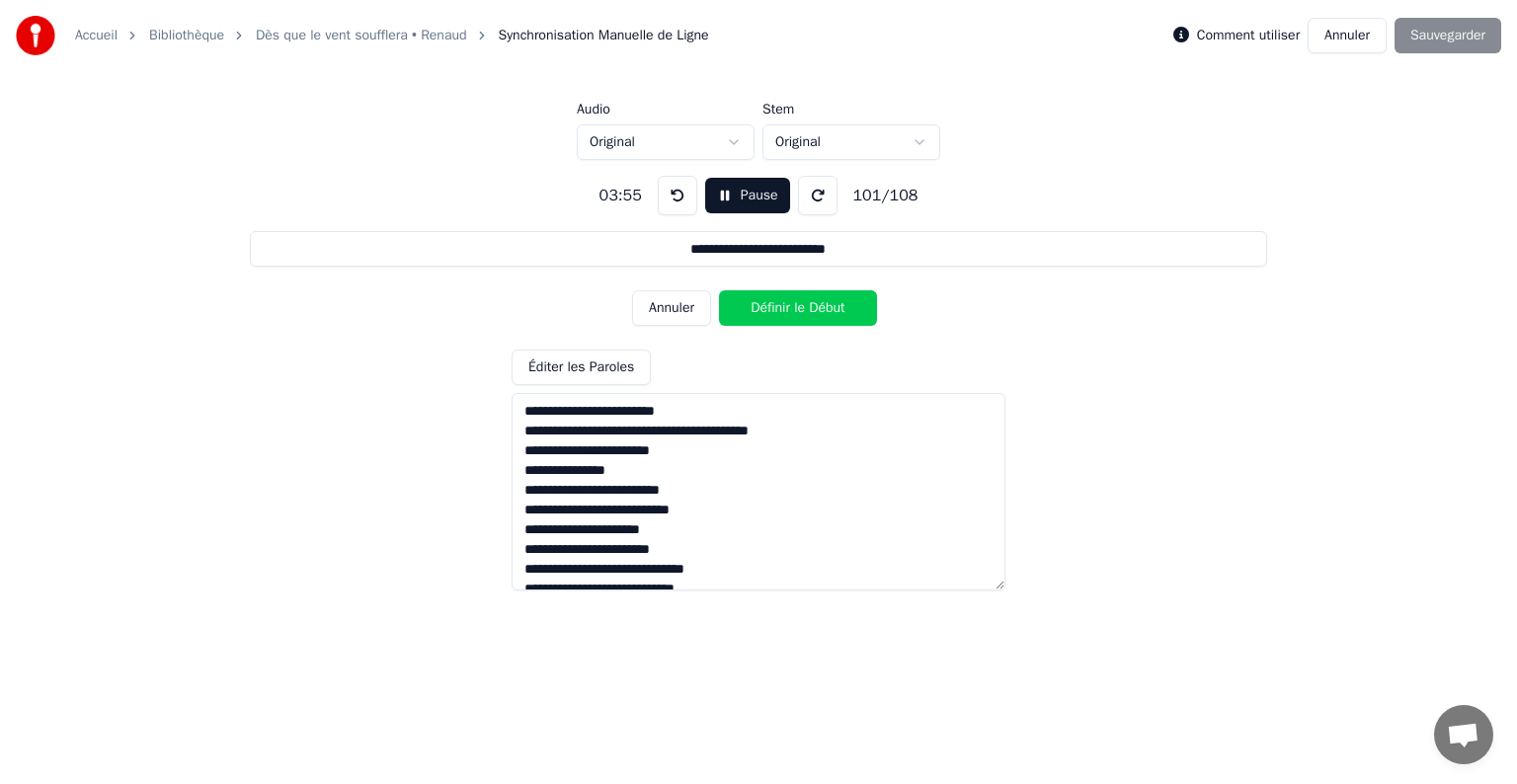 click on "Pause" at bounding box center [748, 196] 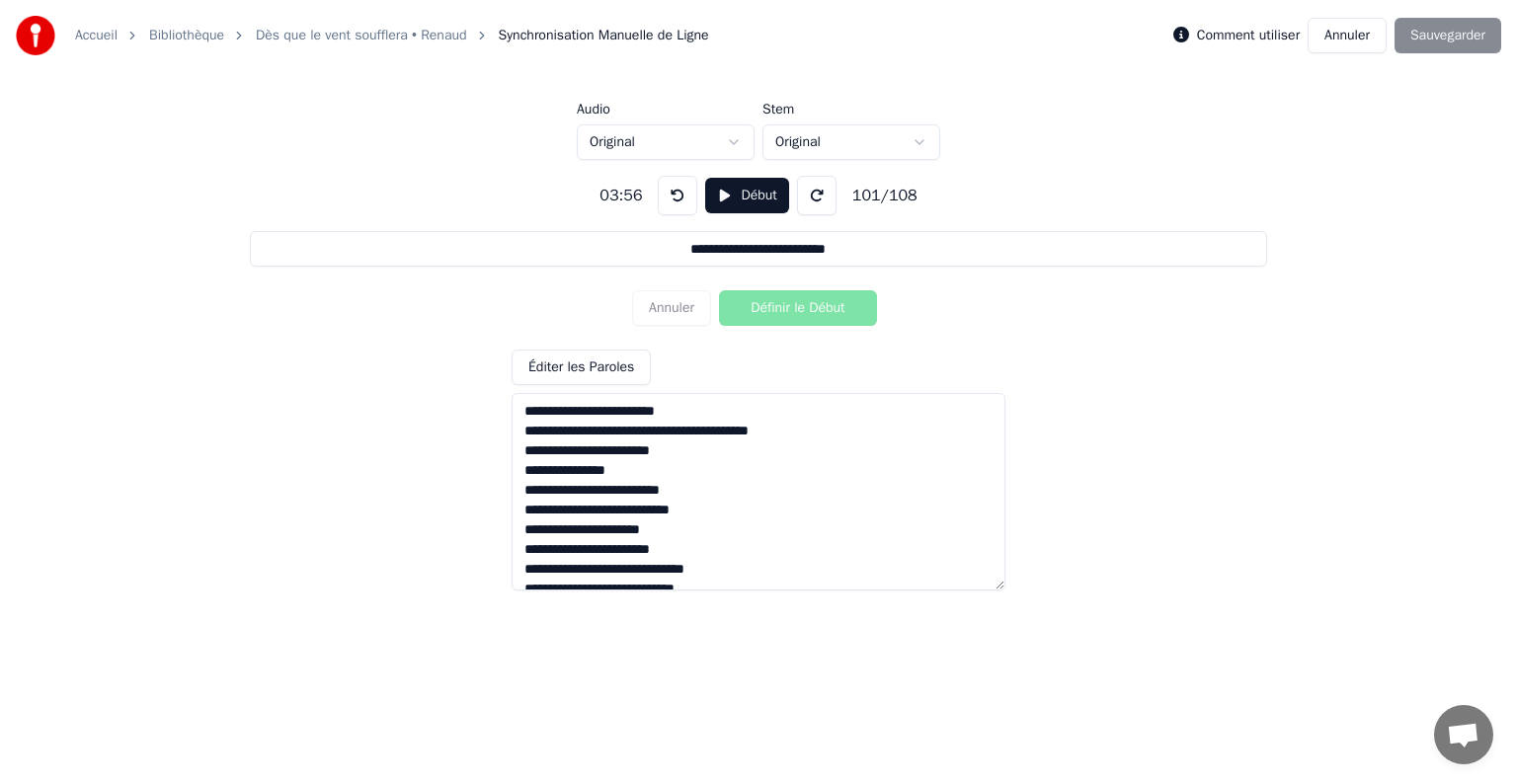 click on "Début" at bounding box center [747, 196] 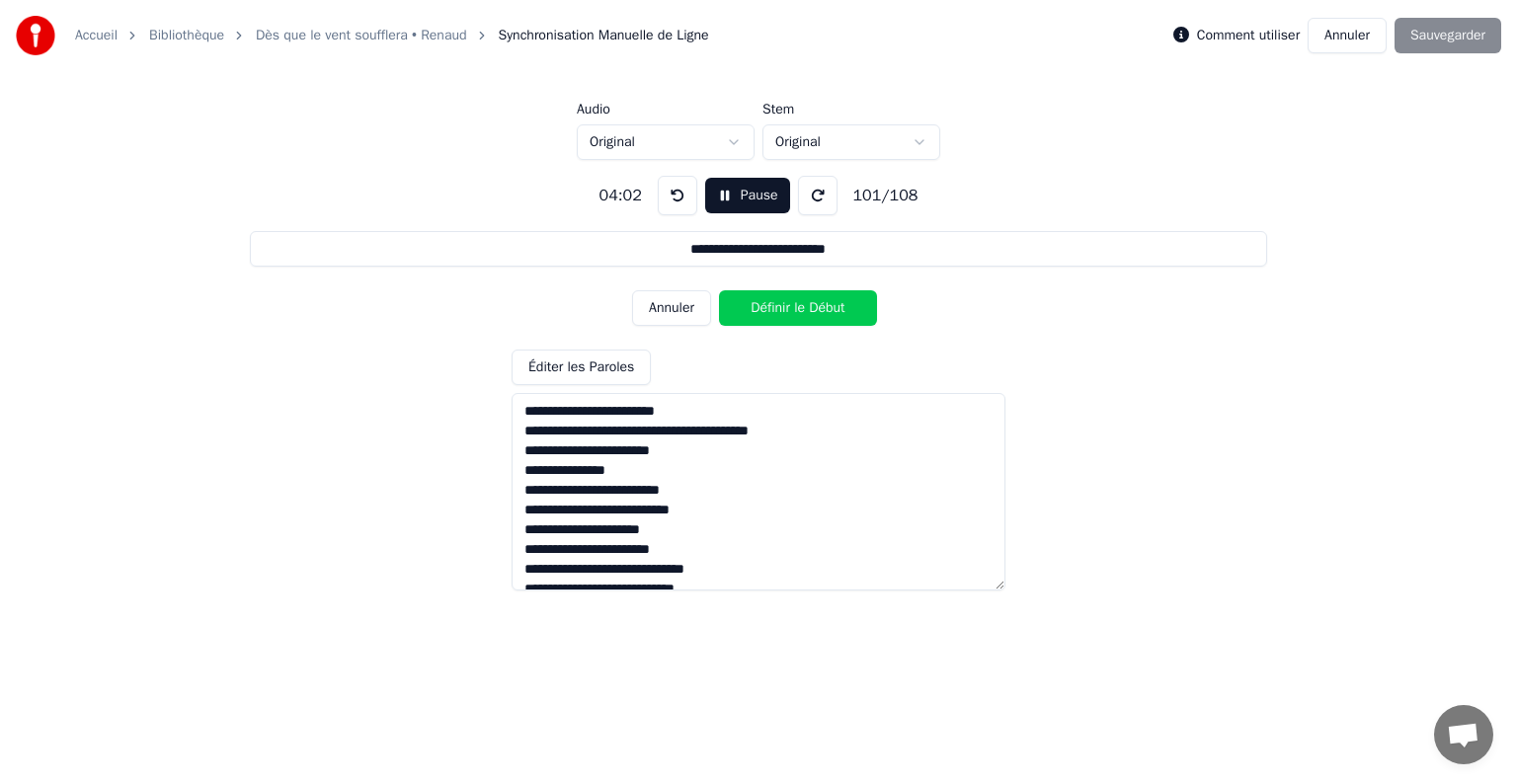 click on "Définir le Début" at bounding box center [798, 308] 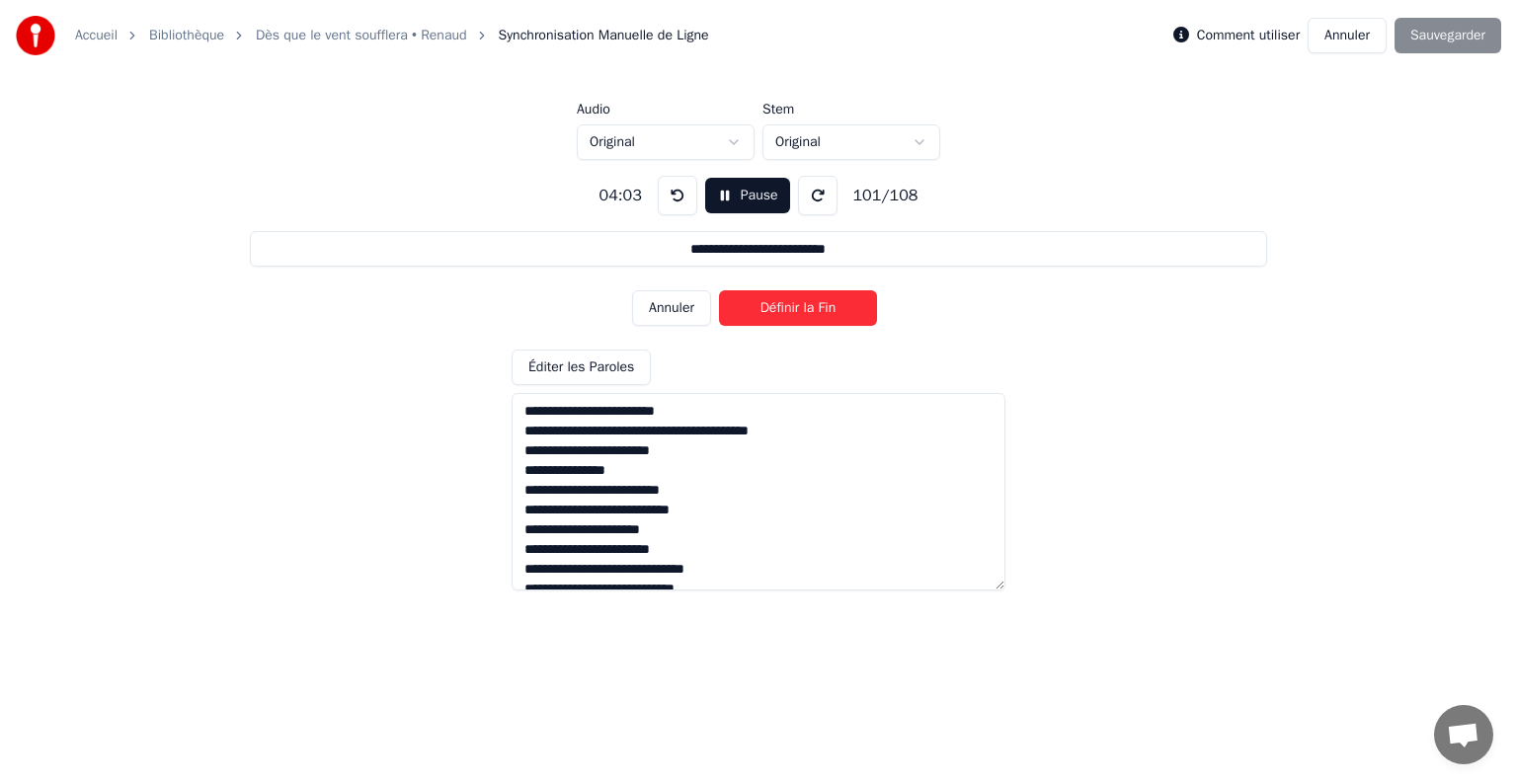 click on "Définir la Fin" at bounding box center (798, 308) 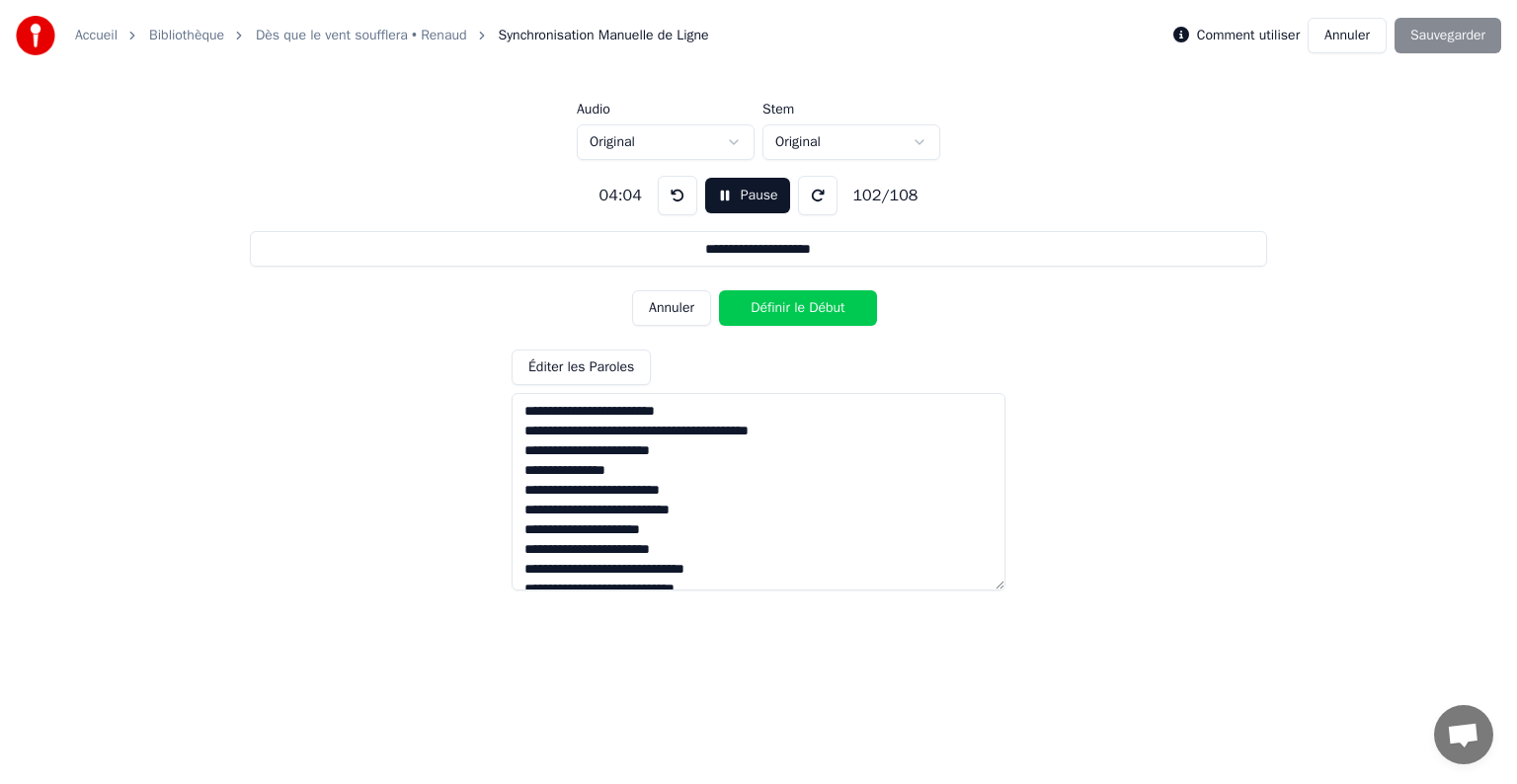 click on "Définir le Début" at bounding box center [798, 308] 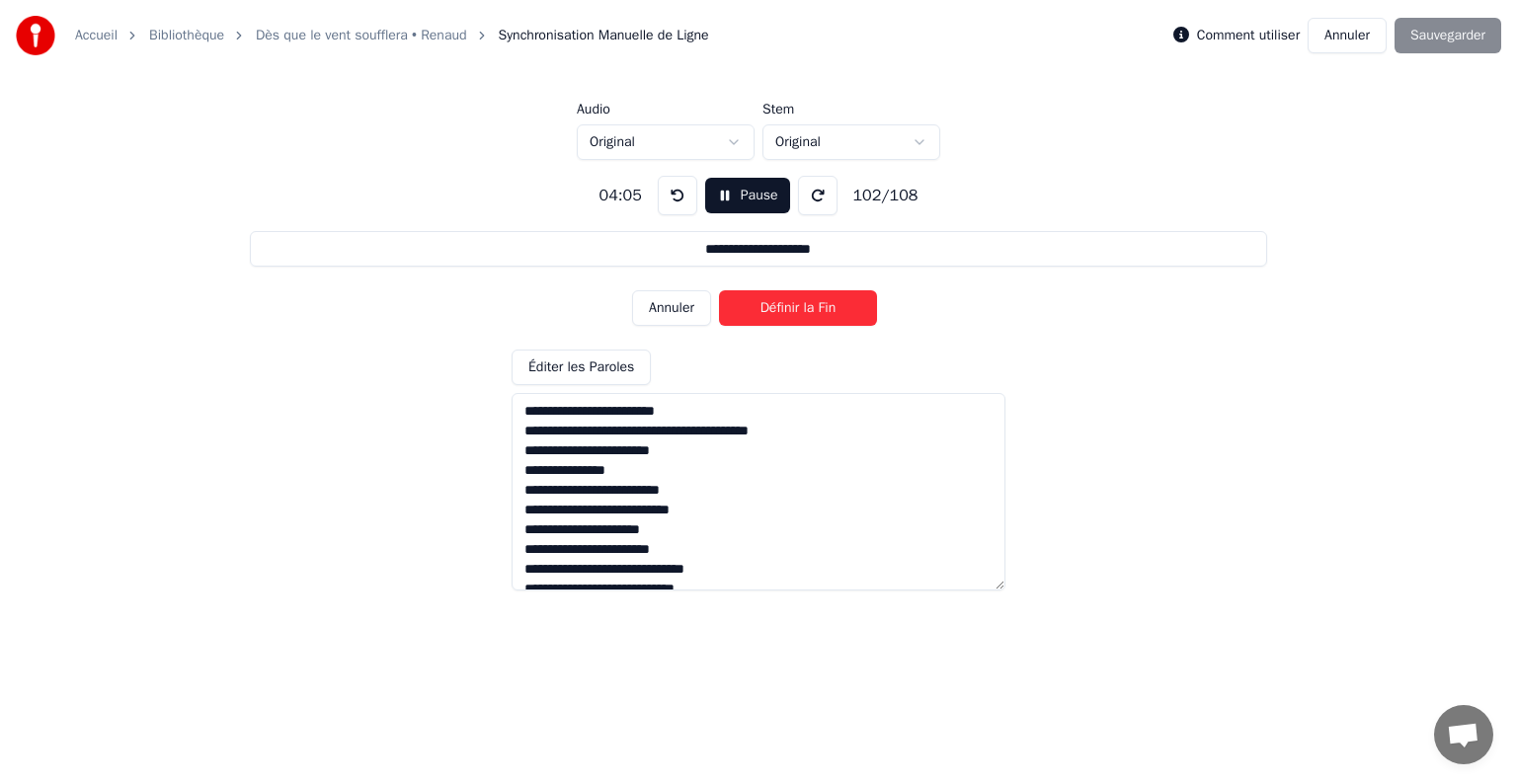 click on "Définir la Fin" at bounding box center (798, 308) 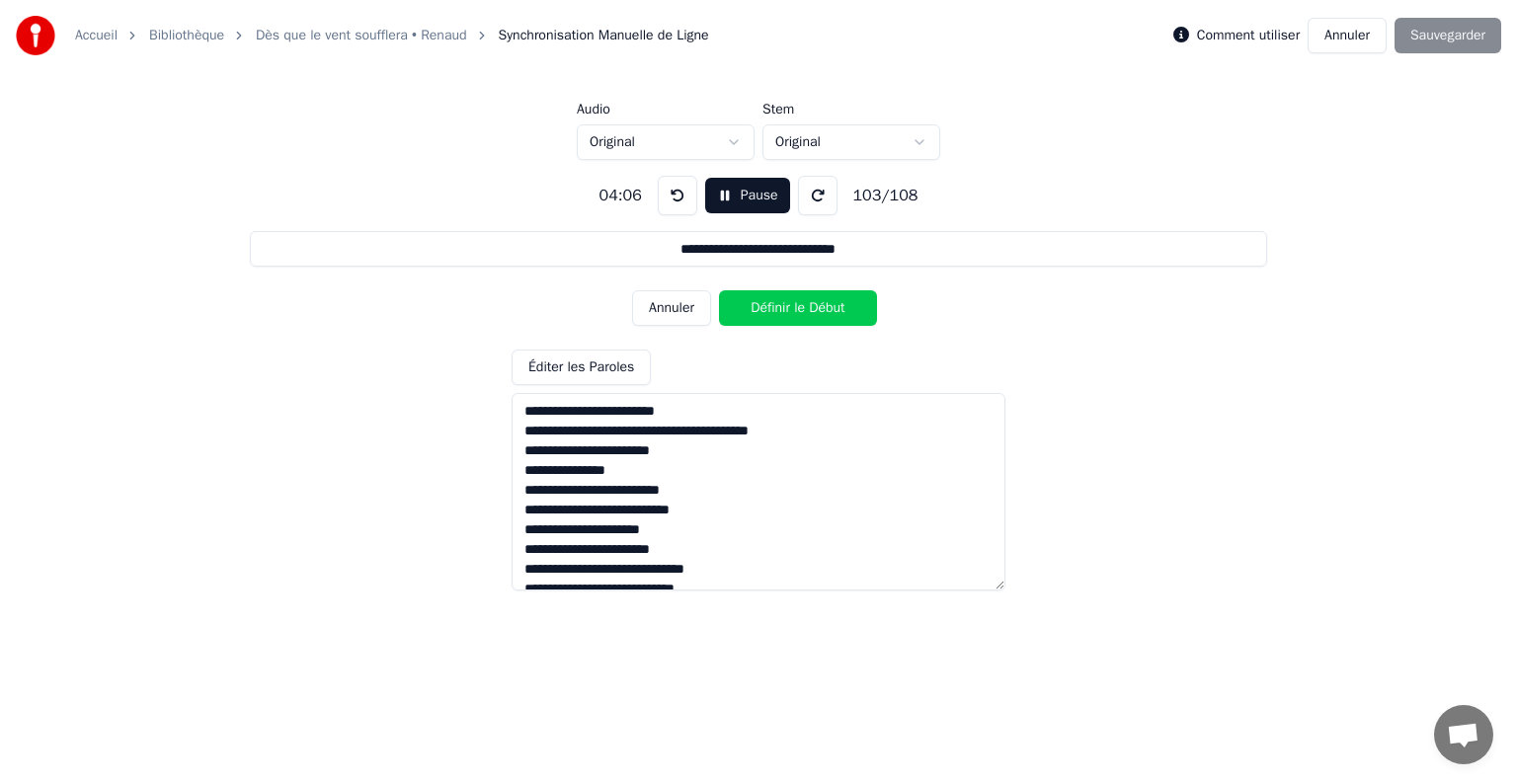click on "Définir le Début" at bounding box center [798, 308] 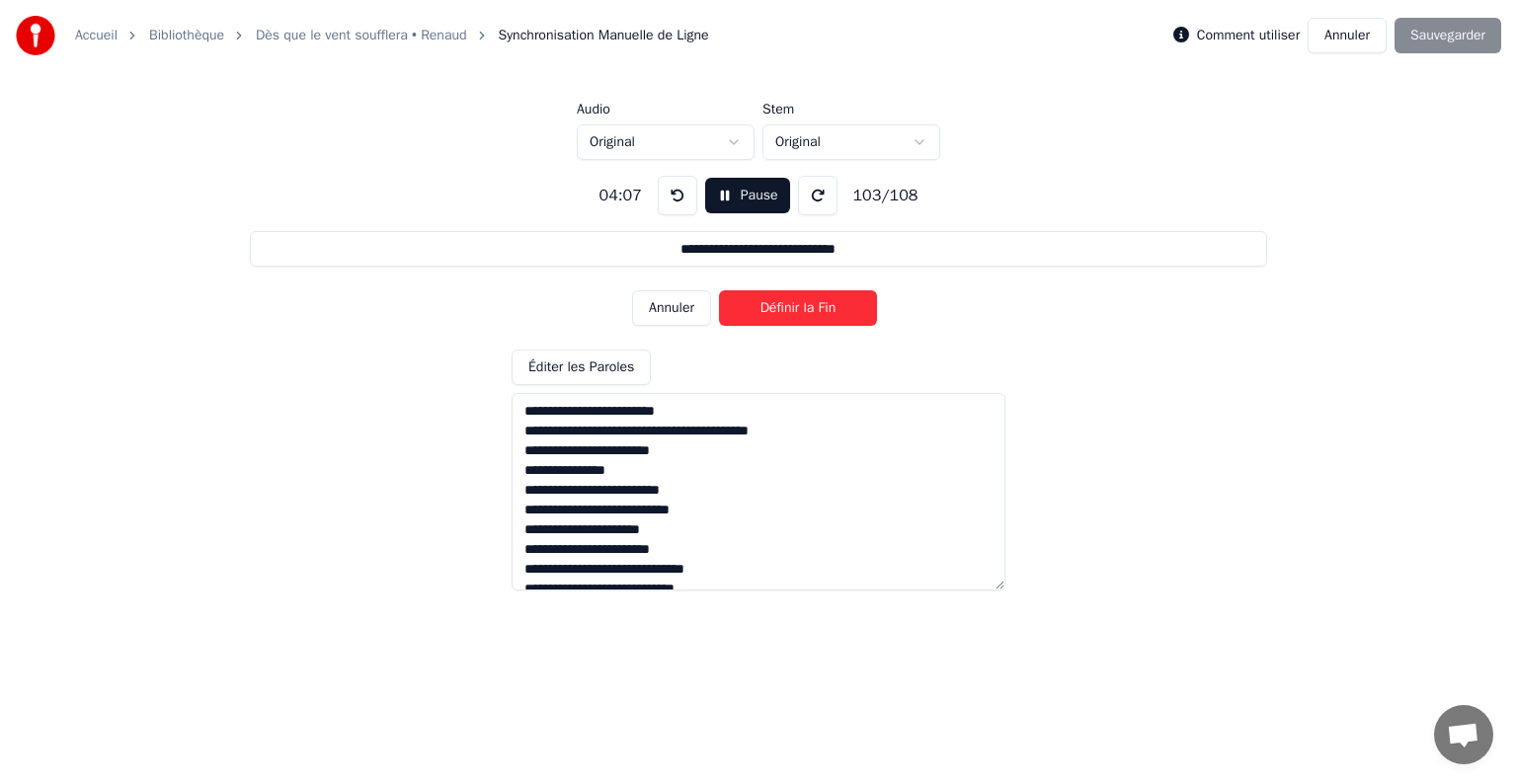 click on "Définir la Fin" at bounding box center [798, 308] 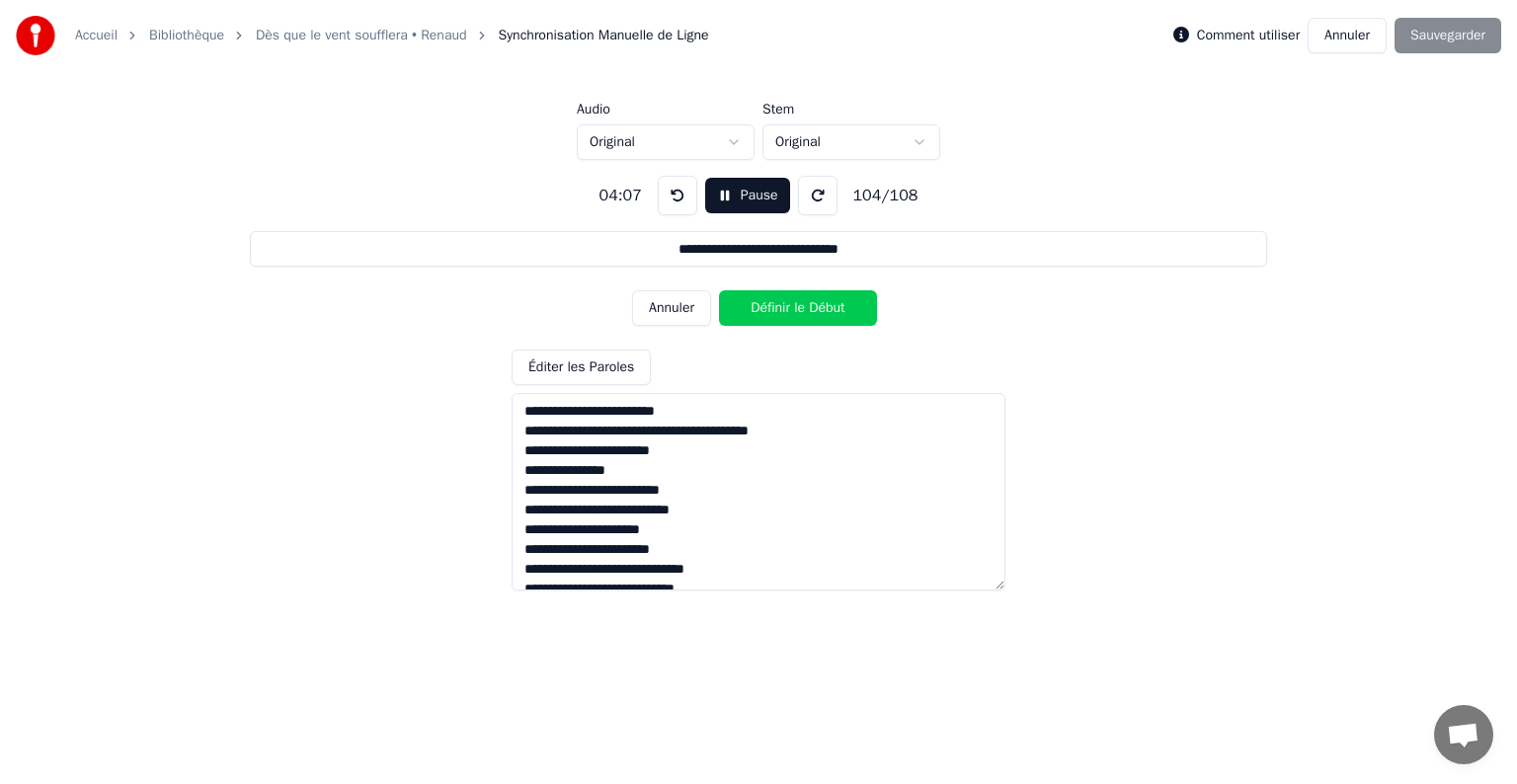 click on "Définir le Début" at bounding box center [798, 308] 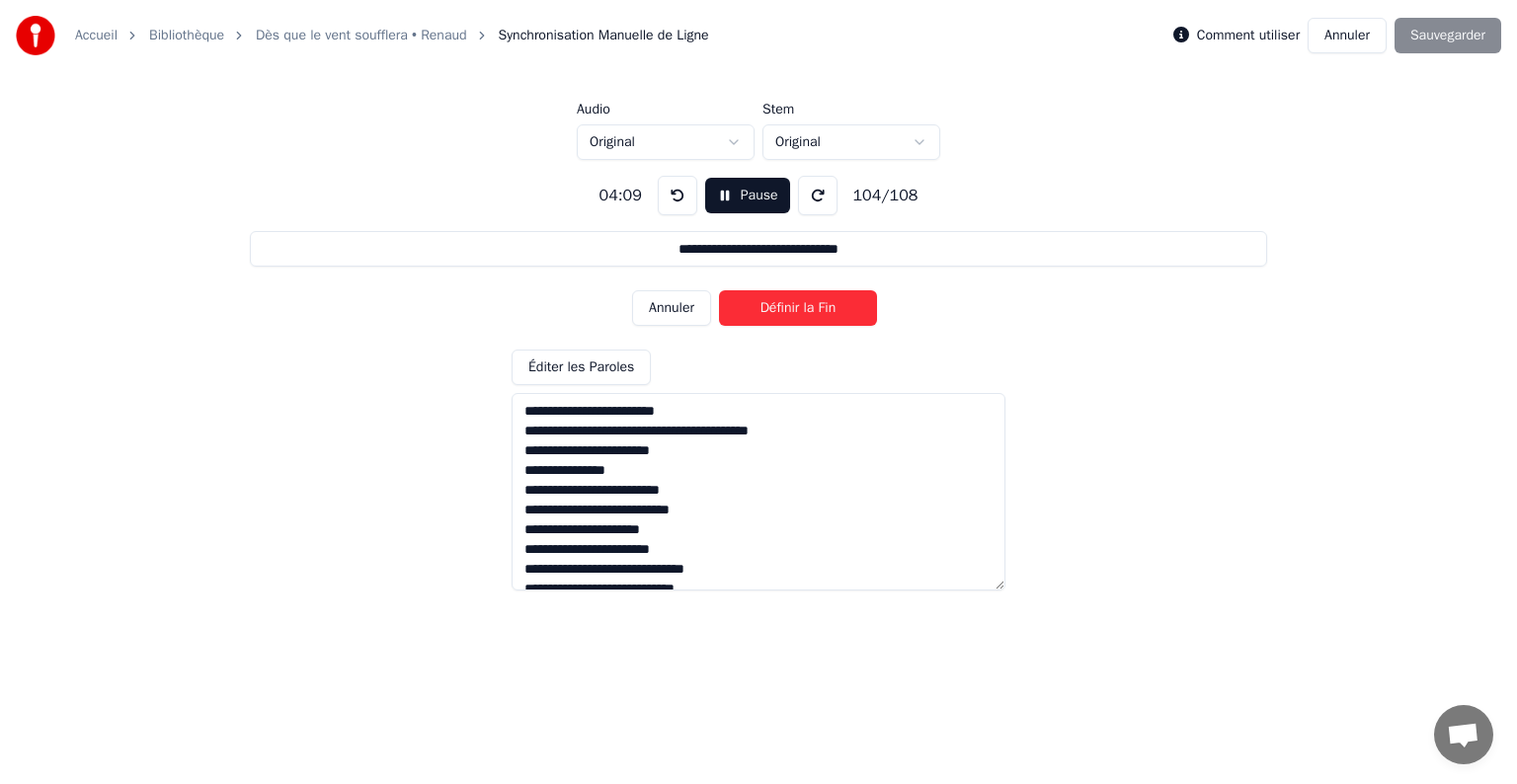 click on "Définir la Fin" at bounding box center [798, 308] 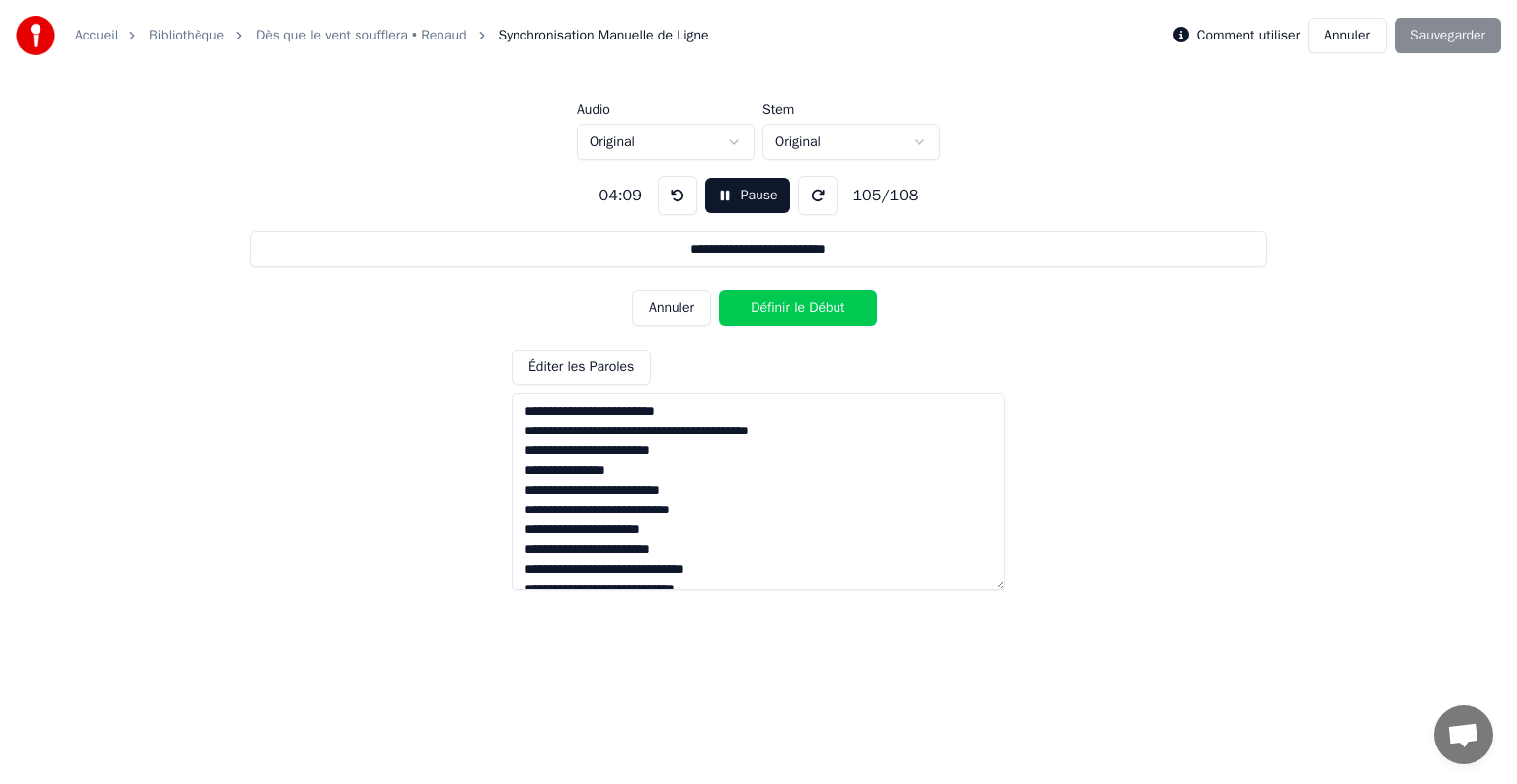 click on "Définir le Début" at bounding box center [798, 308] 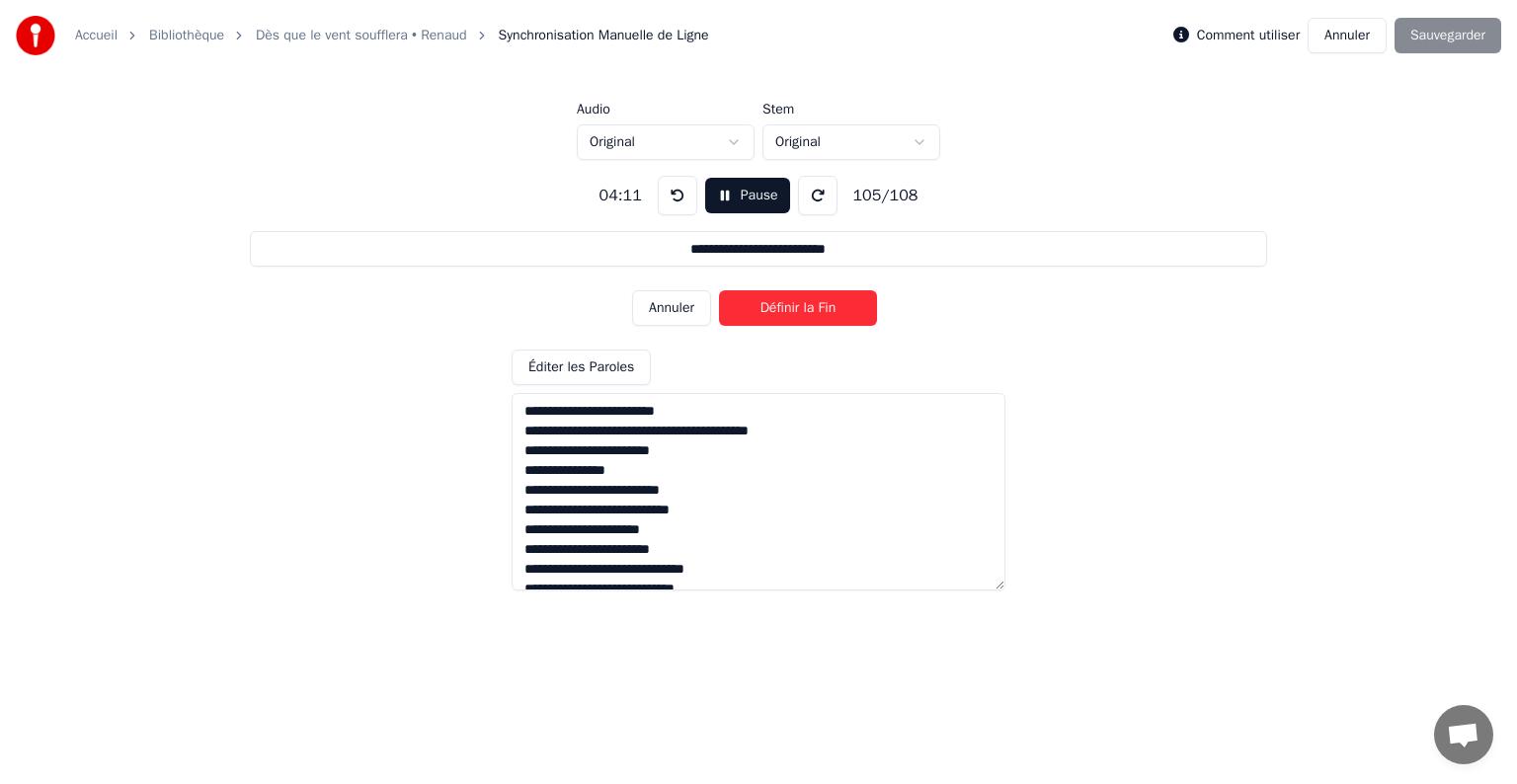 click on "Définir la Fin" at bounding box center [798, 308] 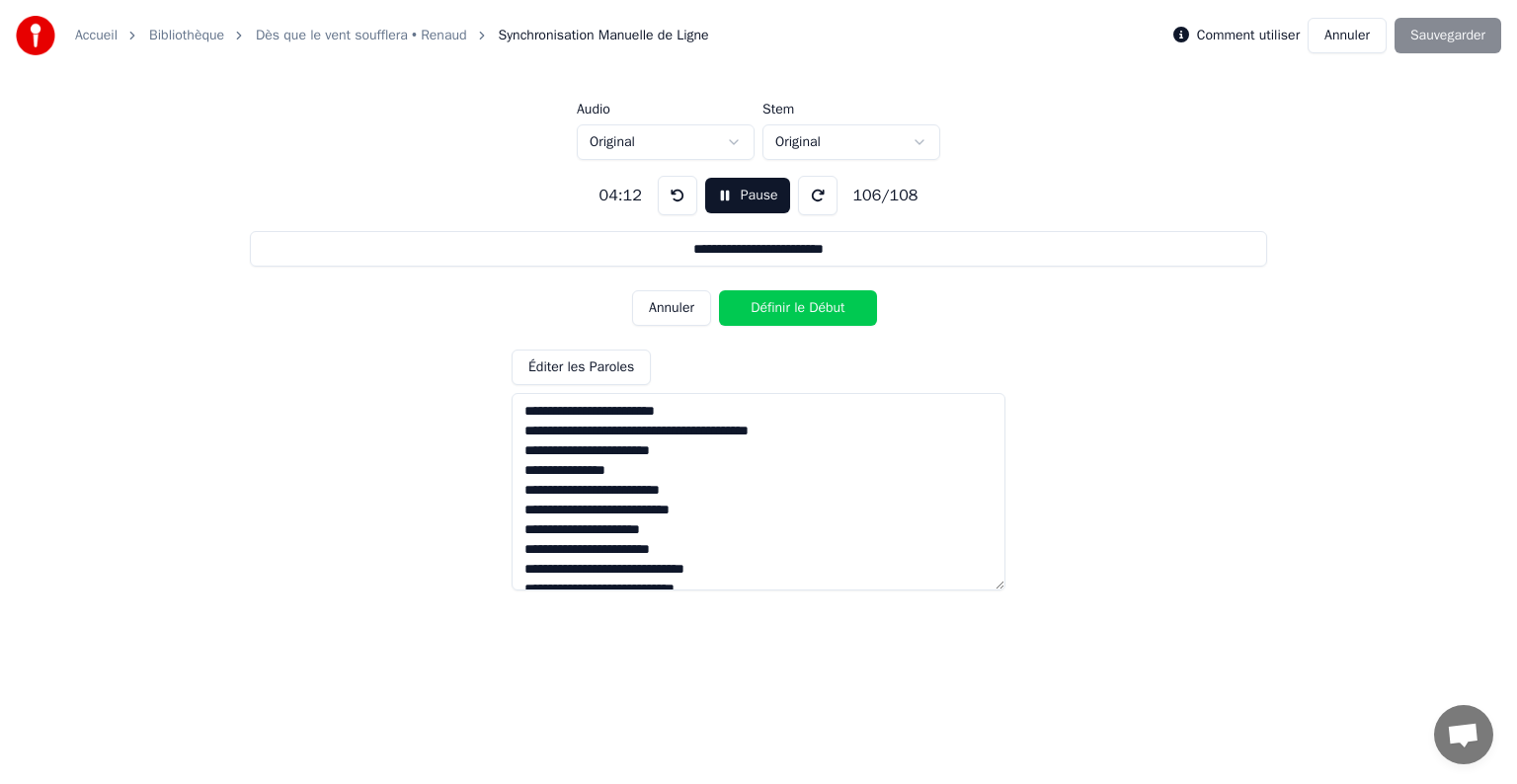 click on "Pause" at bounding box center [748, 196] 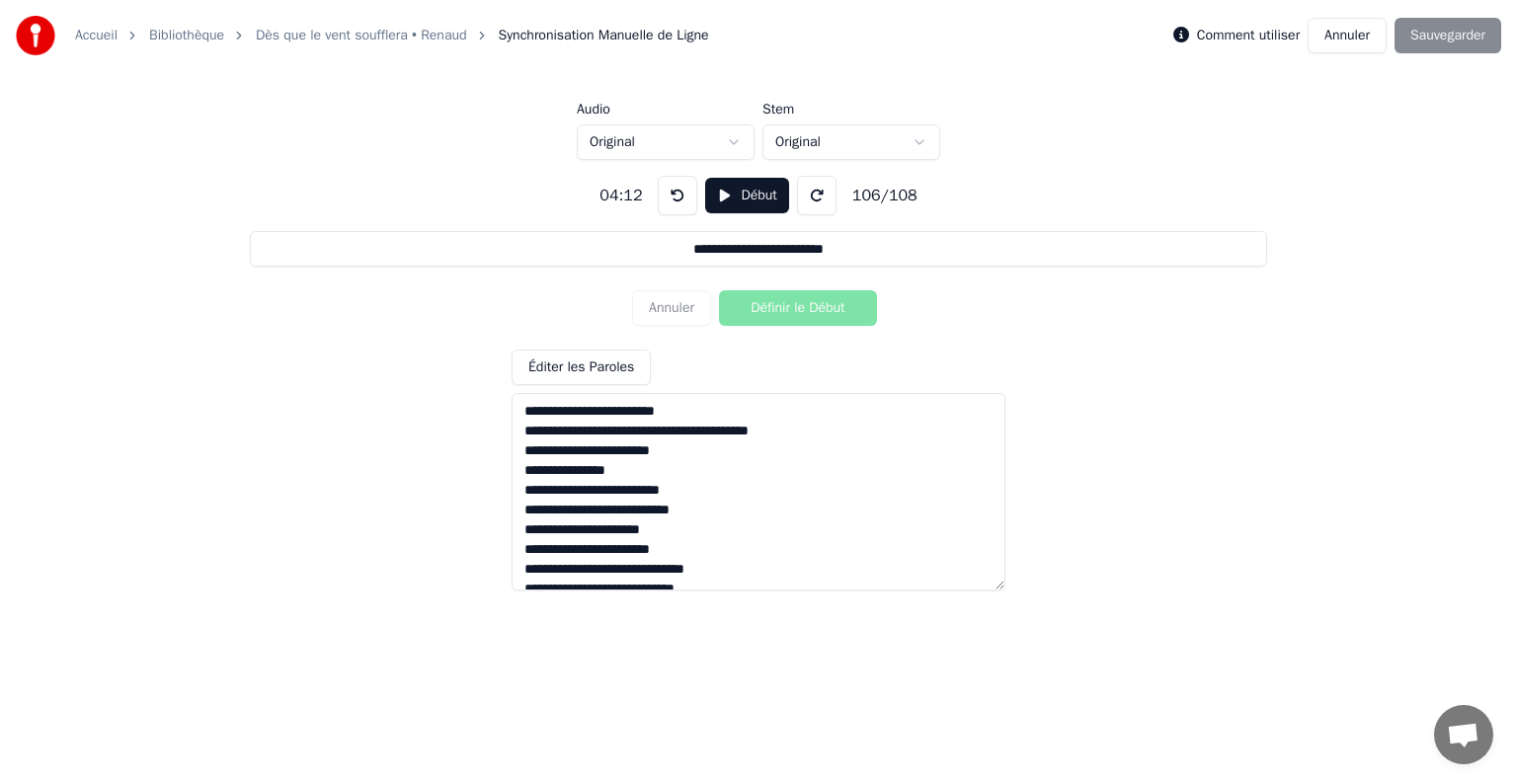 click on "Début" at bounding box center (747, 196) 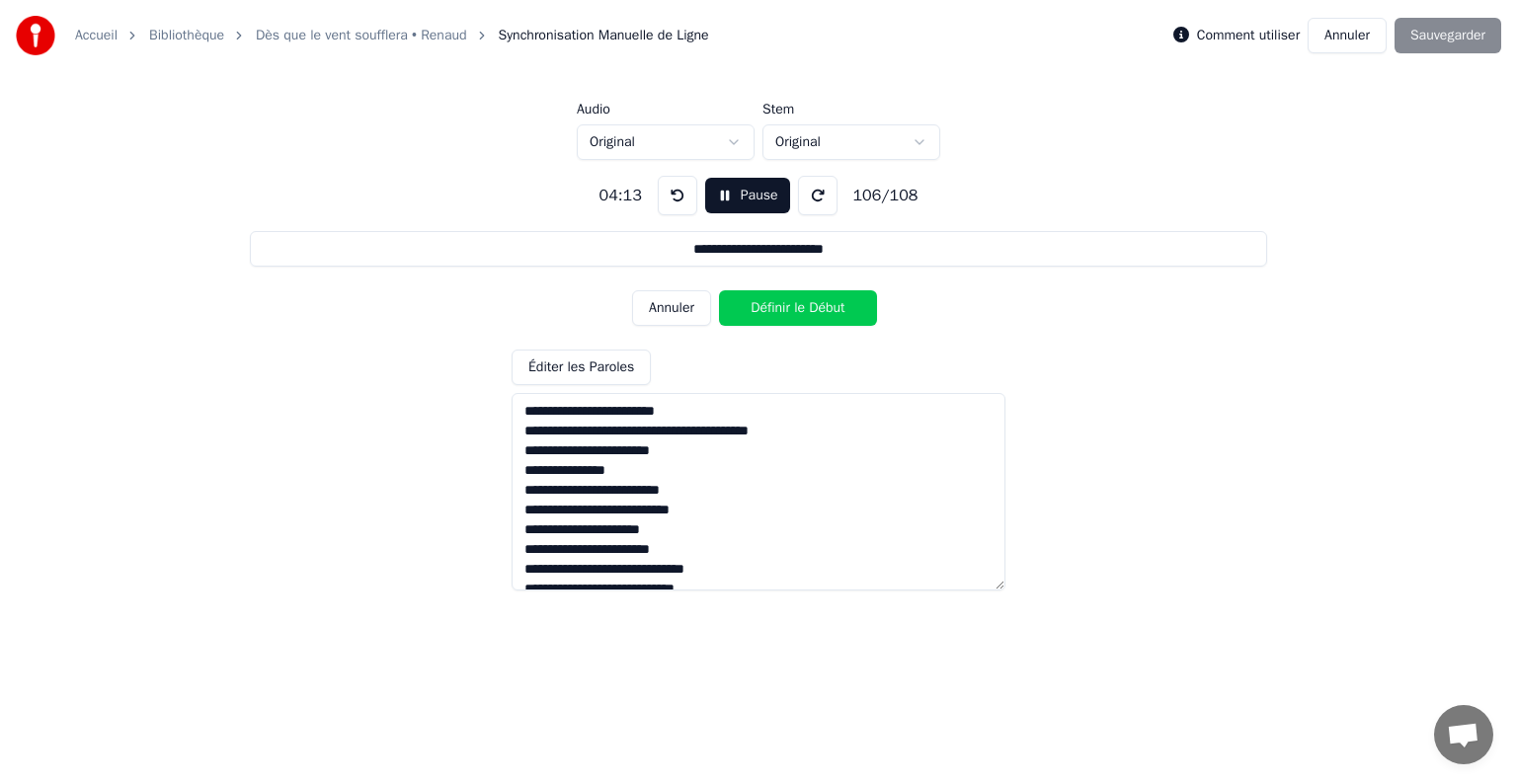 click on "Définir le Début" at bounding box center [798, 308] 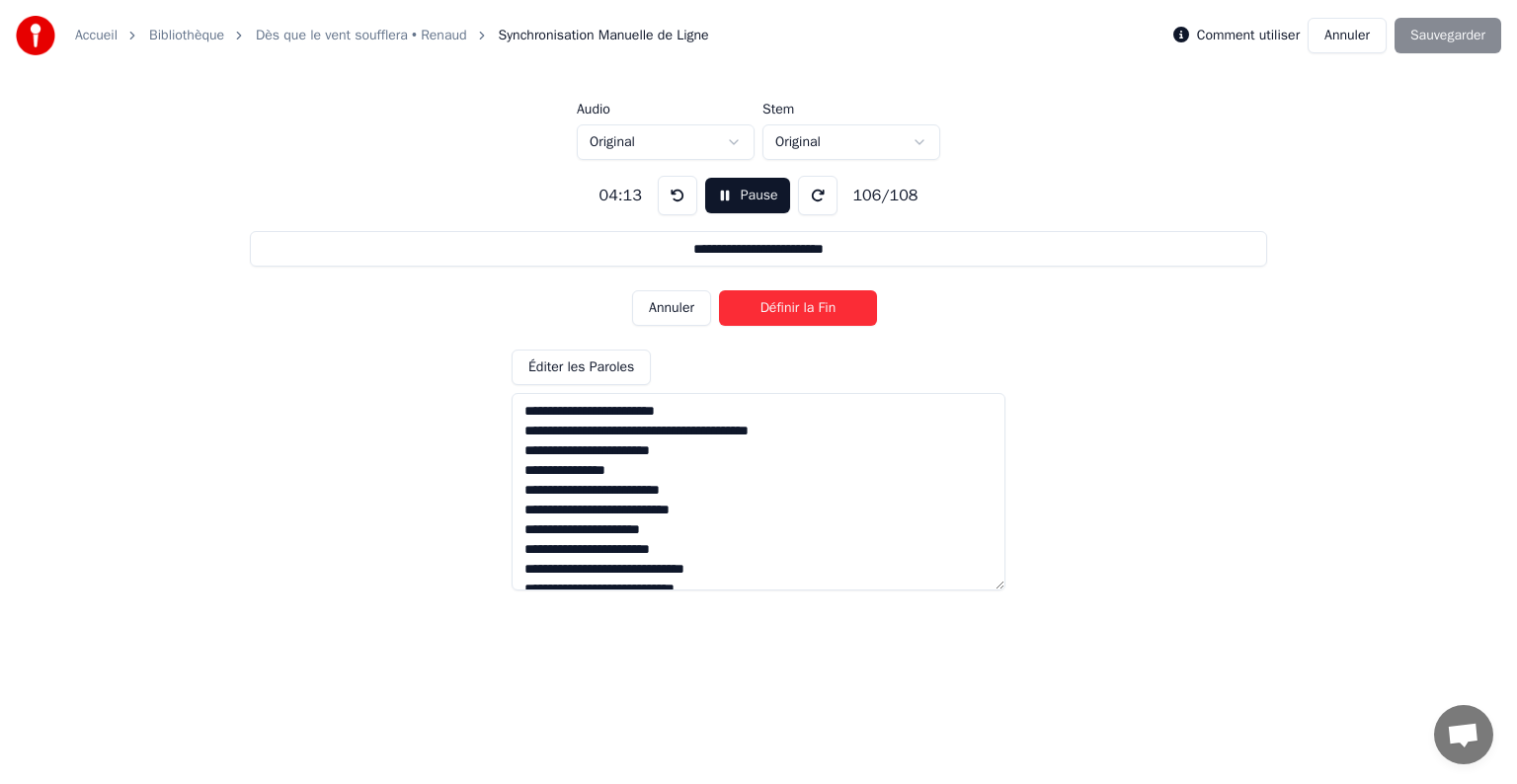 click on "Définir la Fin" at bounding box center (798, 308) 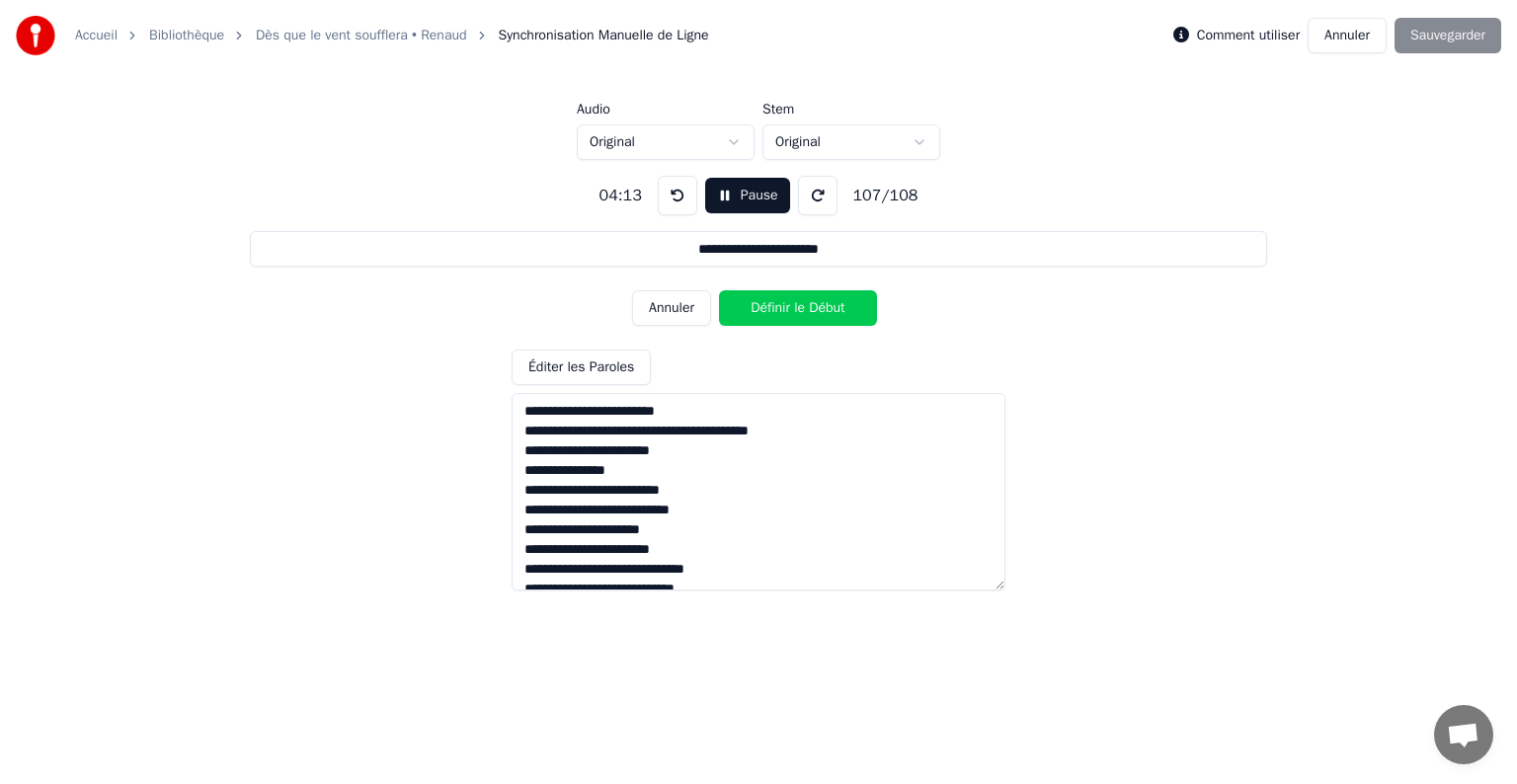 click on "Définir le Début" at bounding box center [798, 308] 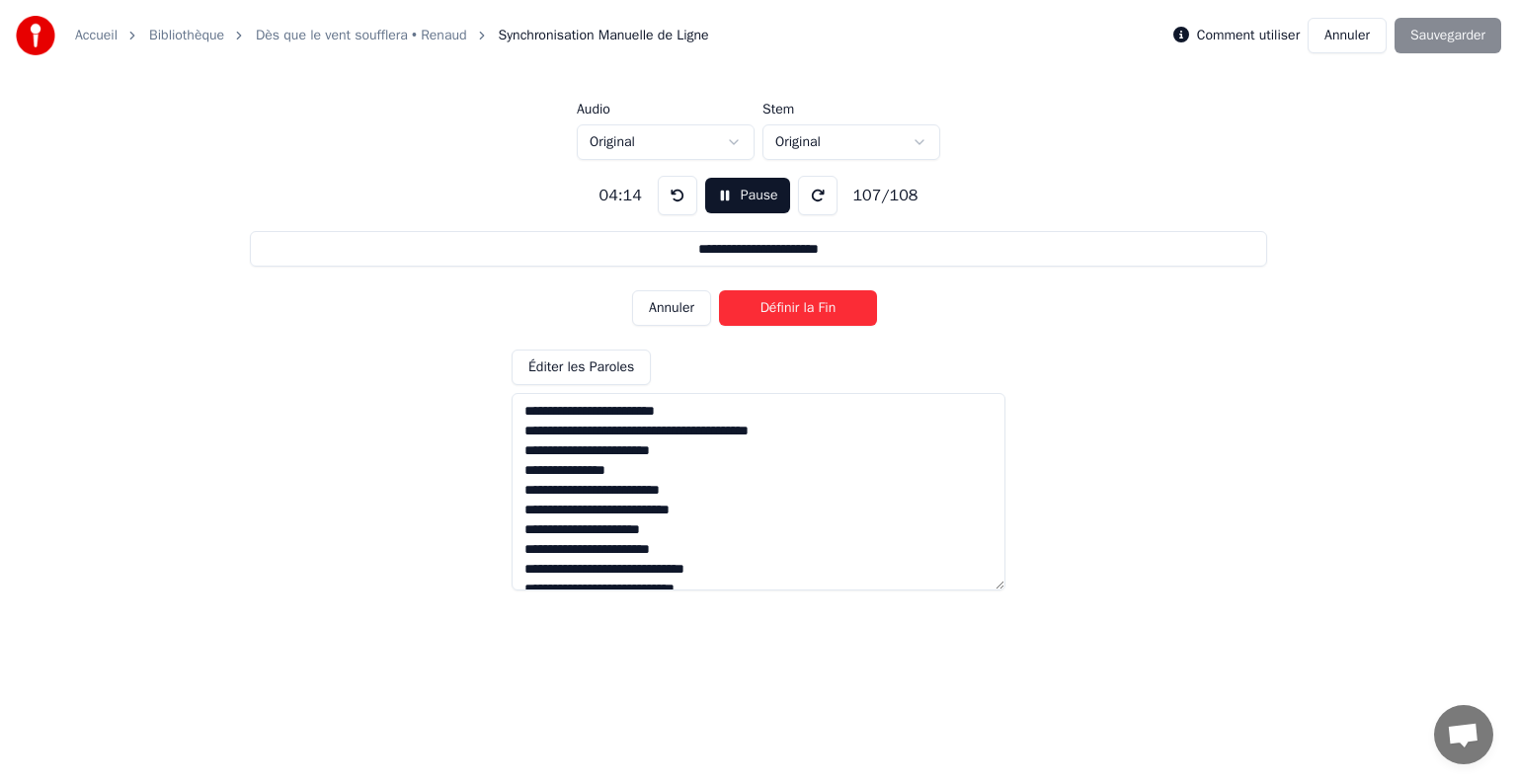 click on "Définir la Fin" at bounding box center (798, 308) 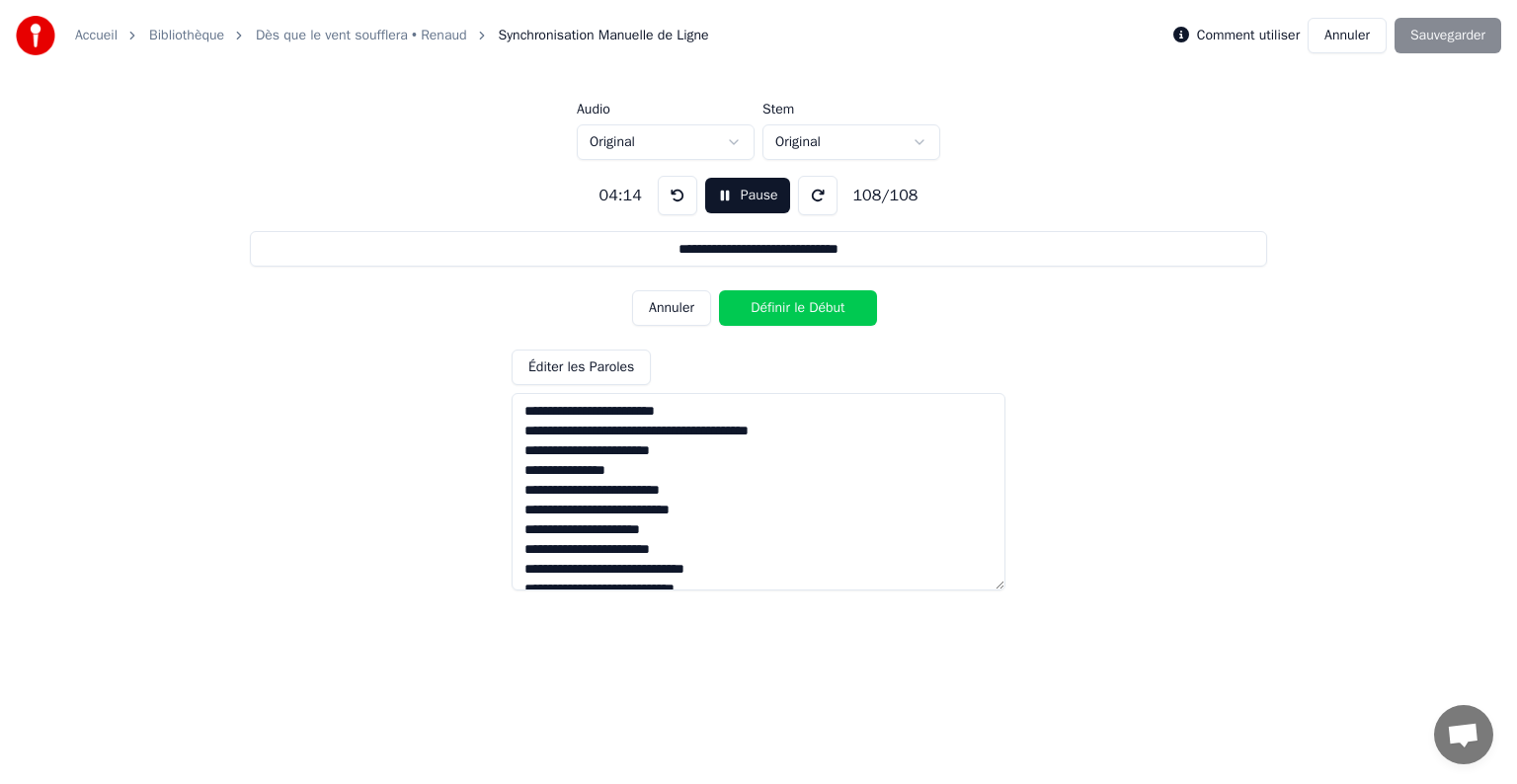 click on "Définir le Début" at bounding box center [798, 308] 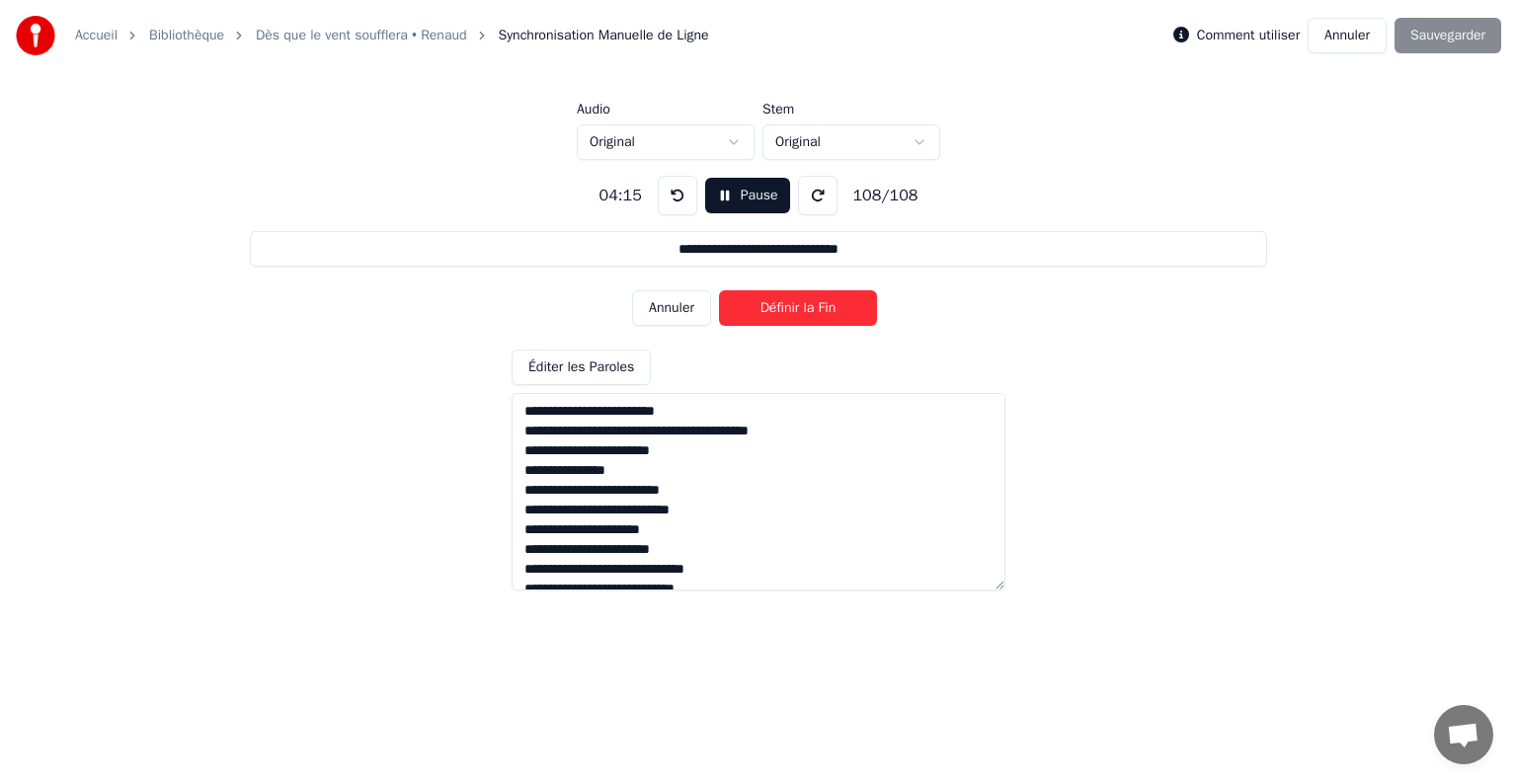 click on "Définir la Fin" at bounding box center [798, 308] 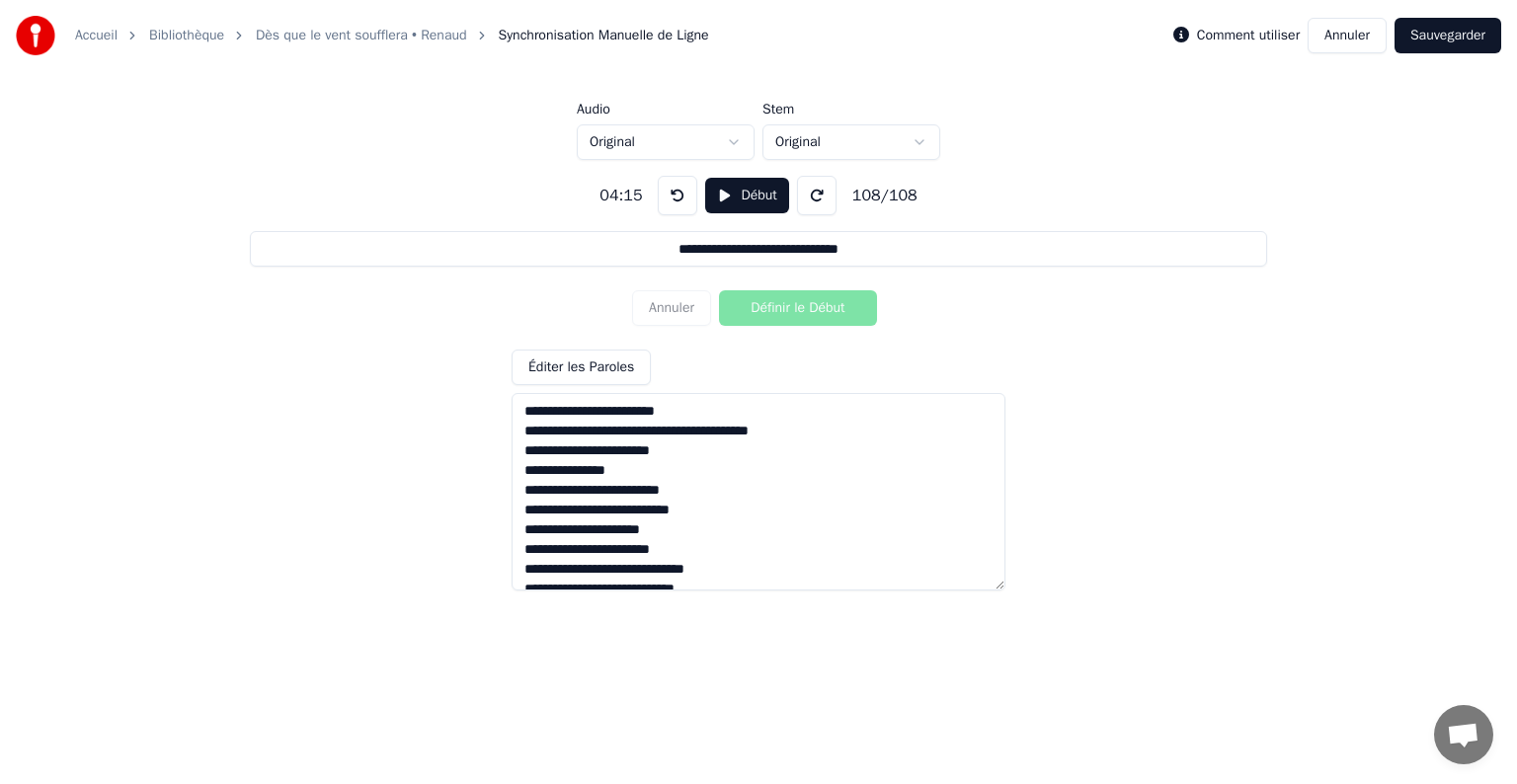 click on "Sauvegarder" at bounding box center (1448, 36) 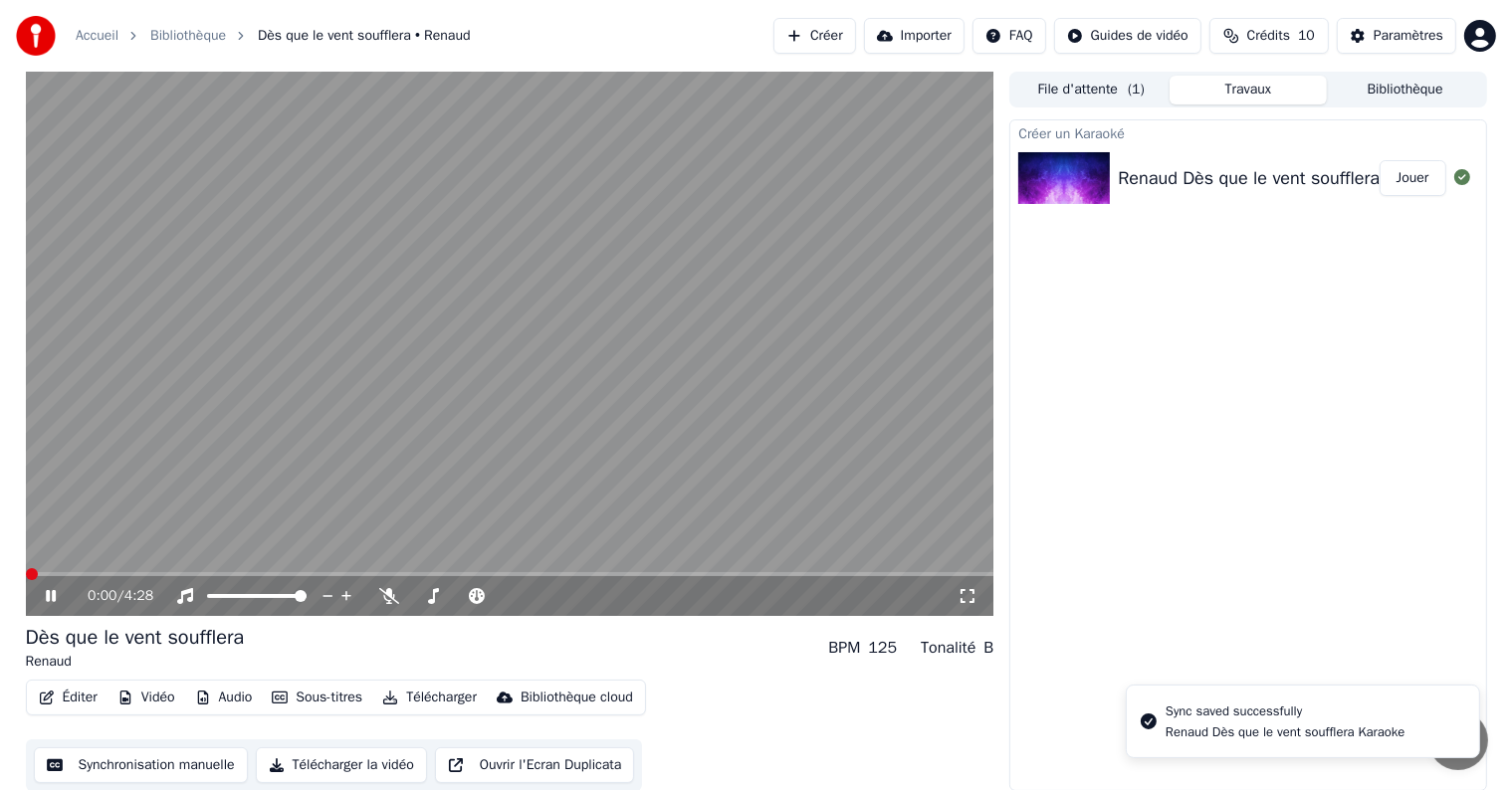 click 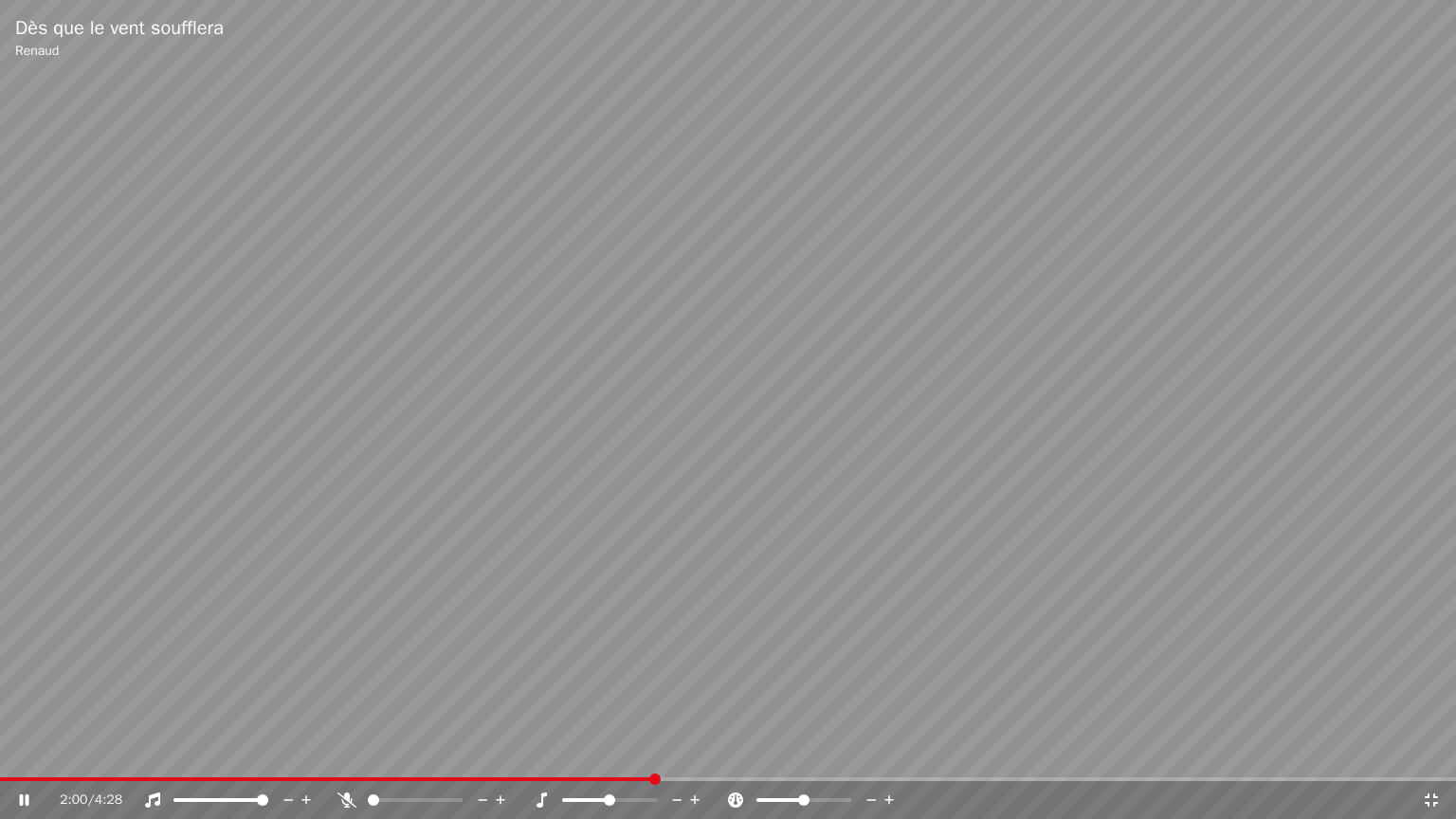 click at bounding box center (728, 410) 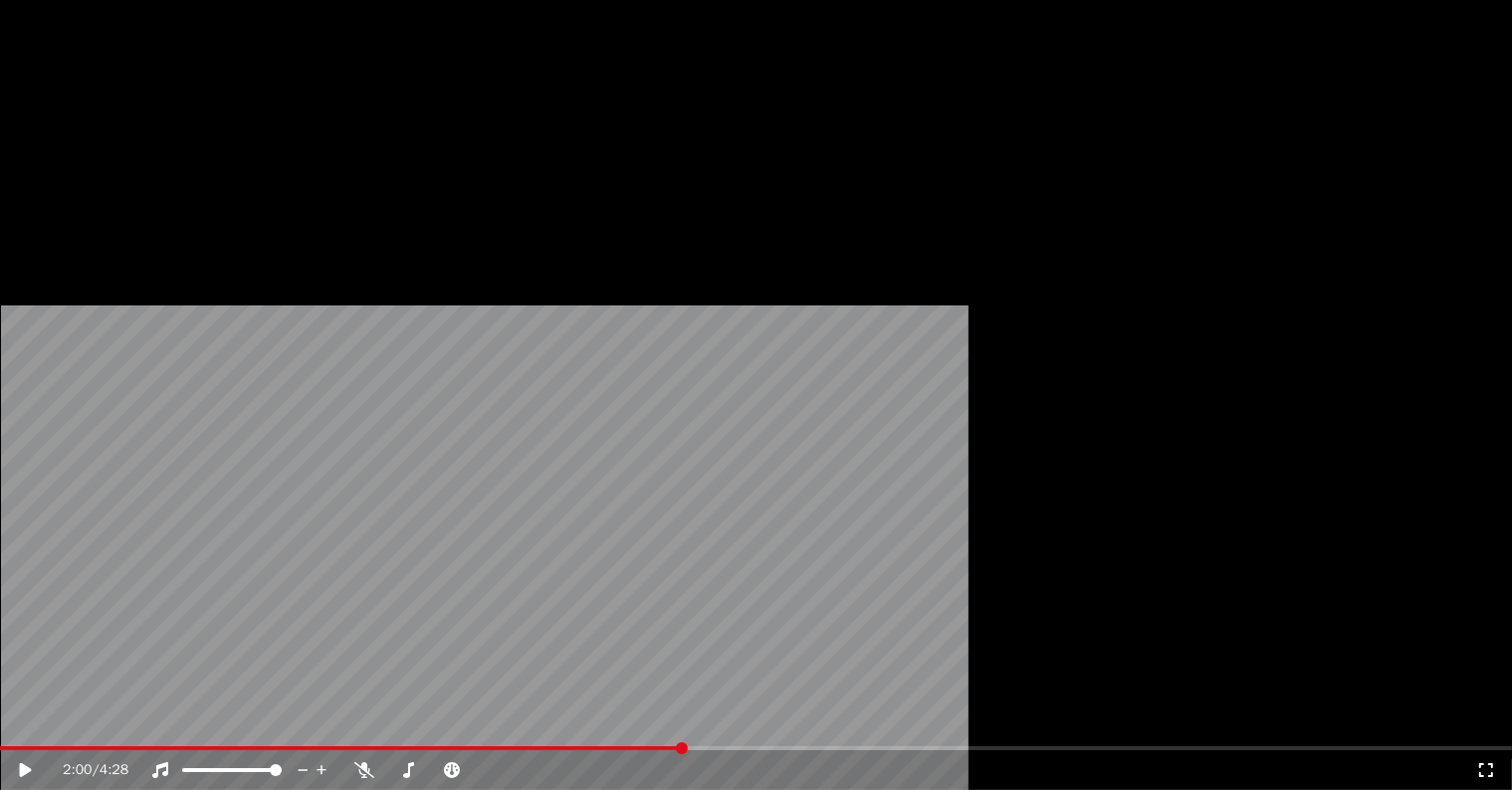 scroll, scrollTop: 1, scrollLeft: 0, axis: vertical 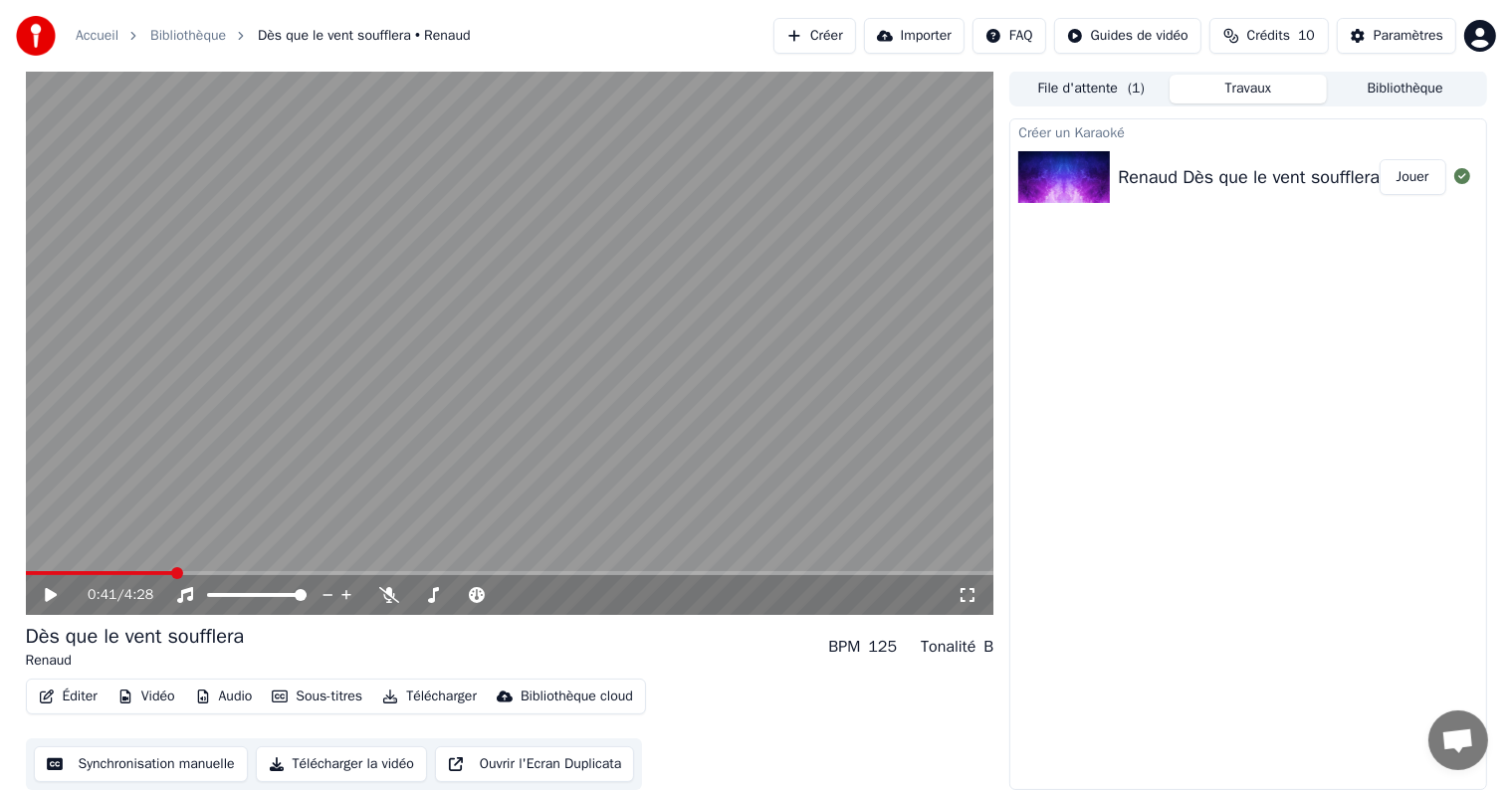 click at bounding box center (100, 573) 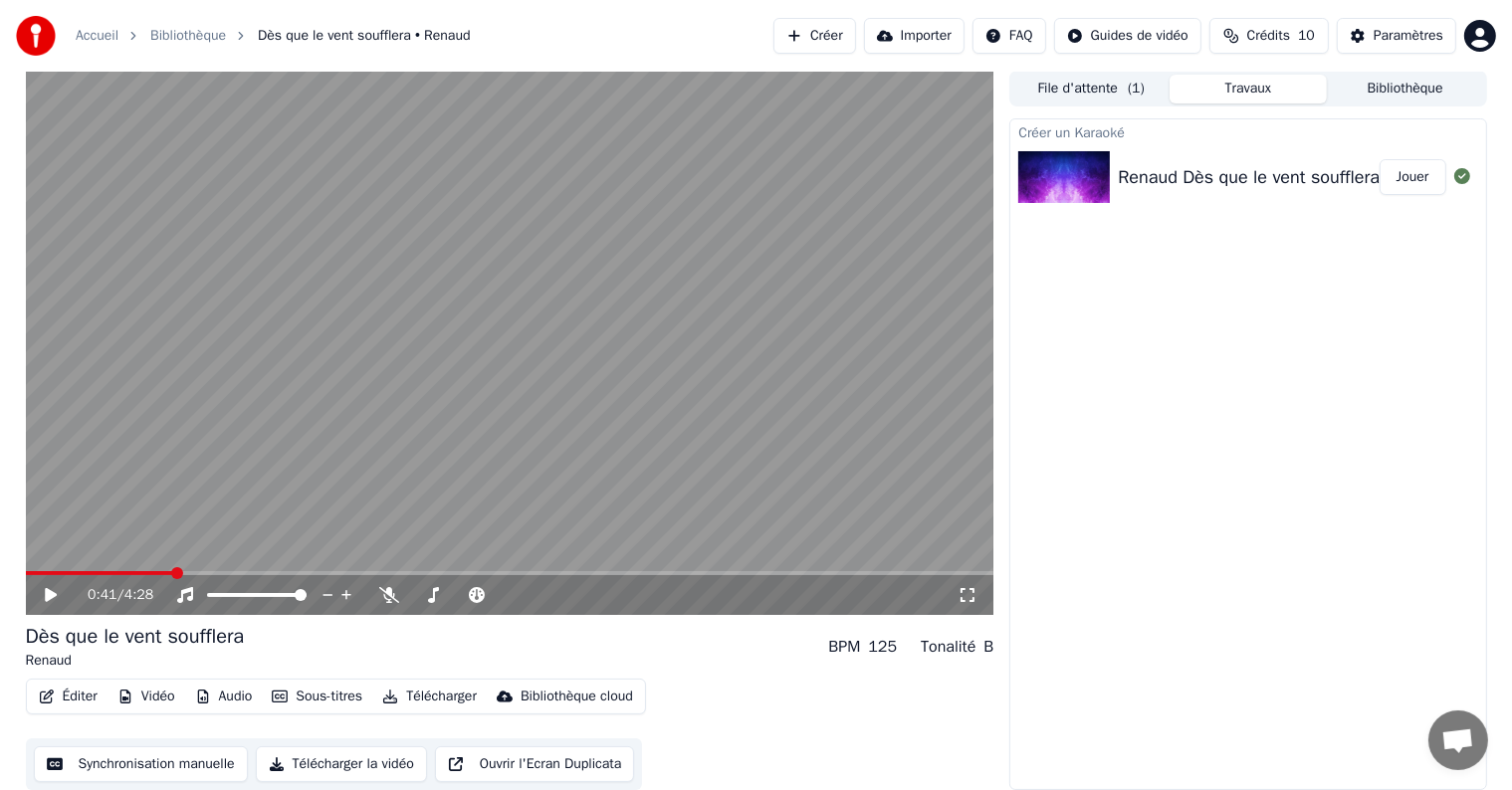 click at bounding box center [100, 573] 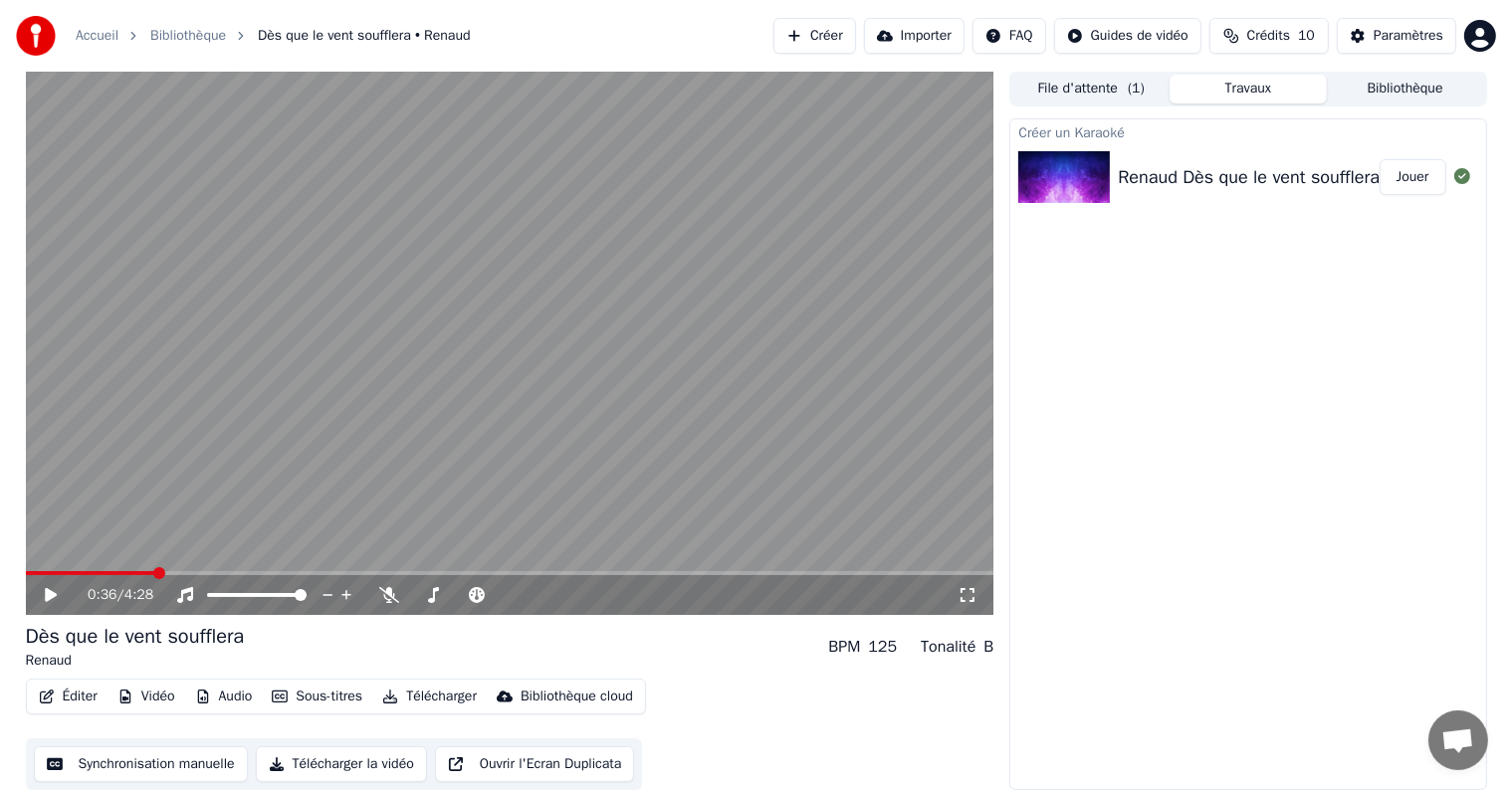 click 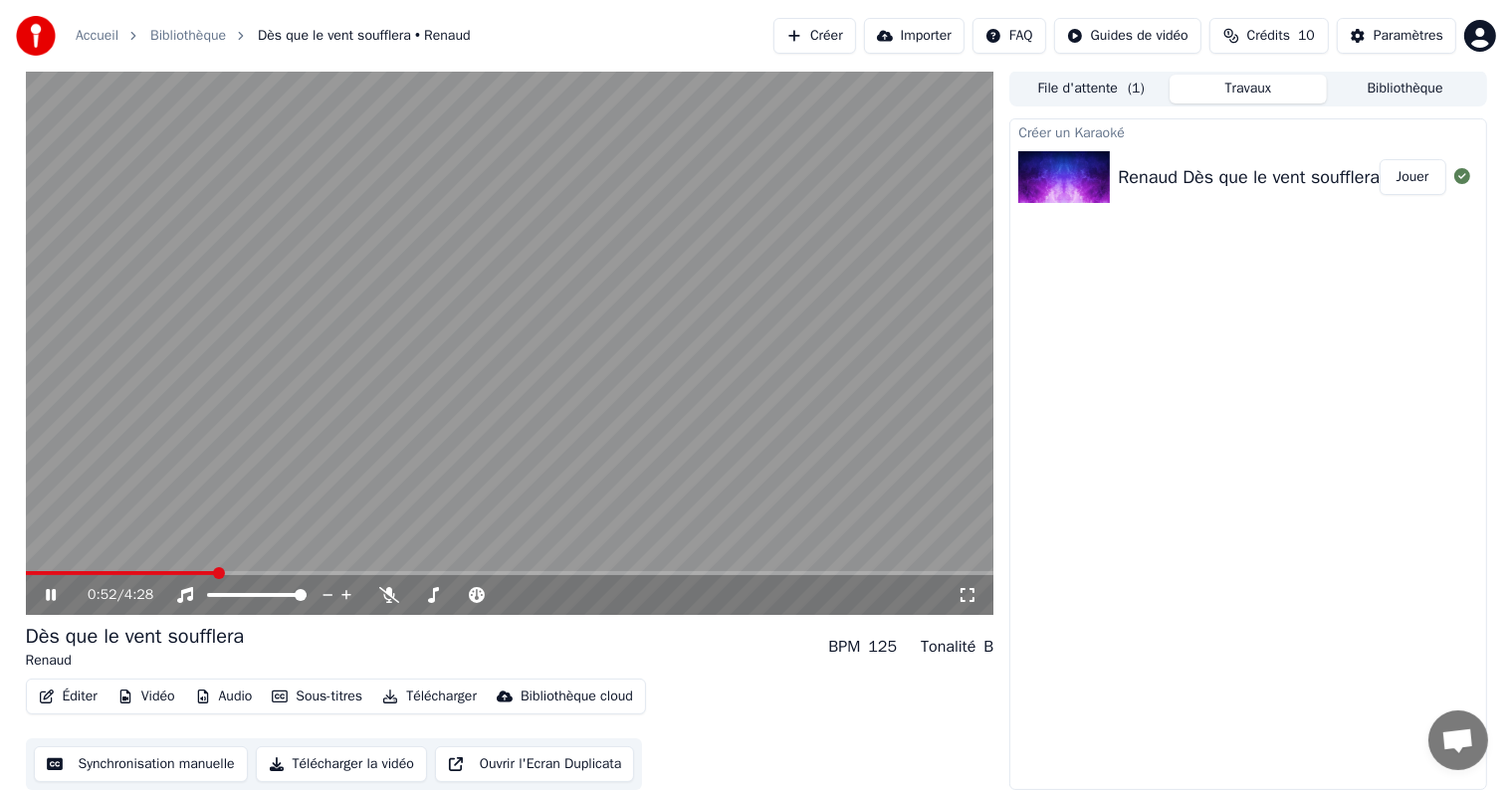 click at bounding box center [510, 342] 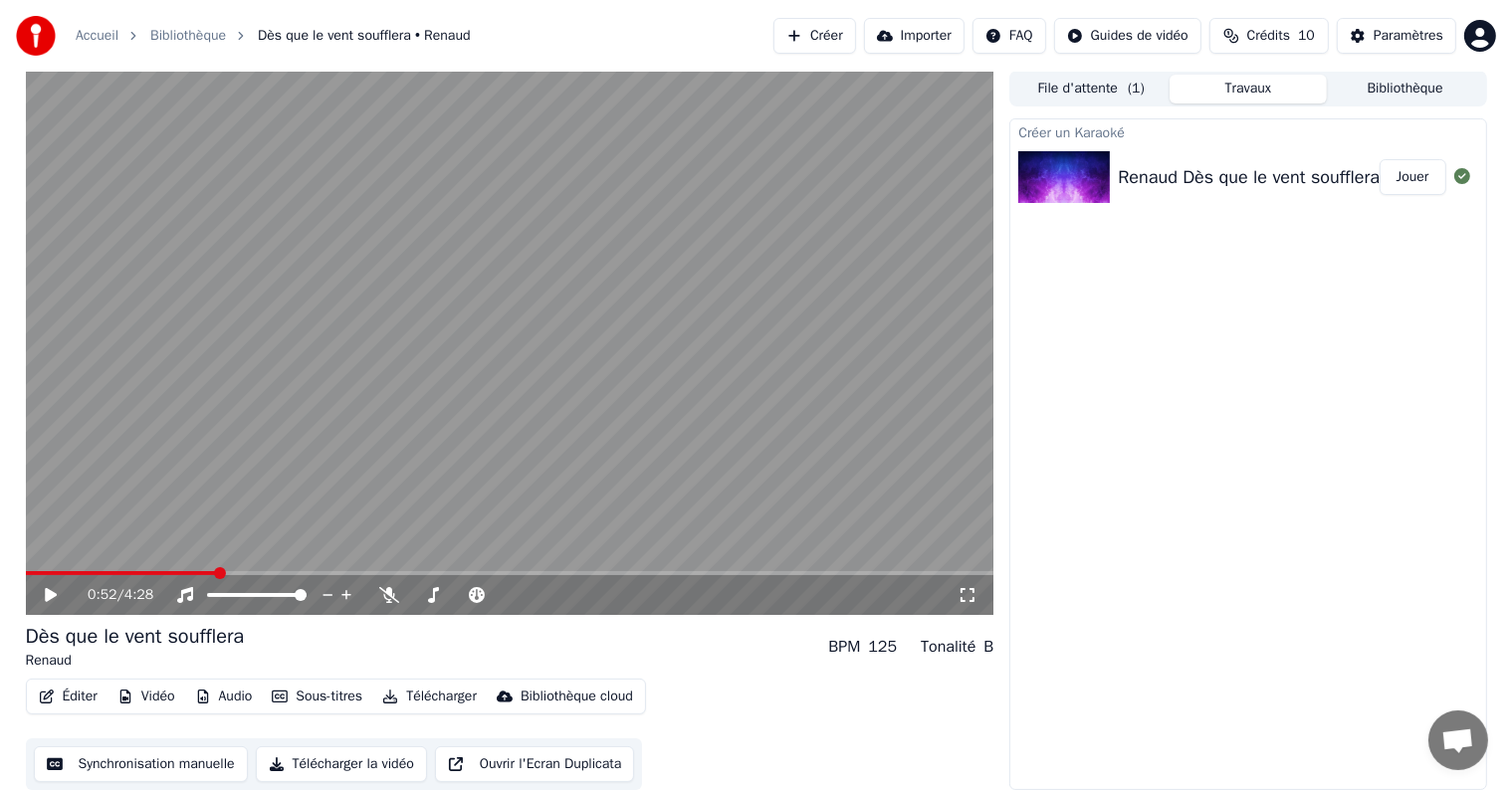 click on "Synchronisation manuelle" at bounding box center (140, 764) 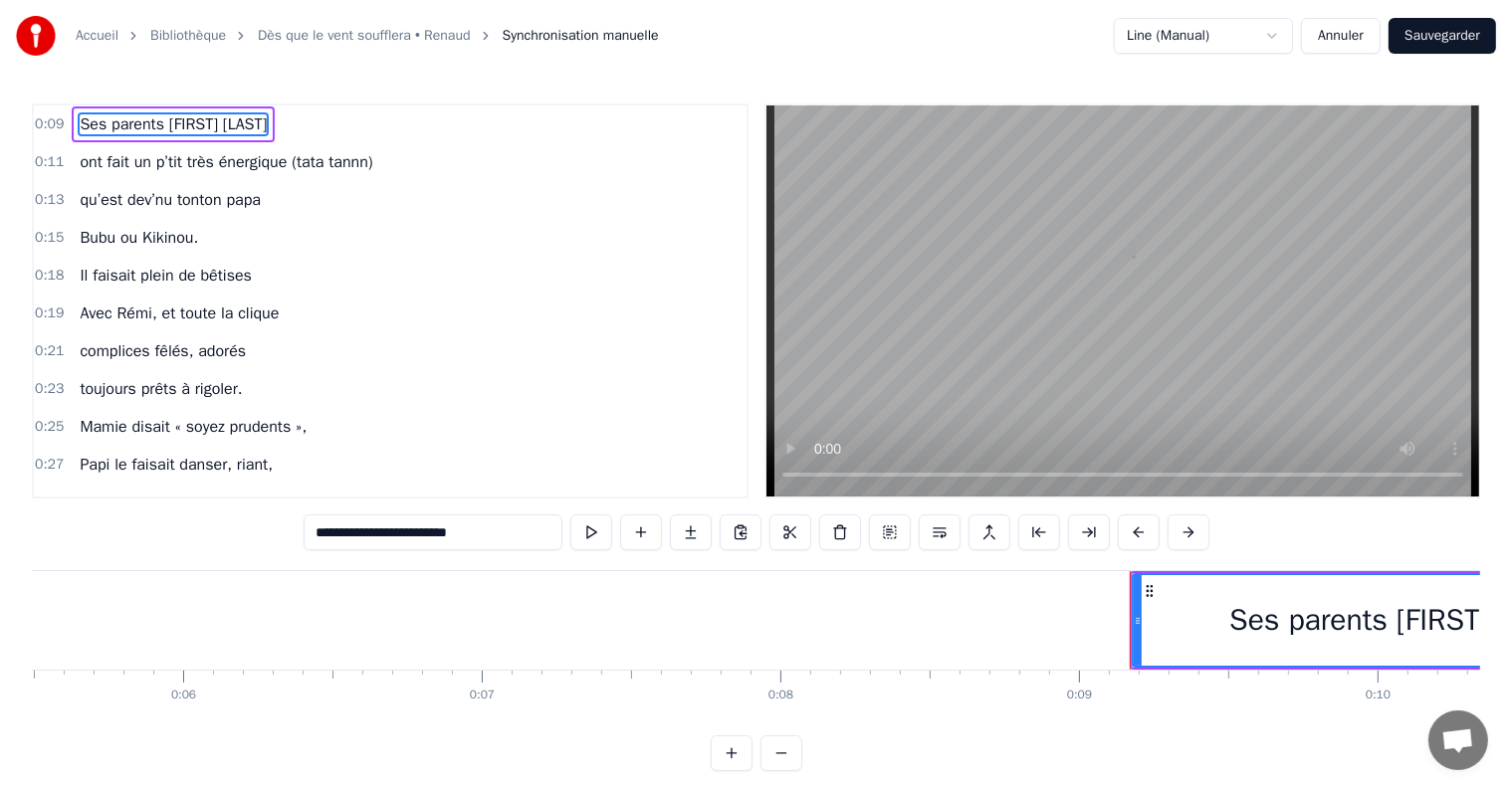 scroll, scrollTop: 0, scrollLeft: 2638, axis: horizontal 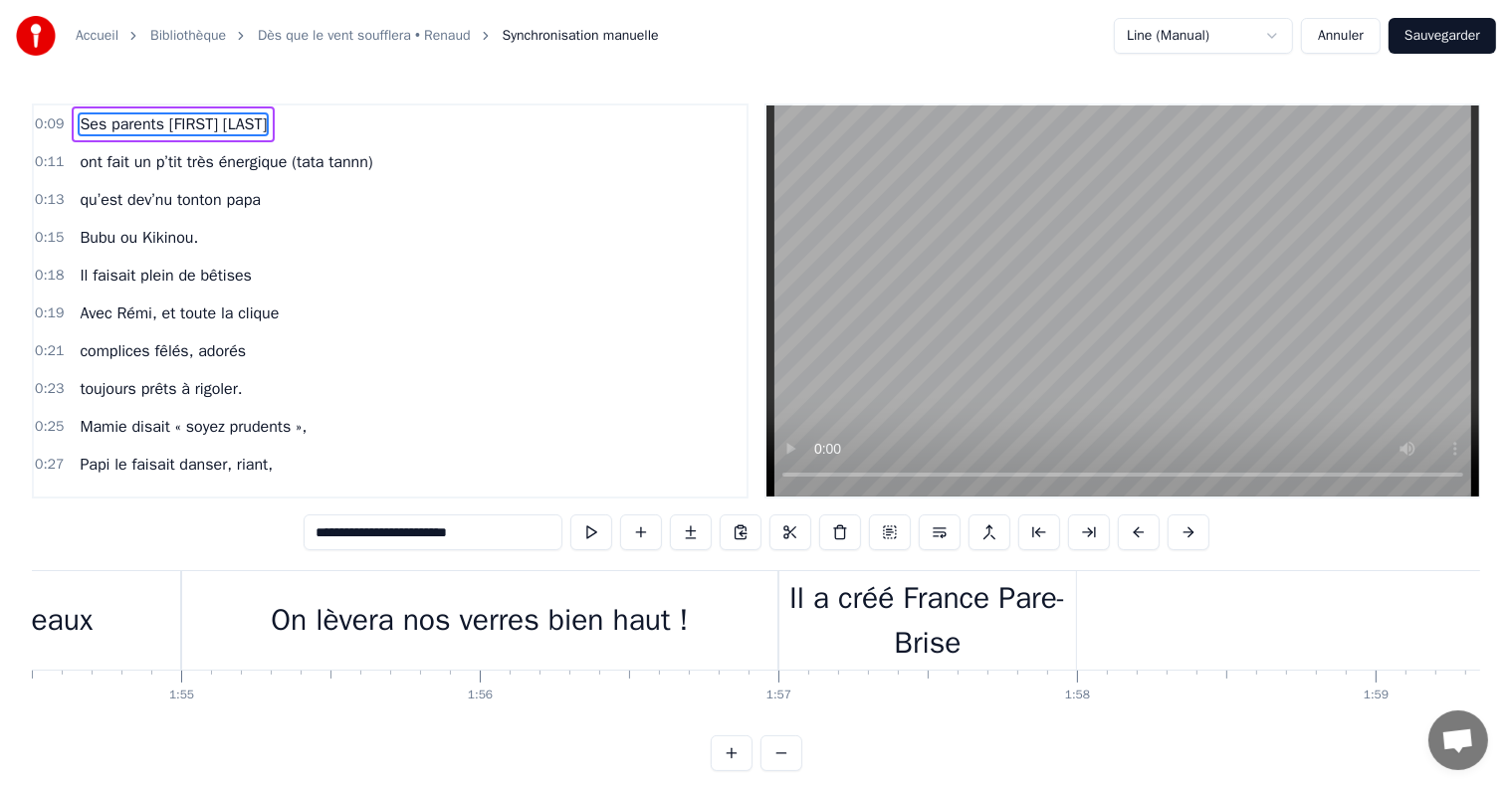 click on "On lèvera nos verres bien haut !" at bounding box center (480, 620) 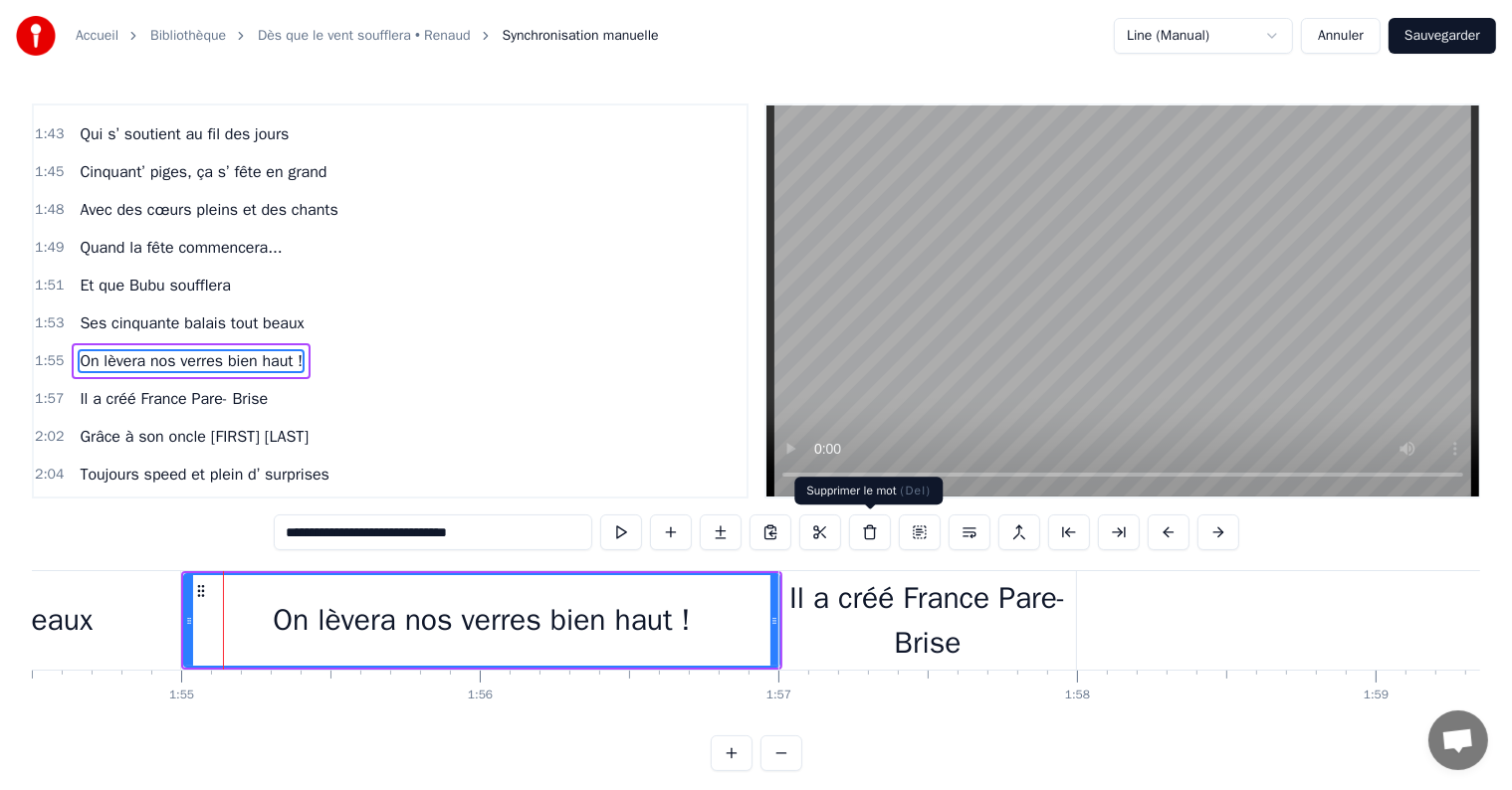 scroll, scrollTop: 1543, scrollLeft: 0, axis: vertical 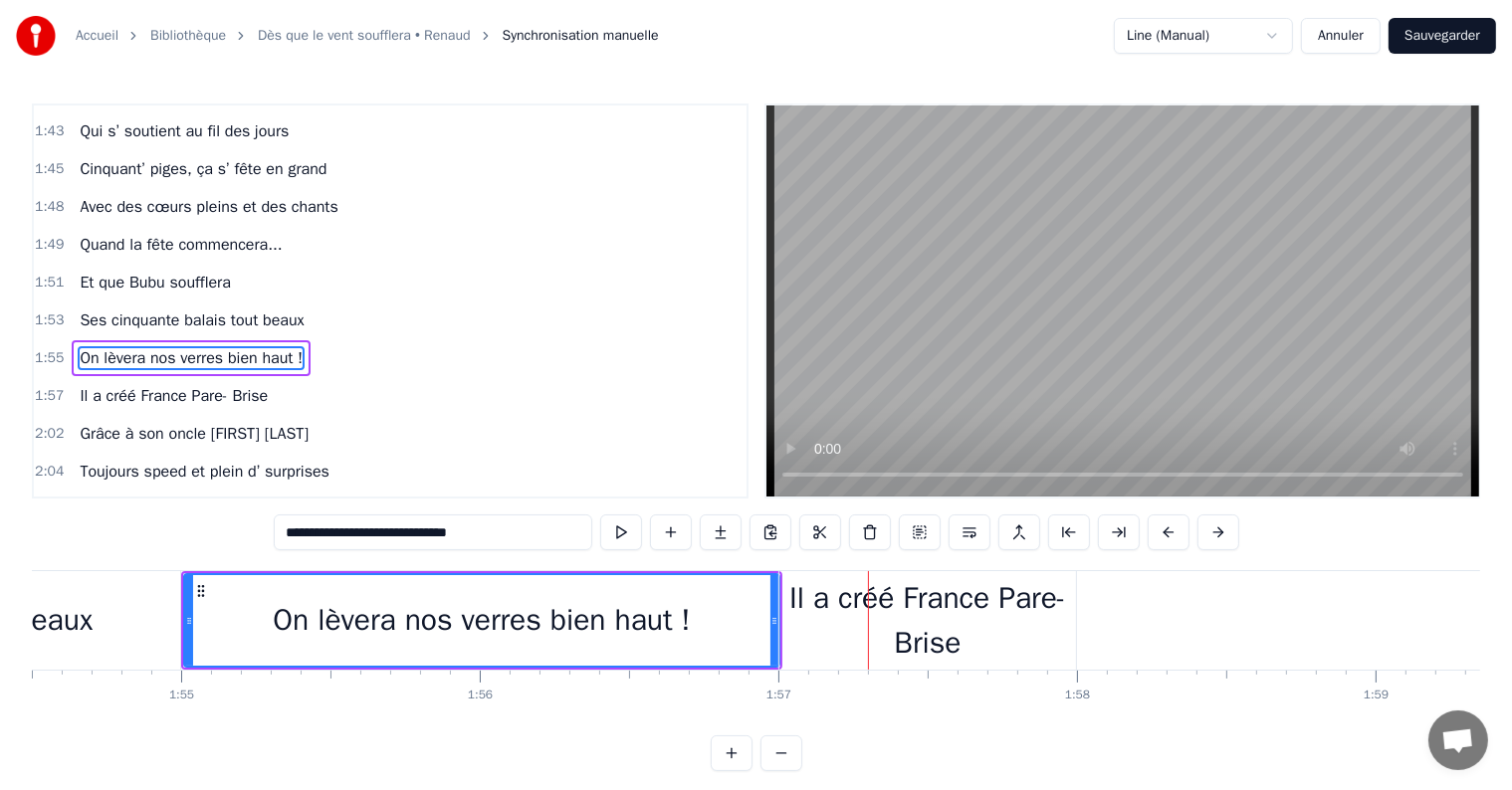 click on "Il a créé France Pare- Brise" at bounding box center [928, 621] 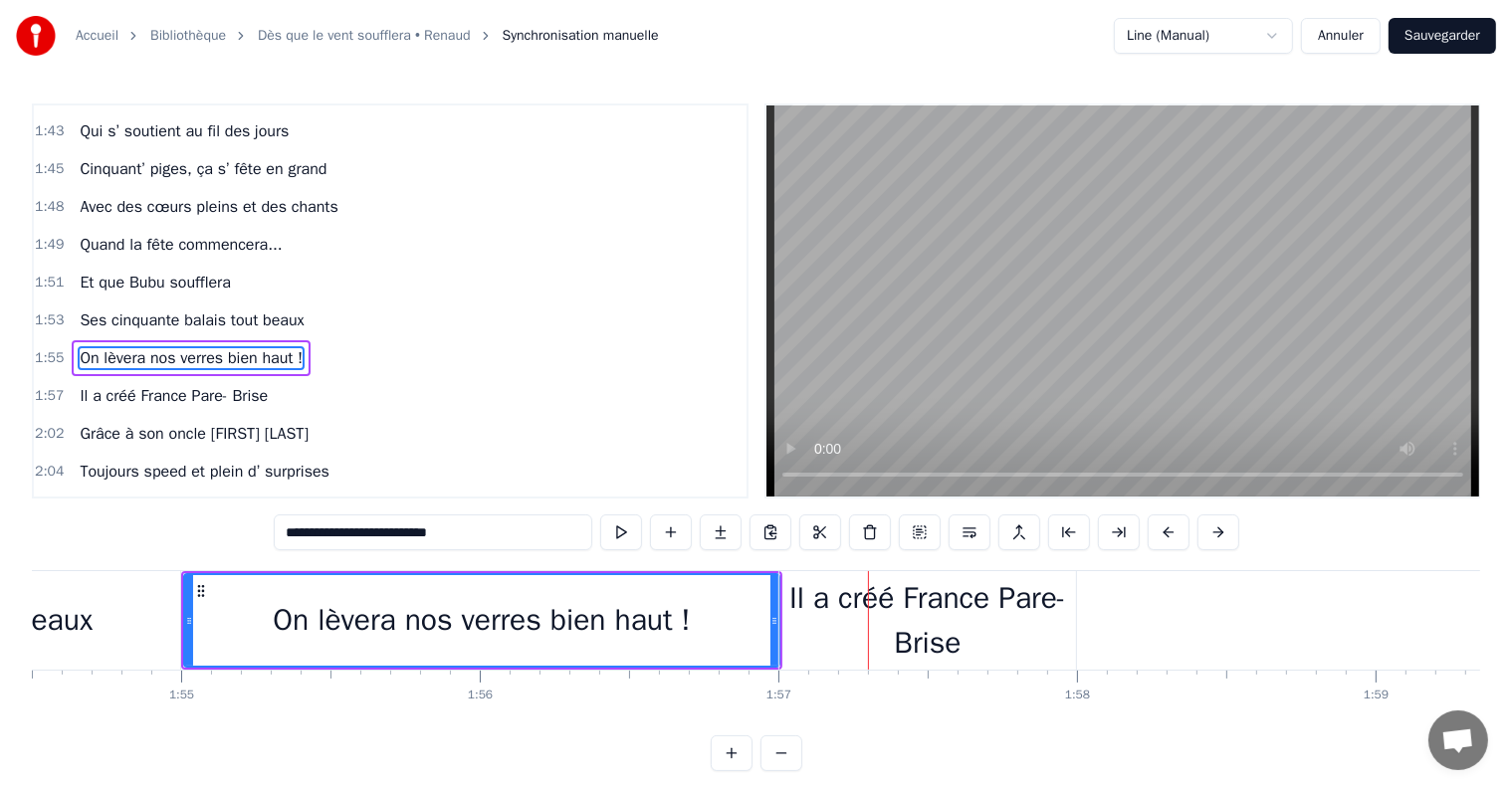 scroll, scrollTop: 1580, scrollLeft: 0, axis: vertical 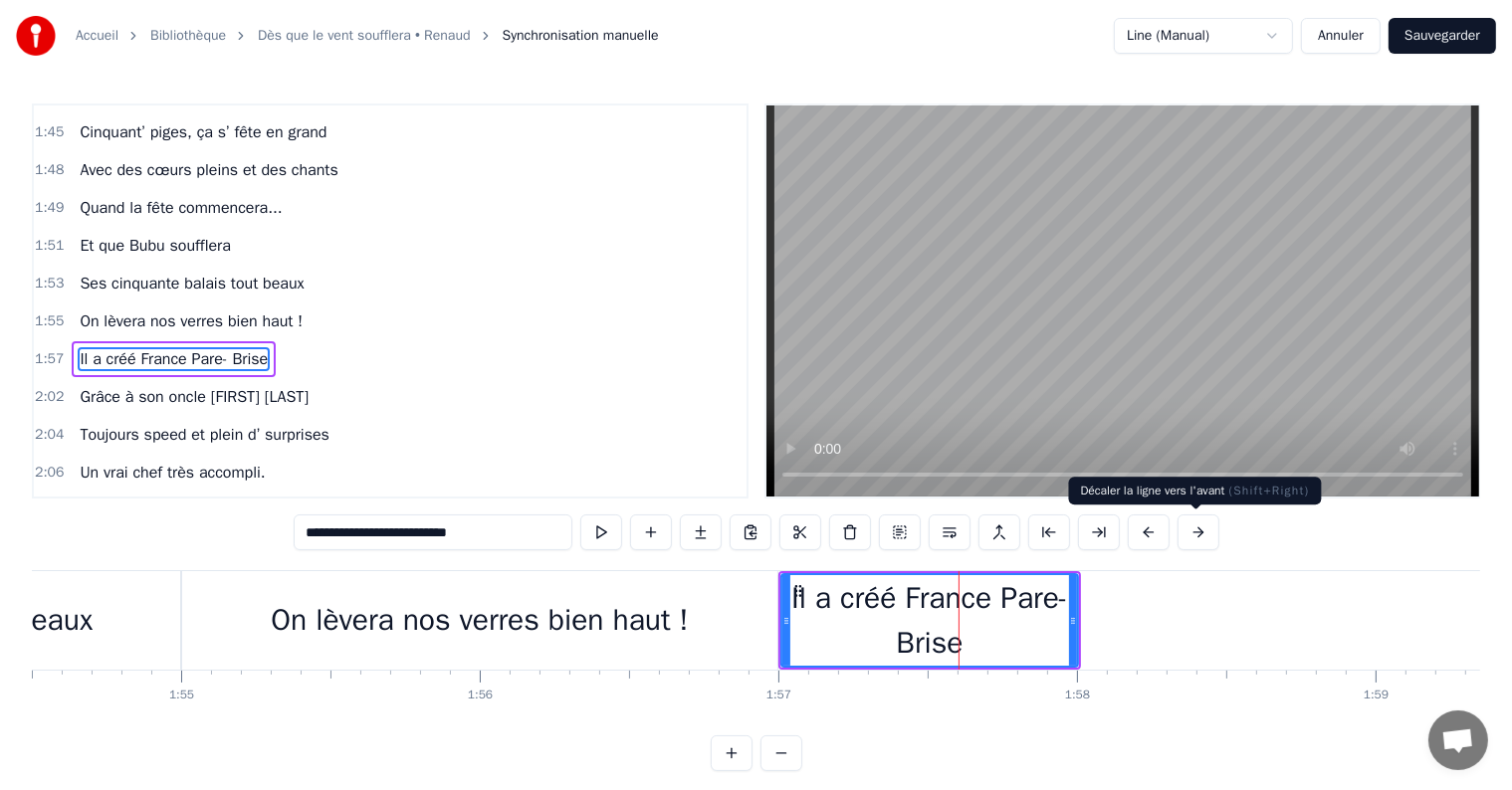 click at bounding box center [1198, 532] 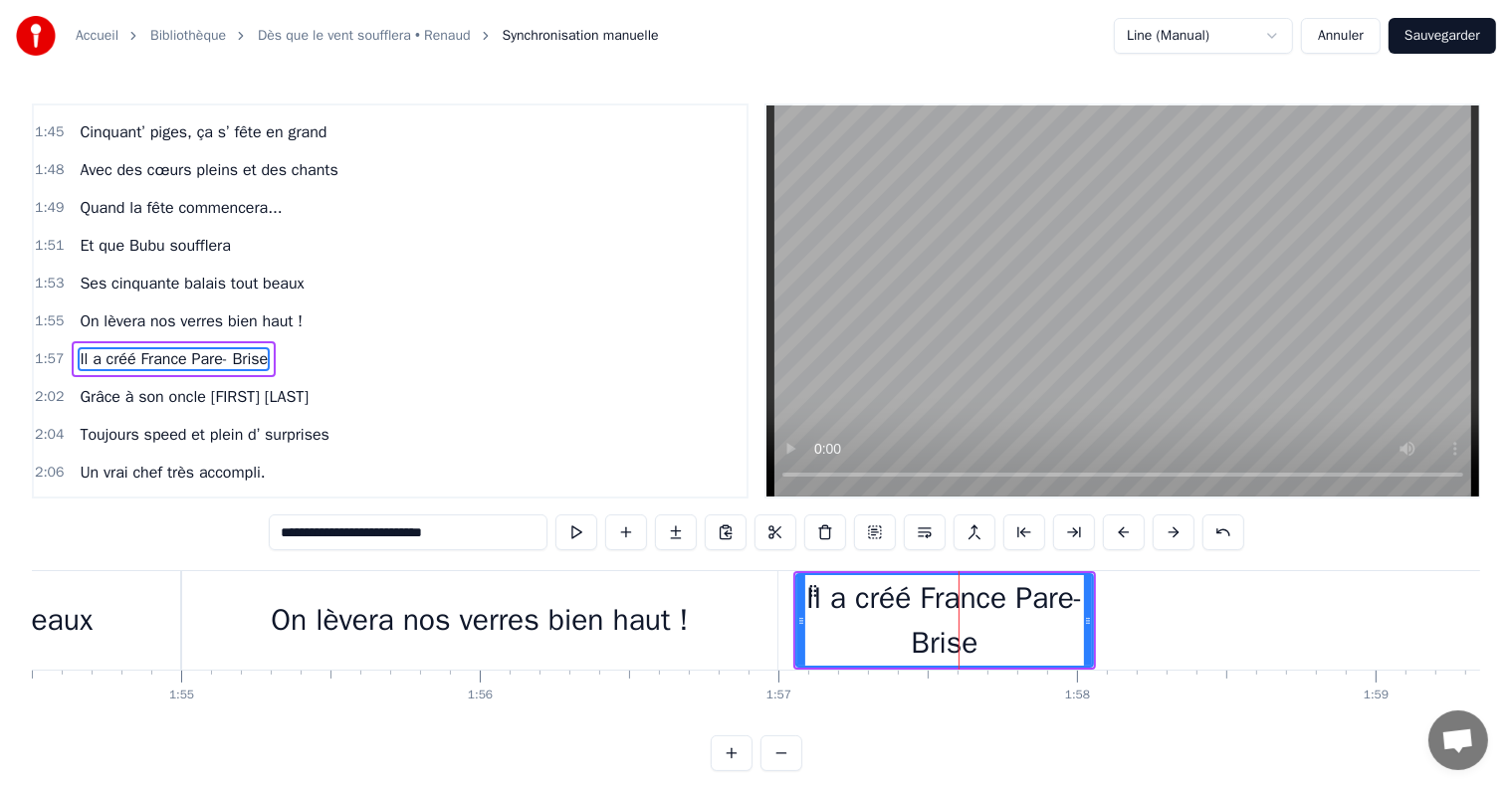click on "**********" at bounding box center (756, 532) 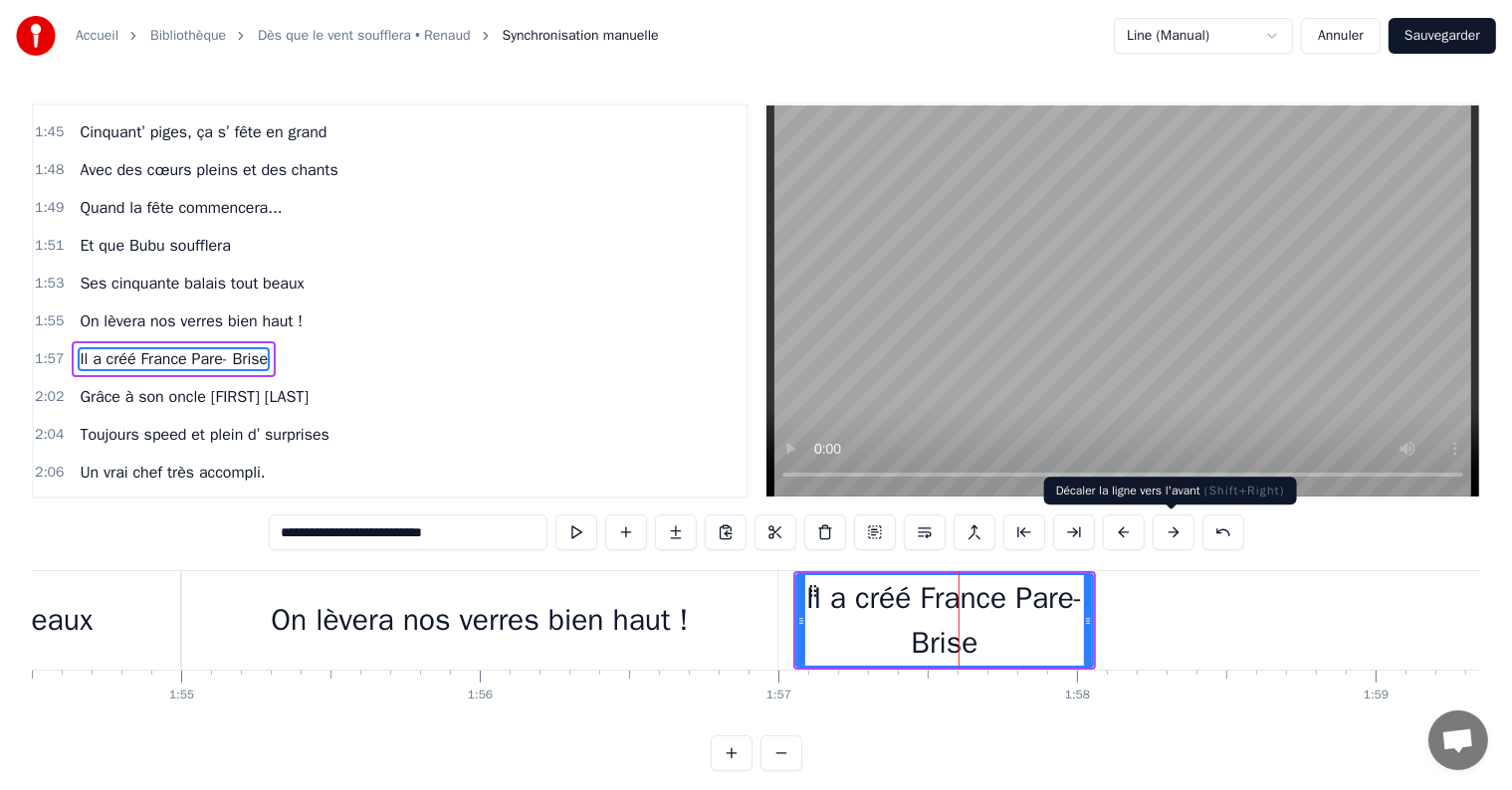 click at bounding box center (1174, 532) 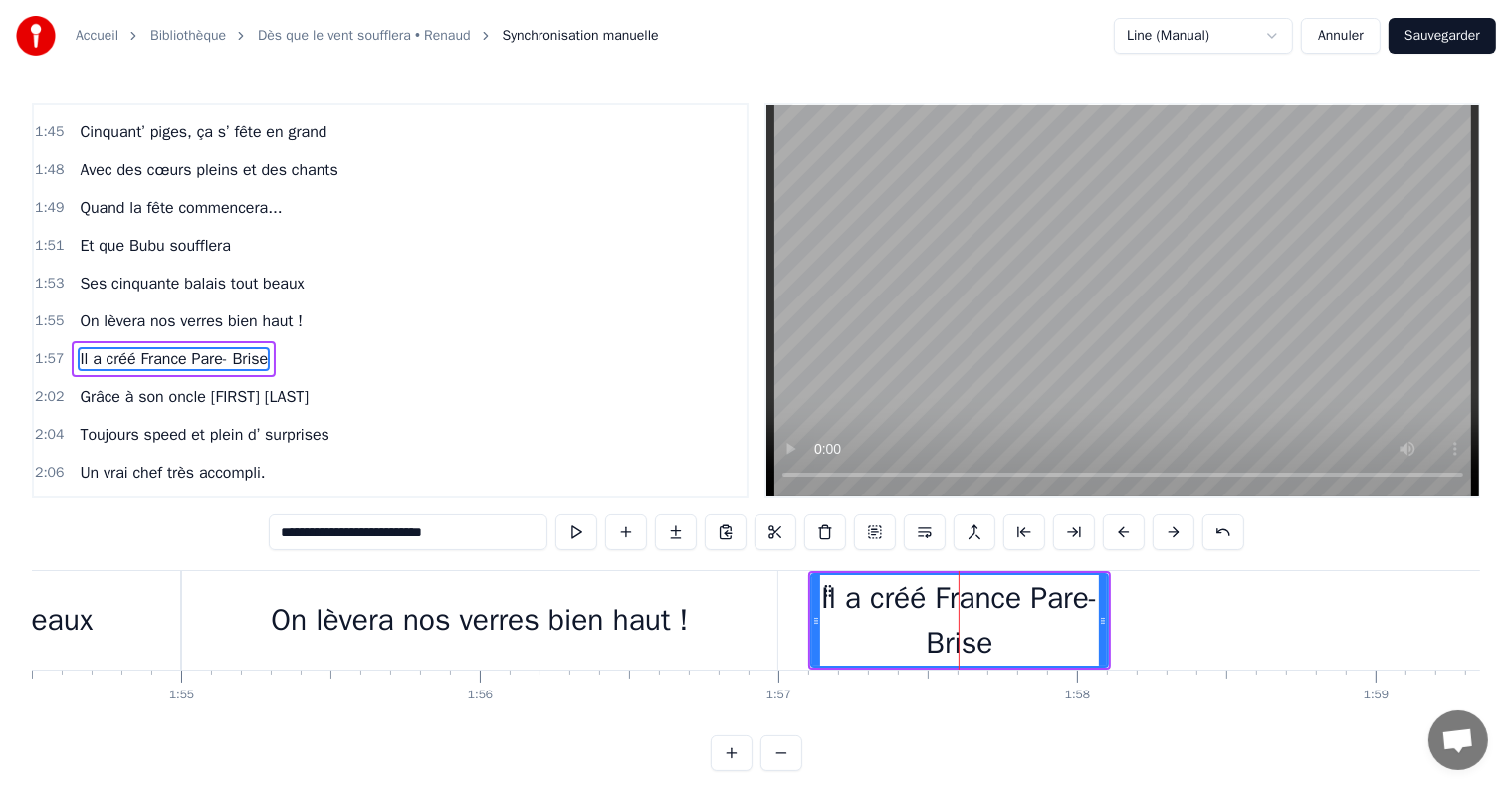 click at bounding box center (1174, 532) 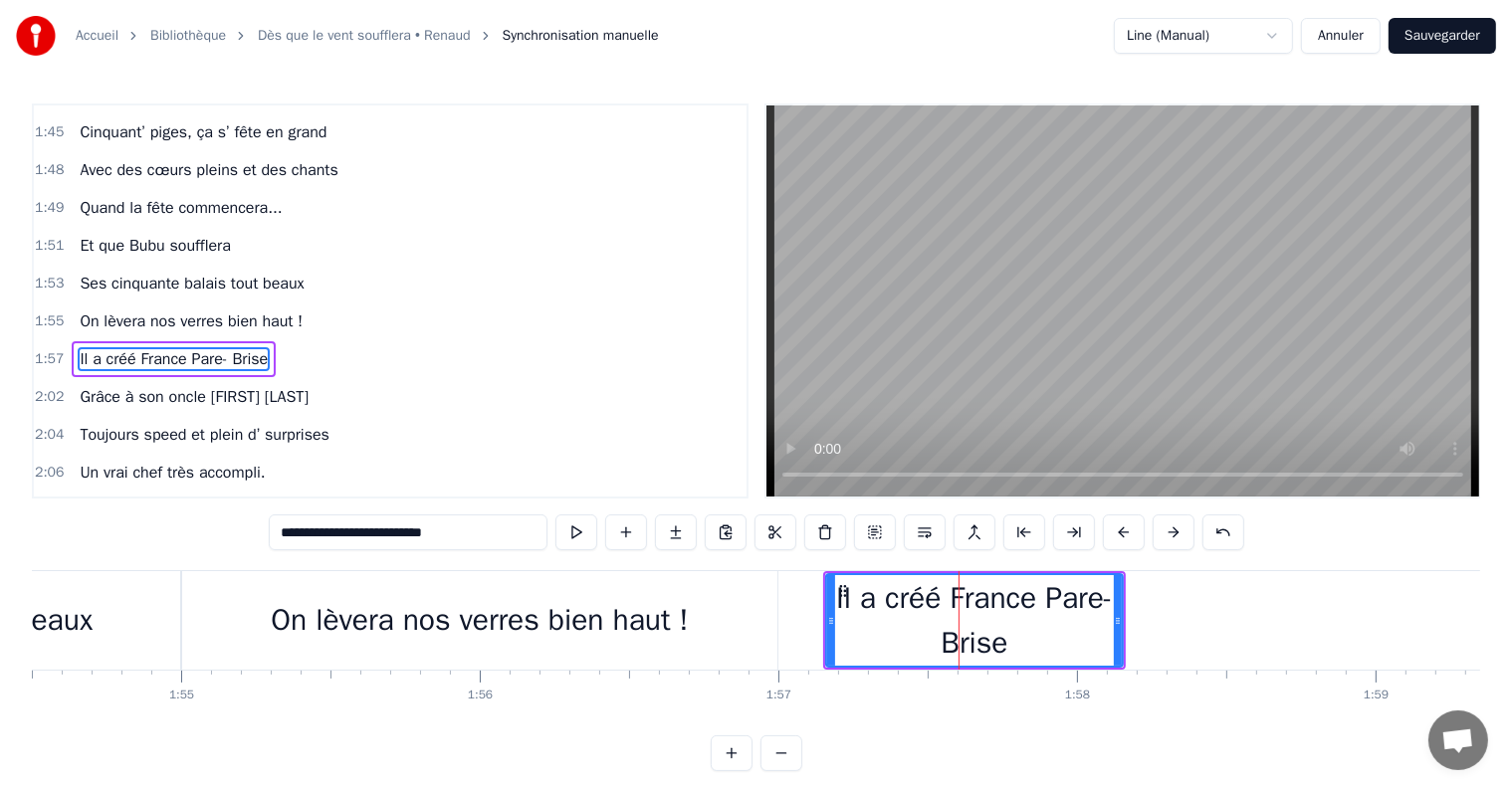 click at bounding box center (1174, 532) 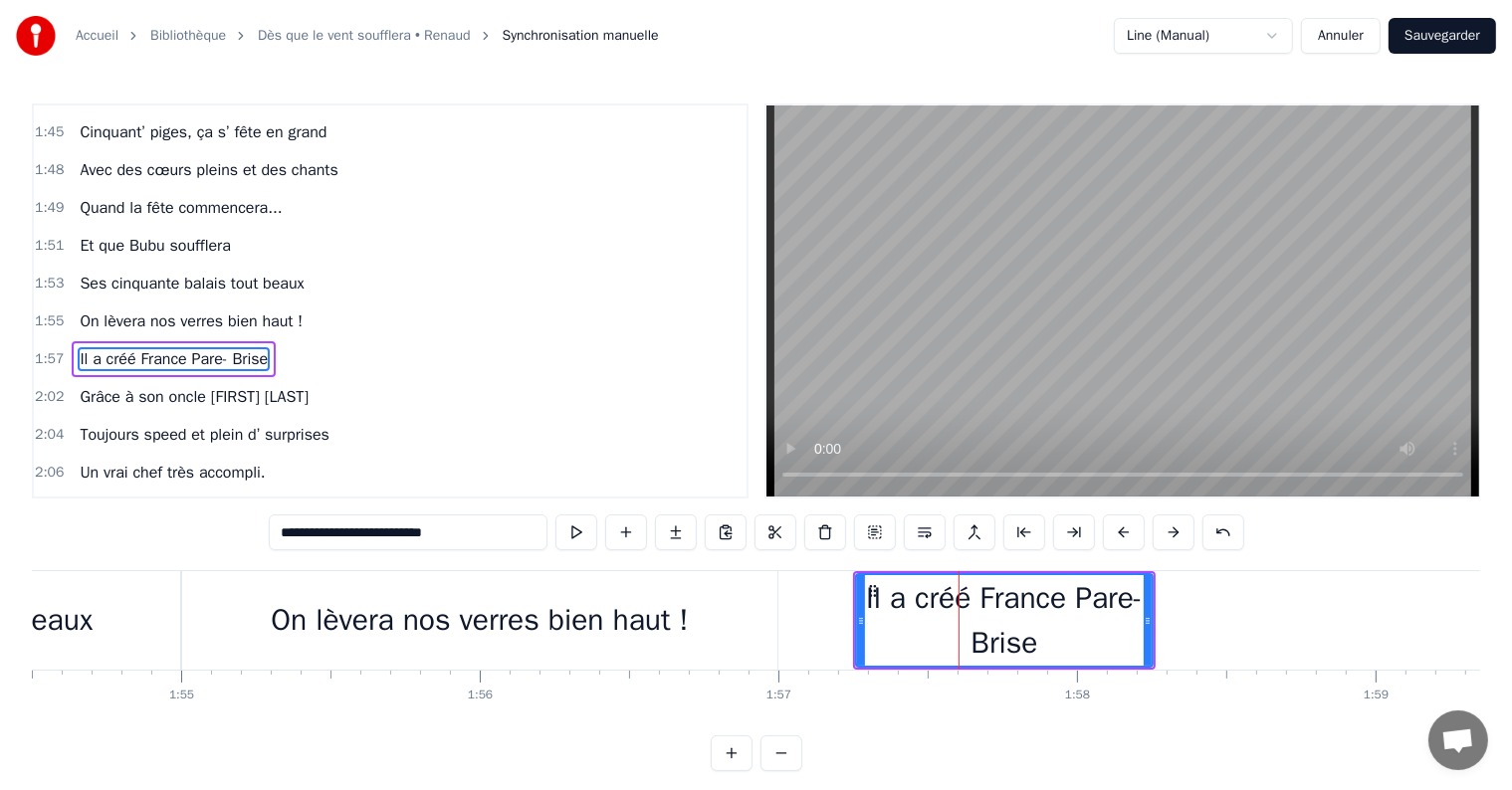 click at bounding box center [1174, 532] 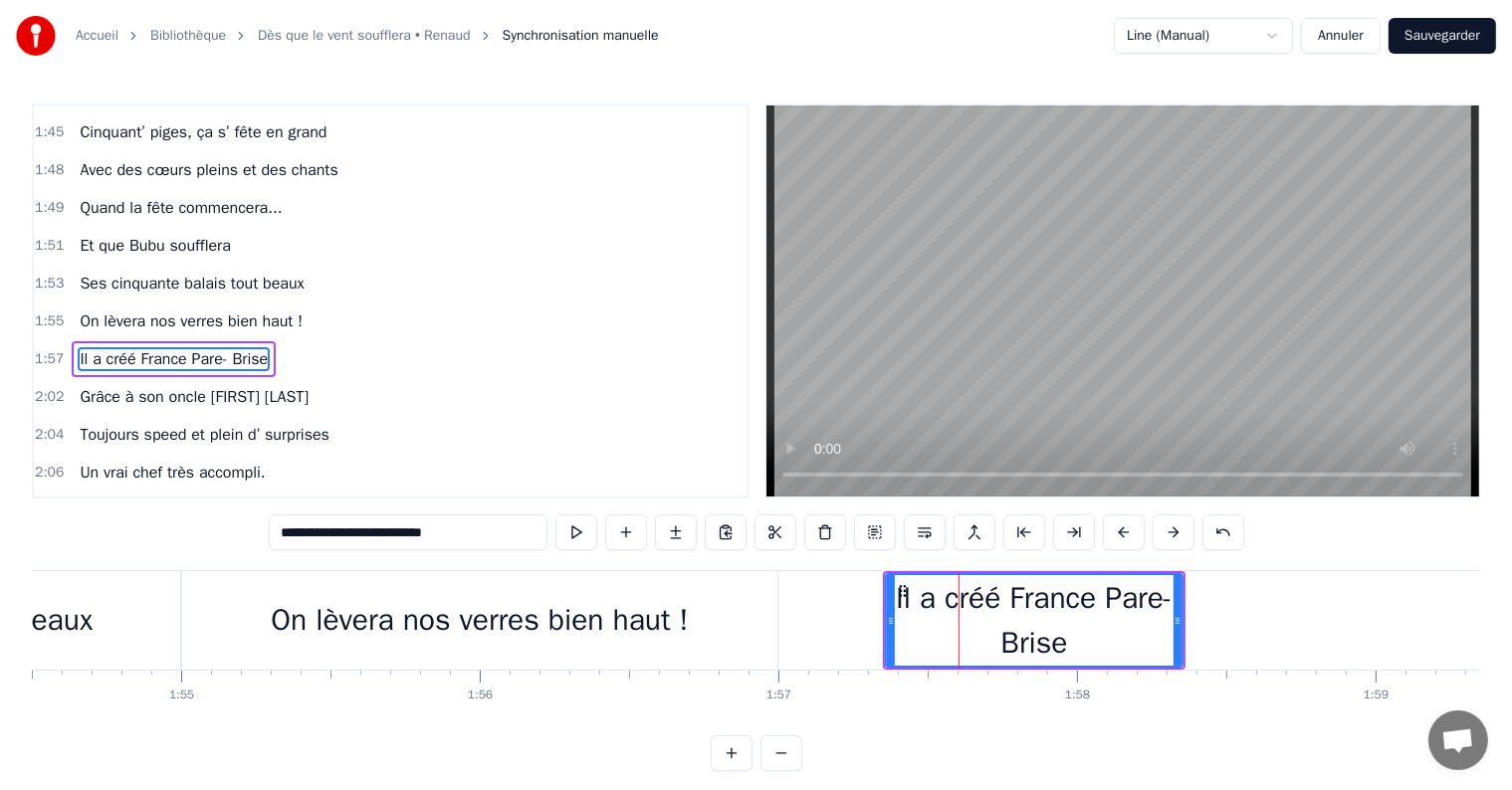 click at bounding box center (1174, 532) 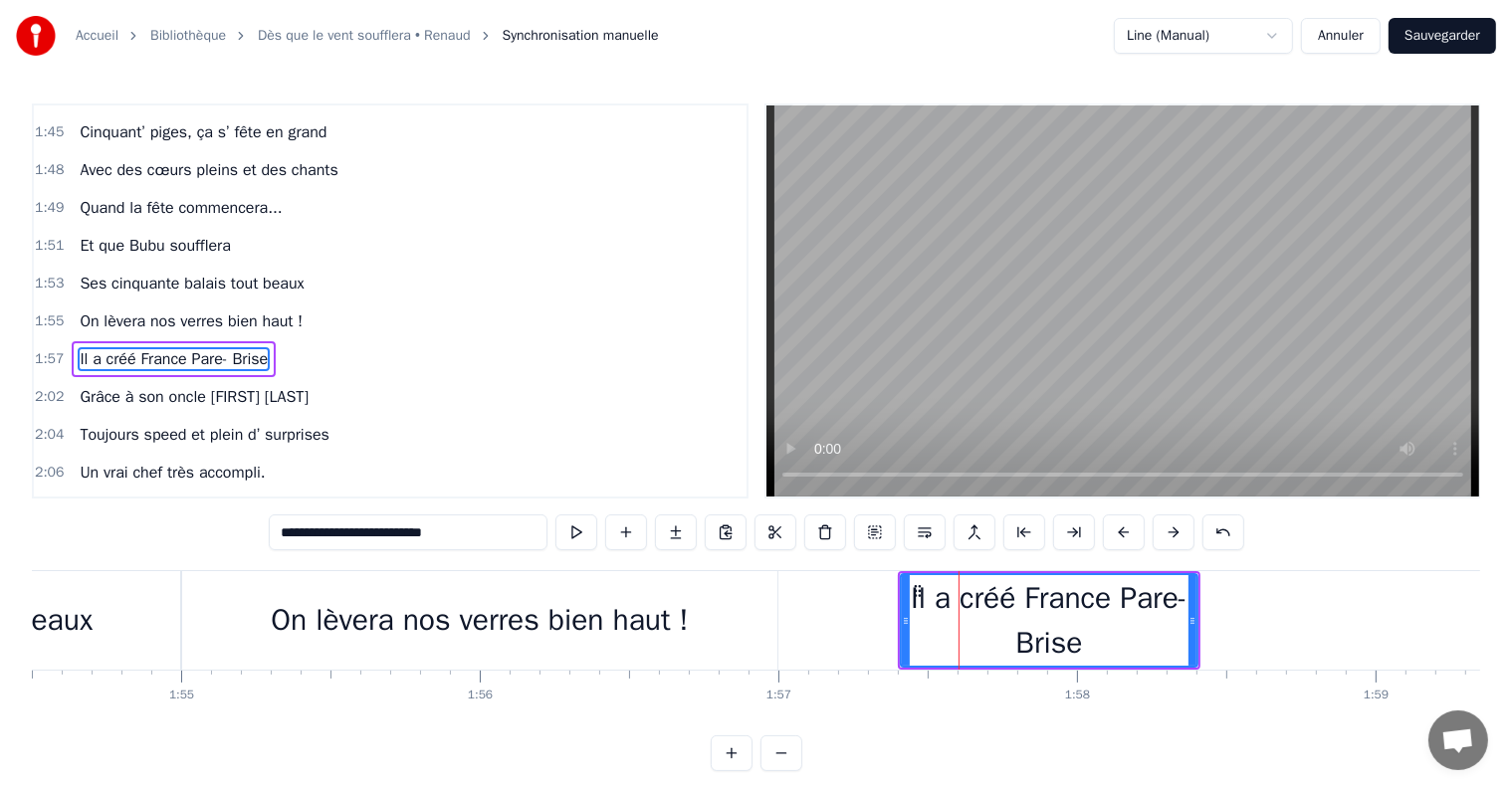 click at bounding box center [1174, 532] 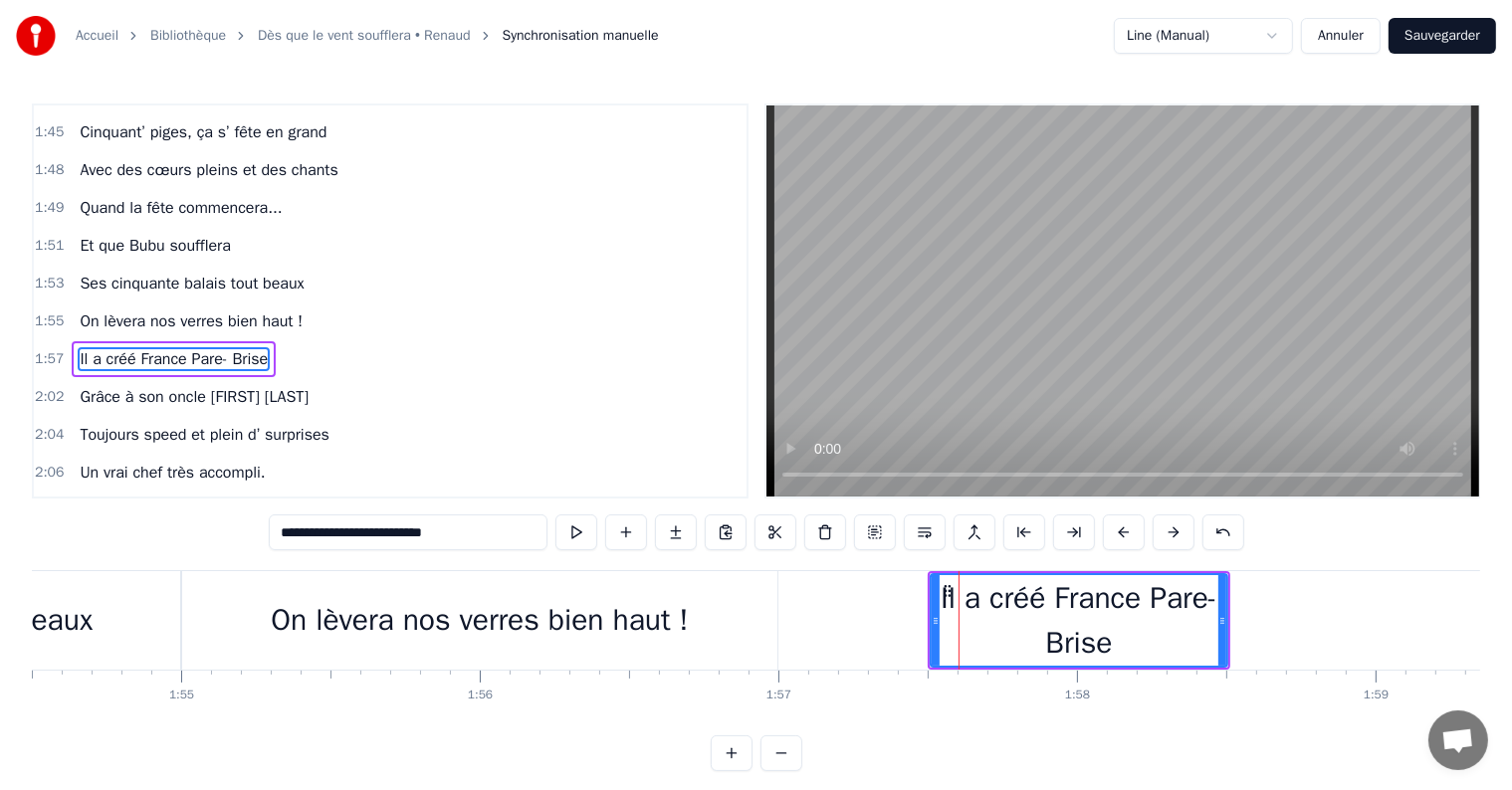 click at bounding box center (1174, 532) 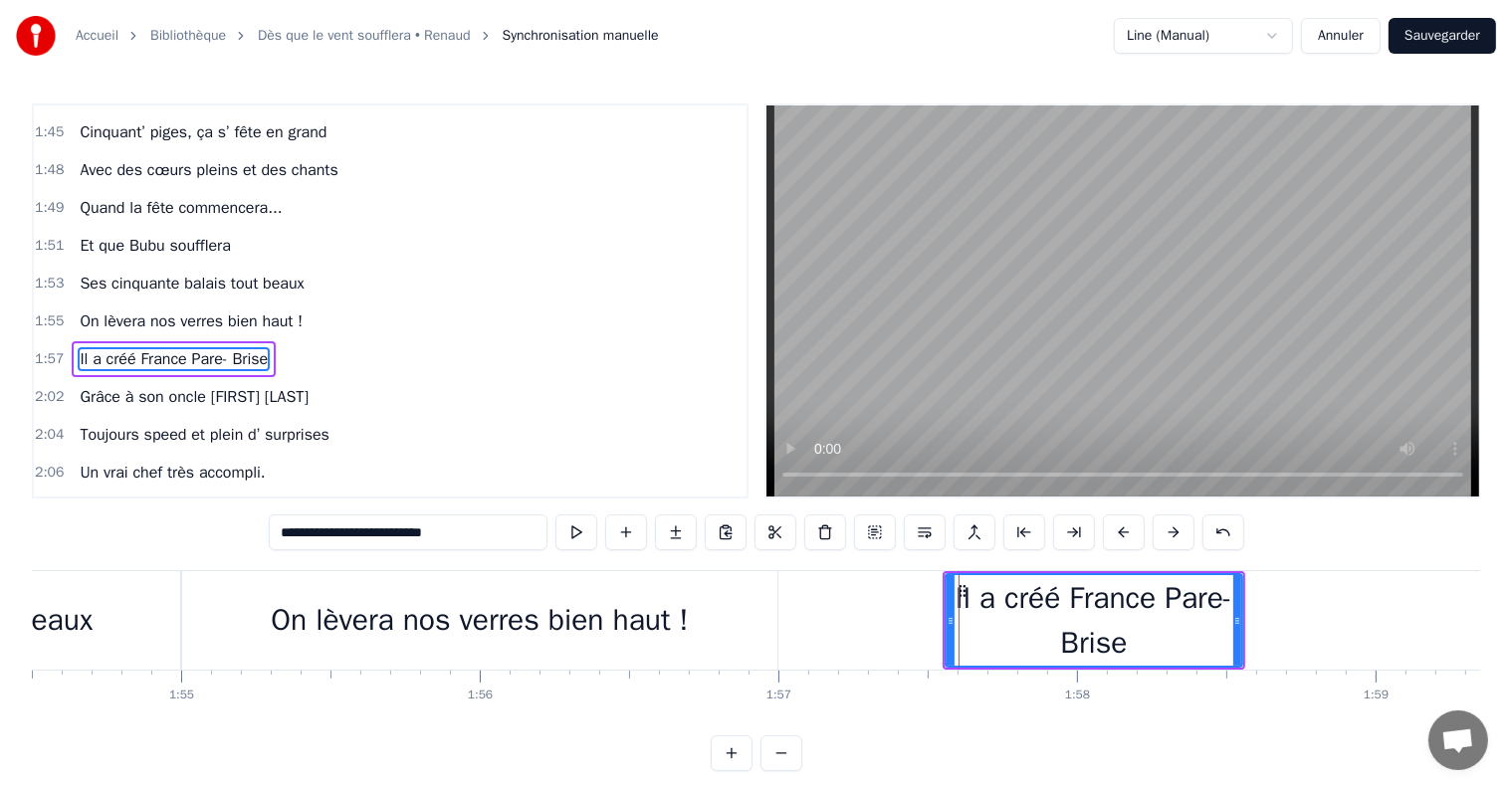 click at bounding box center [1174, 532] 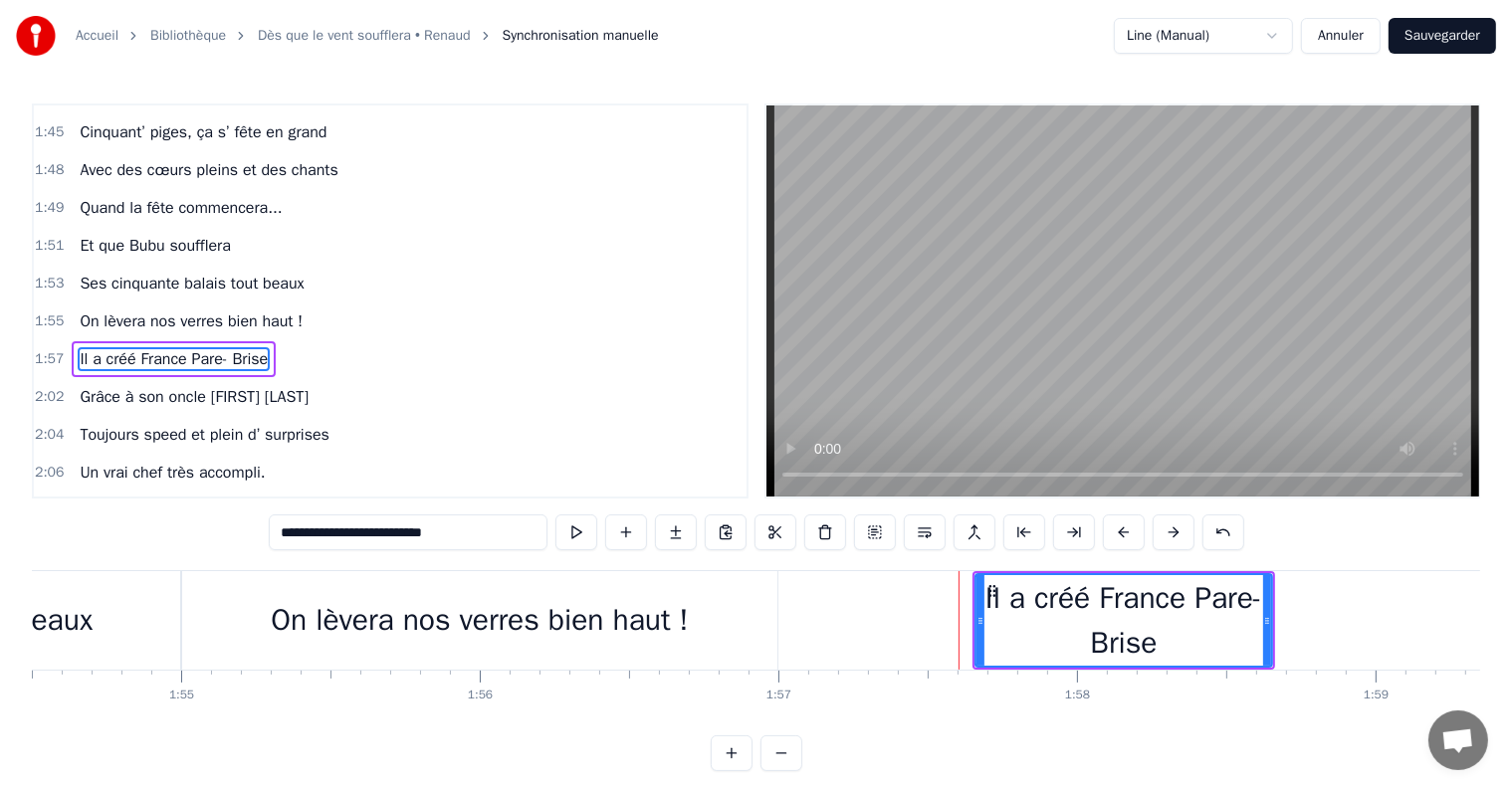 click at bounding box center [1174, 532] 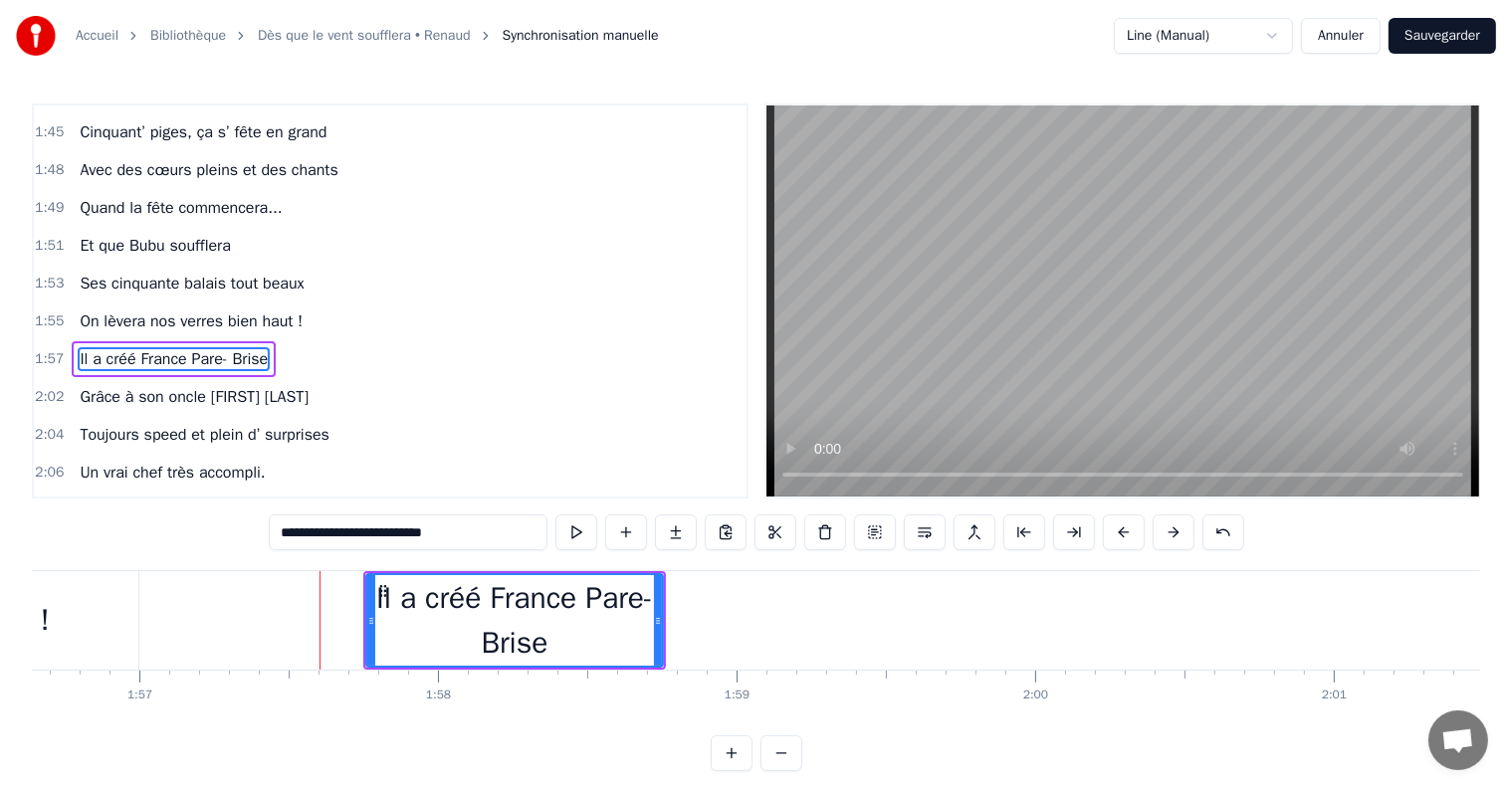 scroll, scrollTop: 0, scrollLeft: 34967, axis: horizontal 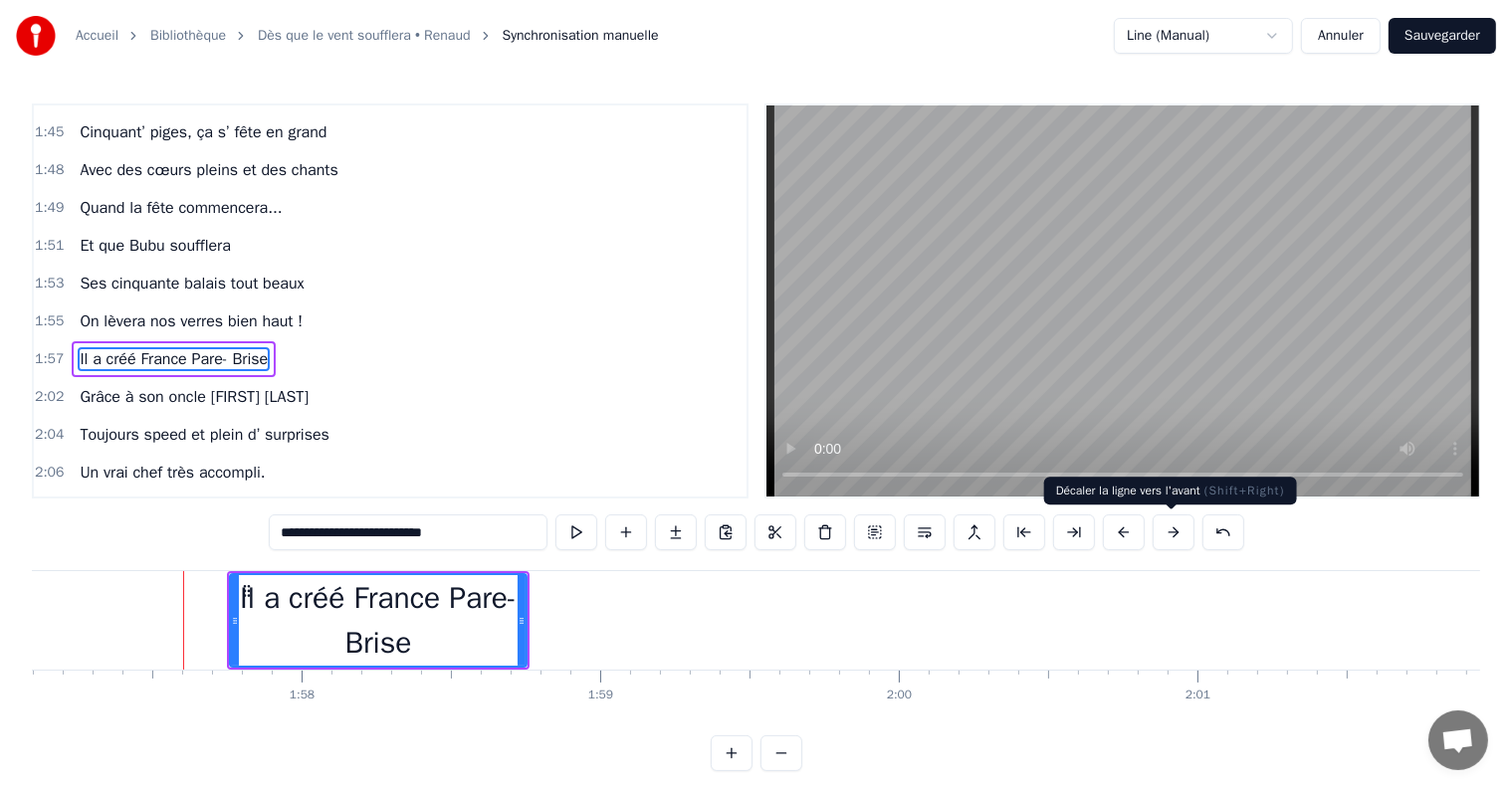 click at bounding box center [1174, 532] 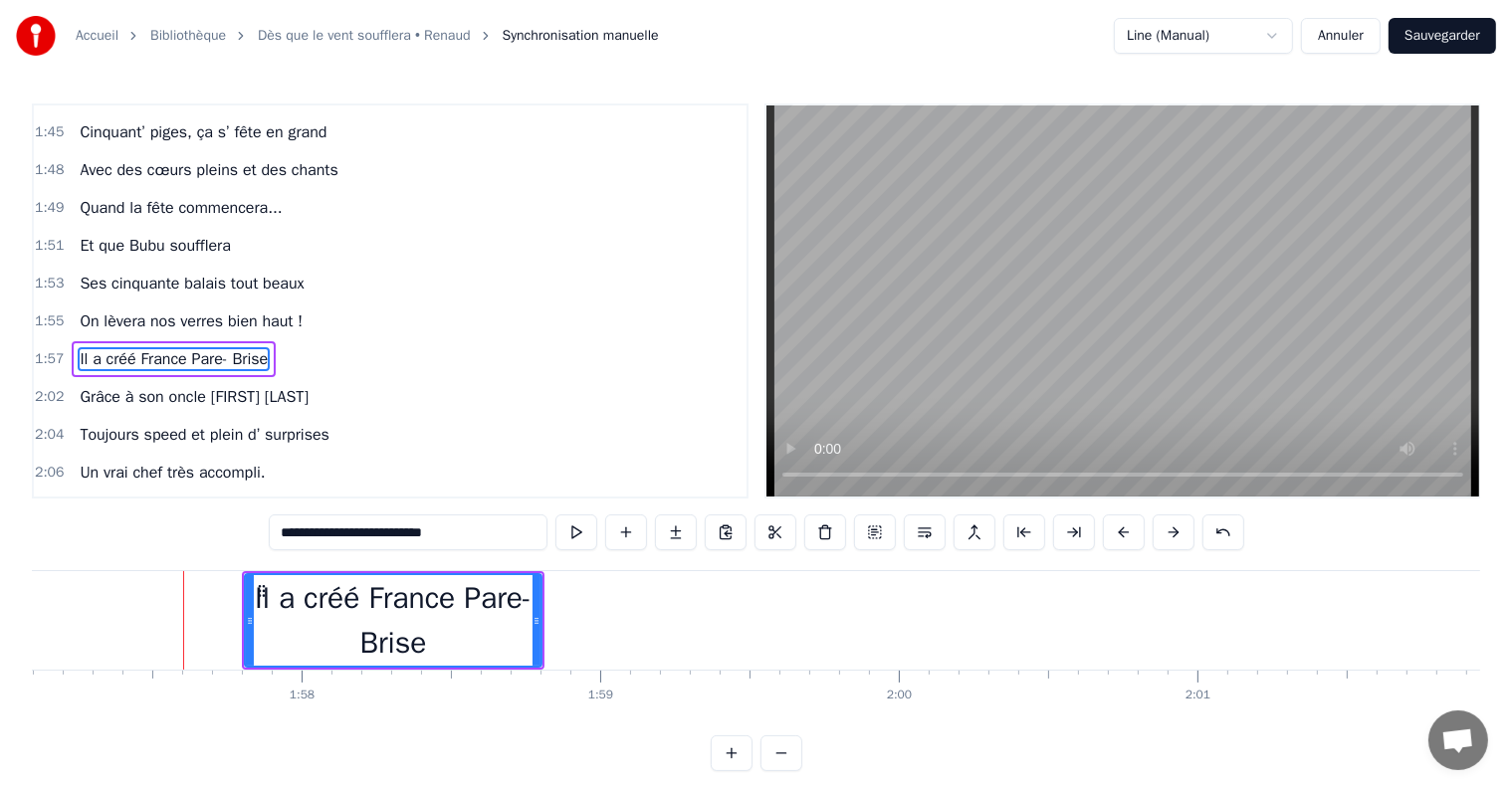 click at bounding box center (1174, 532) 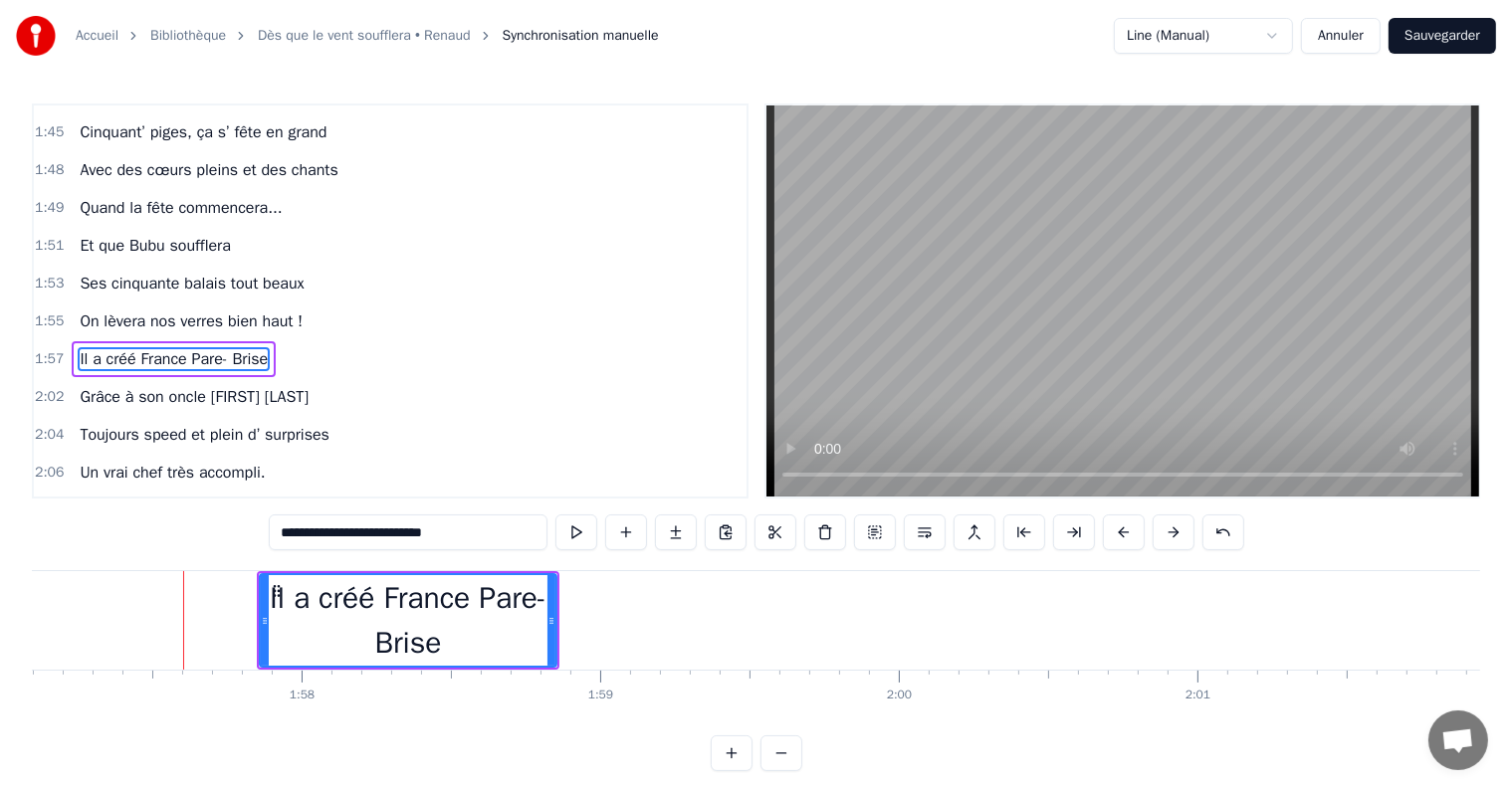 click at bounding box center (1174, 532) 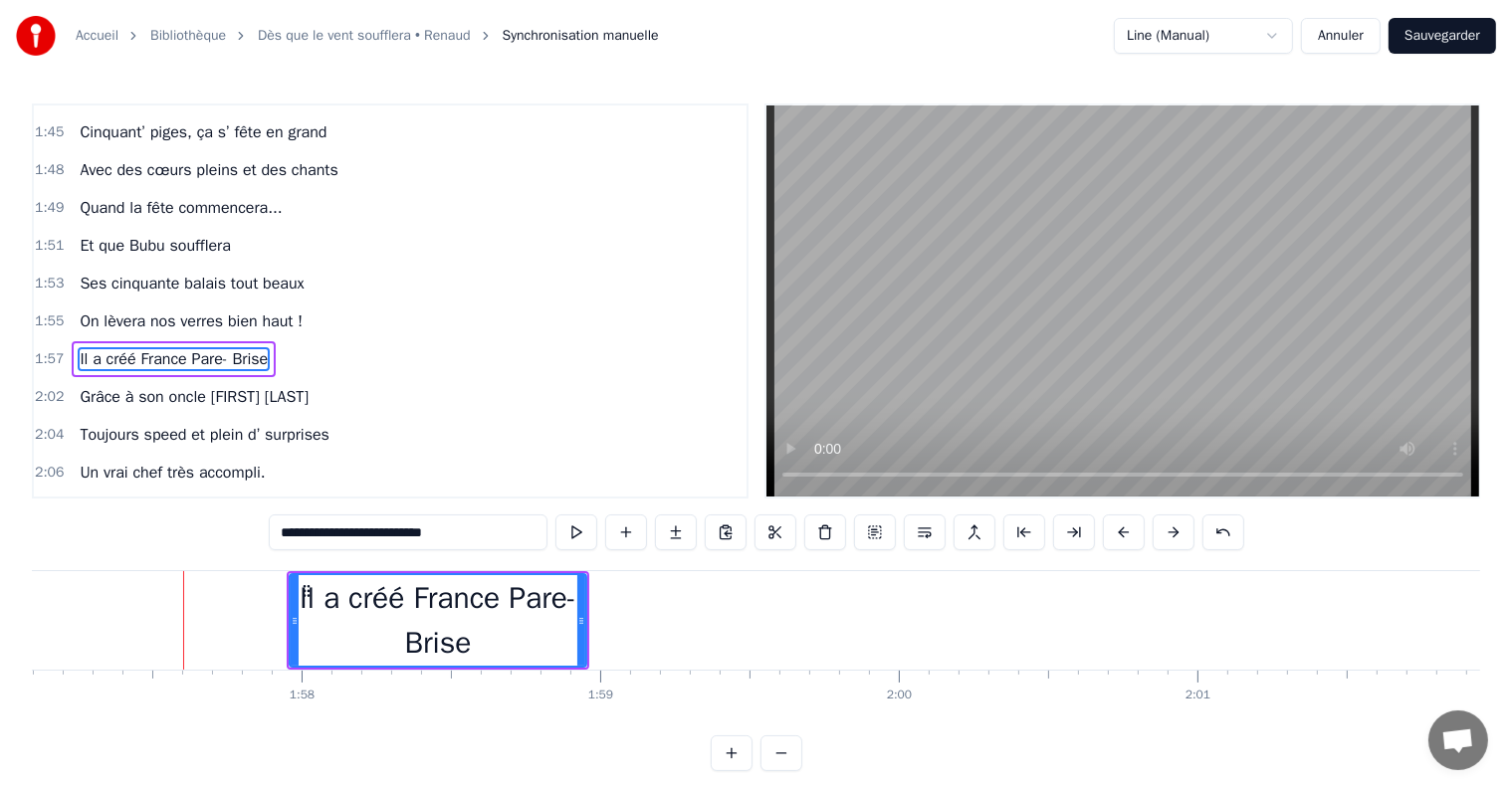 click at bounding box center (1174, 532) 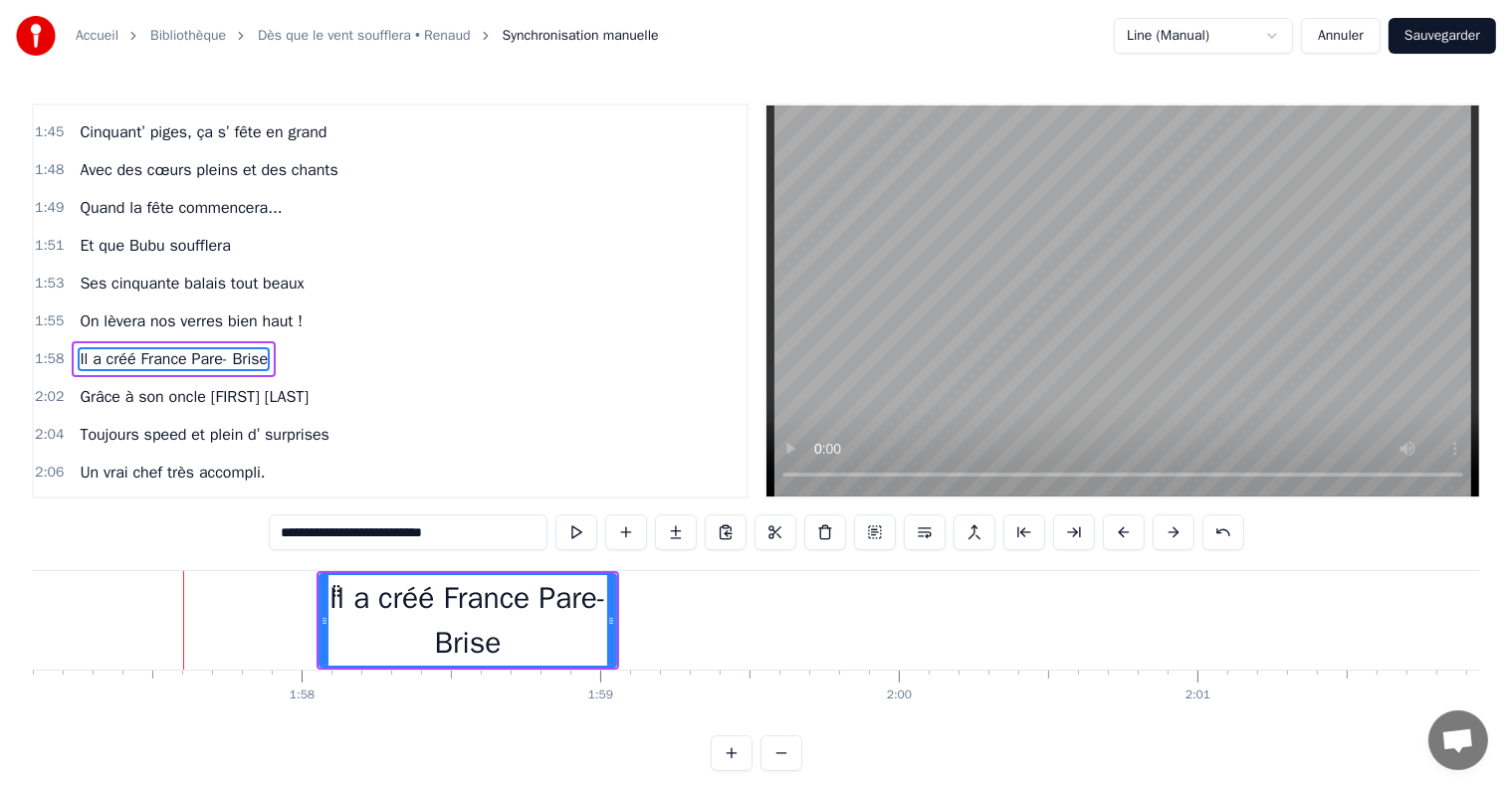 click at bounding box center (1174, 532) 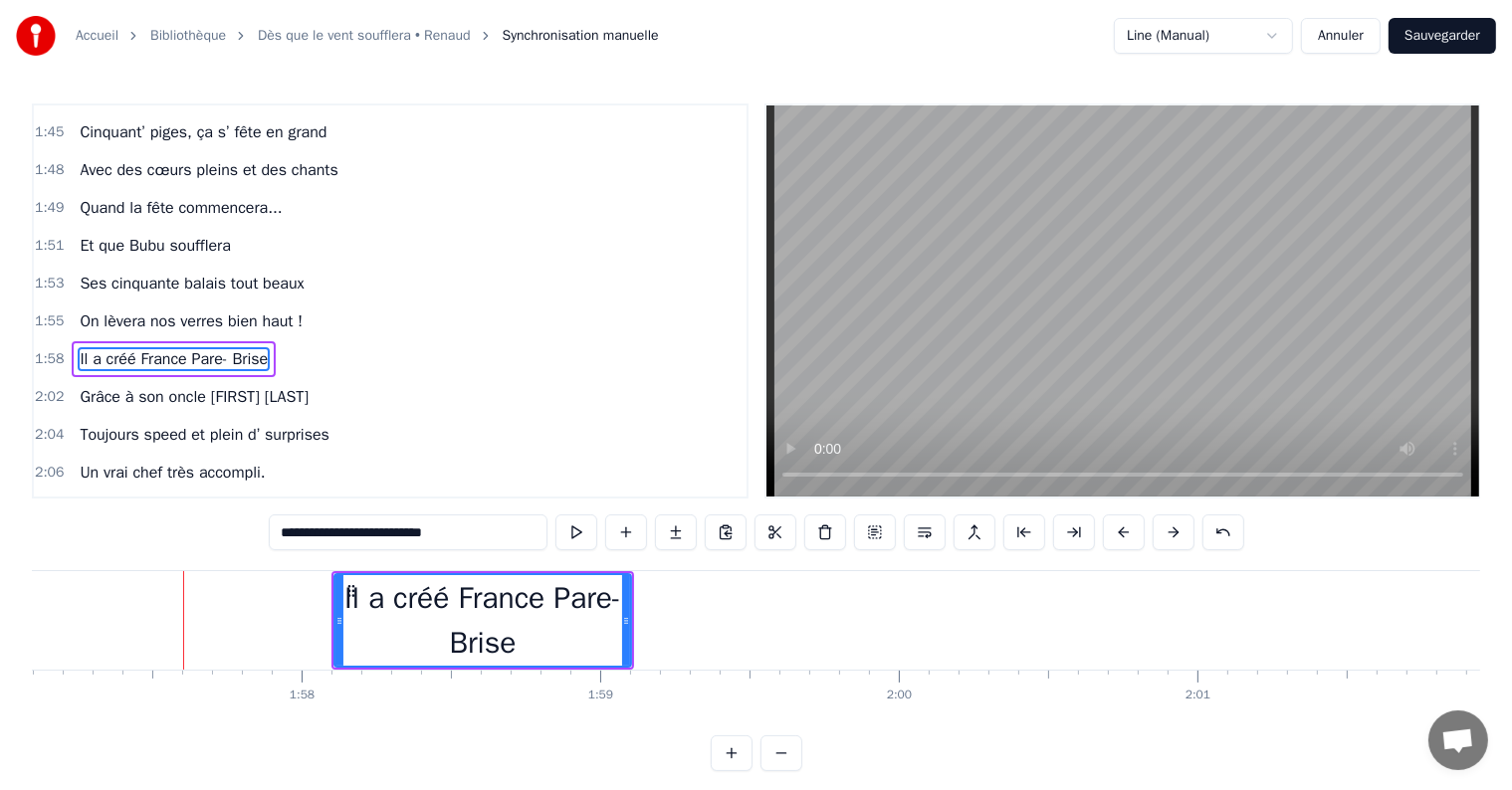 click at bounding box center (1174, 532) 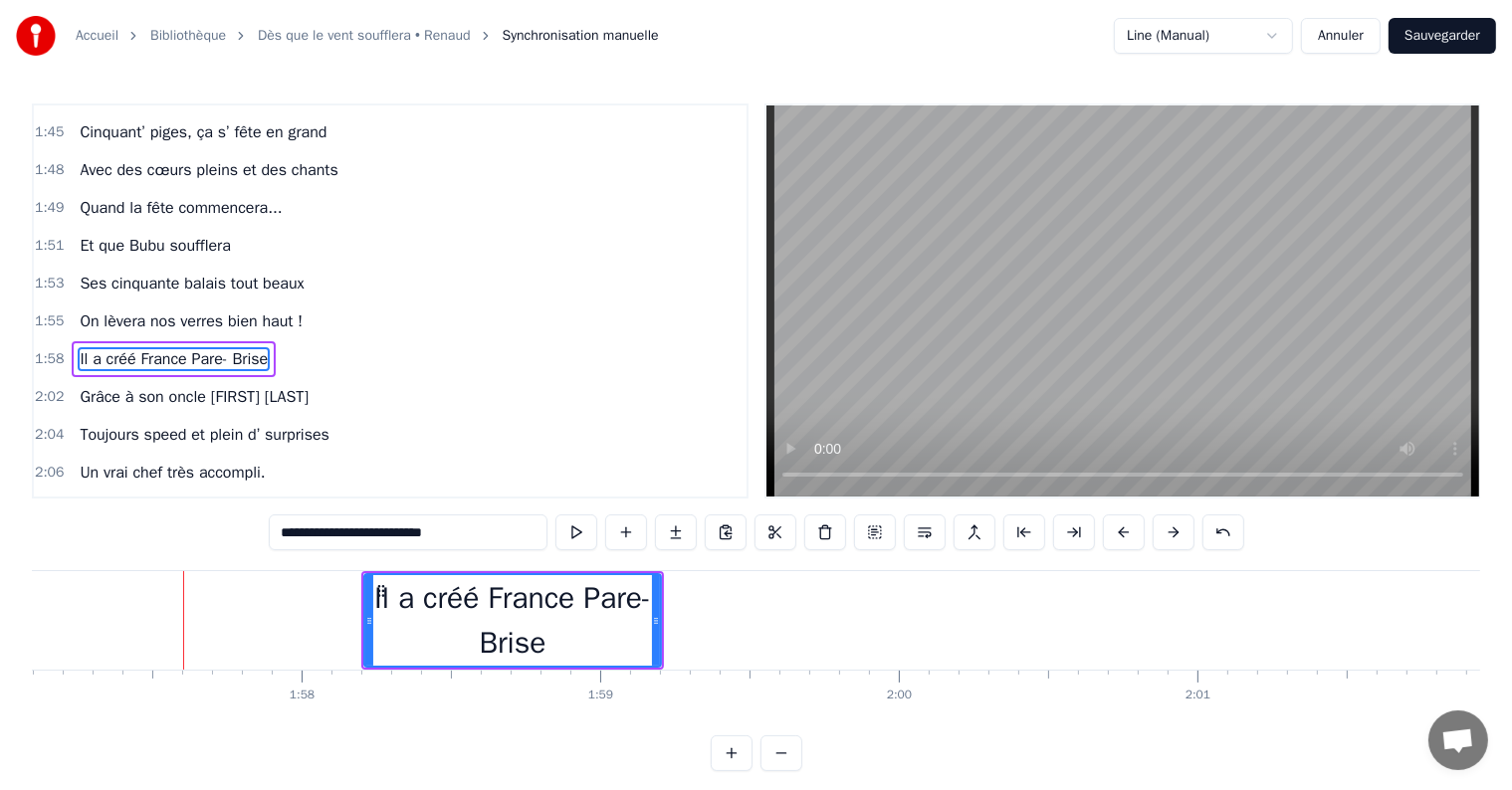 click at bounding box center [1174, 532] 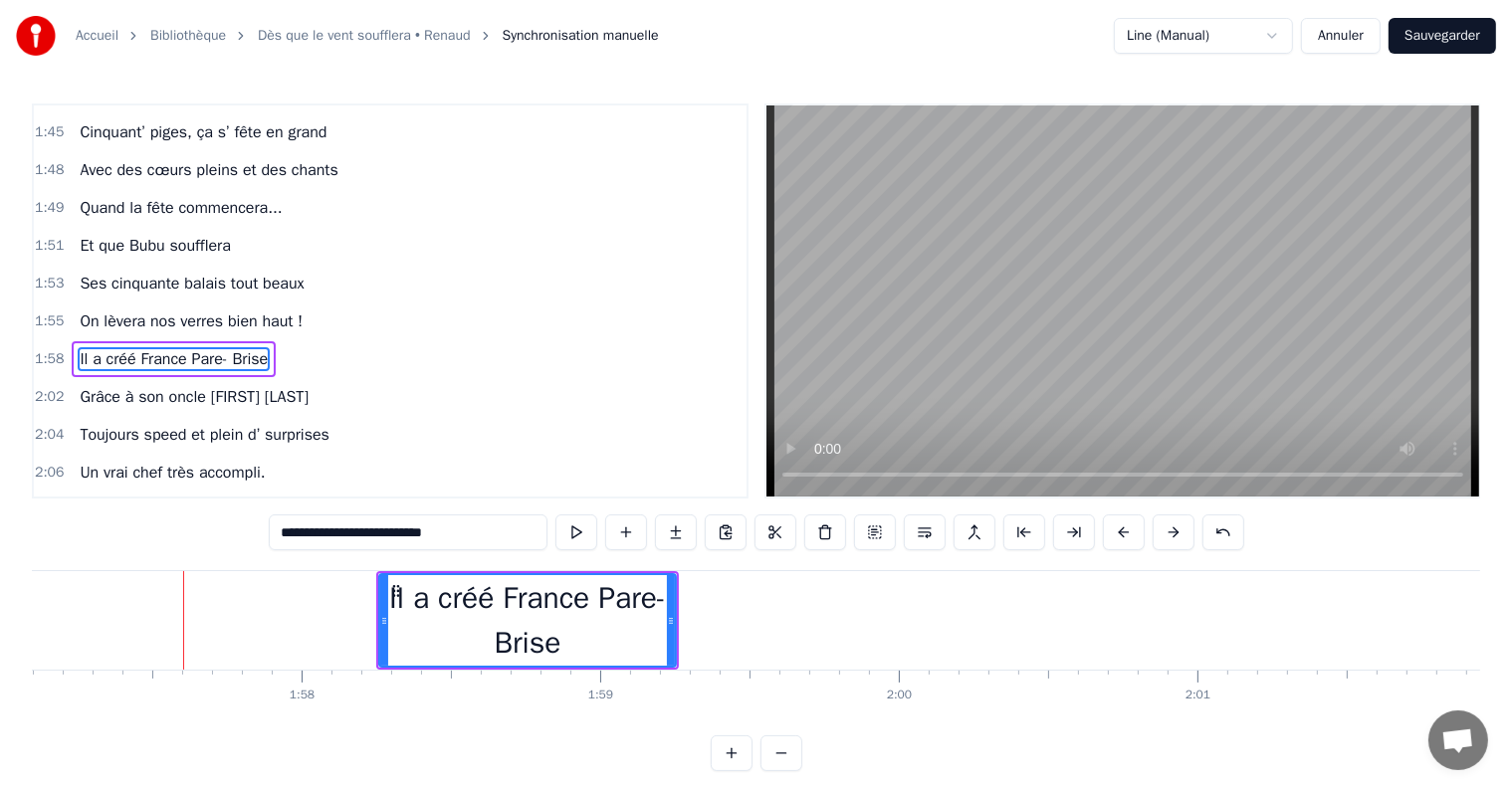 click at bounding box center (1174, 532) 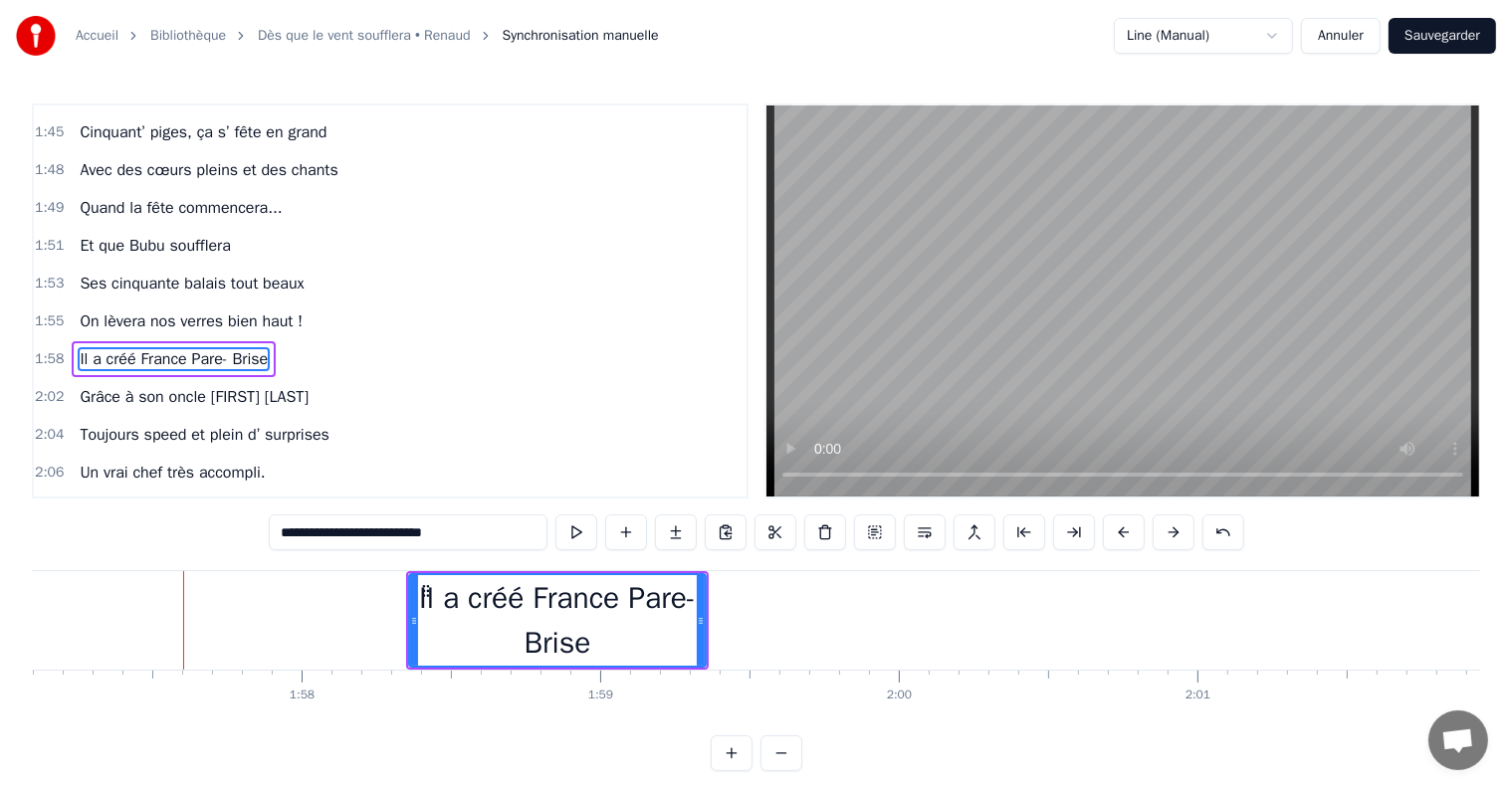 click at bounding box center (1174, 532) 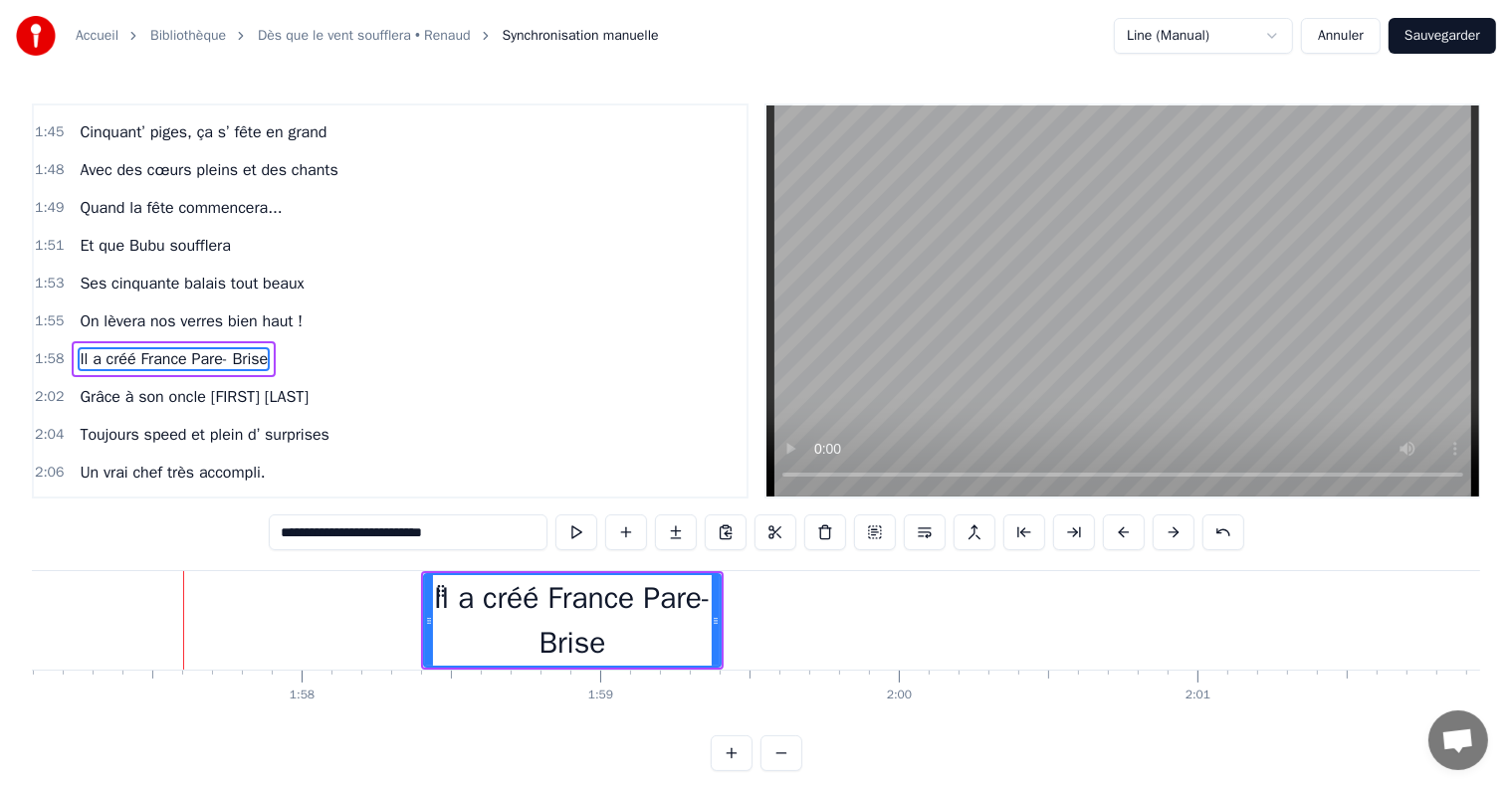 click at bounding box center (1174, 532) 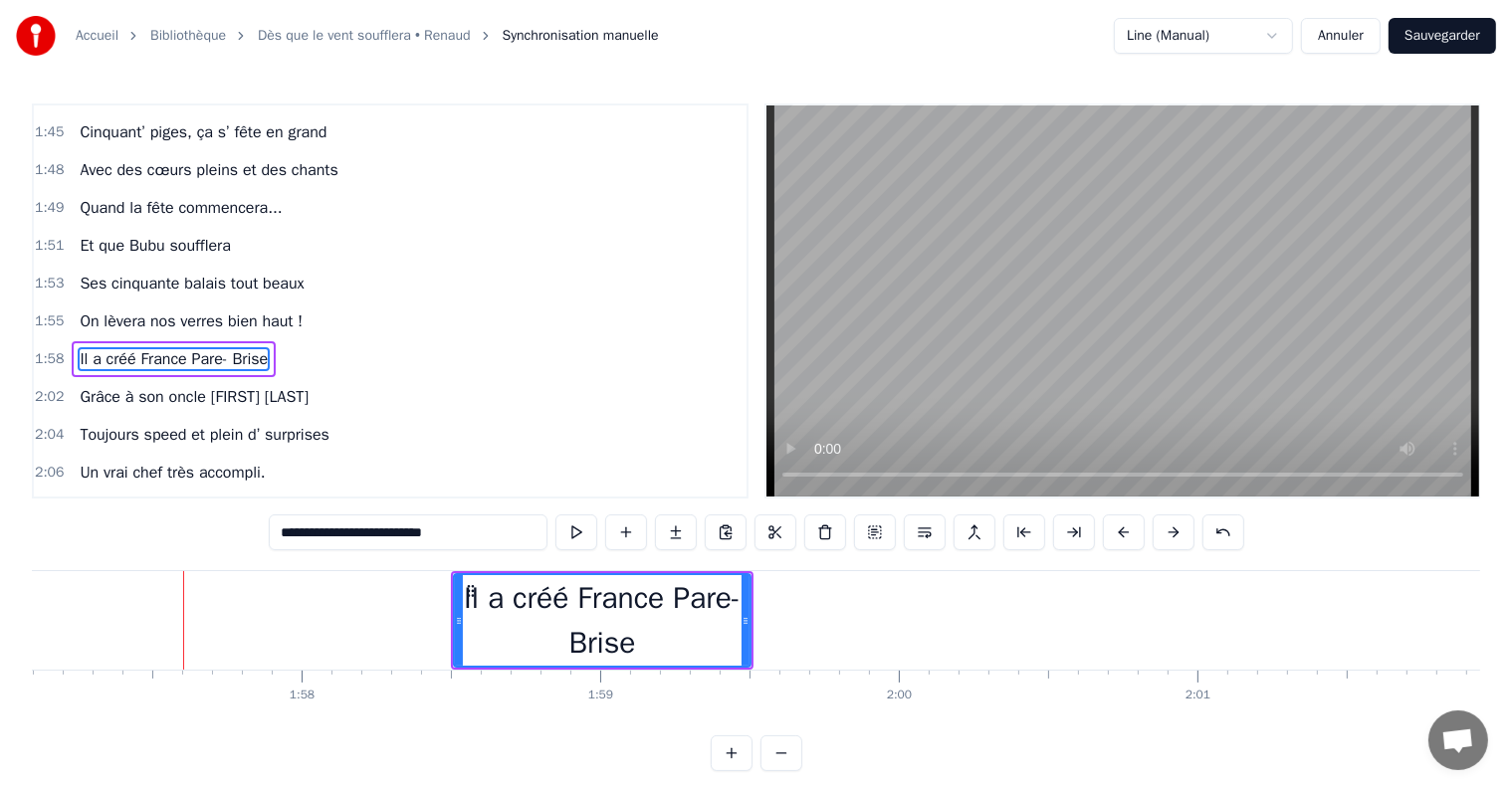 click at bounding box center (1174, 532) 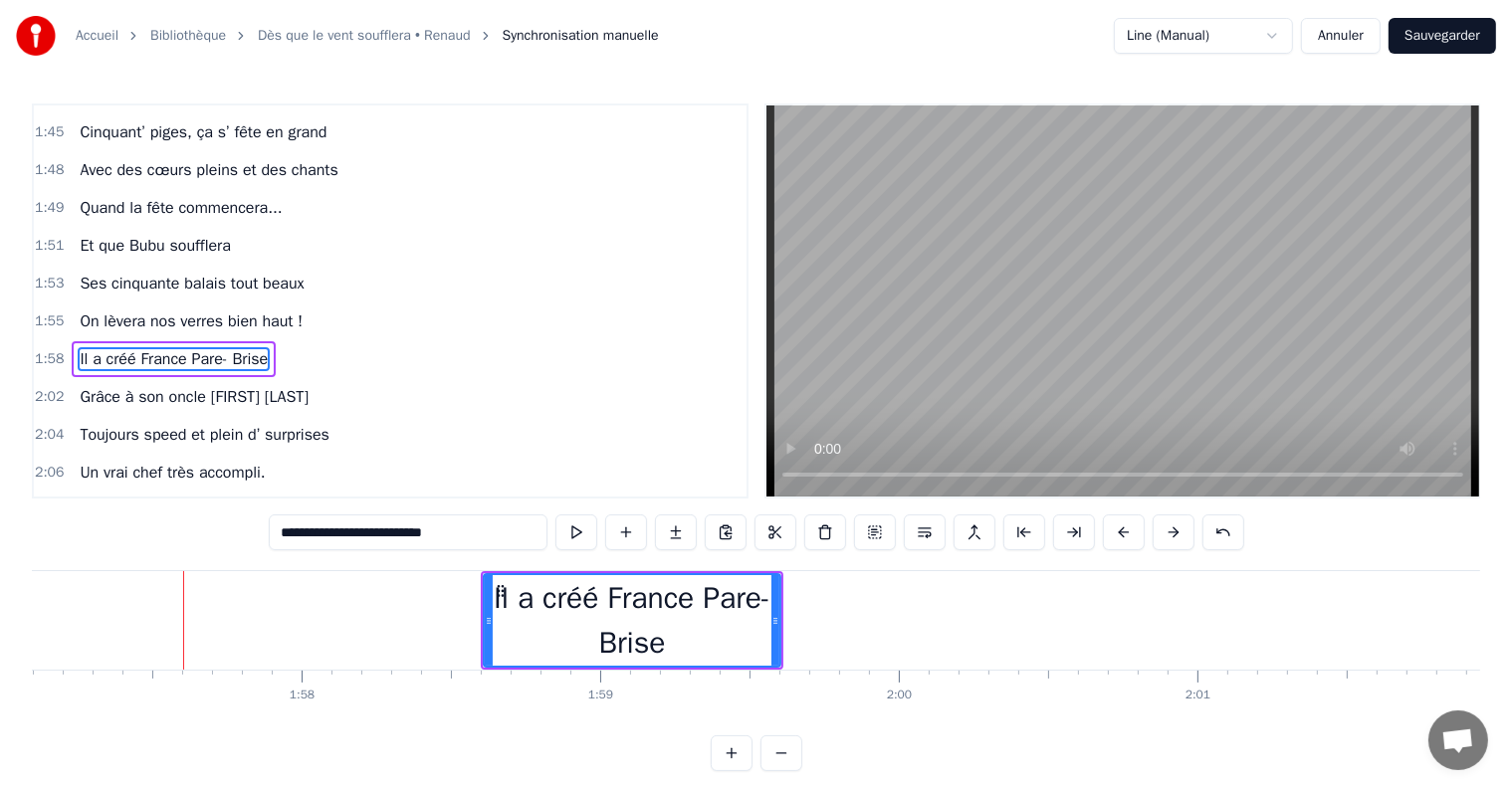 click at bounding box center [1174, 532] 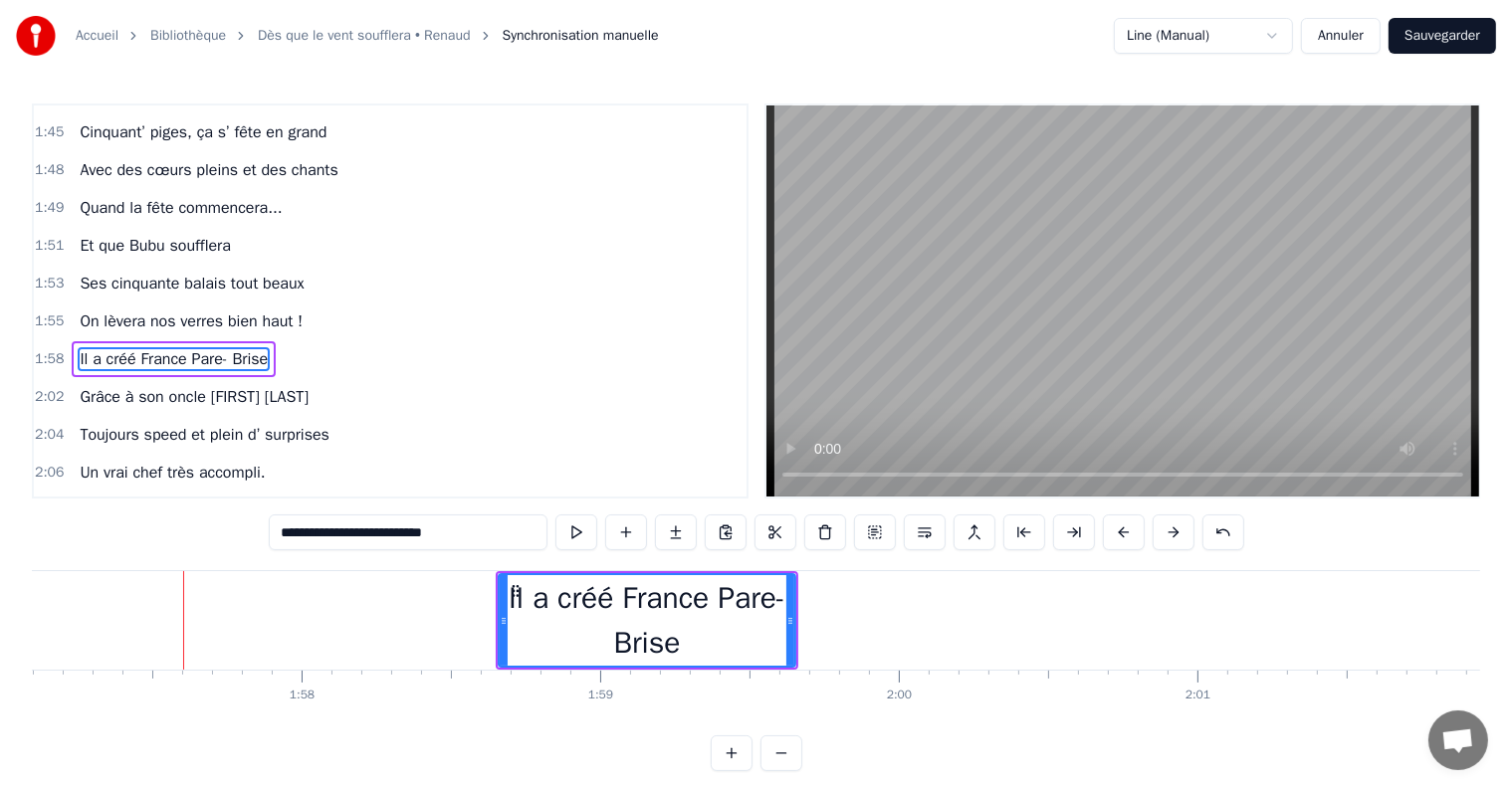click at bounding box center (1174, 532) 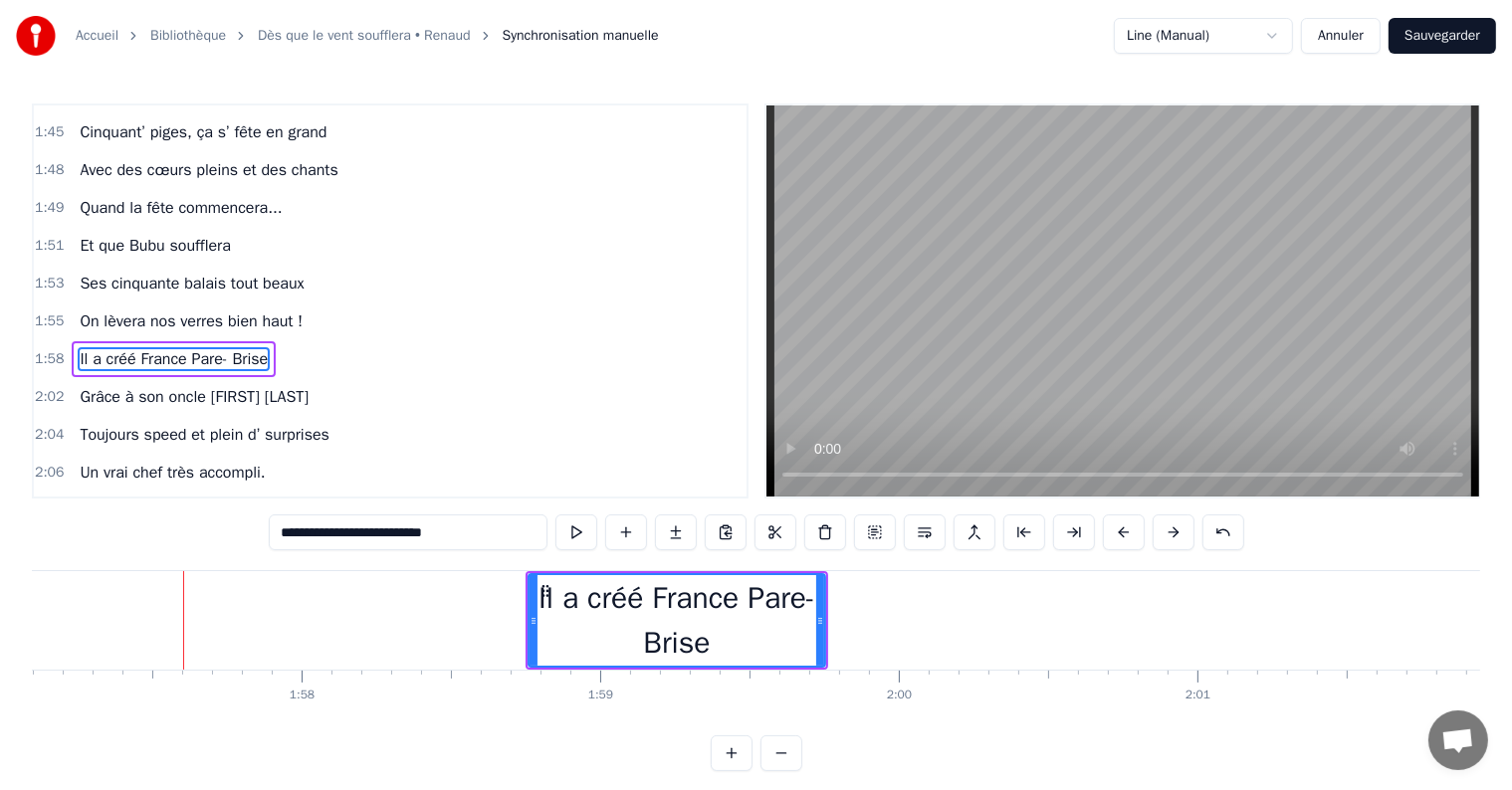 click at bounding box center (1174, 532) 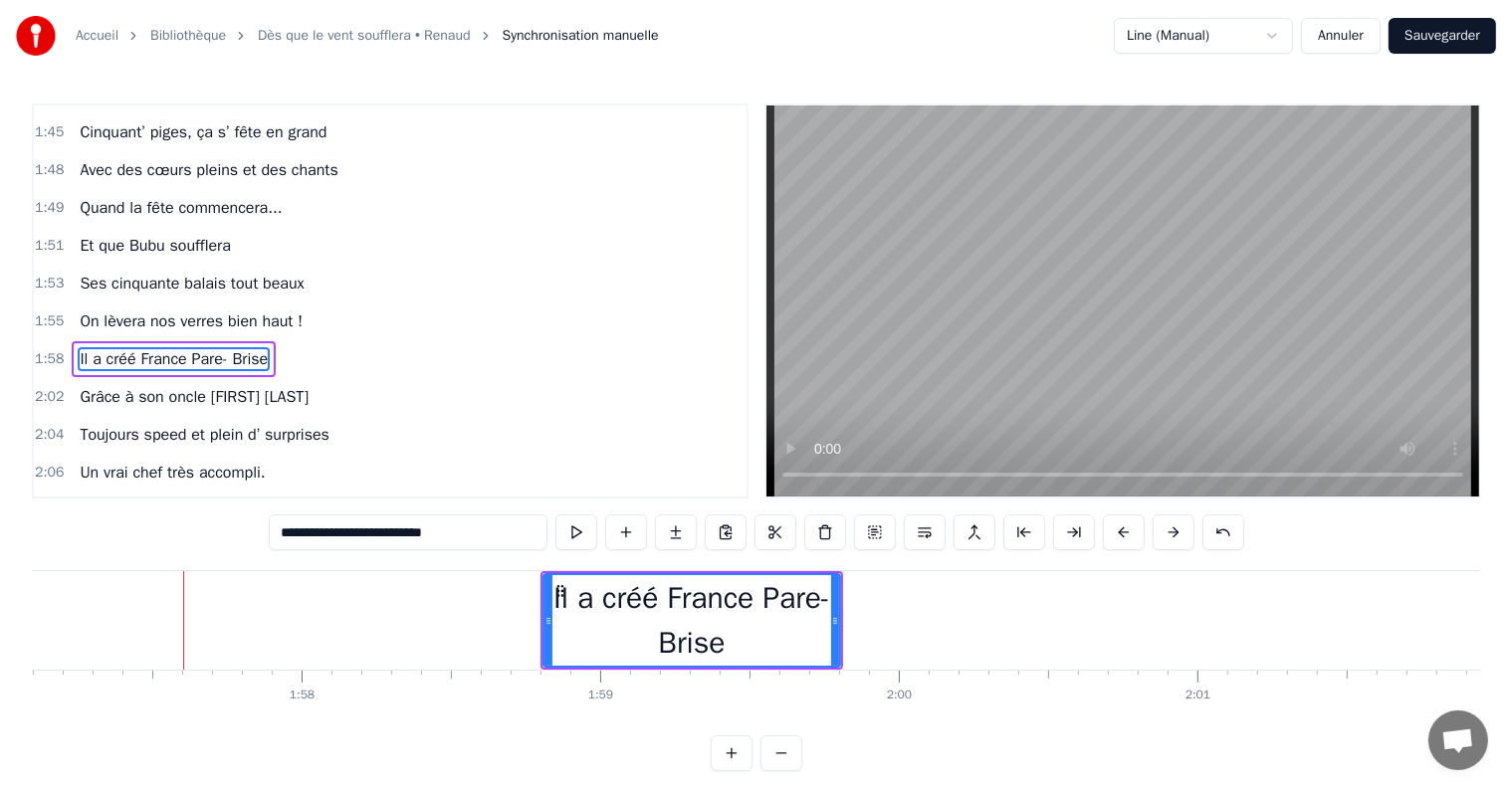 click at bounding box center (1174, 532) 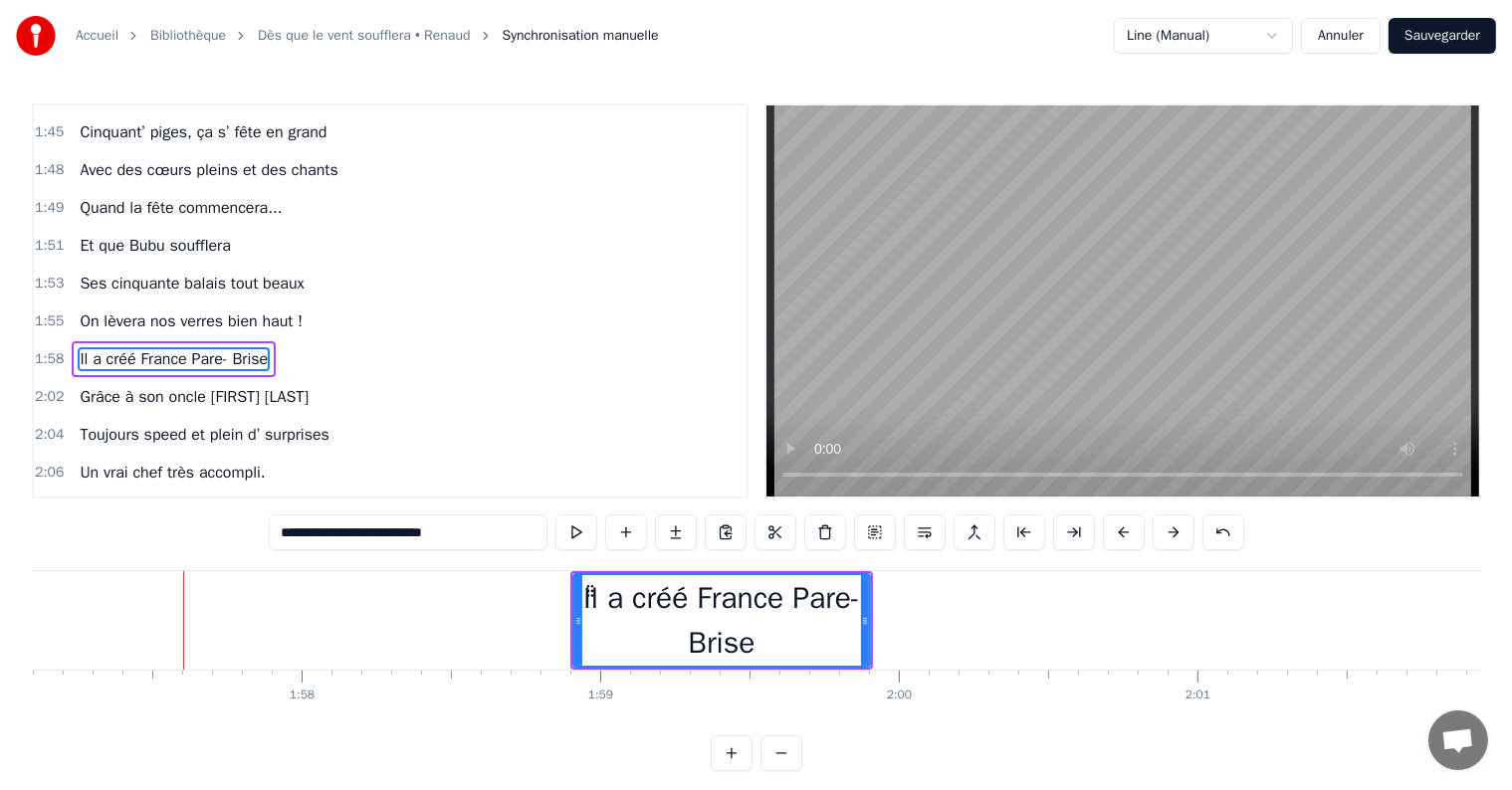 click at bounding box center [1174, 532] 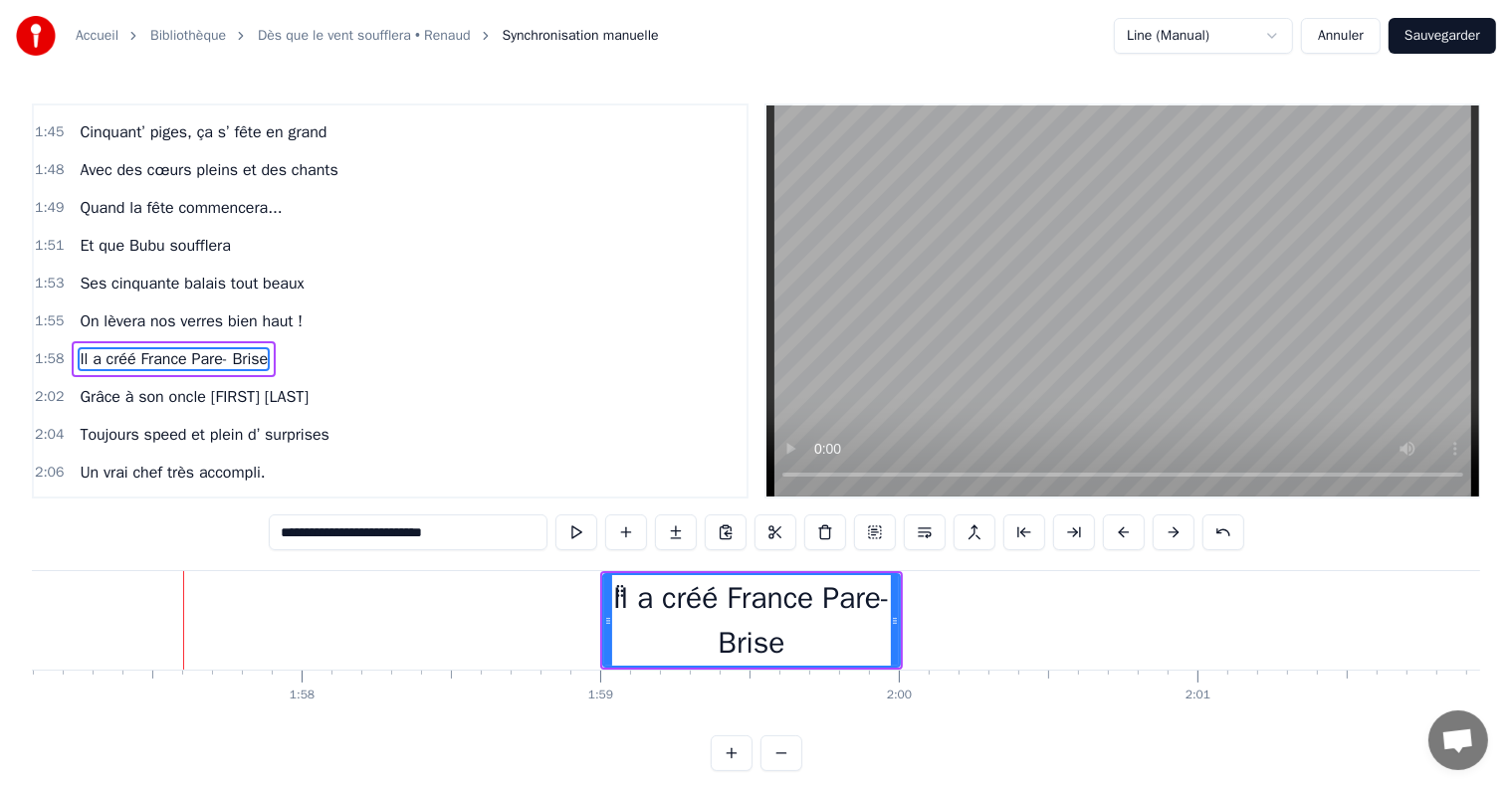 click at bounding box center [1174, 532] 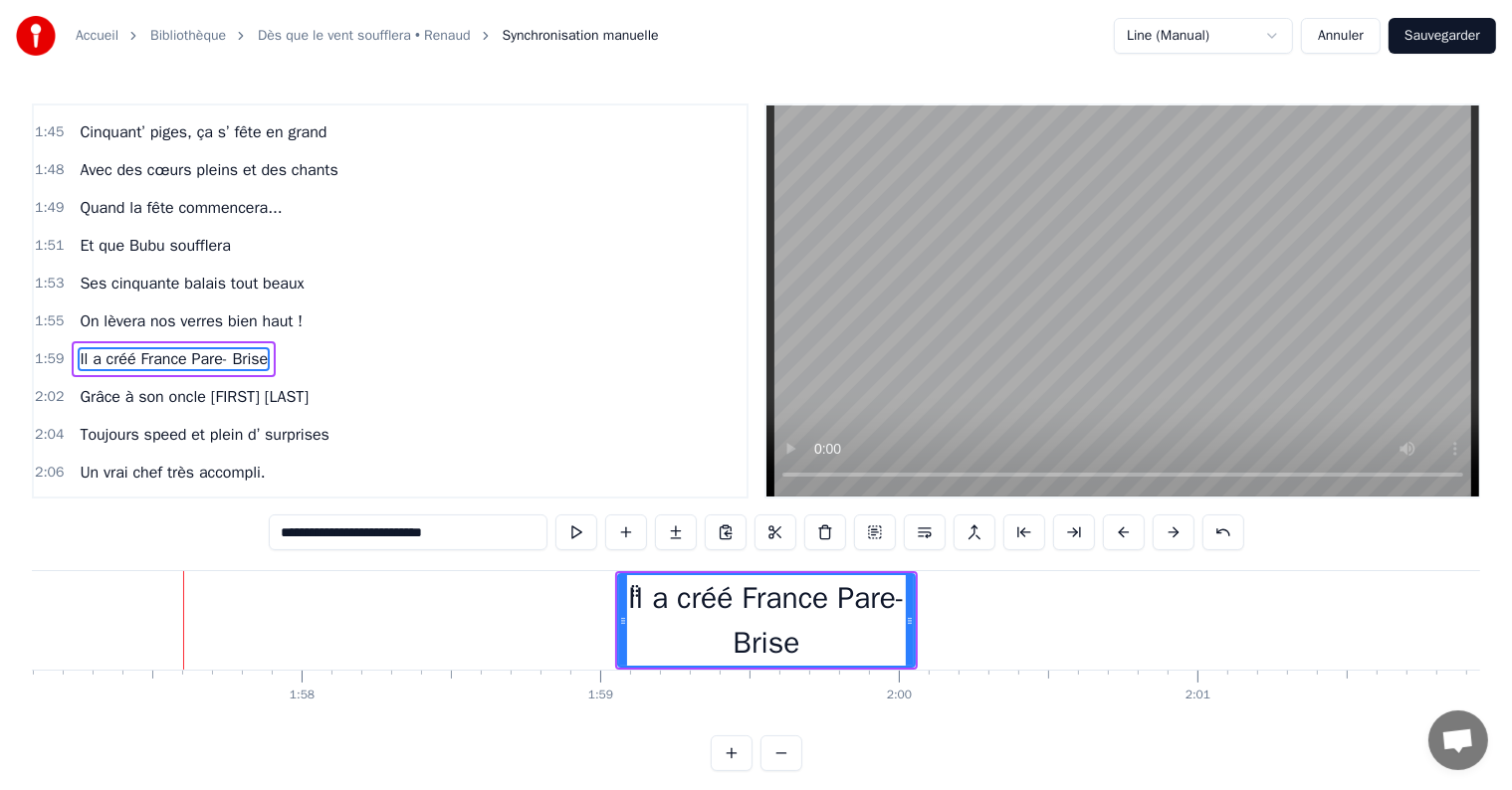 click at bounding box center (1174, 532) 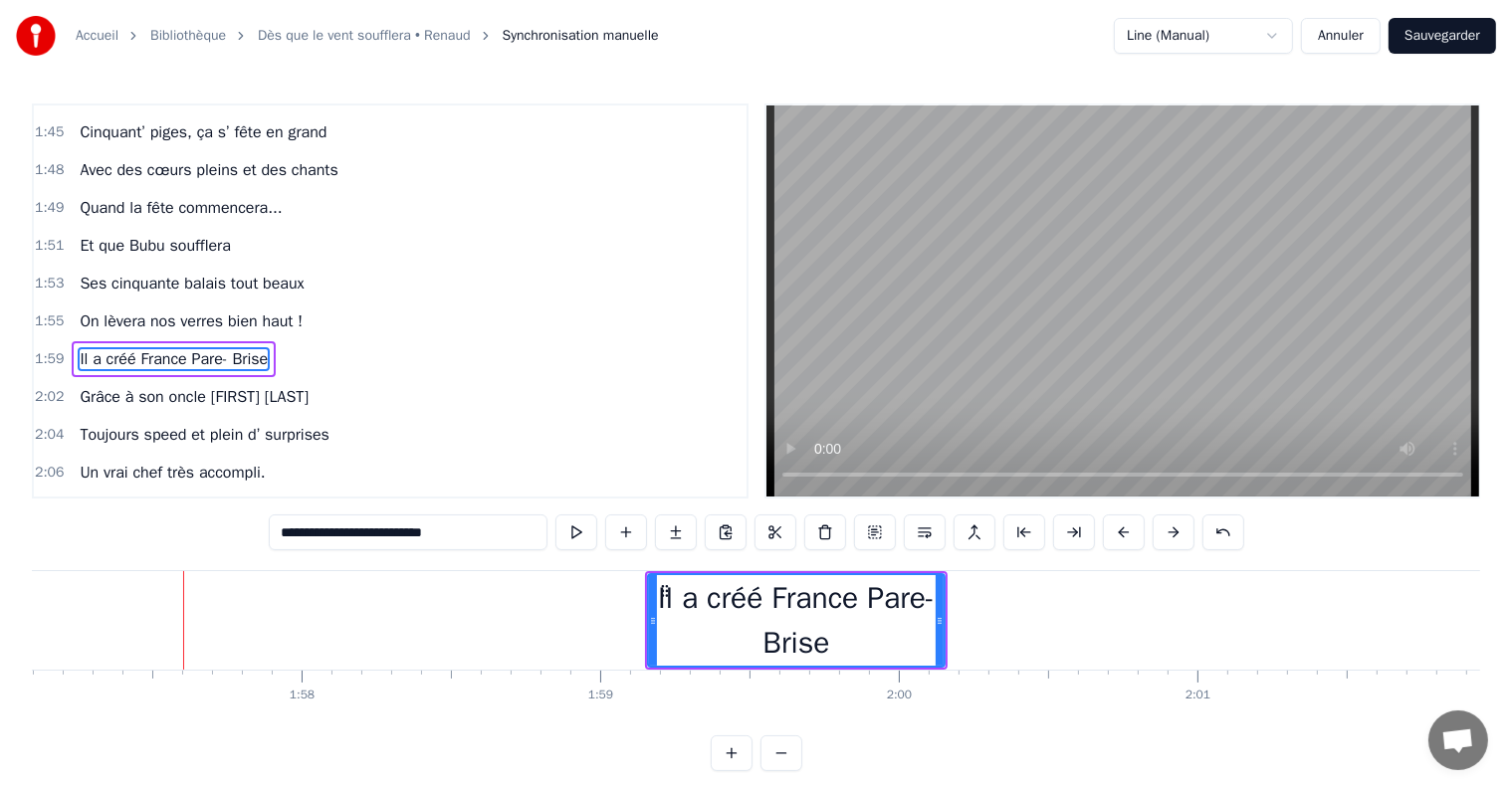 click at bounding box center (1174, 532) 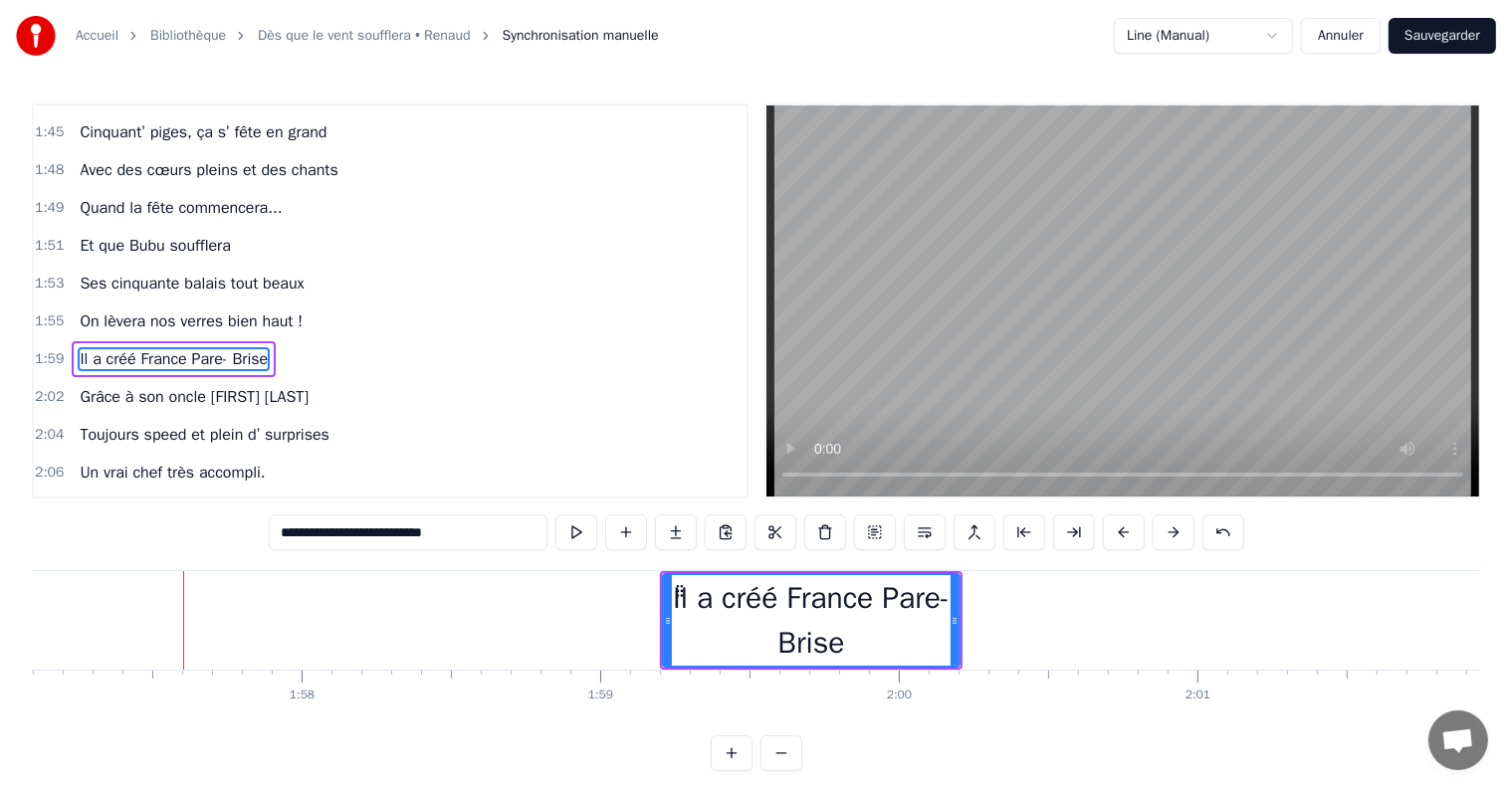 click at bounding box center (1174, 532) 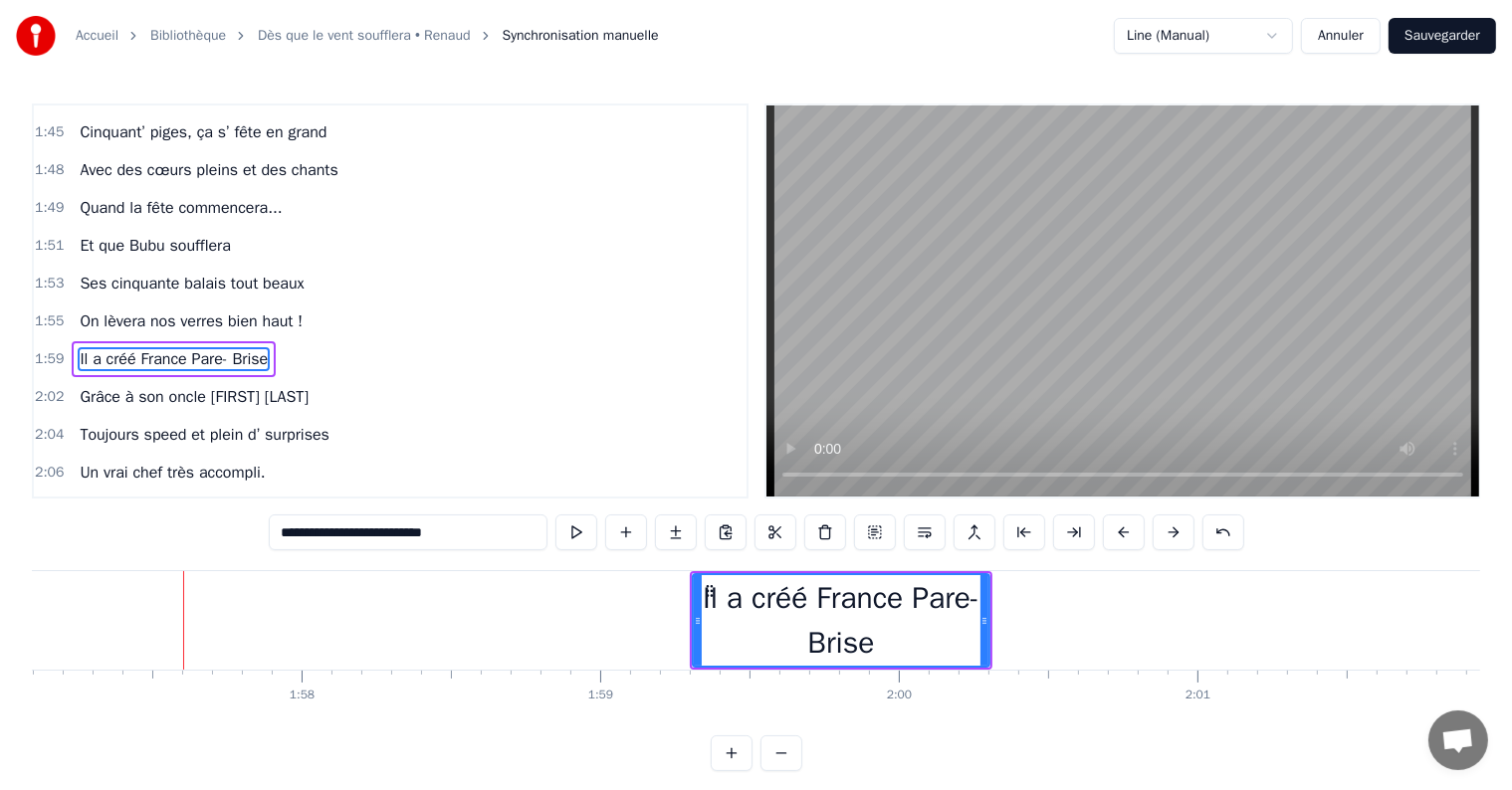 click at bounding box center (1174, 532) 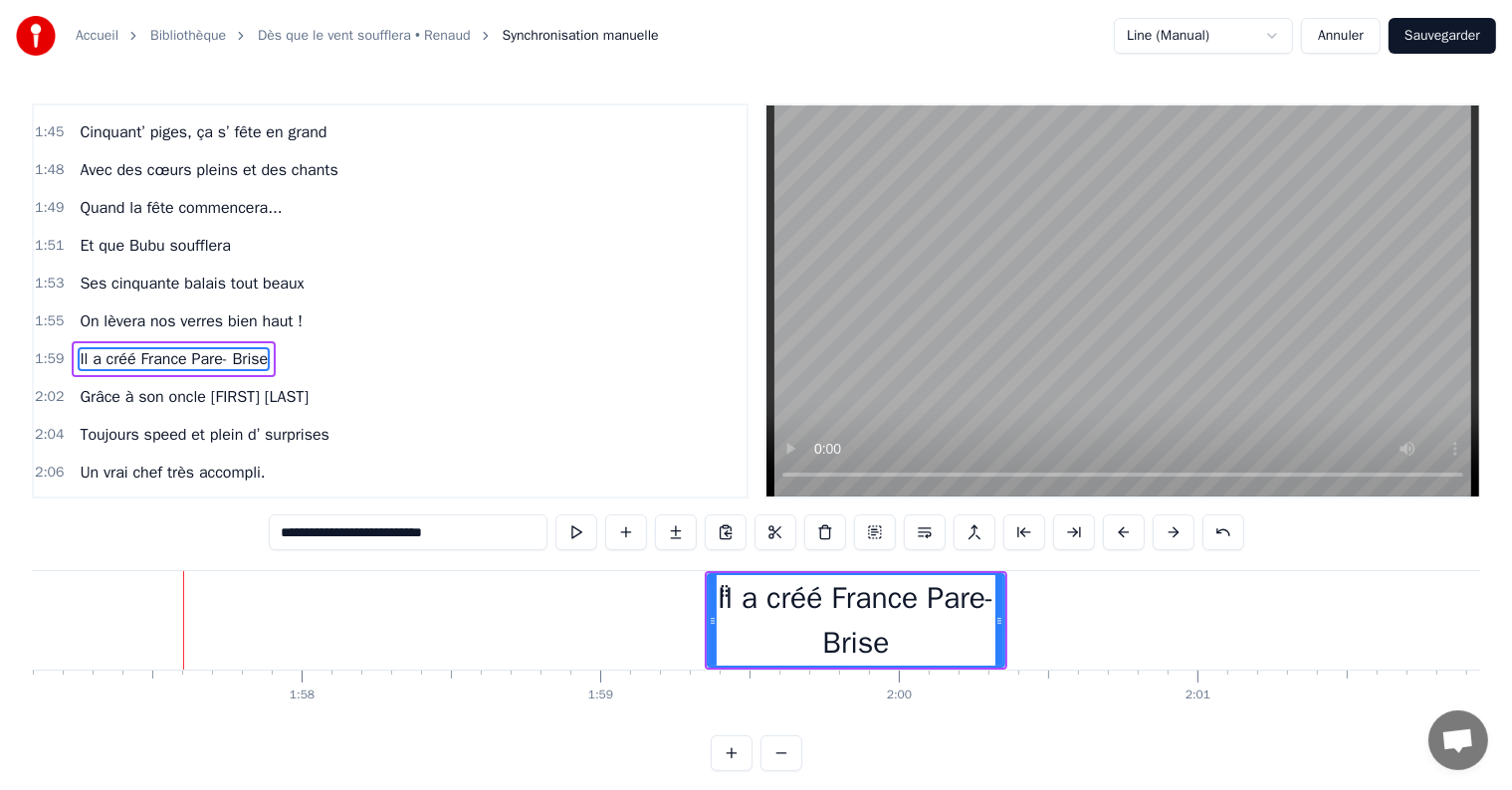 click at bounding box center [1174, 532] 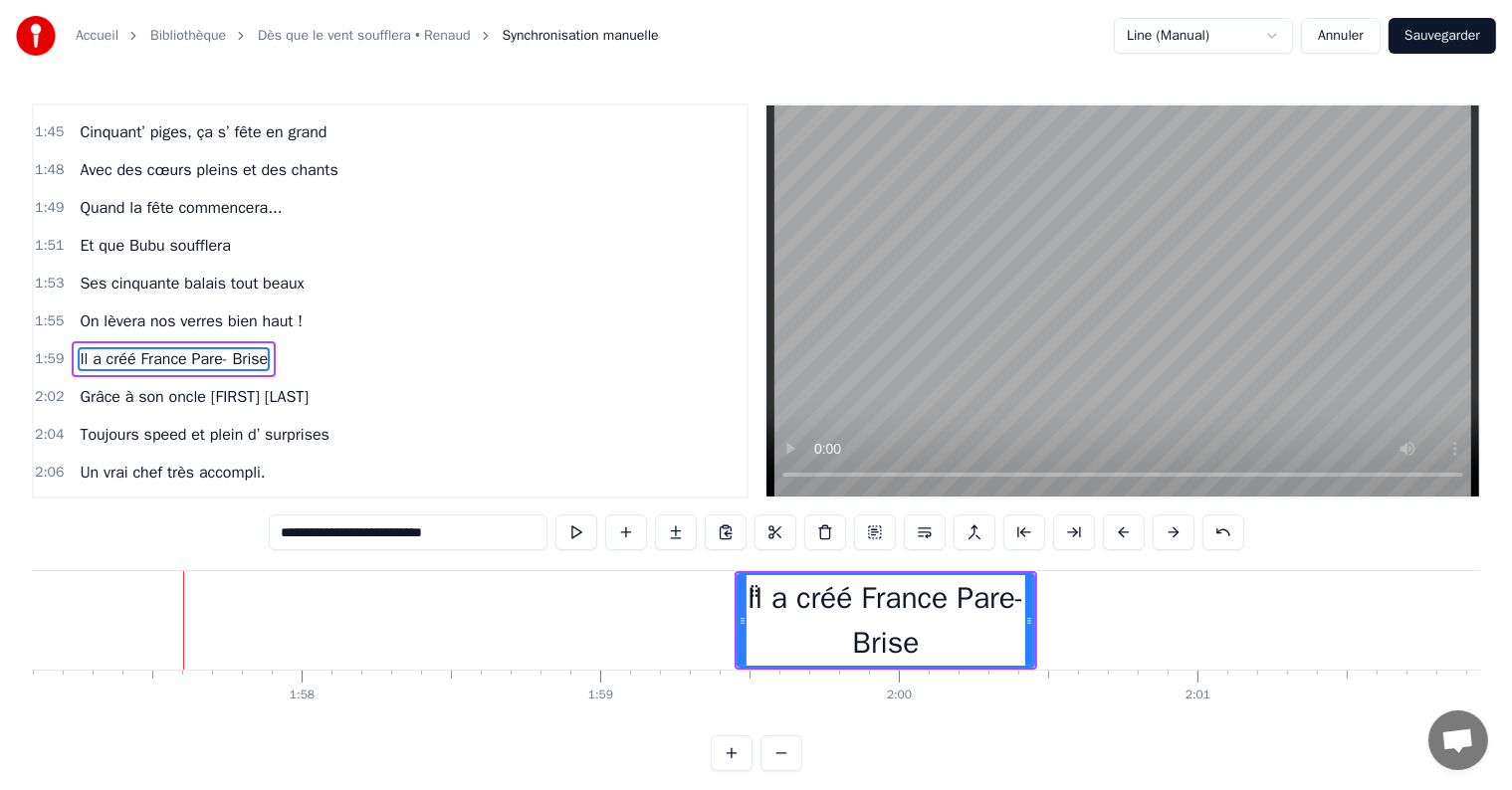 click at bounding box center [1174, 532] 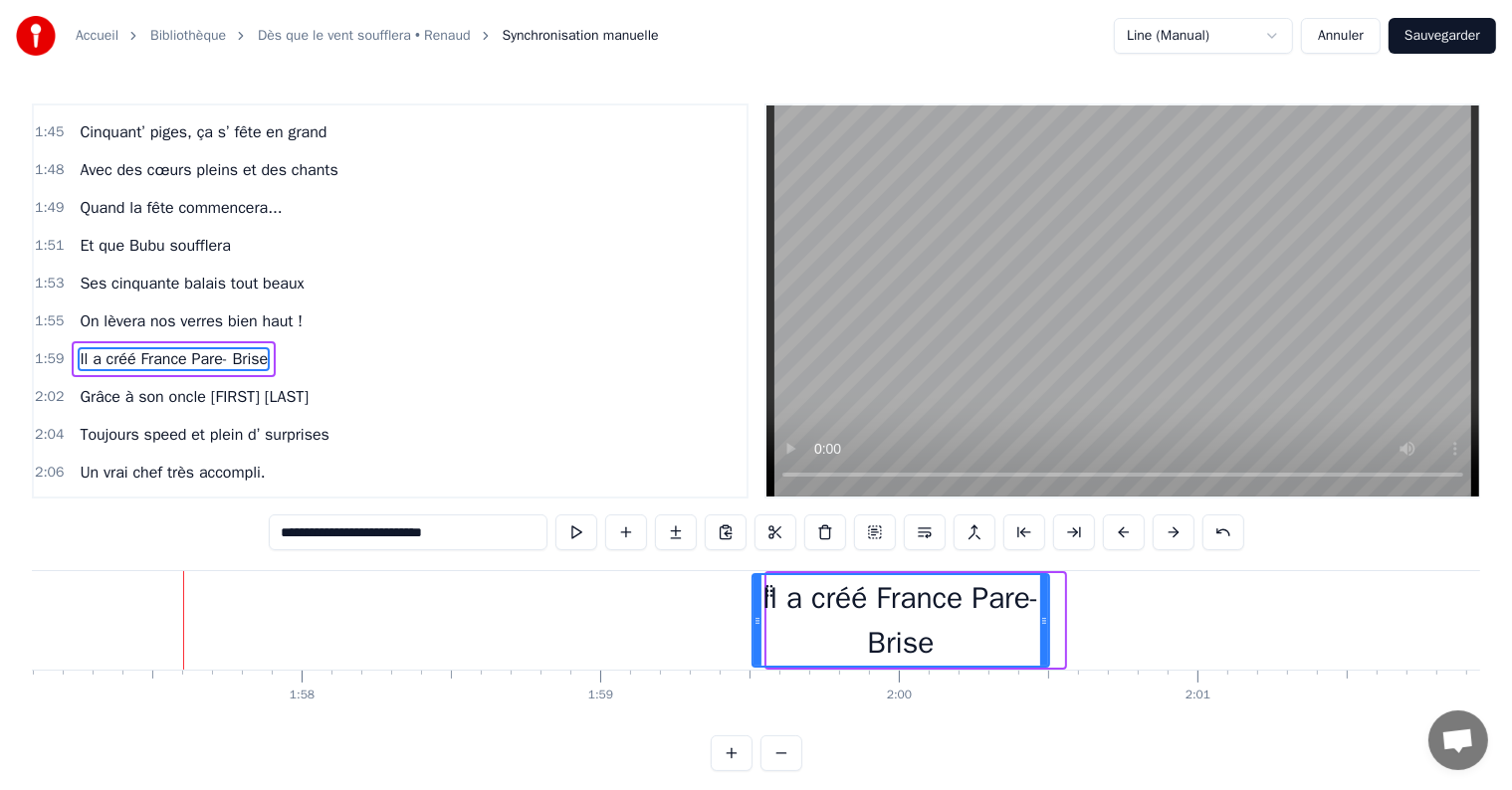 click at bounding box center (1174, 532) 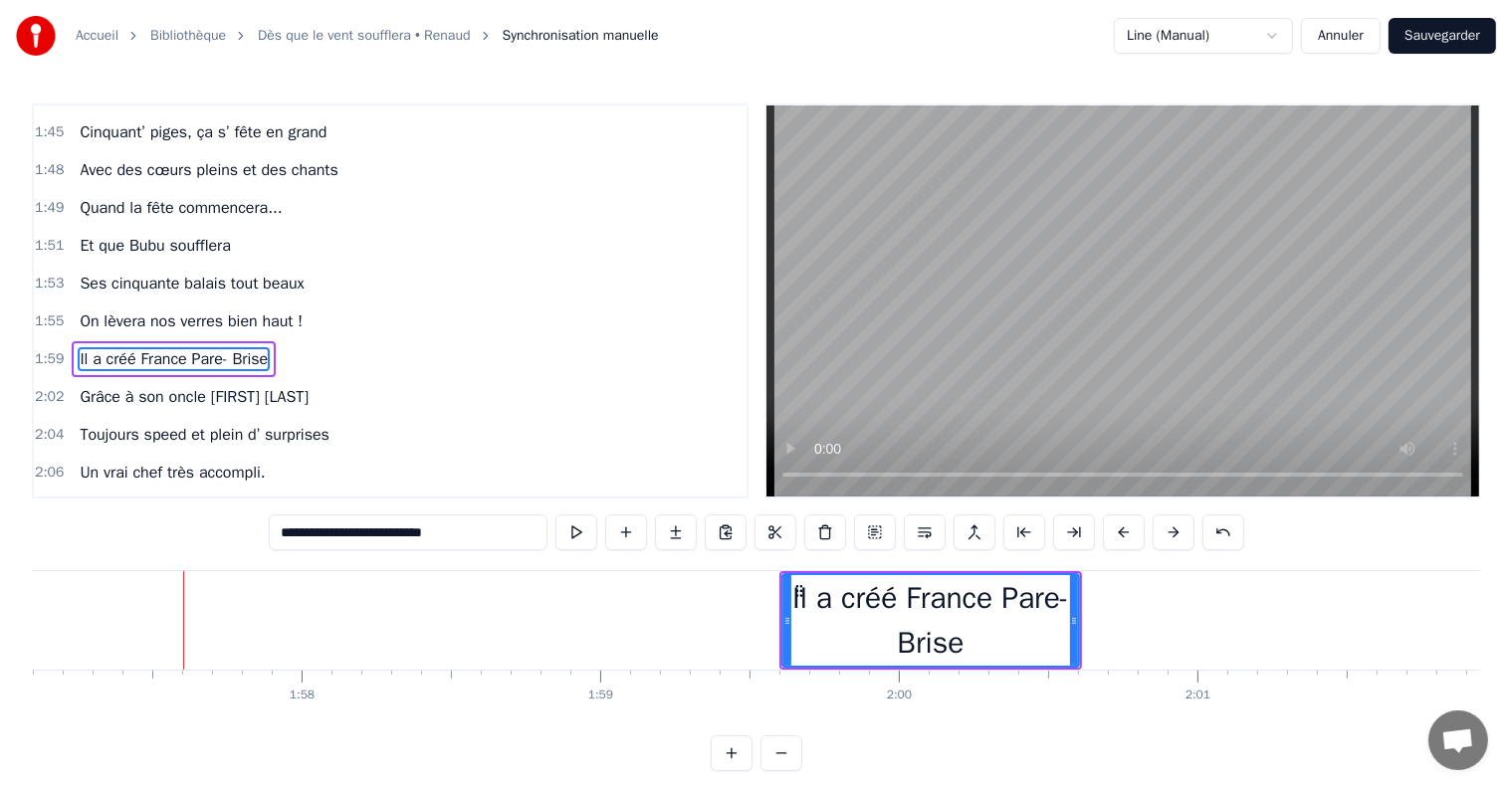 click at bounding box center [1174, 532] 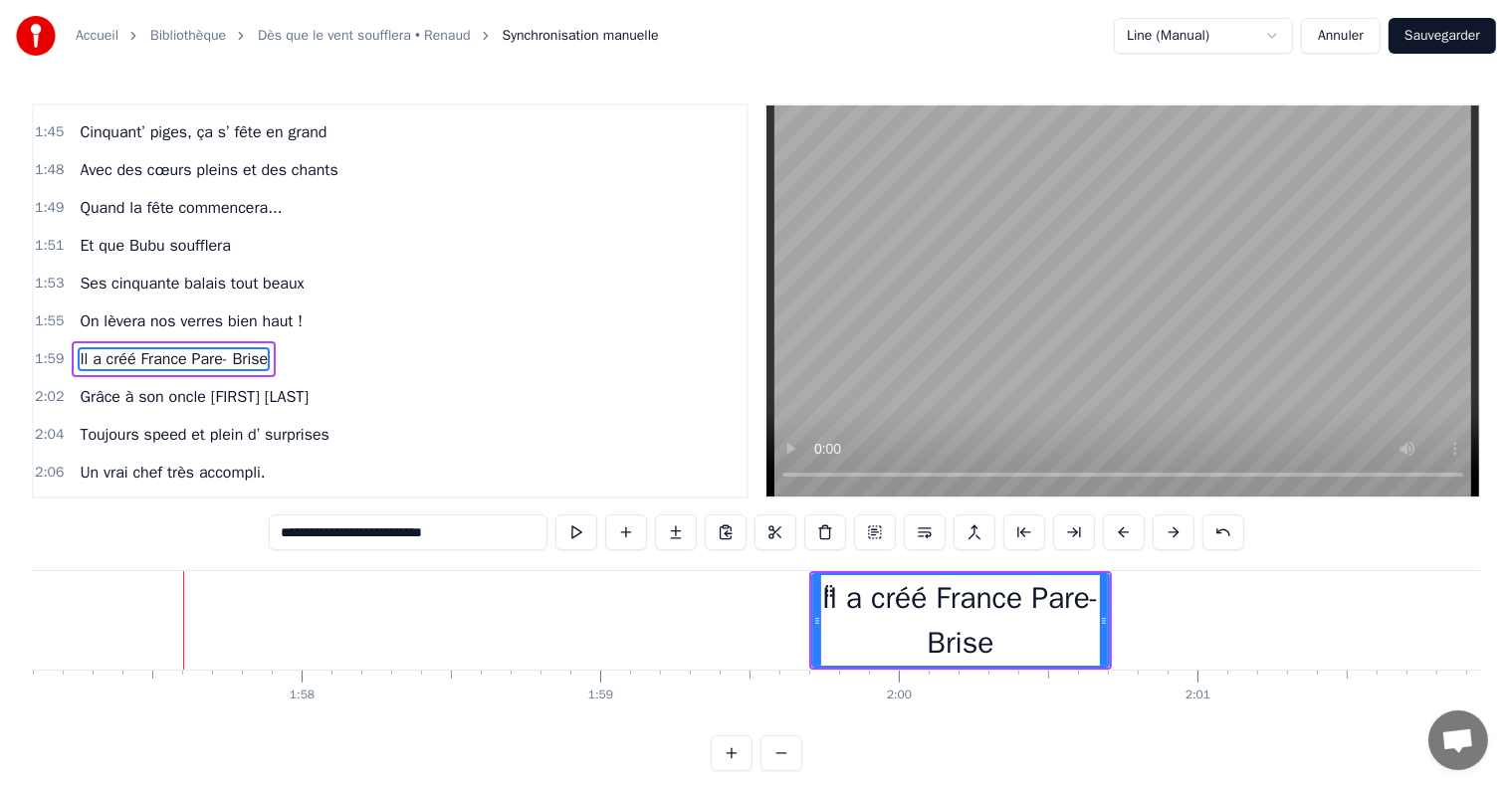 click at bounding box center (1174, 532) 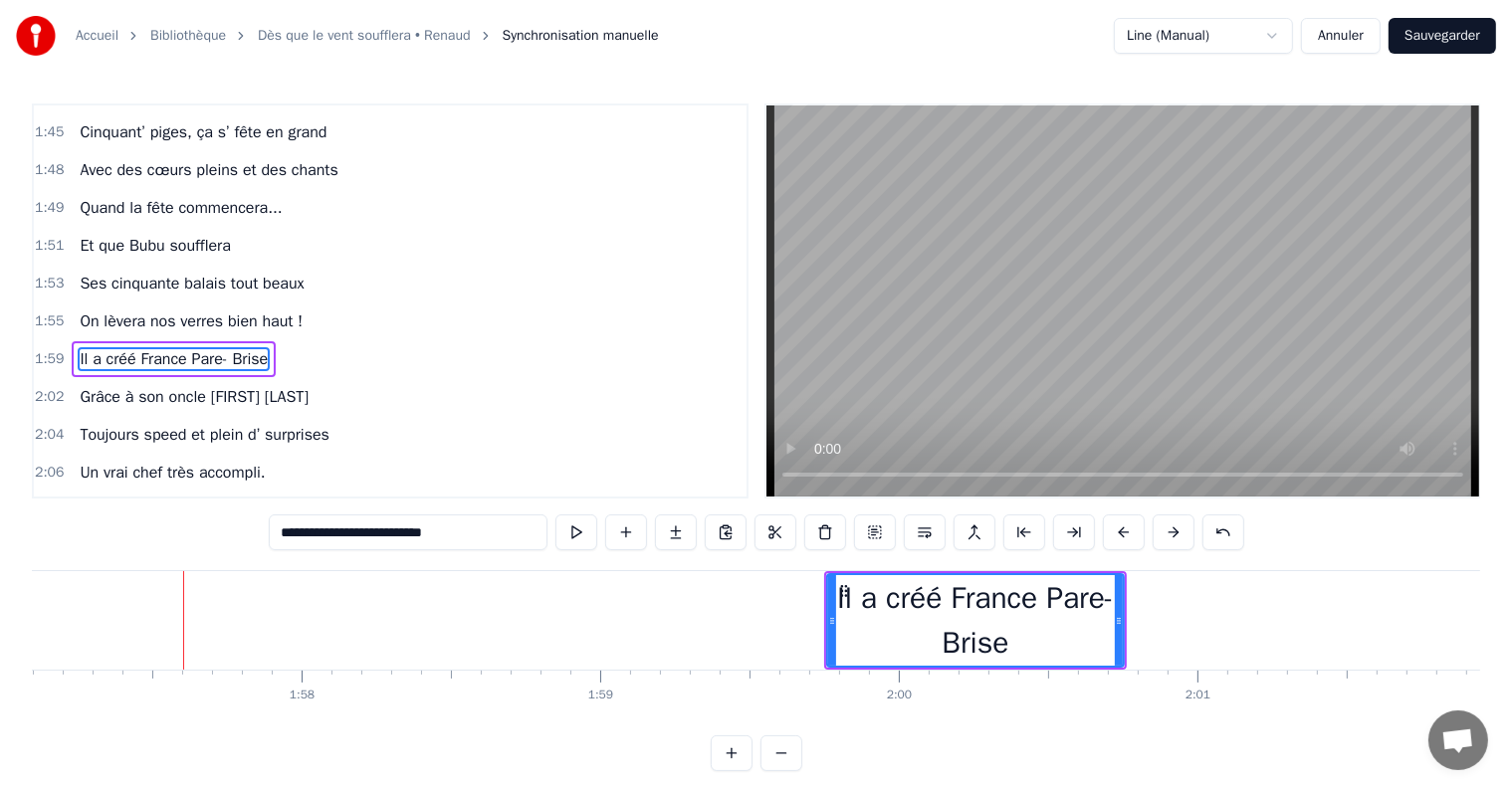 click at bounding box center [1174, 532] 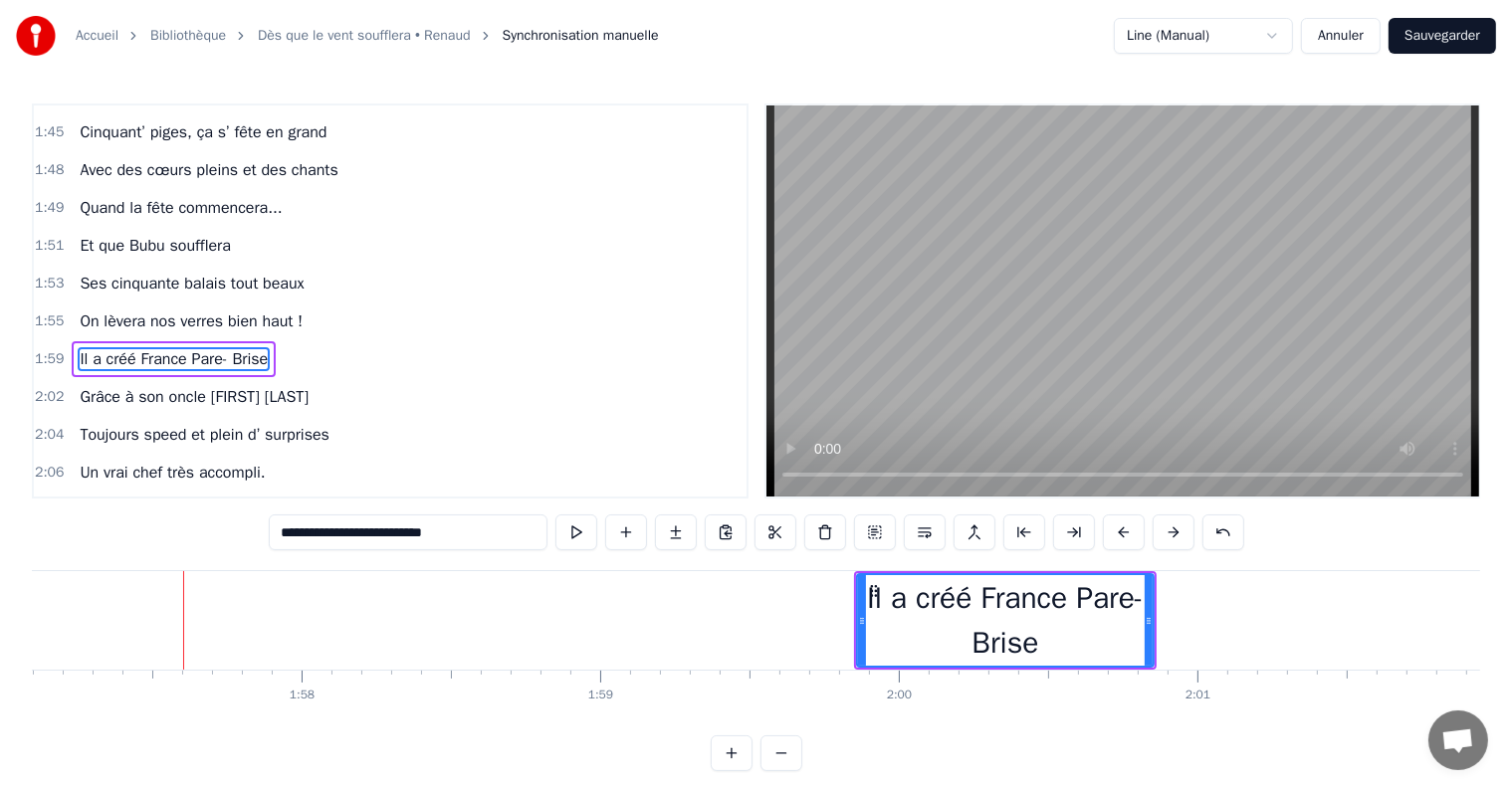 click at bounding box center (1174, 532) 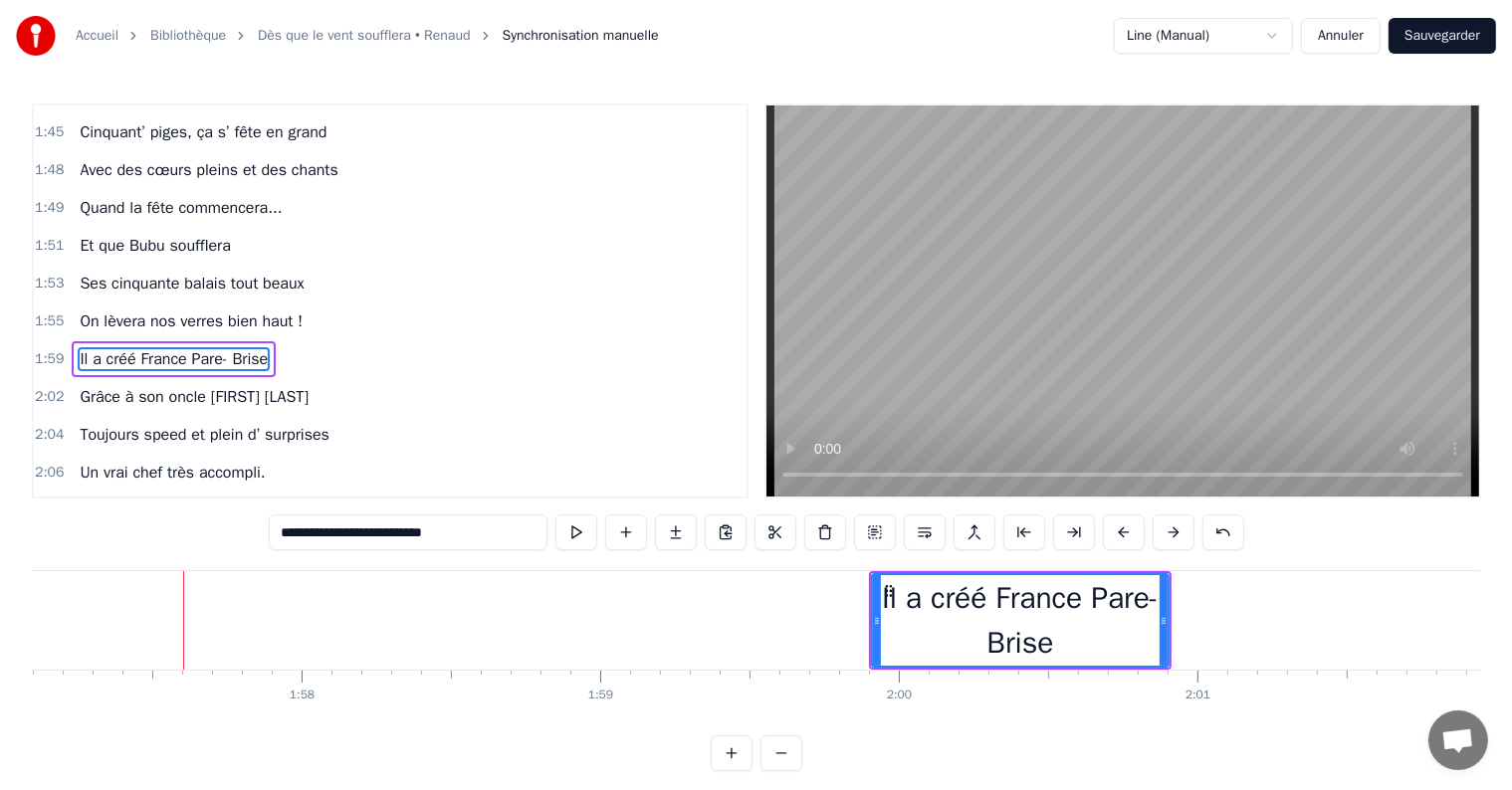 click at bounding box center [1174, 532] 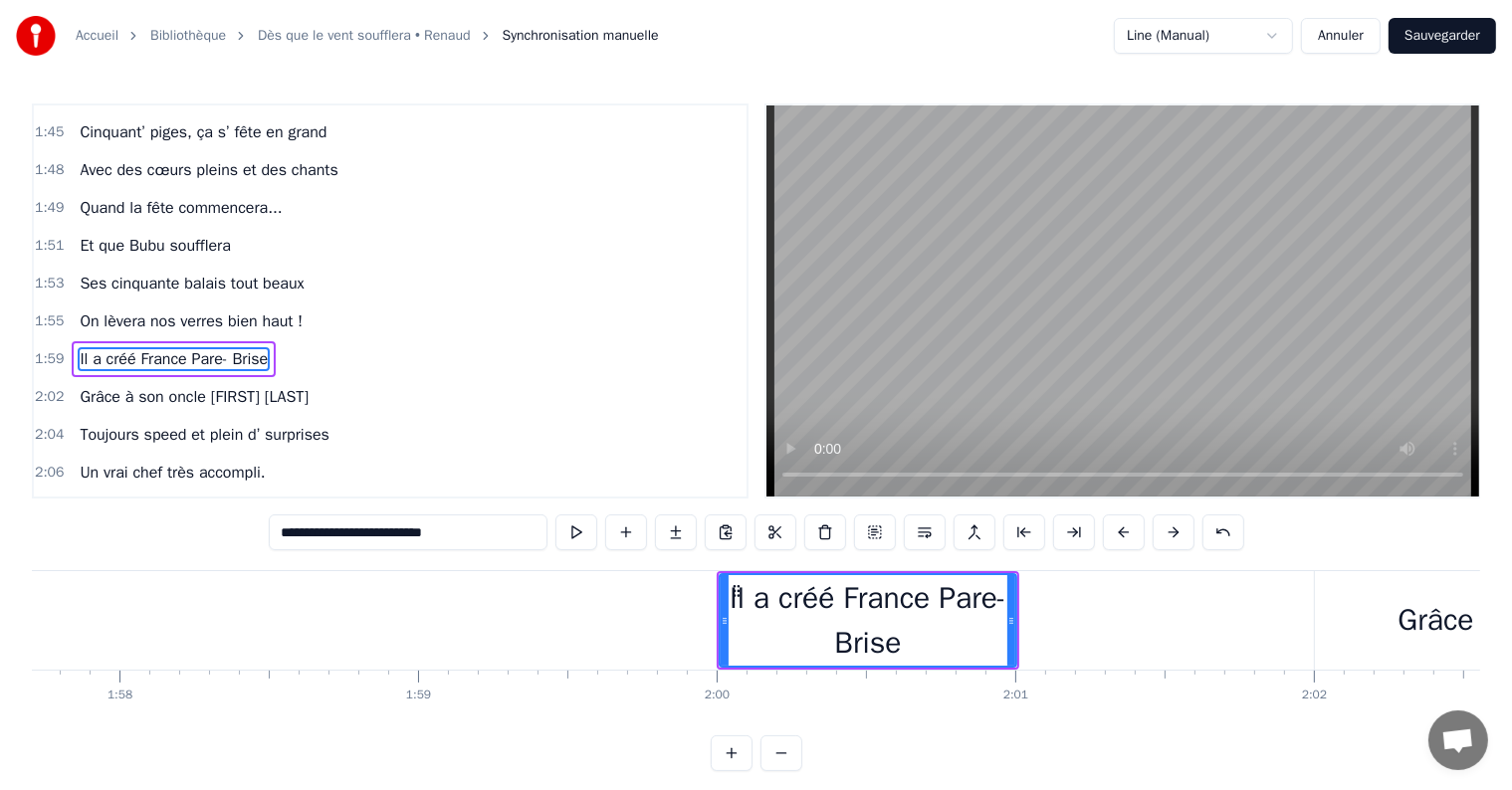 scroll, scrollTop: 0, scrollLeft: 34967, axis: horizontal 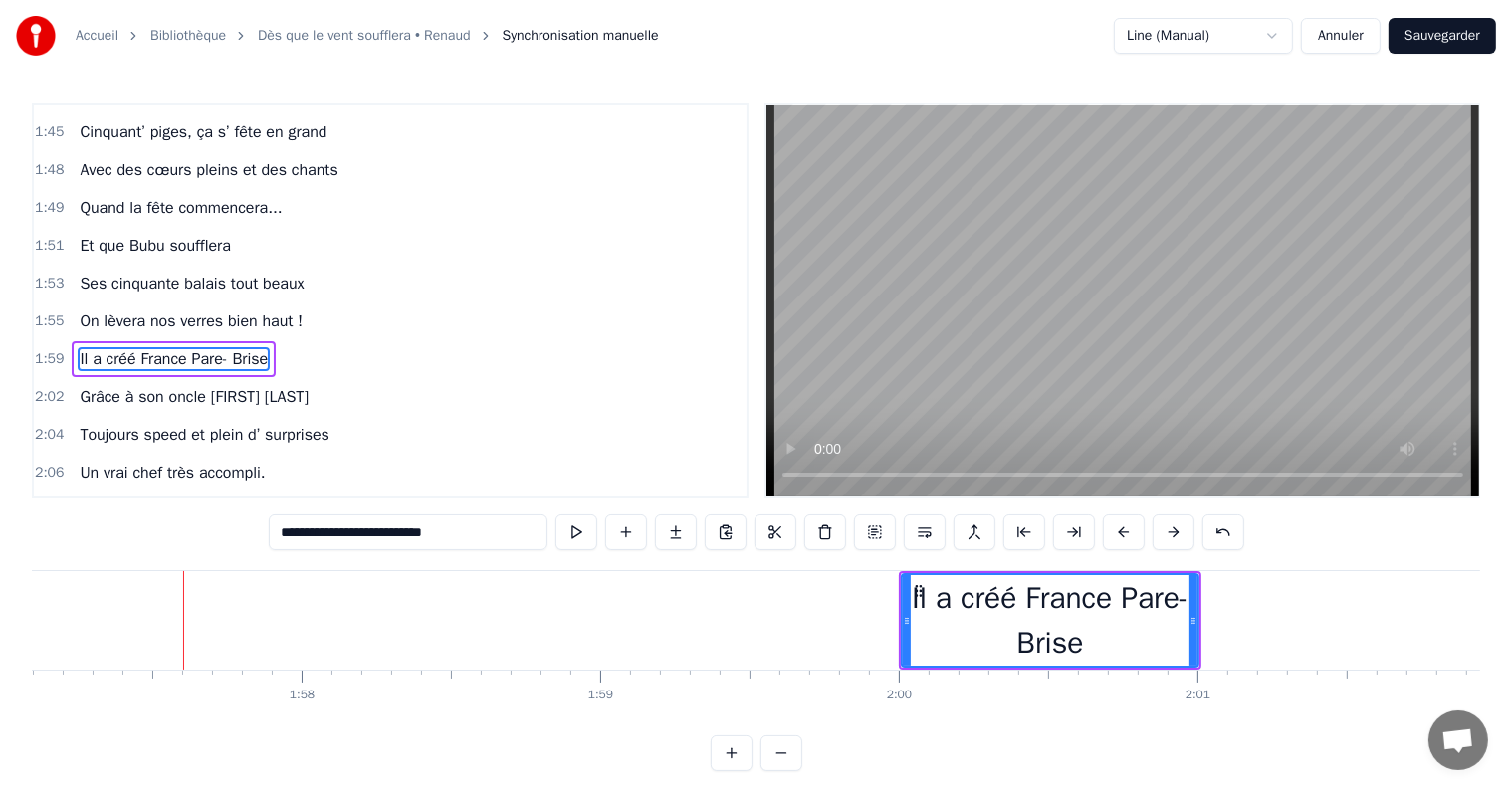 click on "0:09 Ses parents [FIRST] [LAST] 0:11 ont fait un p’tit très énergique (tata tannn) 0:13 qu’est dev’nu tonton papa 0:15 Bubu ou Kikinou. 0:18 Il faisait plein de bêtises 0:19 Avec [FIRST], et toute la clique 0:21 complices fêlés, adorés 0:23 toujours prêts à rigoler. 0:25 Mamie disait « soyez prudents », 0:27 Papi le faisait danser, riant, 0:29 dans sa casquette, les dimanches 0:31 Pour une quête amusante. 0:33 Quand la fête commencera... 0:35 Et que Bubu soufflera 0:37 Ses cinquante balais tout beaux 0:39 On lèv’ra nos verres bien haut ! 0:45 Chez sa mamie, la porte était 0:47 toujours ouverte hiver été 0:49 Gâteaux, crêpes et merveilles 0:50 elle cuisinait depuis la veille. 0:52 A la fête, elle les am’nait 0:54 à Castel, tous contents. 0:56 La voiture vert’, ils prenaient 0:58 les enfants cheveux au vent. 1:00 Ils filaient à toute allure 1:02 sans faire attention au danger 1:04 « mamie nous prend dans sa voiture : 1:05 on va ensemble s’éclater !!! » 1:07 1:09 1:11 0" at bounding box center [756, 437] 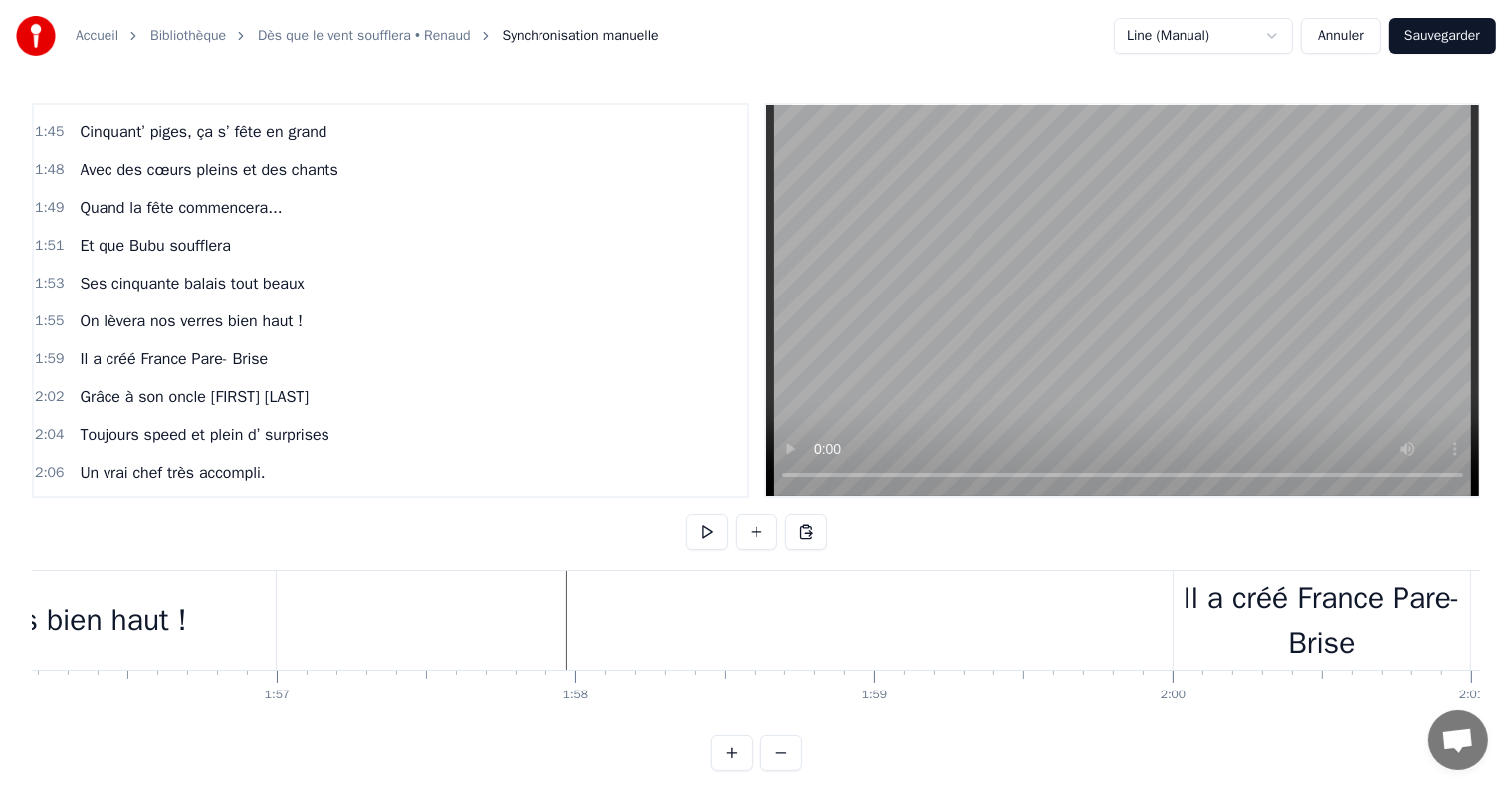 scroll, scrollTop: 0, scrollLeft: 35423, axis: horizontal 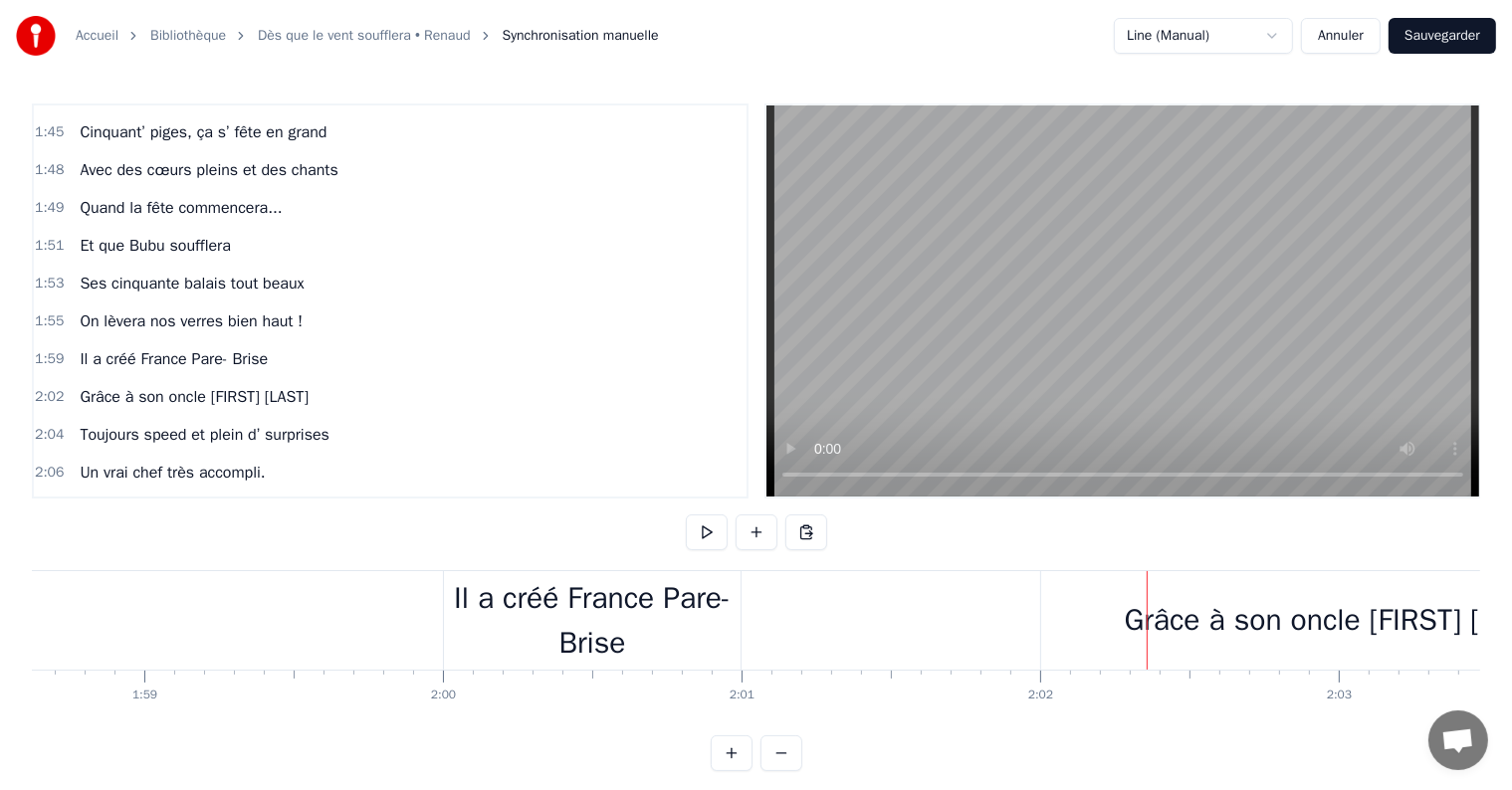 click on "Il a créé France Pare- Brise" at bounding box center (592, 621) 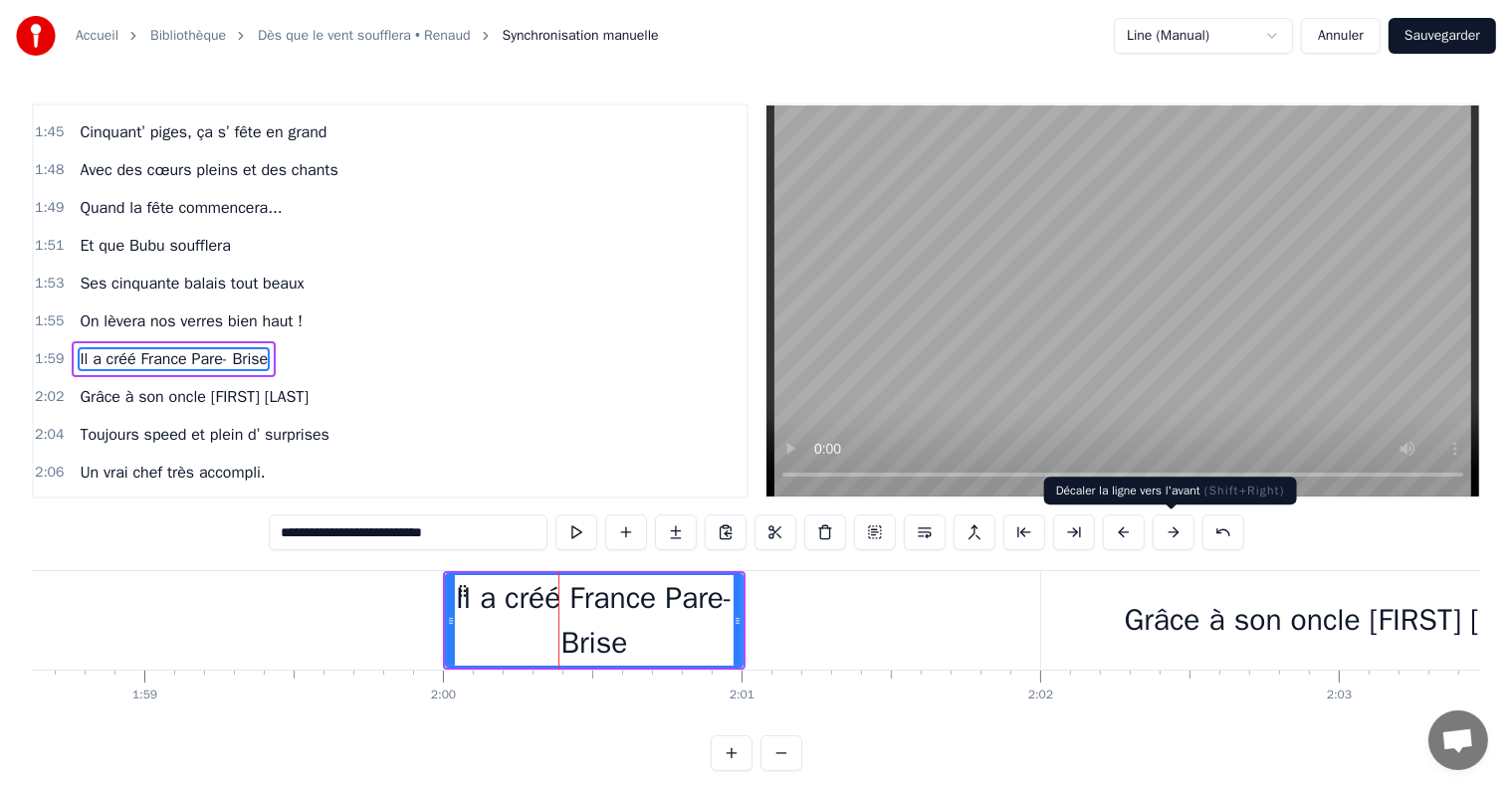 click at bounding box center [1174, 532] 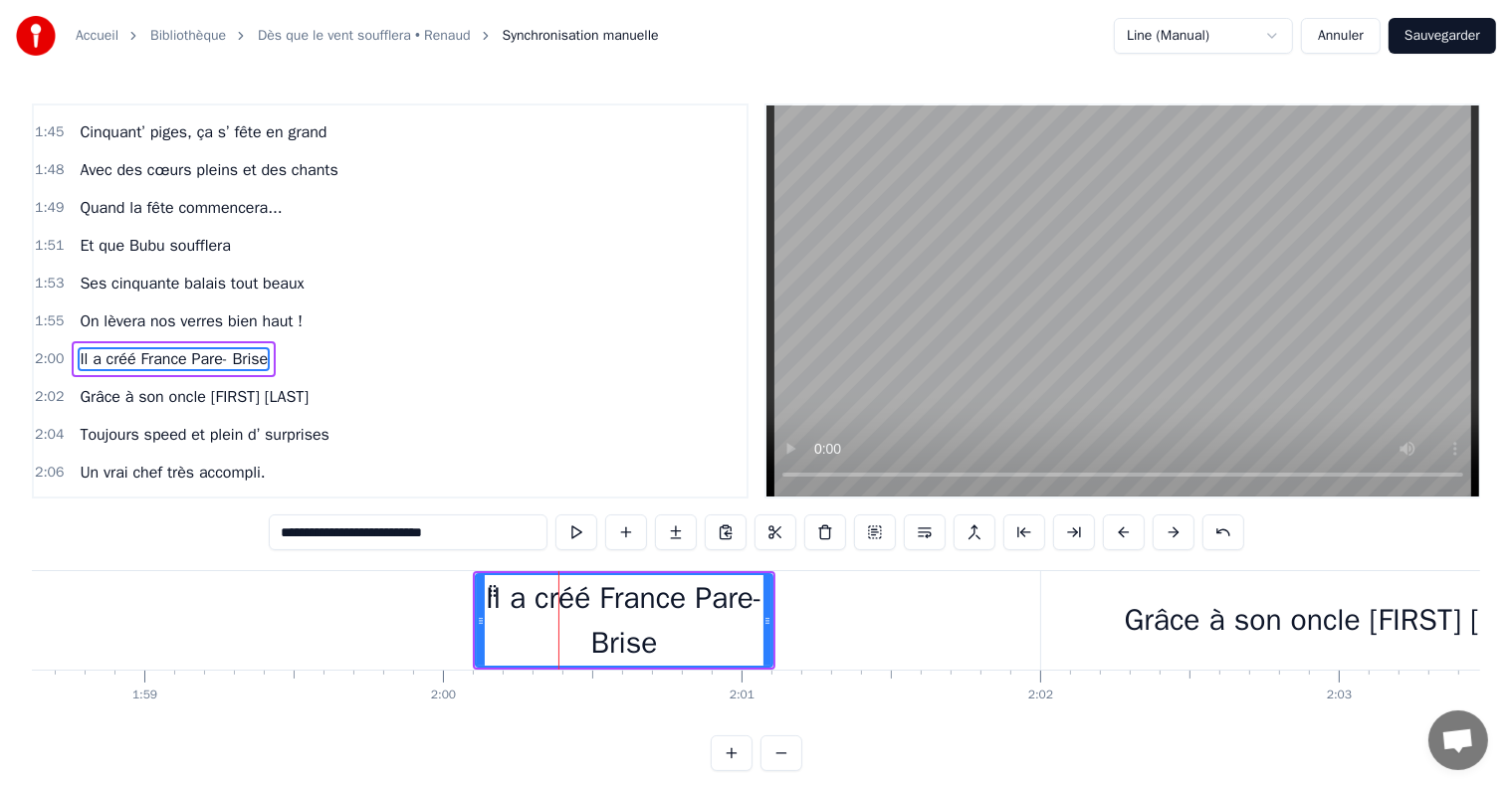 click at bounding box center (1174, 532) 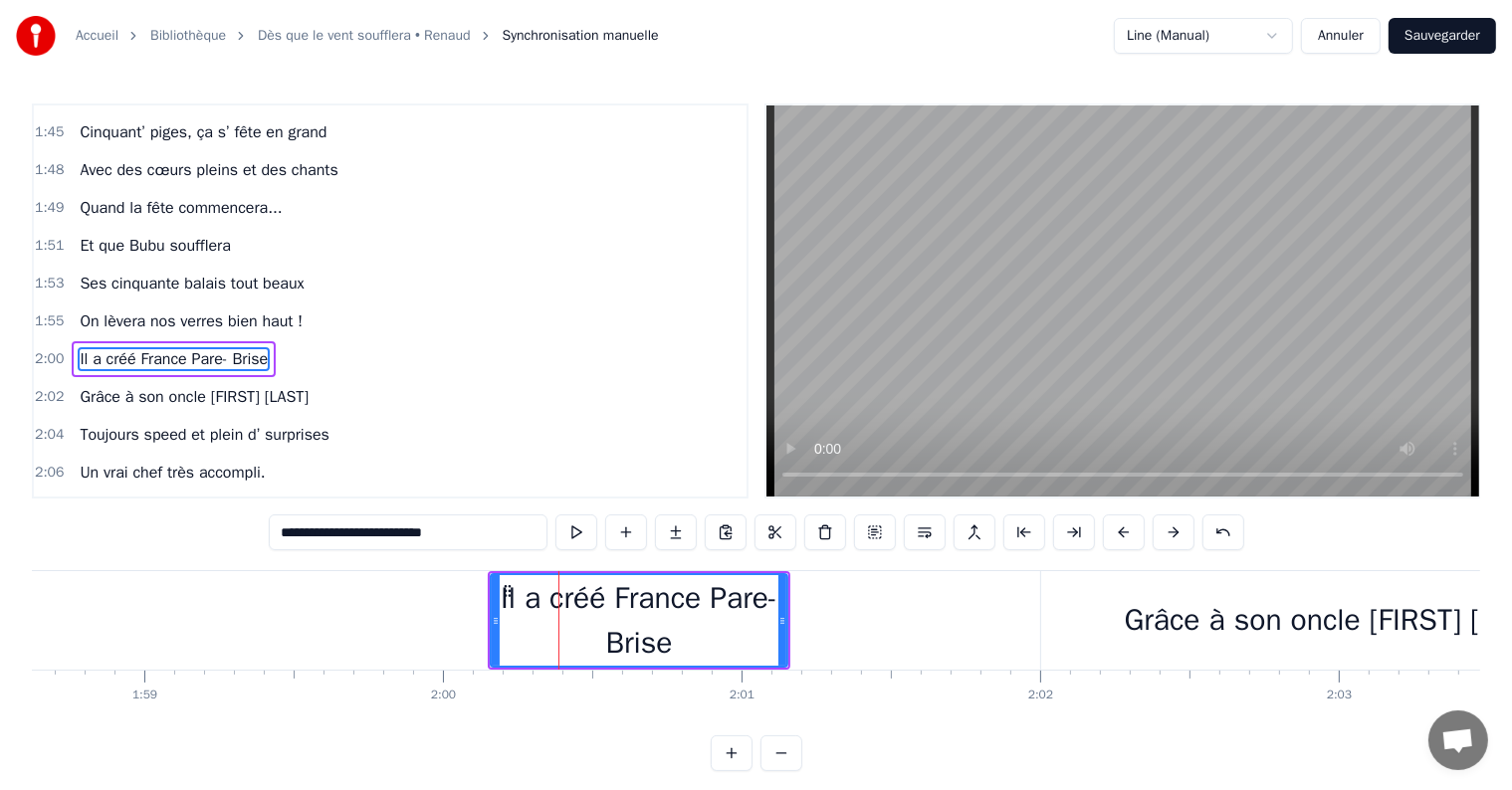 click at bounding box center [1174, 532] 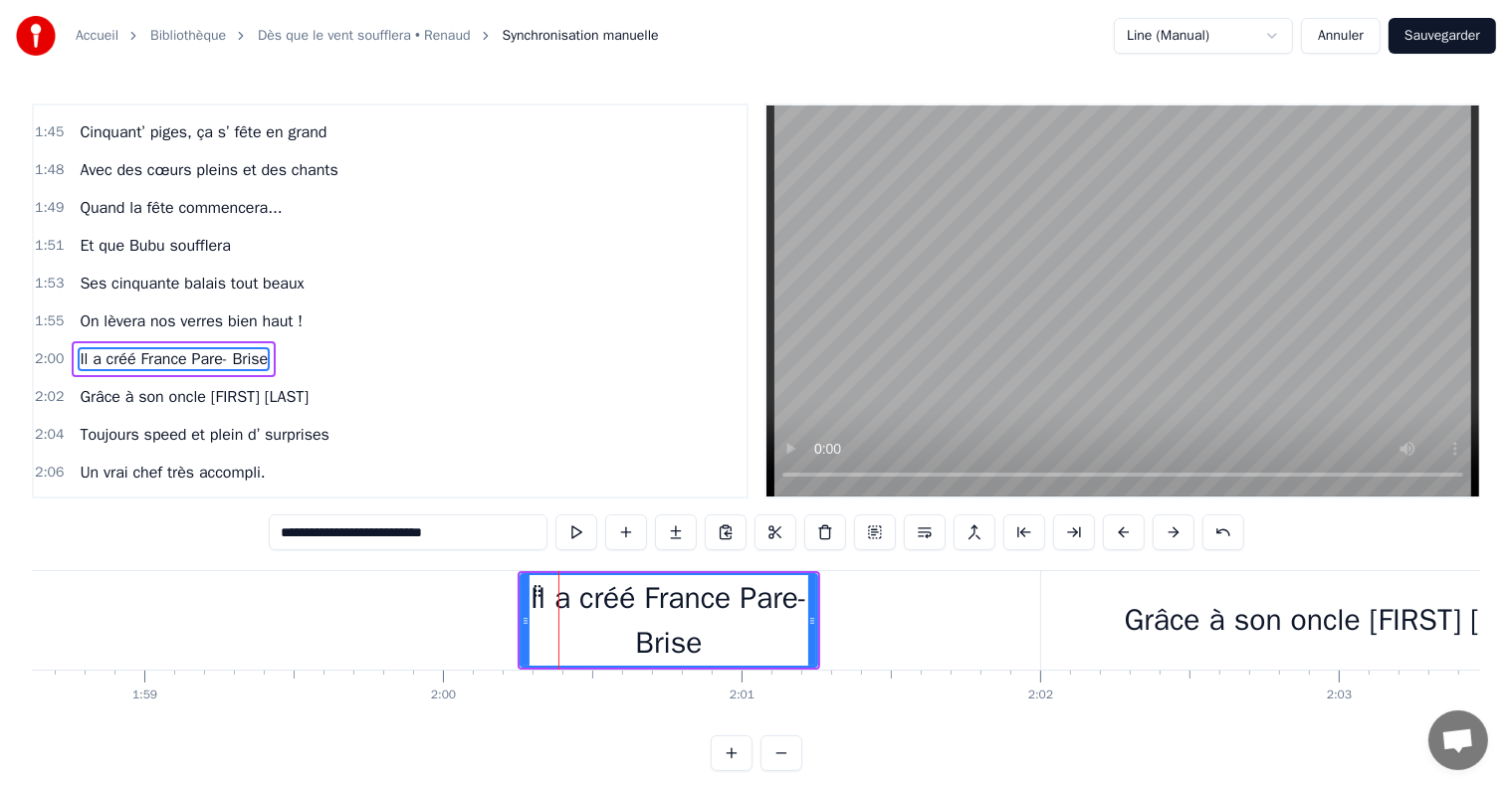 click at bounding box center [1174, 532] 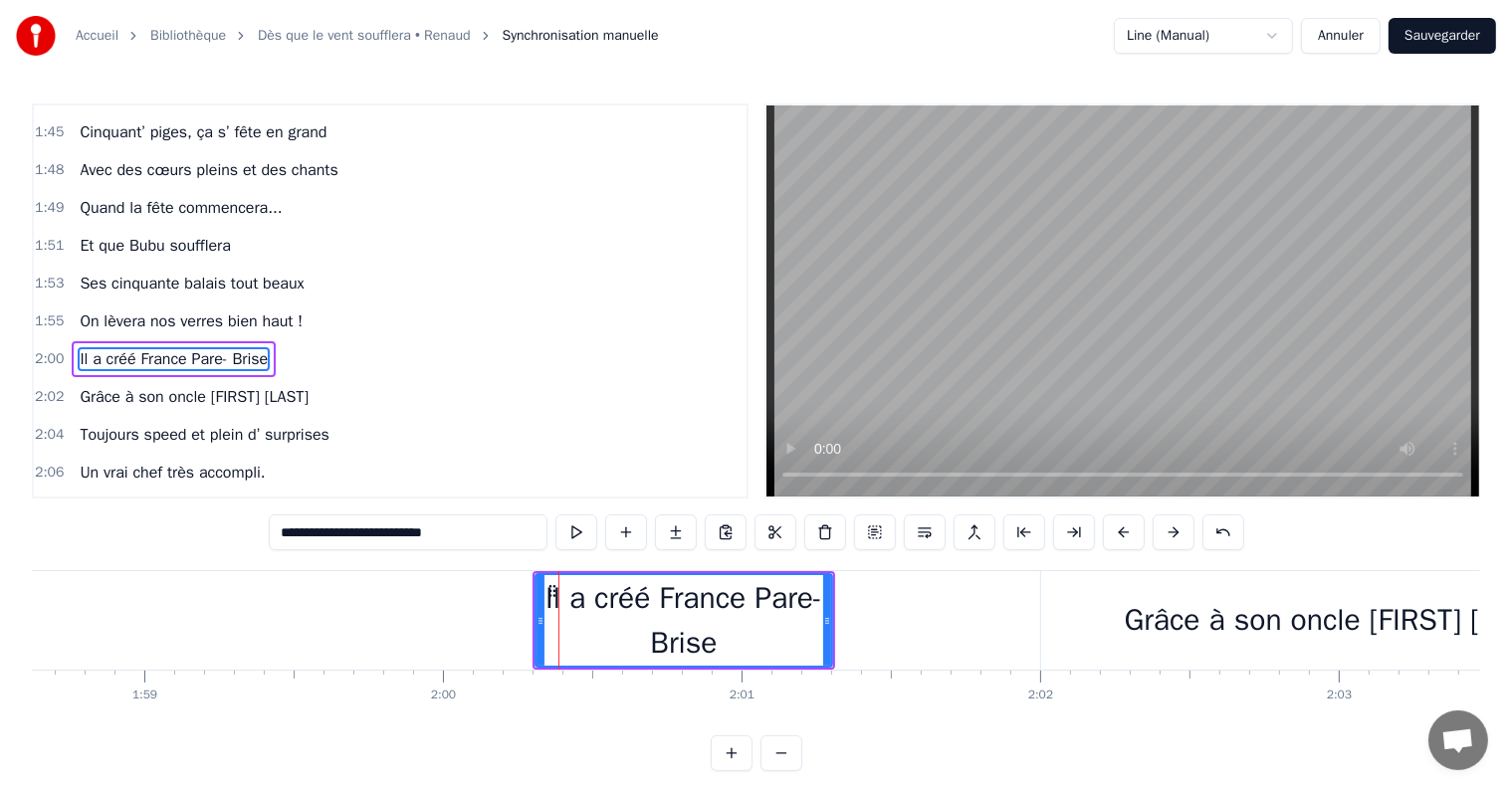 click at bounding box center [1174, 532] 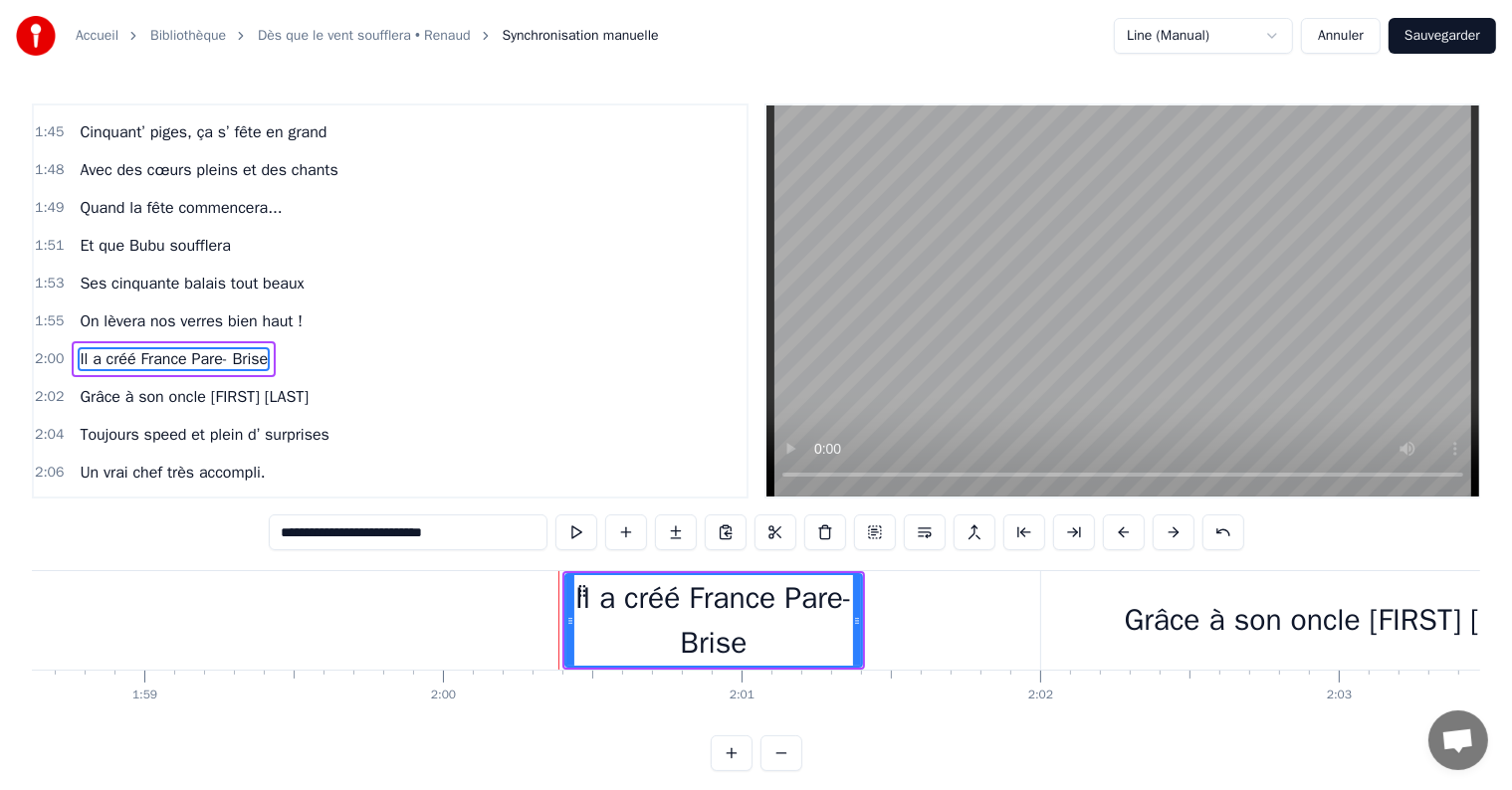 click at bounding box center [1174, 532] 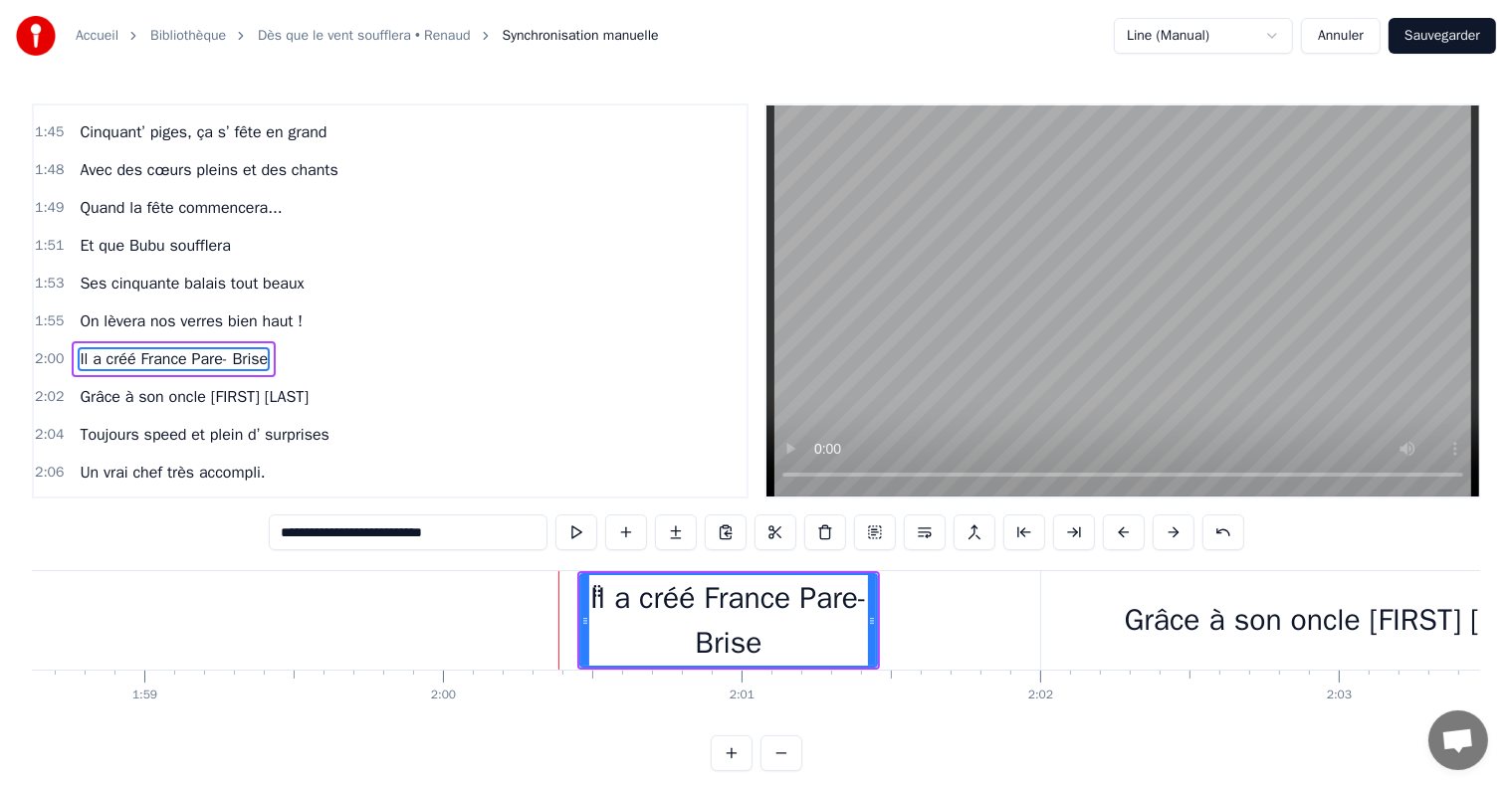 click at bounding box center [1174, 532] 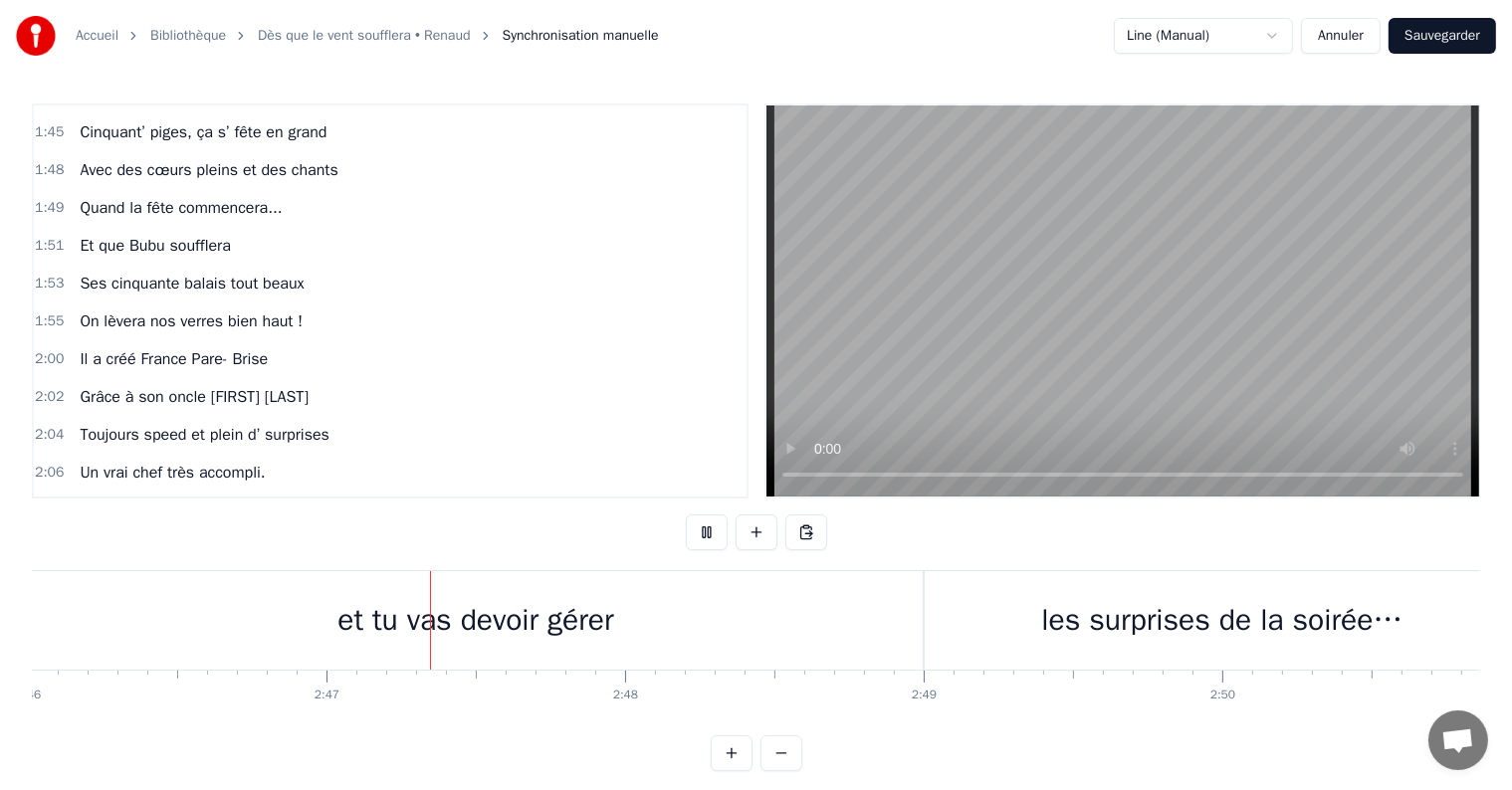 scroll, scrollTop: 0, scrollLeft: 49648, axis: horizontal 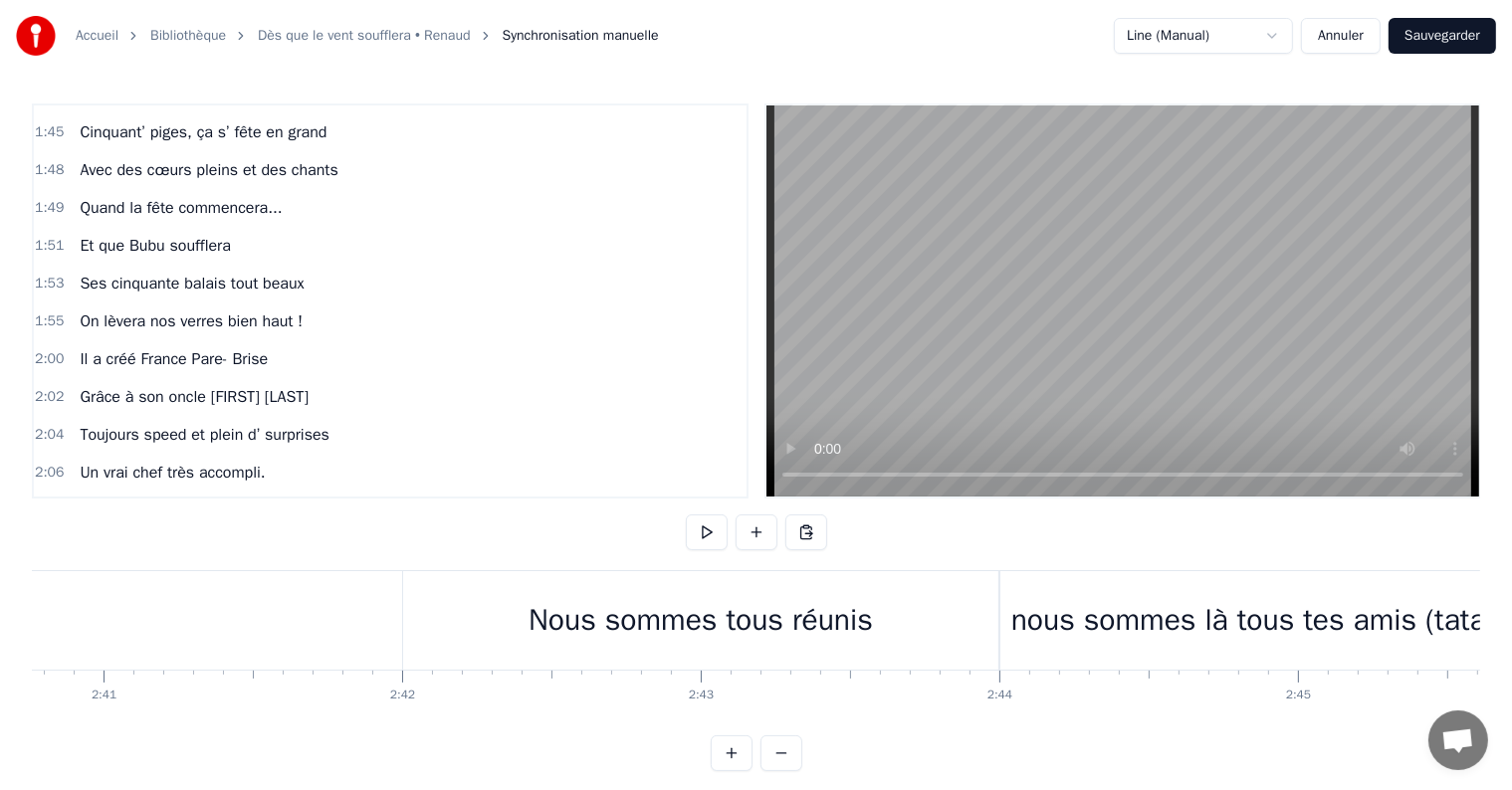 click on "Nous sommes tous réunis" at bounding box center [701, 620] 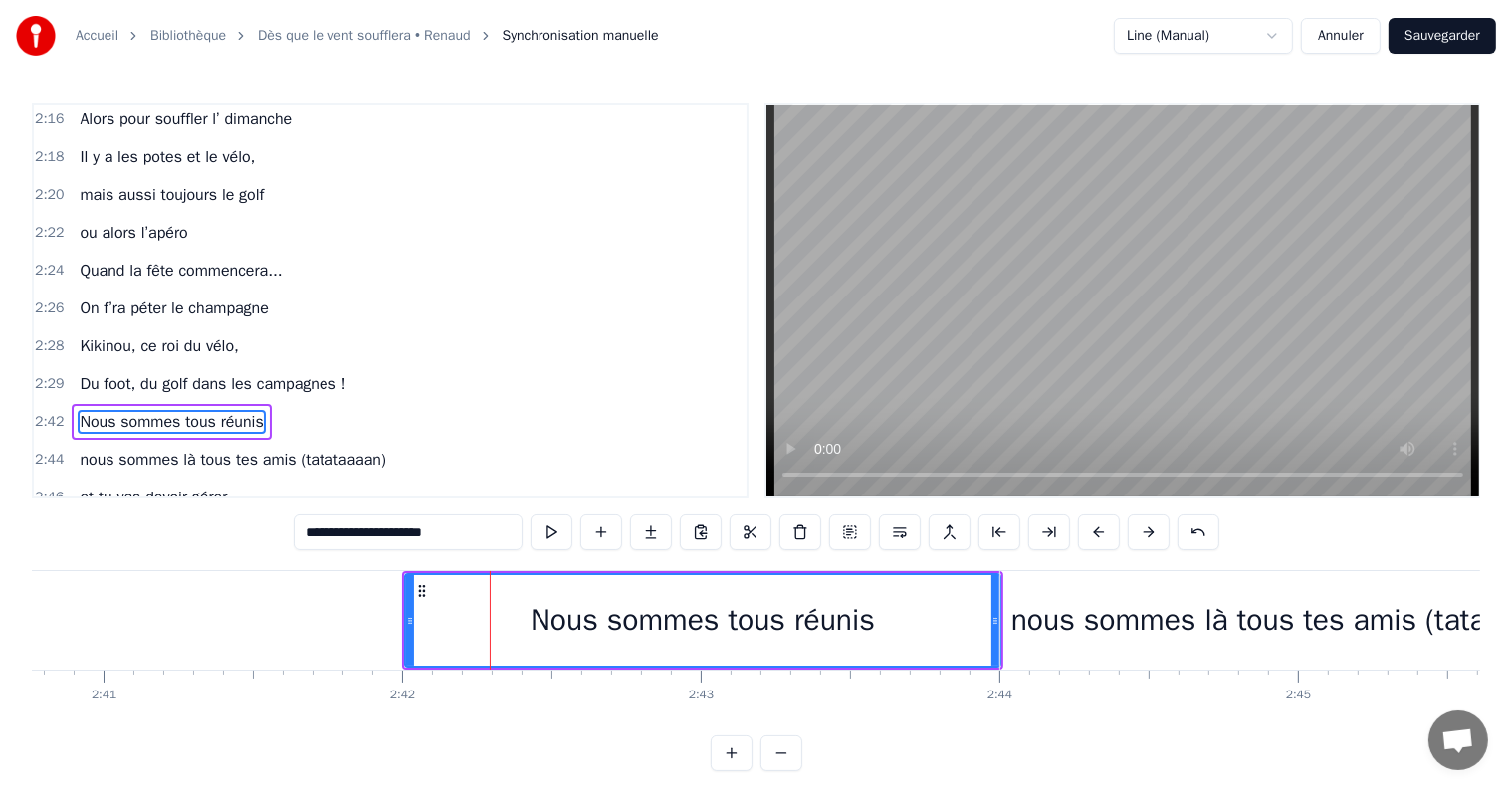 scroll, scrollTop: 2165, scrollLeft: 0, axis: vertical 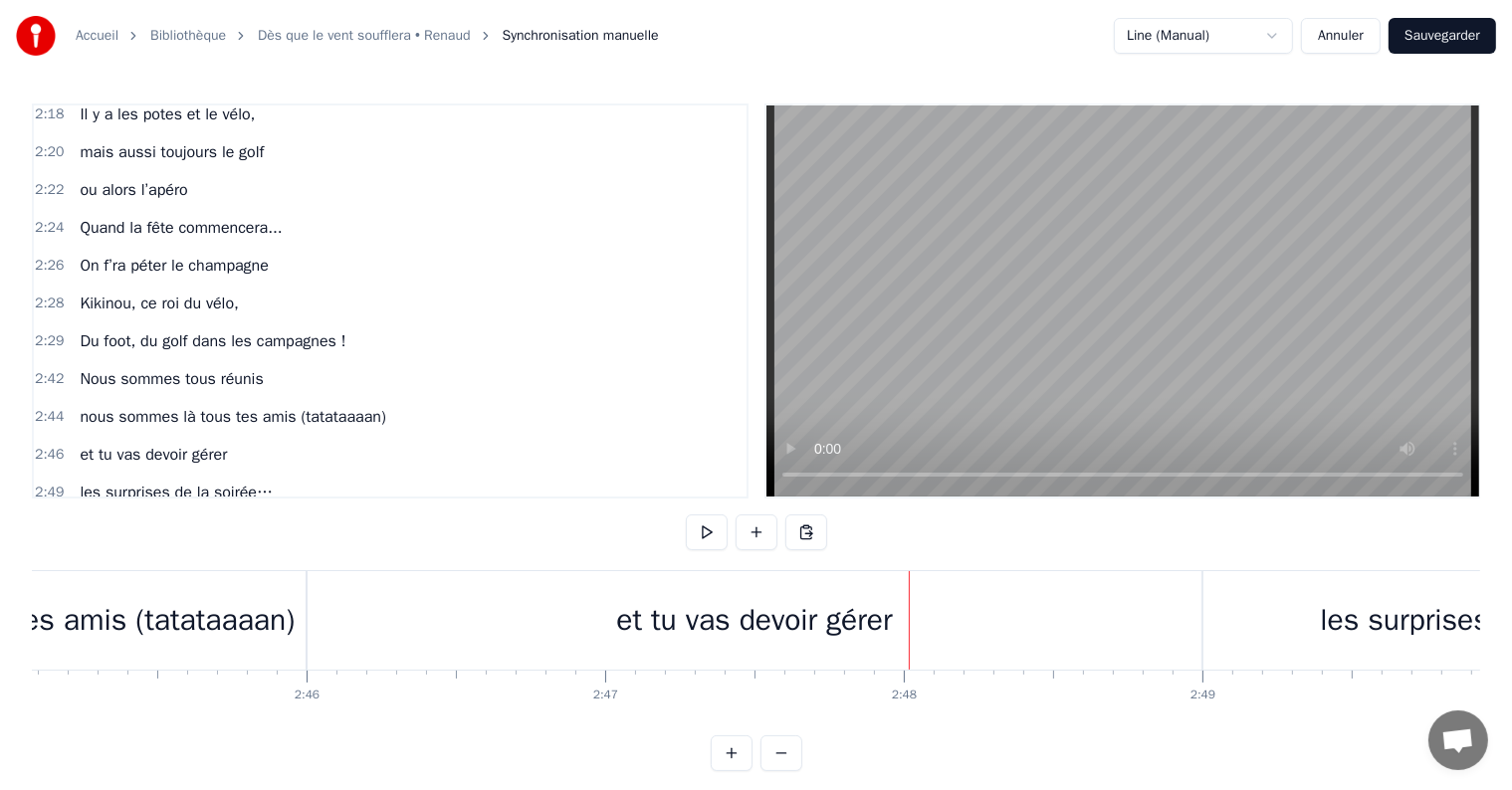 click on "et tu vas devoir gérer" at bounding box center [754, 620] 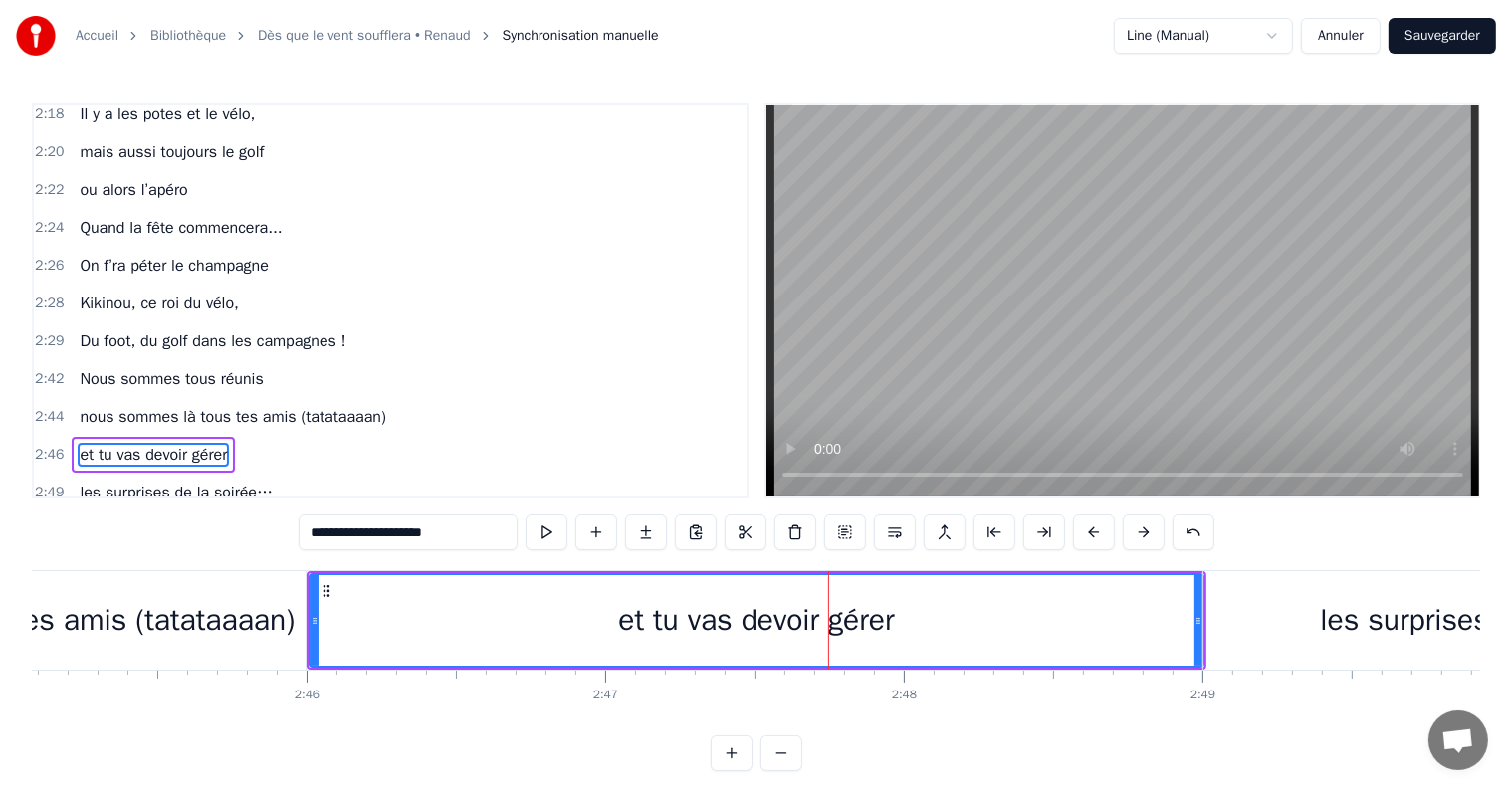 scroll, scrollTop: 2239, scrollLeft: 0, axis: vertical 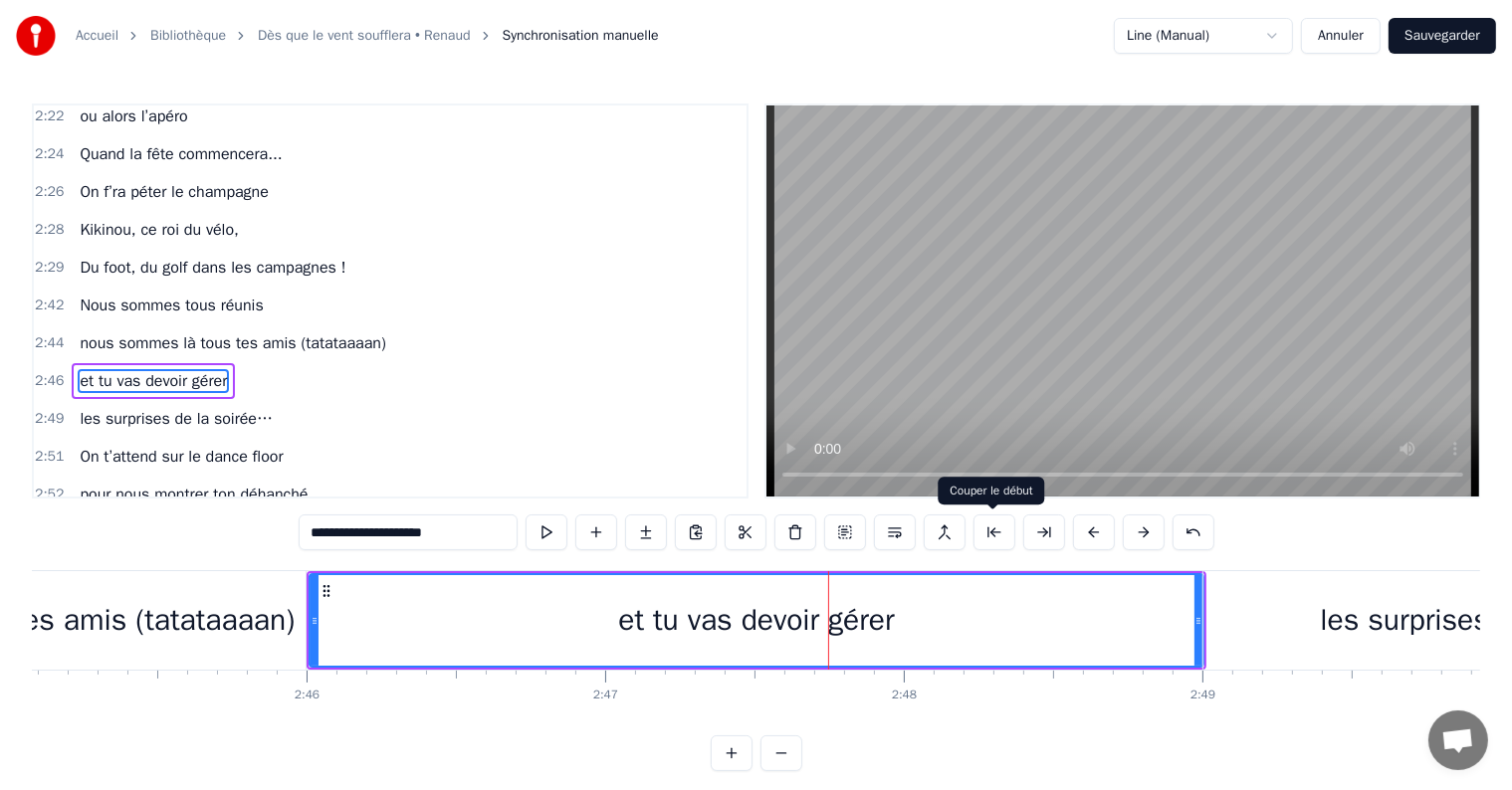 click at bounding box center [994, 532] 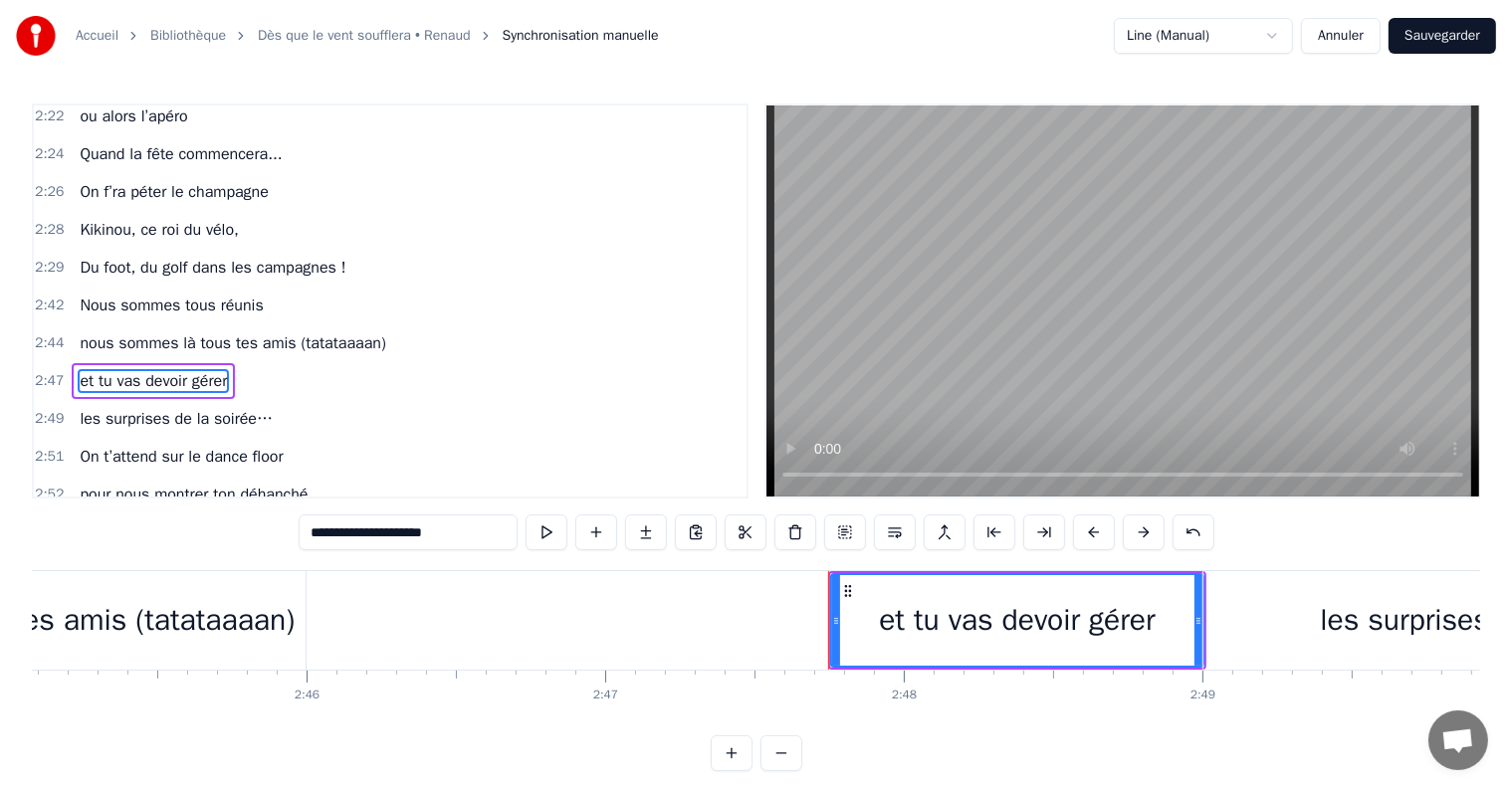 click at bounding box center [994, 532] 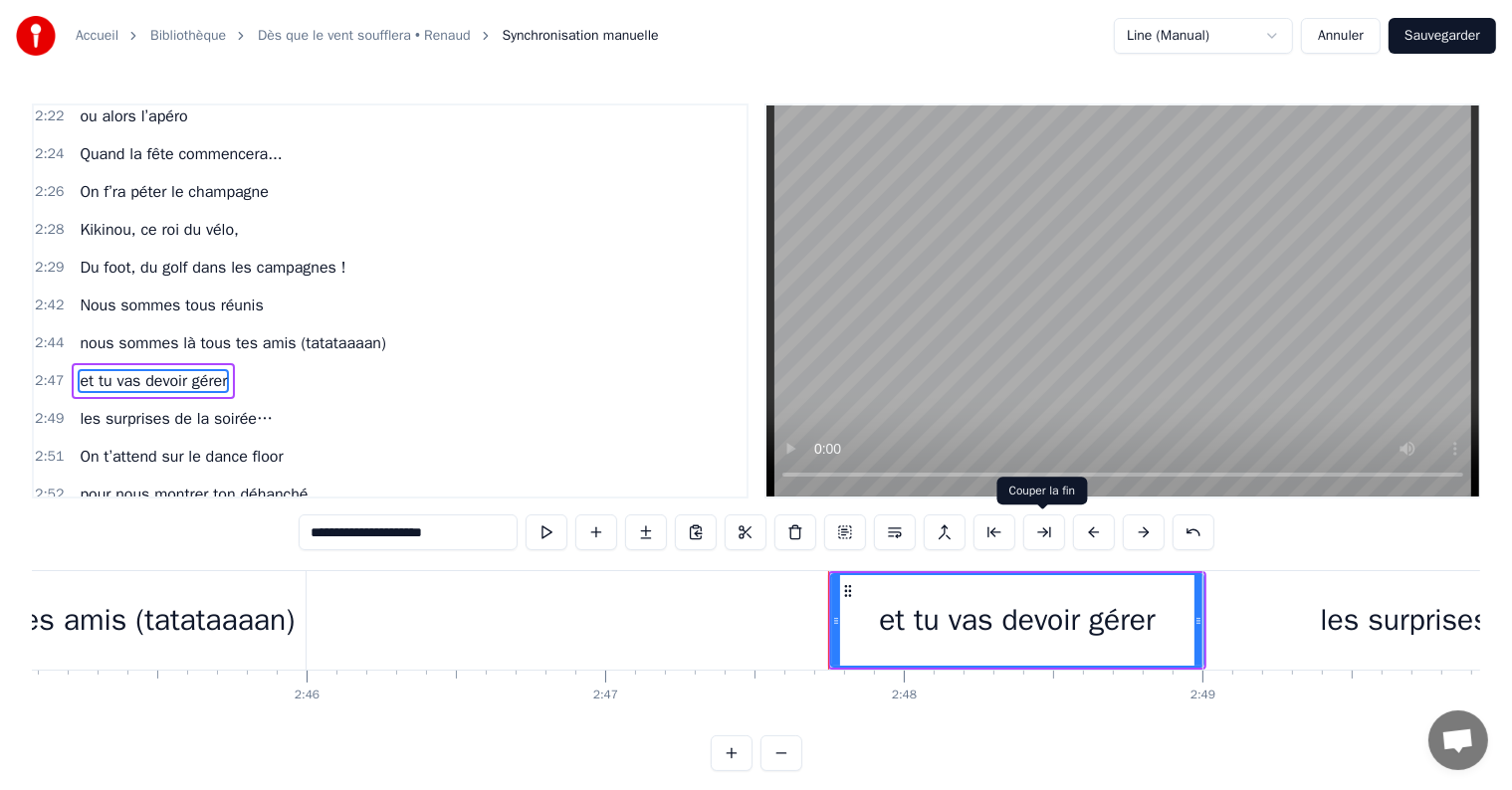 type 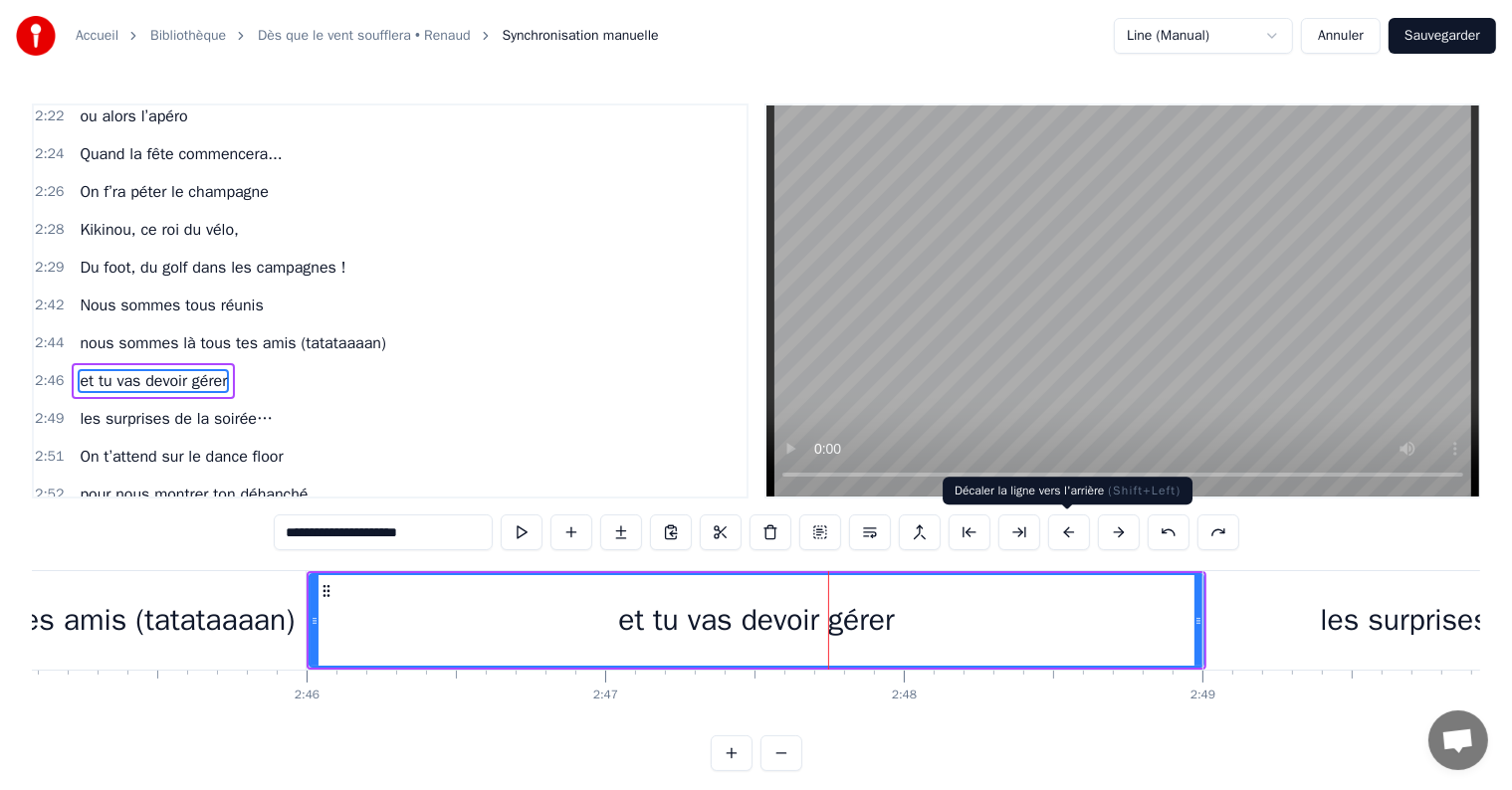 click at bounding box center (1069, 532) 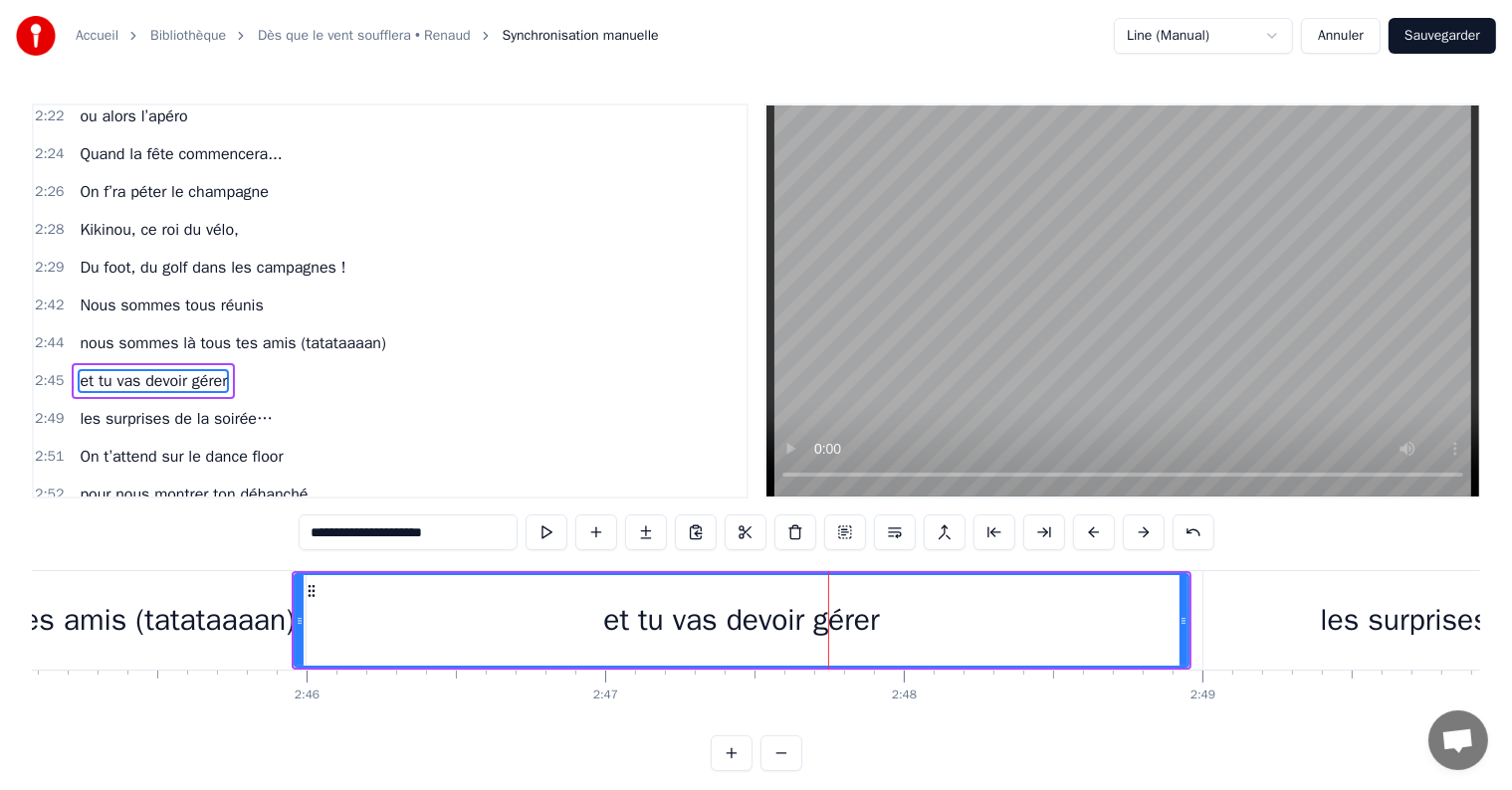click on "**********" at bounding box center (756, 532) 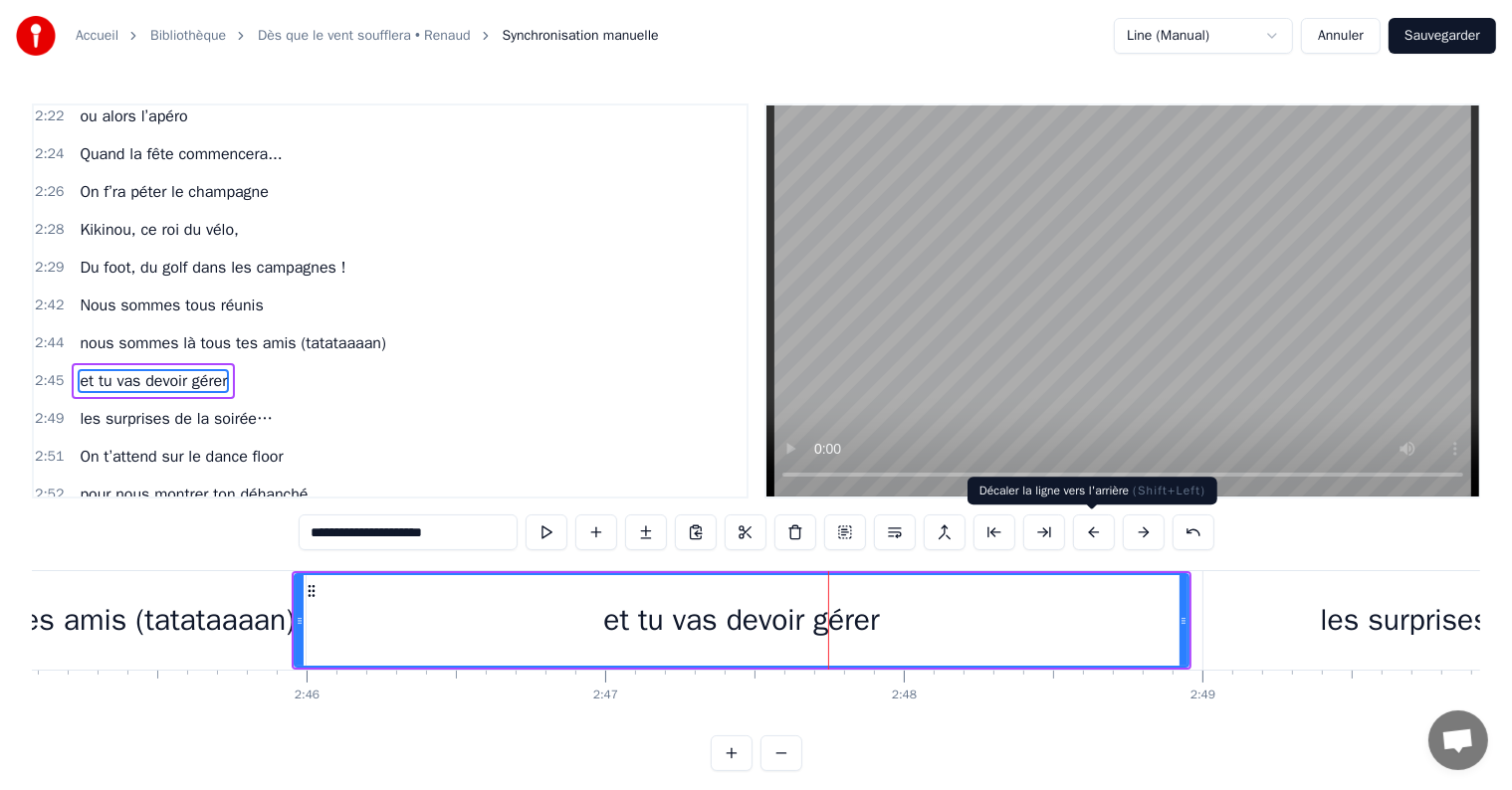click at bounding box center (1094, 532) 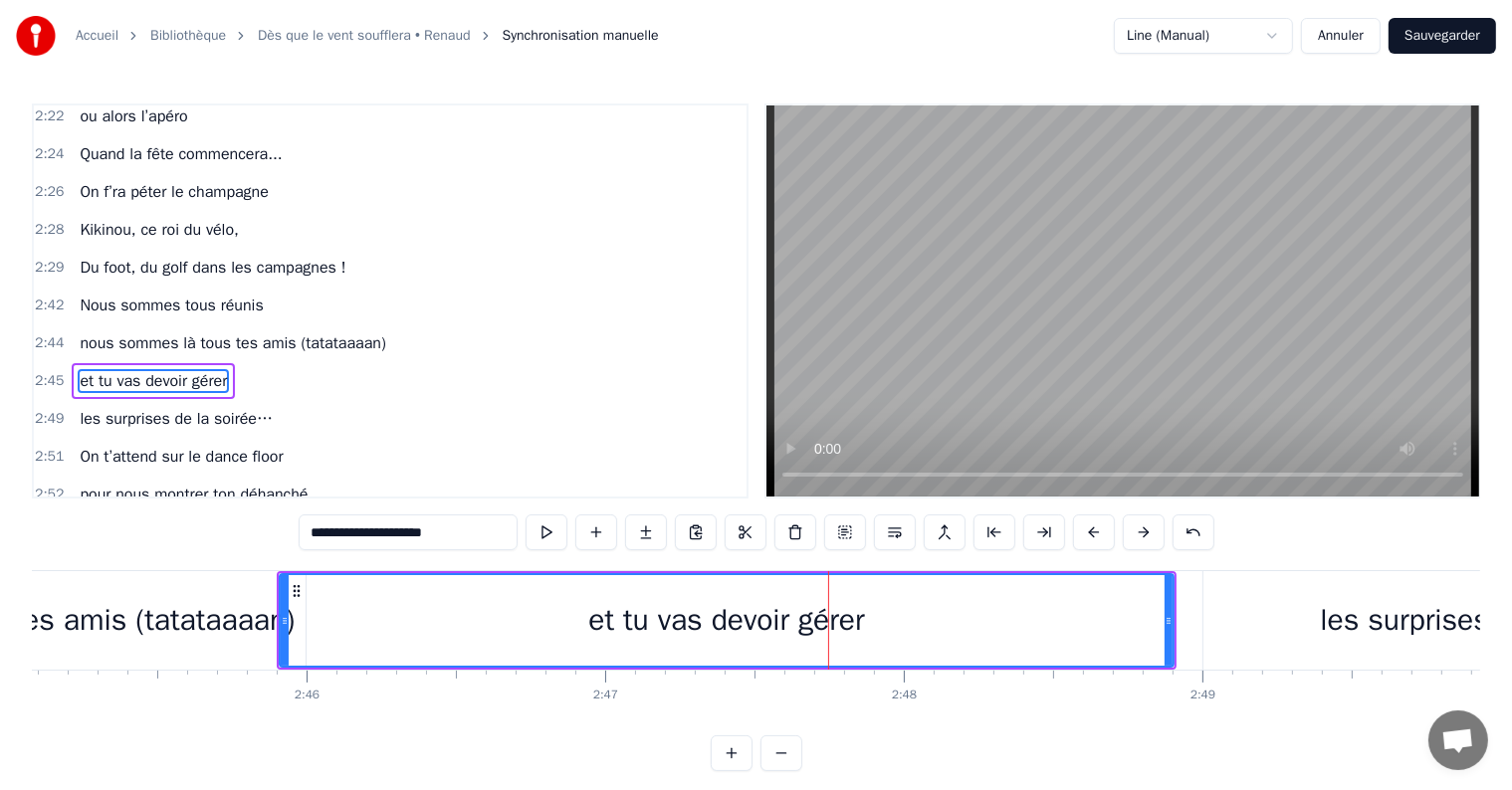 click at bounding box center [1094, 532] 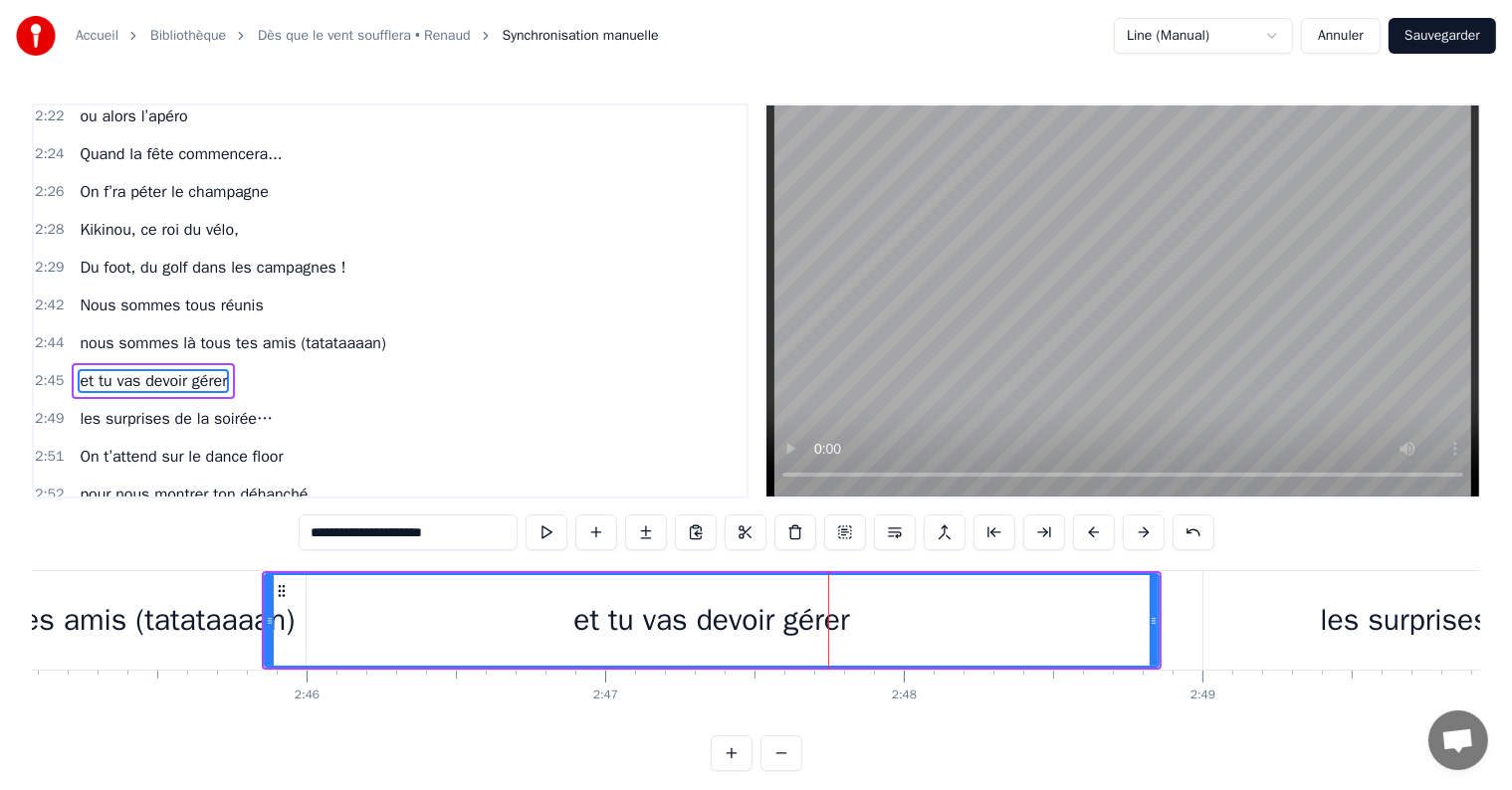 click on "nous sommes là tous tes amis (tatataaaan)" at bounding box center (8, 620) 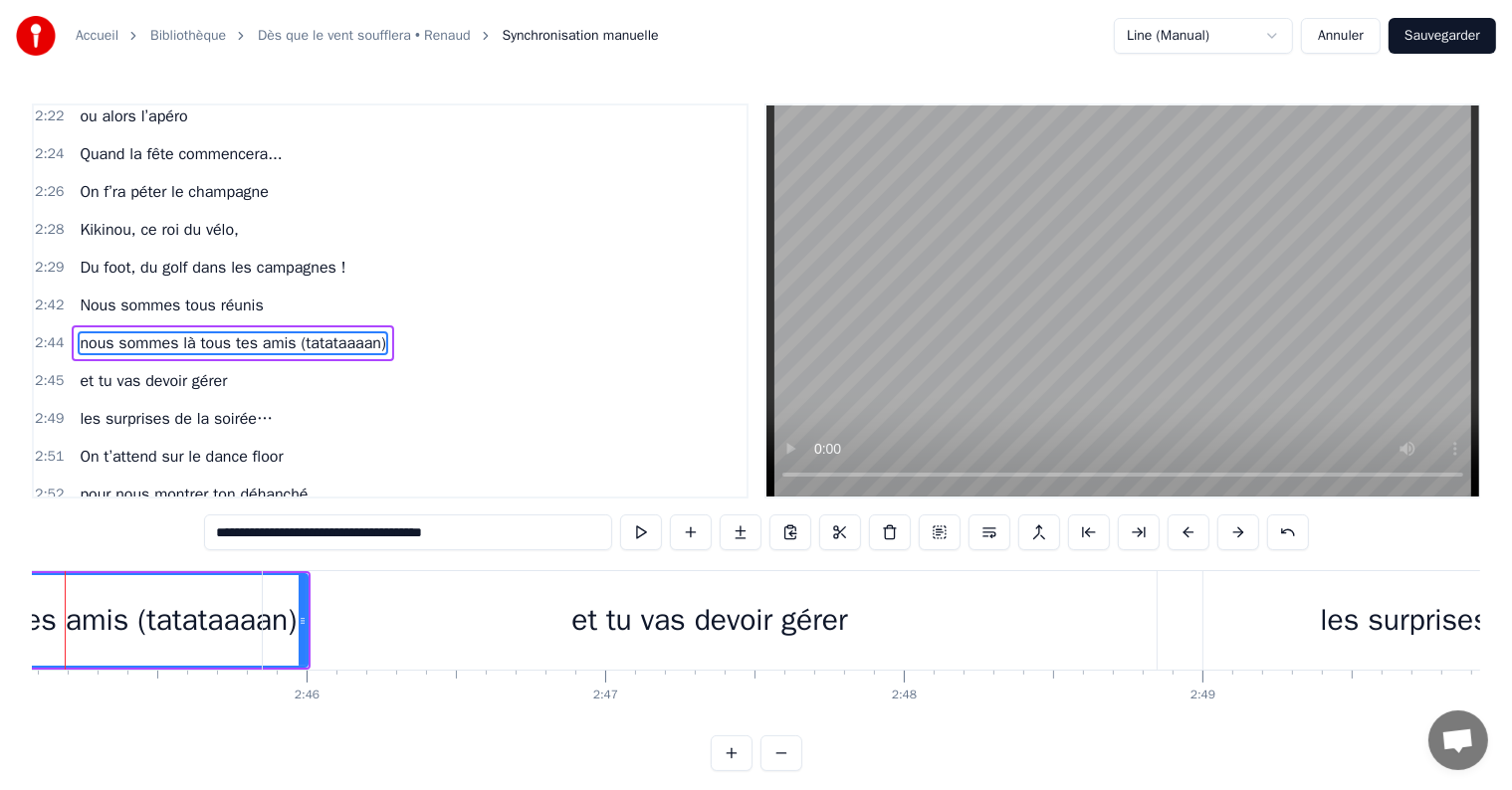 scroll, scrollTop: 2202, scrollLeft: 0, axis: vertical 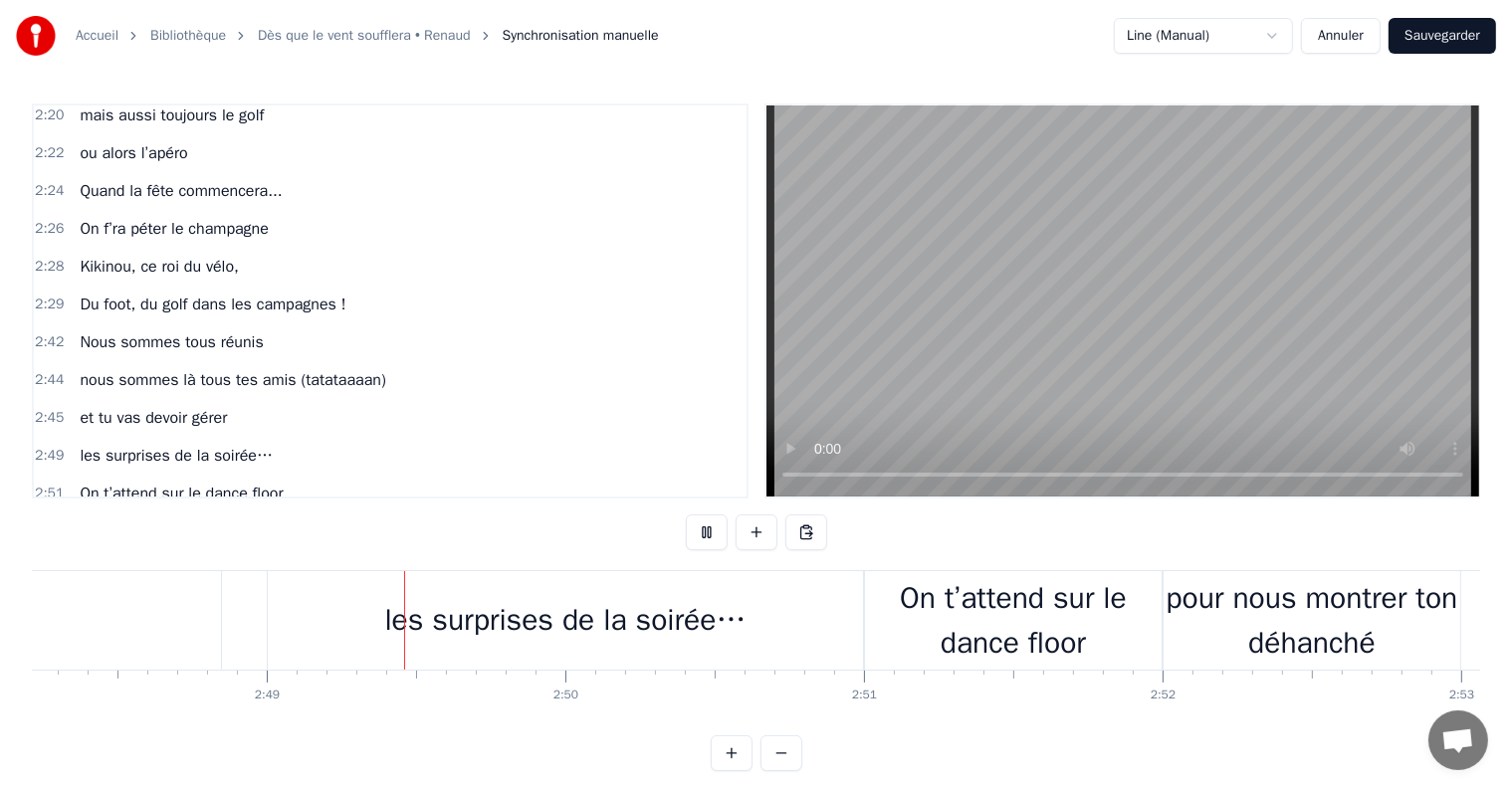 click at bounding box center (1123, 300) 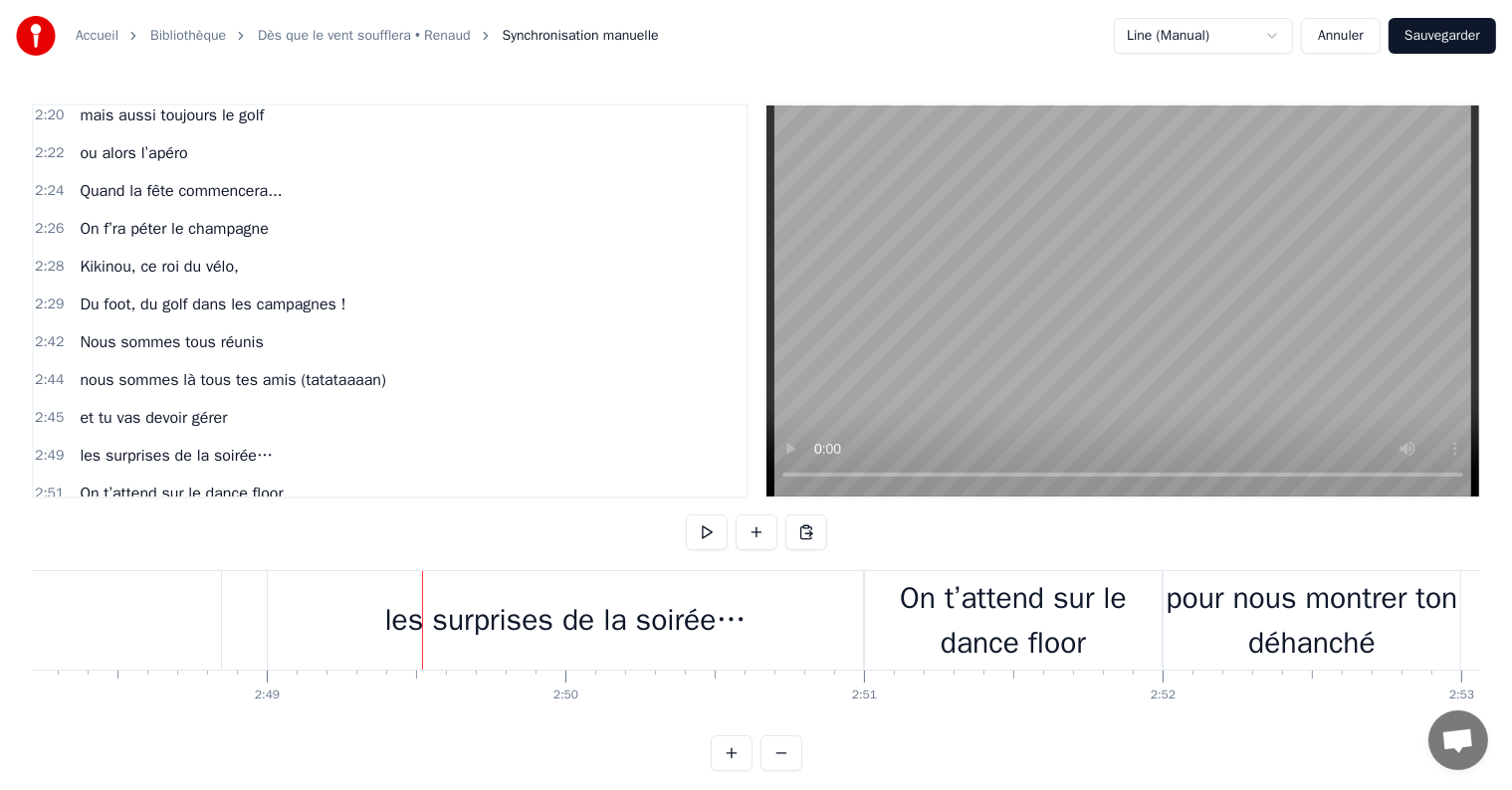click on "les surprises de la soirée…" at bounding box center (564, 620) 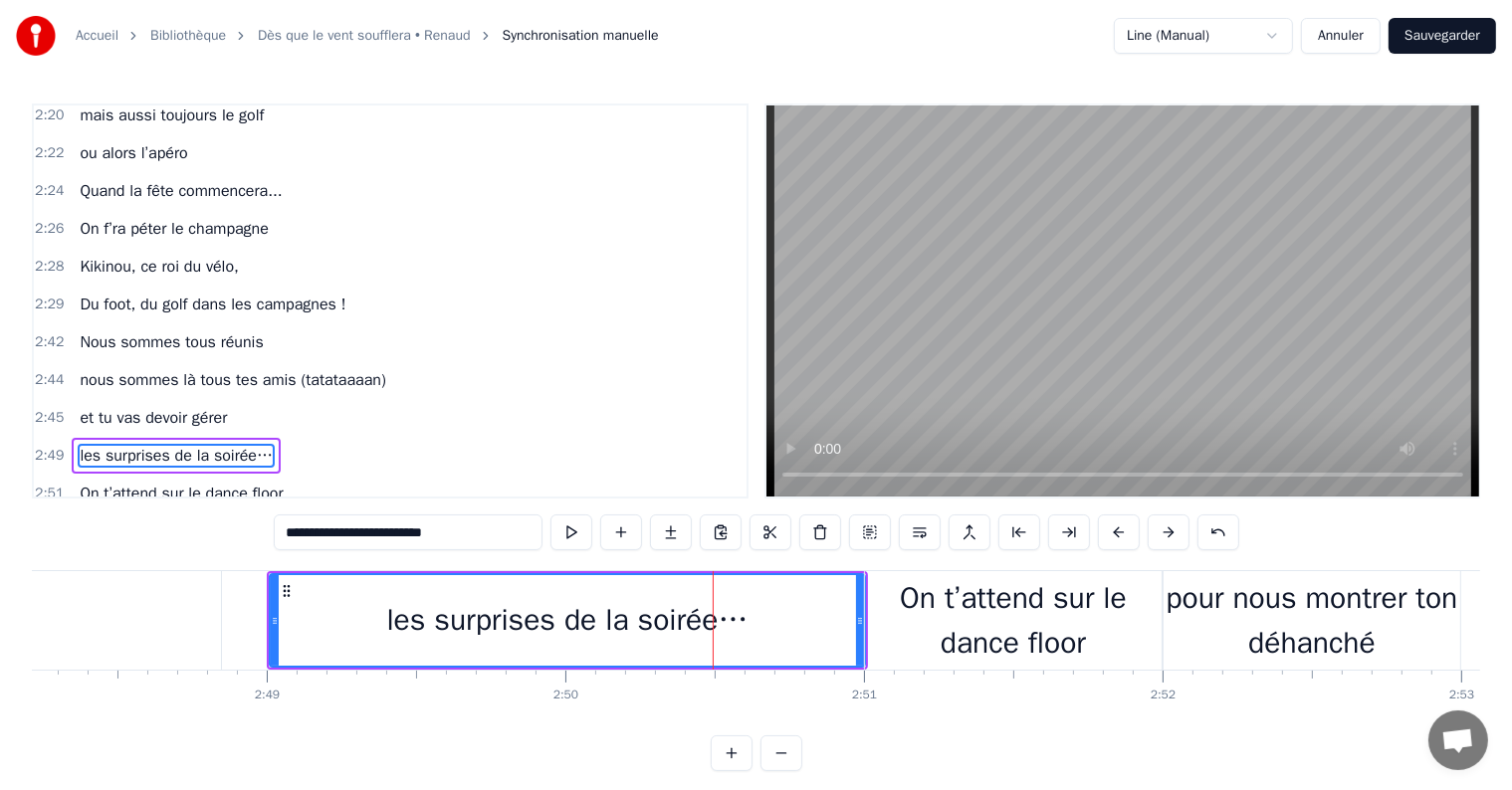 scroll, scrollTop: 2275, scrollLeft: 0, axis: vertical 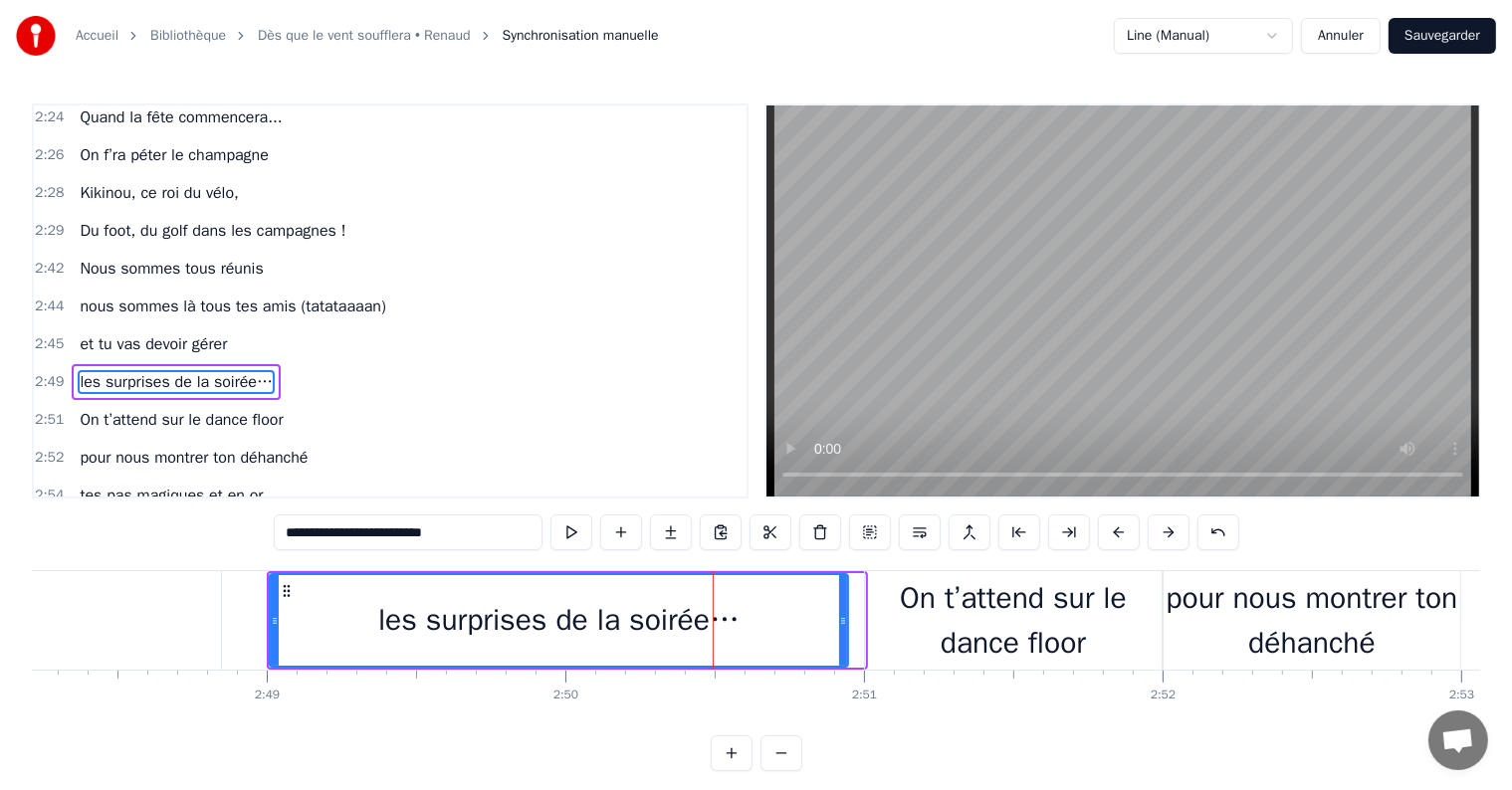 drag, startPoint x: 861, startPoint y: 617, endPoint x: 844, endPoint y: 619, distance: 17.117243 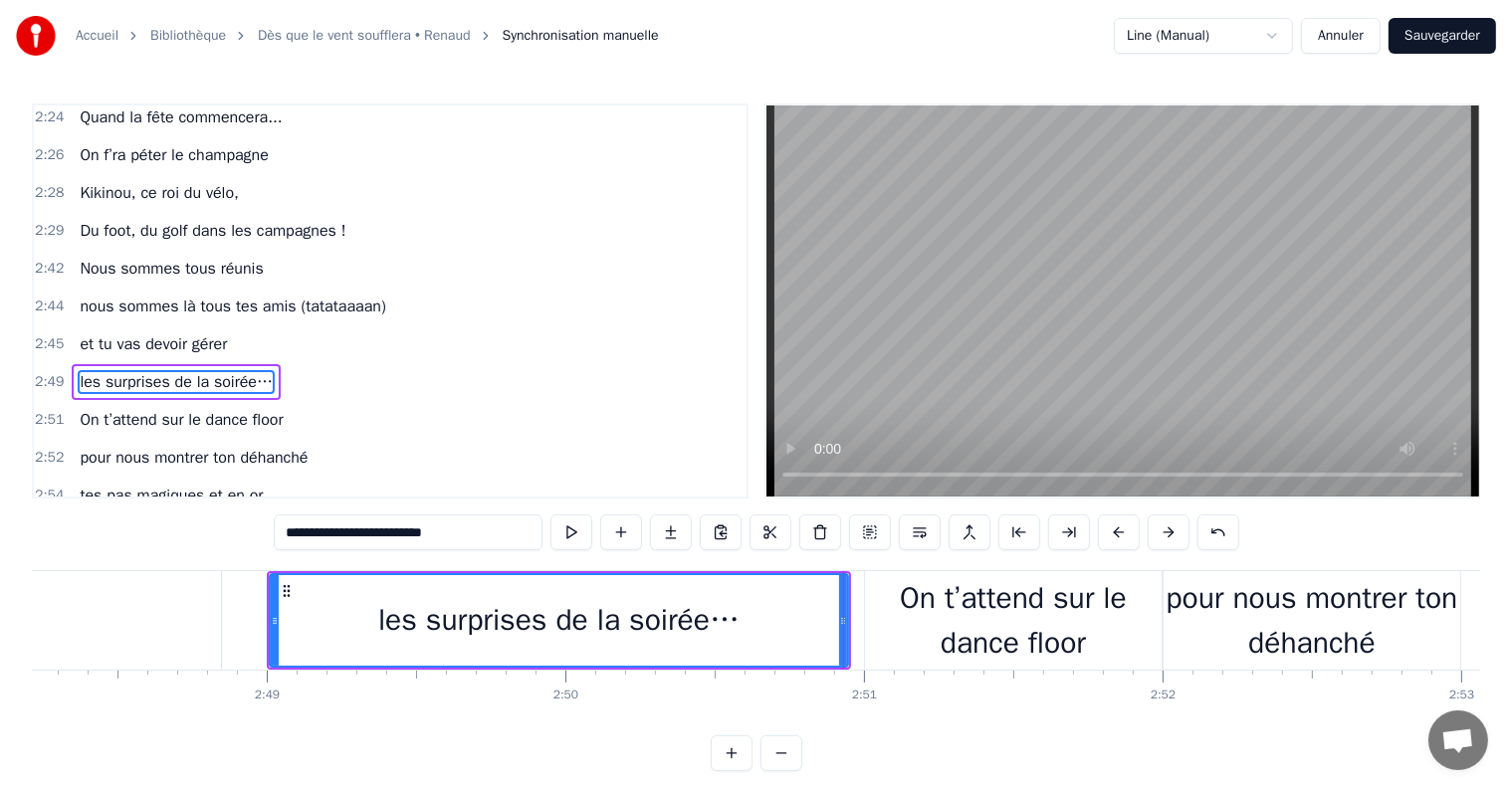 drag, startPoint x: 585, startPoint y: 621, endPoint x: 542, endPoint y: 628, distance: 43.56604 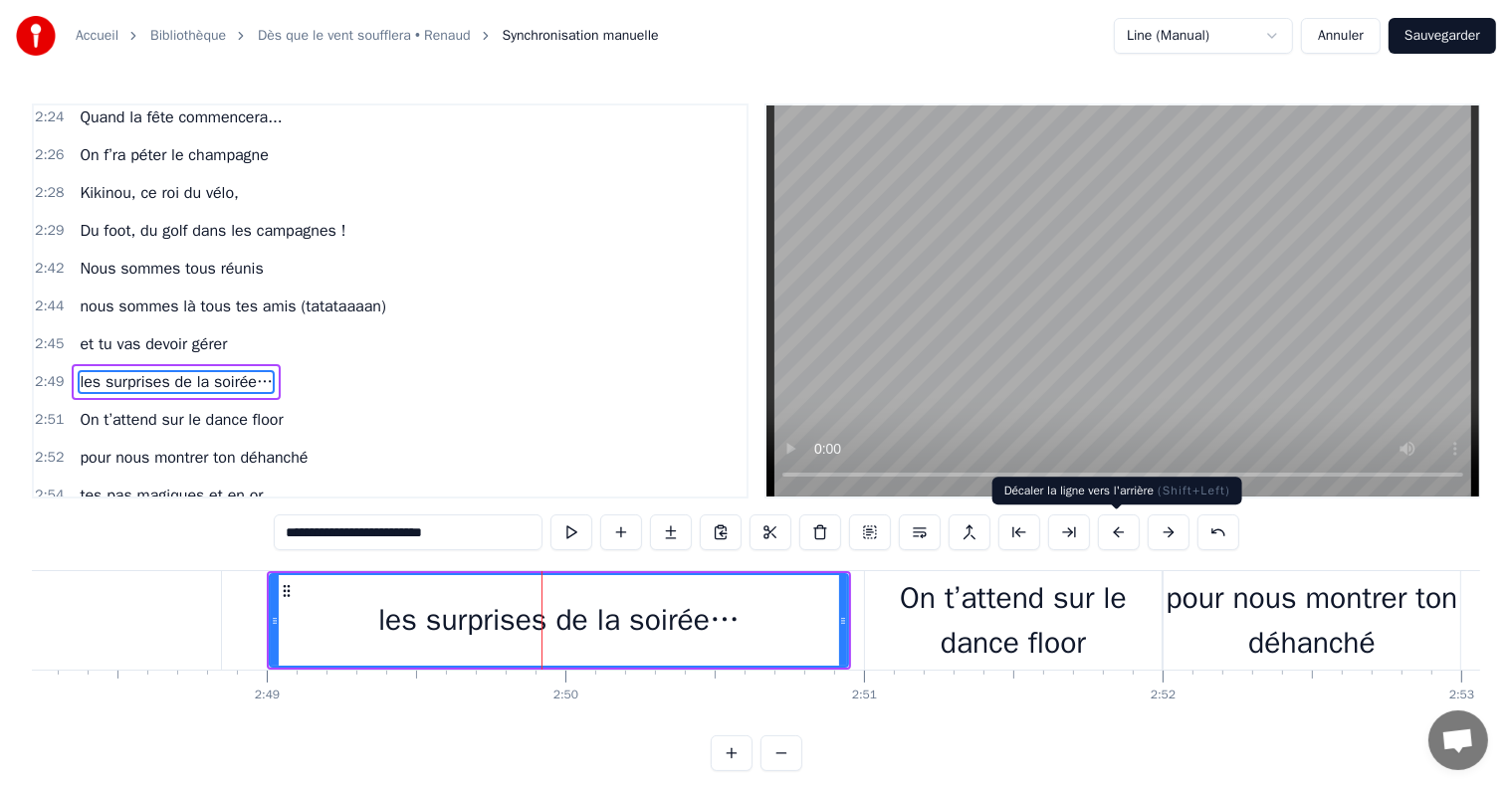 click at bounding box center [1119, 532] 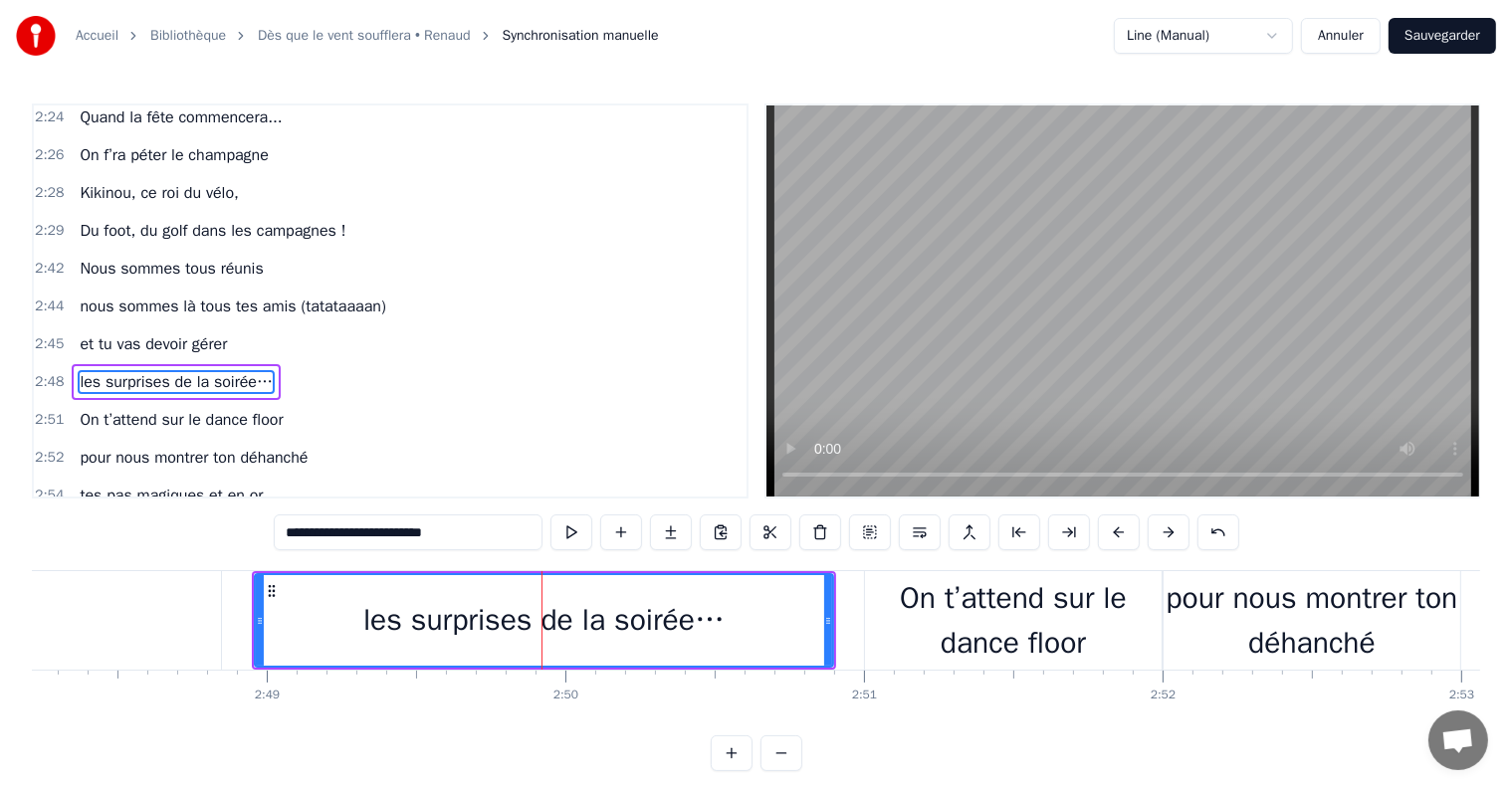 click at bounding box center [1119, 532] 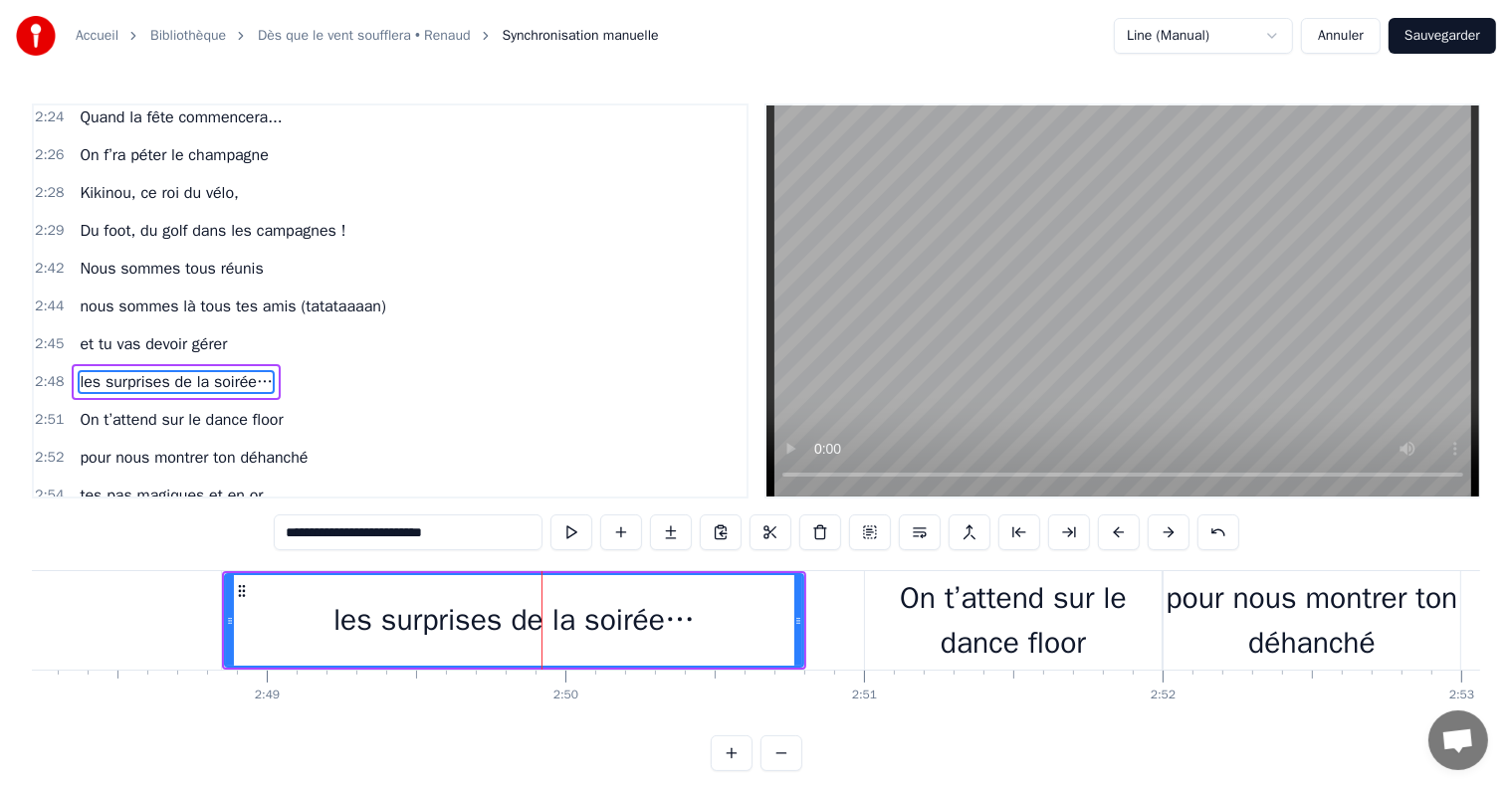 click at bounding box center (1119, 532) 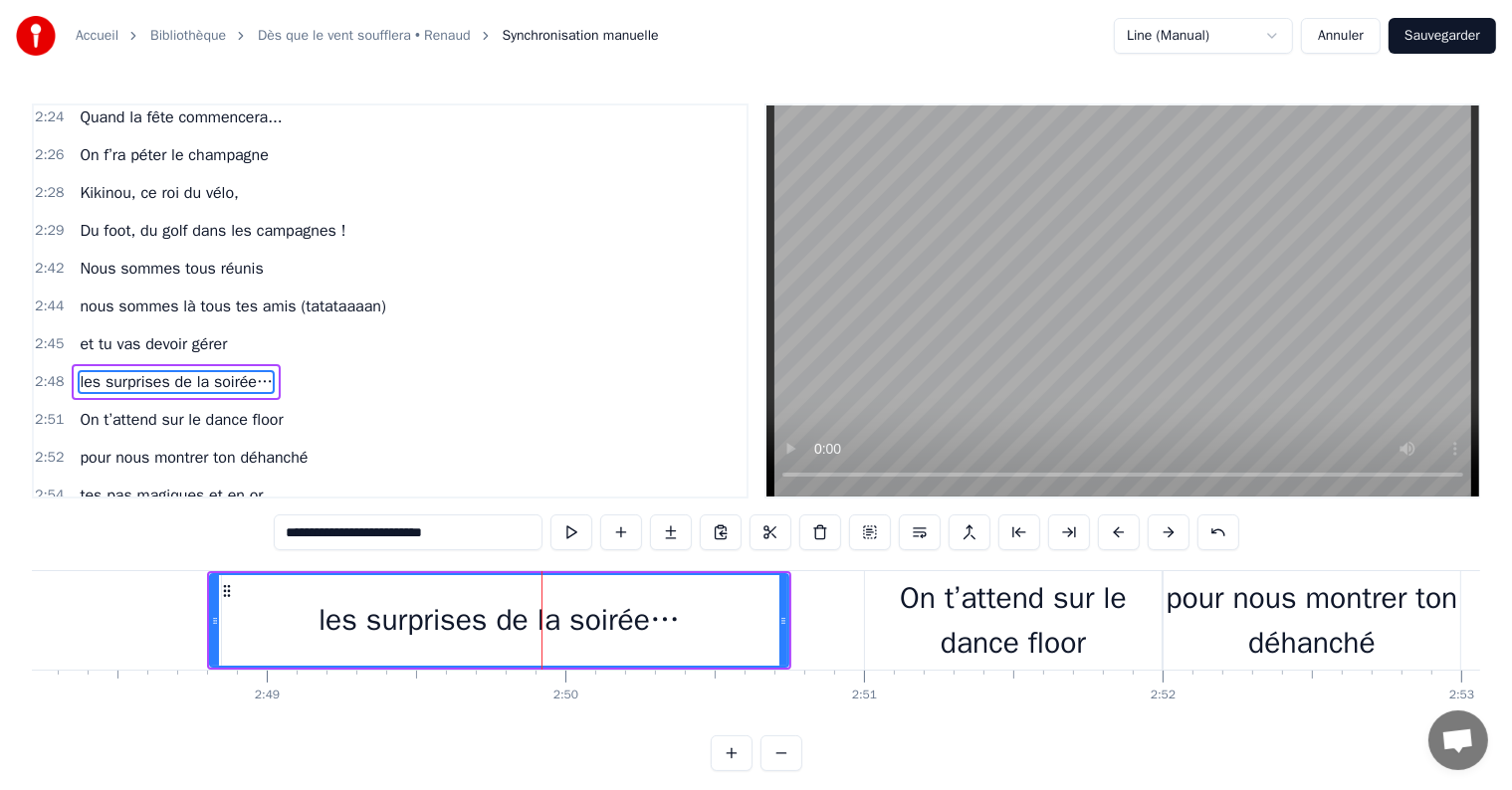 click at bounding box center (1119, 532) 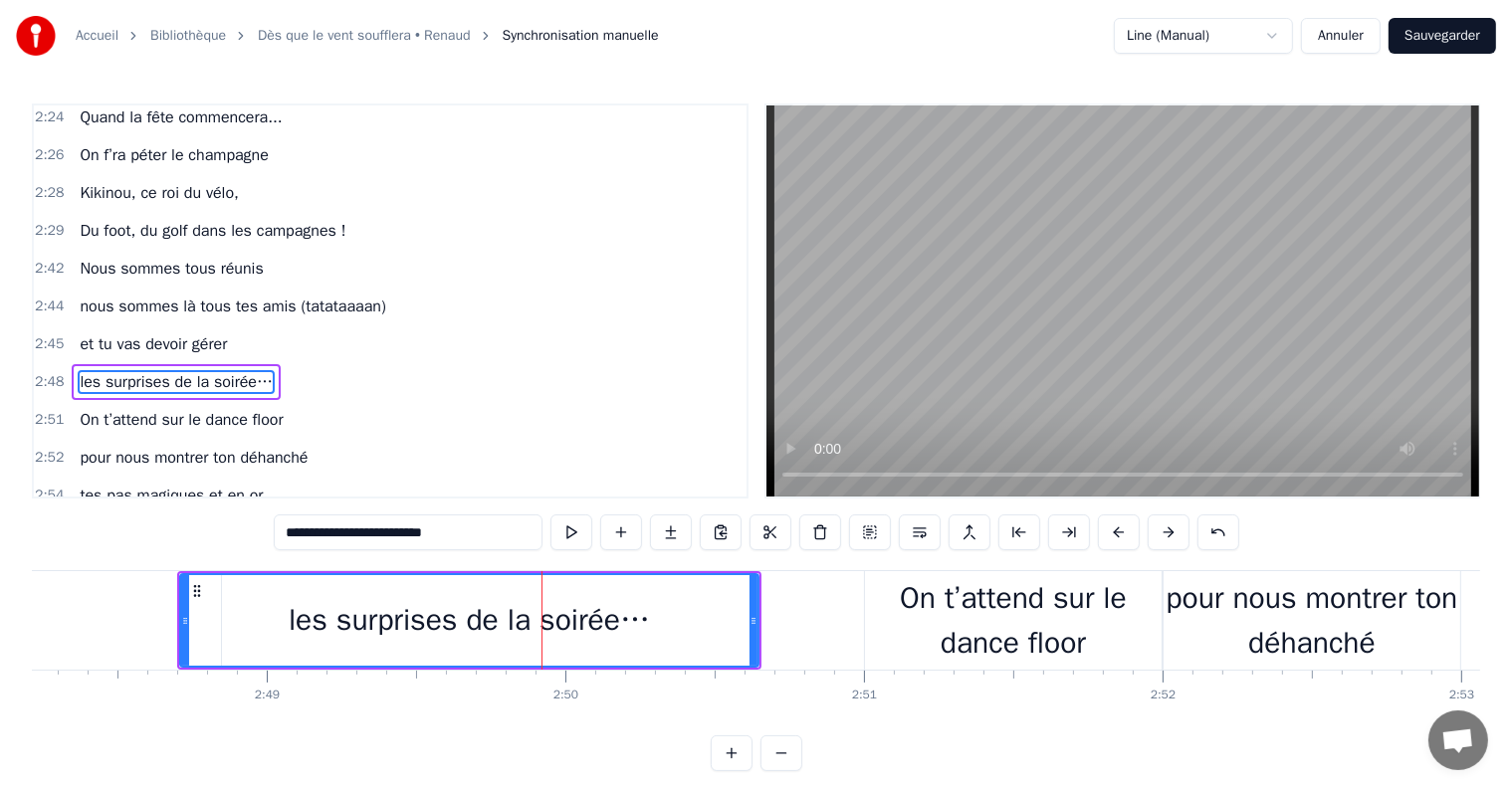 click at bounding box center (1119, 532) 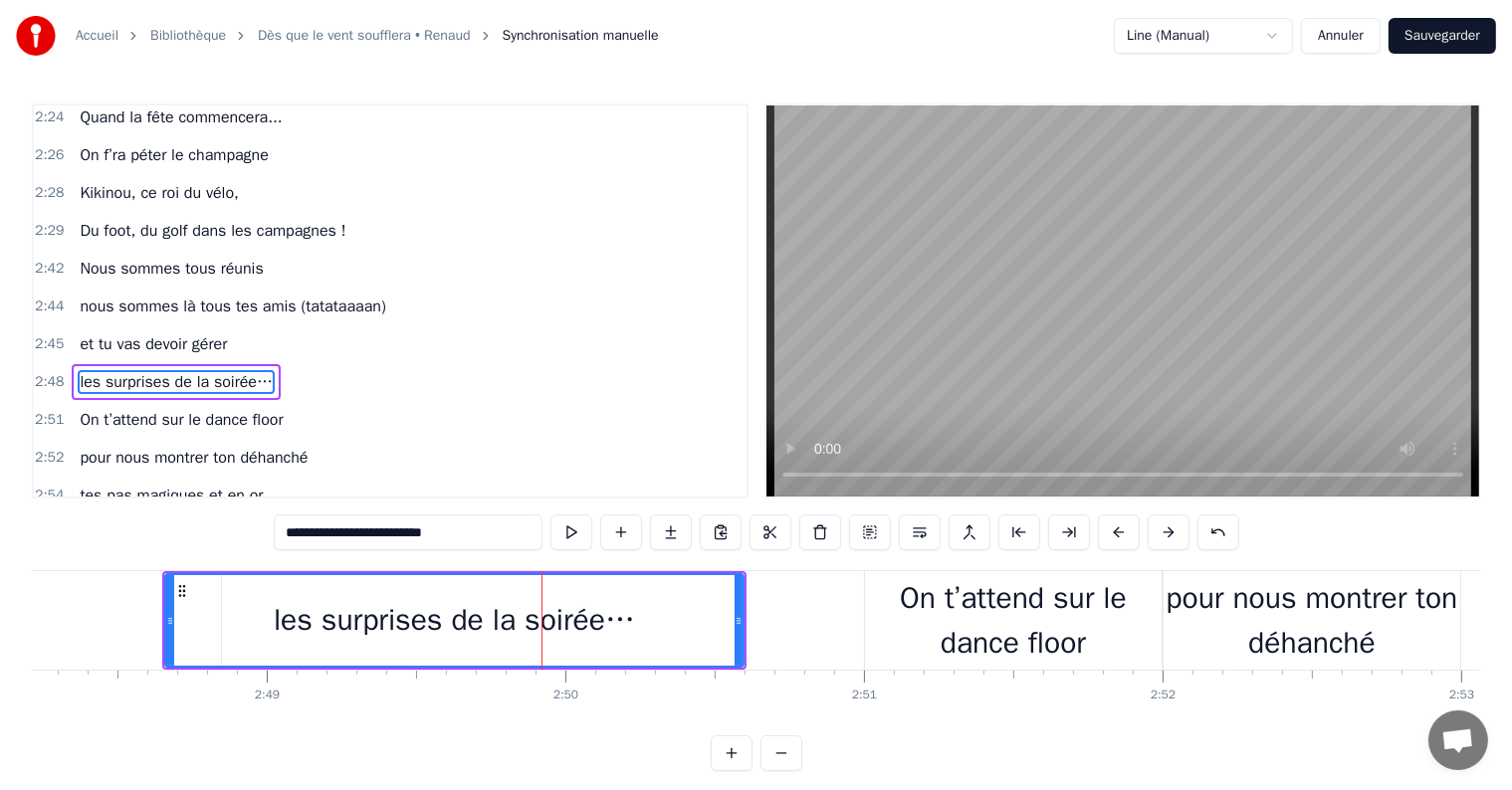click at bounding box center (1119, 532) 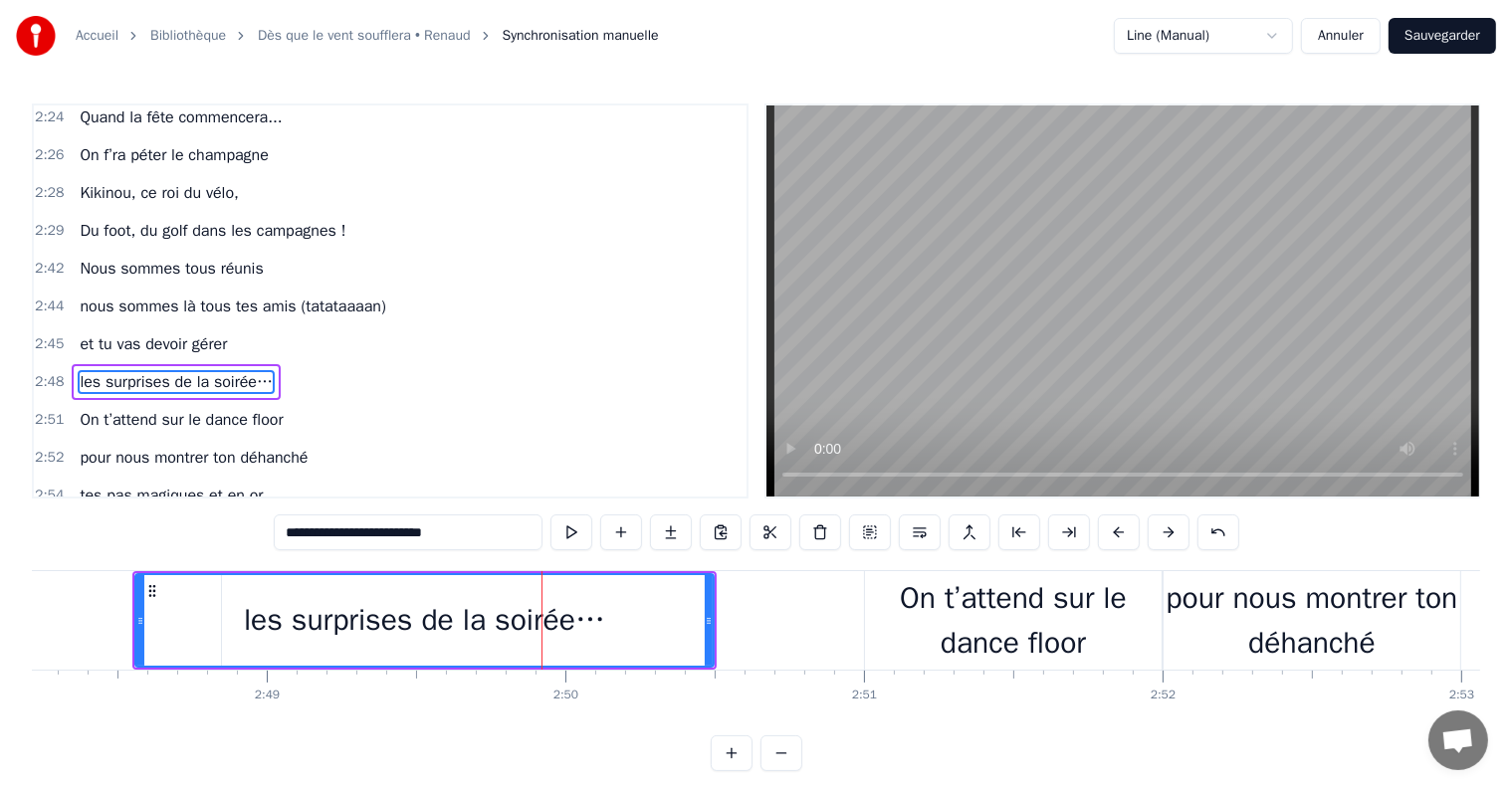 click at bounding box center [1119, 532] 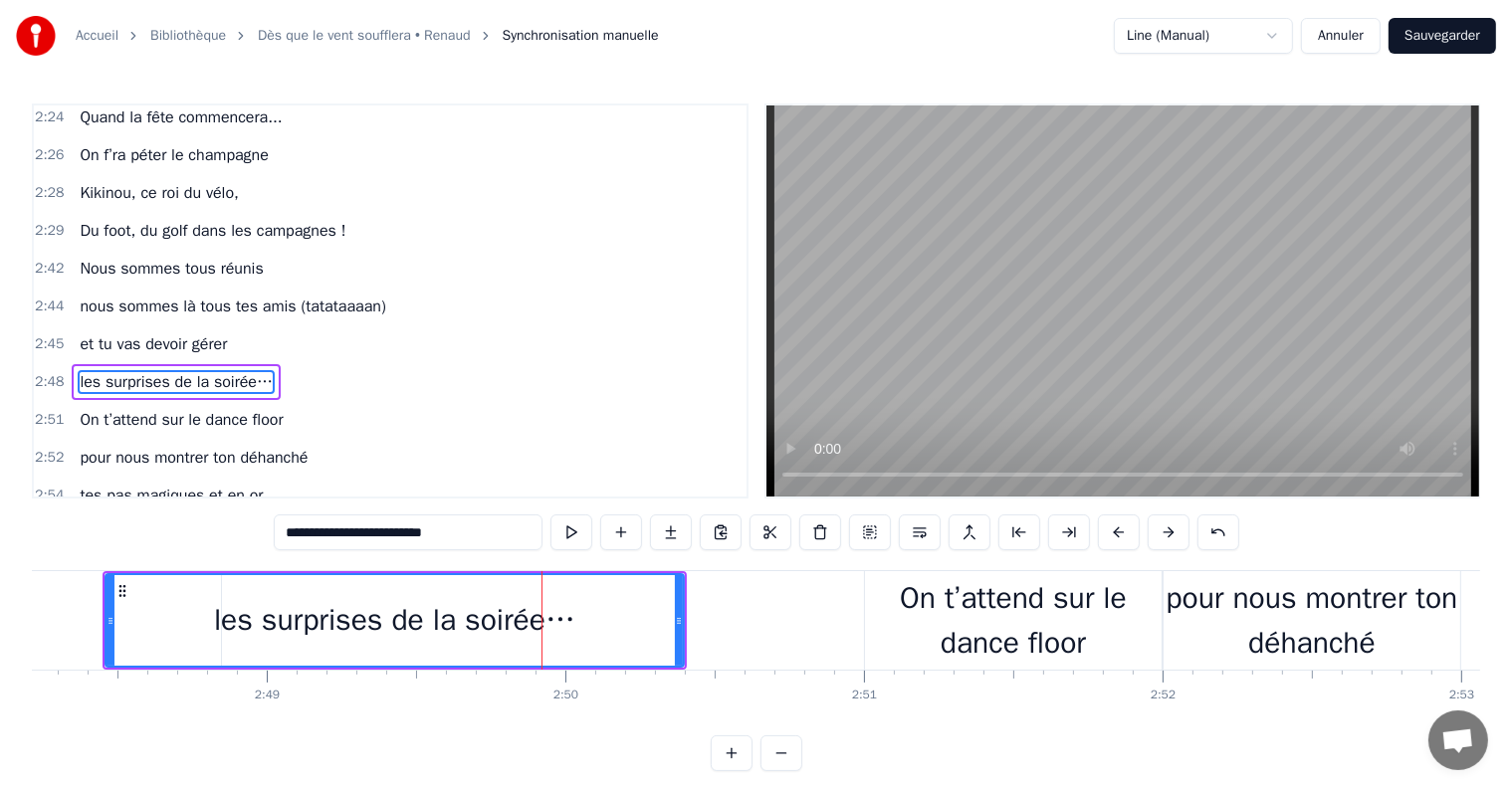 click at bounding box center (1119, 532) 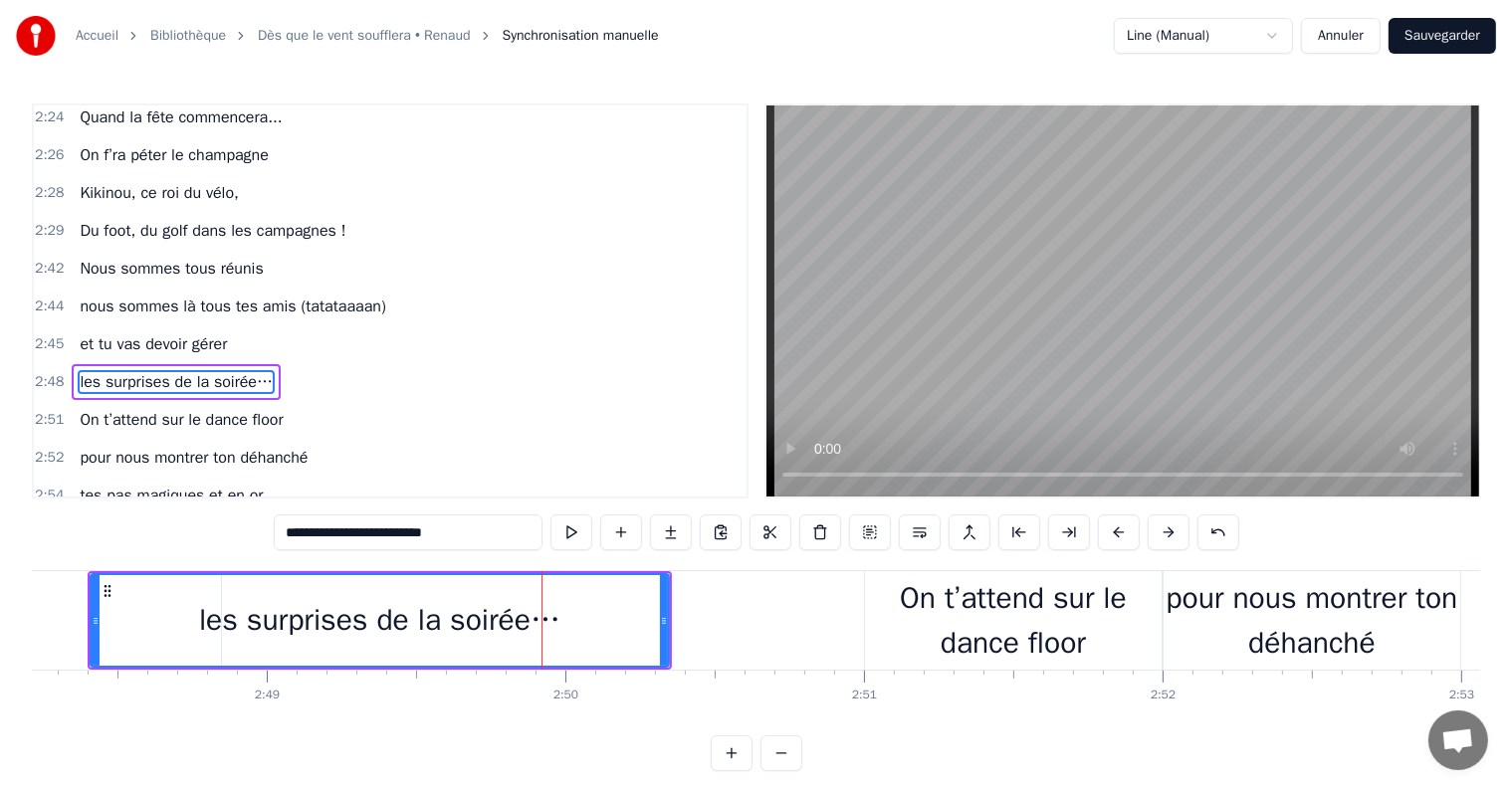 click at bounding box center [1119, 532] 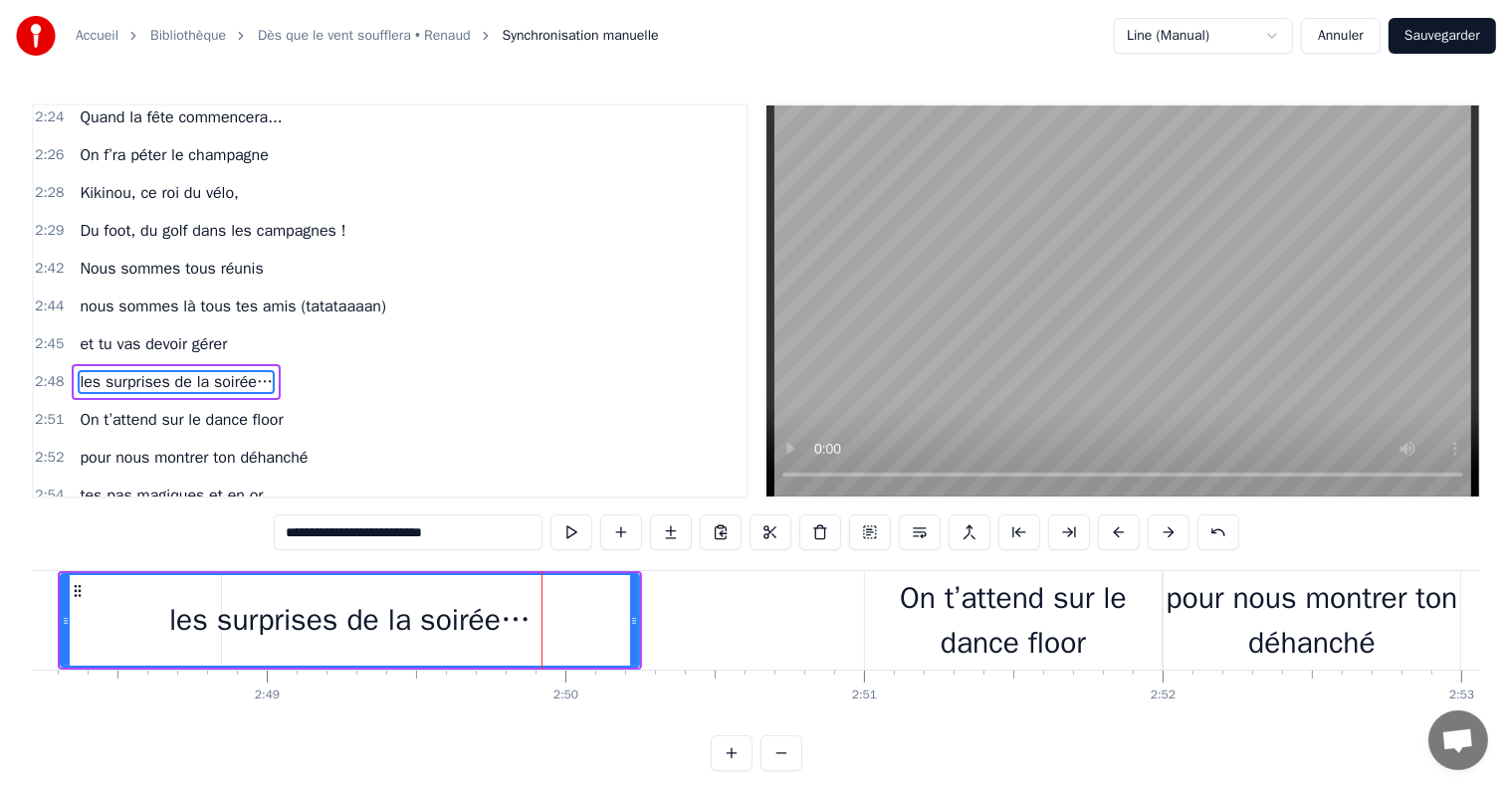 click at bounding box center (1119, 532) 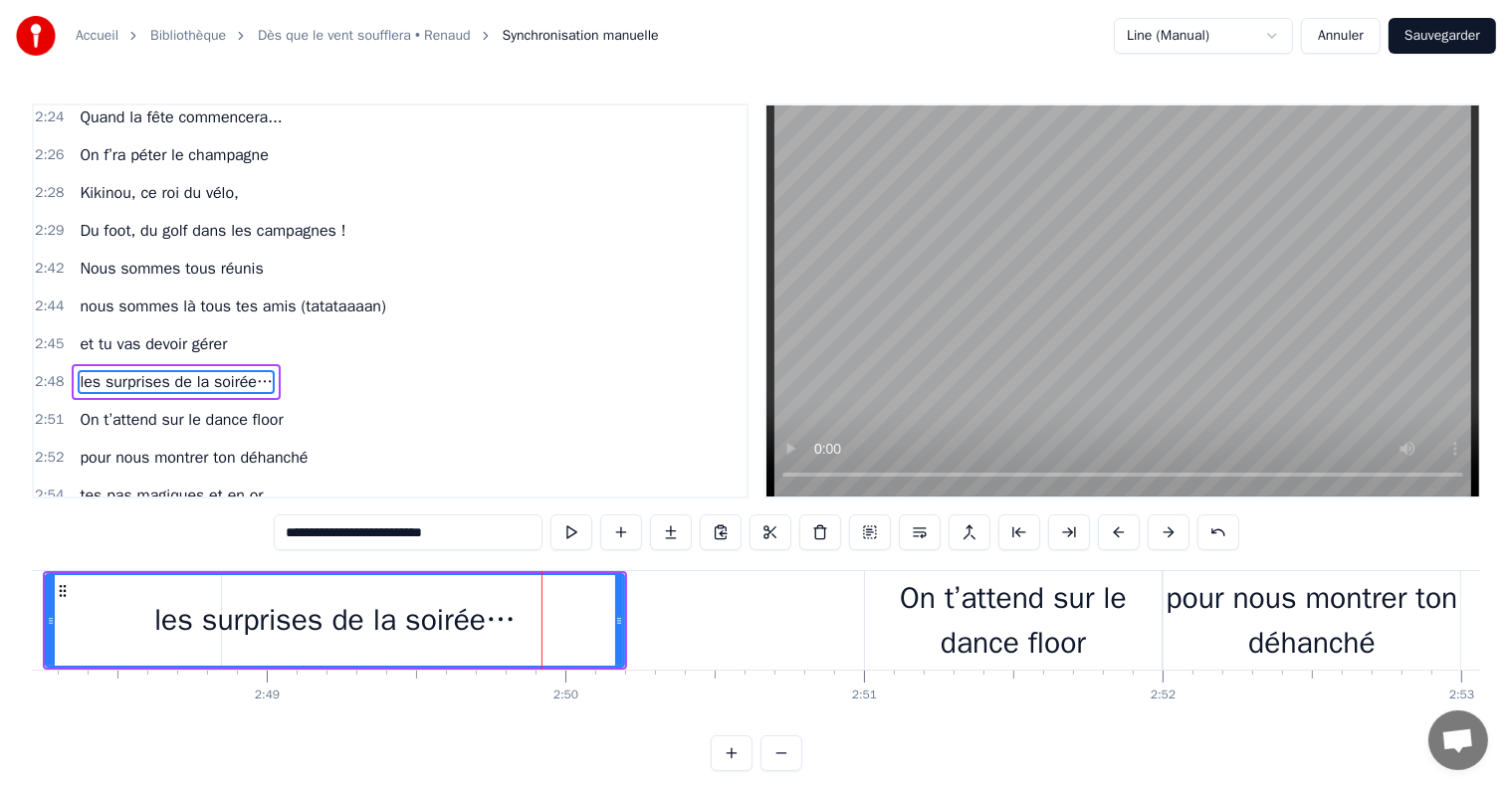click at bounding box center (1119, 532) 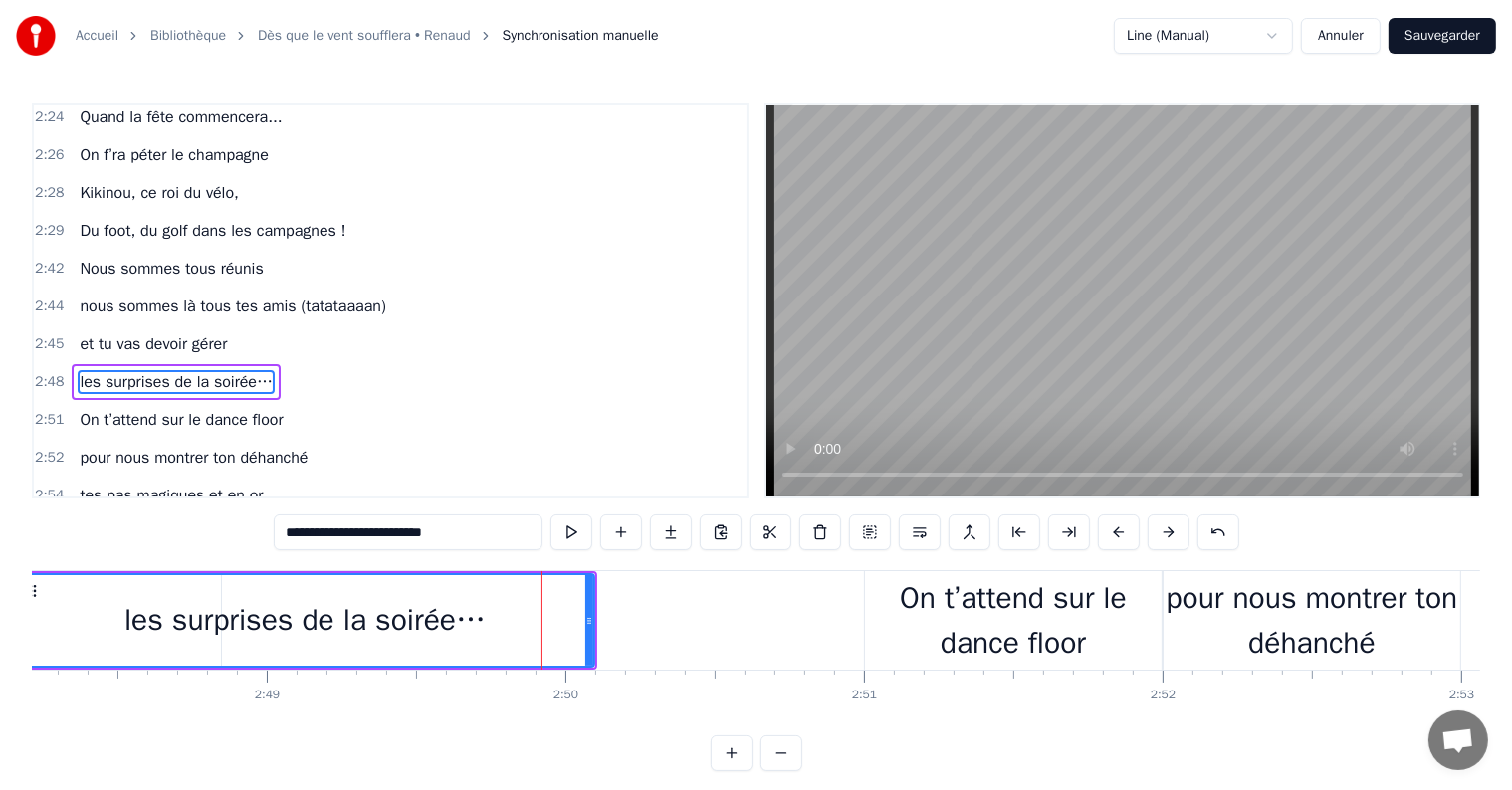 click at bounding box center (1119, 532) 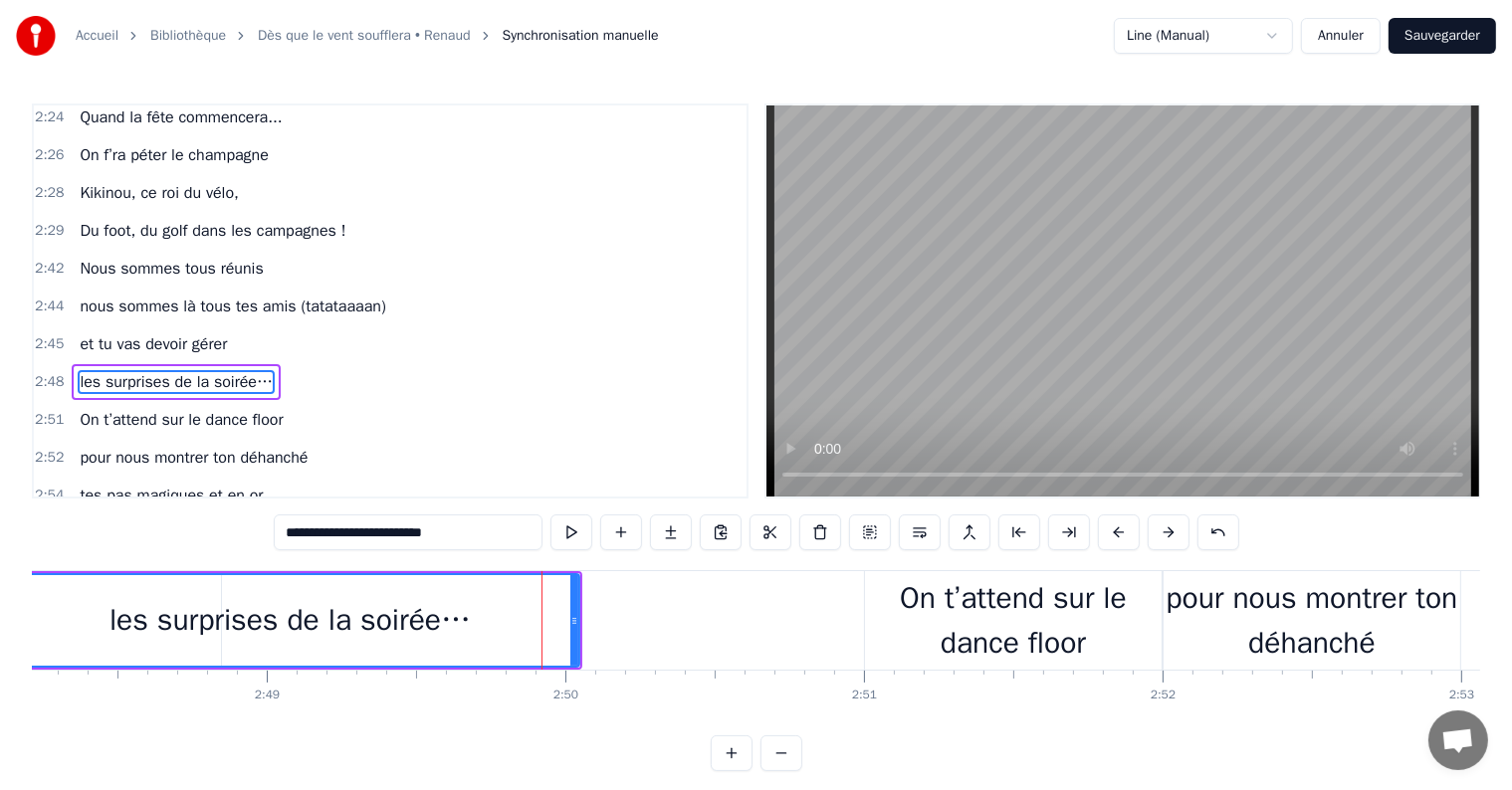 click at bounding box center (1119, 532) 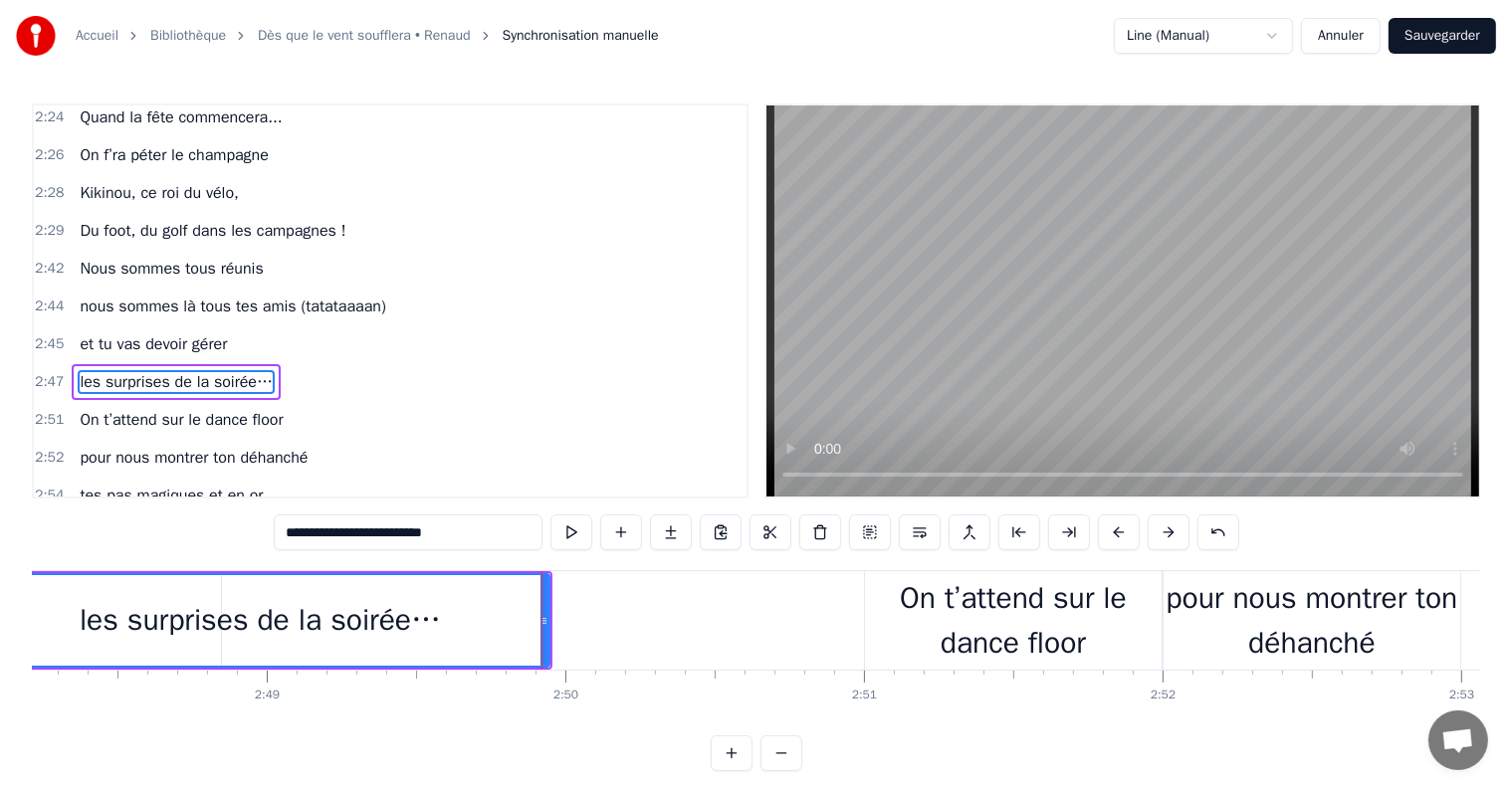 click at bounding box center (1119, 532) 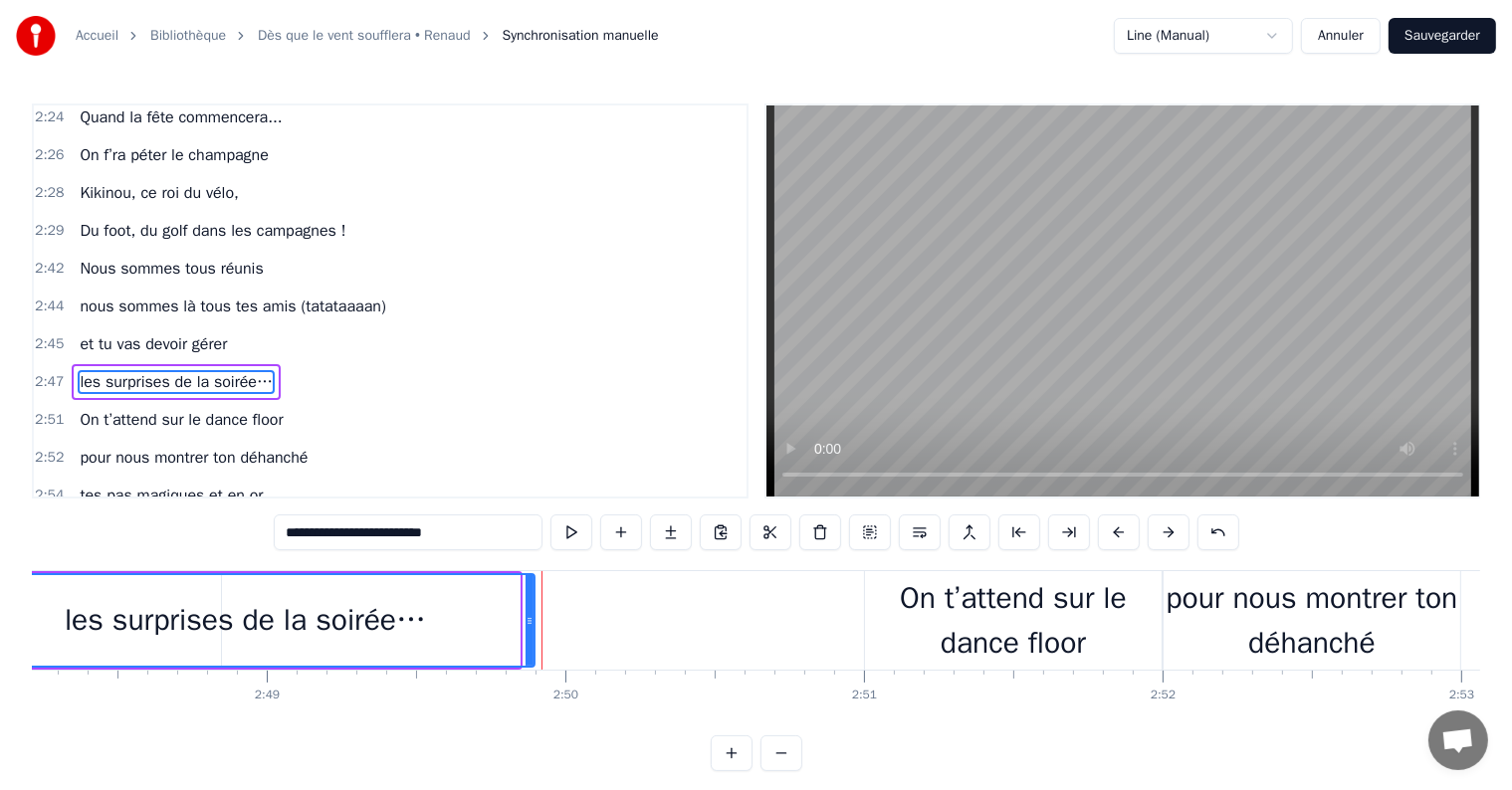 click at bounding box center (1119, 532) 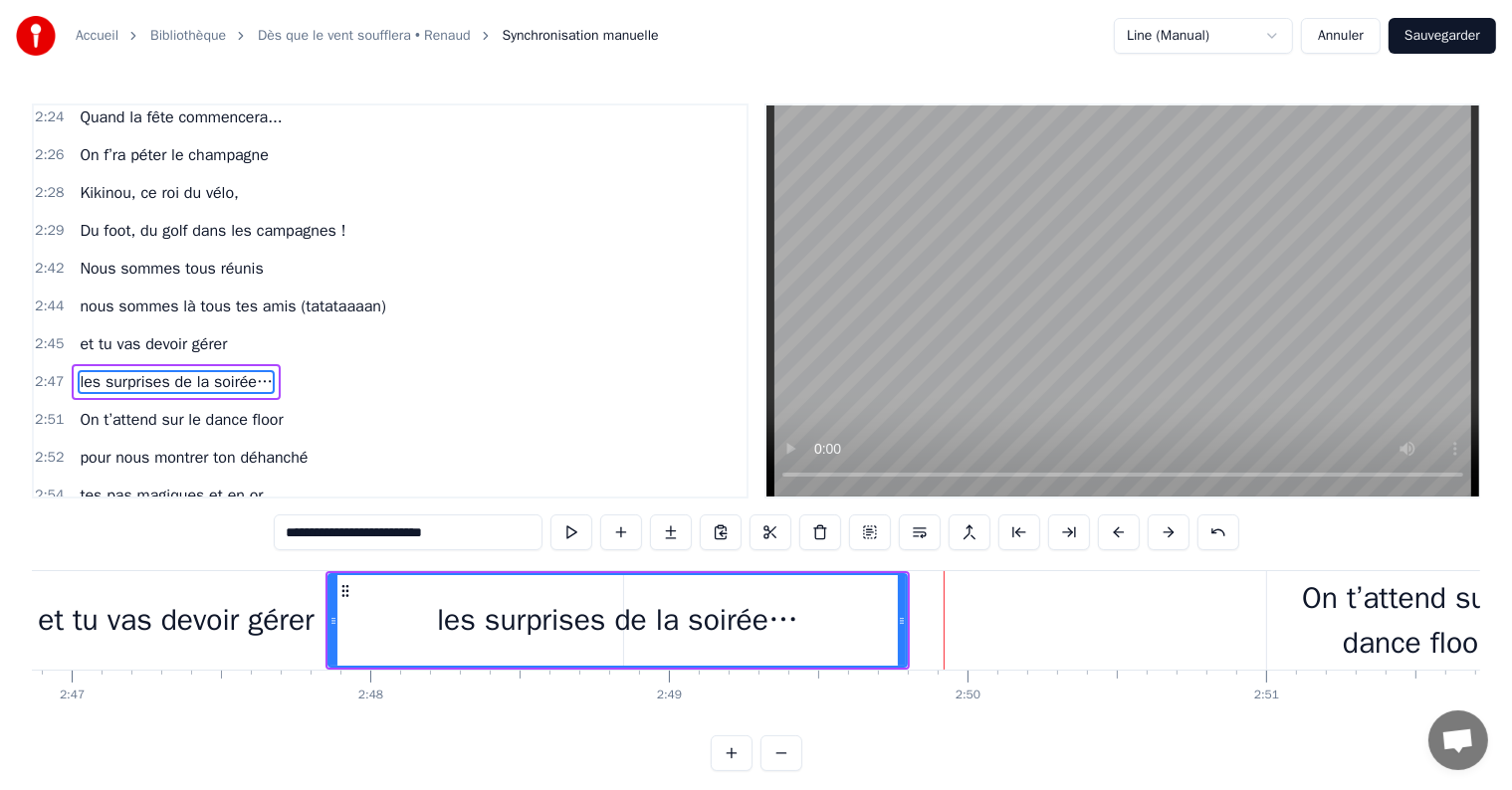 scroll, scrollTop: 0, scrollLeft: 49738, axis: horizontal 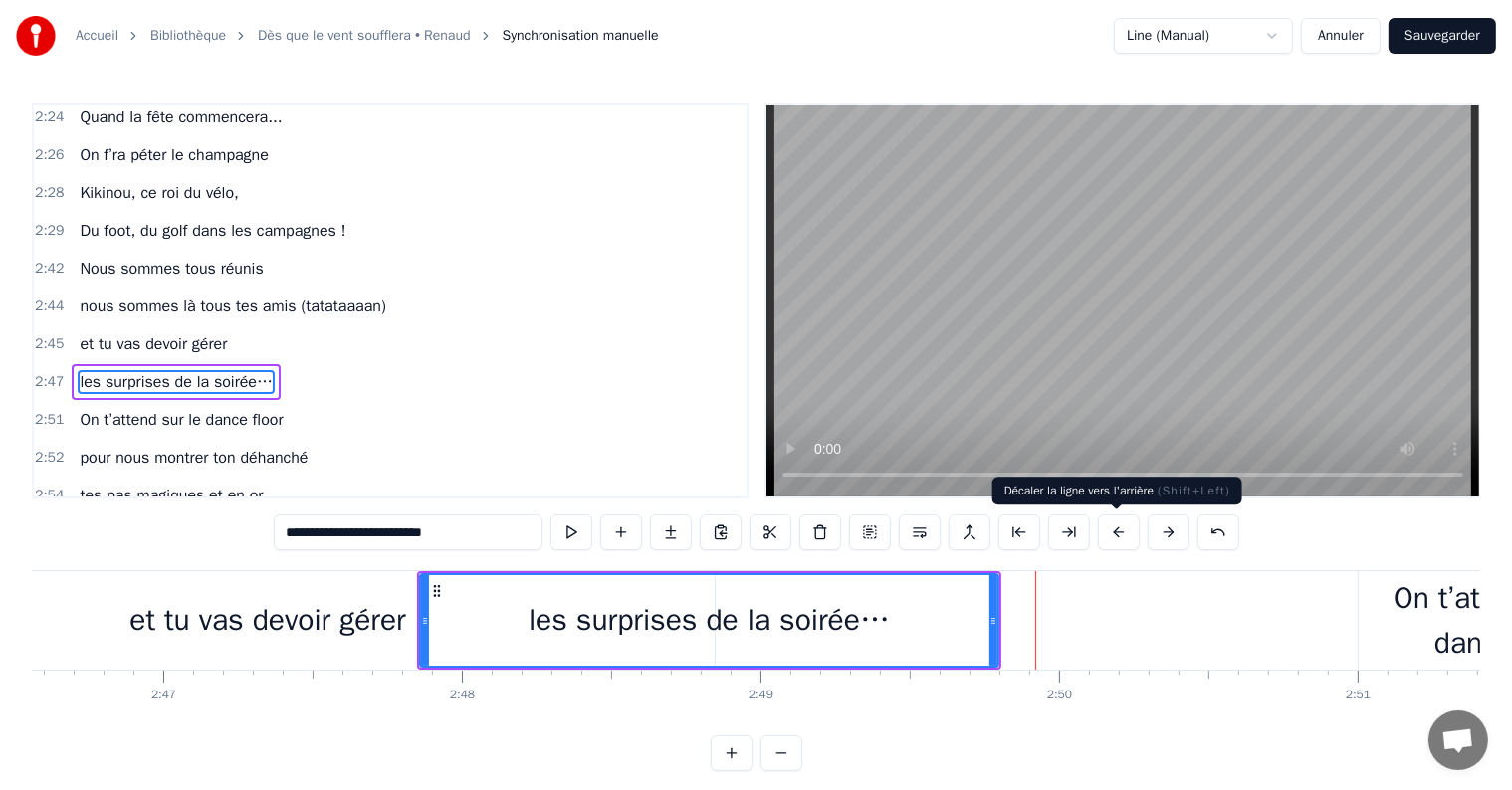 click at bounding box center (1119, 532) 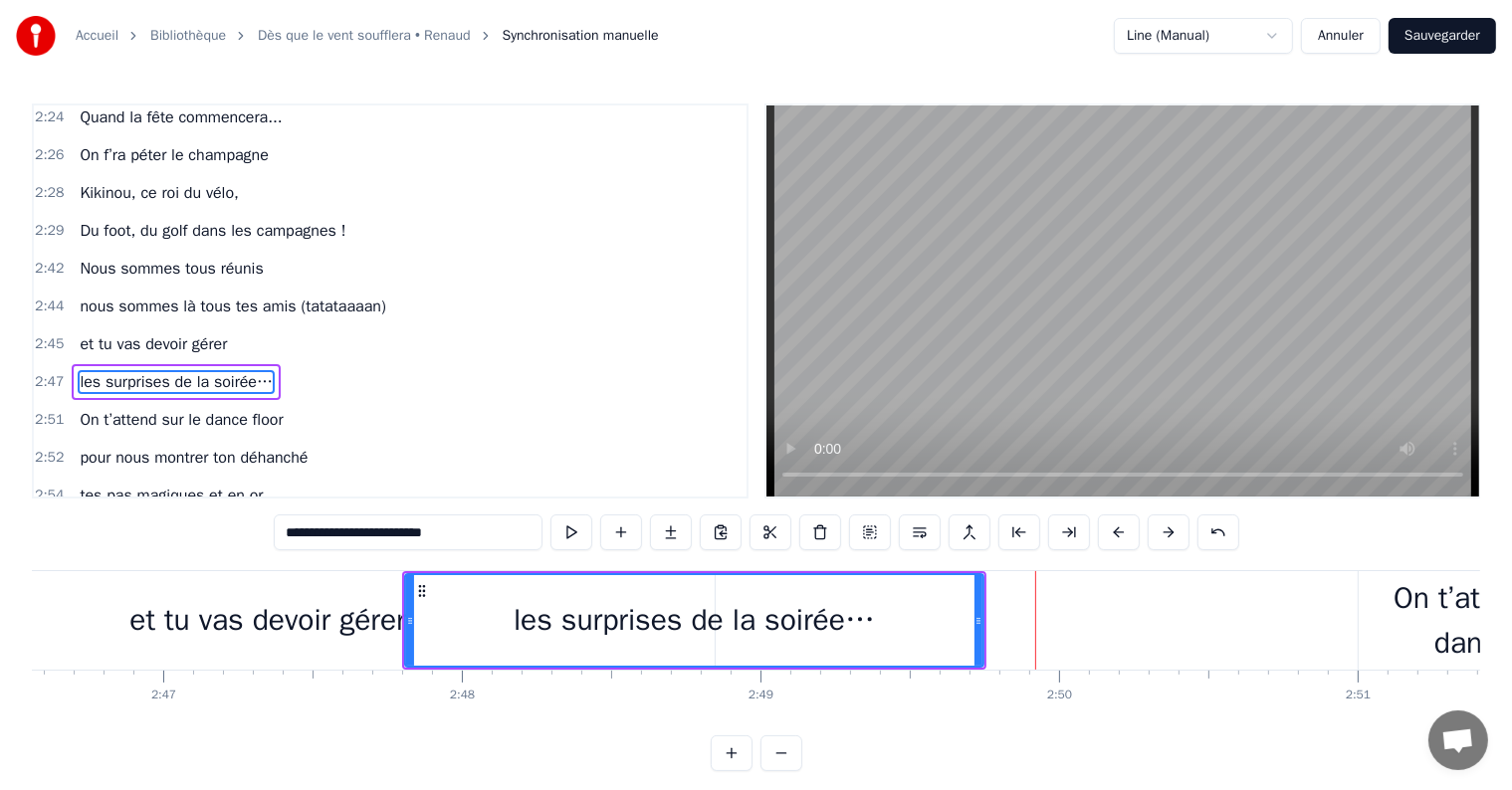 click at bounding box center (1119, 532) 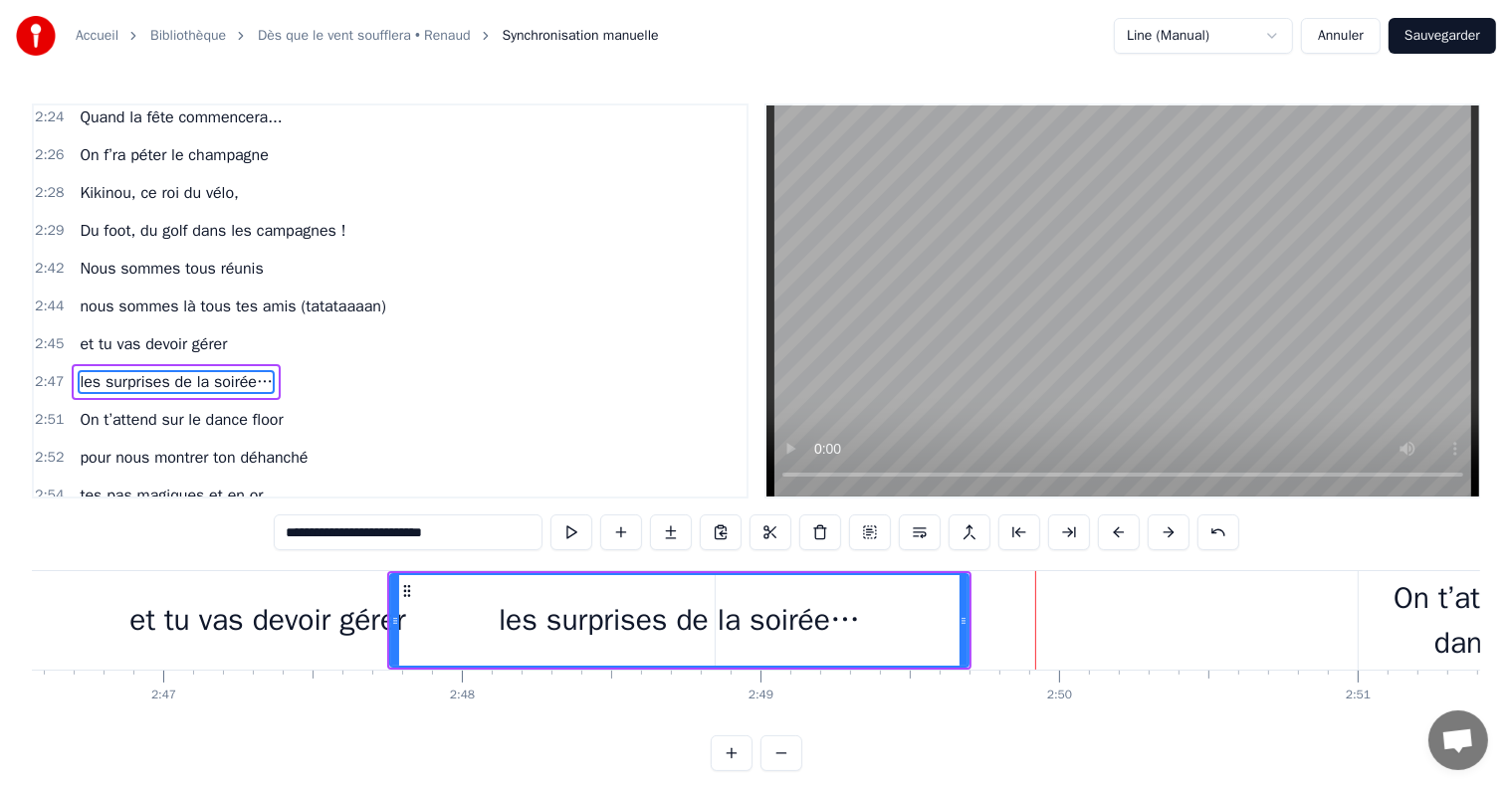 click at bounding box center (1119, 532) 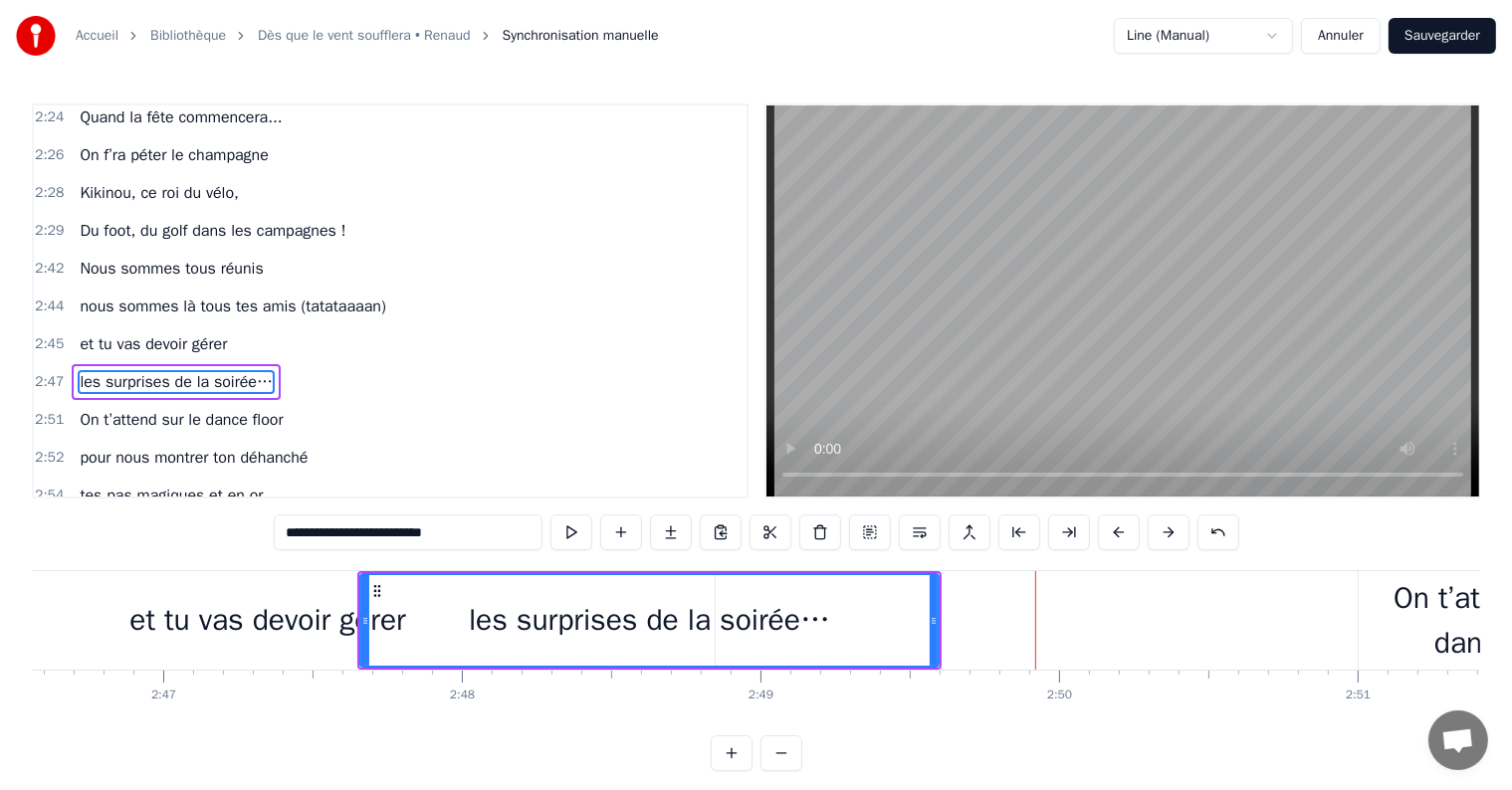 click at bounding box center (1119, 532) 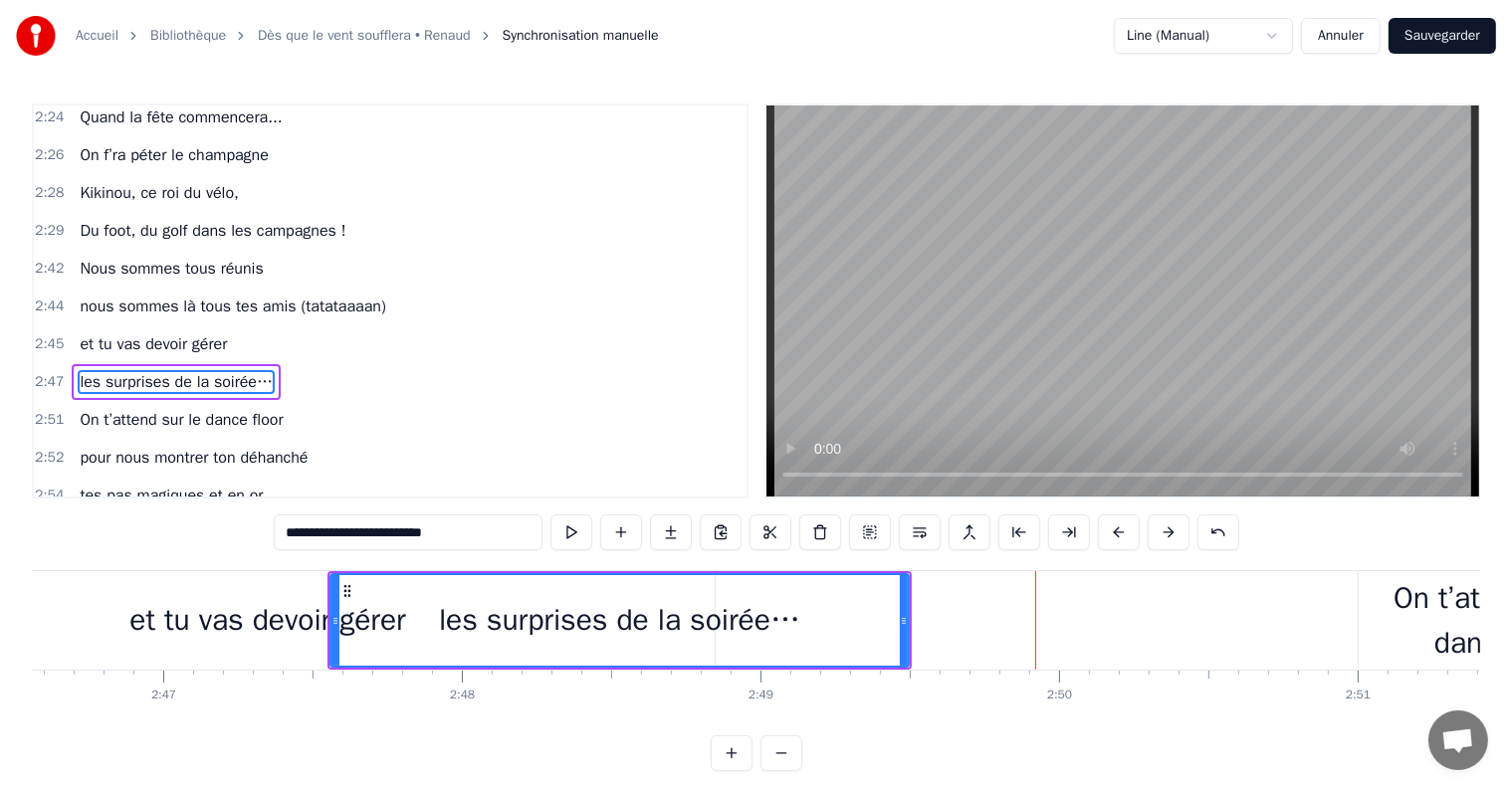 click at bounding box center [1119, 532] 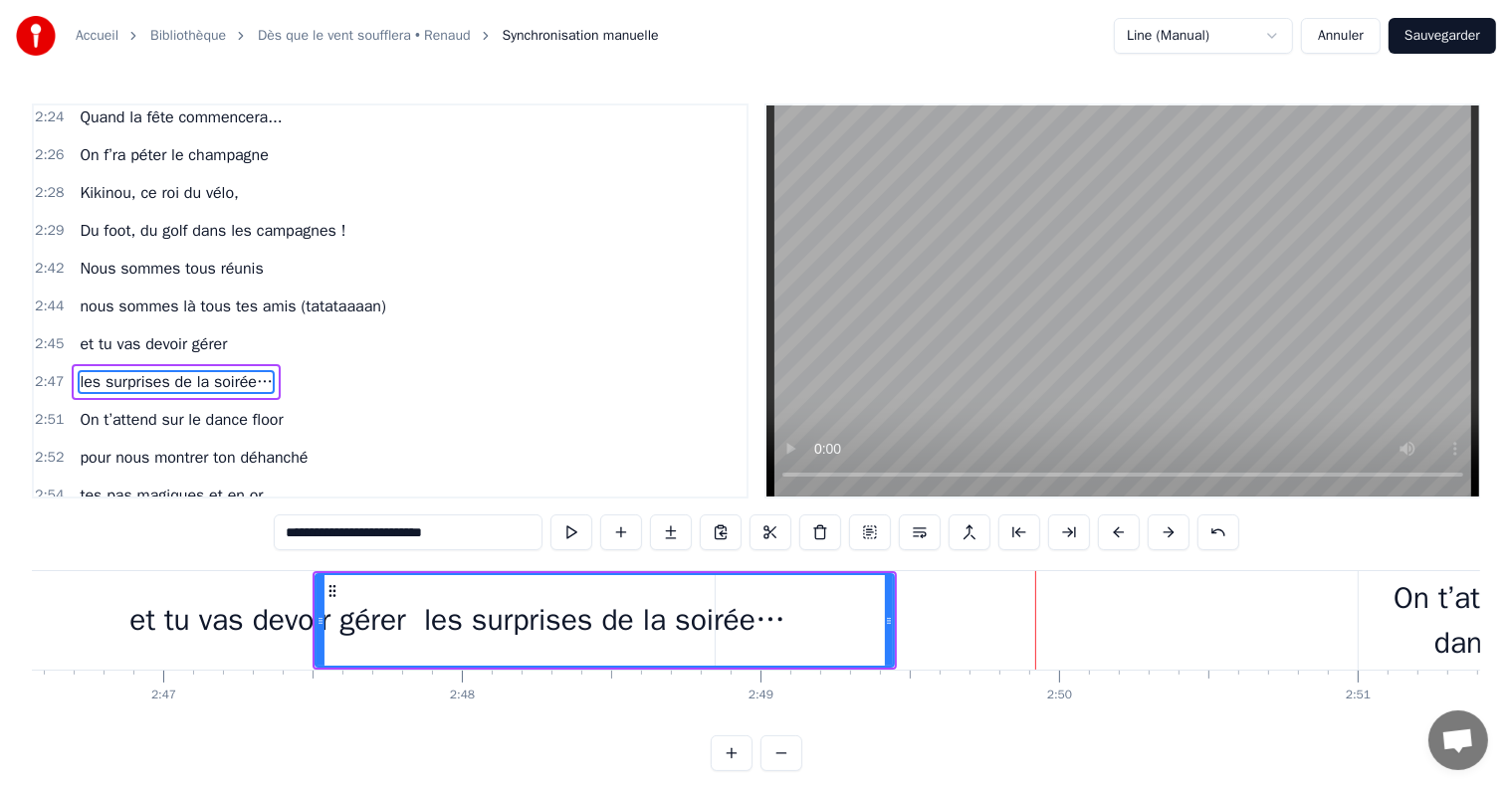 click at bounding box center [1119, 532] 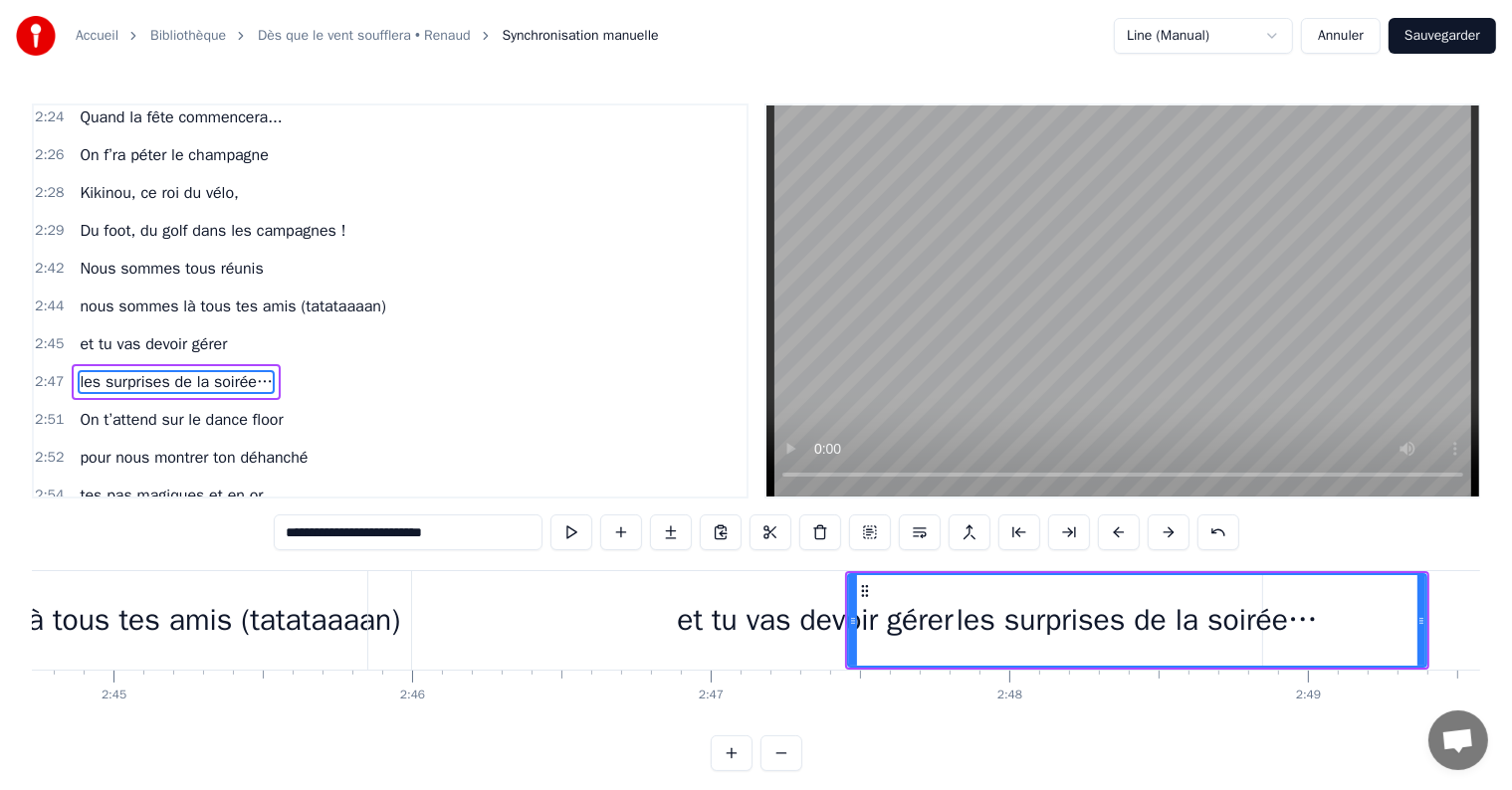 scroll, scrollTop: 0, scrollLeft: 48552, axis: horizontal 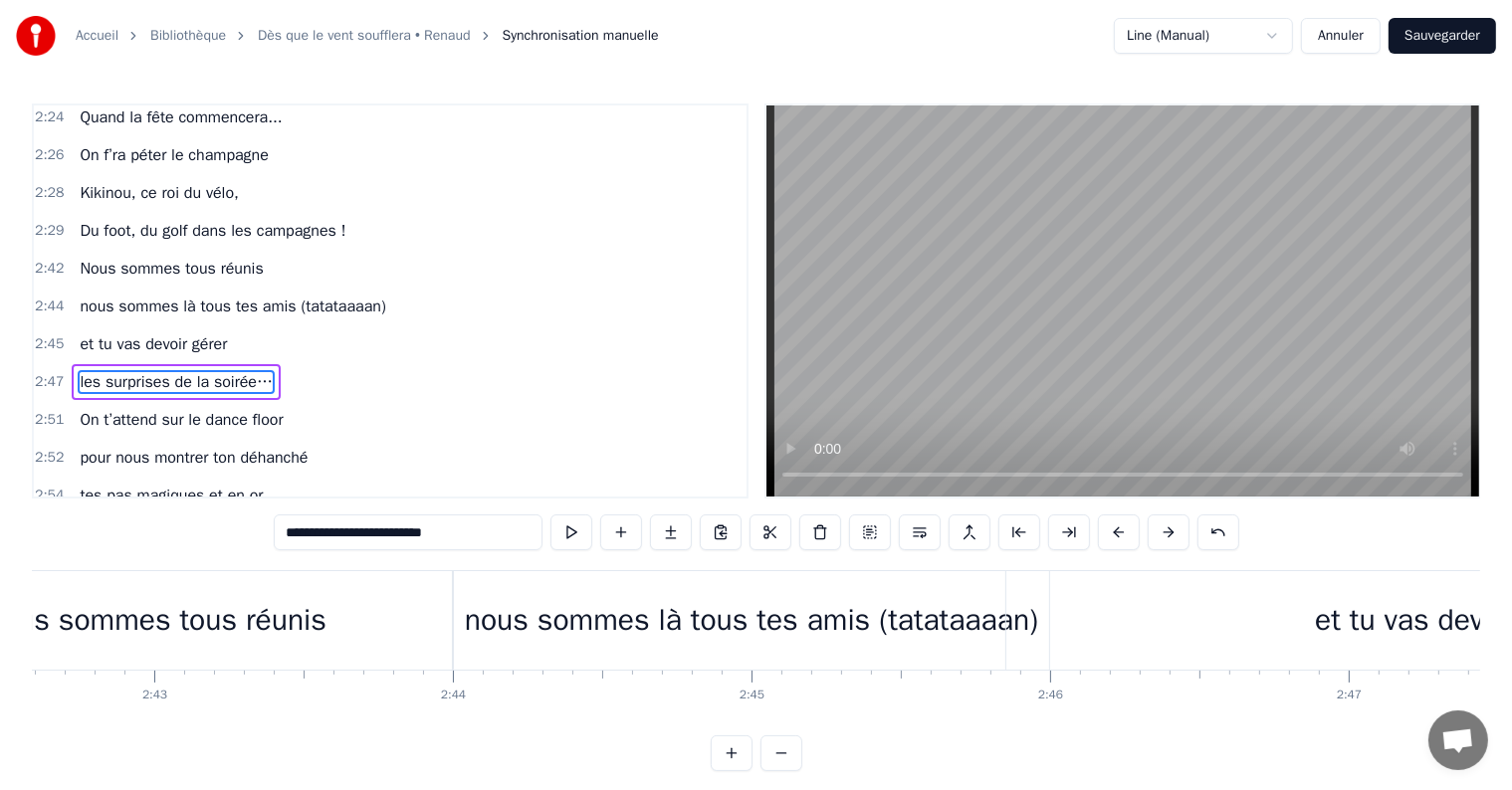 drag, startPoint x: 3, startPoint y: 618, endPoint x: 24, endPoint y: 613, distance: 21.587033 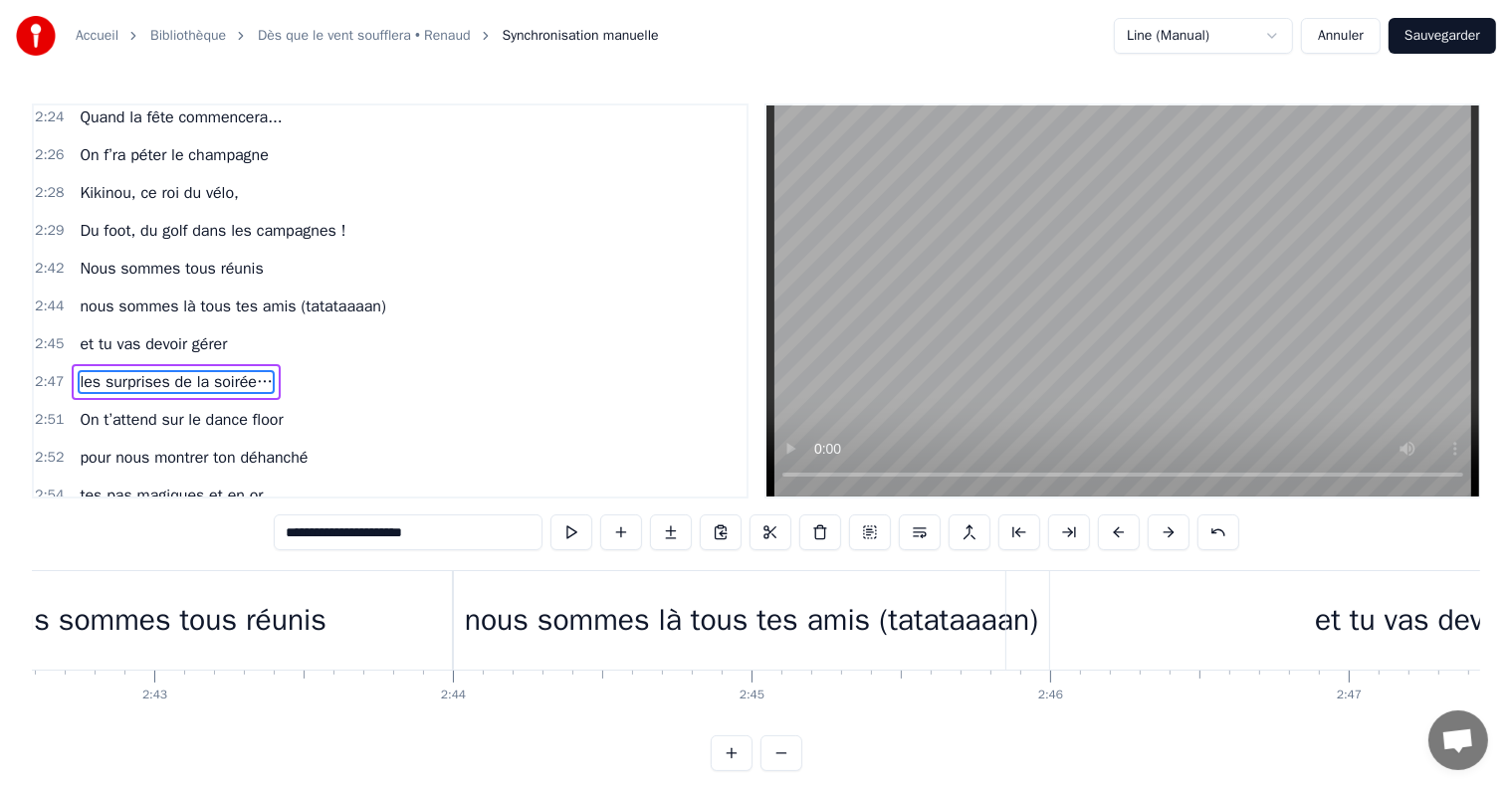 scroll, scrollTop: 2261, scrollLeft: 0, axis: vertical 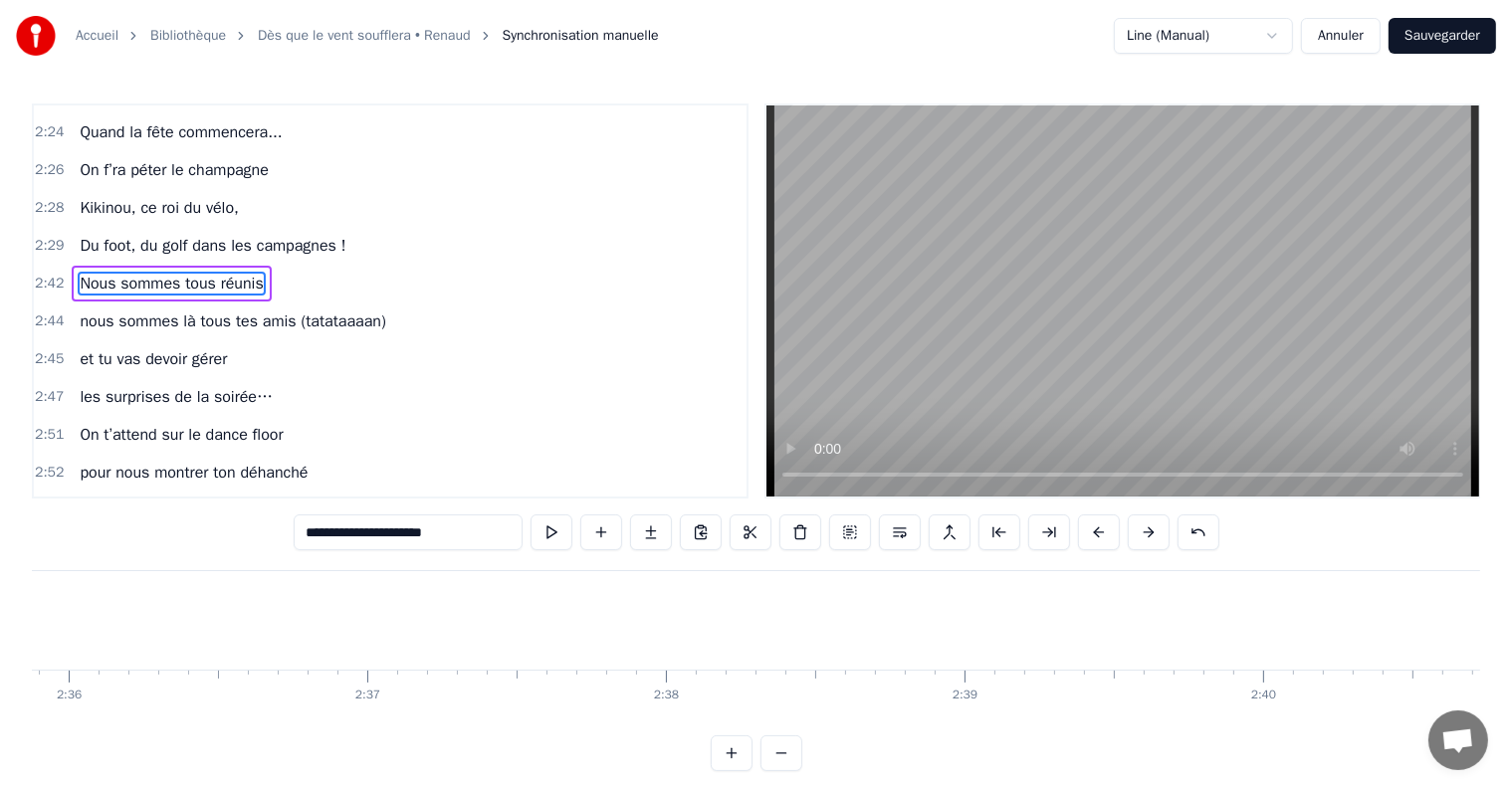 click at bounding box center (-6479, 620) 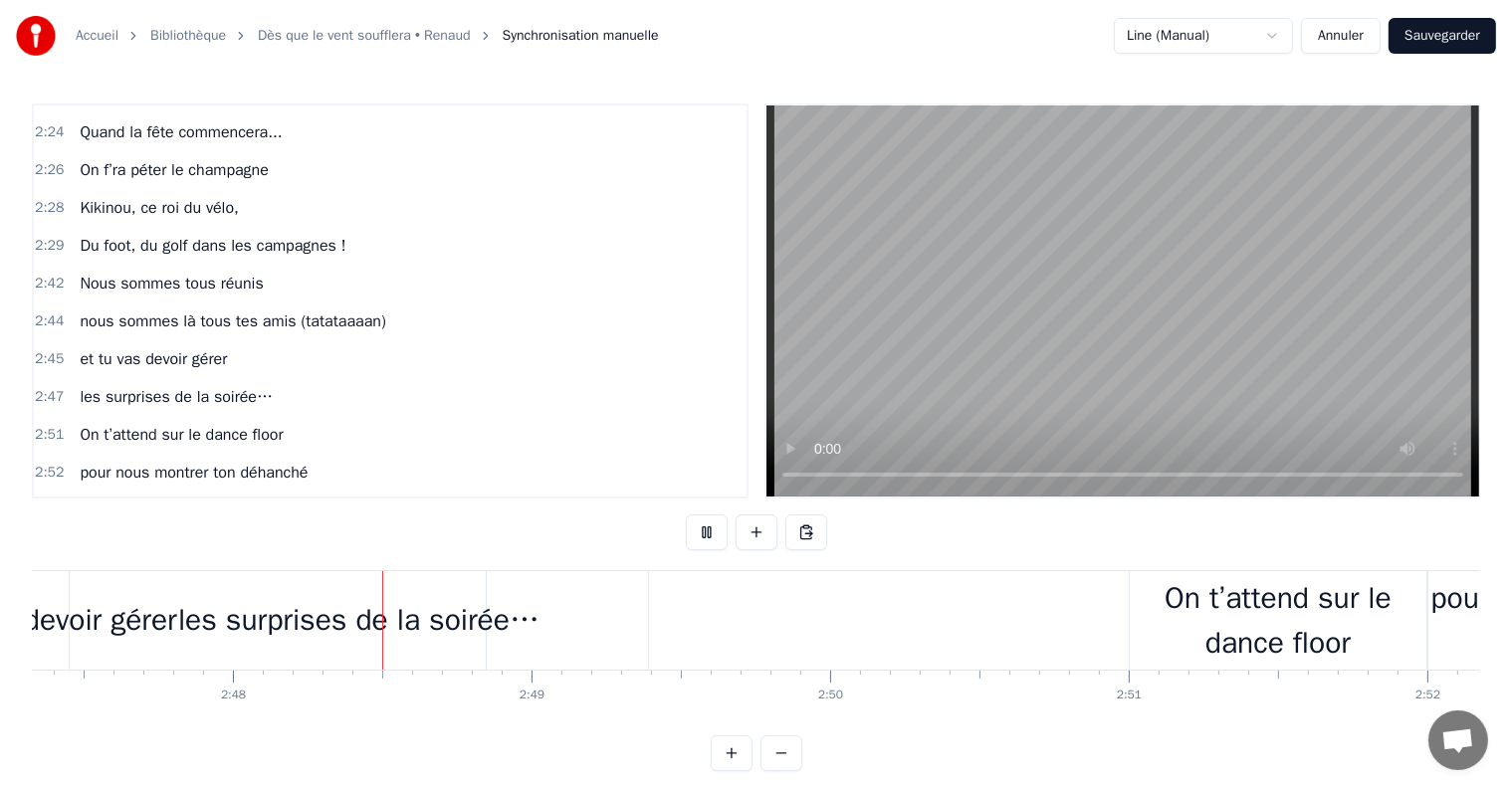 scroll, scrollTop: 0, scrollLeft: 49998, axis: horizontal 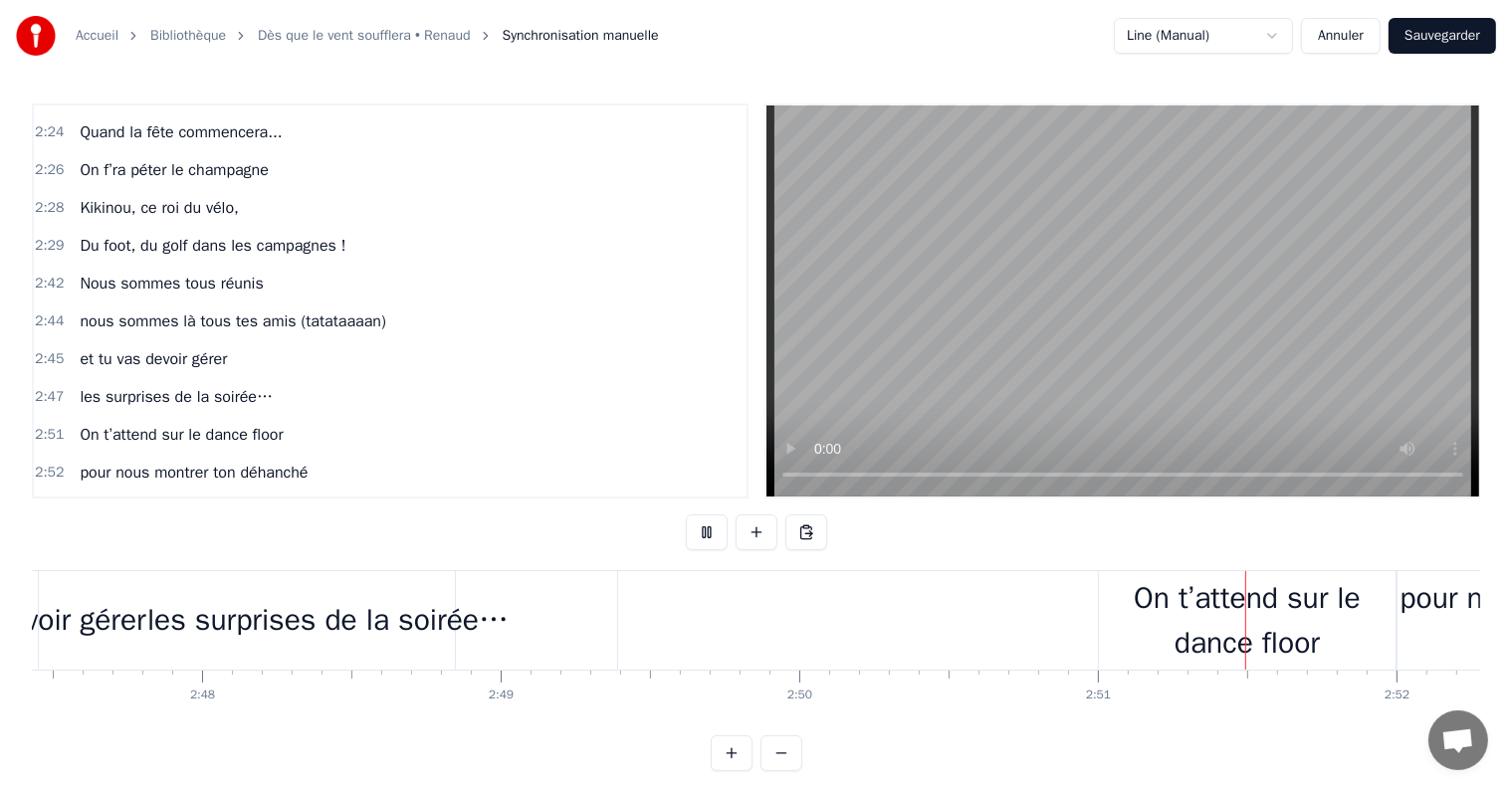 click at bounding box center (1123, 300) 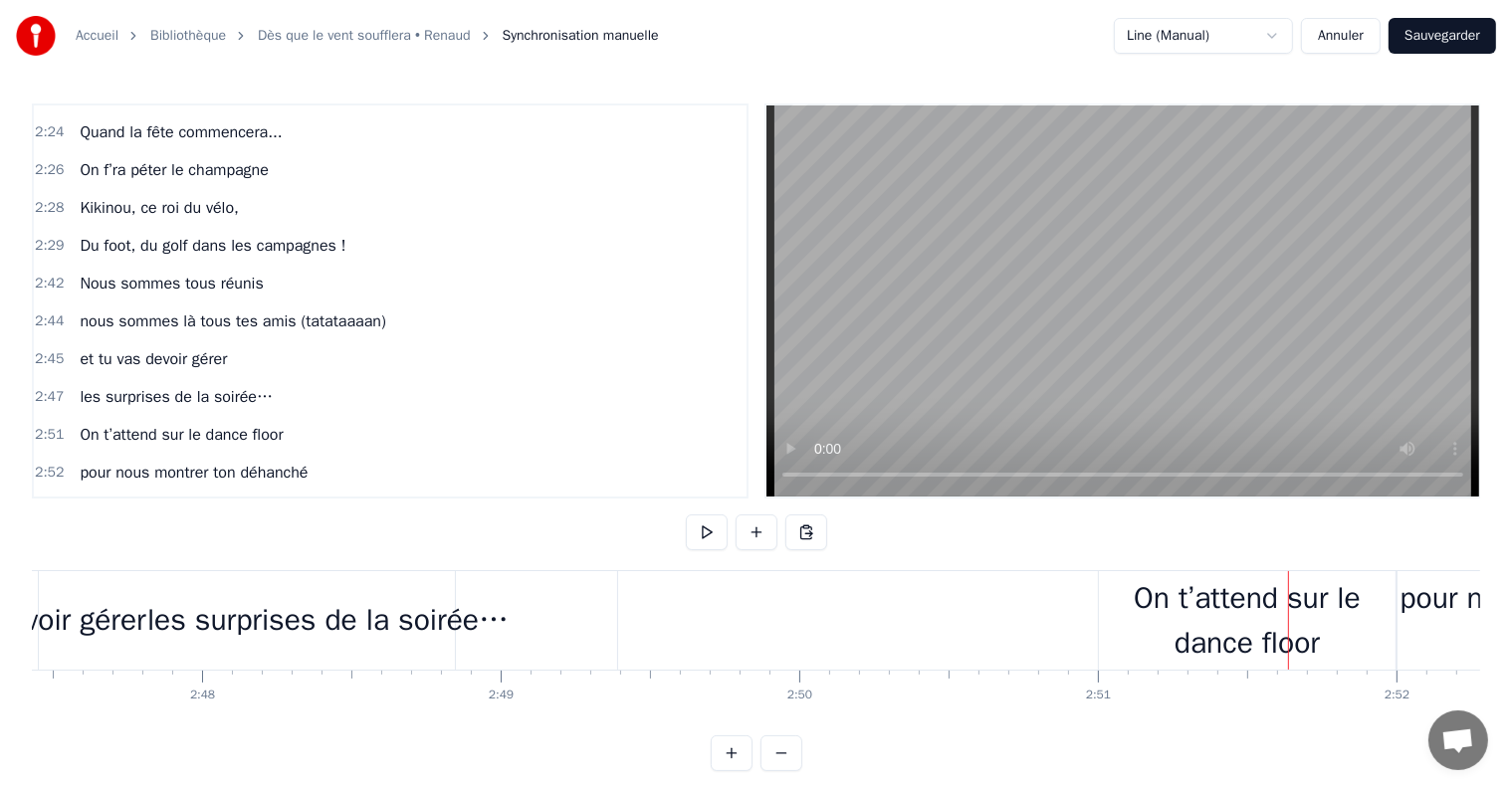 click on "On t’attend sur le dance floor" at bounding box center [1247, 621] 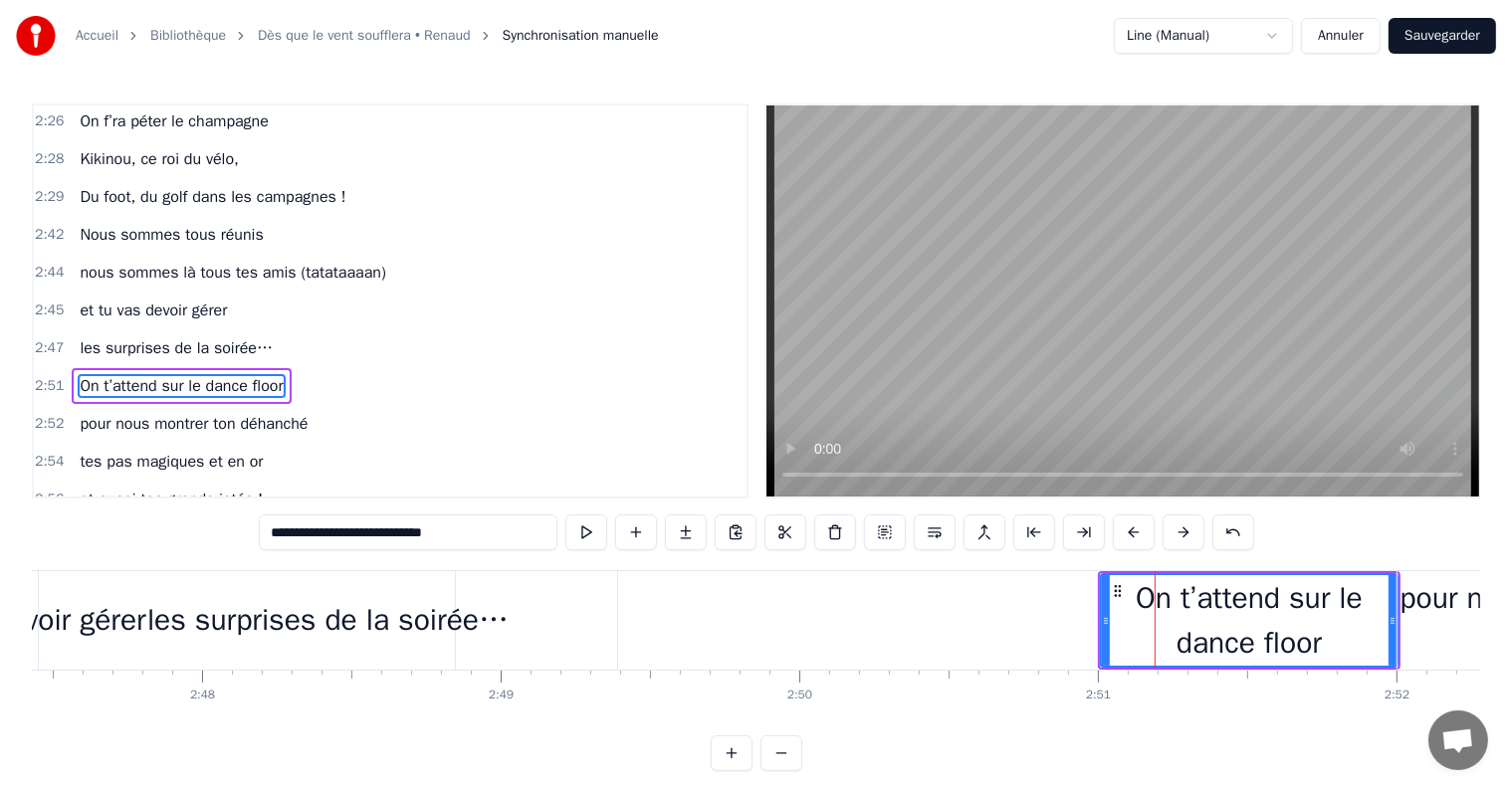 scroll, scrollTop: 2312, scrollLeft: 0, axis: vertical 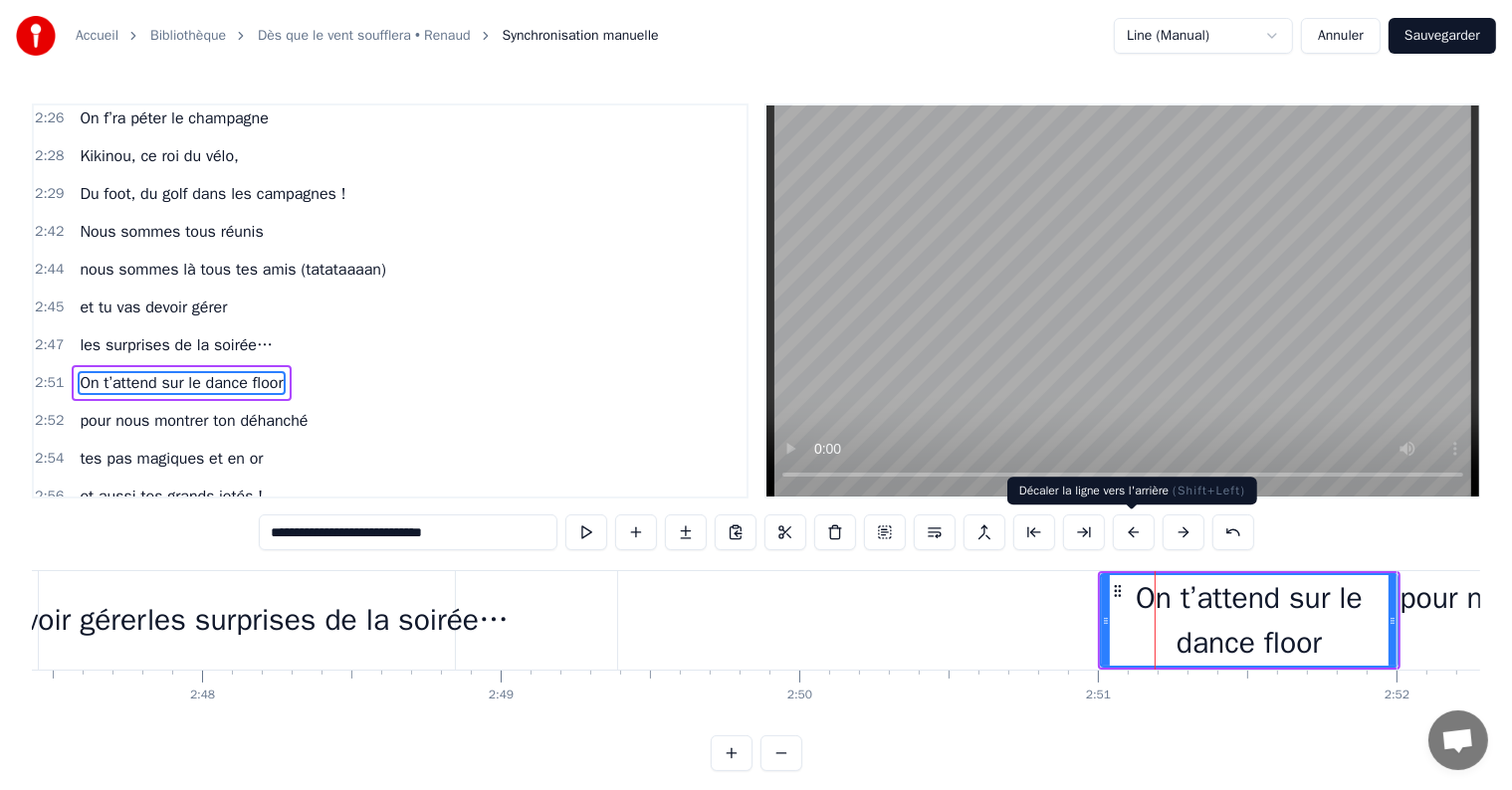click at bounding box center (1134, 532) 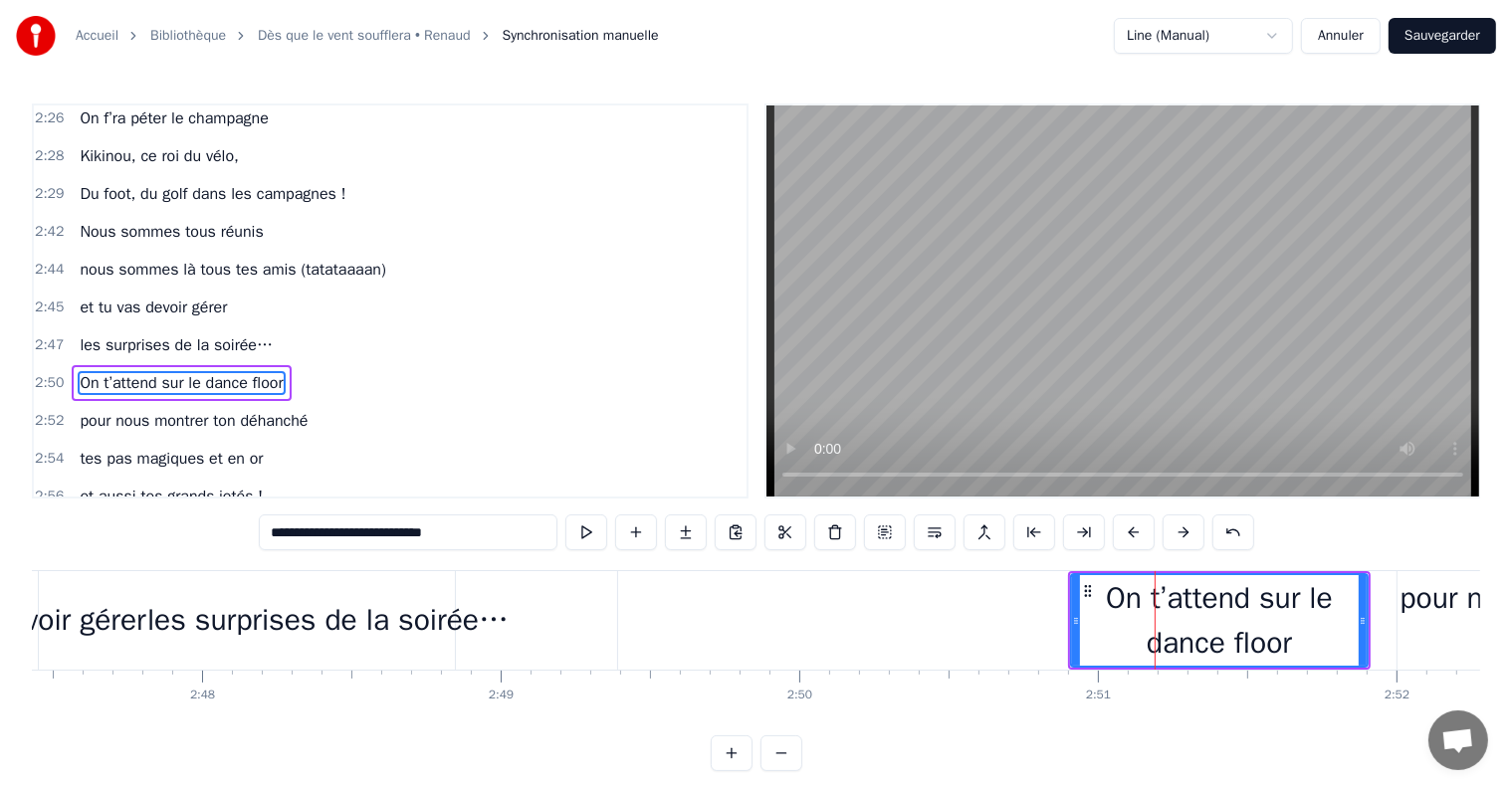 click at bounding box center (1134, 532) 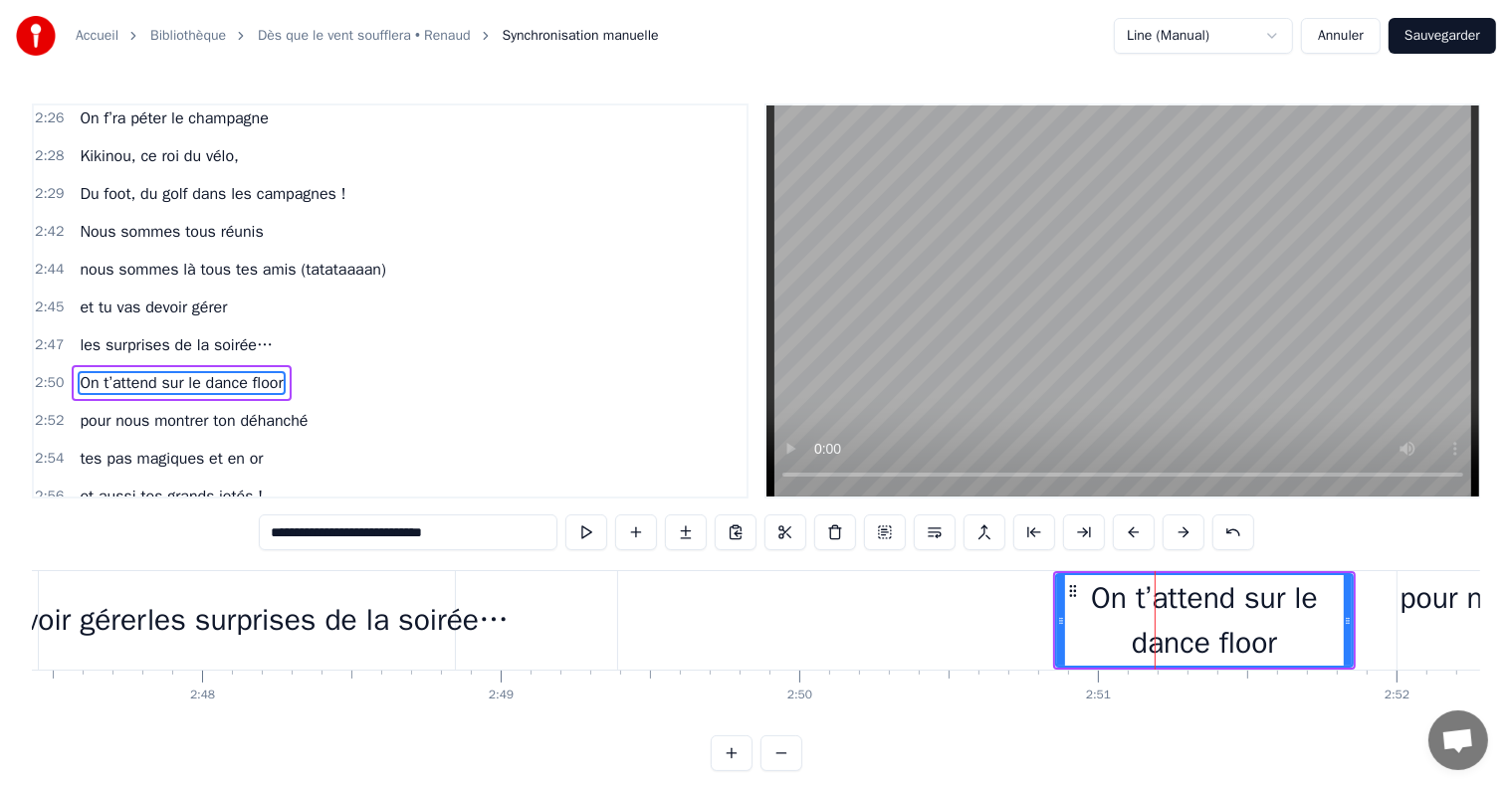 click at bounding box center [1134, 532] 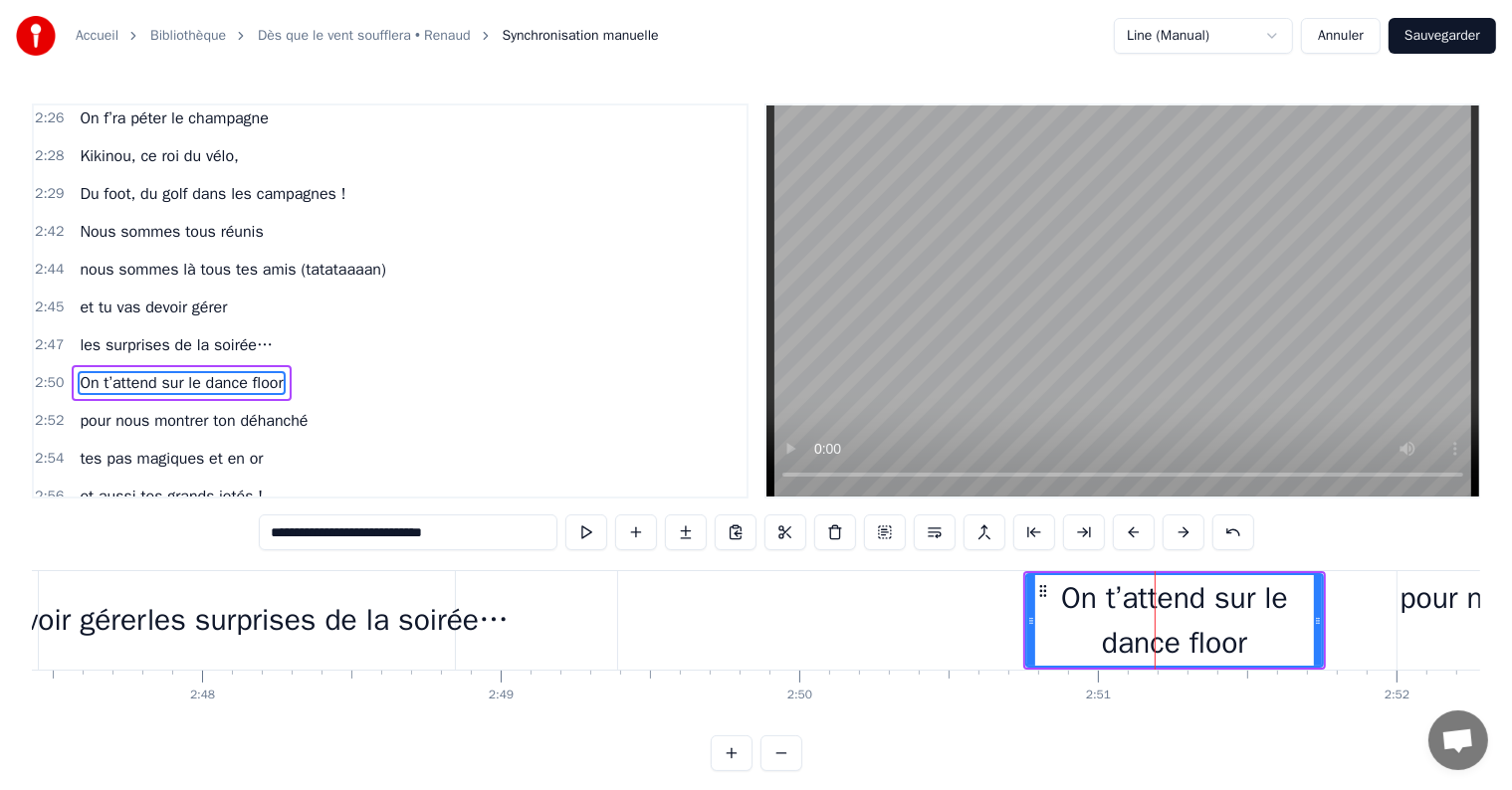 click at bounding box center (1134, 532) 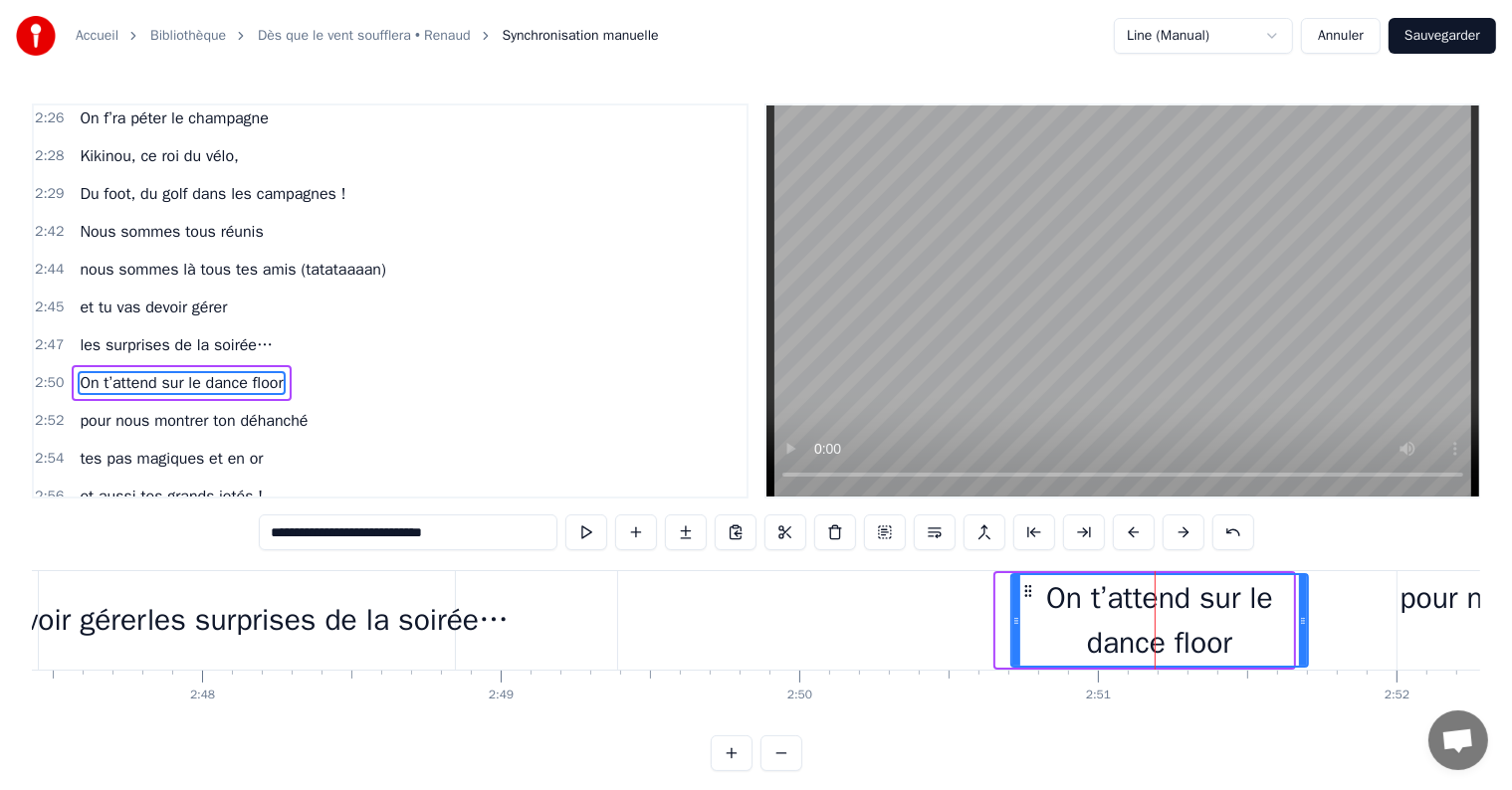 click at bounding box center [1134, 532] 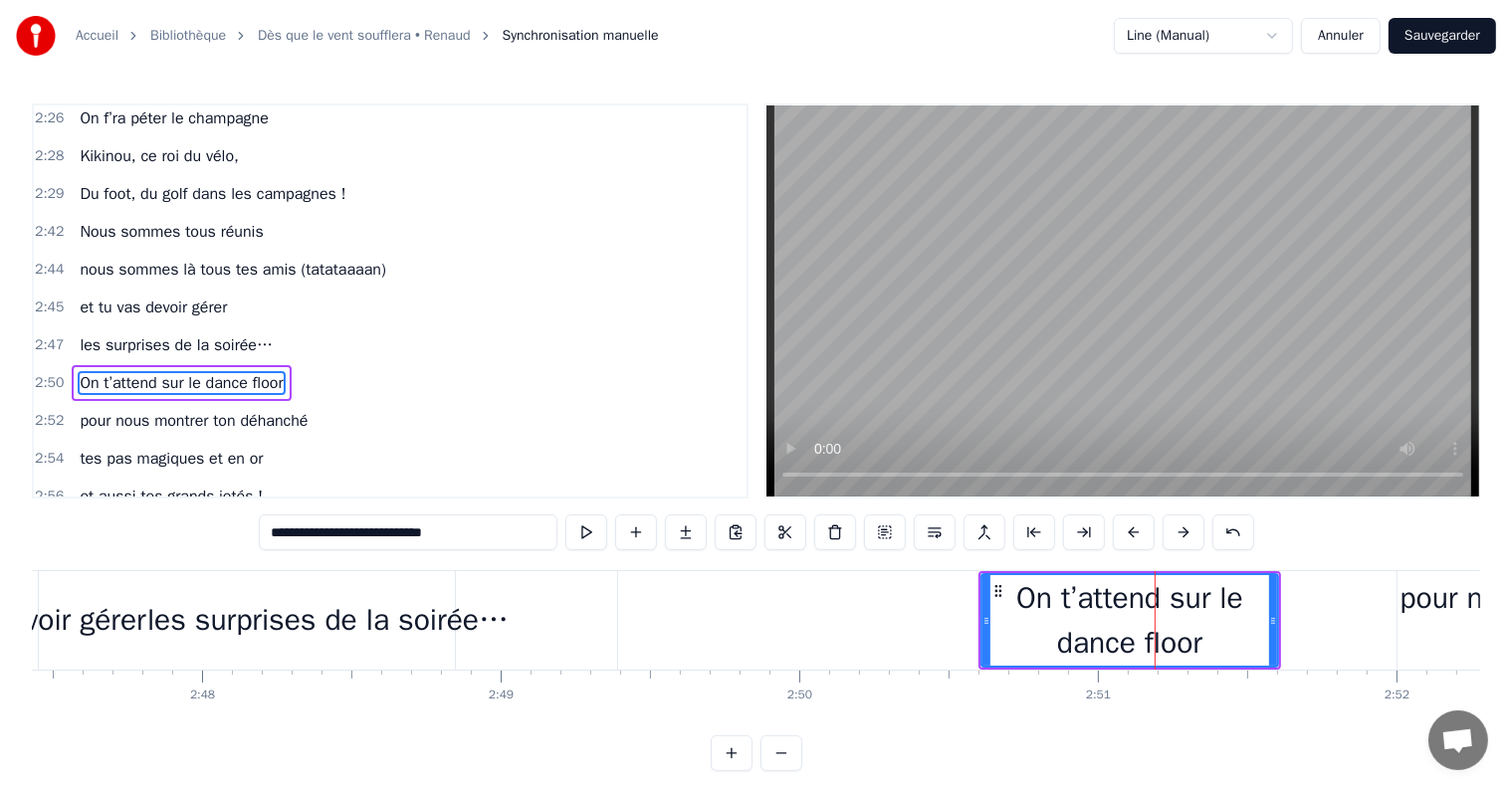 click at bounding box center (1134, 532) 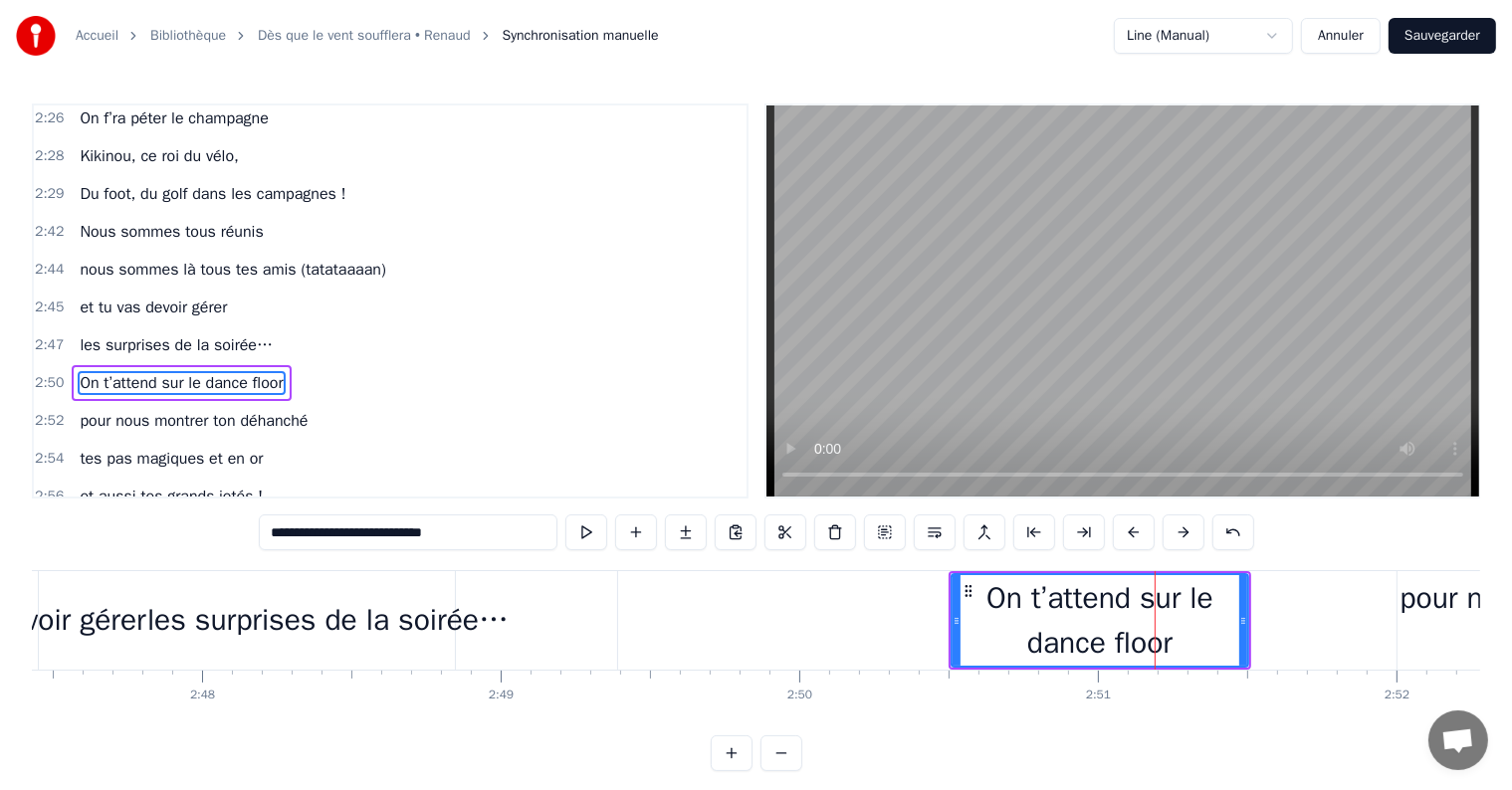 click at bounding box center [1134, 532] 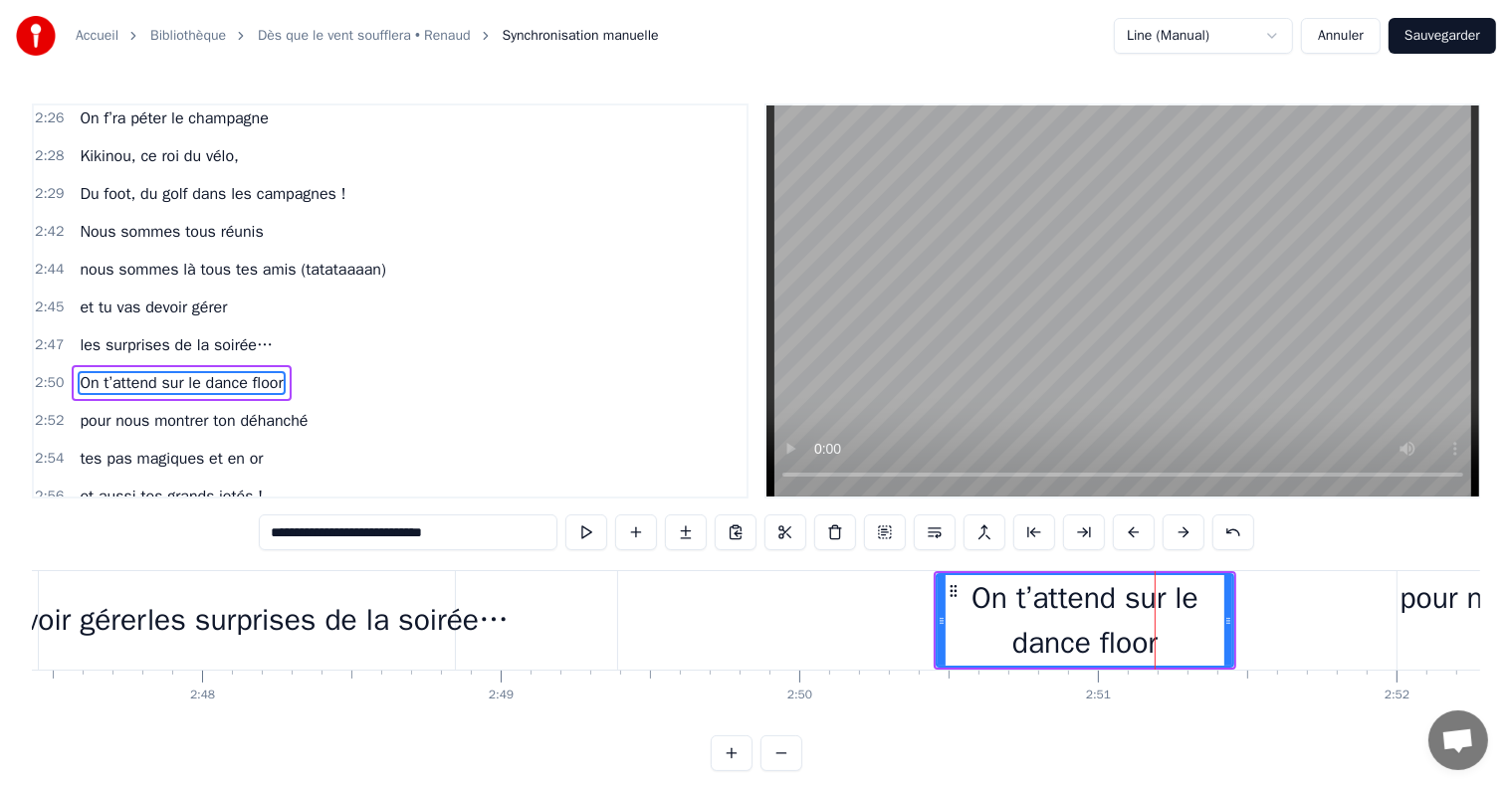 click at bounding box center (1134, 532) 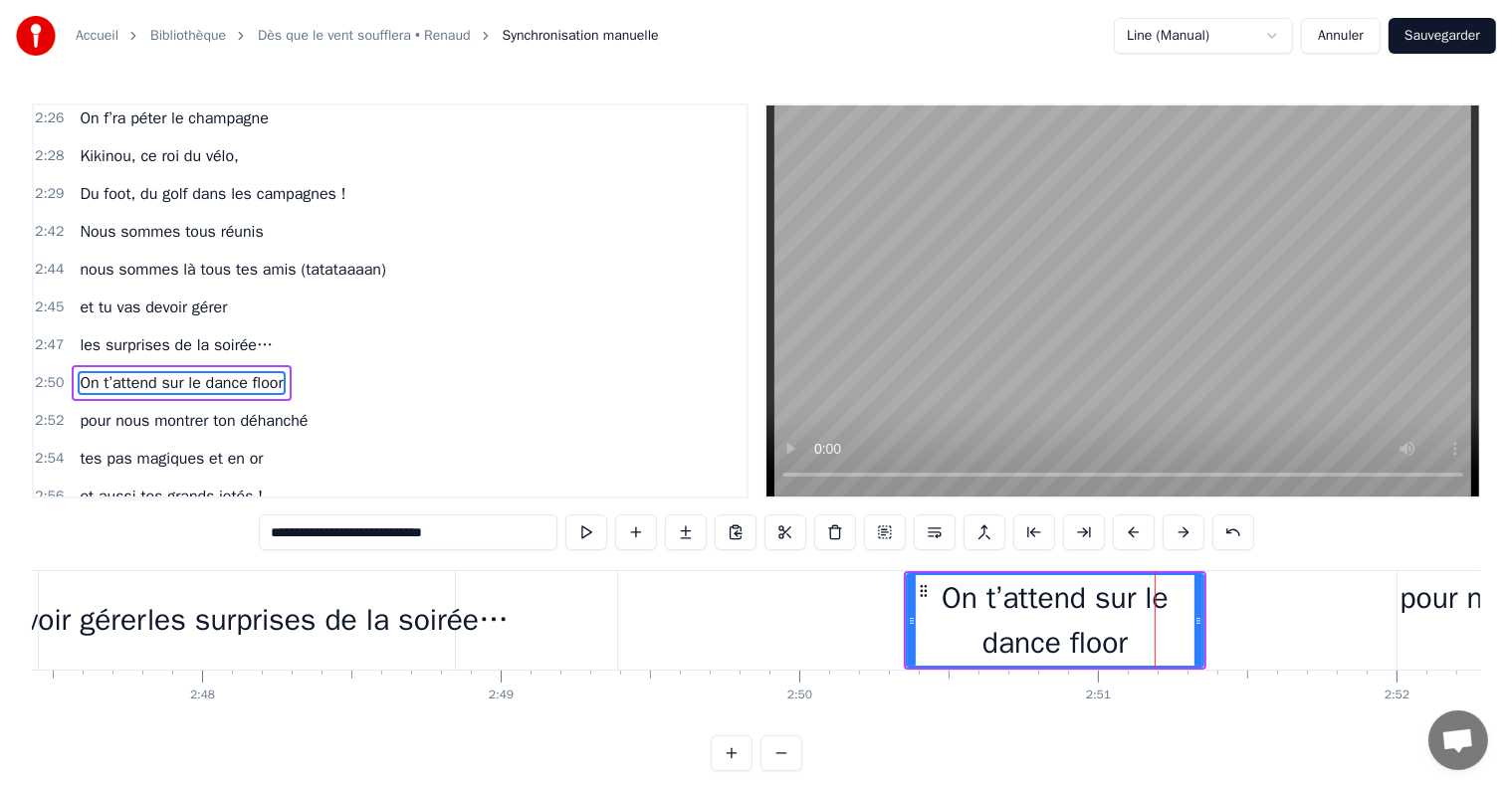click at bounding box center (1134, 532) 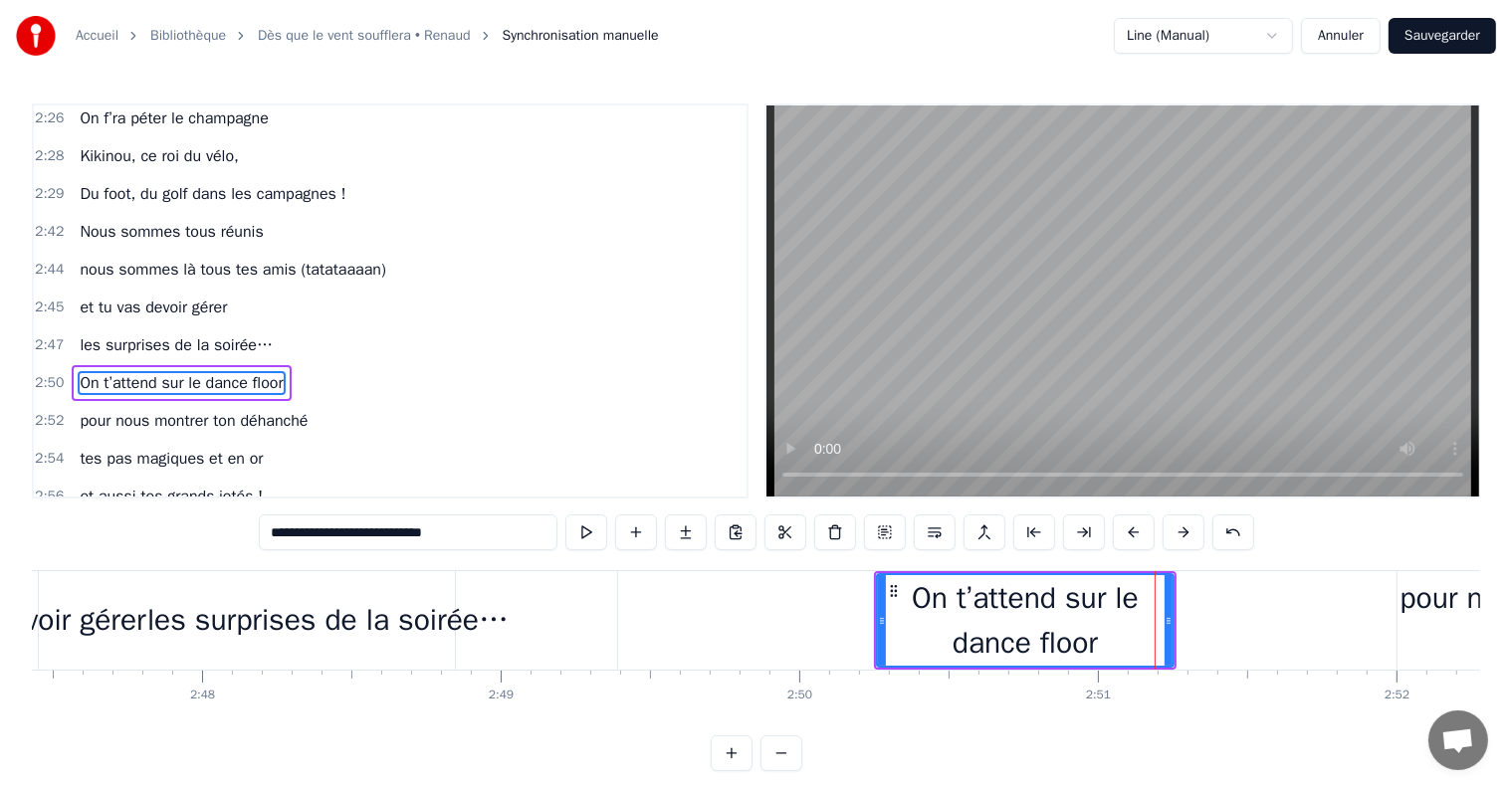 click at bounding box center [1134, 532] 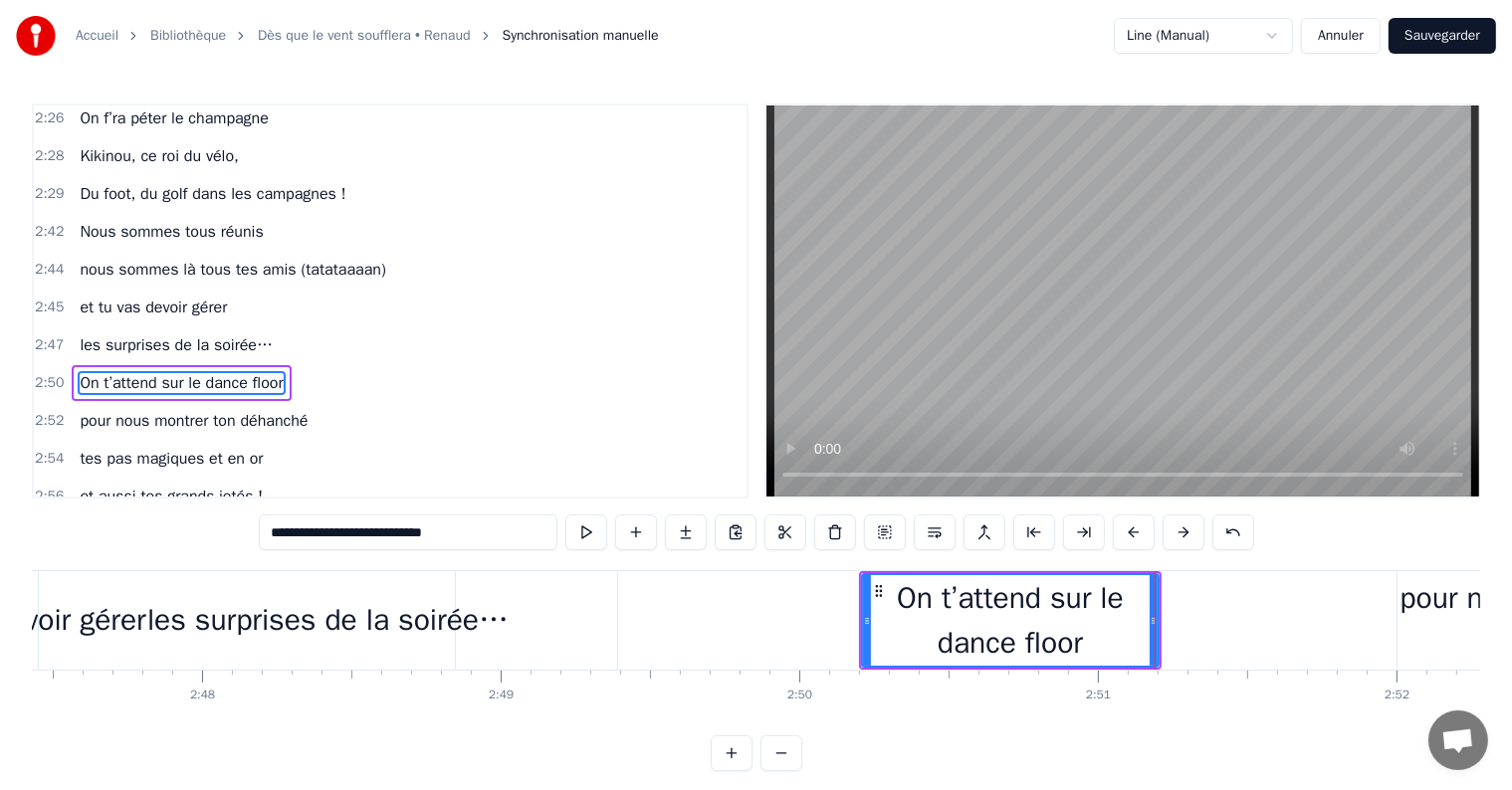 click at bounding box center (1134, 532) 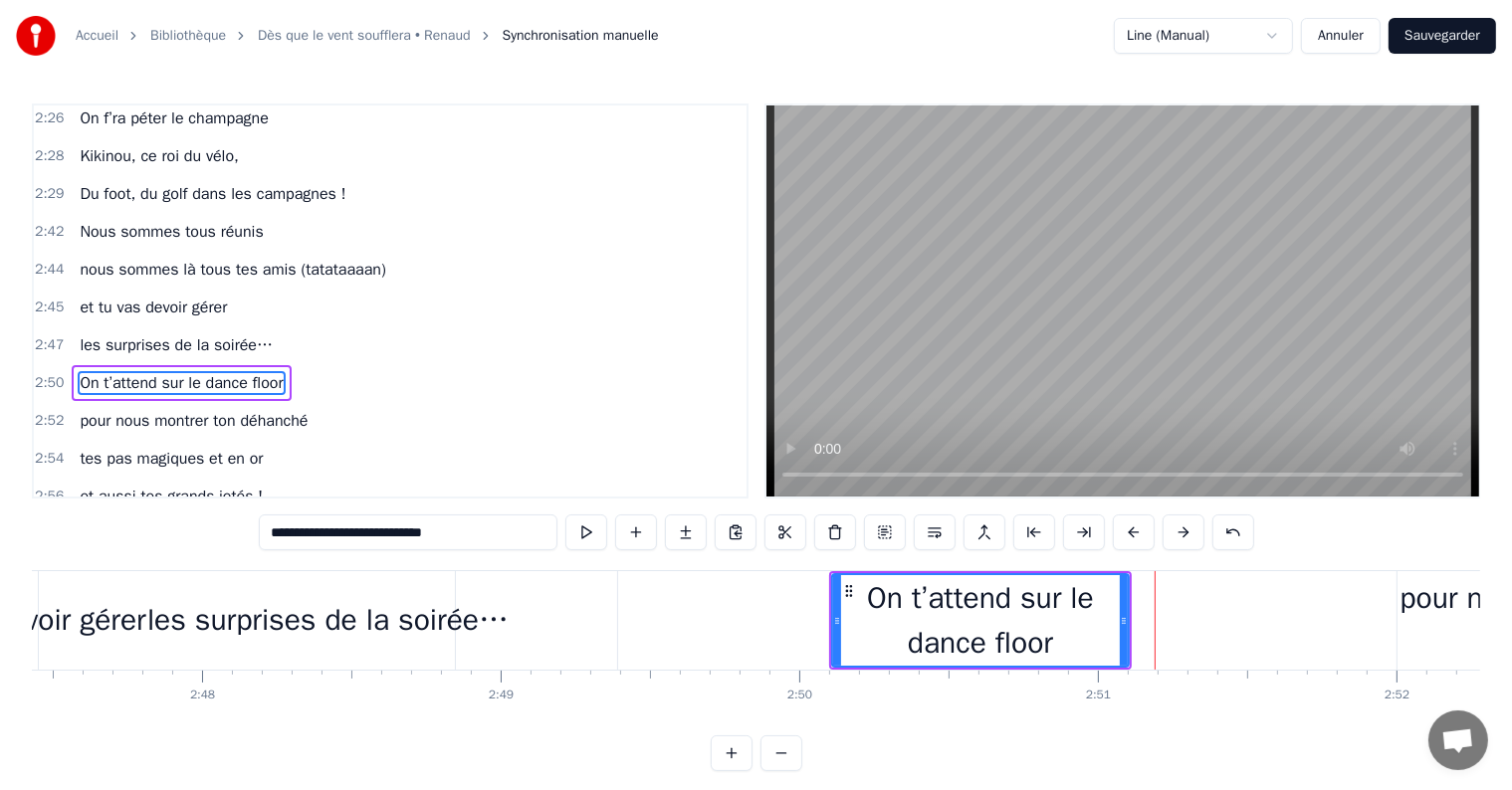 click at bounding box center (1134, 532) 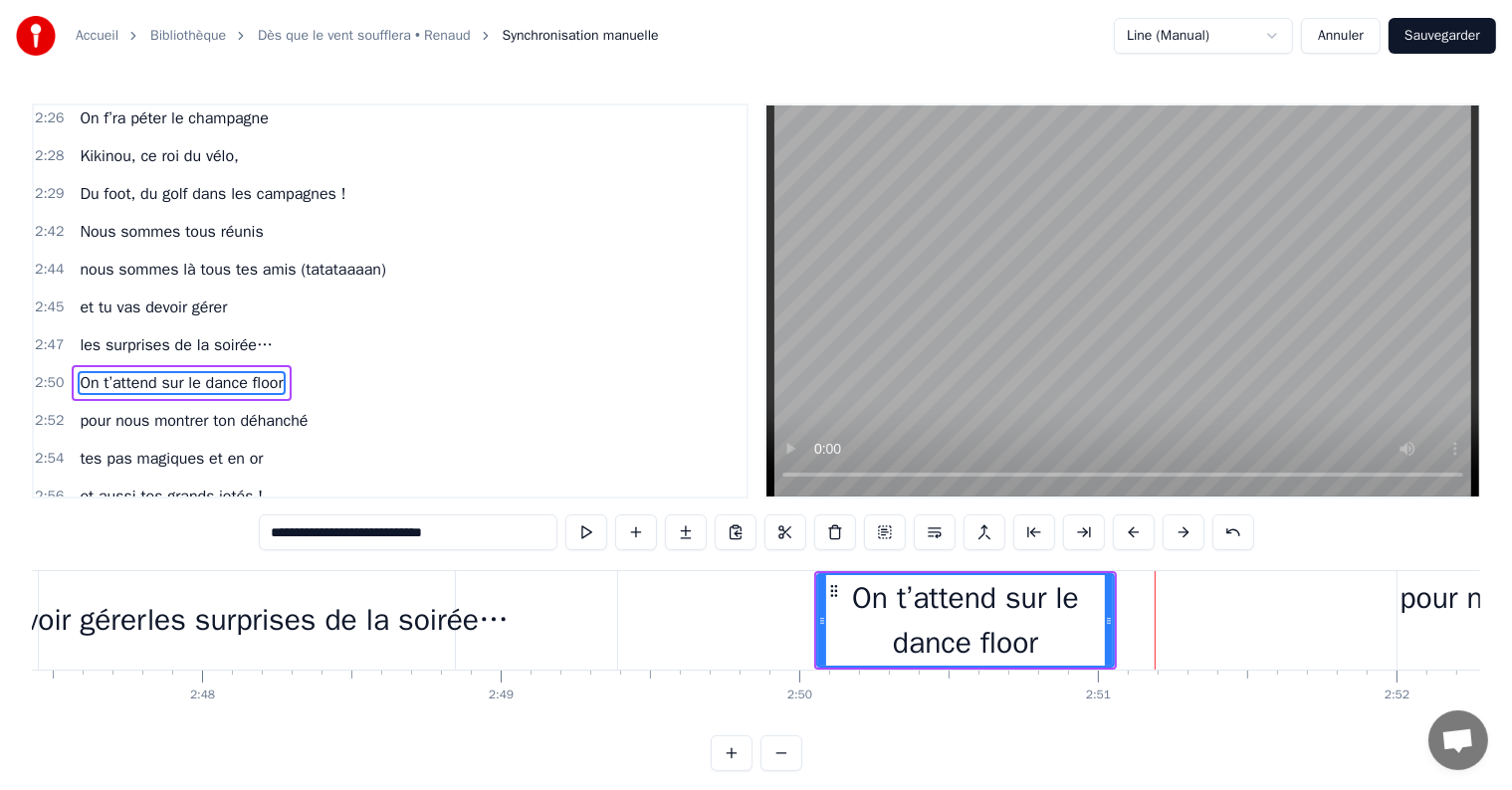 click at bounding box center (1134, 532) 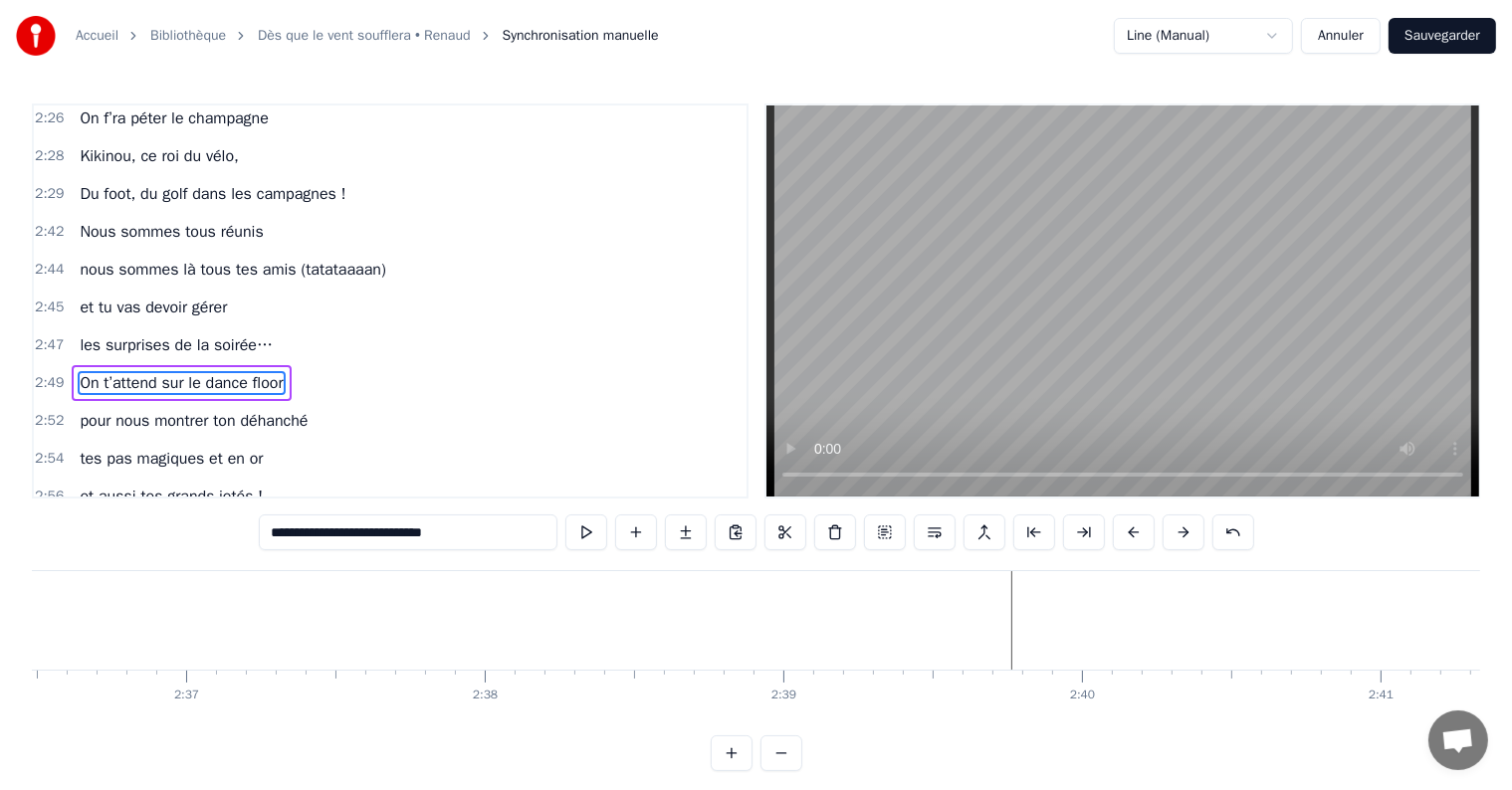 scroll, scrollTop: 0, scrollLeft: 46957, axis: horizontal 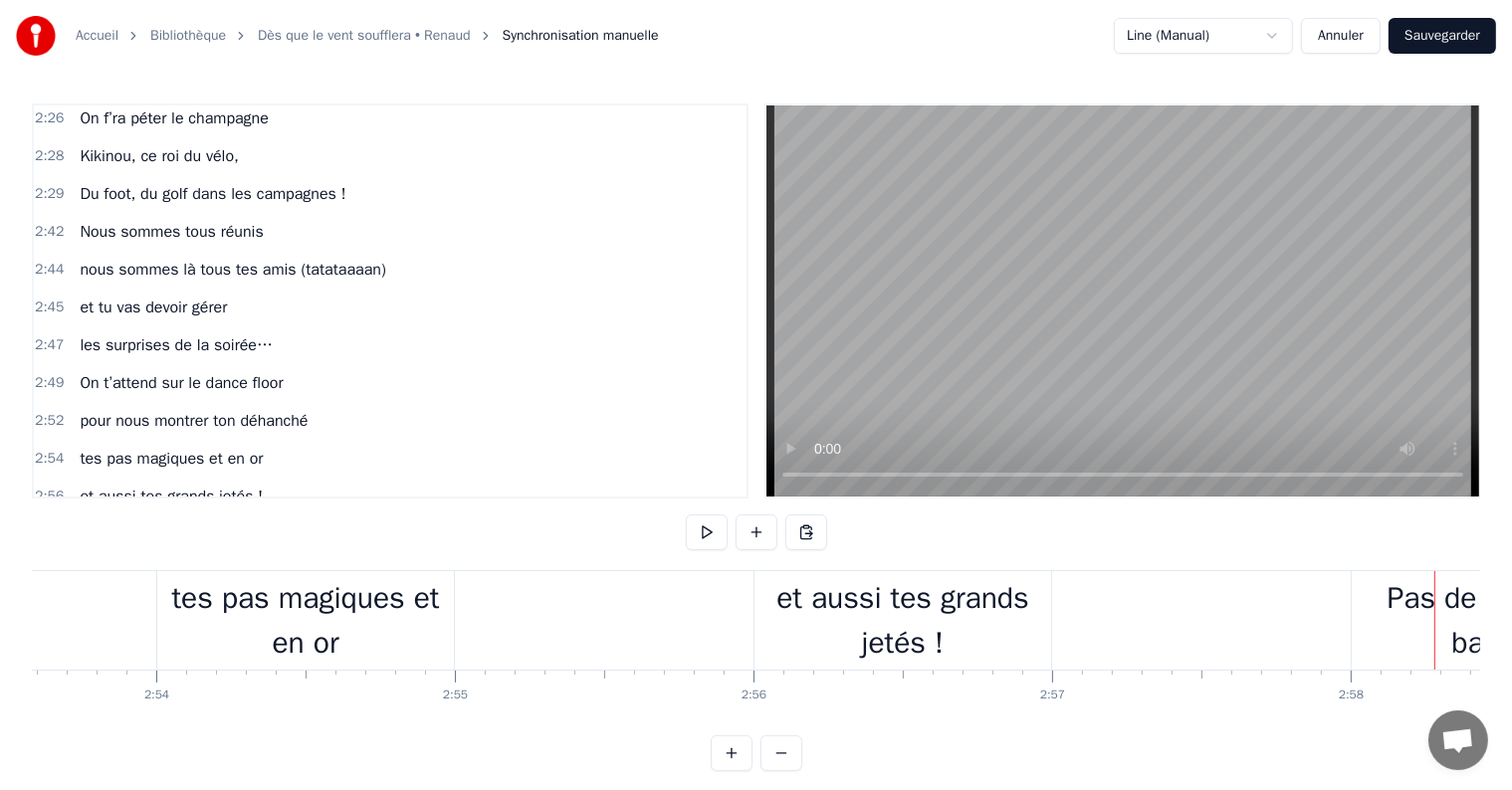 click on "et aussi tes grands jetés !" at bounding box center [903, 621] 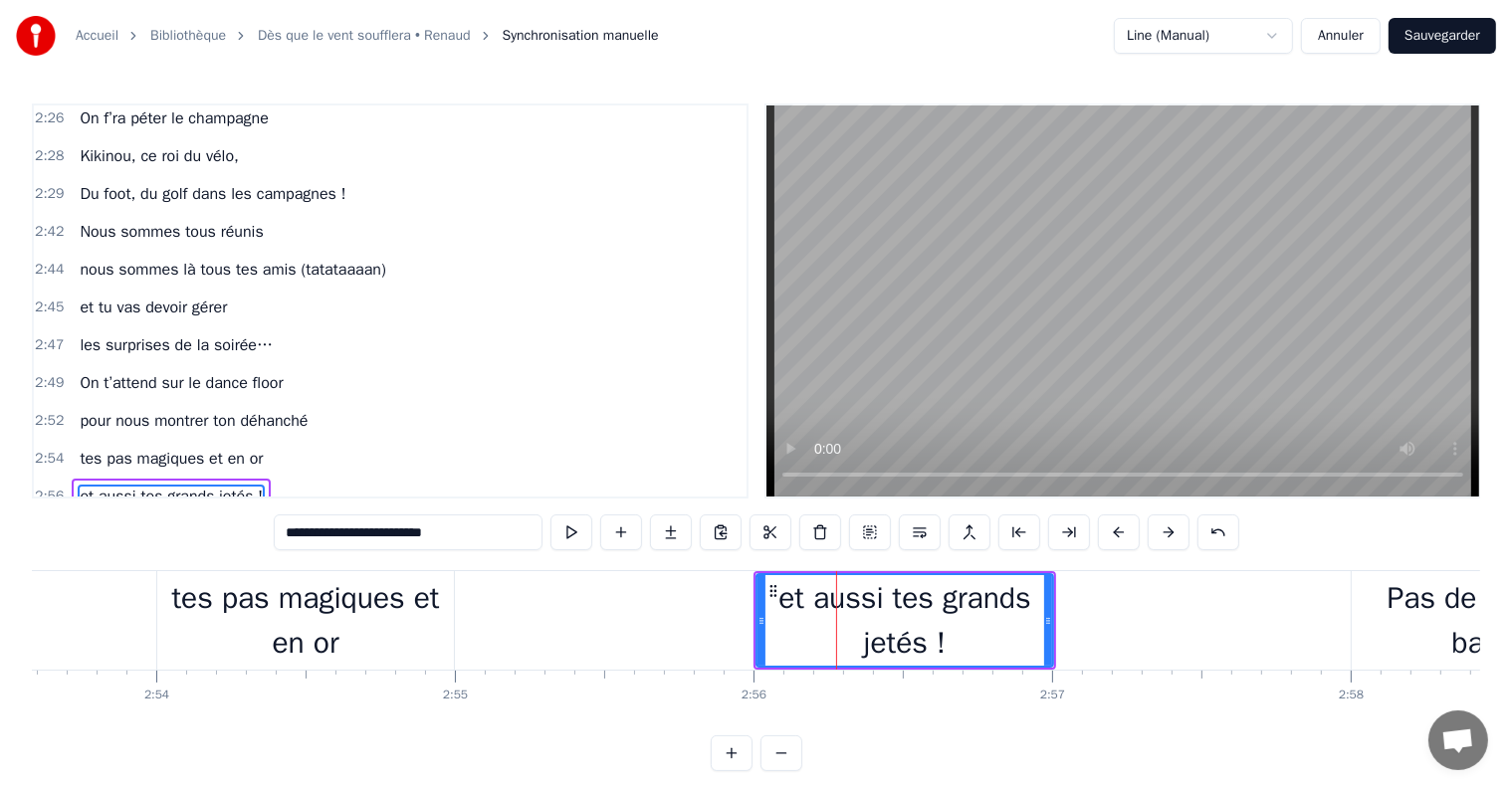 scroll, scrollTop: 2422, scrollLeft: 0, axis: vertical 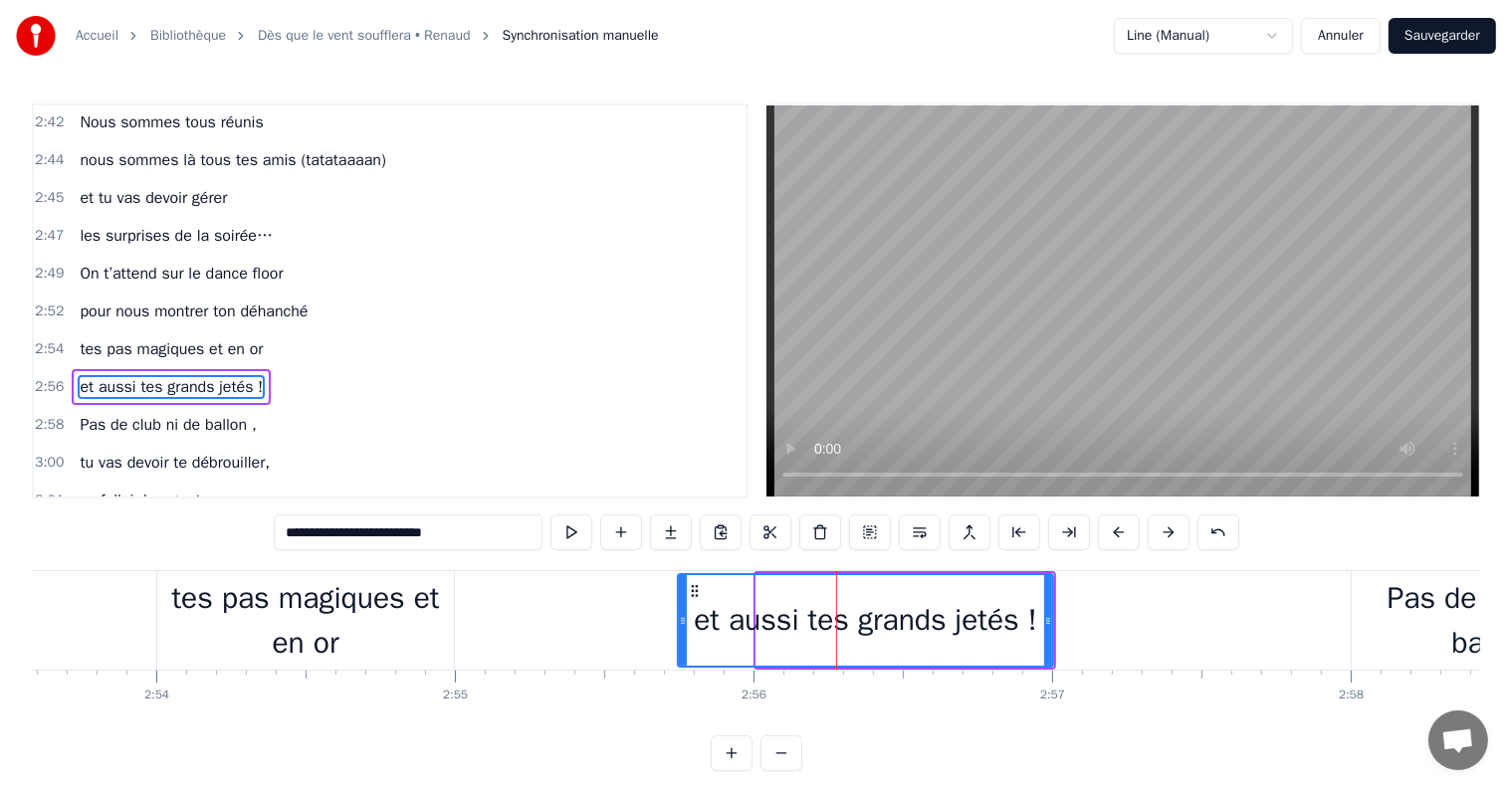 drag, startPoint x: 763, startPoint y: 621, endPoint x: 685, endPoint y: 621, distance: 78 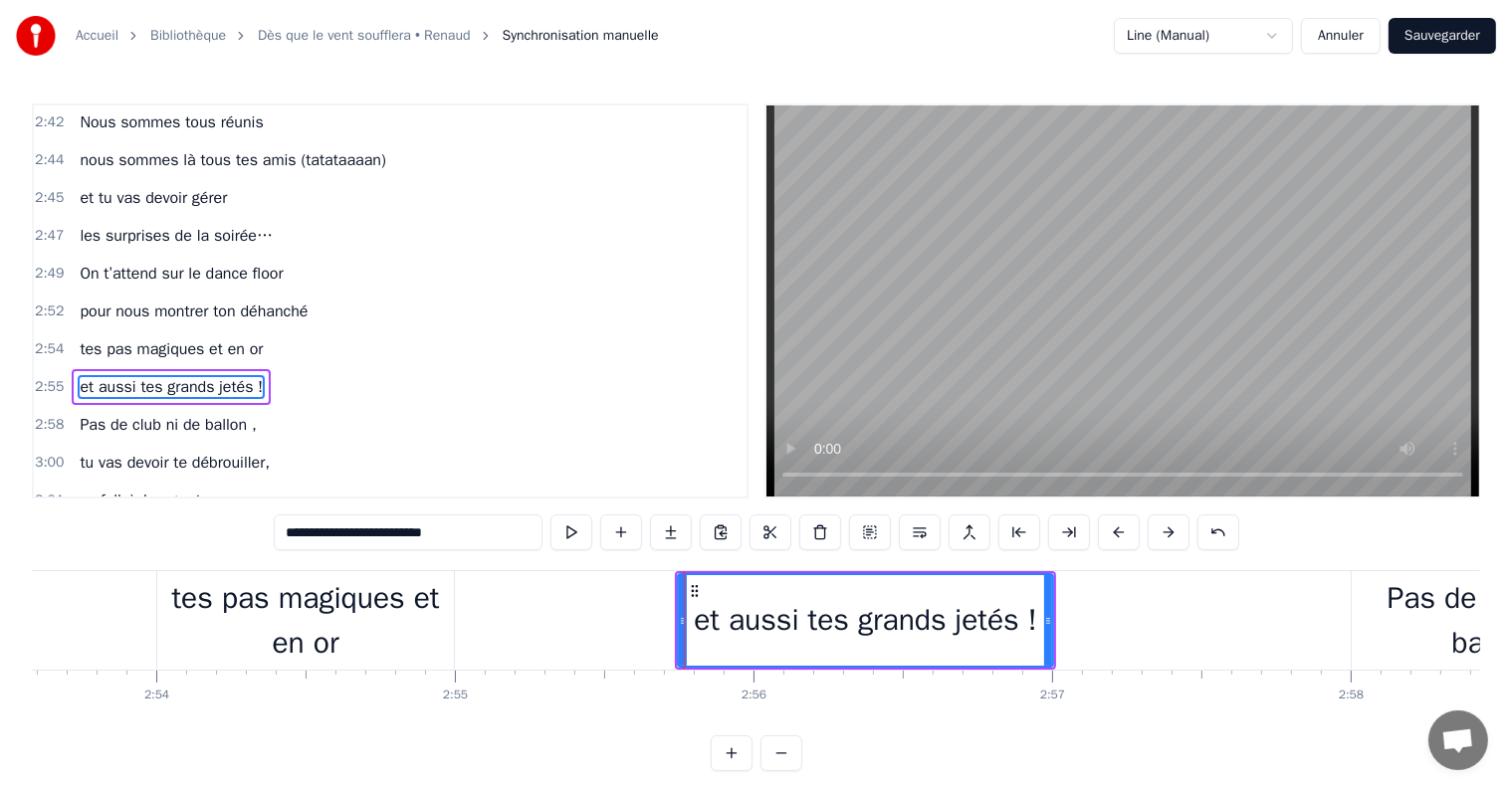 click on "tes pas magiques et en or" at bounding box center [306, 621] 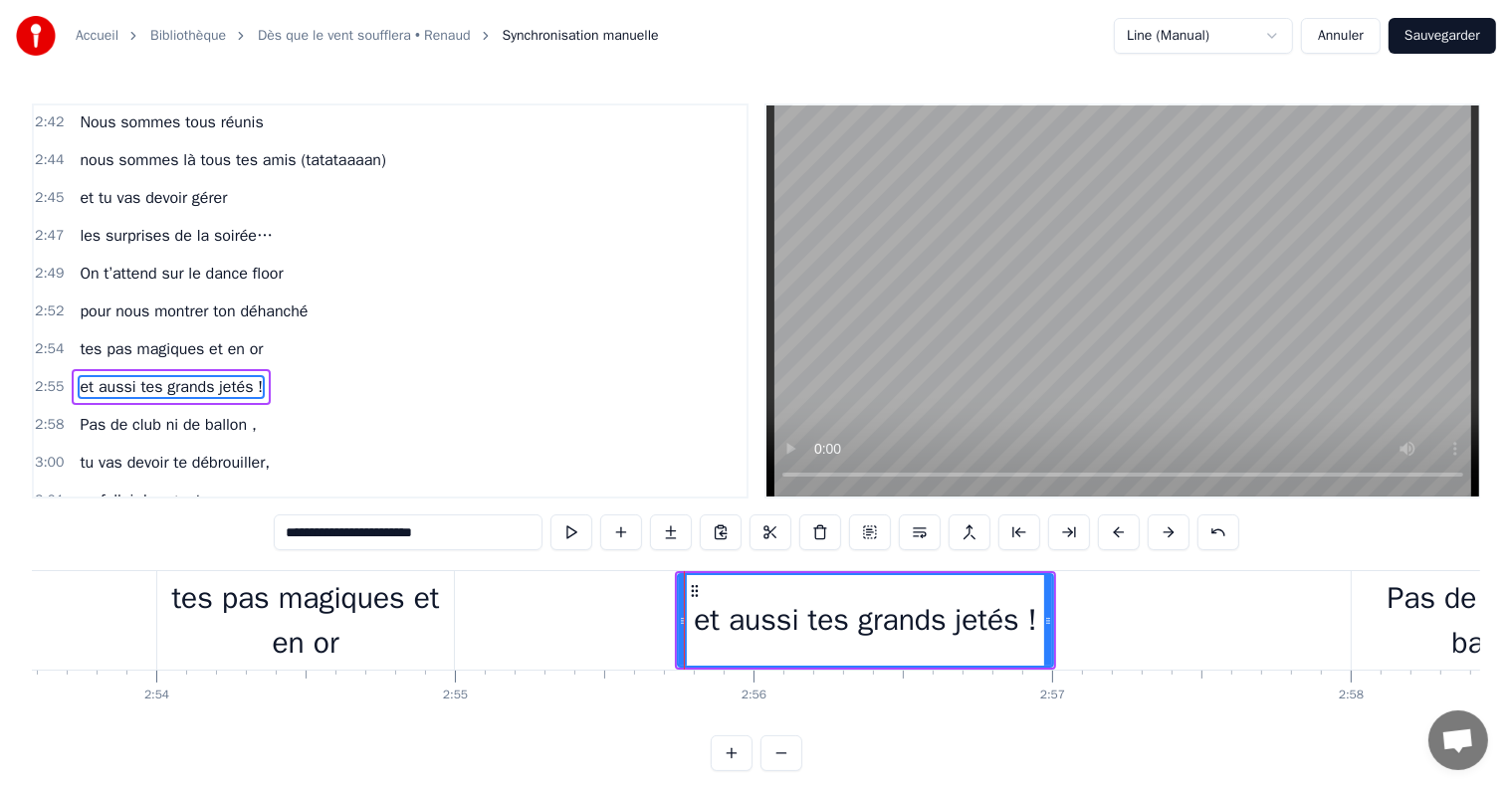scroll, scrollTop: 2385, scrollLeft: 0, axis: vertical 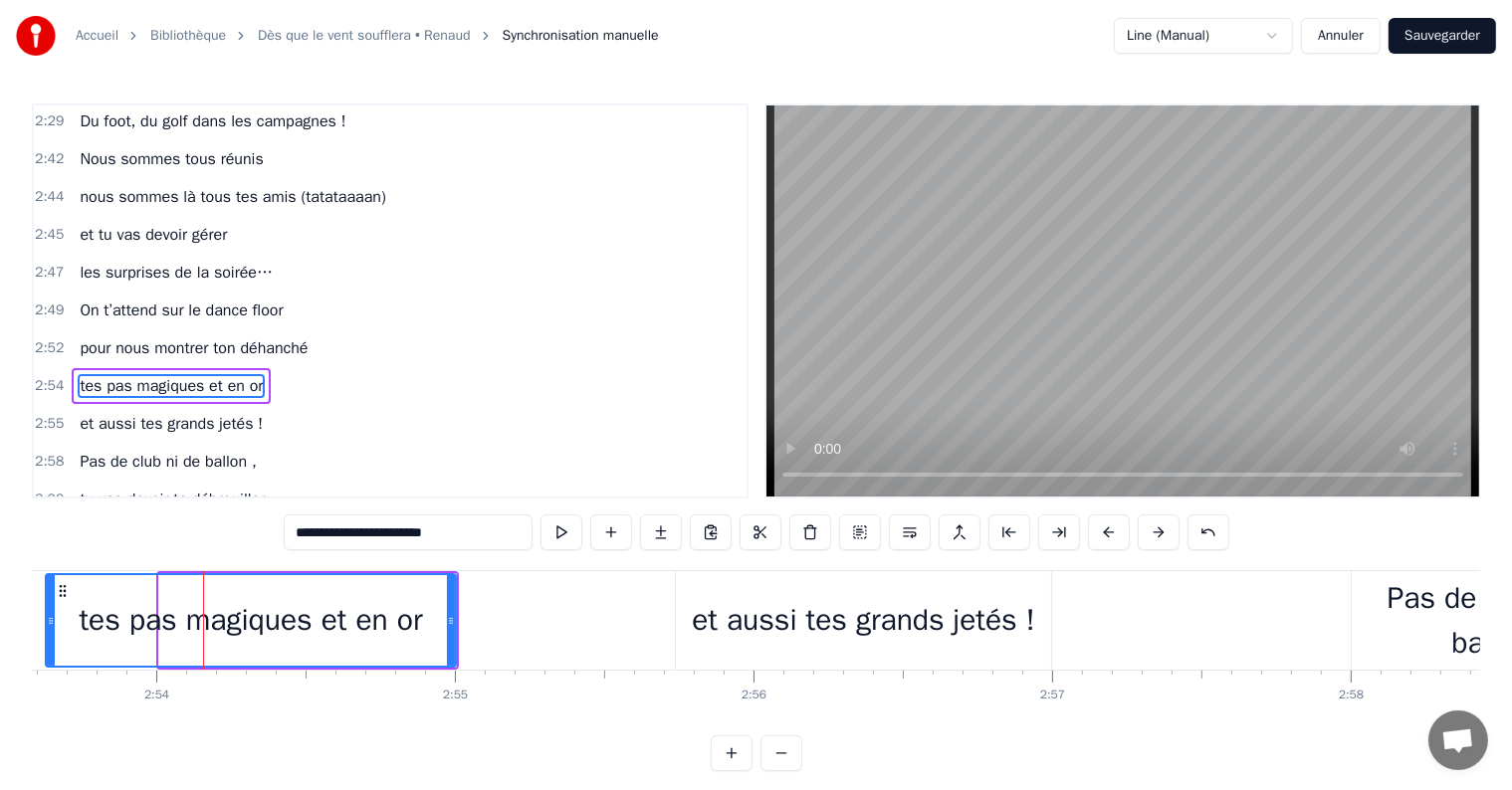 drag, startPoint x: 161, startPoint y: 625, endPoint x: 48, endPoint y: 625, distance: 113 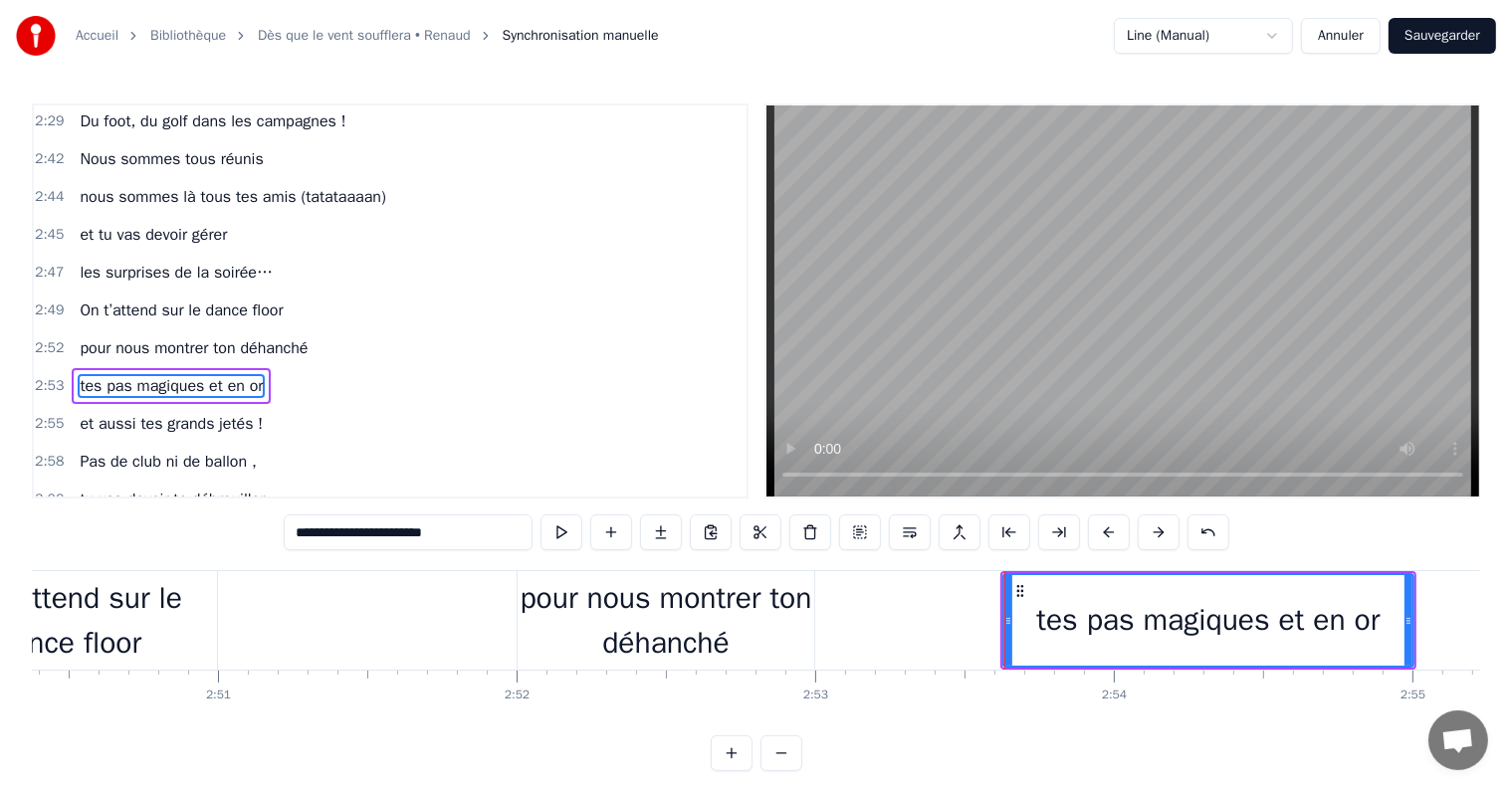 scroll, scrollTop: 0, scrollLeft: 50513, axis: horizontal 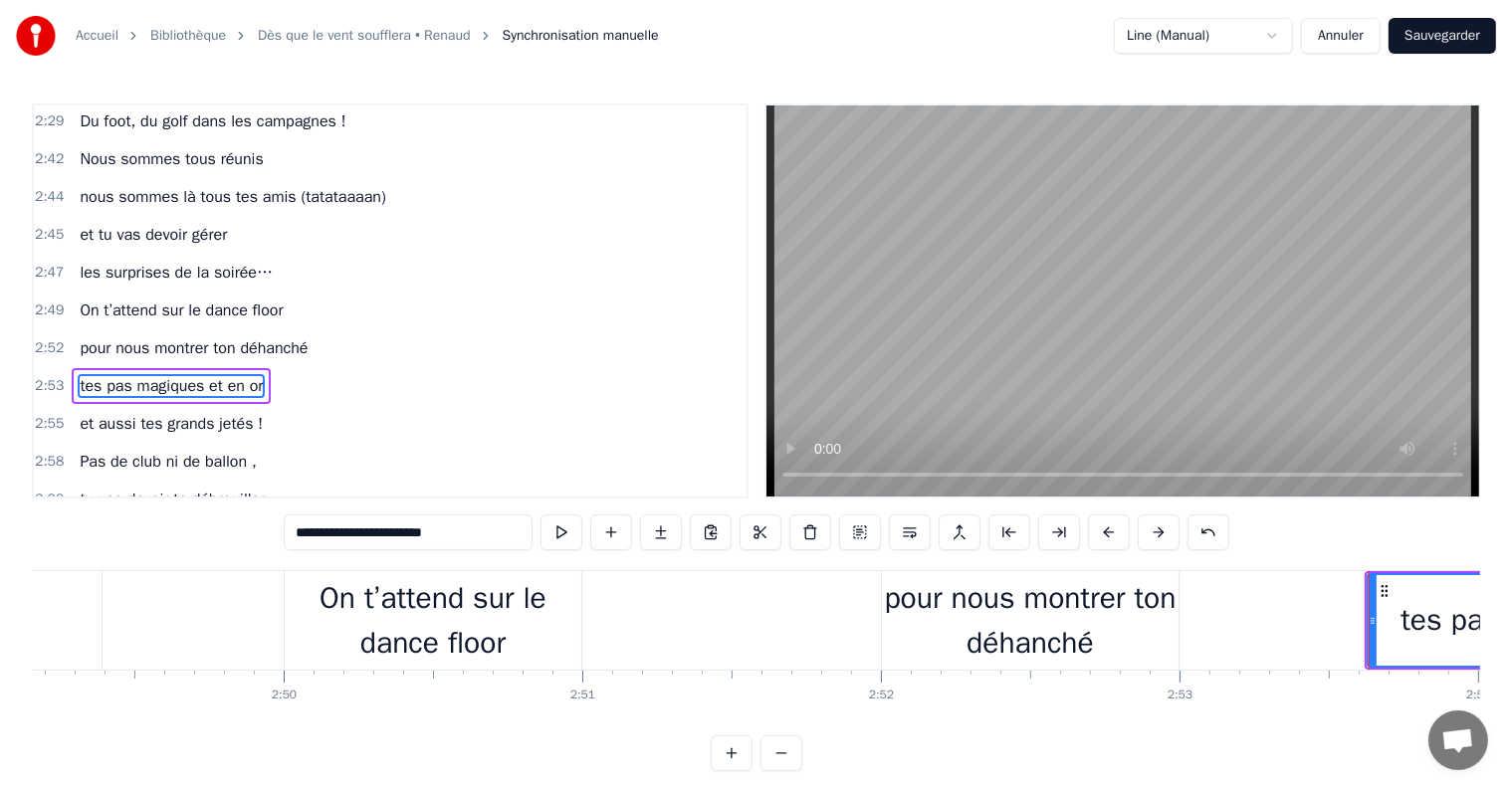 click on "pour nous montrer ton déhanché" at bounding box center [1030, 621] 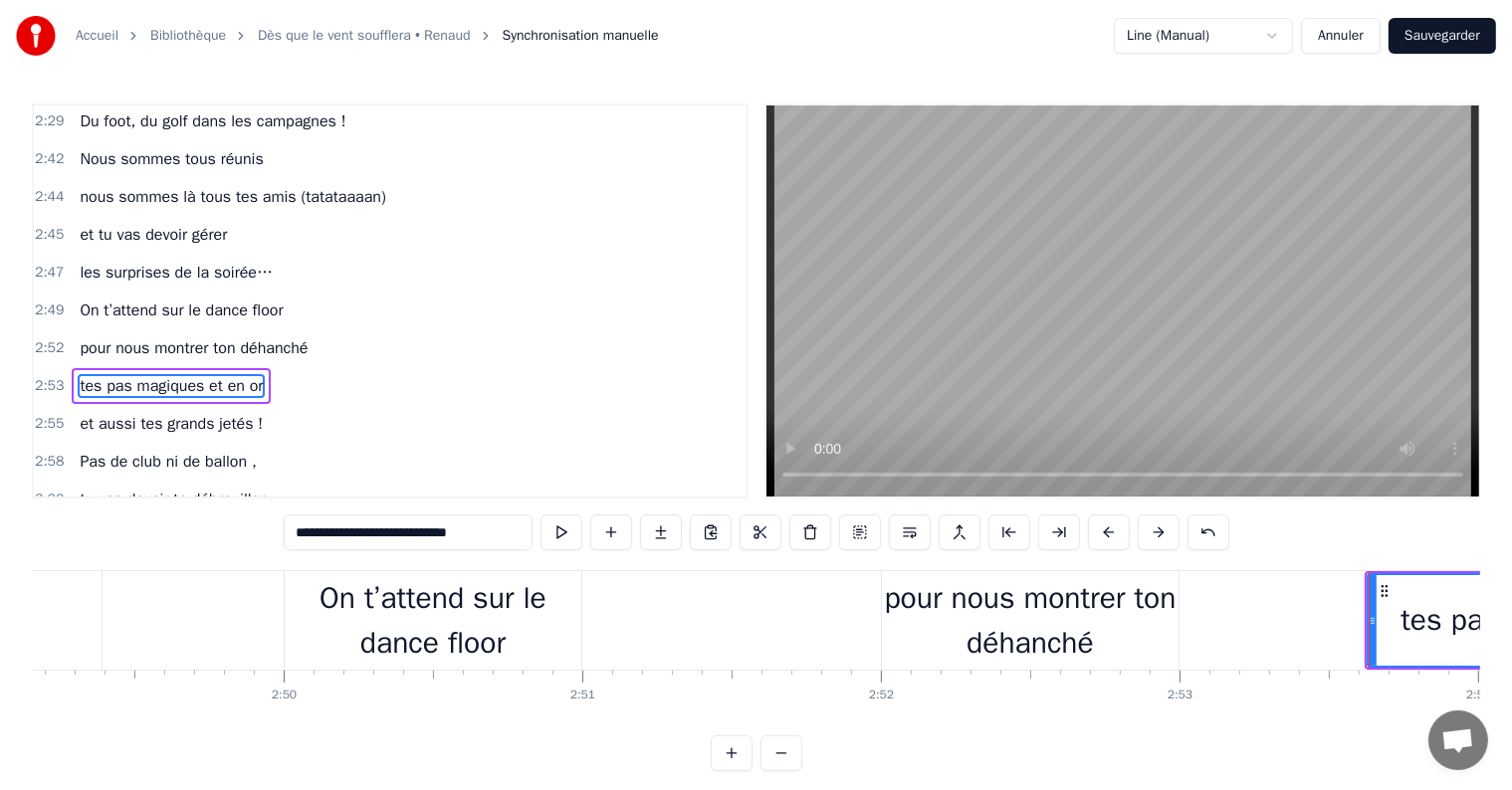 scroll, scrollTop: 2348, scrollLeft: 0, axis: vertical 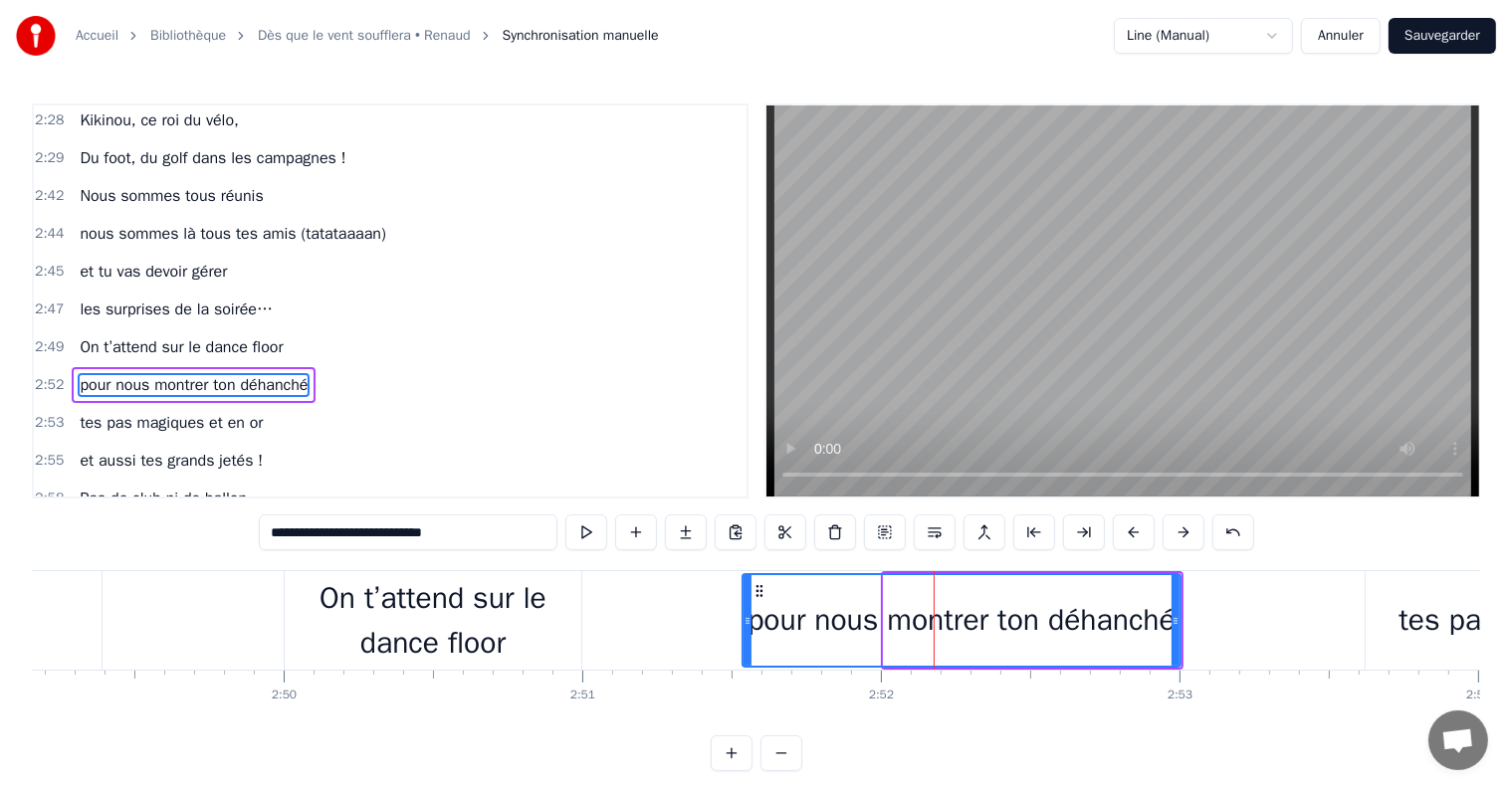 drag, startPoint x: 884, startPoint y: 625, endPoint x: 743, endPoint y: 629, distance: 141.05673 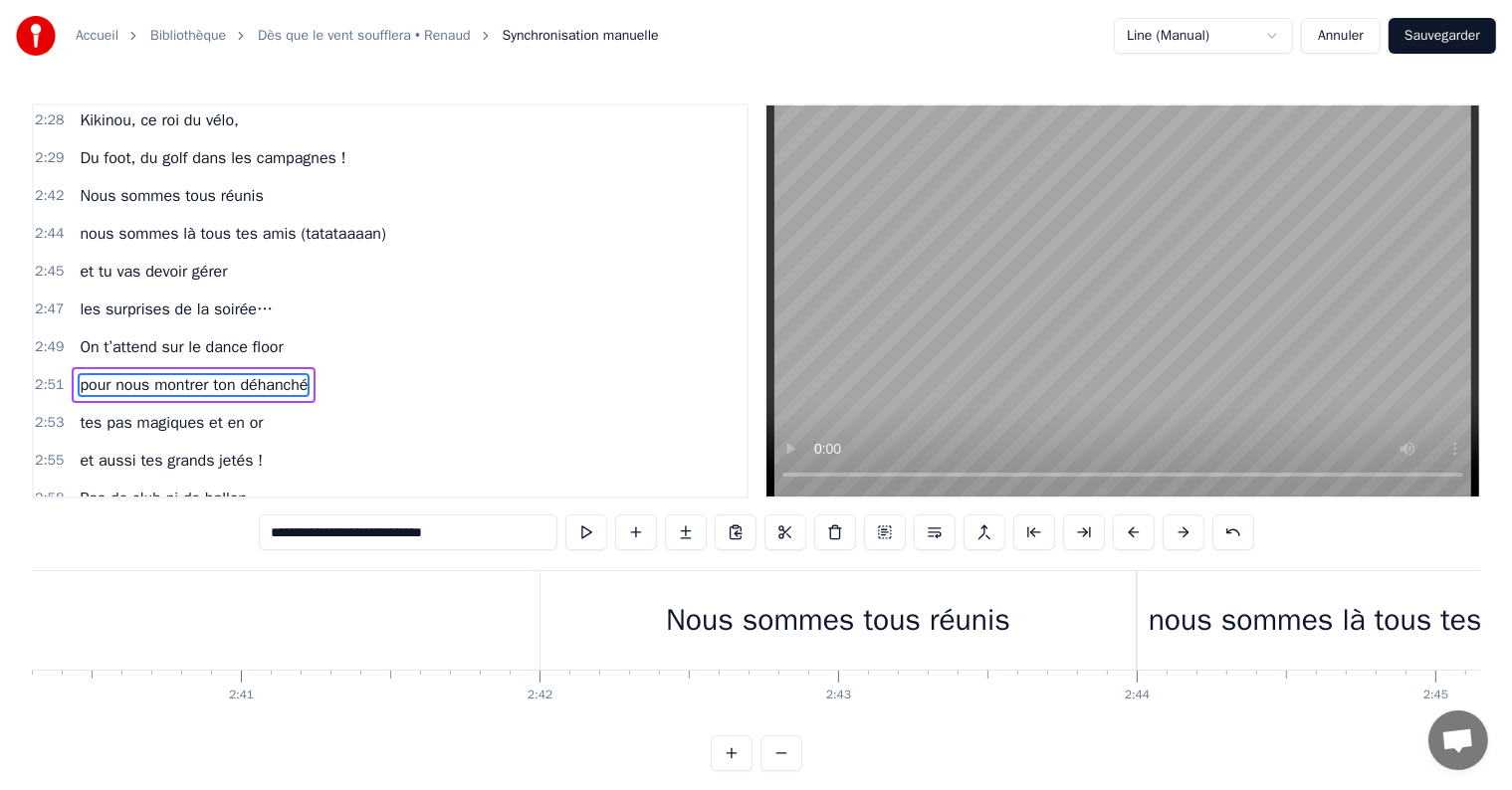 scroll, scrollTop: 0, scrollLeft: 47277, axis: horizontal 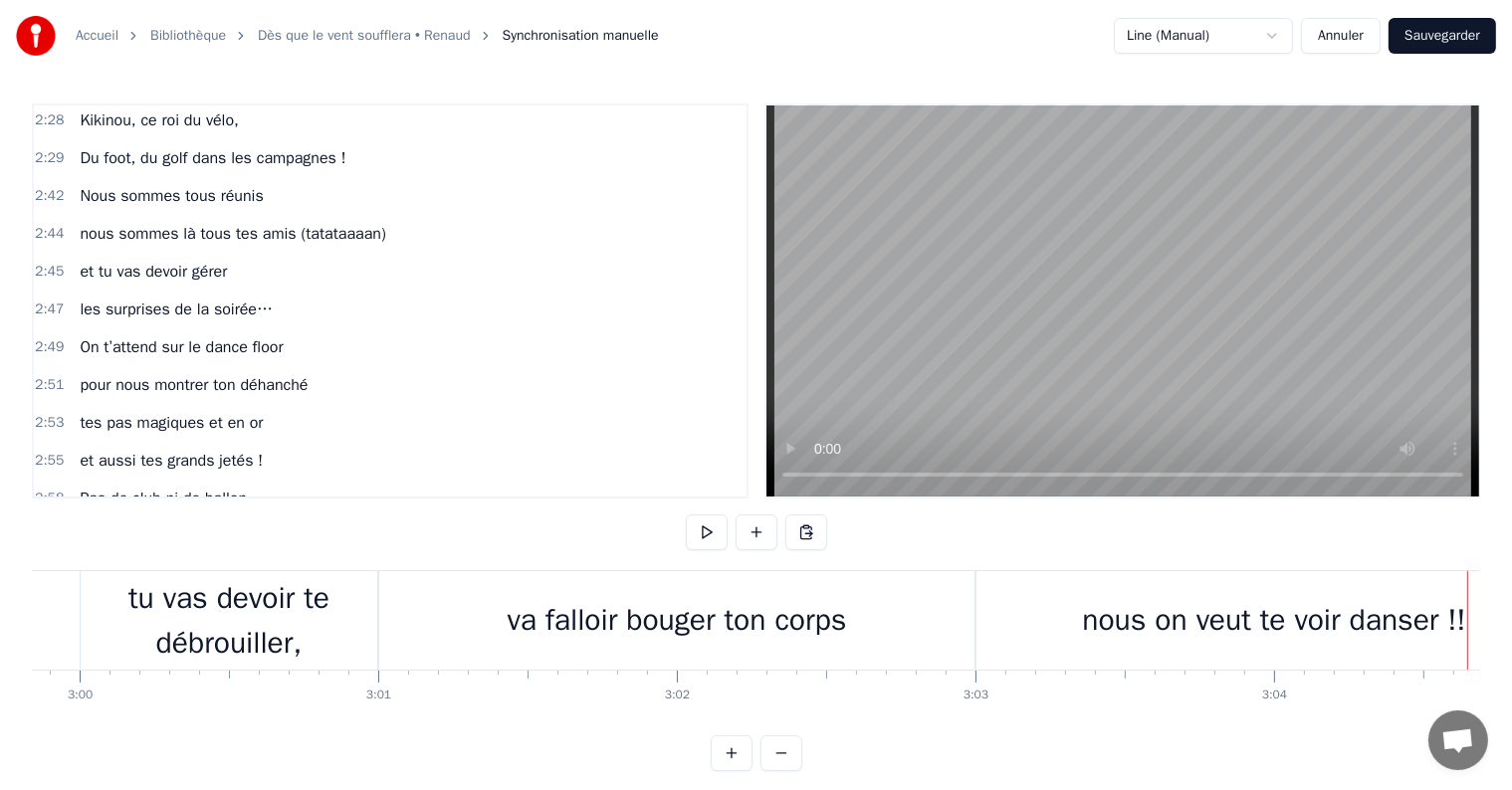 click on "va falloir bouger ton corps" at bounding box center (677, 620) 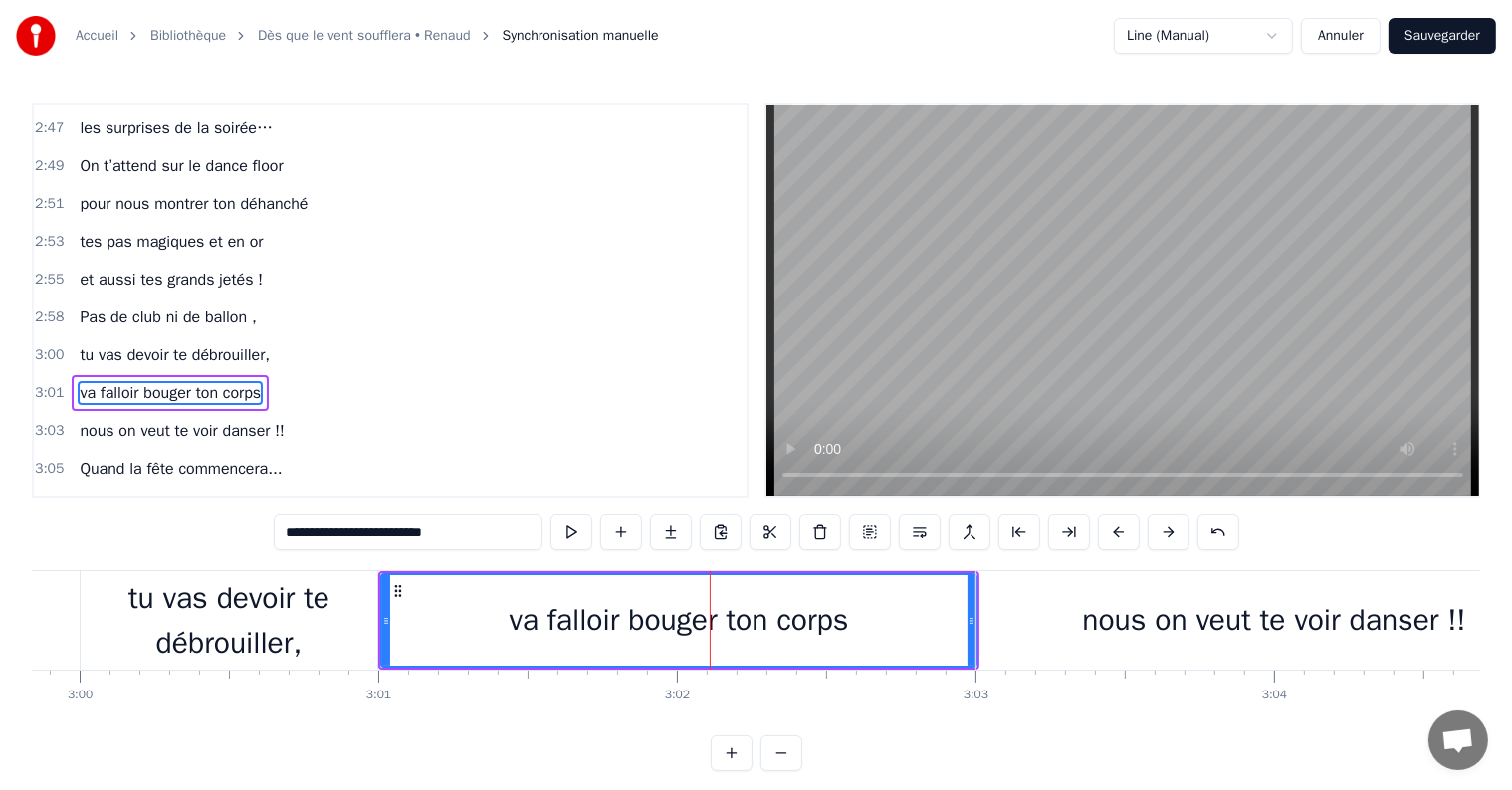 scroll, scrollTop: 2531, scrollLeft: 0, axis: vertical 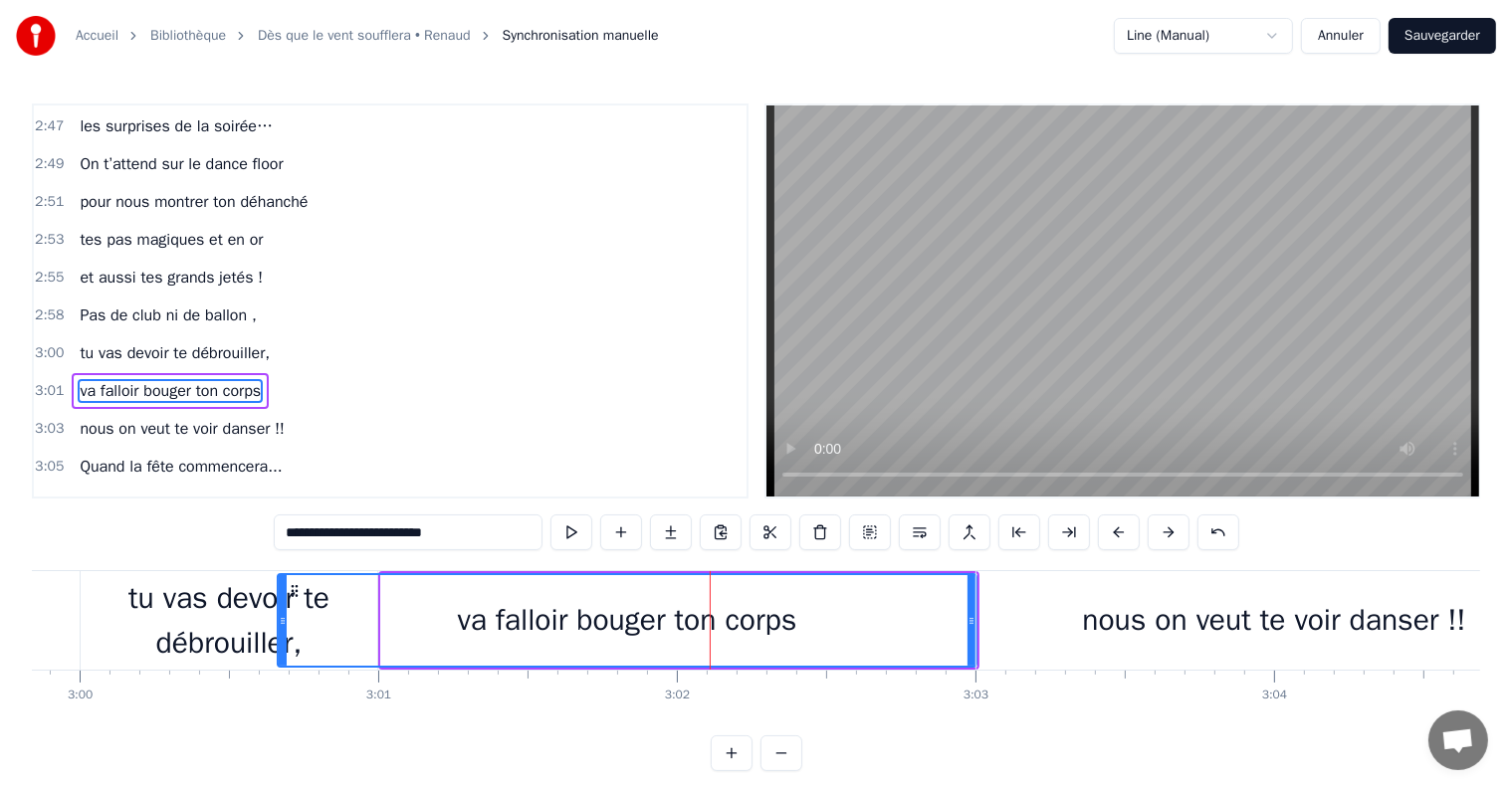 drag, startPoint x: 382, startPoint y: 621, endPoint x: 279, endPoint y: 621, distance: 103 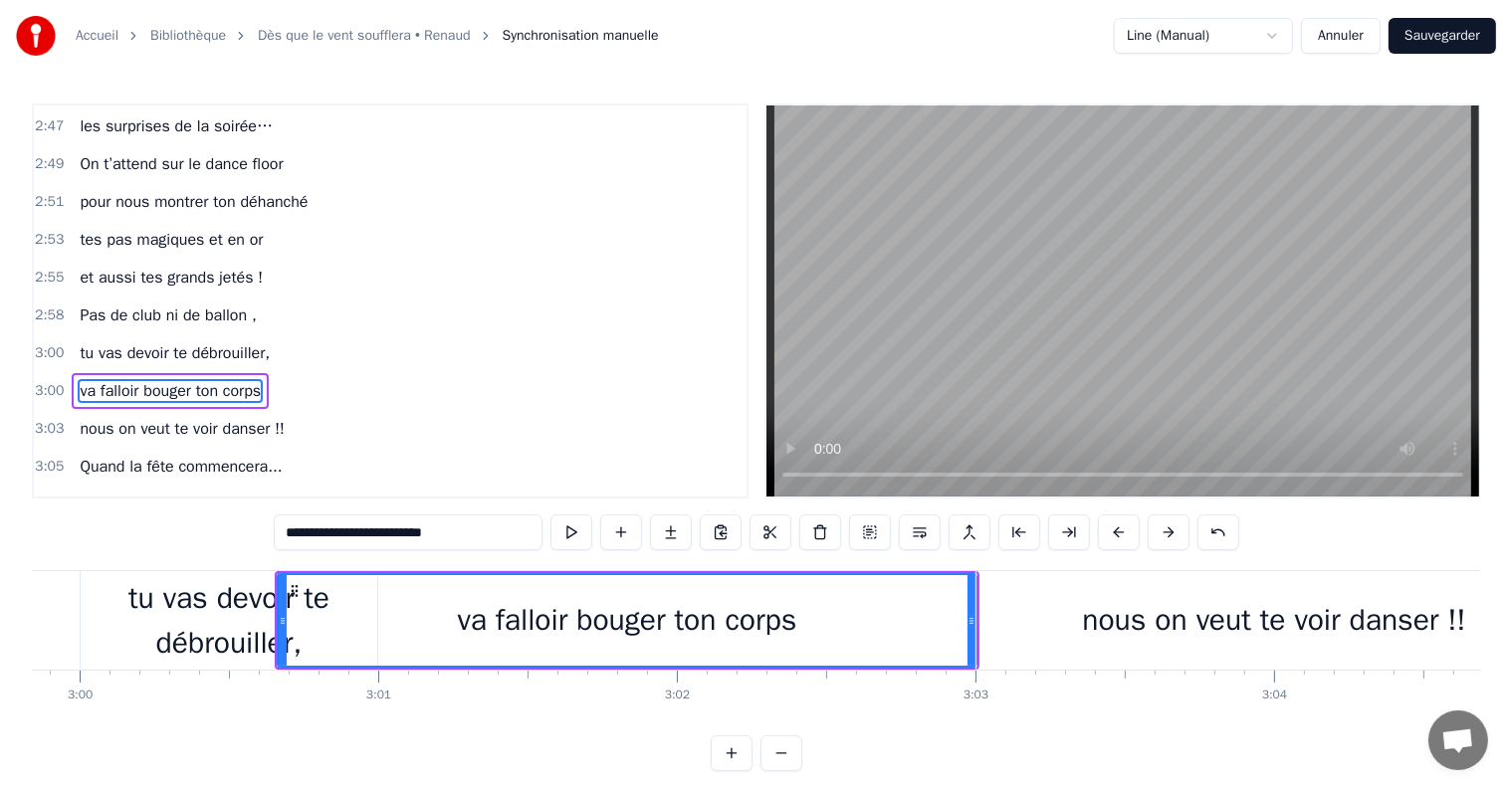 click on "nous on veut te voir danser !!" at bounding box center [1273, 620] 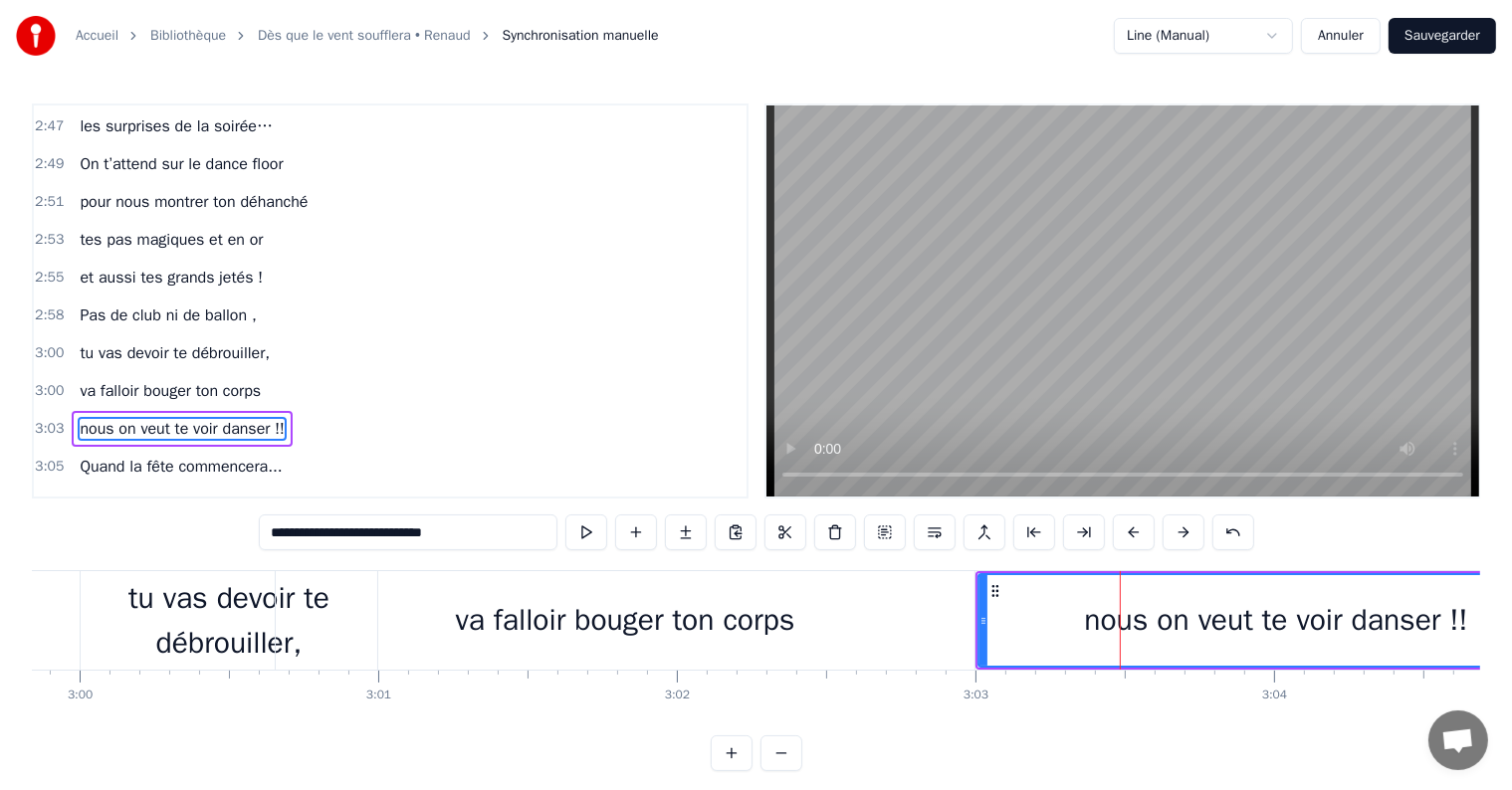 scroll, scrollTop: 2568, scrollLeft: 0, axis: vertical 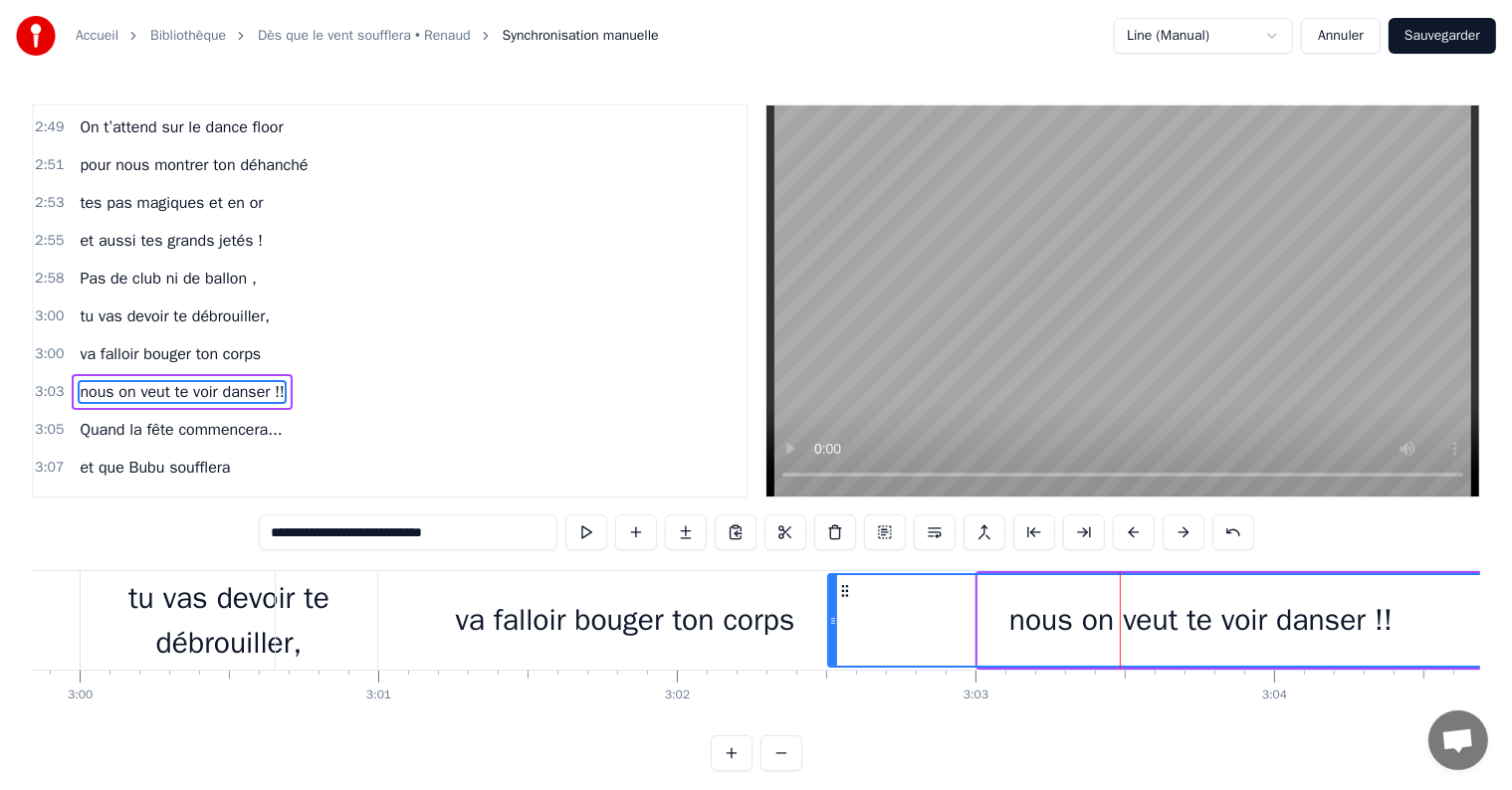 drag, startPoint x: 981, startPoint y: 618, endPoint x: 831, endPoint y: 608, distance: 150.33296 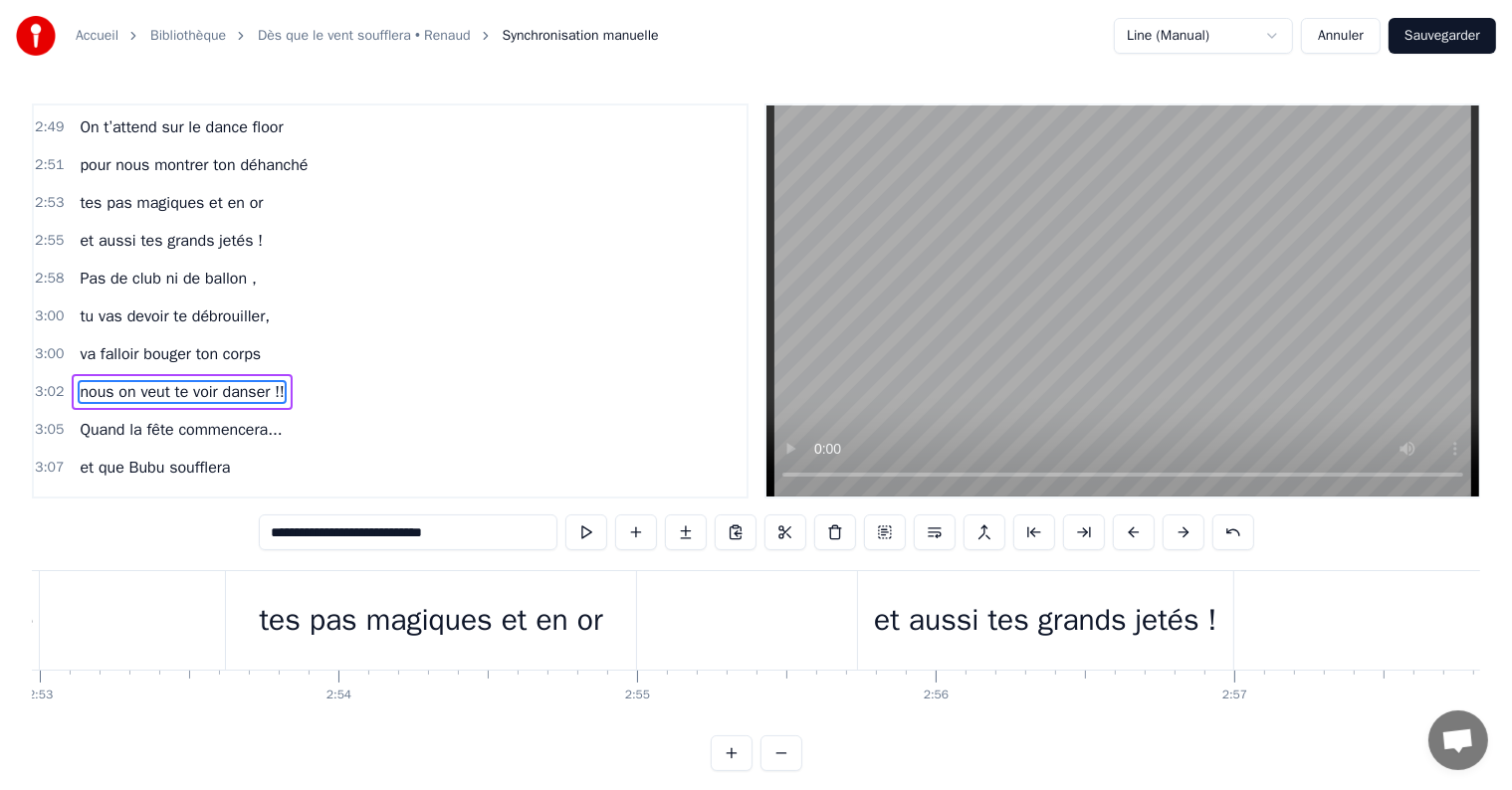scroll, scrollTop: 0, scrollLeft: 51607, axis: horizontal 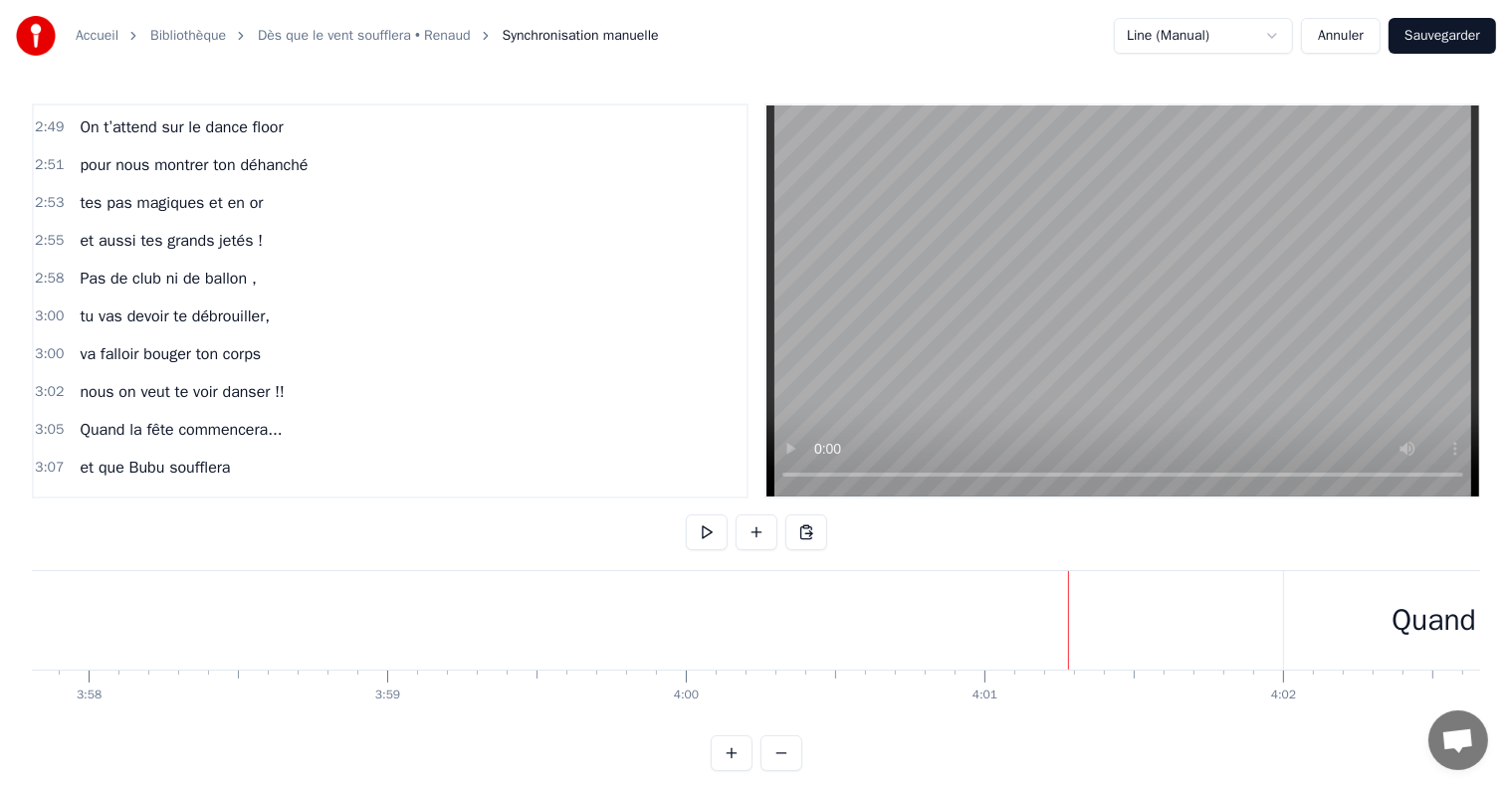 click on "Quand la fête commencera..." at bounding box center (1582, 620) 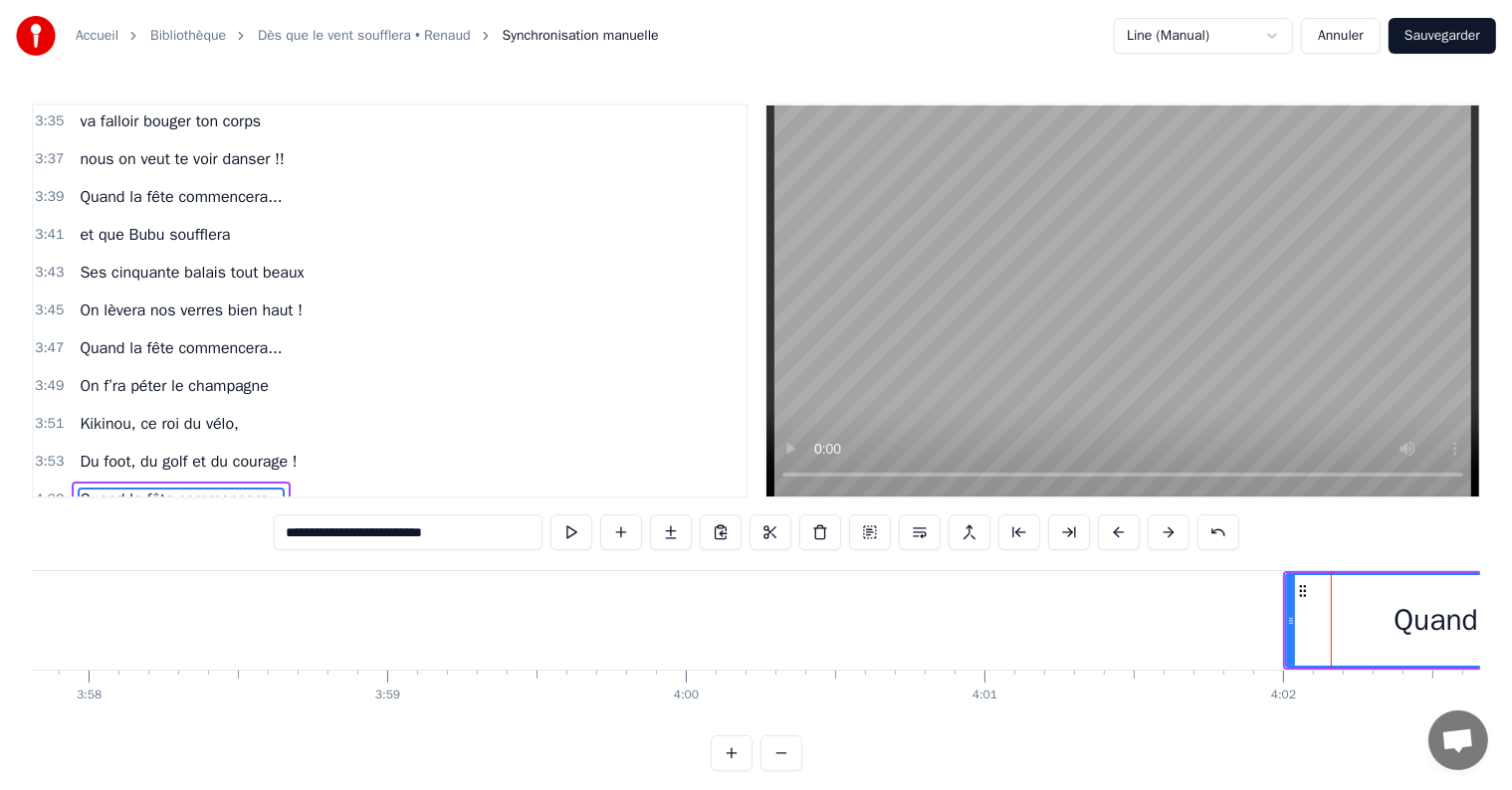 scroll, scrollTop: 3483, scrollLeft: 0, axis: vertical 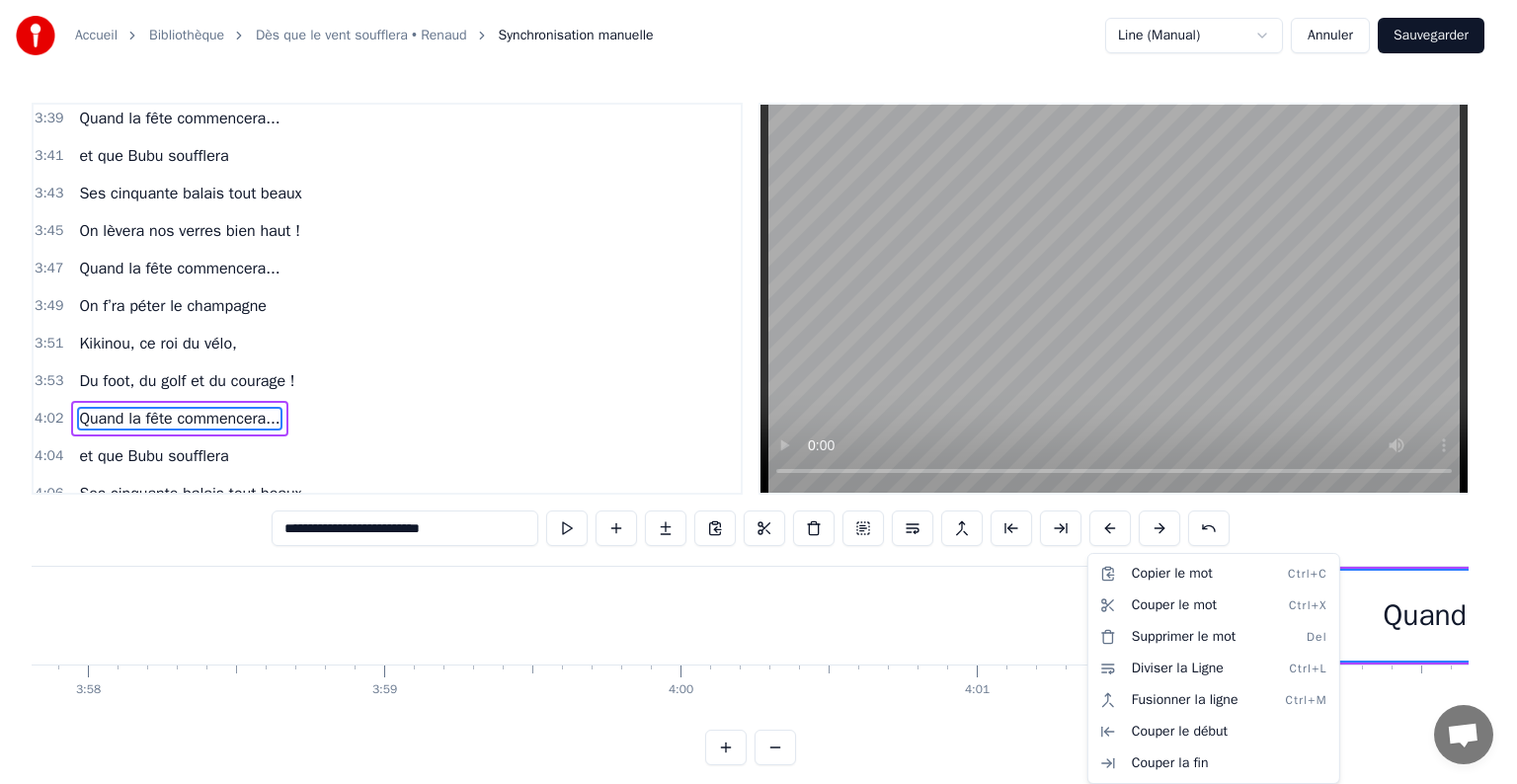click on "Accueil Bibliothèque Dès que le vent soufflera • Renaud Synchronisation manuelle Line (Manual) Annuler Sauvegarder 0:09 Ses parents [FIRST] [LAST] 0:11 ont fait un p’tit très énergique (tata tannn) 0:13 qu’est dev’nu tonton papa 0:15 Bubu ou Kikinou. 0:18 Il faisait plein de bêtises 0:19 Avec [FIRST], et toute la clique 0:21 complices fêlés, adorés 0:23 toujours prêts à rigoler. 0:25 Mamie disait « soyez prudents », 0:27 Papi le faisait danser, riant, 0:29 dans sa casquette, les dimanches 0:31 Pour une quête amusante. 0:33 Quand la fête commencera... 0:35 Et que Bubu soufflera 0:37 Ses cinquante balais tout beaux 0:39 On lèv’ra nos verres bien haut ! 0:45 Chez sa mamie, la porte était 0:47 toujours ouverte hiver été 0:49 Gâteaux, crêpes et merveilles 0:50 elle cuisinait depuis la veille. 0:52 A la fête, elle les am’nait 0:54 à Castel, tous contents. 0:56 La voiture vert’, ils prenaient 0:58 les enfants cheveux au vent. 1:00 Ils filaient à toute allure 1:02 1:04 1:05 1:07" at bounding box center (758, 398) 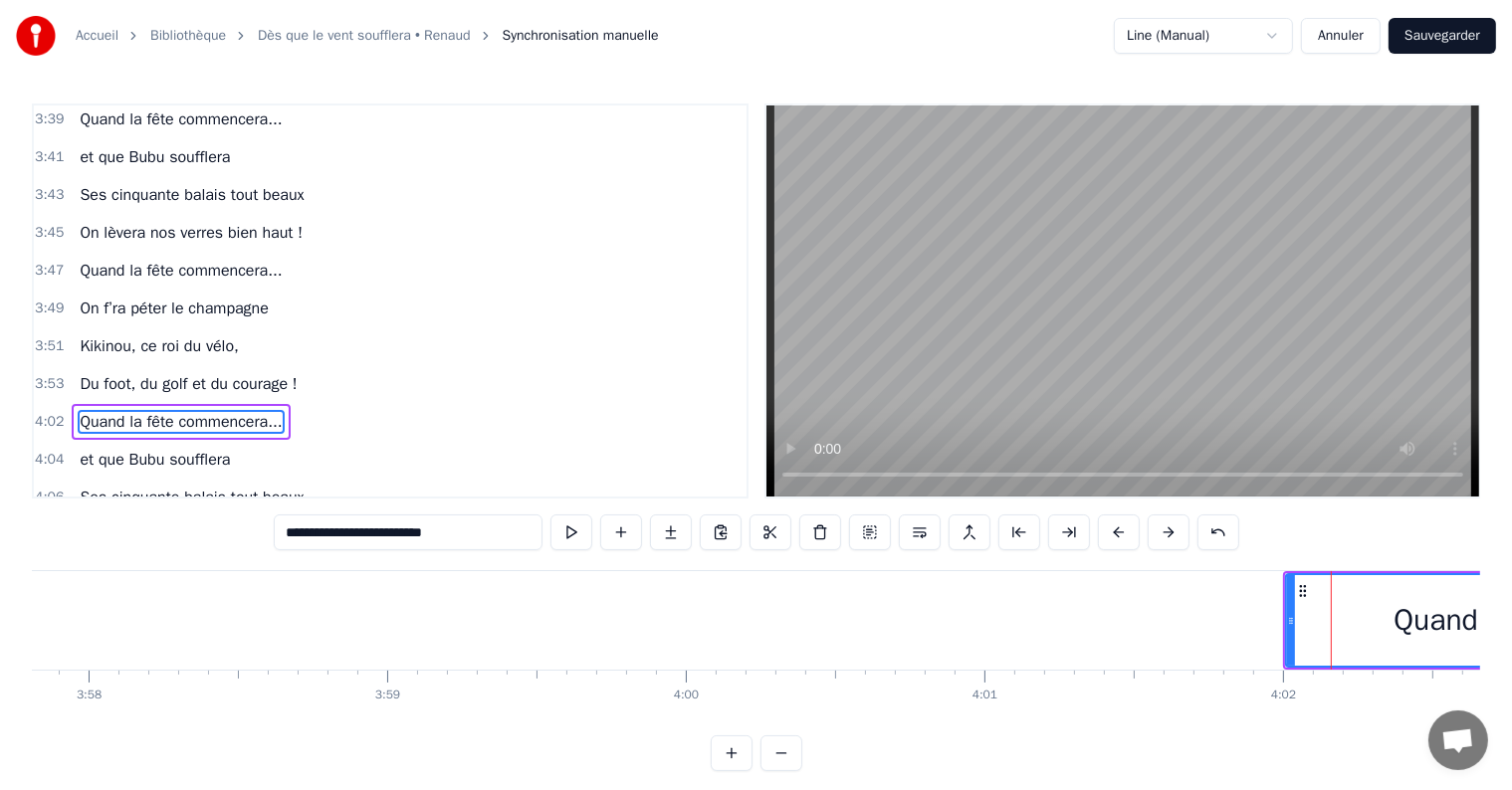 click on "4:02 Quand la fête commencera..." at bounding box center [390, 422] 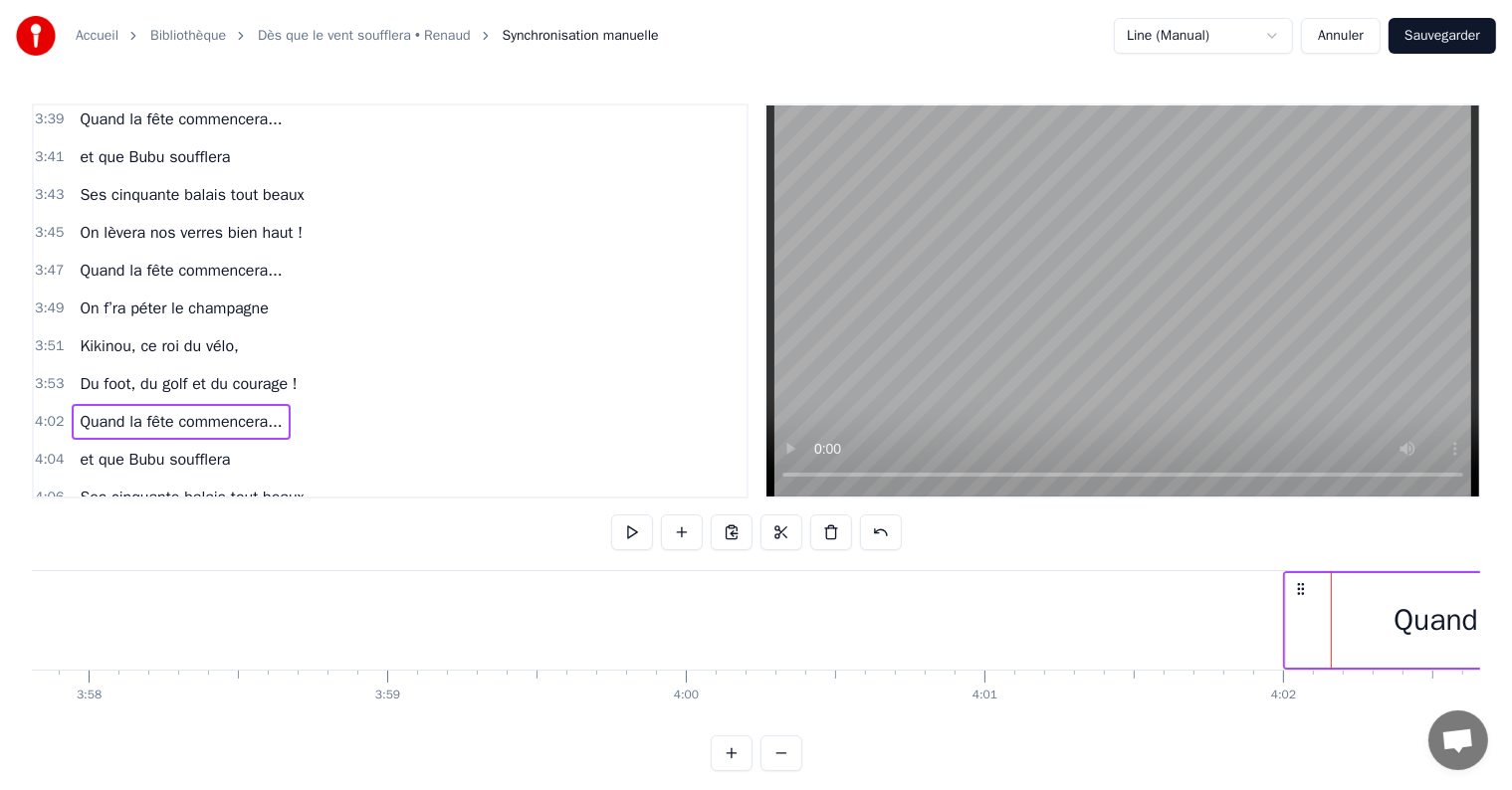 click on "Quand la fête commencera..." at bounding box center (180, 422) 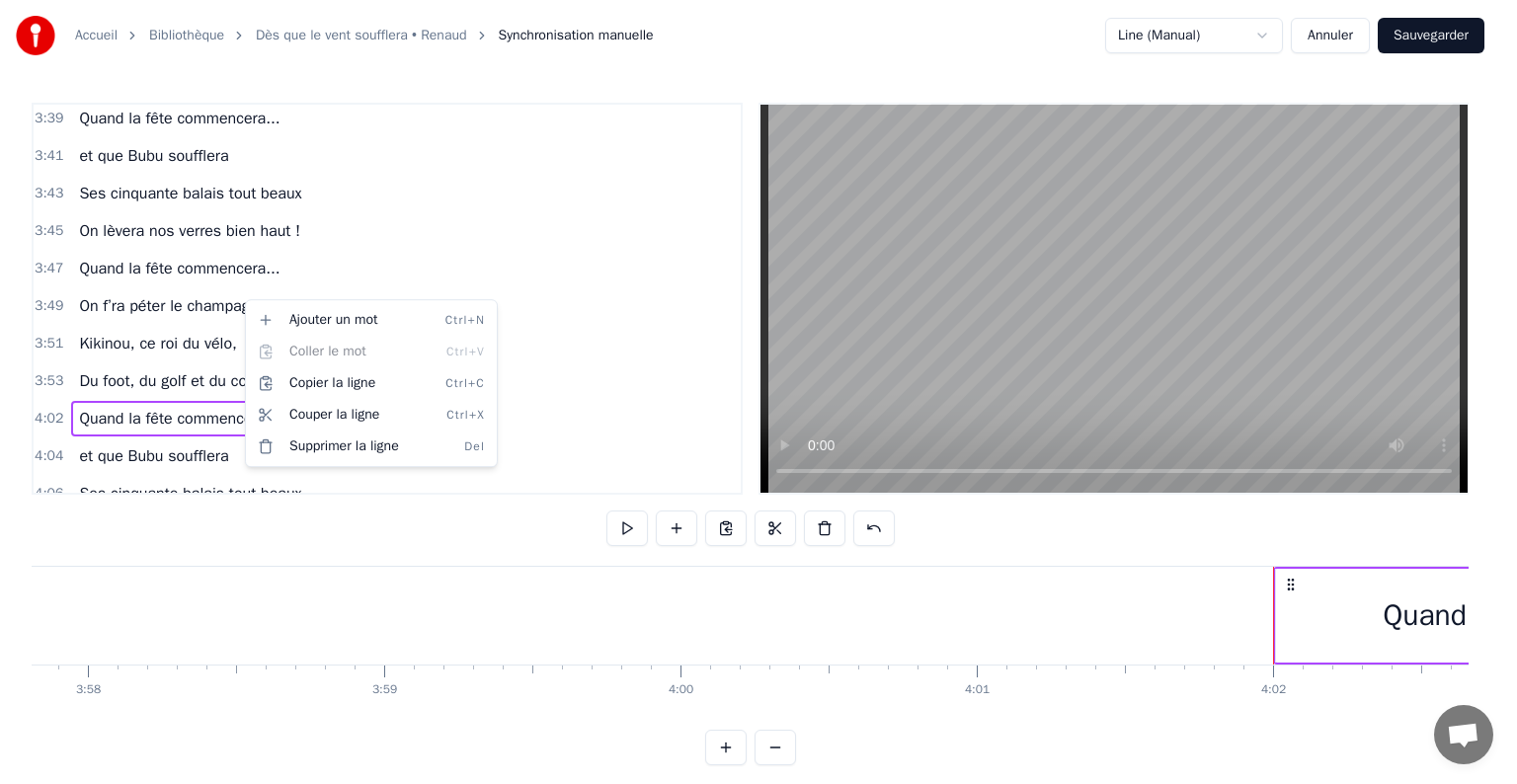 click on "Accueil Bibliothèque Dès que le vent soufflera • Renaud Synchronisation manuelle Line (Manual) Annuler Sauvegarder 0:09 Ses parents [FIRST] [LAST] 0:11 ont fait un p’tit très énergique (tata tannn) 0:13 qu’est dev’nu tonton papa 0:15 Bubu ou Kikinou. 0:18 Il faisait plein de bêtises 0:19 Avec [FIRST], et toute la clique 0:21 complices fêlés, adorés 0:23 toujours prêts à rigoler. 0:25 Mamie disait « soyez prudents », 0:27 Papi le faisait danser, riant, 0:29 dans sa casquette, les dimanches 0:31 Pour une quête amusante. 0:33 Quand la fête commencera... 0:35 Et que Bubu soufflera 0:37 Ses cinquante balais tout beaux 0:39 On lèv’ra nos verres bien haut ! 0:45 Chez sa mamie, la porte était 0:47 toujours ouverte hiver été 0:49 Gâteaux, crêpes et merveilles 0:50 elle cuisinait depuis la veille. 0:52 A la fête, elle les am’nait 0:54 à Castel, tous contents. 0:56 La voiture vert’, ils prenaient 0:58 les enfants cheveux au vent. 1:00 Ils filaient à toute allure 1:02 1:04 1:05 1:07" at bounding box center (758, 398) 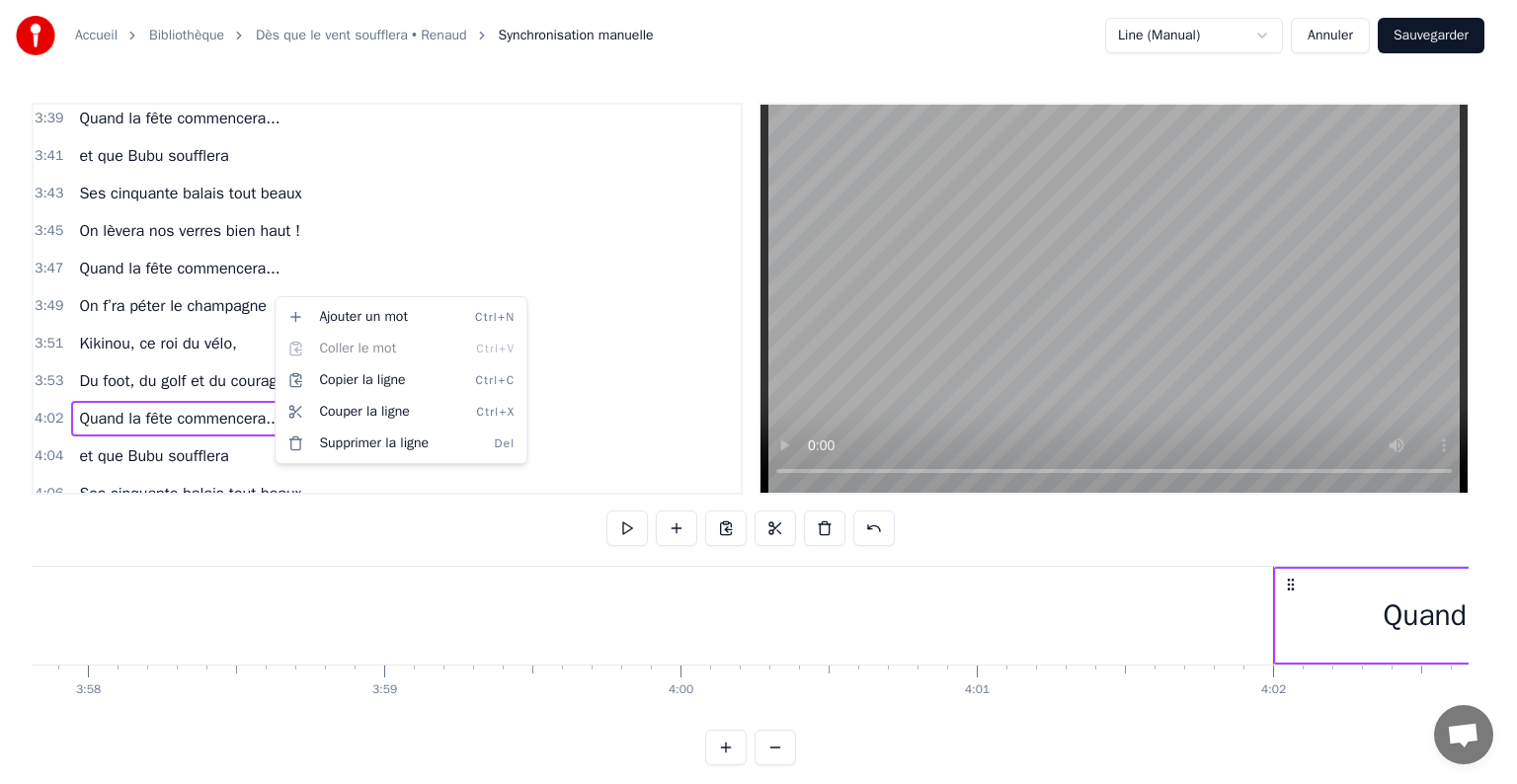 click on "Accueil Bibliothèque Dès que le vent soufflera • Renaud Synchronisation manuelle Line (Manual) Annuler Sauvegarder 0:09 Ses parents [FIRST] [LAST] 0:11 ont fait un p’tit très énergique (tata tannn) 0:13 qu’est dev’nu tonton papa 0:15 Bubu ou Kikinou. 0:18 Il faisait plein de bêtises 0:19 Avec [FIRST], et toute la clique 0:21 complices fêlés, adorés 0:23 toujours prêts à rigoler. 0:25 Mamie disait « soyez prudents », 0:27 Papi le faisait danser, riant, 0:29 dans sa casquette, les dimanches 0:31 Pour une quête amusante. 0:33 Quand la fête commencera... 0:35 Et que Bubu soufflera 0:37 Ses cinquante balais tout beaux 0:39 On lèv’ra nos verres bien haut ! 0:45 Chez sa mamie, la porte était 0:47 toujours ouverte hiver été 0:49 Gâteaux, crêpes et merveilles 0:50 elle cuisinait depuis la veille. 0:52 A la fête, elle les am’nait 0:54 à Castel, tous contents. 0:56 La voiture vert’, ils prenaient 0:58 les enfants cheveux au vent. 1:00 Ils filaient à toute allure 1:02 1:04 1:05 1:07" at bounding box center (758, 398) 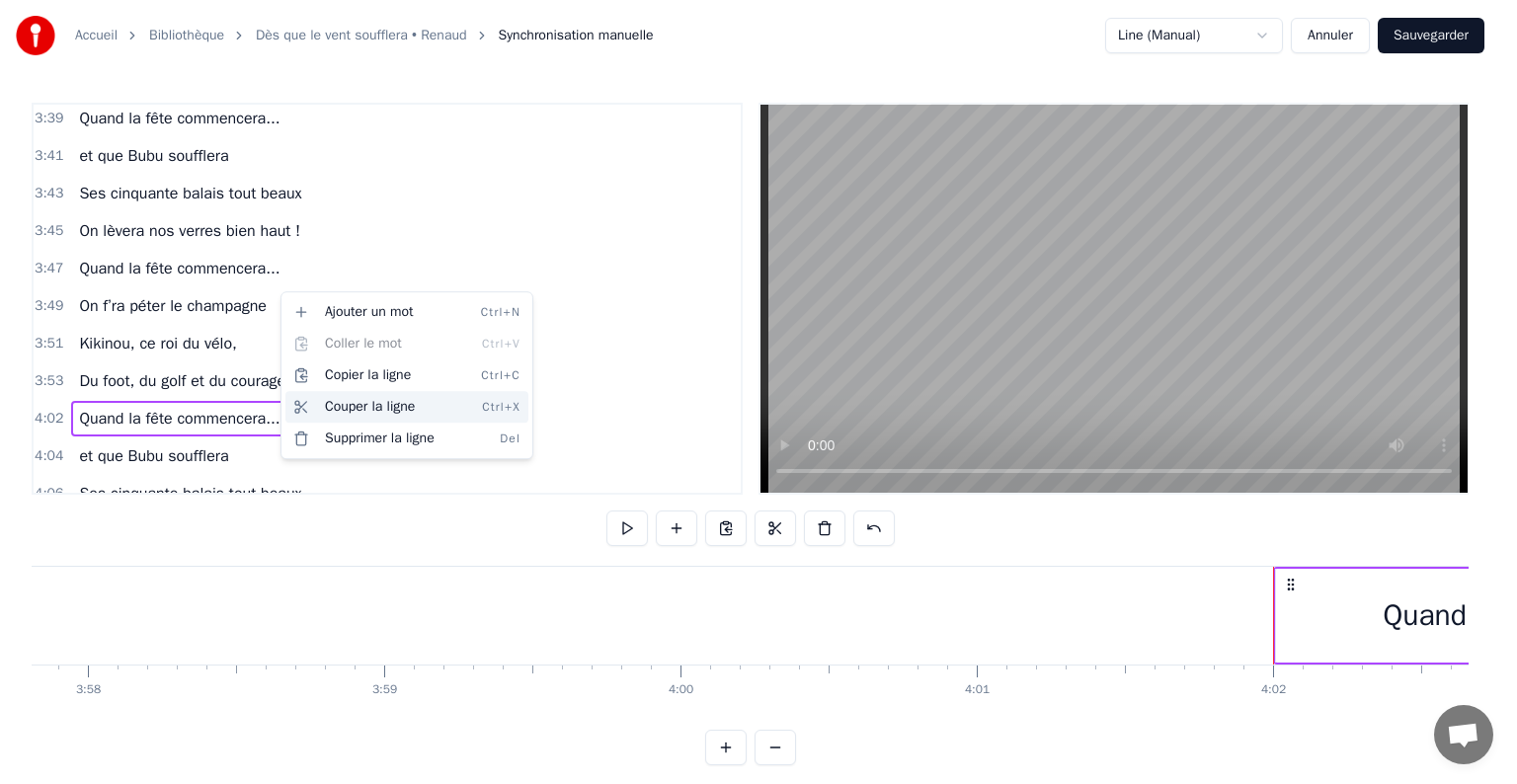 click on "Couper la ligne Ctrl+X" at bounding box center [407, 407] 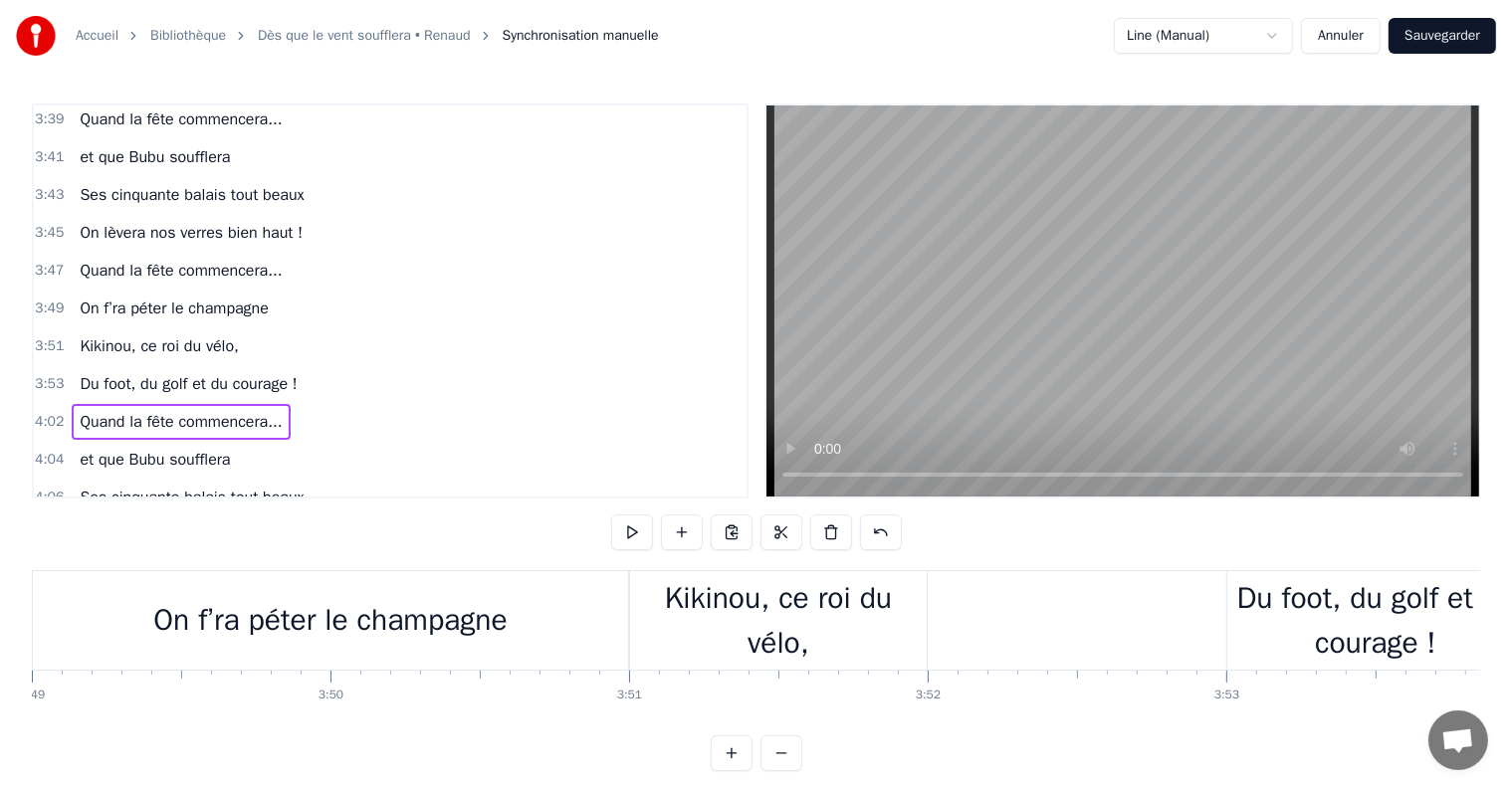 scroll, scrollTop: 0, scrollLeft: 69068, axis: horizontal 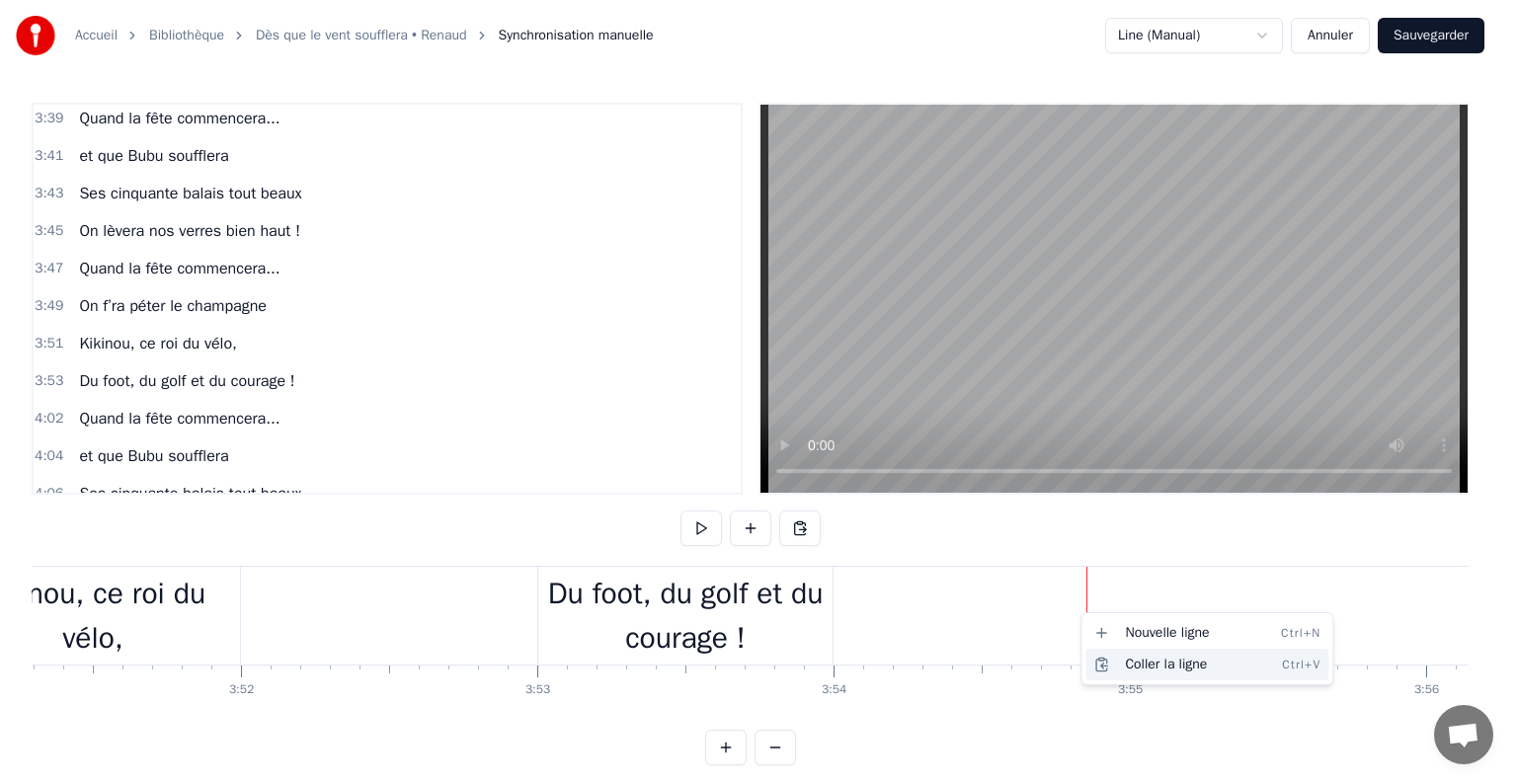 click on "Coller la ligne Ctrl+V" at bounding box center (1207, 665) 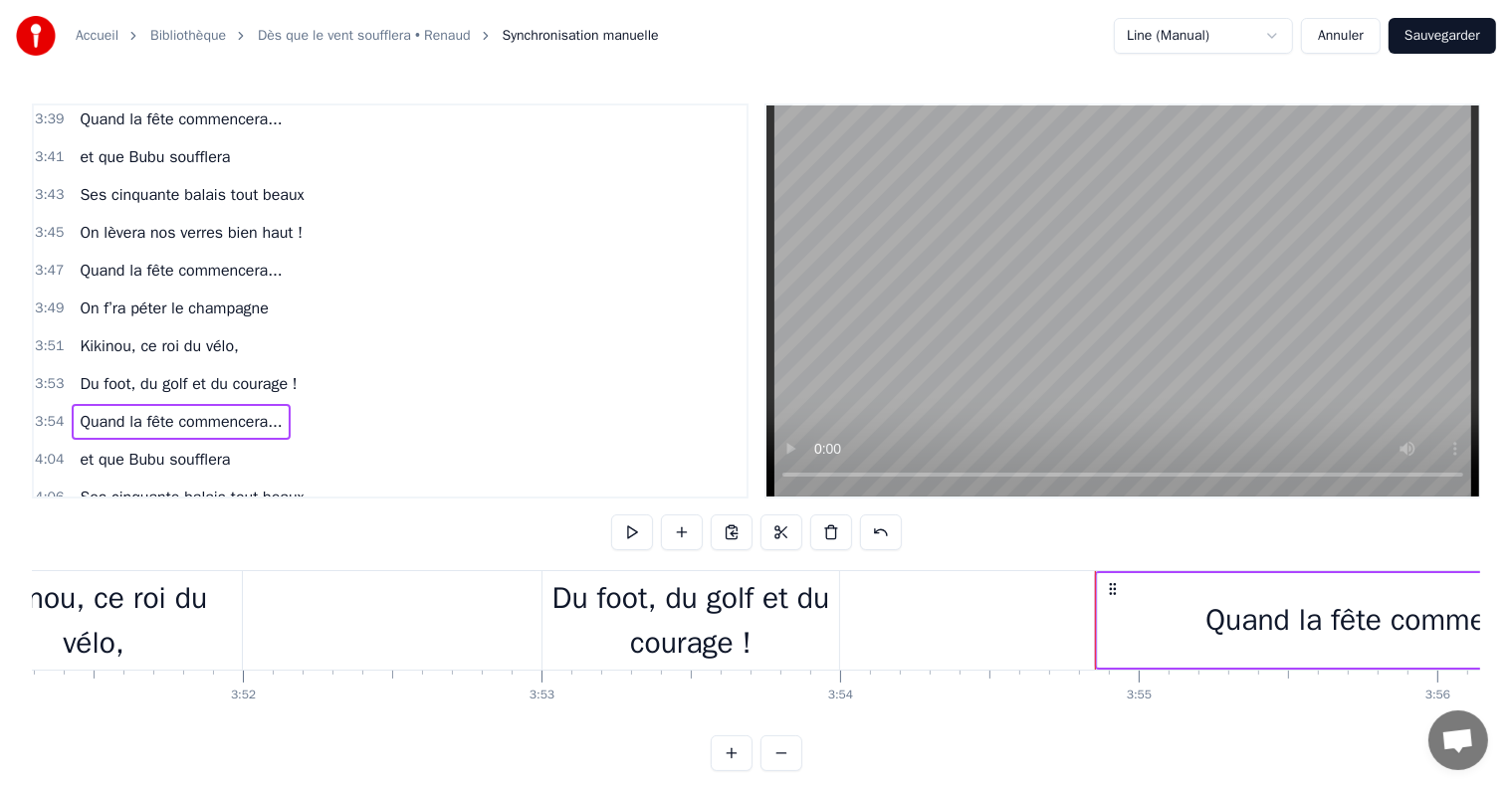 click at bounding box center (-29000, 620) 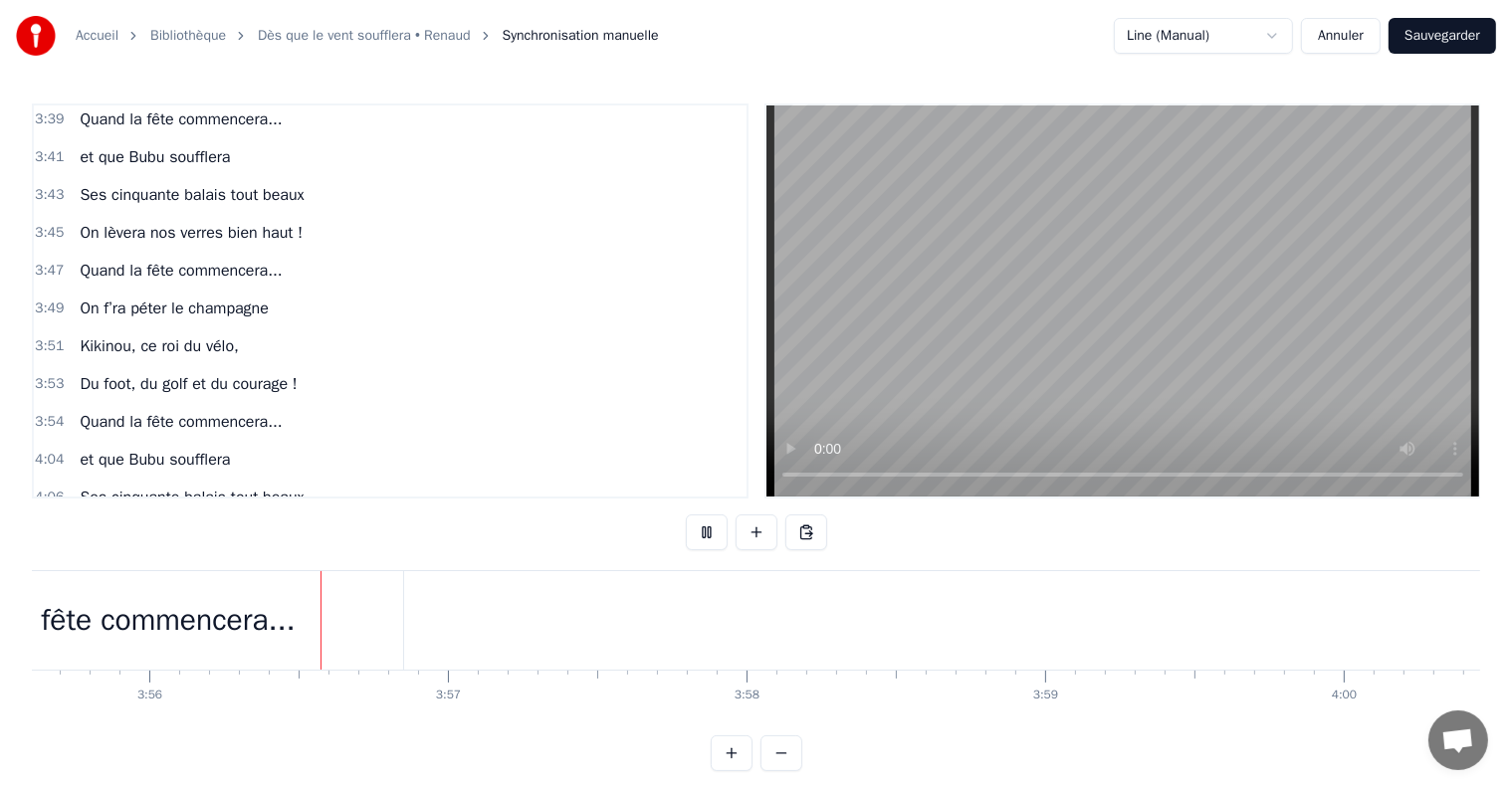 scroll, scrollTop: 0, scrollLeft: 70358, axis: horizontal 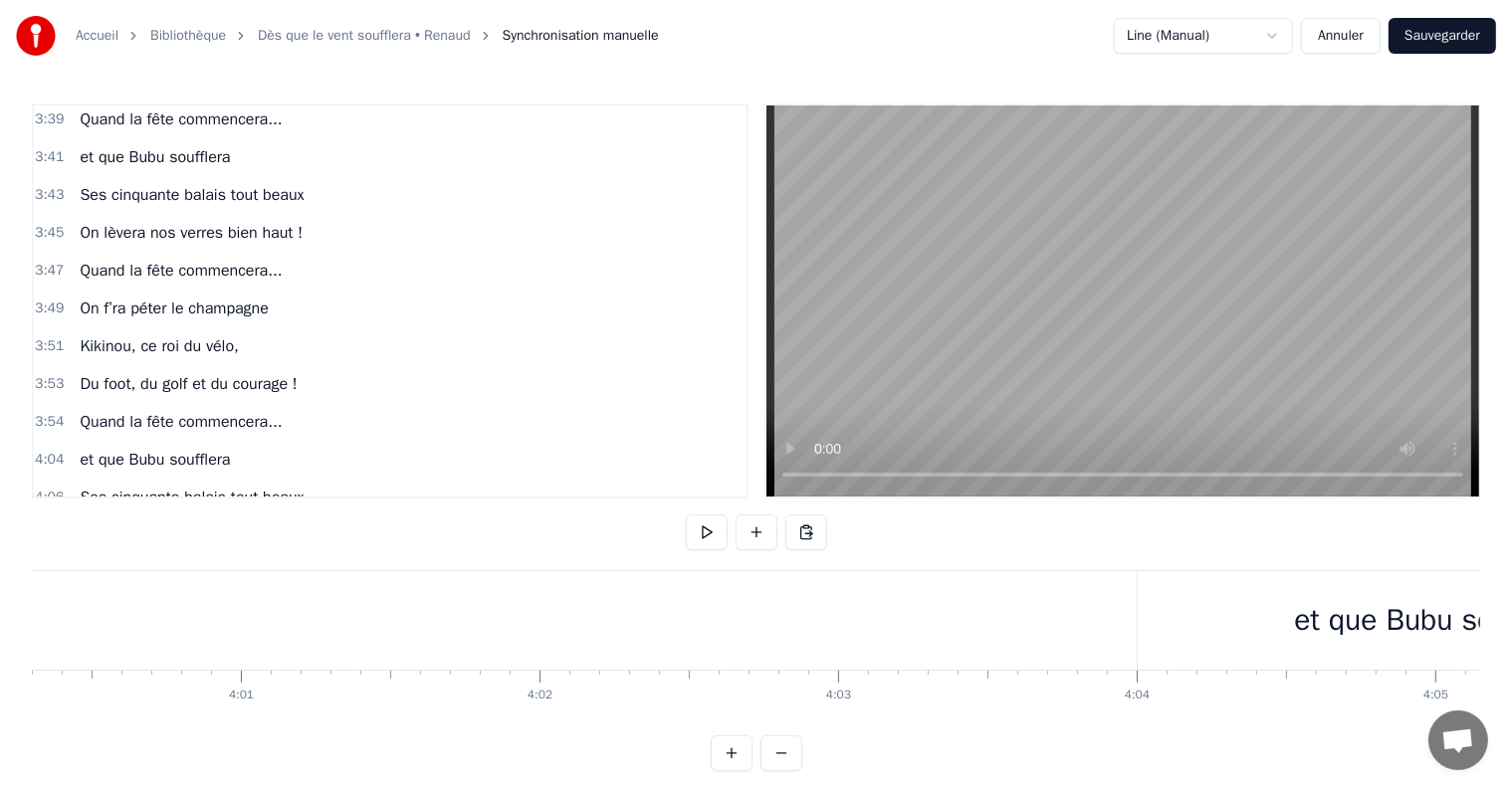click on "et que Bubu soufflera" at bounding box center (1434, 620) 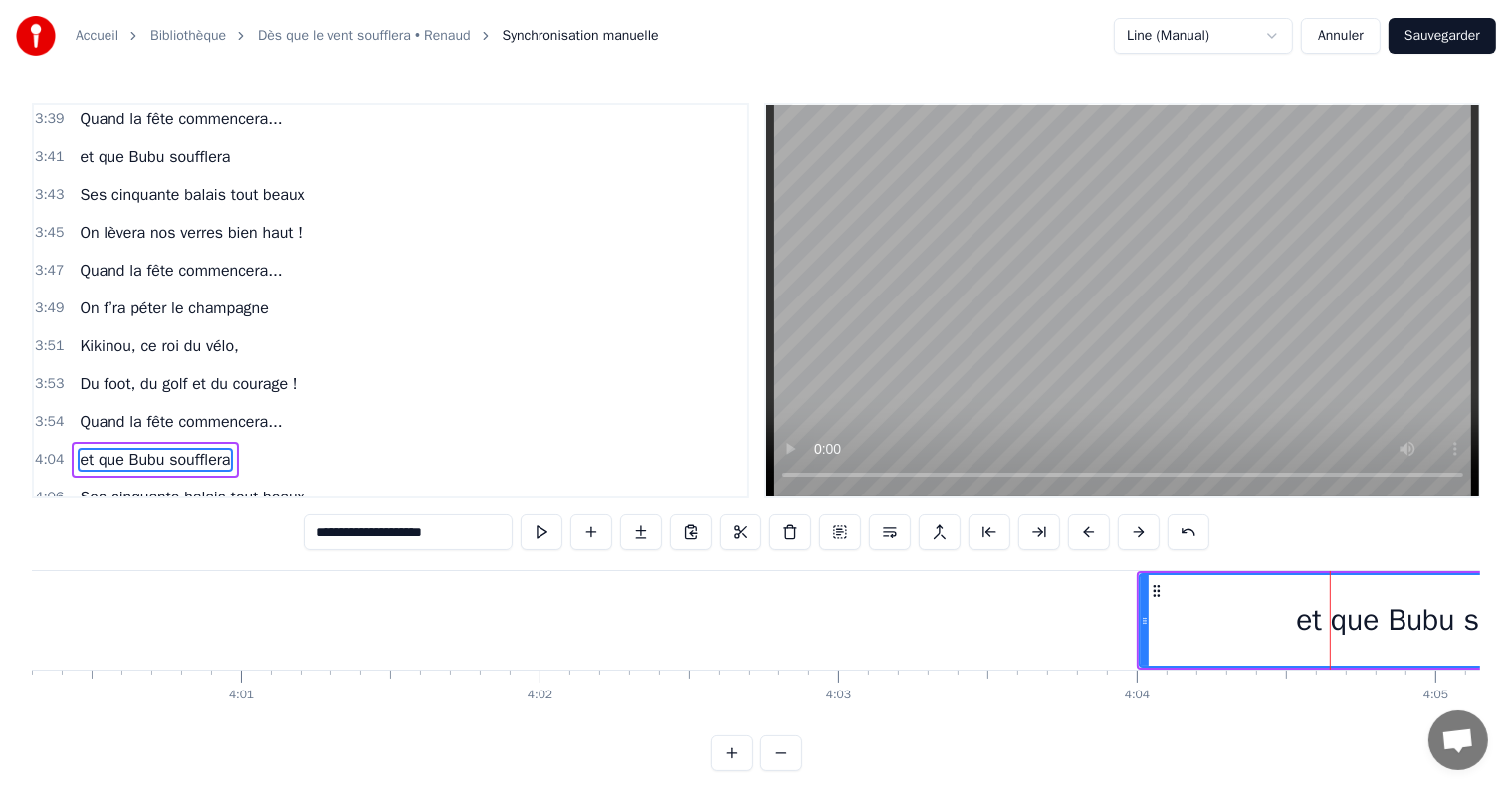 scroll, scrollTop: 3520, scrollLeft: 0, axis: vertical 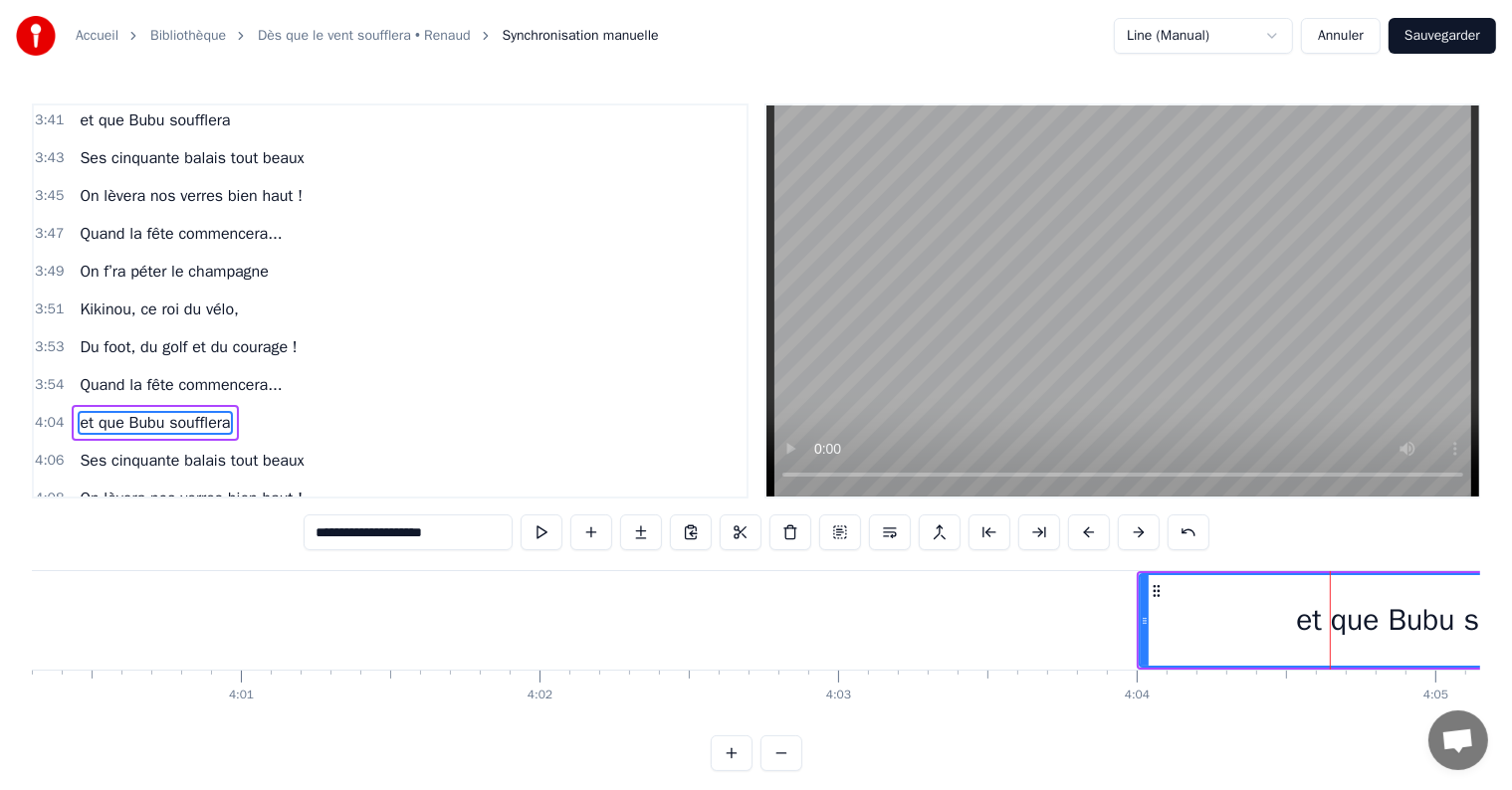 click on "4:04 et que Bubu soufflera" at bounding box center [390, 423] 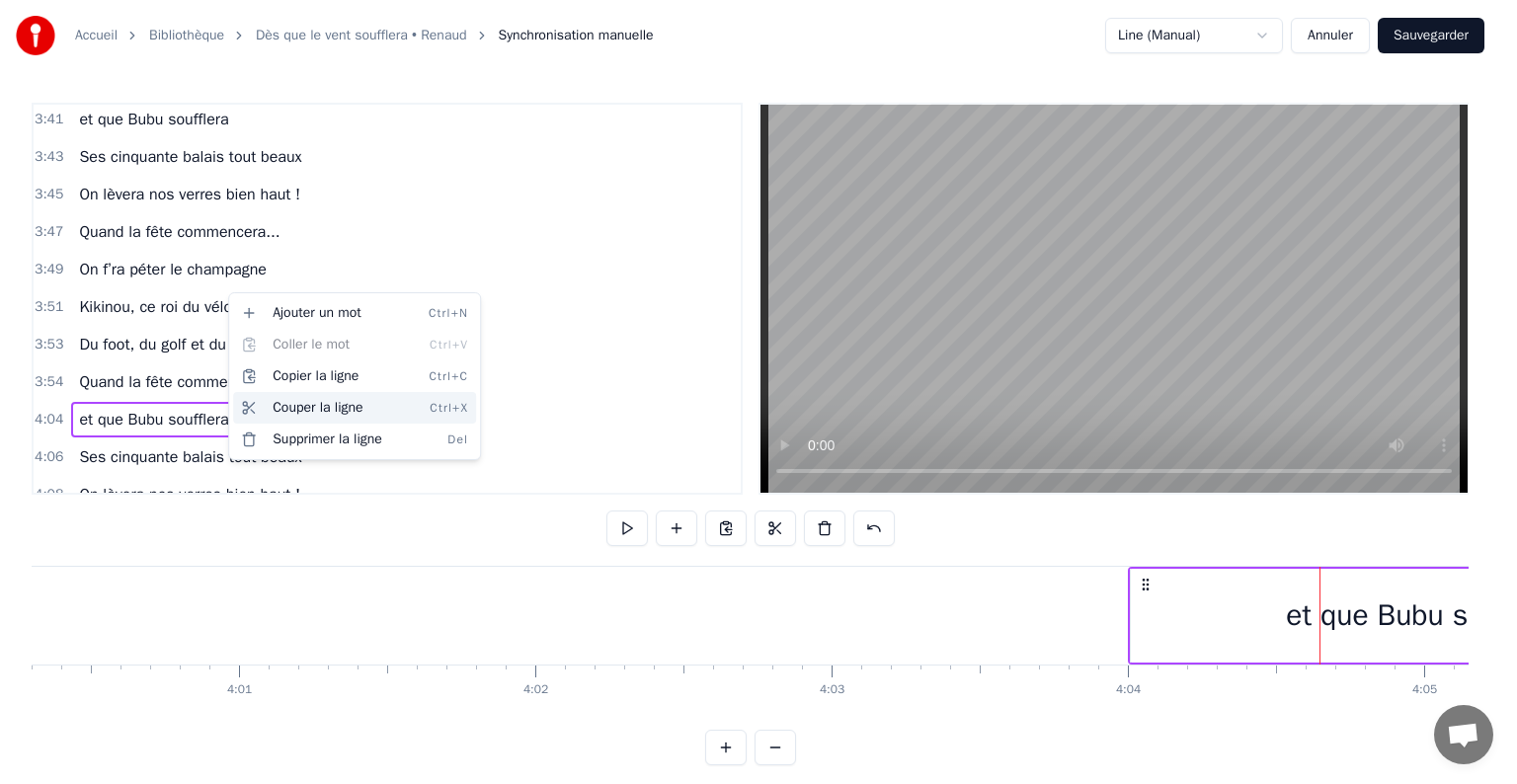 click on "Couper la ligne Ctrl+X" at bounding box center [355, 408] 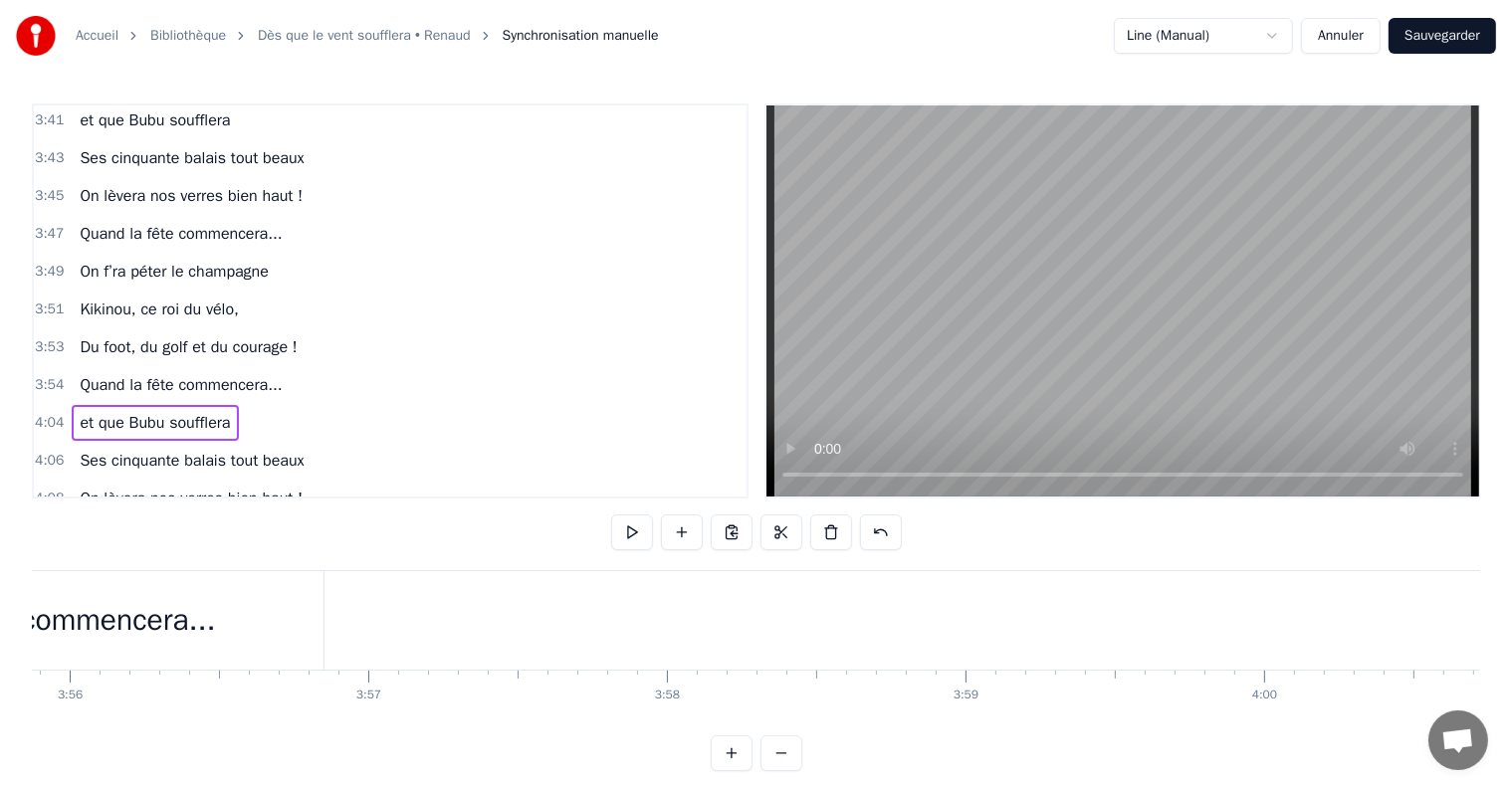 scroll, scrollTop: 0, scrollLeft: 69888, axis: horizontal 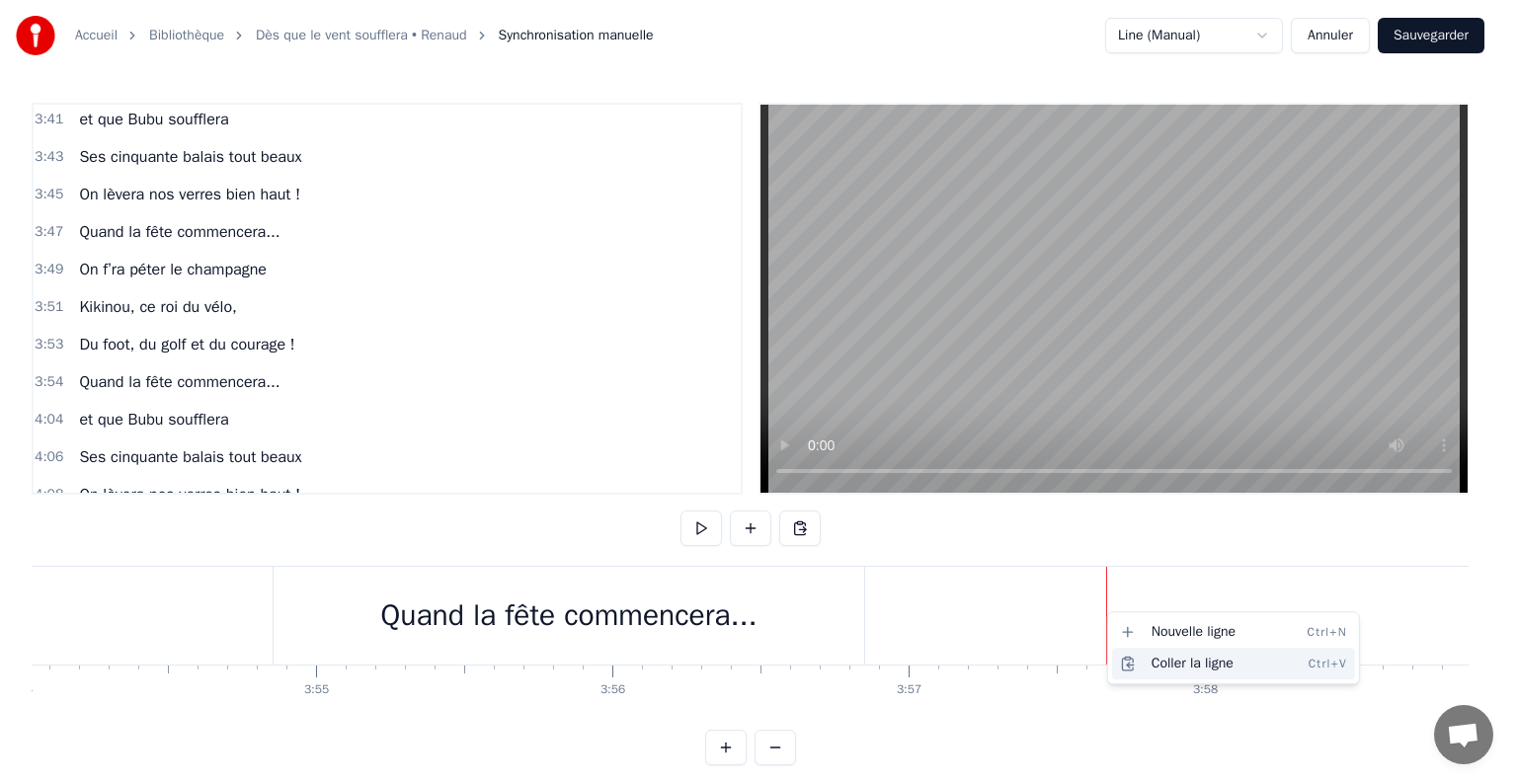 click on "Coller la ligne Ctrl+V" at bounding box center (1234, 664) 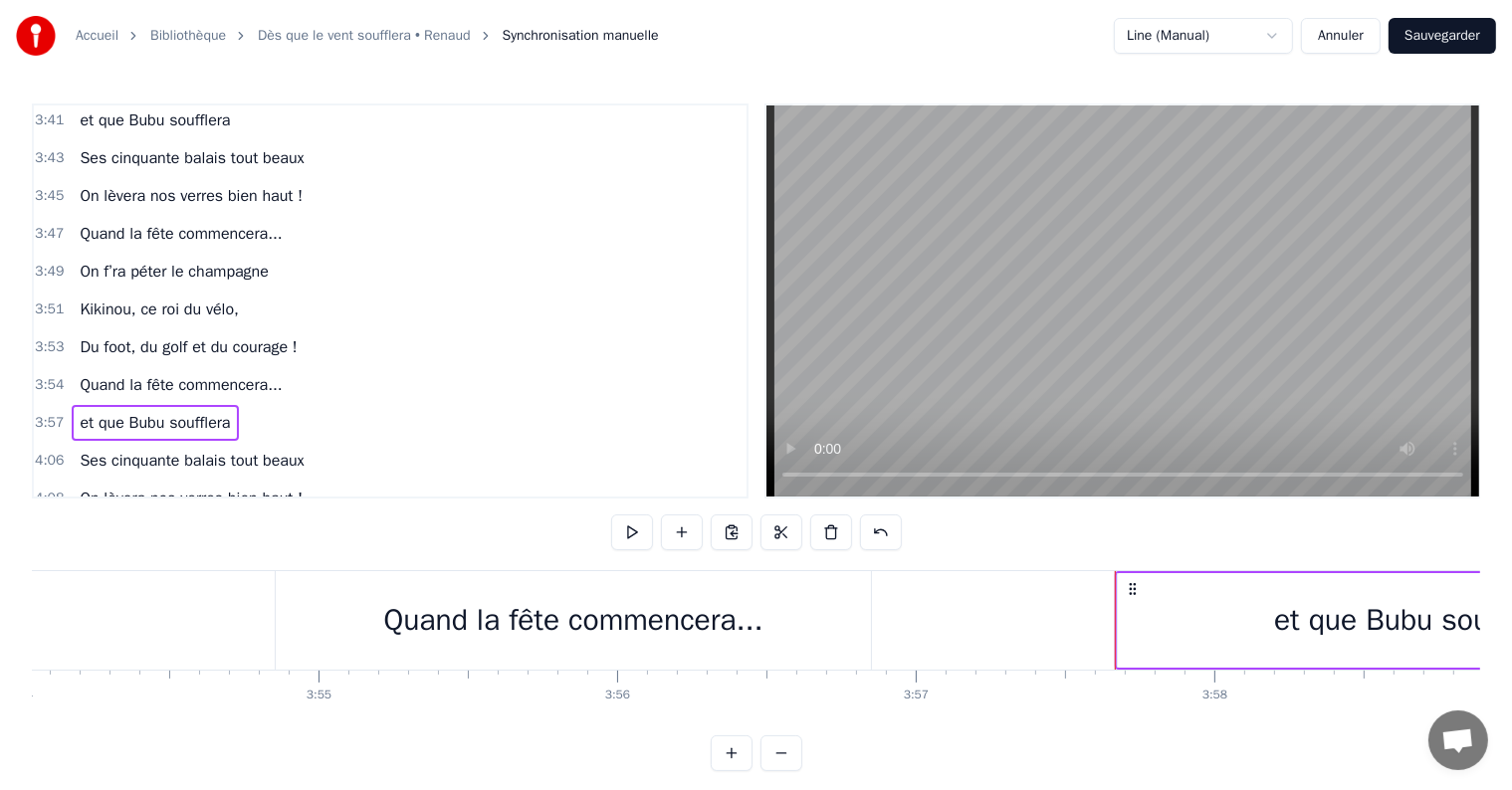 click on "et que Bubu soufflera" at bounding box center (1415, 620) 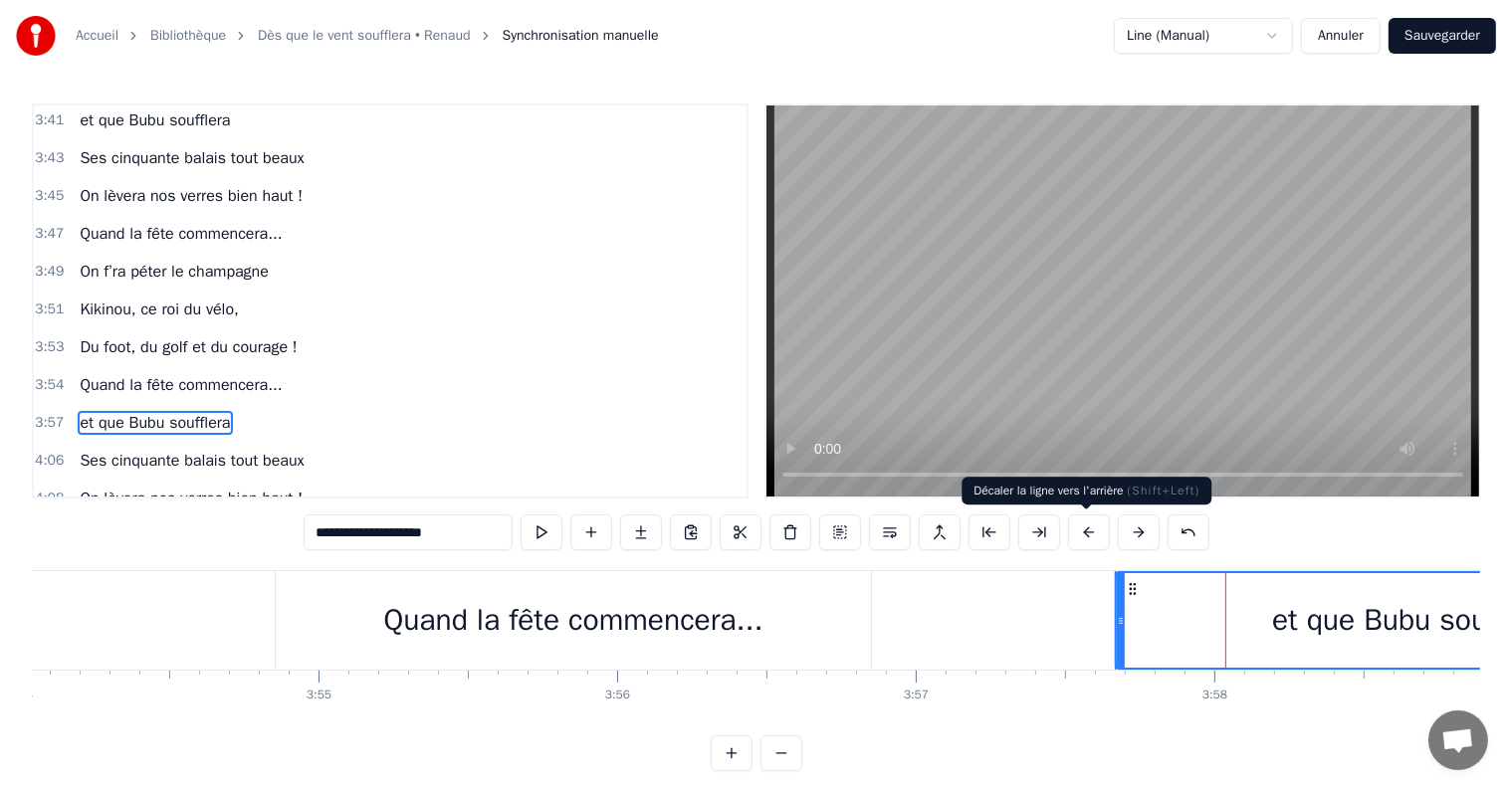 click at bounding box center (1089, 532) 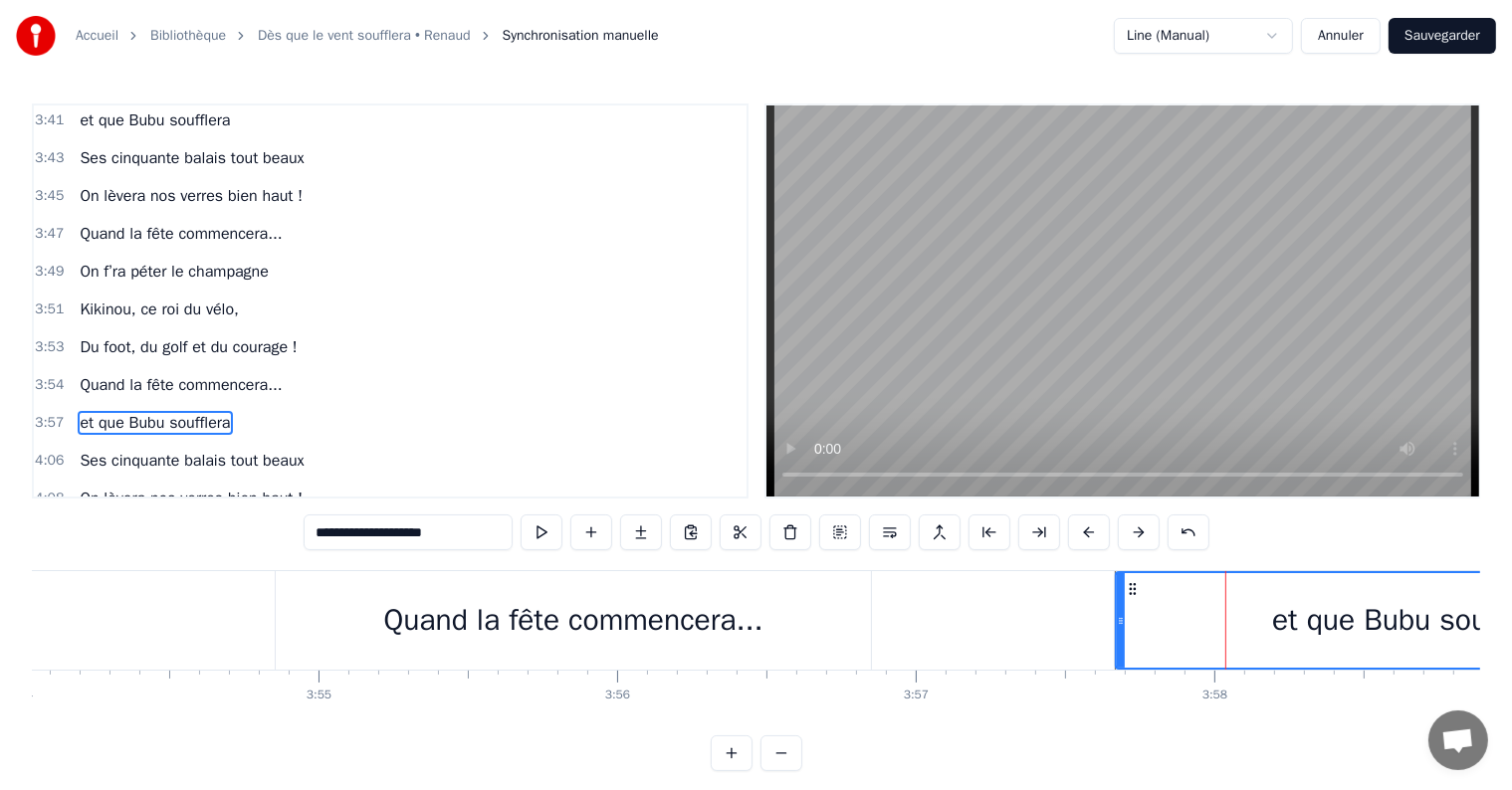 click at bounding box center (1089, 532) 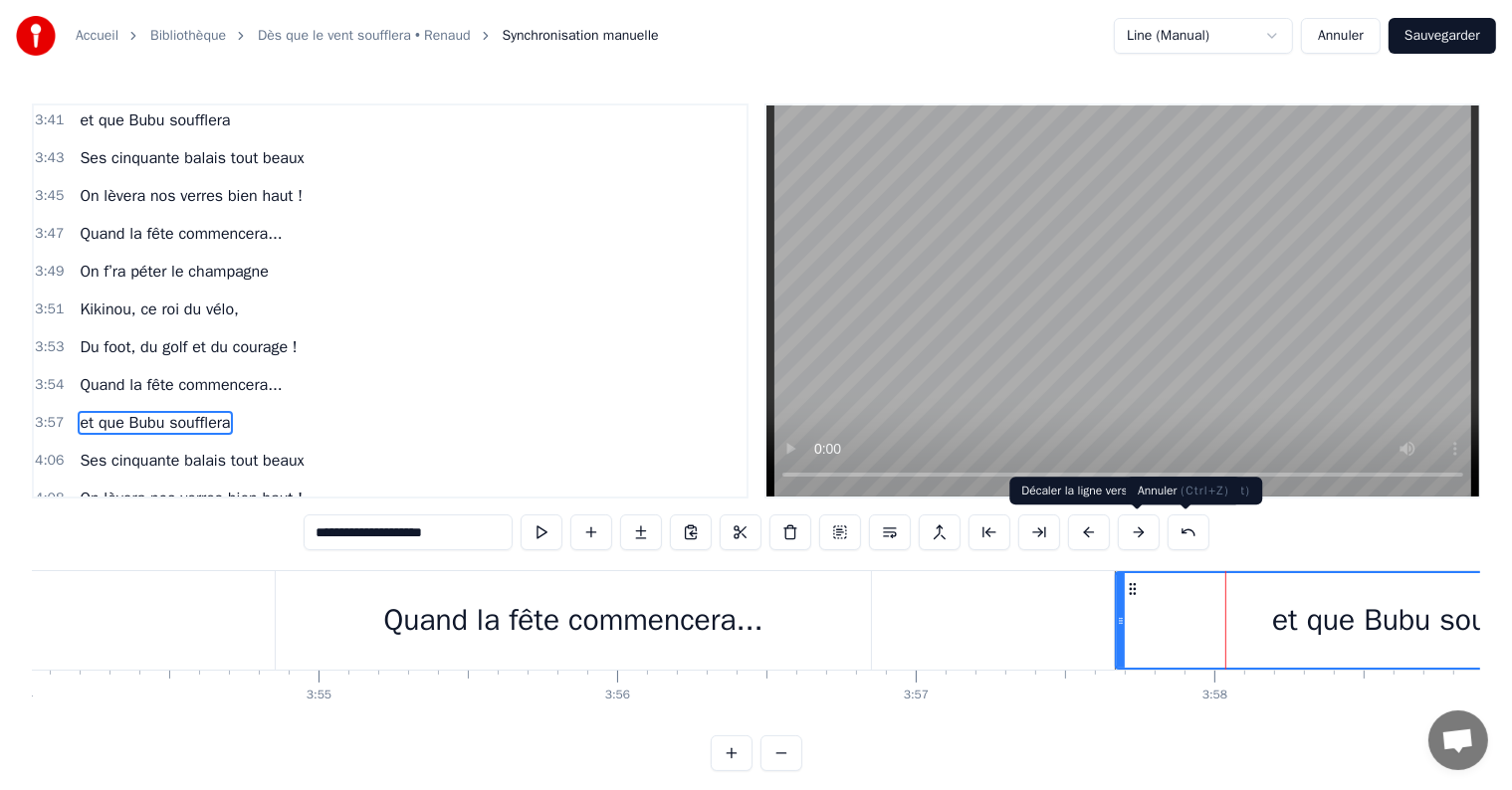 click on "0:09 Ses parents [FIRST] [LAST] 0:11 ont fait un p’tit très énergique (tata tannn) 0:13 qu’est dev’nu tonton papa 0:15 Bubu ou Kikinou. 0:18 Il faisait plein de bêtises 0:19 Avec [FIRST], et toute la clique 0:21 complices fêlés, adorés 0:23 toujours prêts à rigoler. 0:25 Mamie disait « soyez prudents », 0:27 Papi le faisait danser, riant, 0:29 dans sa casquette, les dimanches 0:31 Pour une quête amusante. 0:33 Quand la fête commencera... 0:35 Et que Bubu soufflera 0:37 Ses cinquante balais tout beaux 0:39 On lèv’ra nos verres bien haut ! 0:45 Chez sa mamie, la porte était 0:47 toujours ouverte hiver été 0:49 Gâteaux, crêpes et merveilles 0:50 elle cuisinait depuis la veille. 0:52 A la fête, elle les am’nait 0:54 à Castel, tous contents. 0:56 La voiture vert’, ils prenaient 0:58 les enfants cheveux au vent. 1:00 Ils filaient à toute allure 1:02 sans faire attention au danger 1:04 « mamie nous prend dans sa voiture : 1:05 on va ensemble s’éclater !!! » 1:07 1:09 1:11 0" at bounding box center (756, 437) 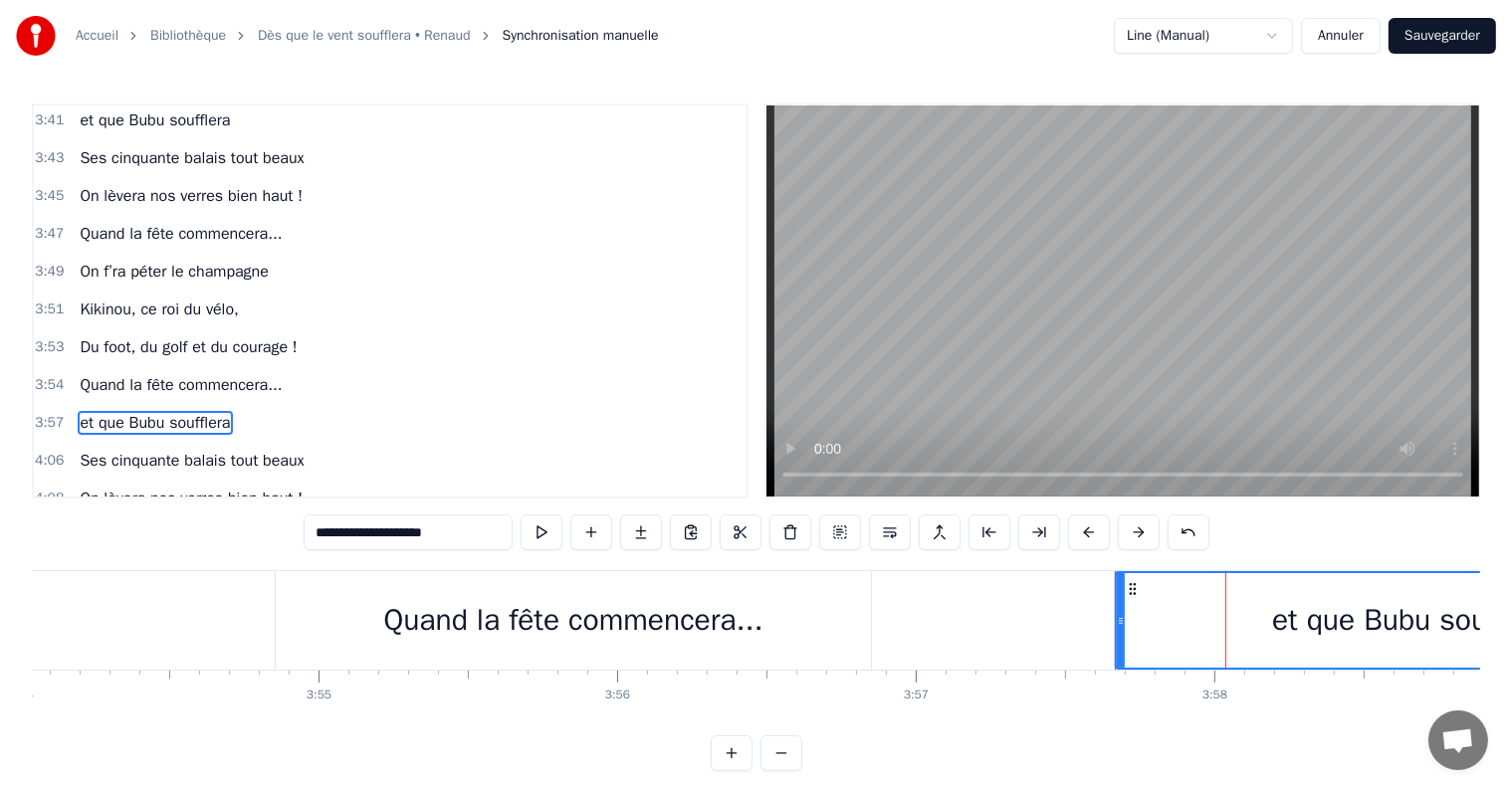 click on "et que Bubu soufflera" at bounding box center [1413, 620] 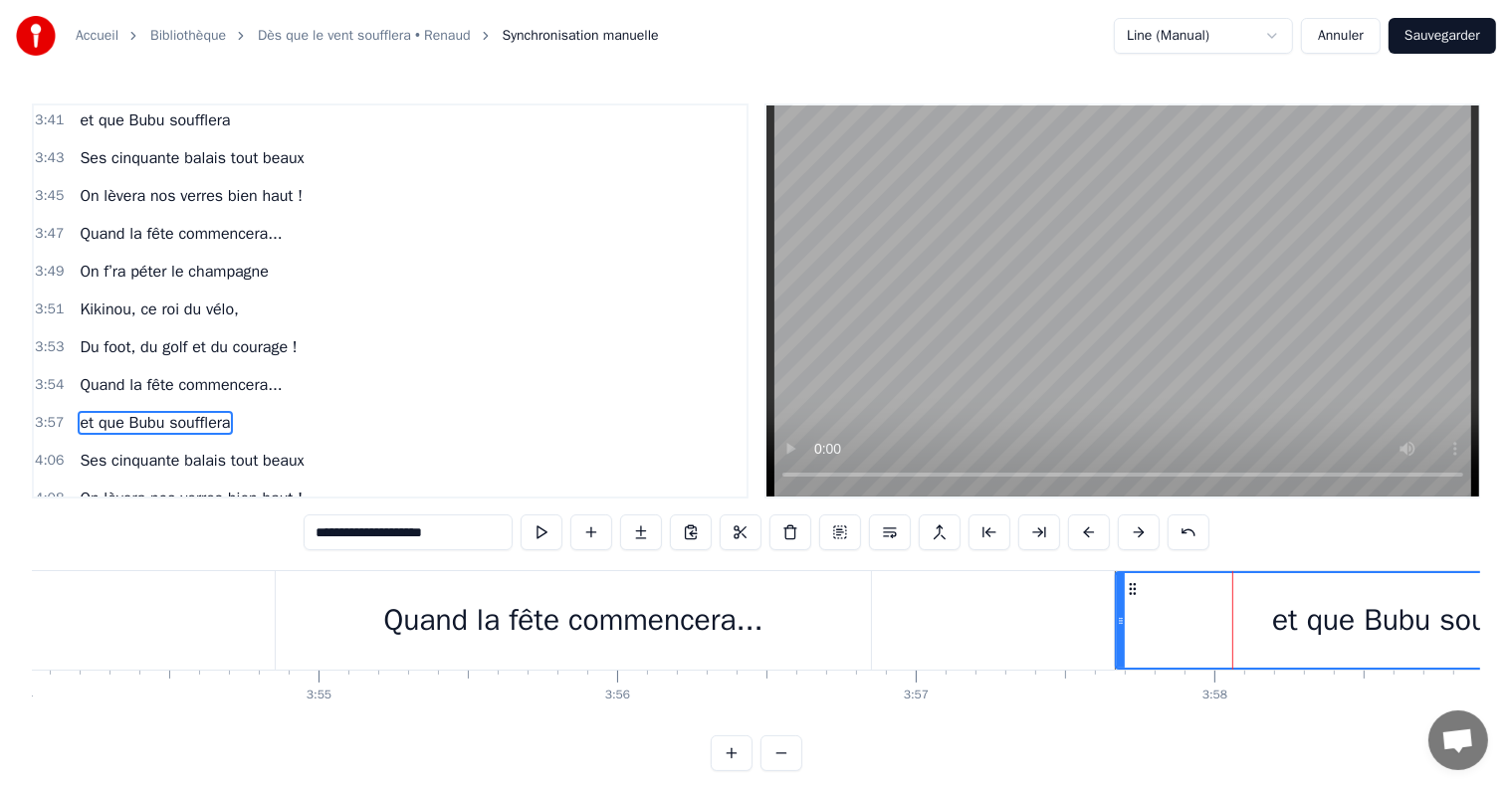 click on "et que Bubu soufflera" at bounding box center (1412, 620) 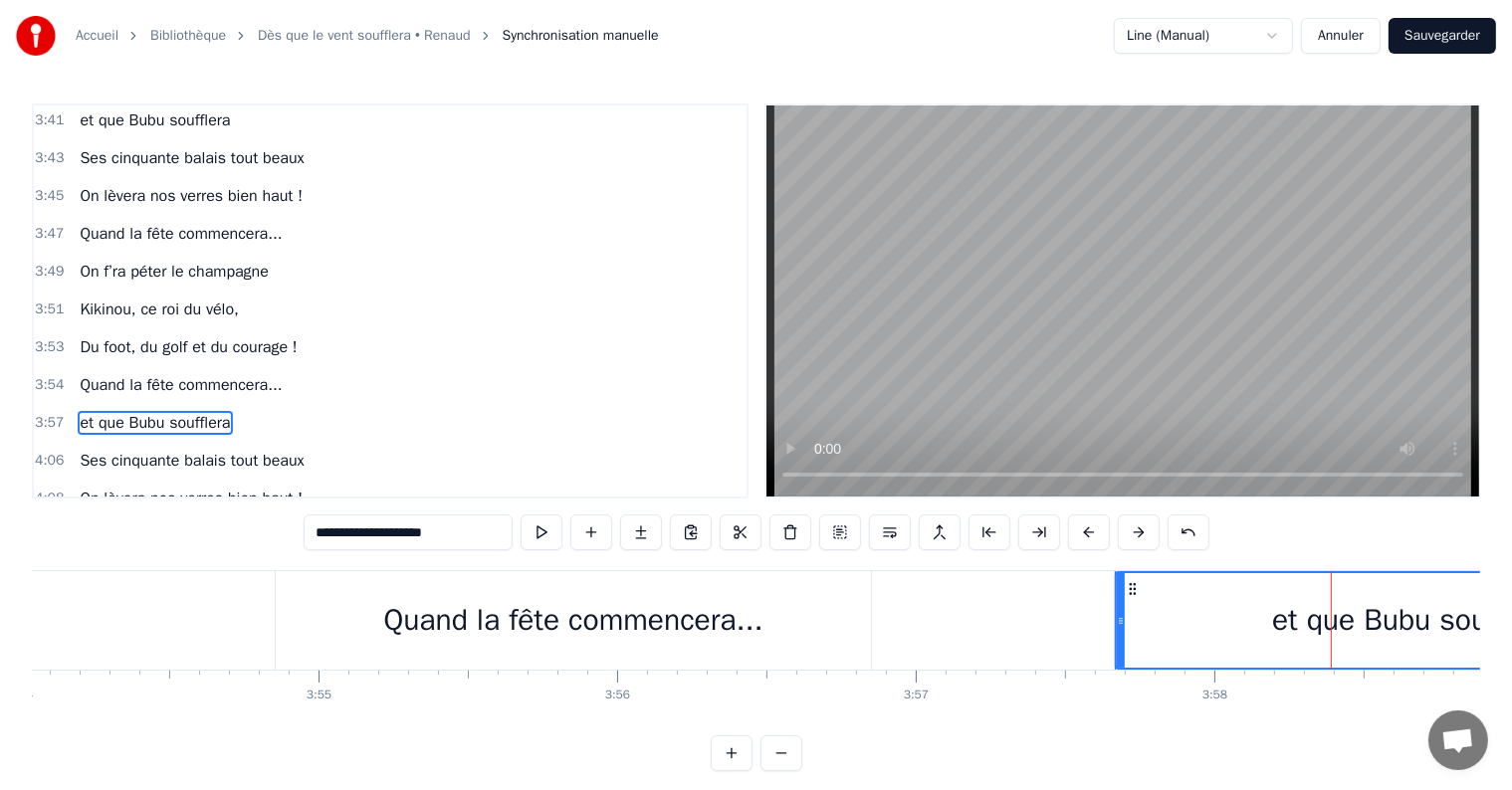 click on "0:09 Ses parents [FIRST] [LAST] 0:11 ont fait un p’tit très énergique (tata tannn) 0:13 qu’est dev’nu tonton papa 0:15 Bubu ou Kikinou. 0:18 Il faisait plein de bêtises 0:19 Avec [FIRST], et toute la clique 0:21 complices fêlés, adorés 0:23 toujours prêts à rigoler. 0:25 Mamie disait « soyez prudents », 0:27 Papi le faisait danser, riant, 0:29 dans sa casquette, les dimanches 0:31 Pour une quête amusante. 0:33 Quand la fête commencera... 0:35 Et que Bubu soufflera 0:37 Ses cinquante balais tout beaux 0:39 On lèv’ra nos verres bien haut ! 0:45 Chez sa mamie, la porte était 0:47 toujours ouverte hiver été 0:49 Gâteaux, crêpes et merveilles 0:50 elle cuisinait depuis la veille. 0:52 A la fête, elle les am’nait 0:54 à Castel, tous contents. 0:56 La voiture vert’, ils prenaient 0:58 les enfants cheveux au vent. 1:00 Ils filaient à toute allure 1:02 sans faire attention au danger 1:04 « mamie nous prend dans sa voiture : 1:05 on va ensemble s’éclater !!! » 1:07 1:09 1:11 0" at bounding box center (756, 437) 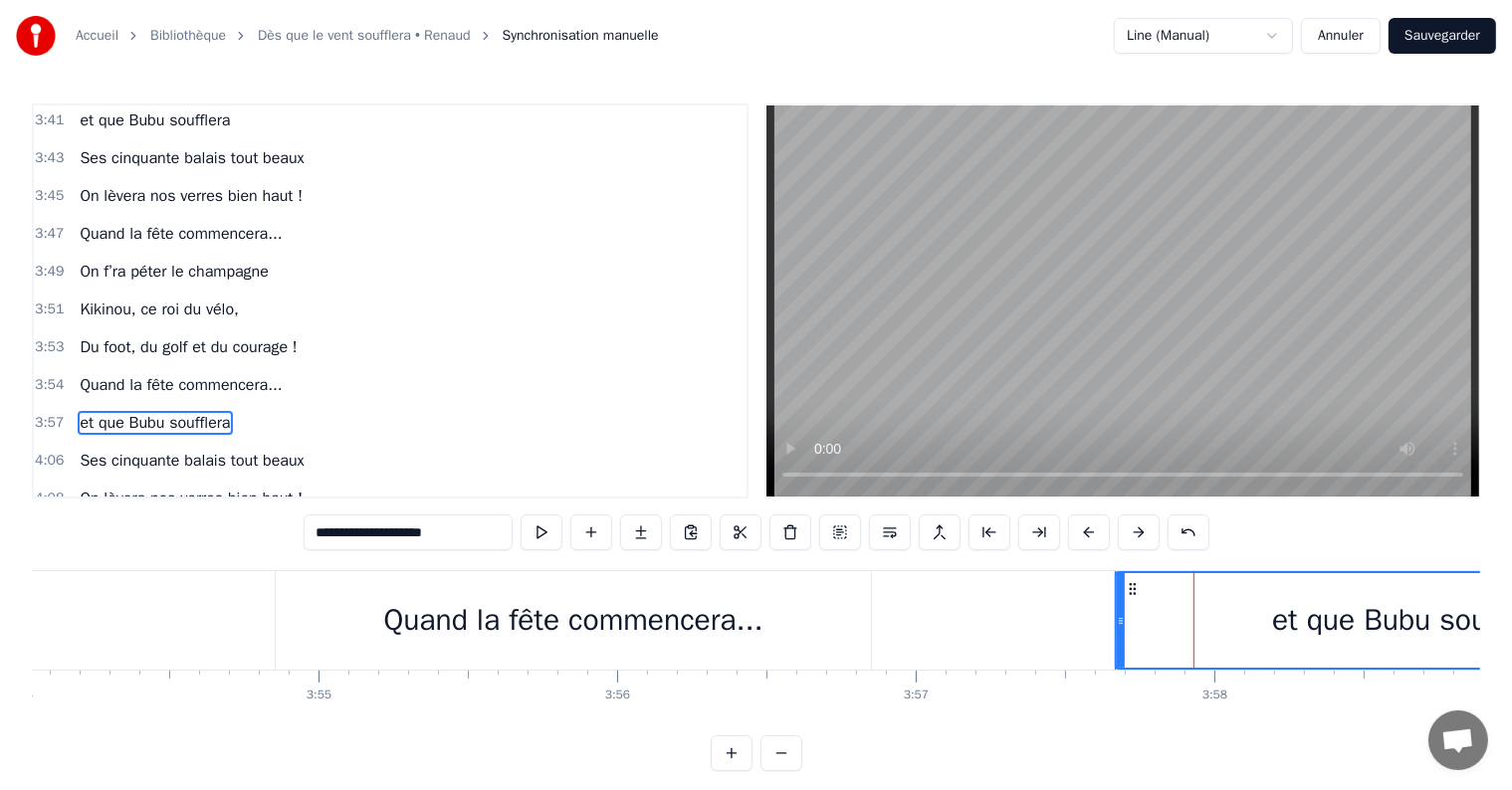 click on "et que Bubu soufflera" at bounding box center (154, 423) 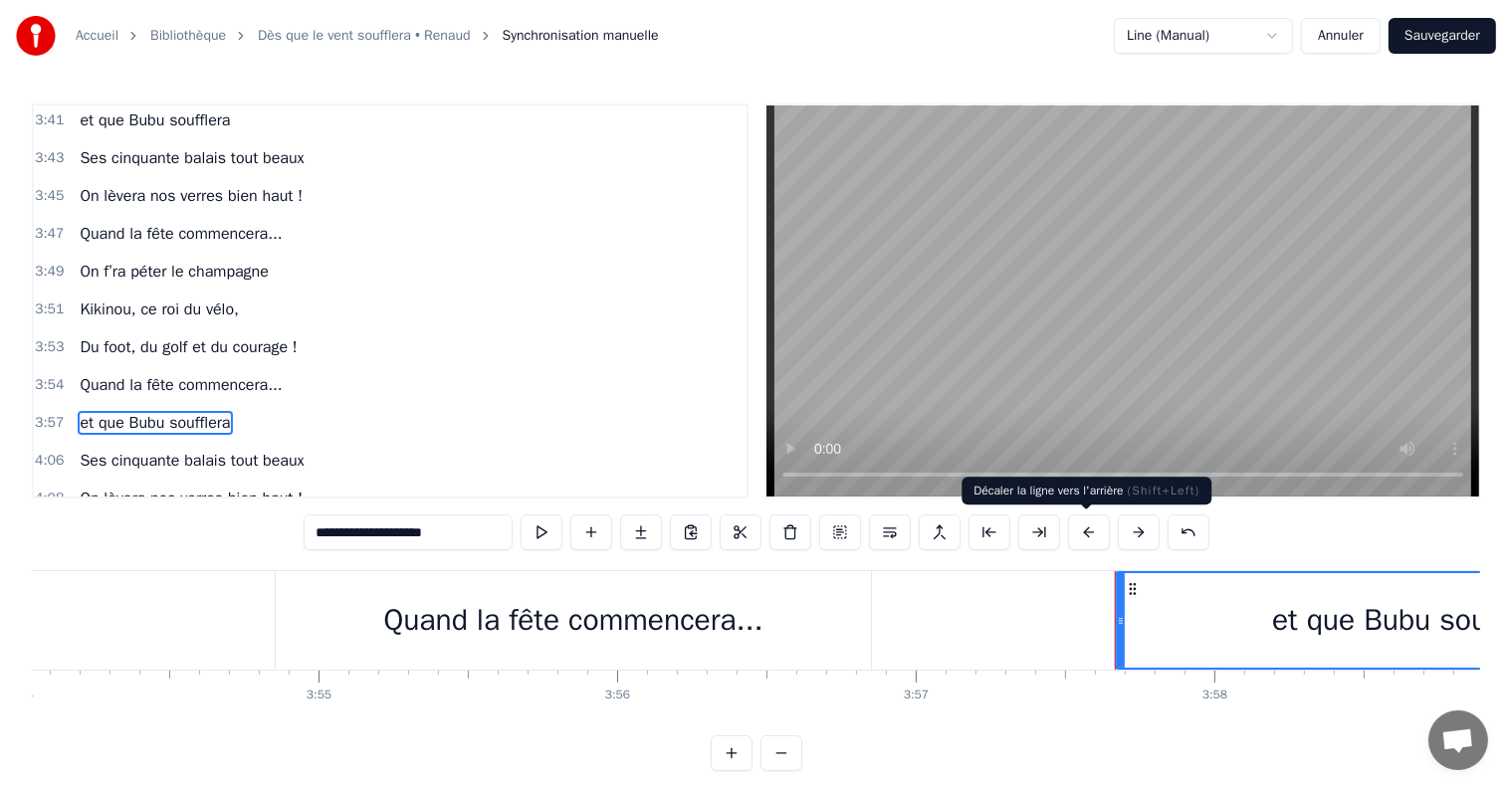 click at bounding box center [1089, 532] 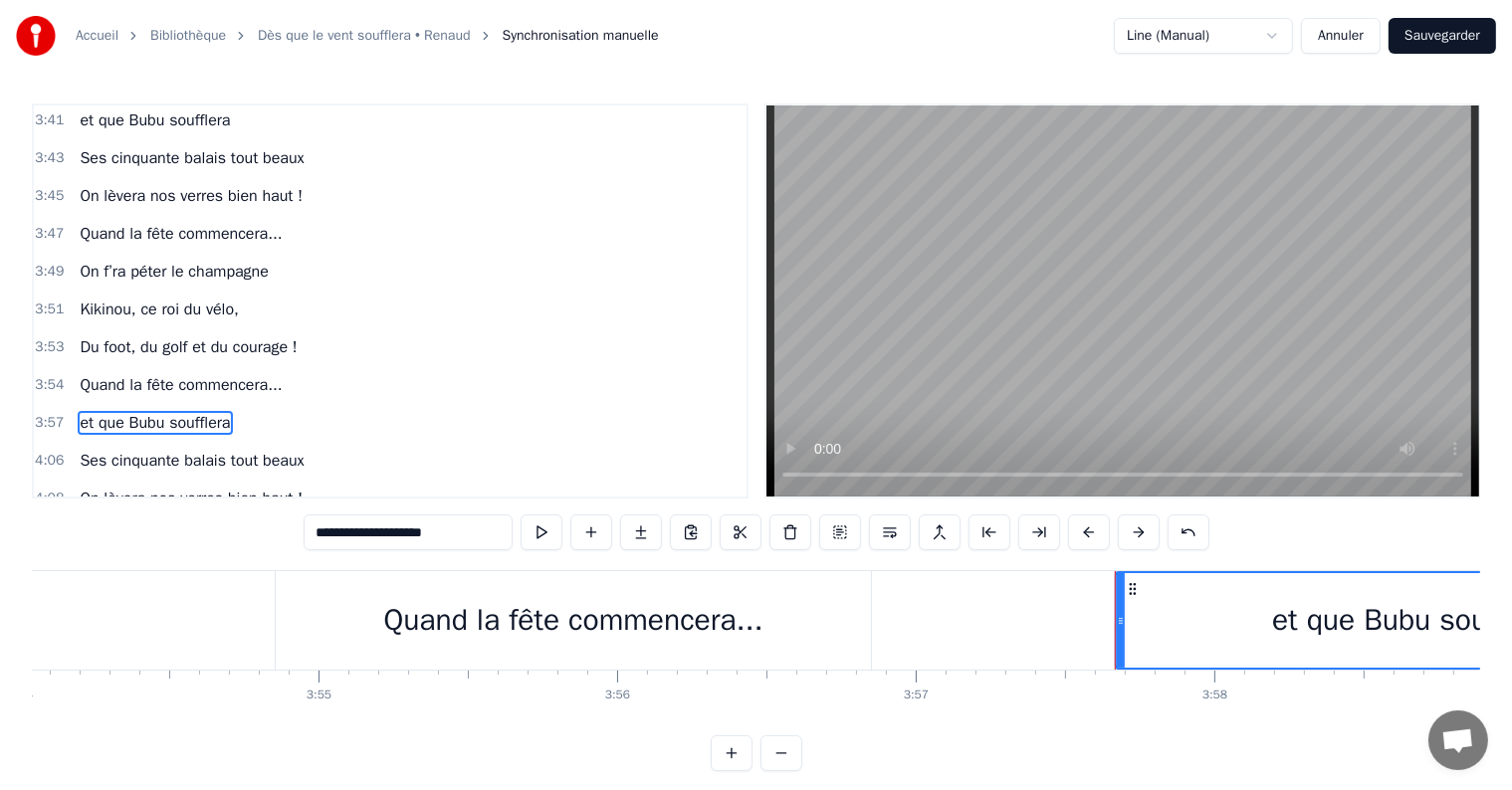 click at bounding box center (1089, 532) 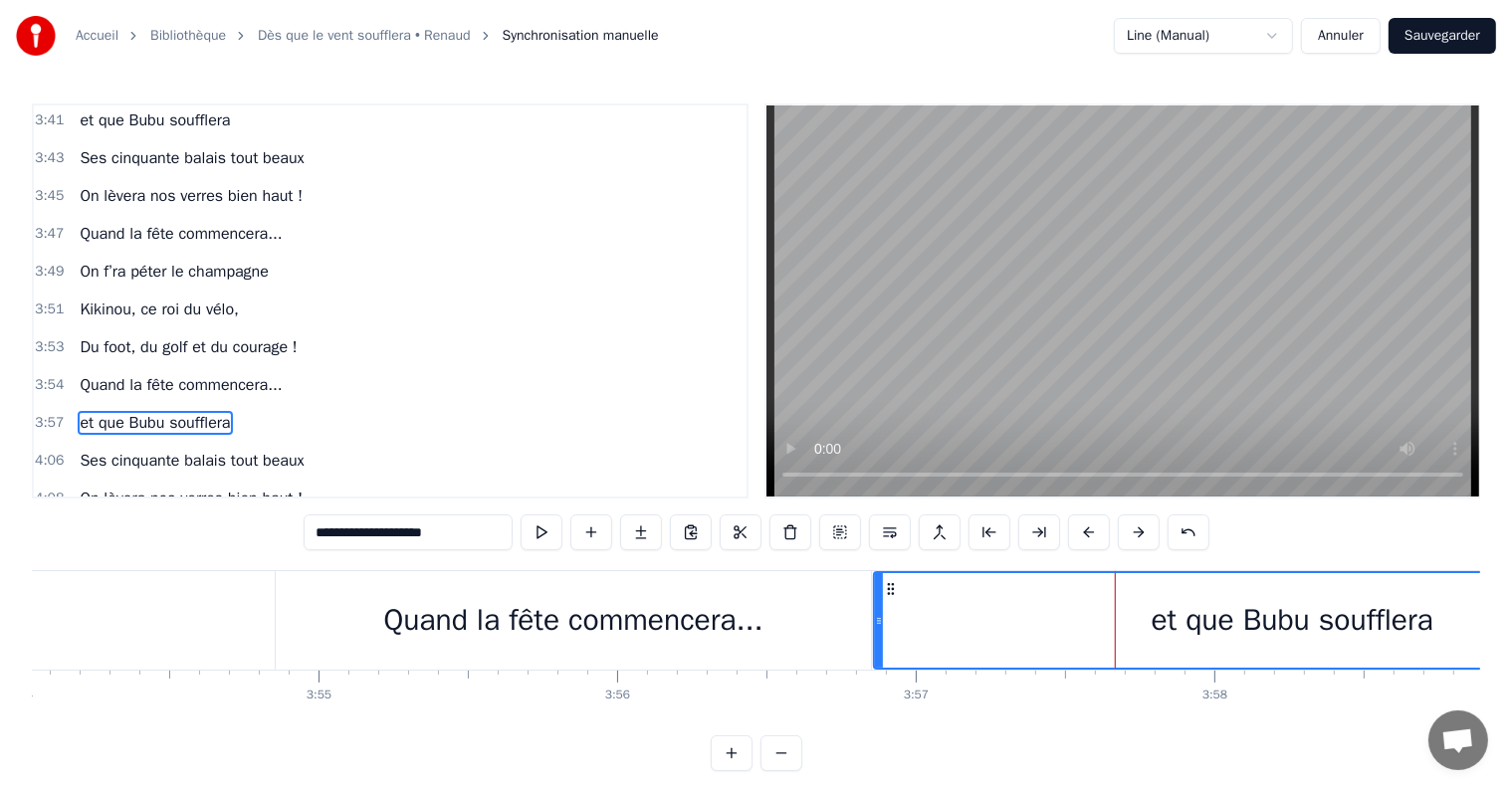 drag, startPoint x: 1121, startPoint y: 619, endPoint x: 879, endPoint y: 601, distance: 242.6685 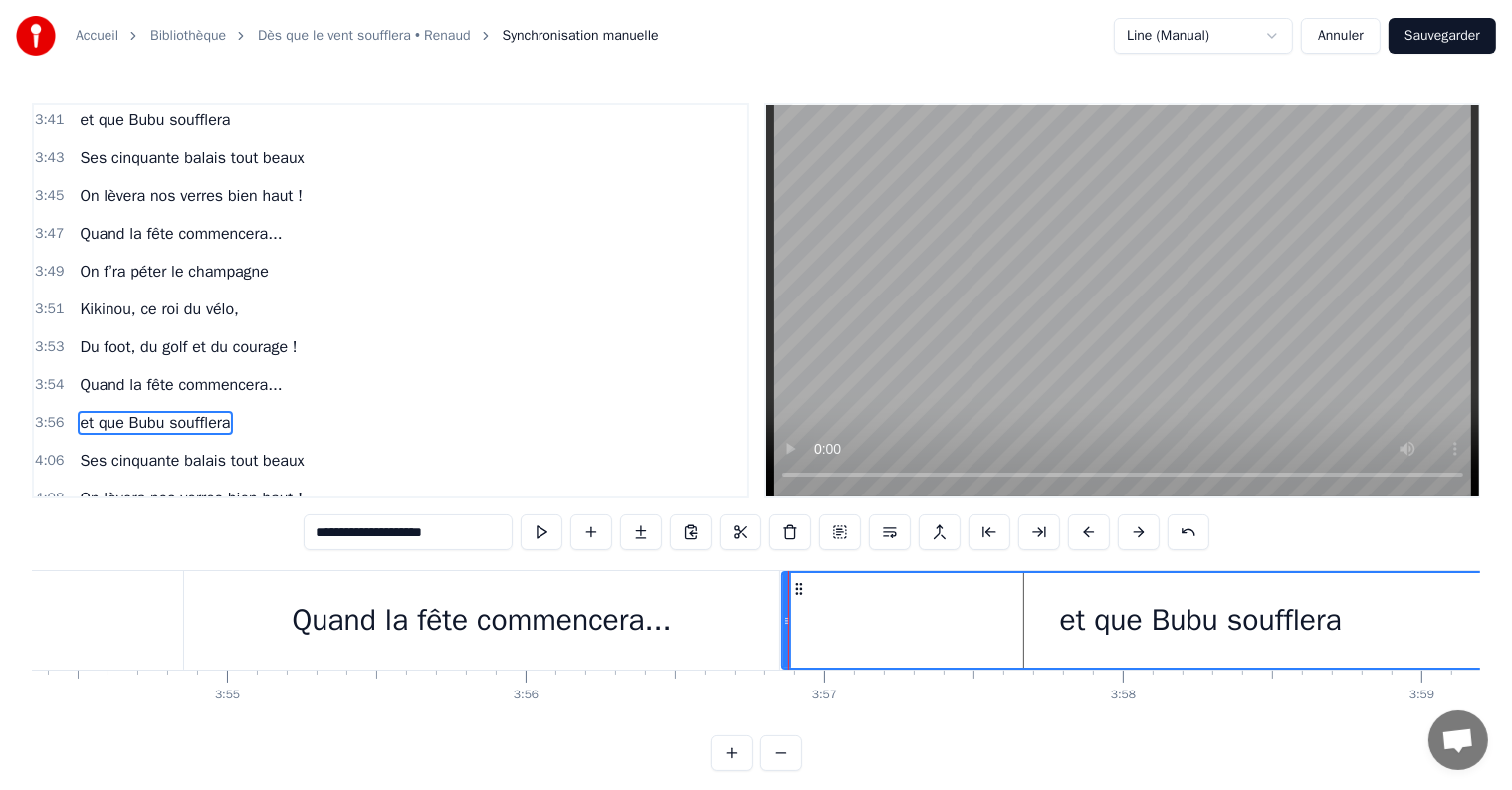 scroll, scrollTop: 0, scrollLeft: 70208, axis: horizontal 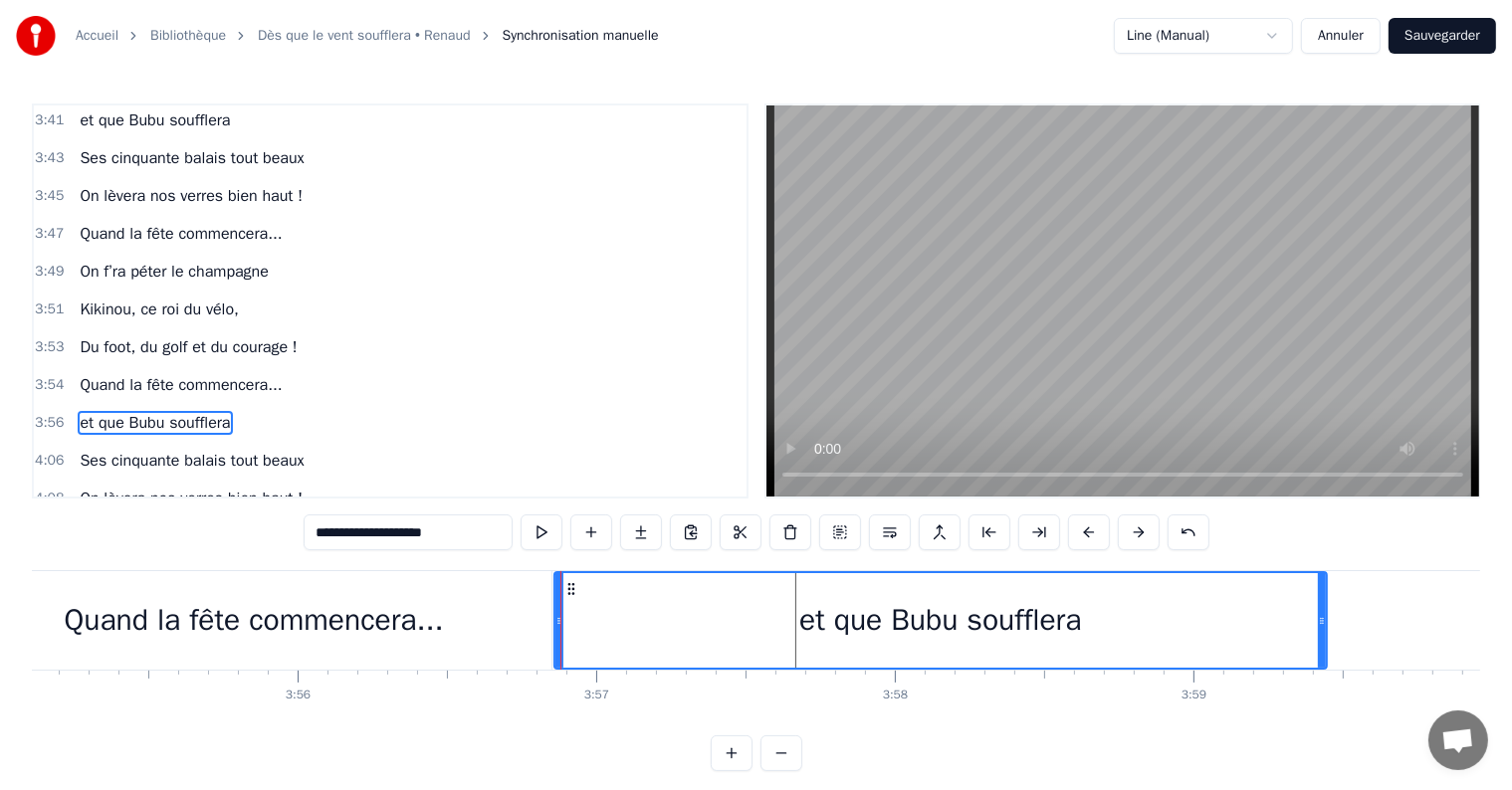 drag, startPoint x: 1387, startPoint y: 621, endPoint x: 1322, endPoint y: 625, distance: 65.12296 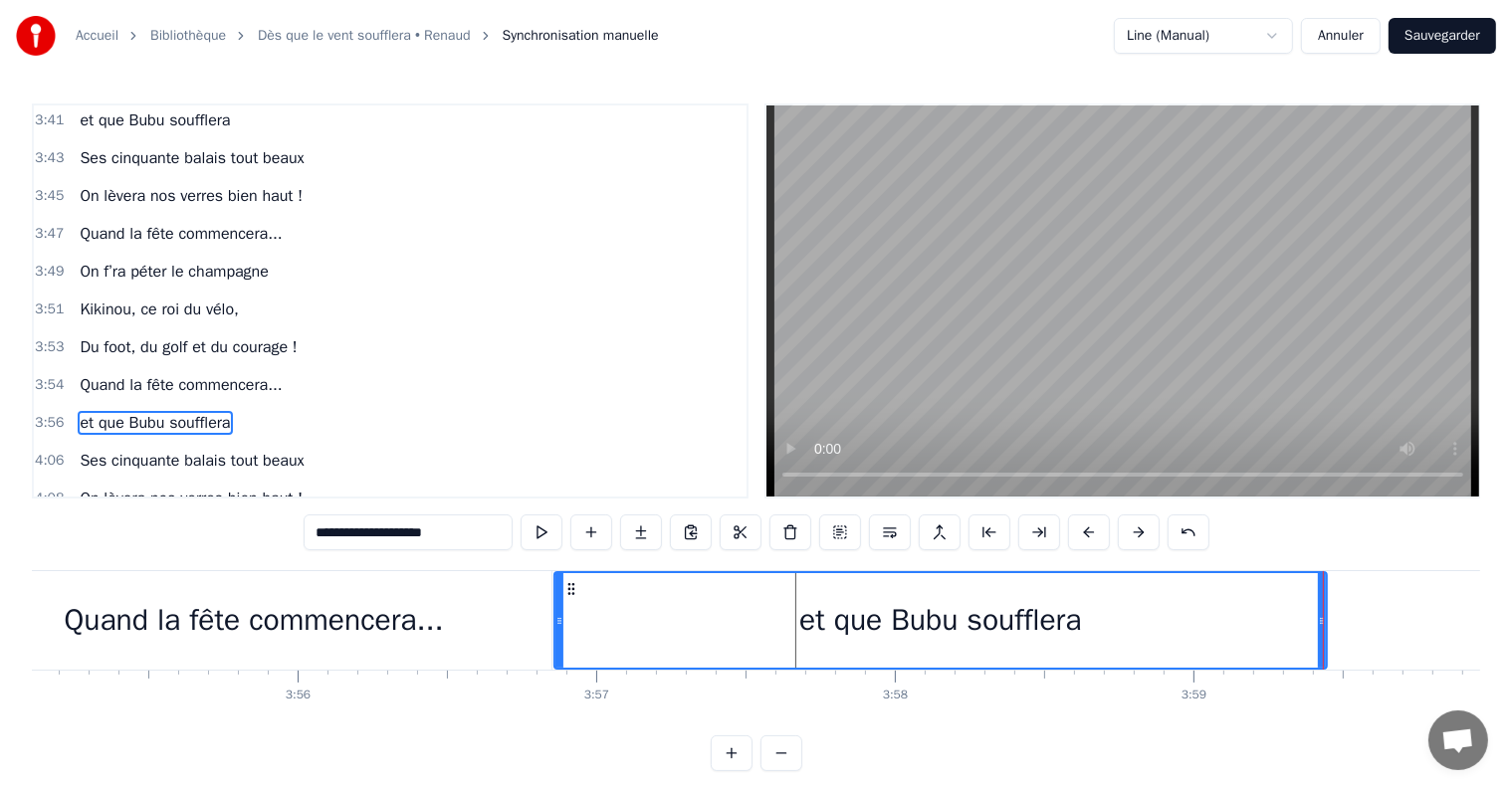 click on "Quand la fête commencera..." at bounding box center [253, 620] 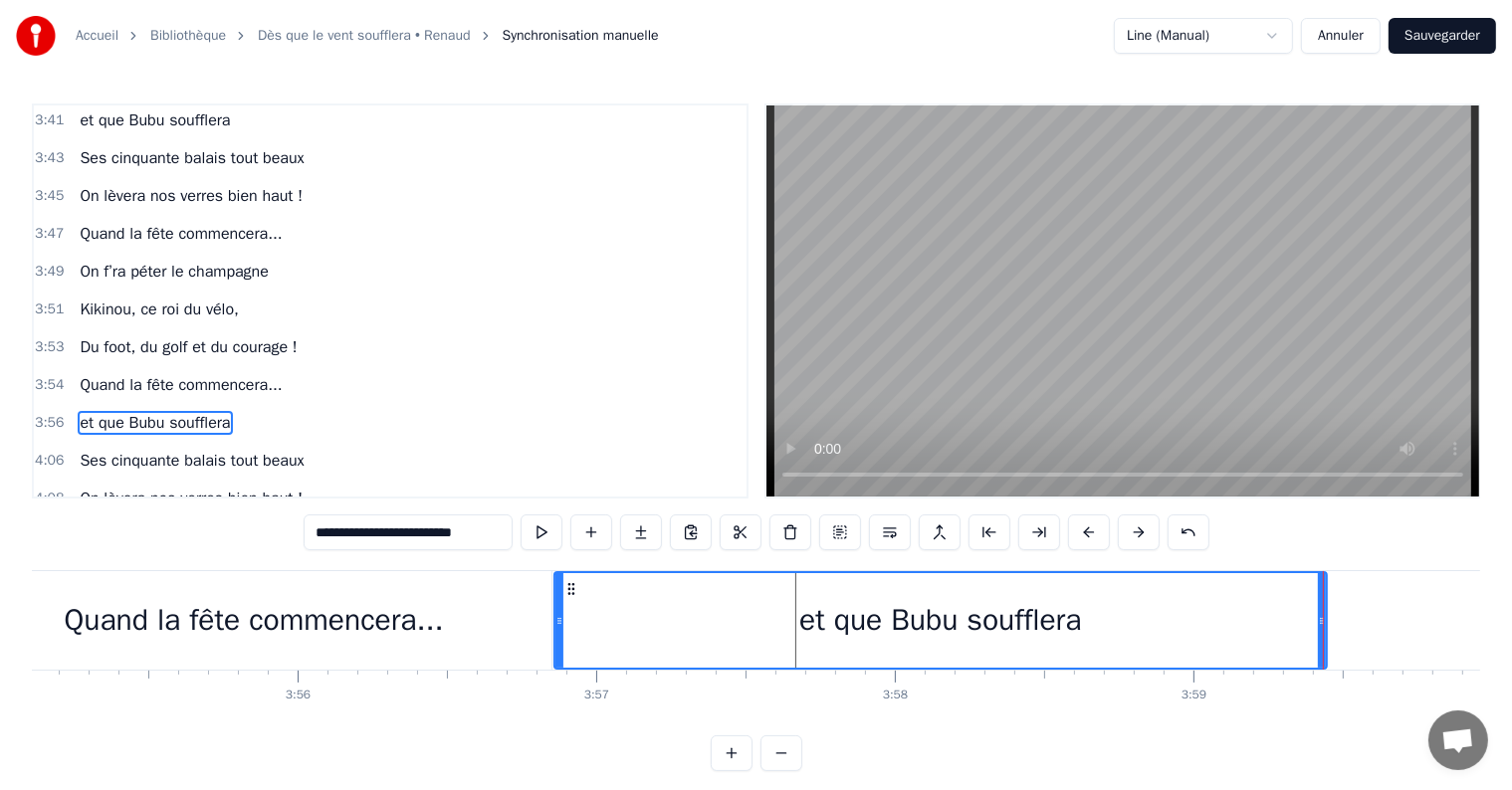 scroll, scrollTop: 3483, scrollLeft: 0, axis: vertical 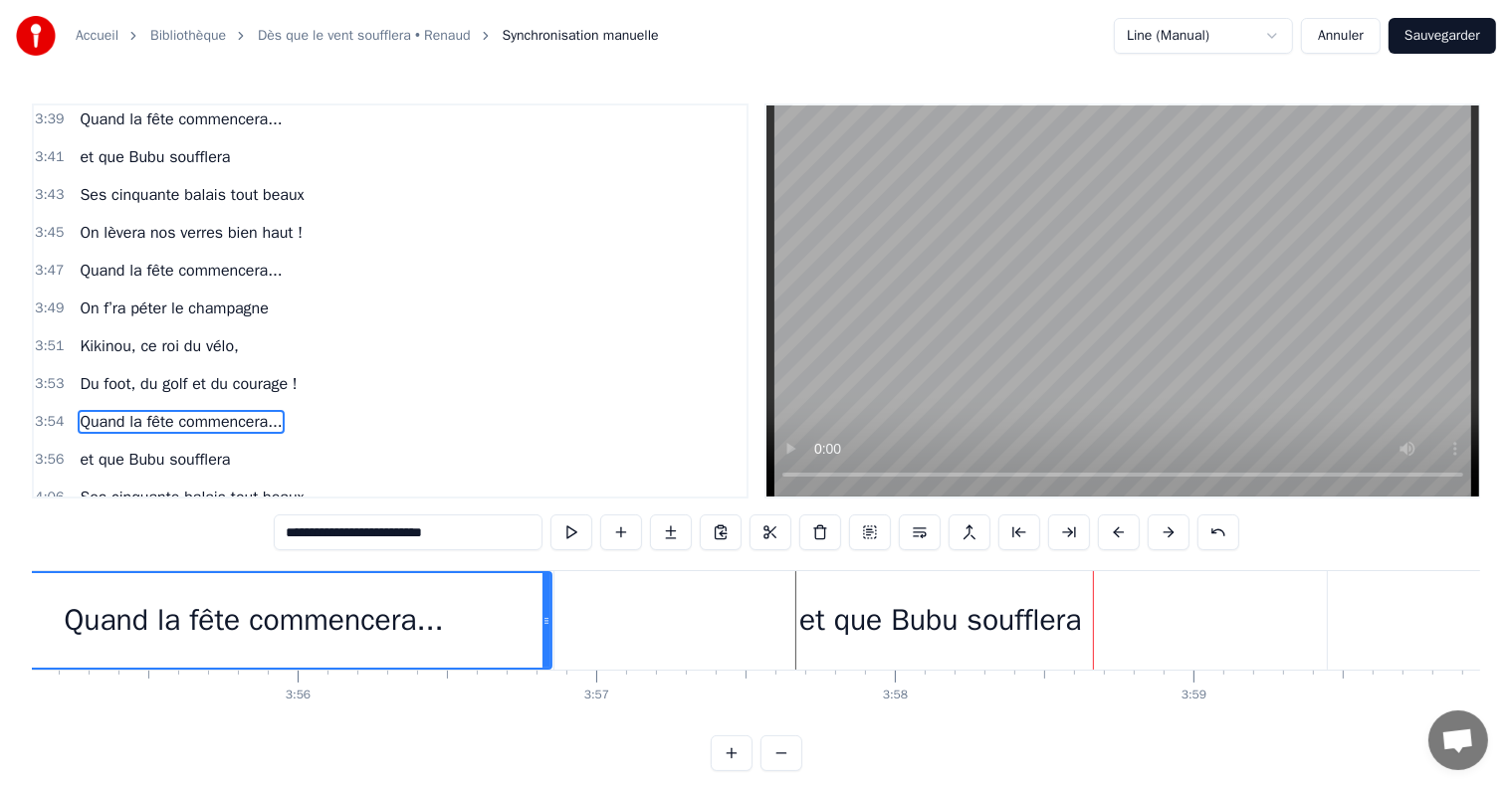 click on "et que Bubu soufflera" at bounding box center (941, 620) 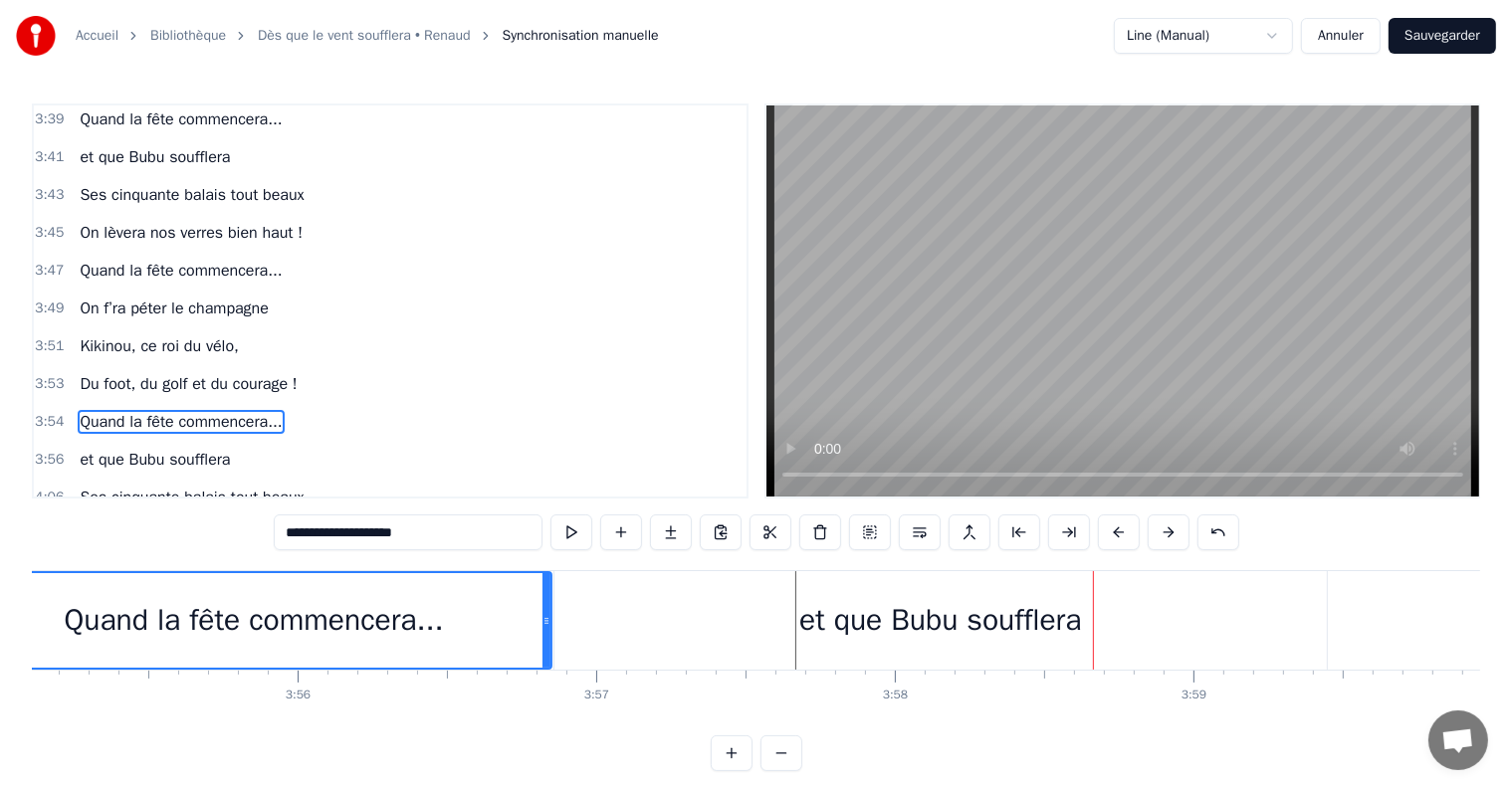 scroll, scrollTop: 3520, scrollLeft: 0, axis: vertical 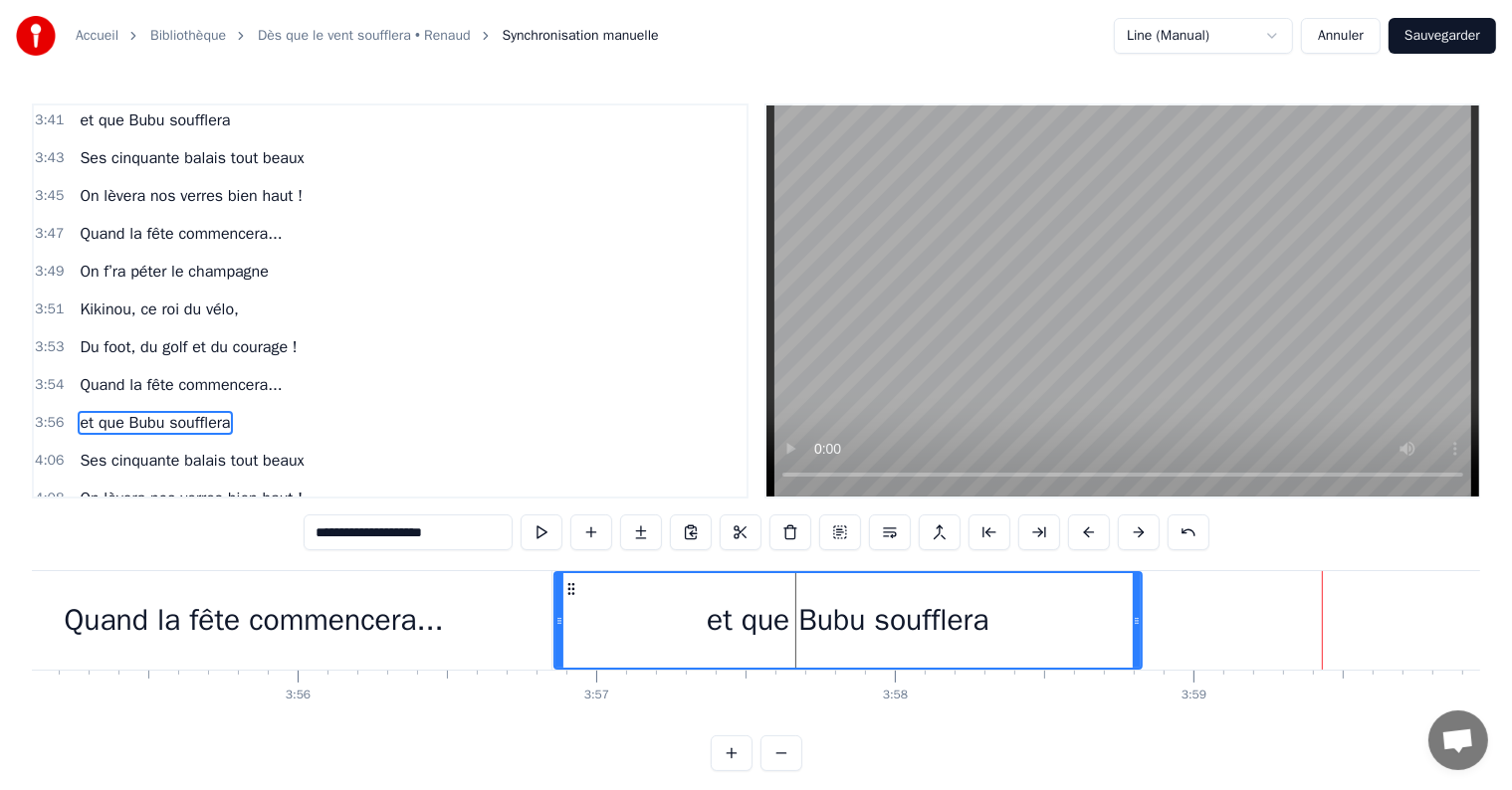 drag, startPoint x: 1322, startPoint y: 620, endPoint x: 1137, endPoint y: 619, distance: 185.0027 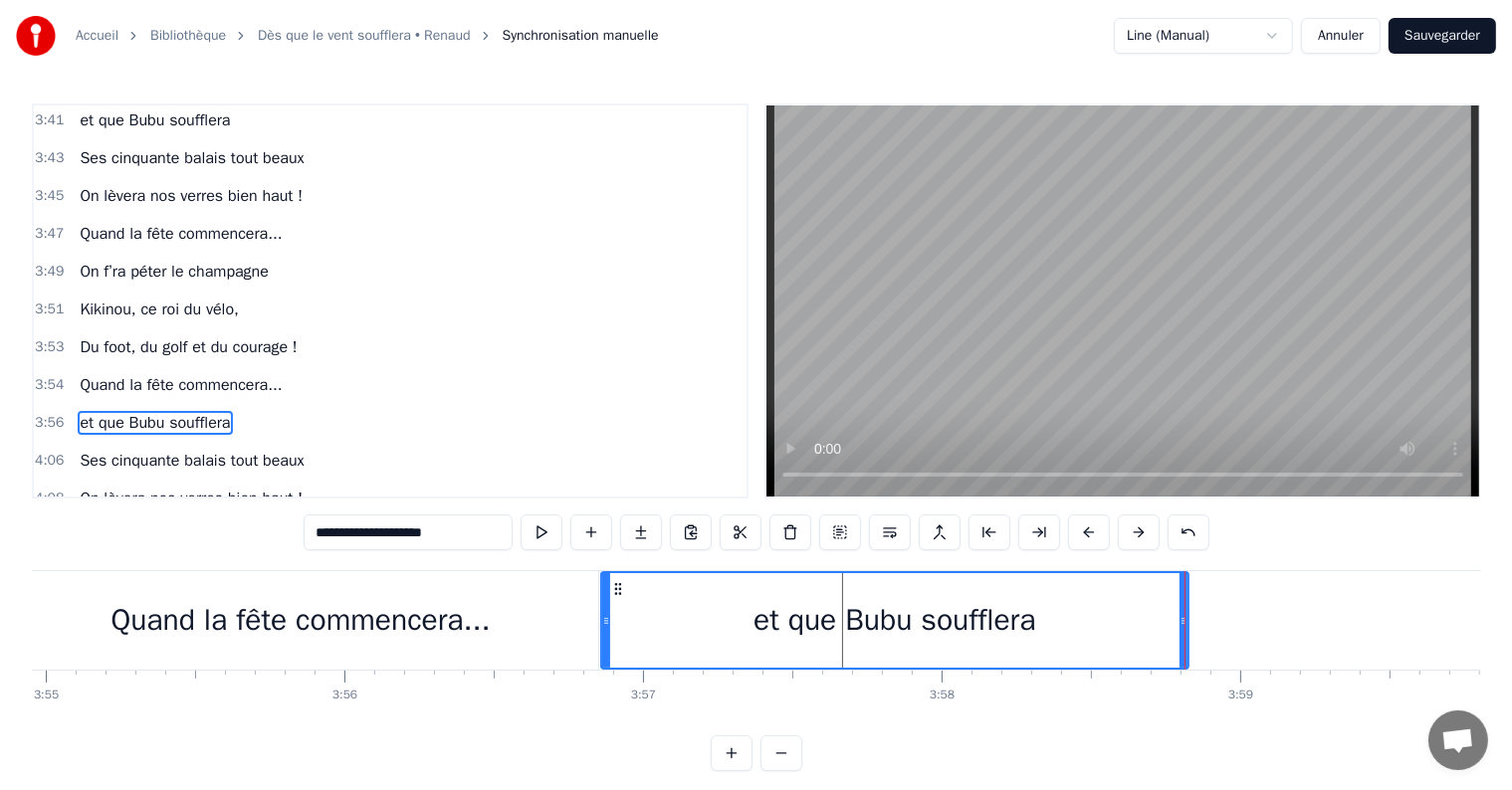 scroll, scrollTop: 0, scrollLeft: 69797, axis: horizontal 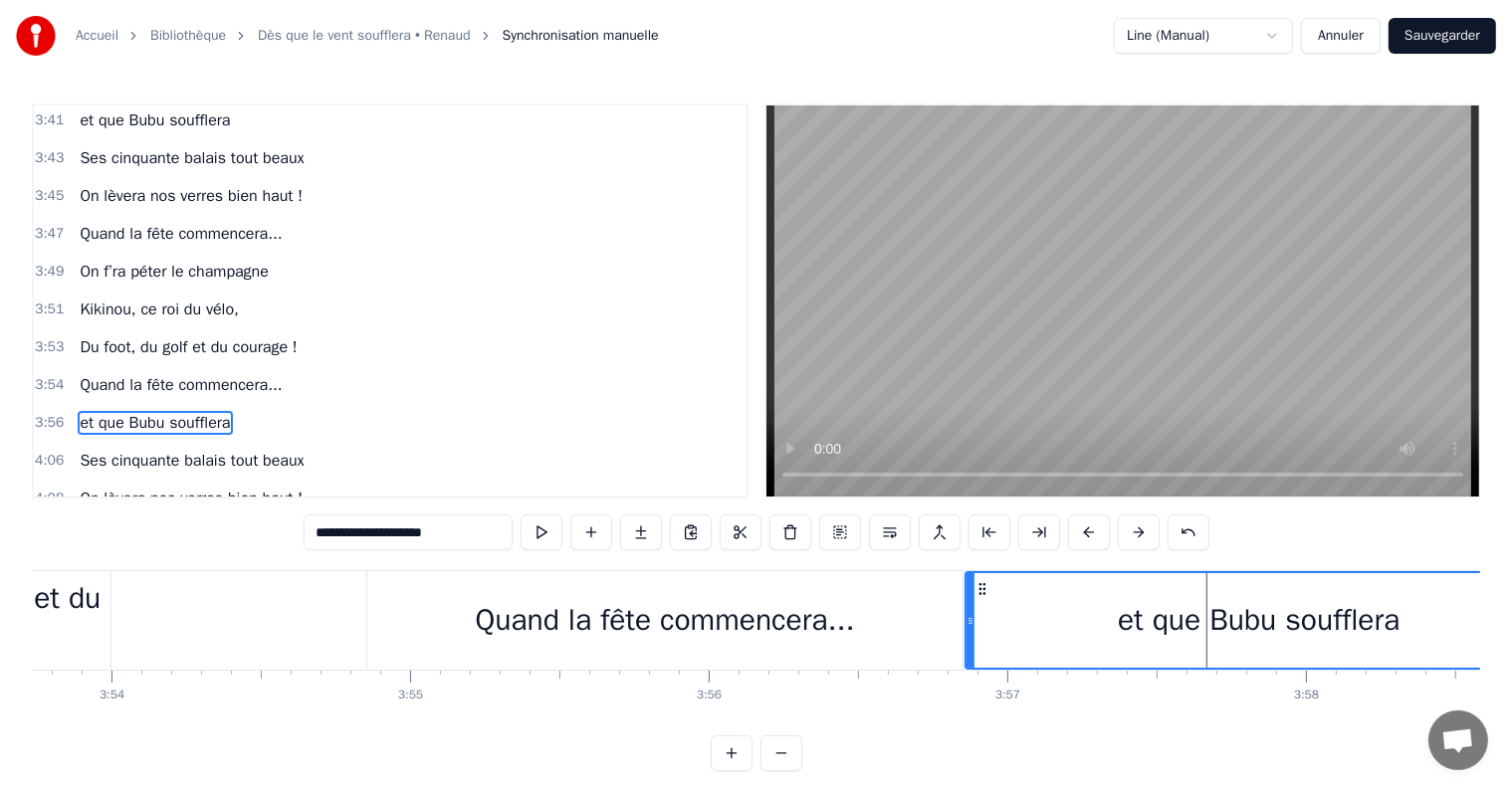click at bounding box center [-29728, 620] 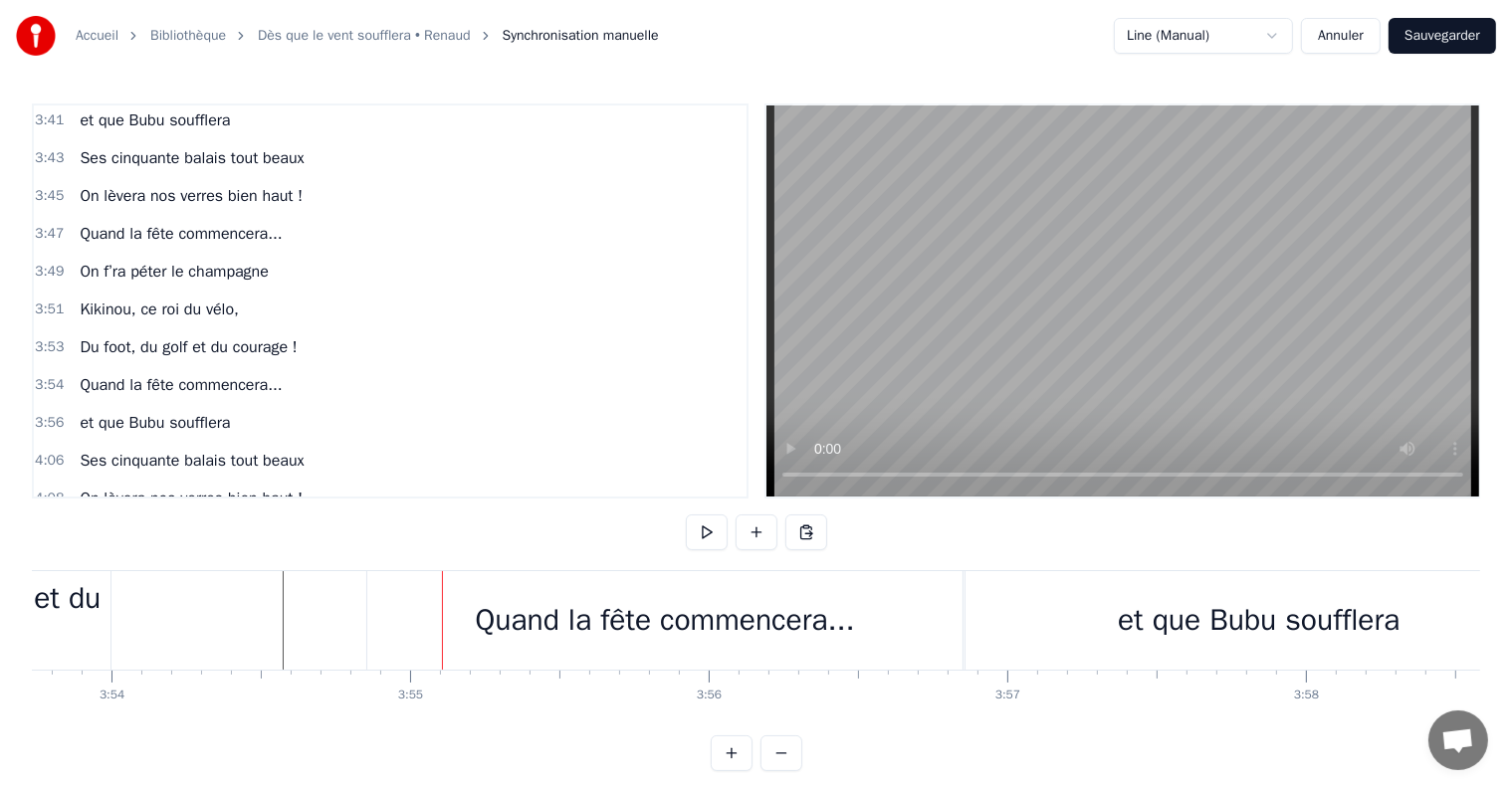 click on "Quand la fête commencera..." at bounding box center (664, 620) 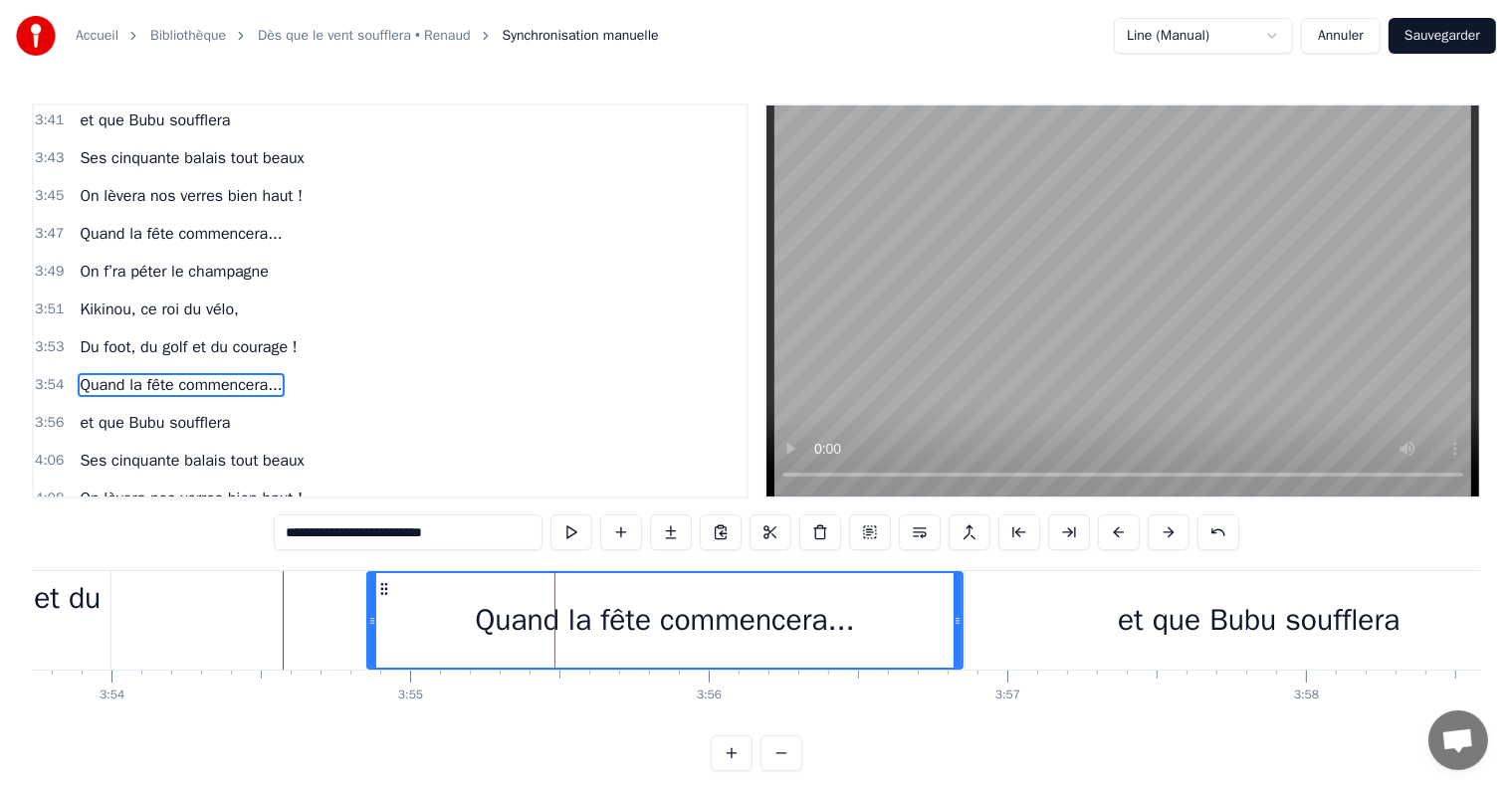 scroll, scrollTop: 3483, scrollLeft: 0, axis: vertical 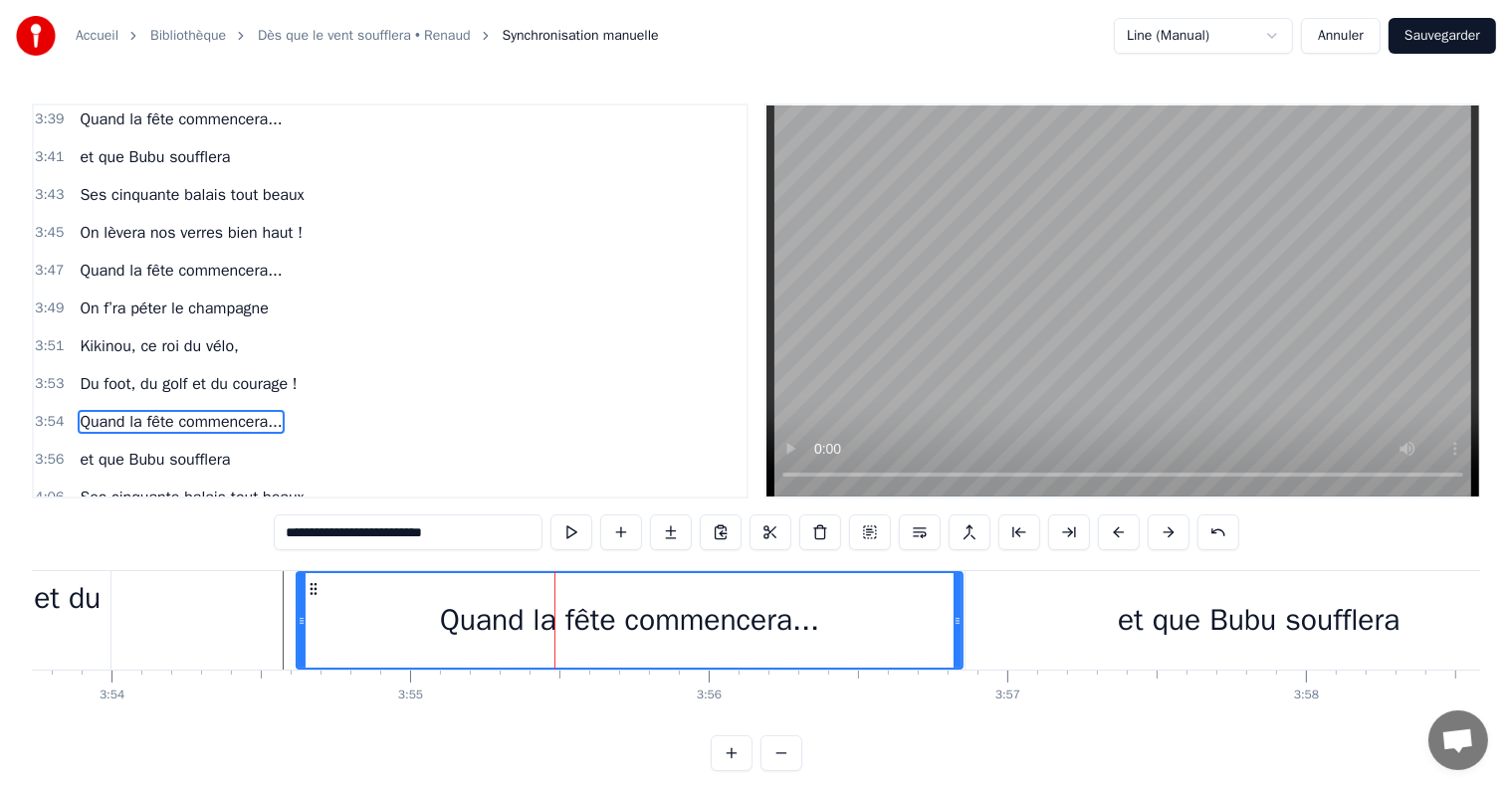 drag, startPoint x: 369, startPoint y: 617, endPoint x: 299, endPoint y: 614, distance: 70.064256 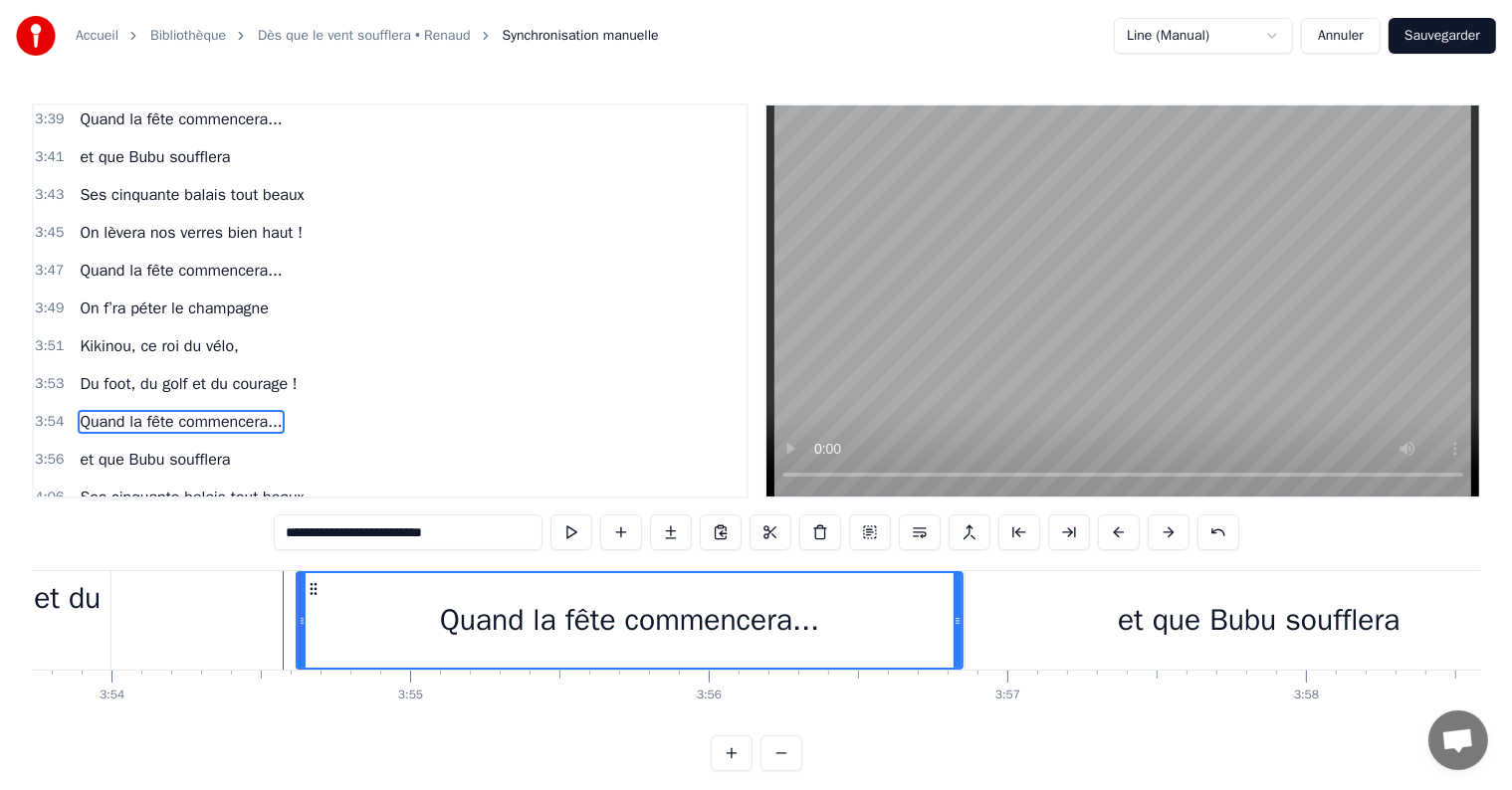 click at bounding box center (-29728, 620) 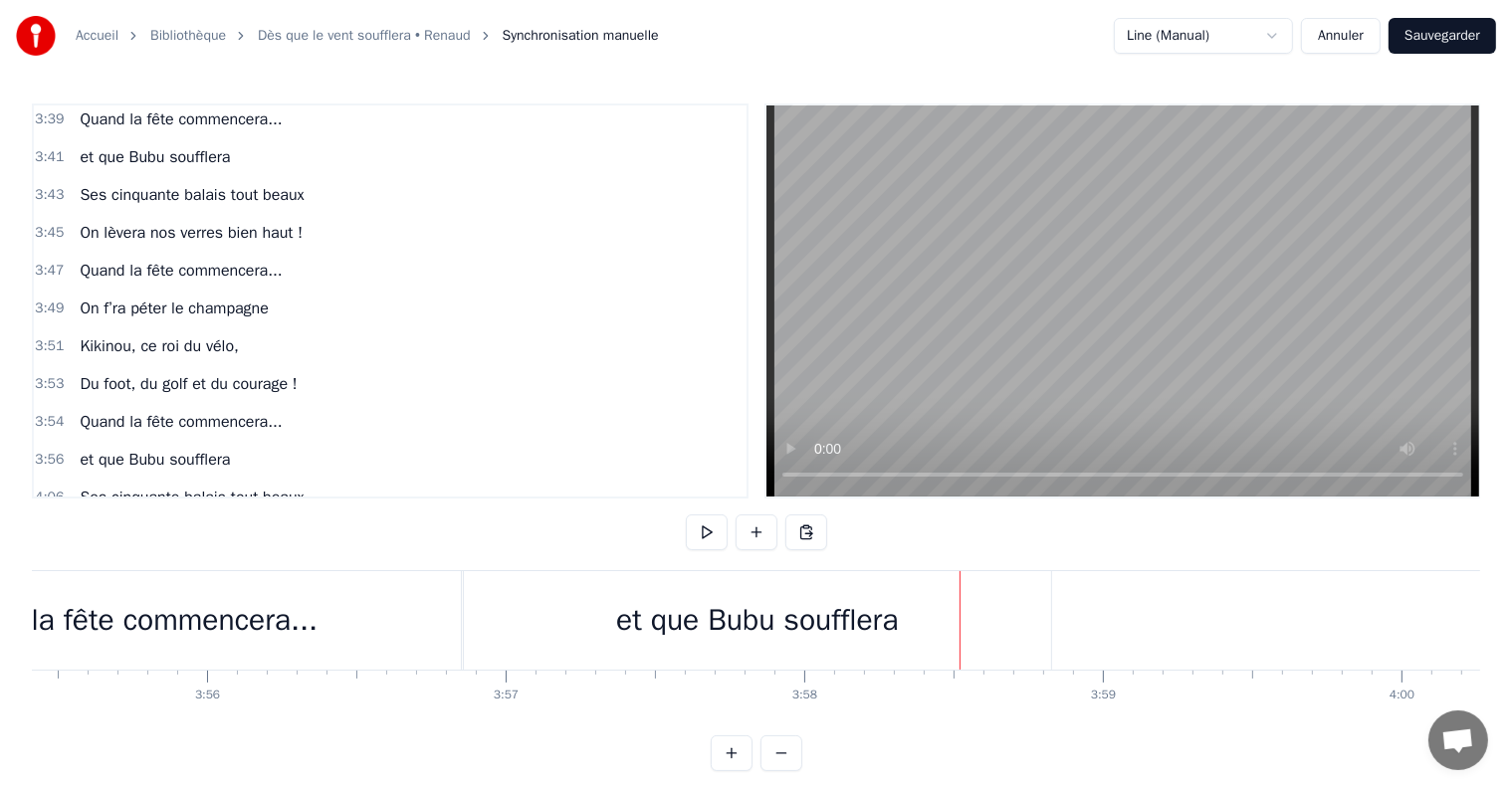 scroll, scrollTop: 0, scrollLeft: 70162, axis: horizontal 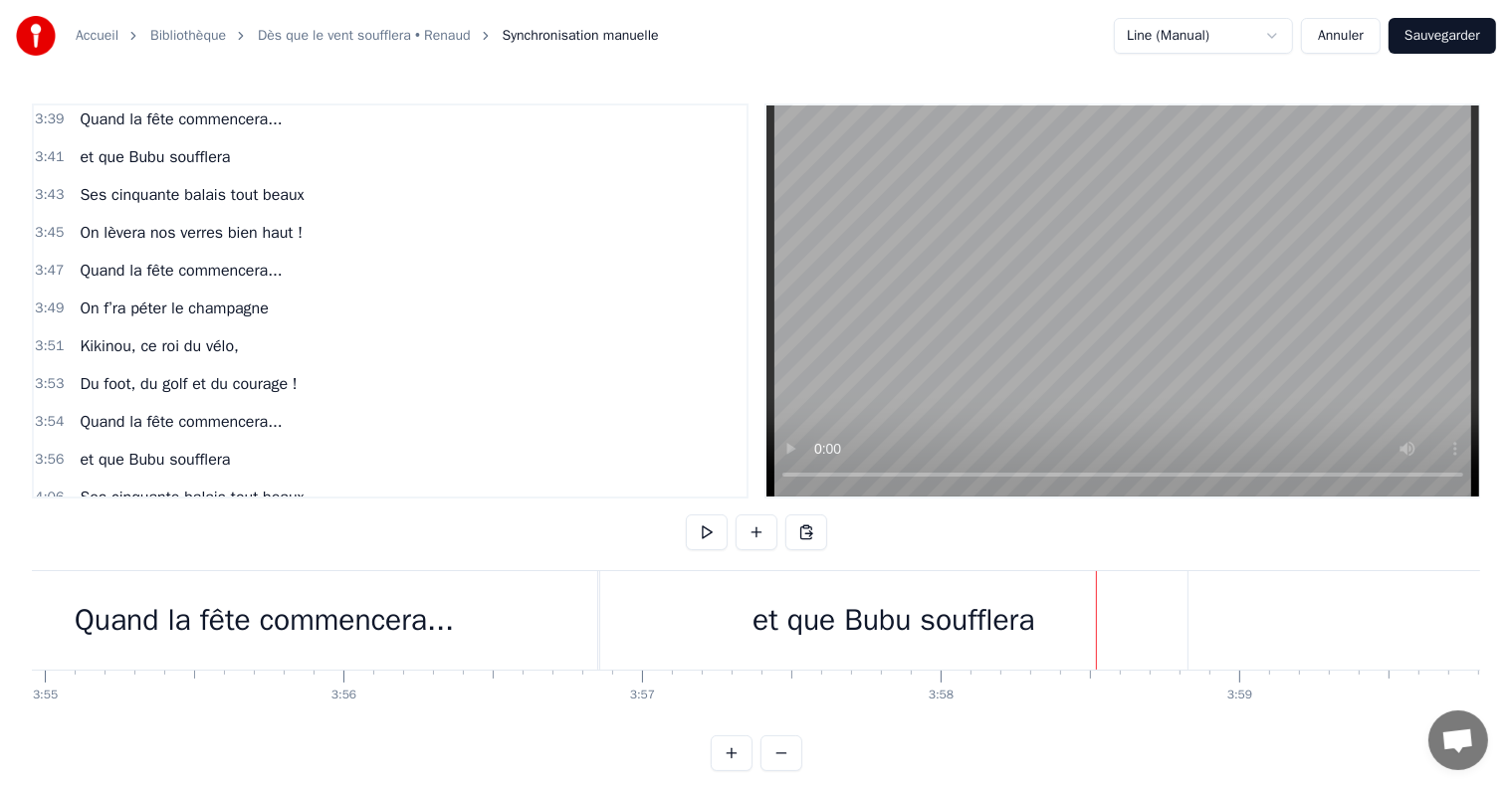 click on "et que Bubu soufflera" at bounding box center (894, 620) 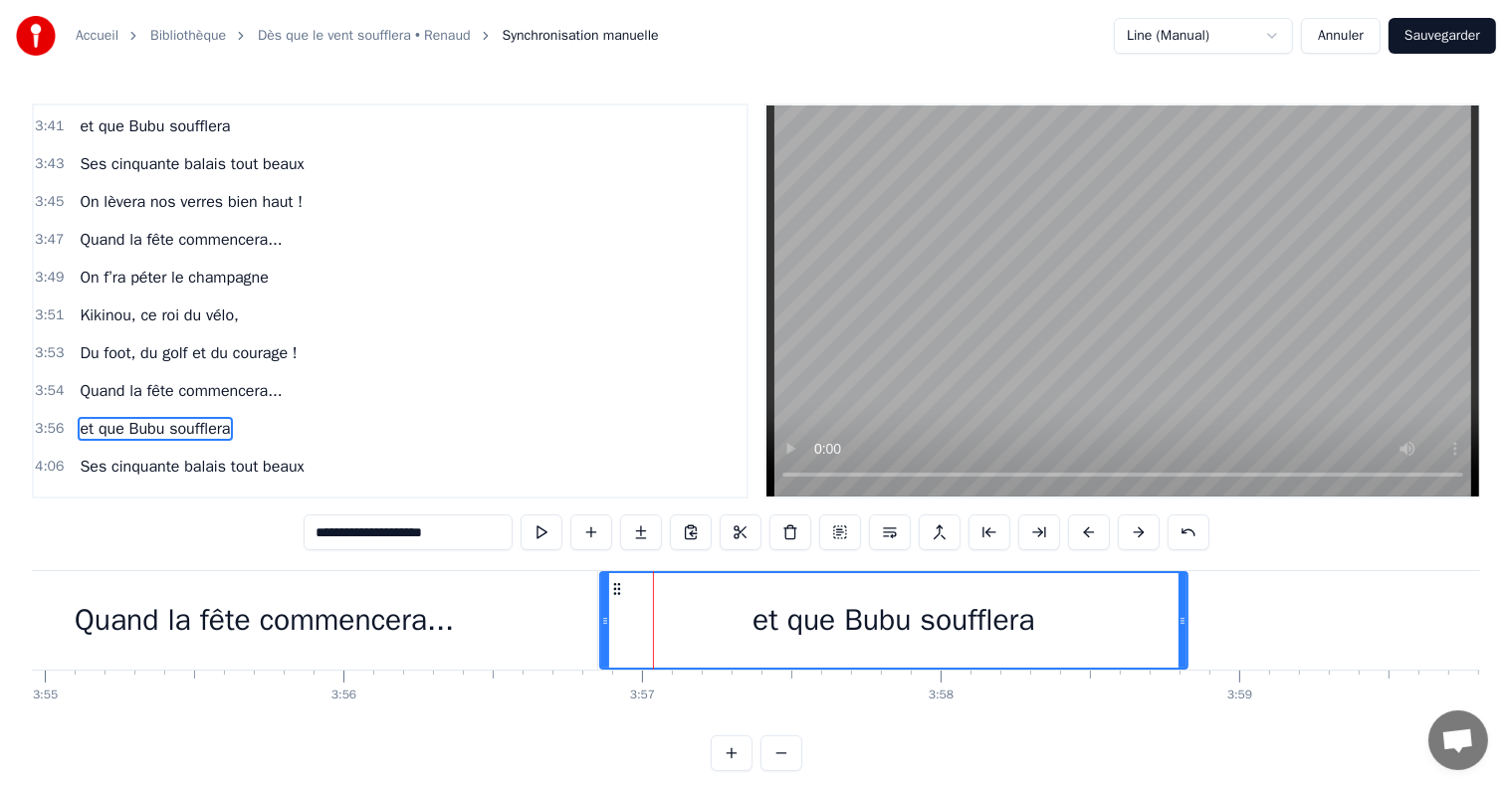 scroll, scrollTop: 3520, scrollLeft: 0, axis: vertical 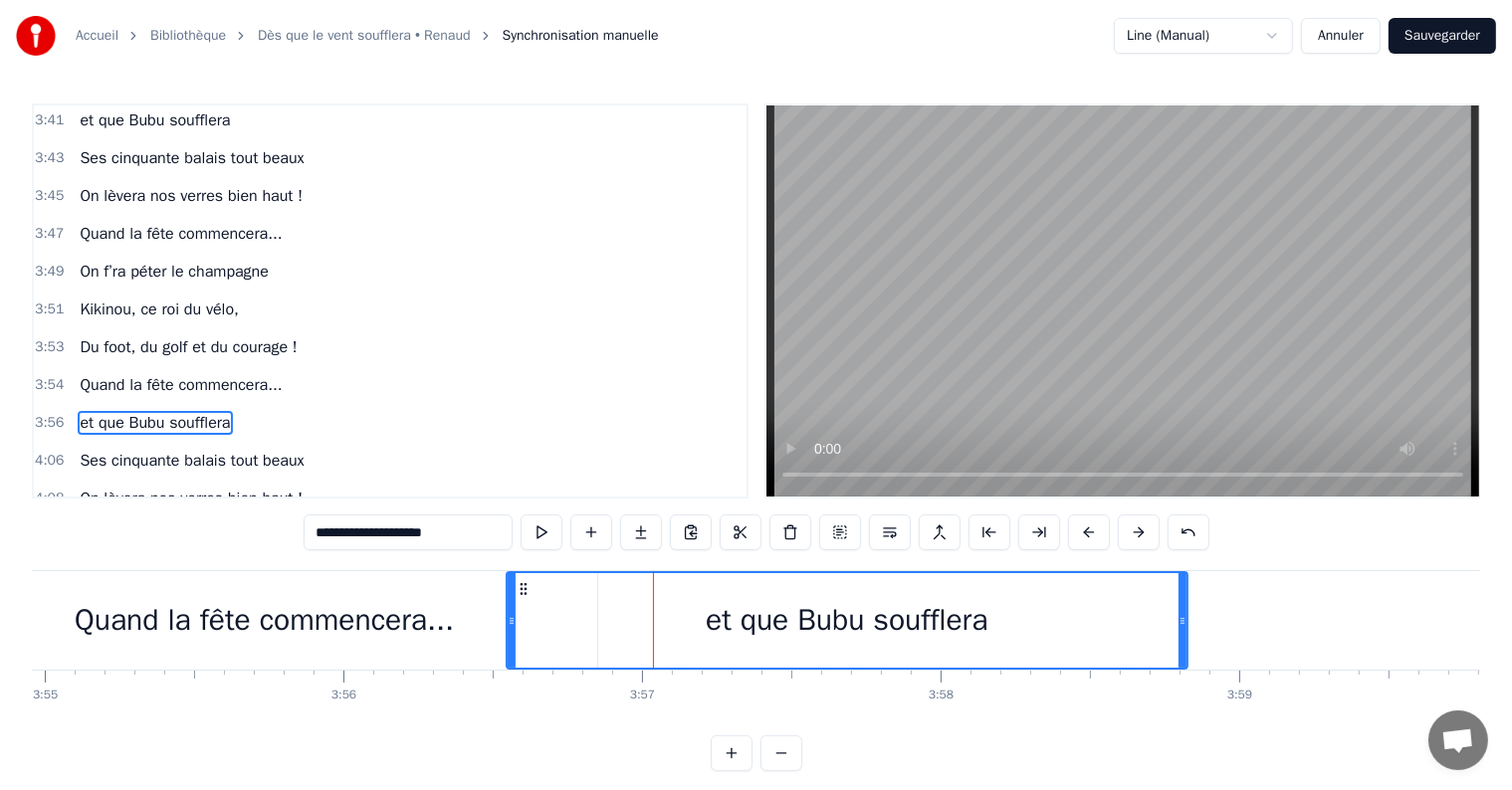 drag, startPoint x: 604, startPoint y: 621, endPoint x: 511, endPoint y: 623, distance: 93.0215 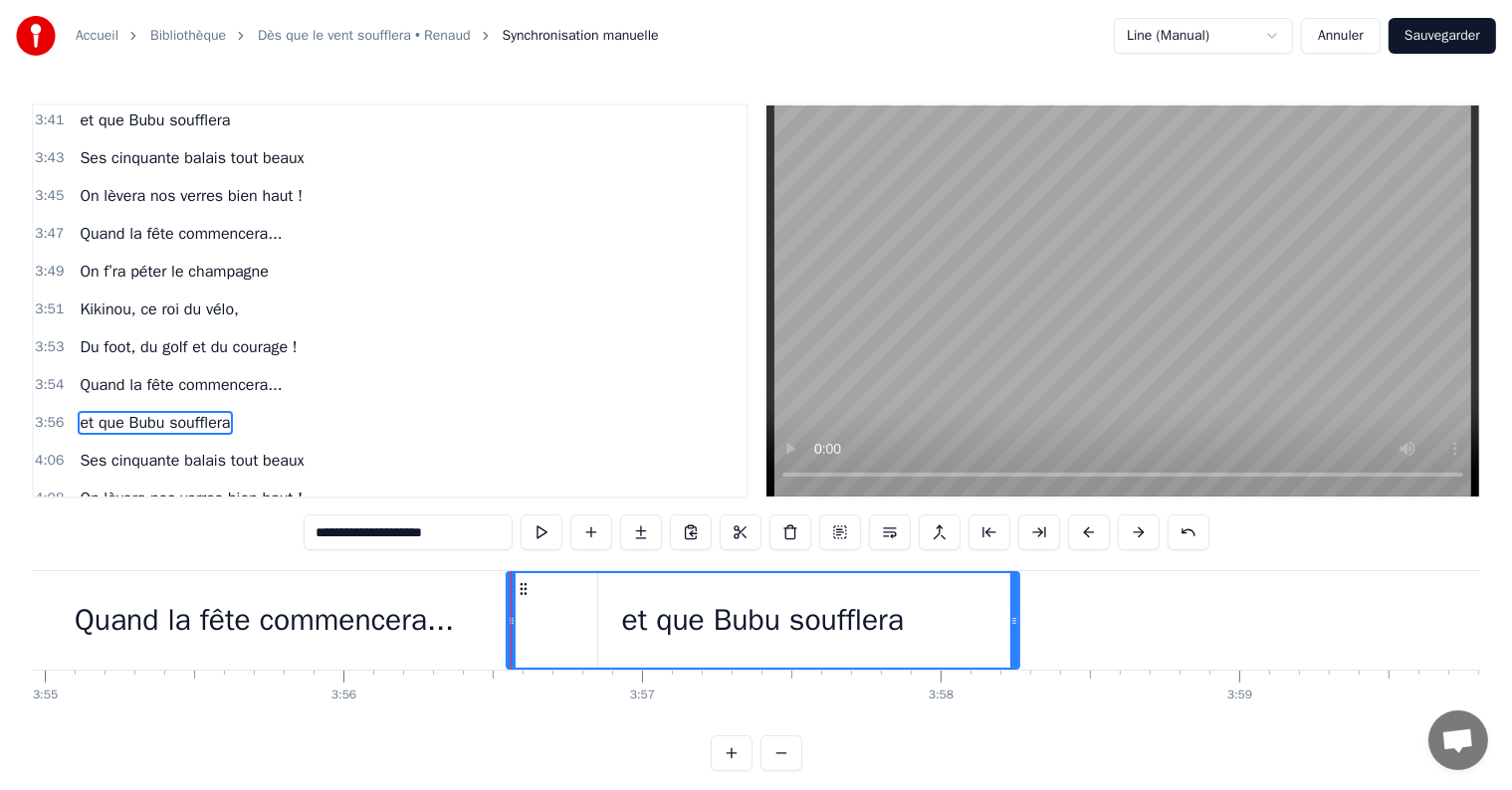drag, startPoint x: 1183, startPoint y: 632, endPoint x: 1014, endPoint y: 637, distance: 169.07395 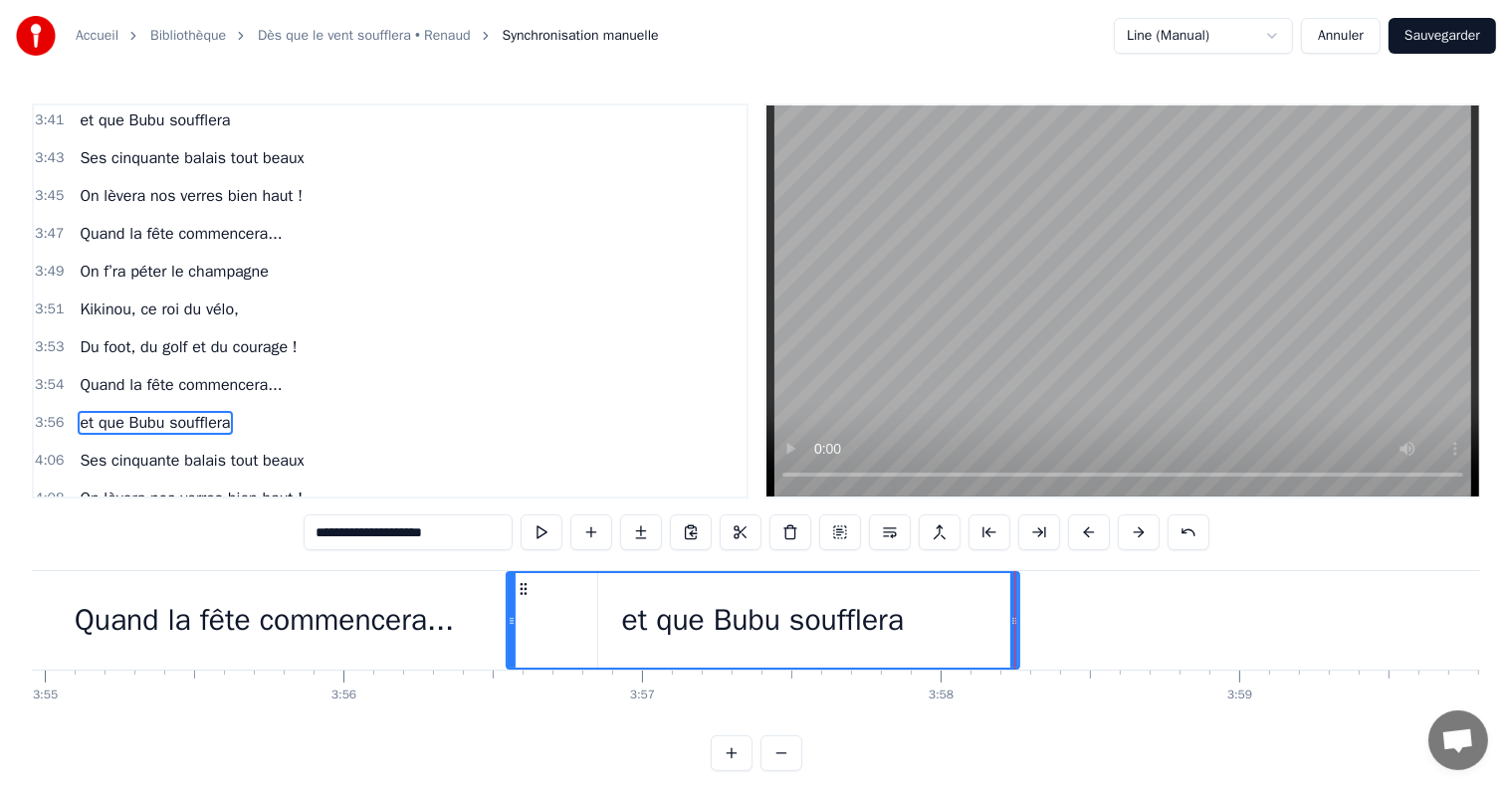 scroll, scrollTop: 0, scrollLeft: 69387, axis: horizontal 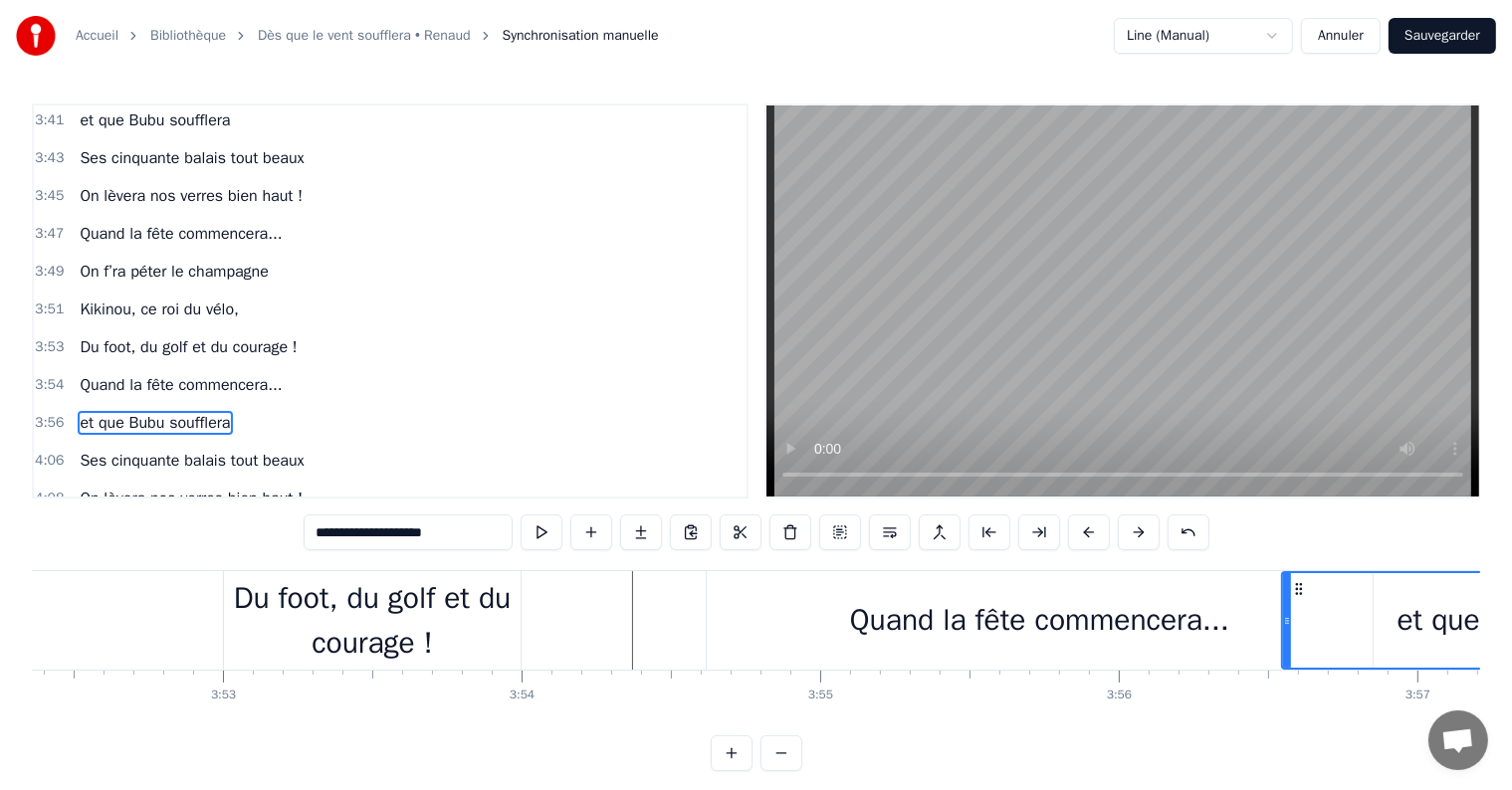 click at bounding box center (-29318, 620) 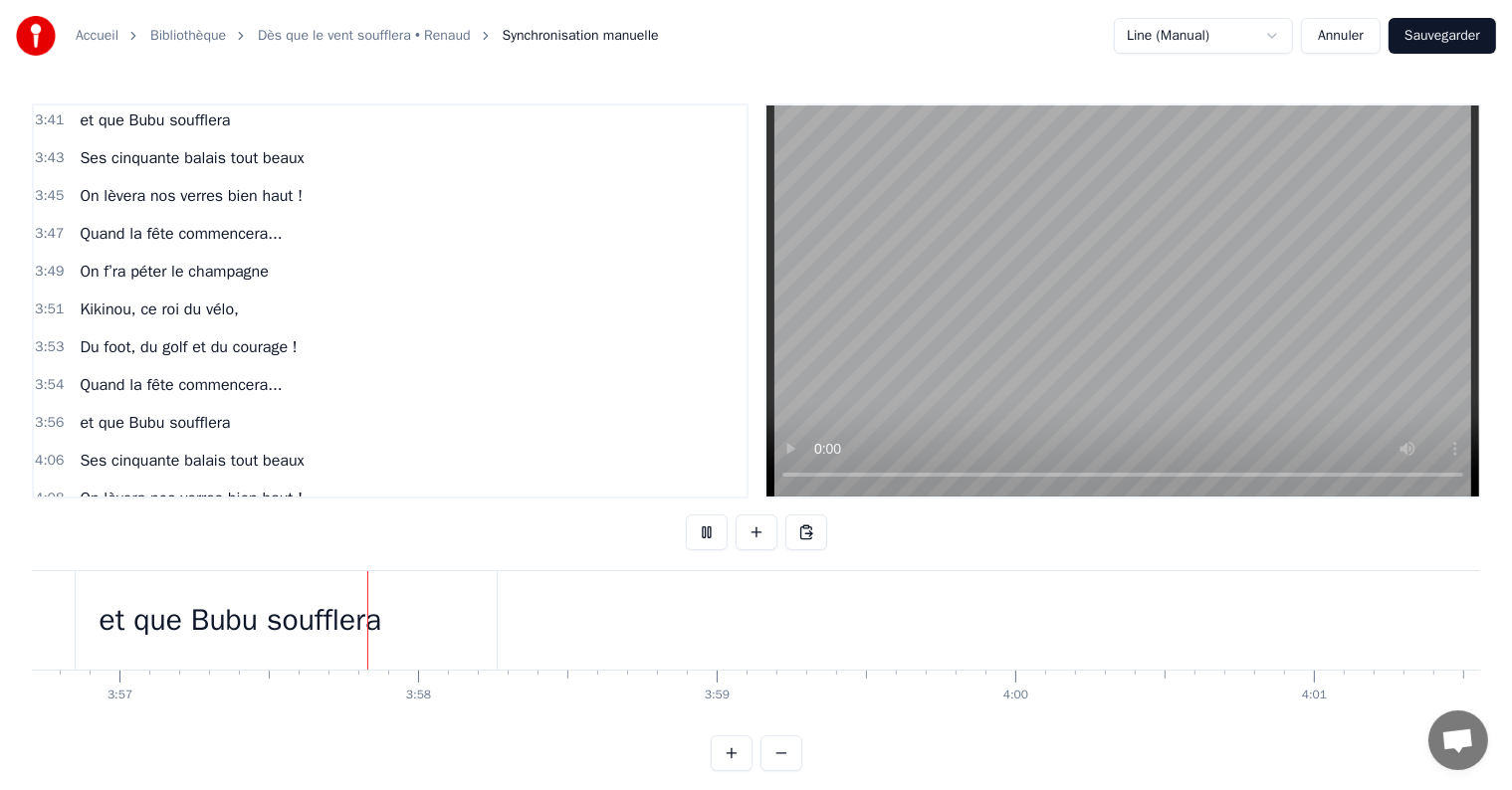 scroll, scrollTop: 0, scrollLeft: 70694, axis: horizontal 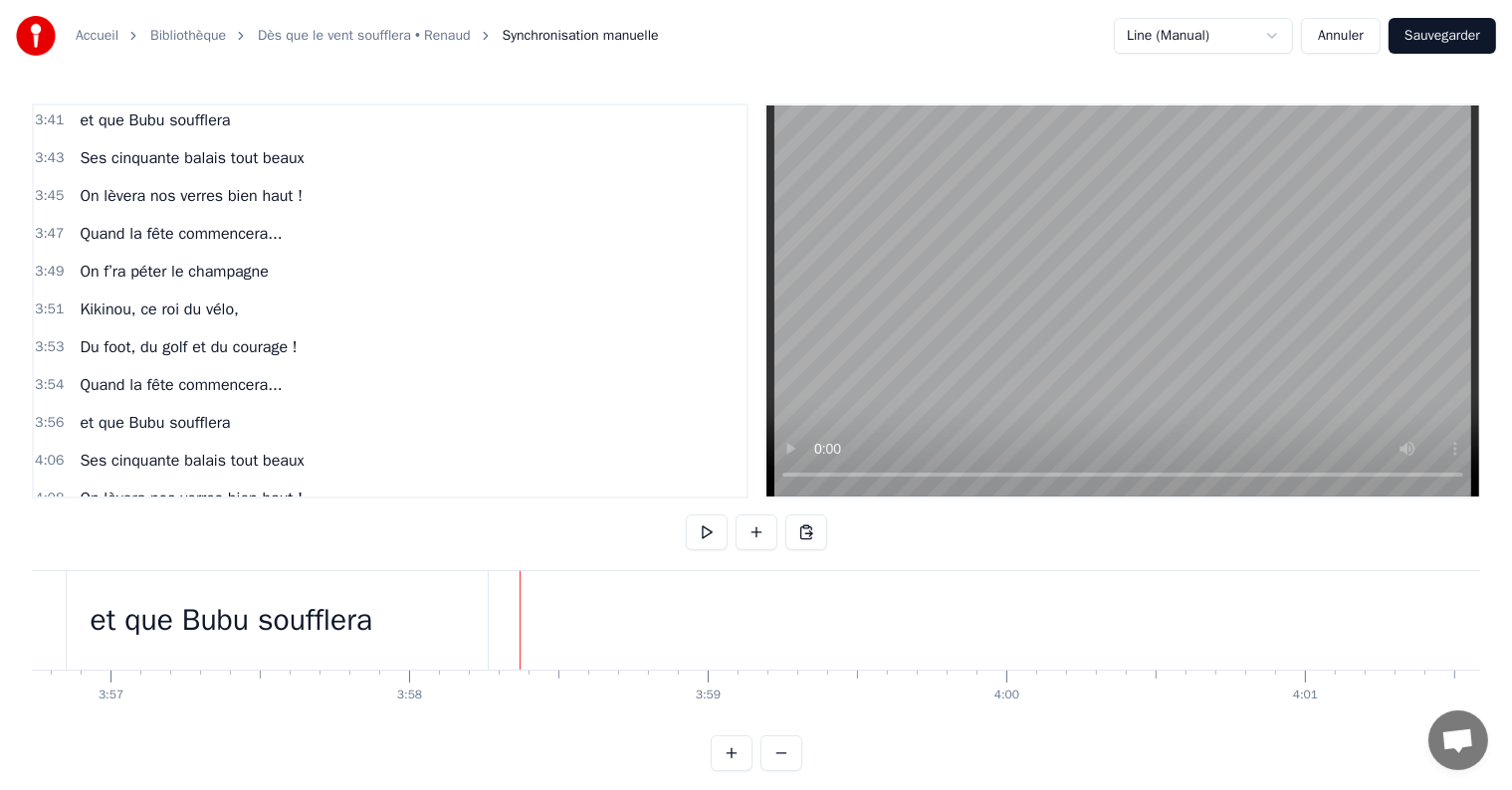click on "Ses cinquante balais tout beaux" at bounding box center (191, 461) 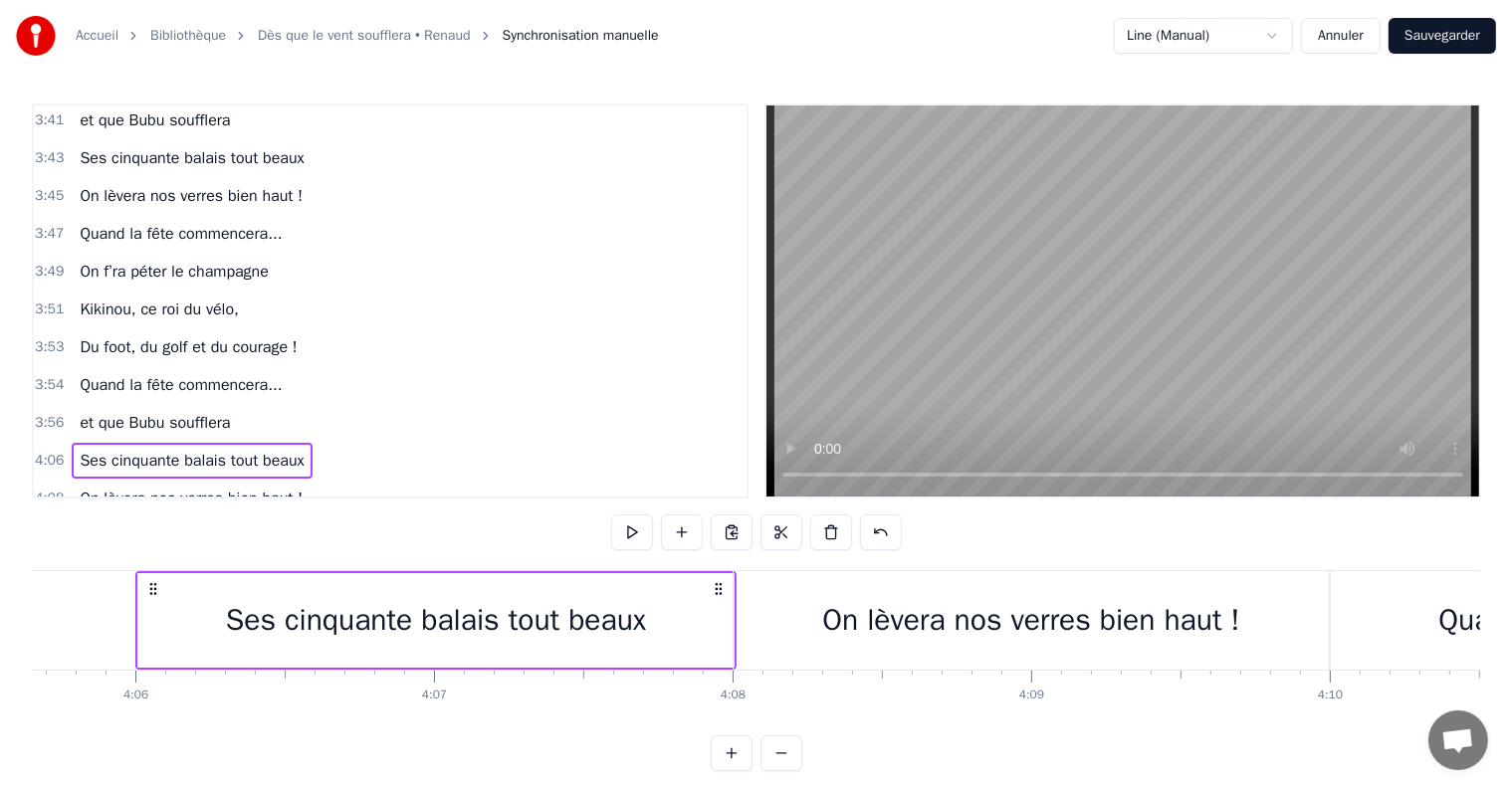 scroll, scrollTop: 0, scrollLeft: 73360, axis: horizontal 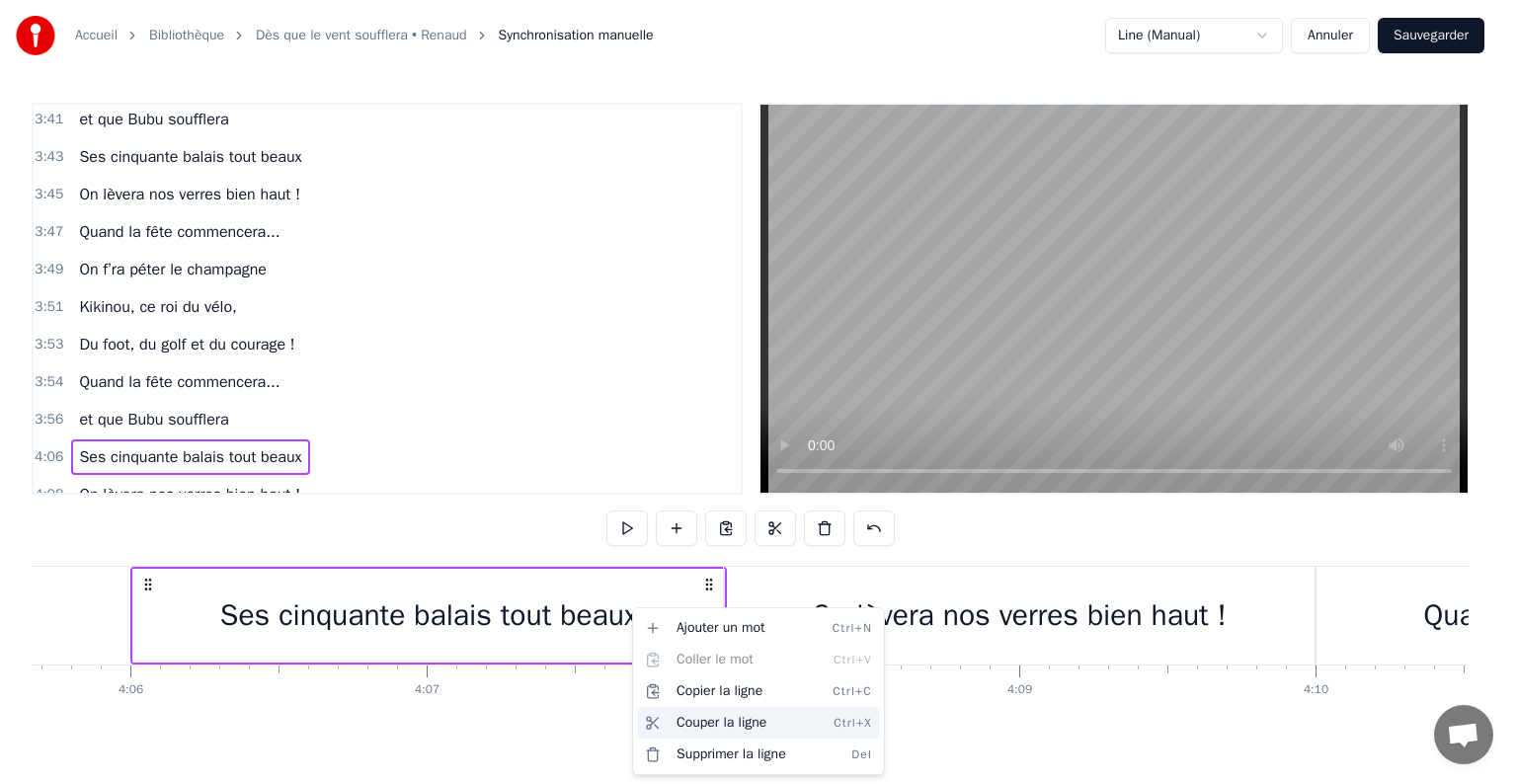 click on "Couper la ligne Ctrl+X" at bounding box center [758, 723] 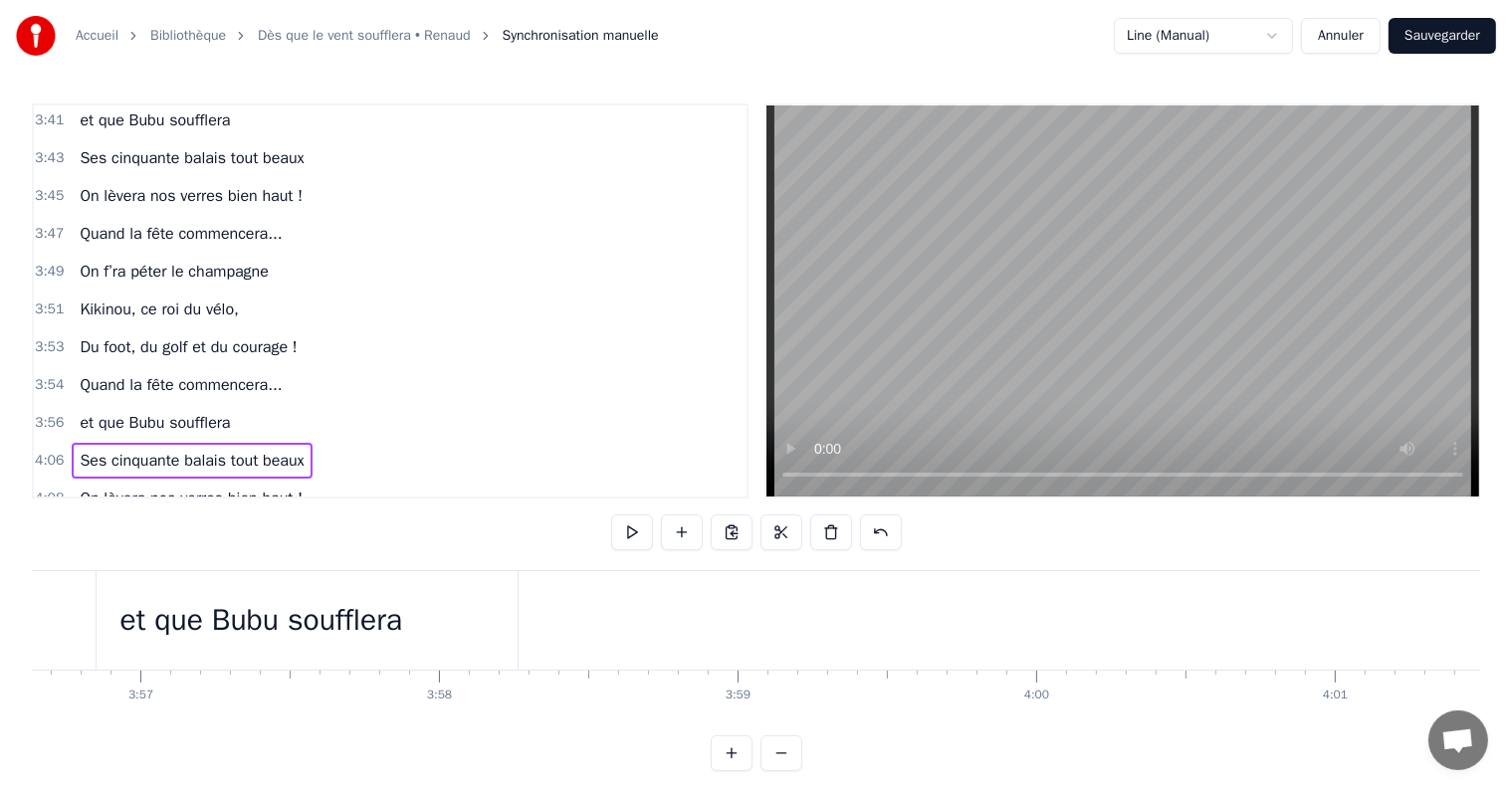 scroll, scrollTop: 0, scrollLeft: 70526, axis: horizontal 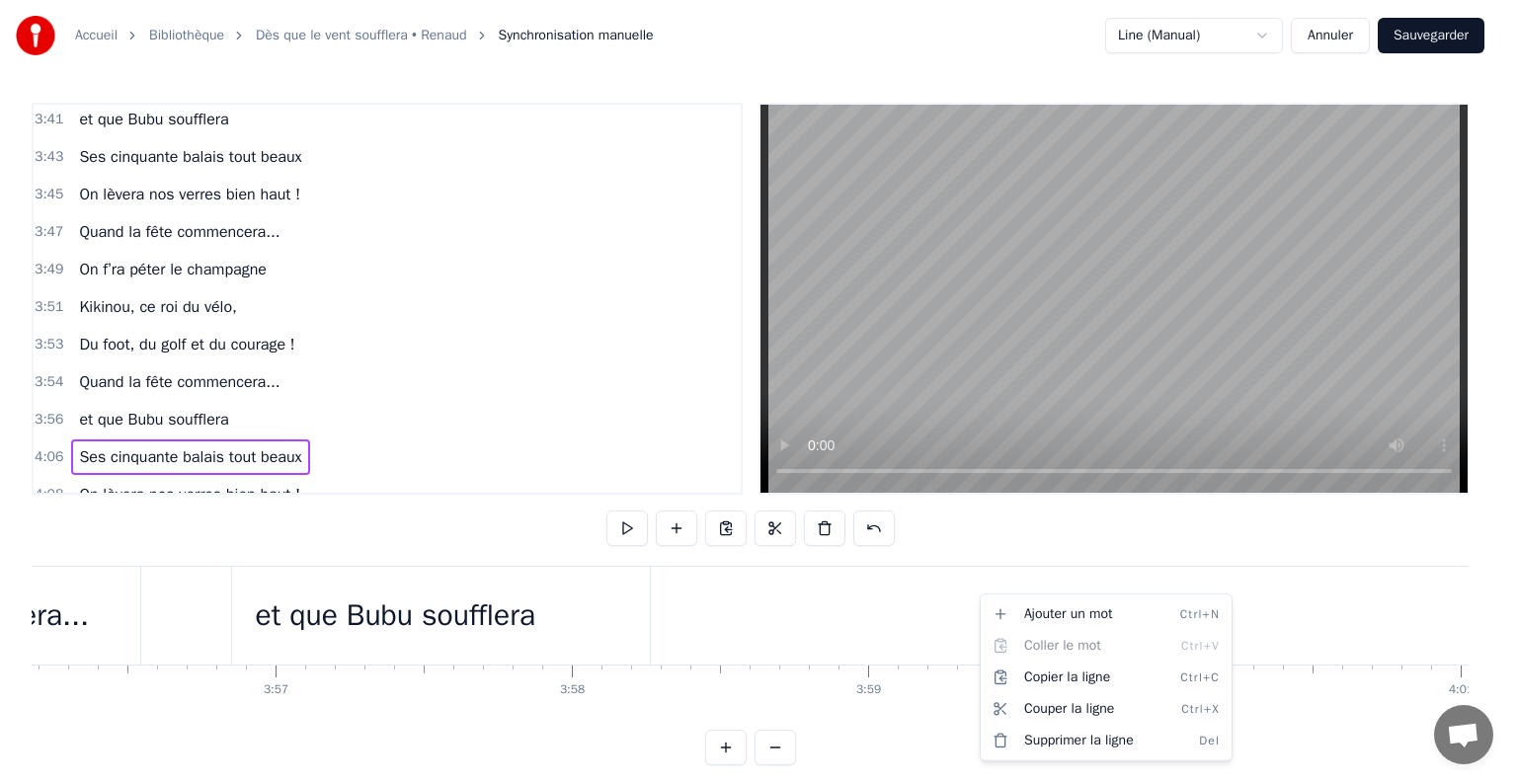 click on "Accueil Bibliothèque Dès que le vent soufflera • Renaud Synchronisation manuelle Line (Manual) Annuler Sauvegarder 0:09 Ses parents [FIRST] [LAST] 0:11 ont fait un p’tit très énergique (tata tannn) 0:13 qu’est dev’nu tonton papa 0:15 Bubu ou Kikinou. 0:18 Il faisait plein de bêtises 0:19 Avec [FIRST], et toute la clique 0:21 complices fêlés, adorés 0:23 toujours prêts à rigoler. 0:25 Mamie disait « soyez prudents », 0:27 Papi le faisait danser, riant, 0:29 dans sa casquette, les dimanches 0:31 Pour une quête amusante. 0:33 Quand la fête commencera... 0:35 Et que Bubu soufflera 0:37 Ses cinquante balais tout beaux 0:39 On lèv’ra nos verres bien haut ! 0:45 Chez sa mamie, la porte était 0:47 toujours ouverte hiver été 0:49 Gâteaux, crêpes et merveilles 0:50 elle cuisinait depuis la veille. 0:52 A la fête, elle les am’nait 0:54 à Castel, tous contents. 0:56 La voiture vert’, ils prenaient 0:58 les enfants cheveux au vent. 1:00 Ils filaient à toute allure 1:02 1:04 1:05 1:07" at bounding box center (758, 398) 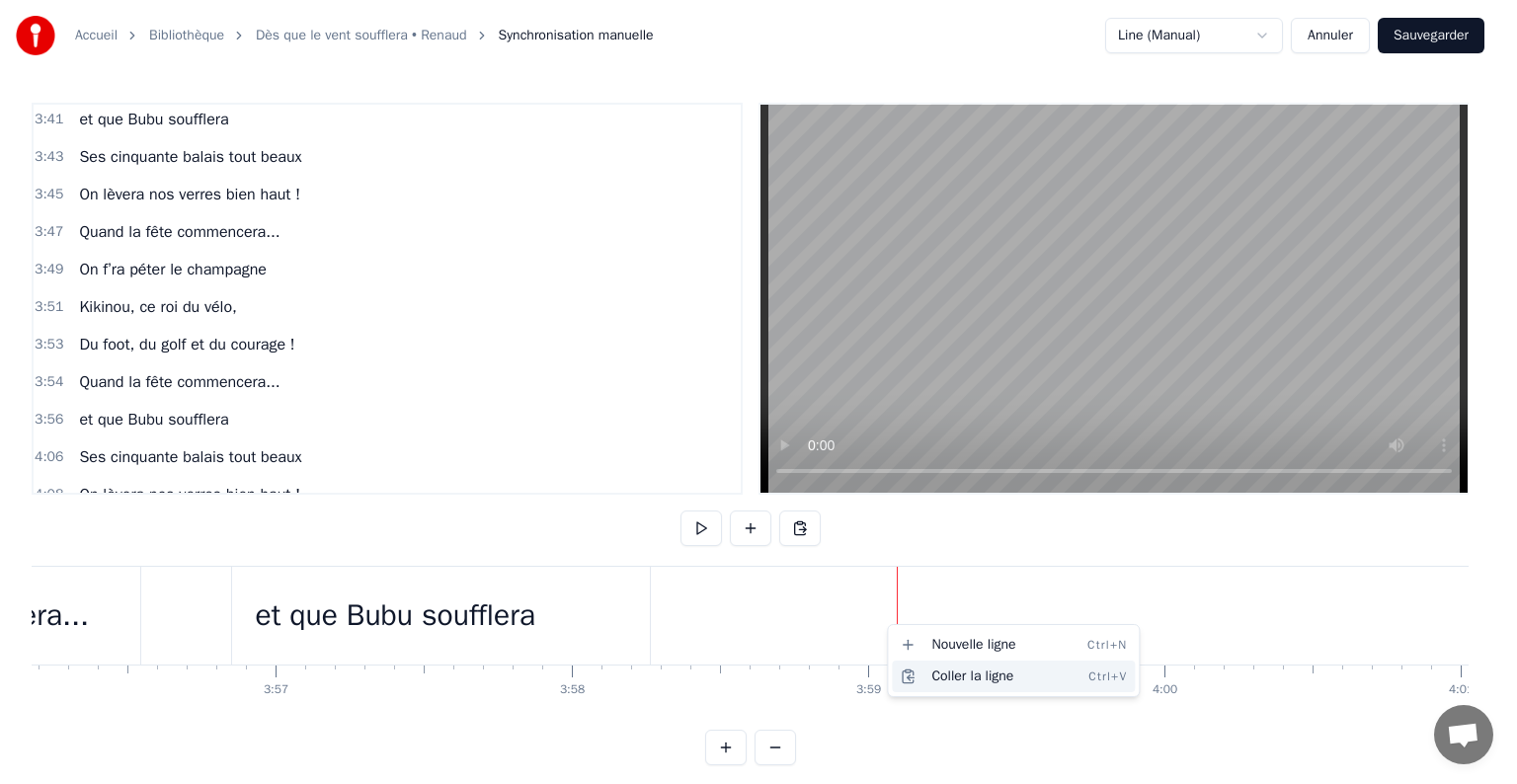 click on "Coller la ligne Ctrl+V" at bounding box center (1013, 676) 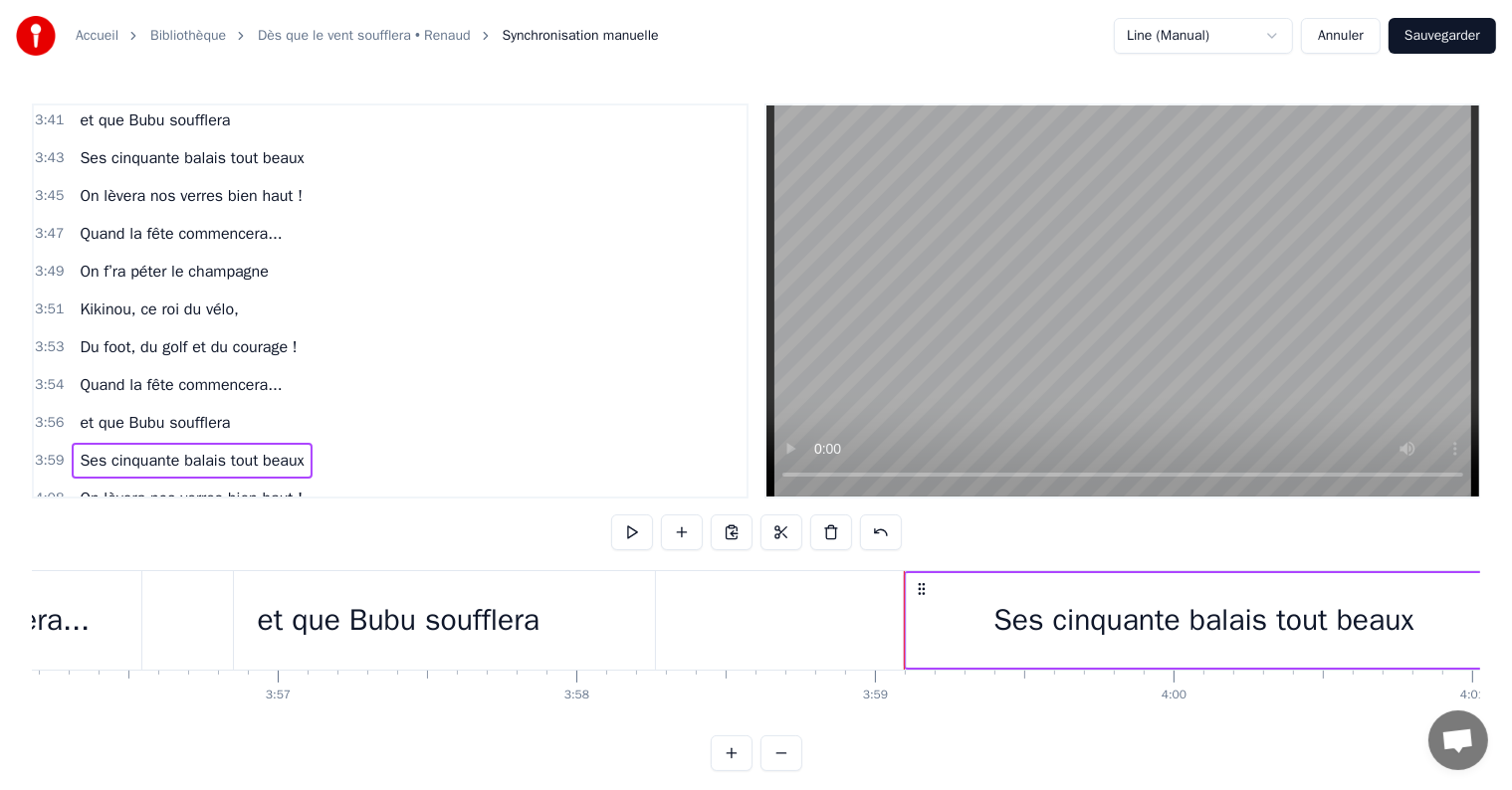 click on "Ses cinquante balais tout beaux" at bounding box center (1204, 620) 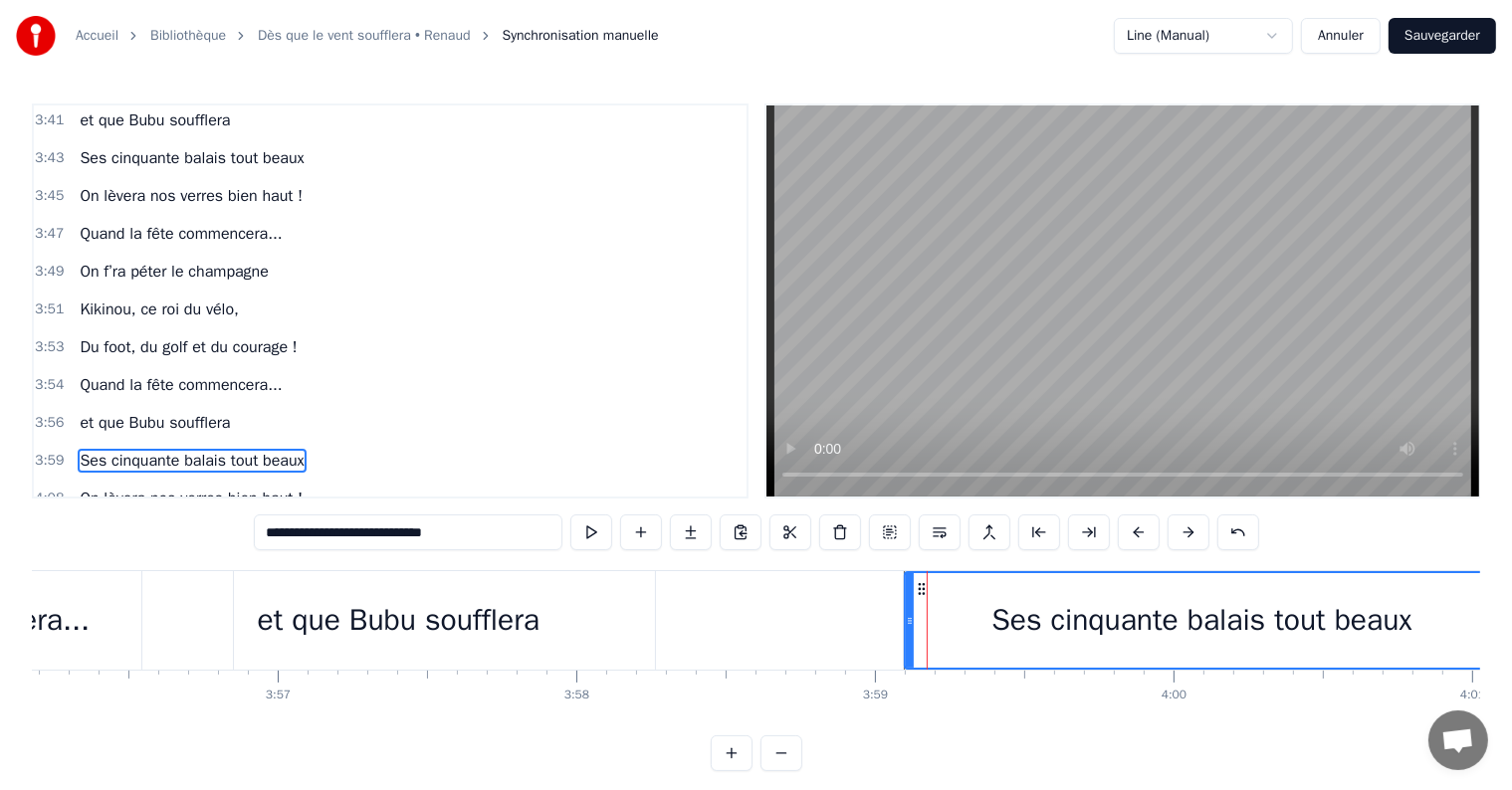 scroll, scrollTop: 3557, scrollLeft: 0, axis: vertical 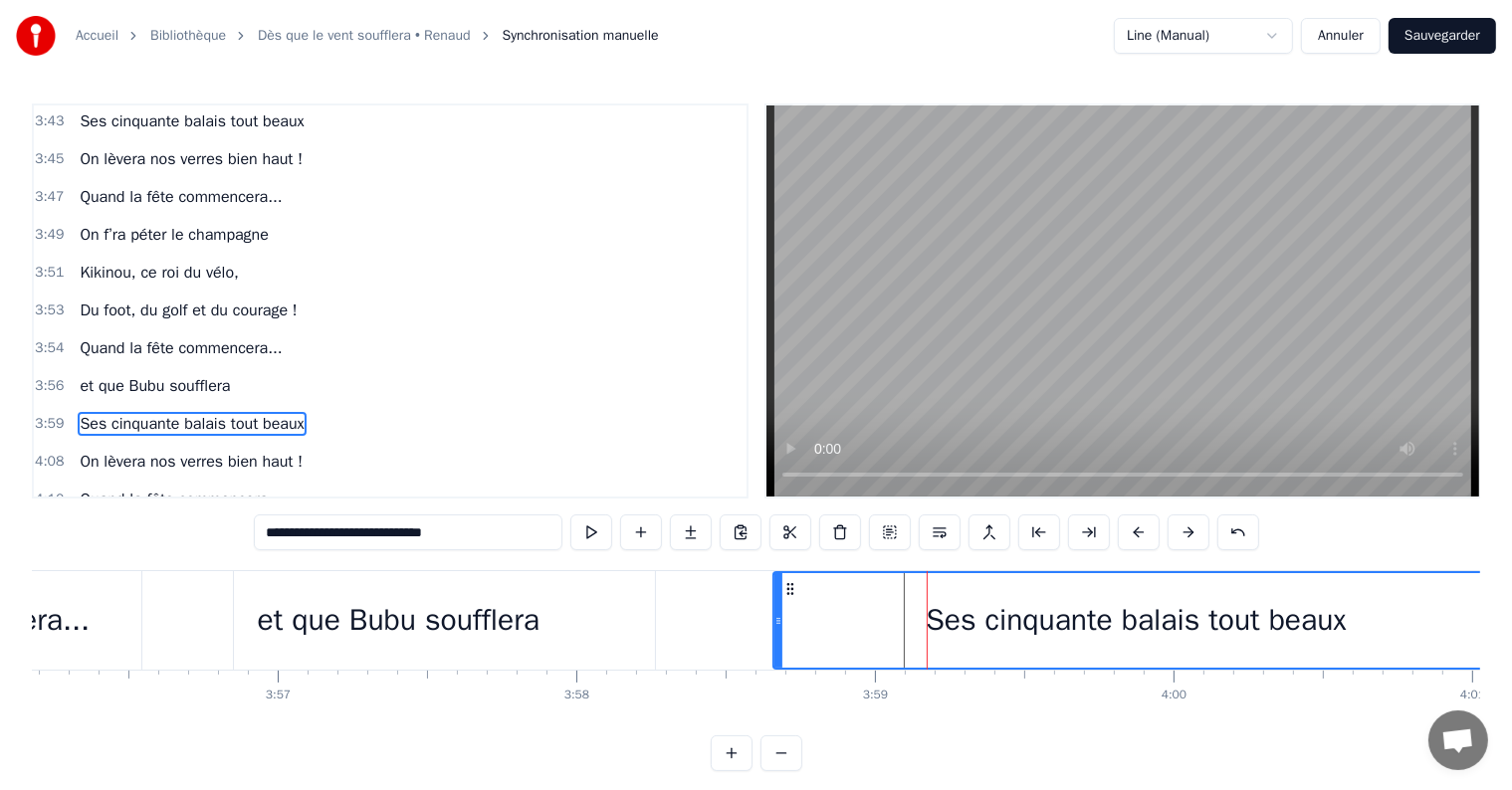 drag, startPoint x: 908, startPoint y: 623, endPoint x: 776, endPoint y: 621, distance: 132.01515 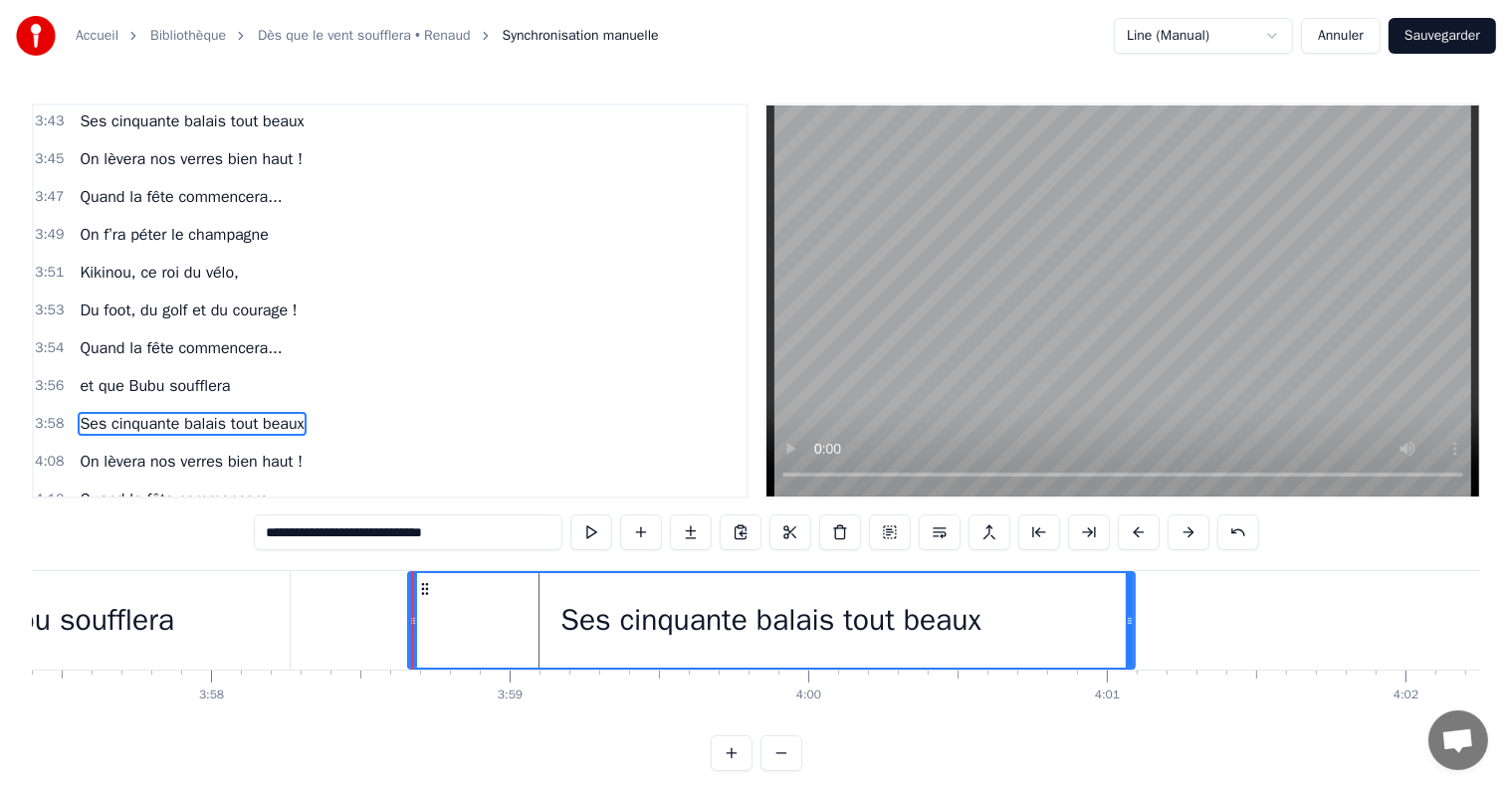 scroll, scrollTop: 0, scrollLeft: 70617, axis: horizontal 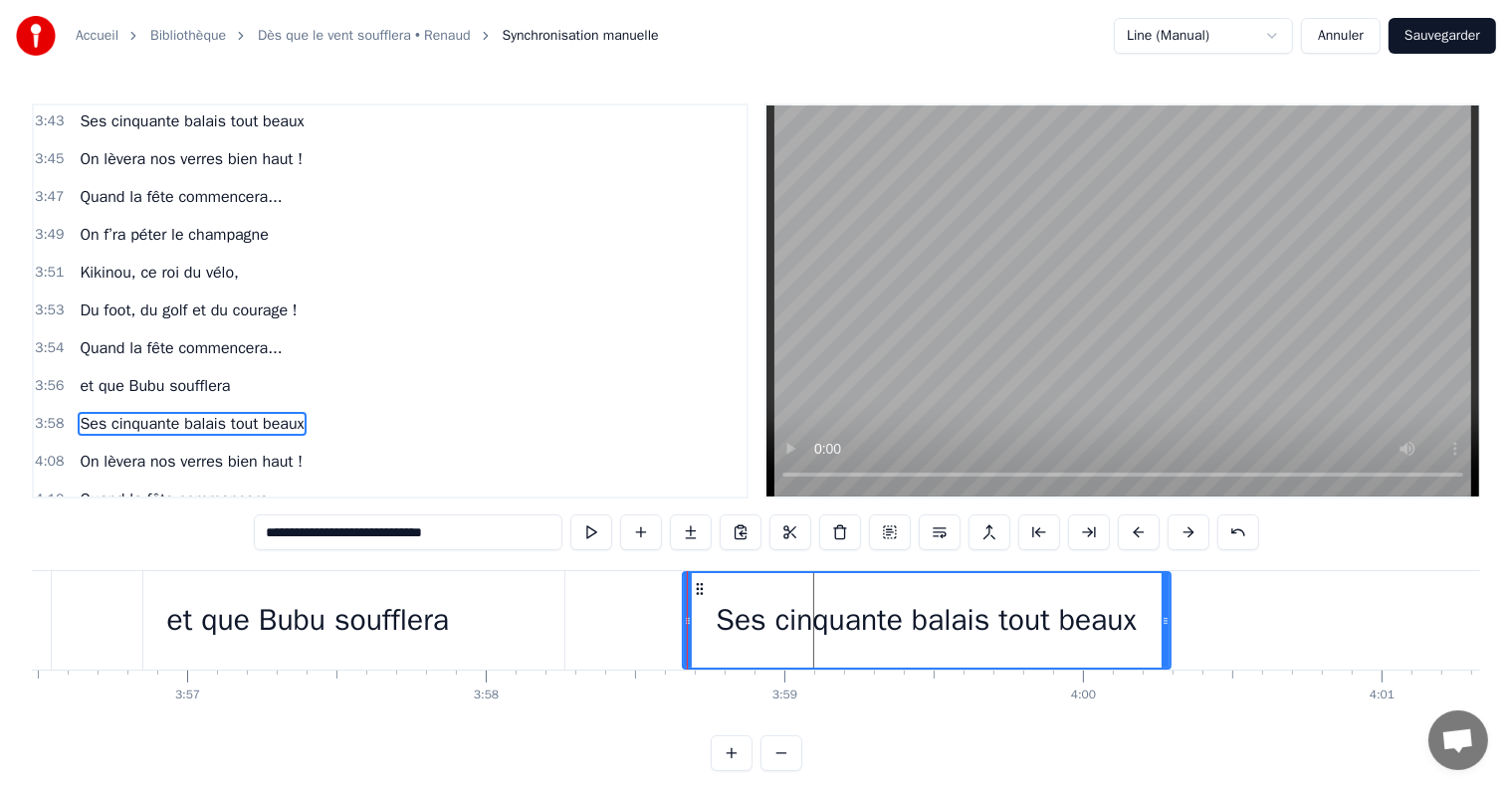 drag, startPoint x: 1403, startPoint y: 621, endPoint x: 1164, endPoint y: 631, distance: 239.20911 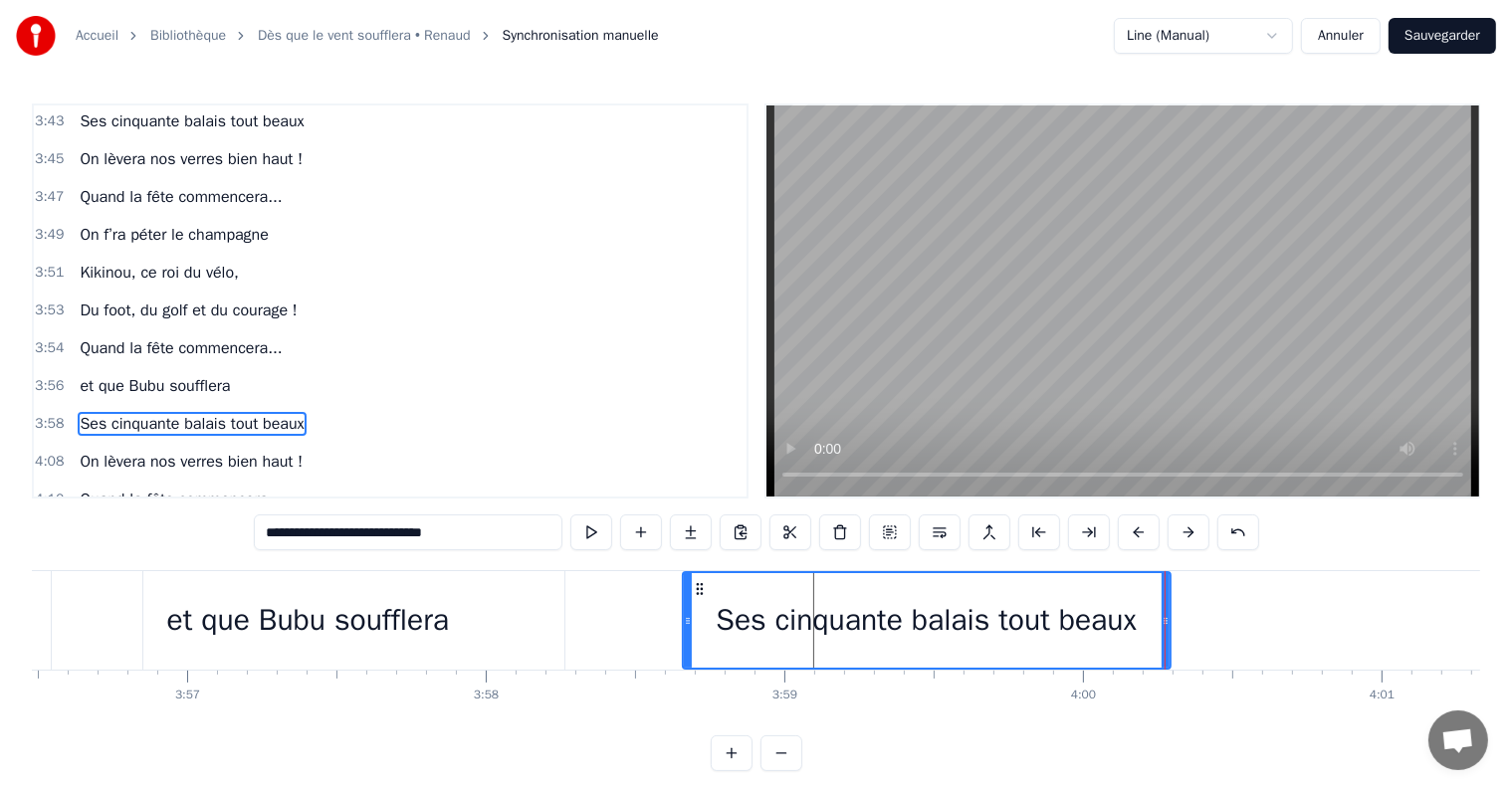click at bounding box center [-30549, 620] 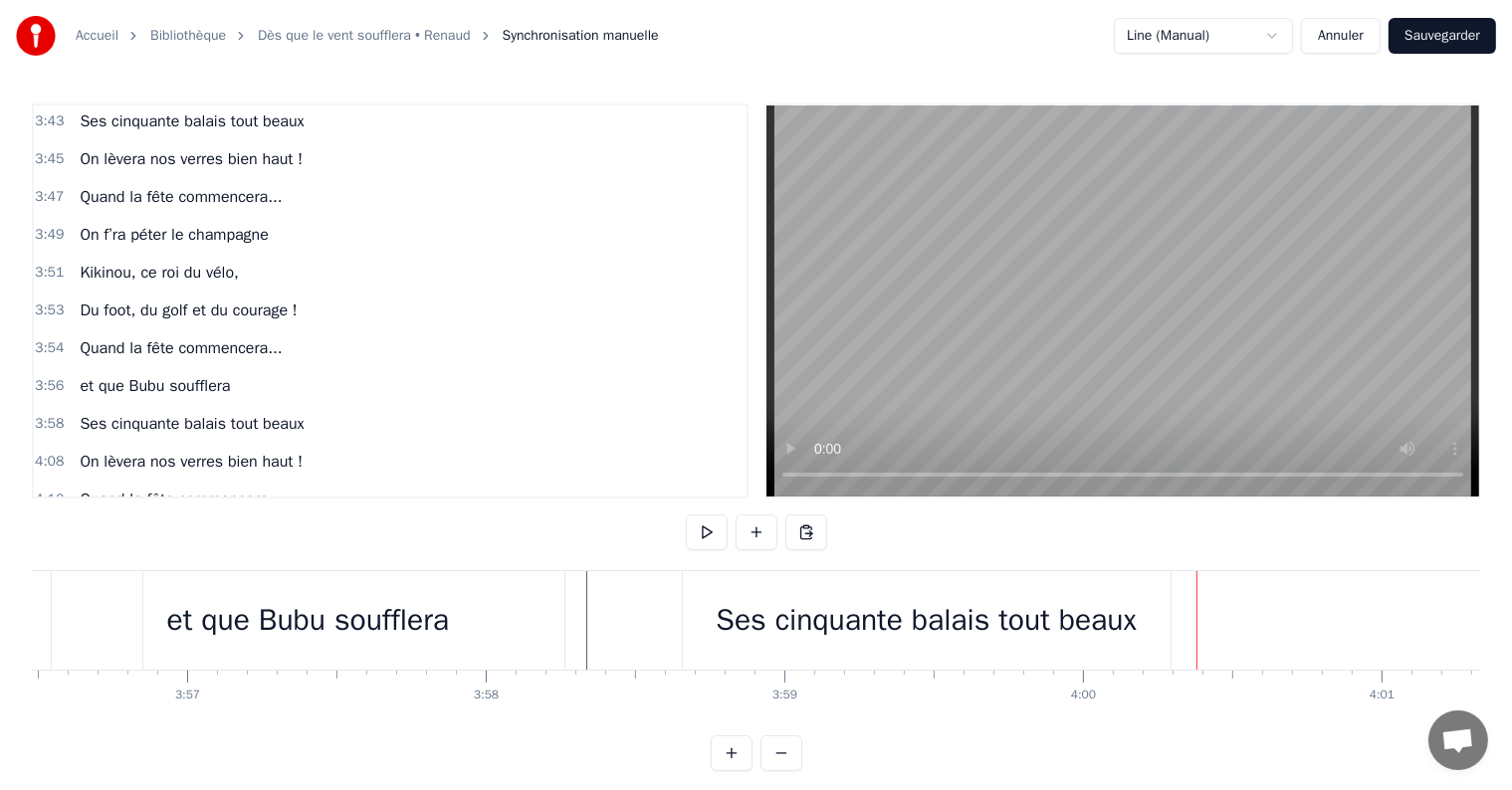 click on "On lèvera nos verres bien haut !" at bounding box center (191, 462) 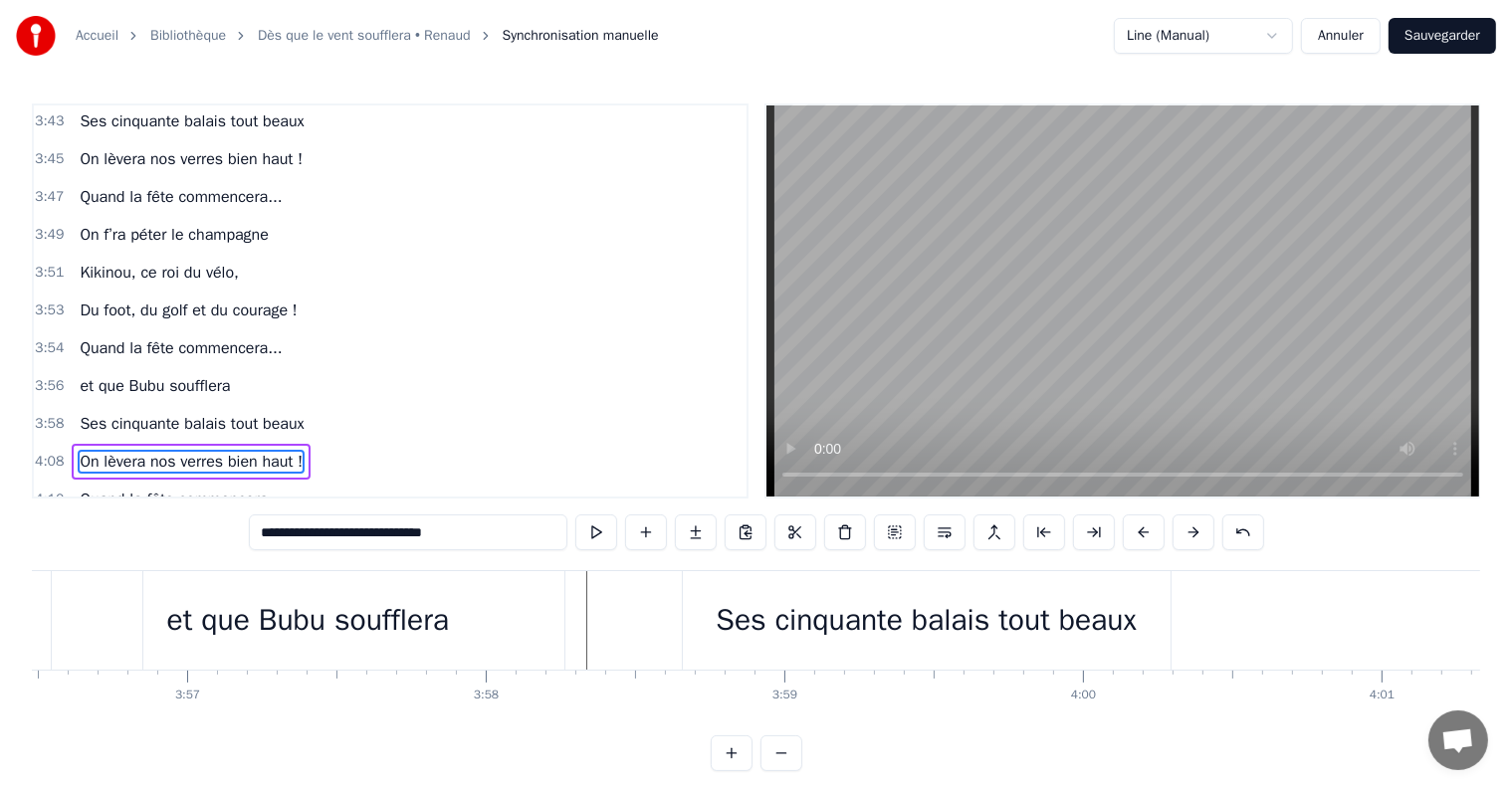 scroll, scrollTop: 3562, scrollLeft: 0, axis: vertical 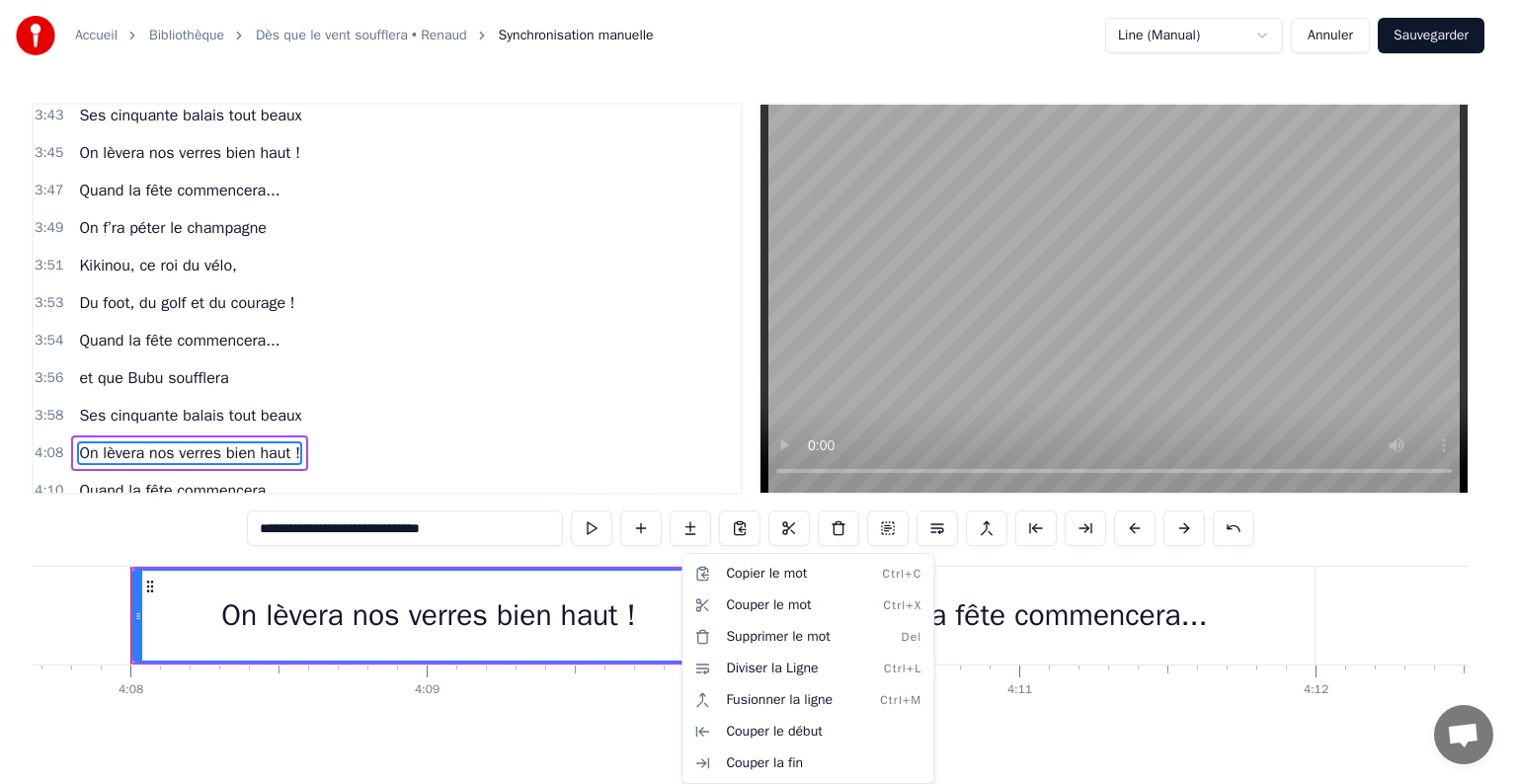 click on "Accueil Bibliothèque Dès que le vent soufflera • Renaud Synchronisation manuelle Line (Manual) Annuler Sauvegarder 0:09 Ses parents [FIRST] [LAST] 0:11 ont fait un p’tit très énergique (tata tannn) 0:13 qu’est dev’nu tonton papa 0:15 Bubu ou Kikinou. 0:18 Il faisait plein de bêtises 0:19 Avec [FIRST], et toute la clique 0:21 complices fêlés, adorés 0:23 toujours prêts à rigoler. 0:25 Mamie disait « soyez prudents », 0:27 Papi le faisait danser, riant, 0:29 dans sa casquette, les dimanches 0:31 Pour une quête amusante. 0:33 Quand la fête commencera... 0:35 Et que Bubu soufflera 0:37 Ses cinquante balais tout beaux 0:39 On lèv’ra nos verres bien haut ! 0:45 Chez sa mamie, la porte était 0:47 toujours ouverte hiver été 0:49 Gâteaux, crêpes et merveilles 0:50 elle cuisinait depuis la veille. 0:52 A la fête, elle les am’nait 0:54 à Castel, tous contents. 0:56 La voiture vert’, ils prenaient 0:58 les enfants cheveux au vent. 1:00 Ils filaient à toute allure 1:02 1:04 1:05 1:07" at bounding box center (758, 398) 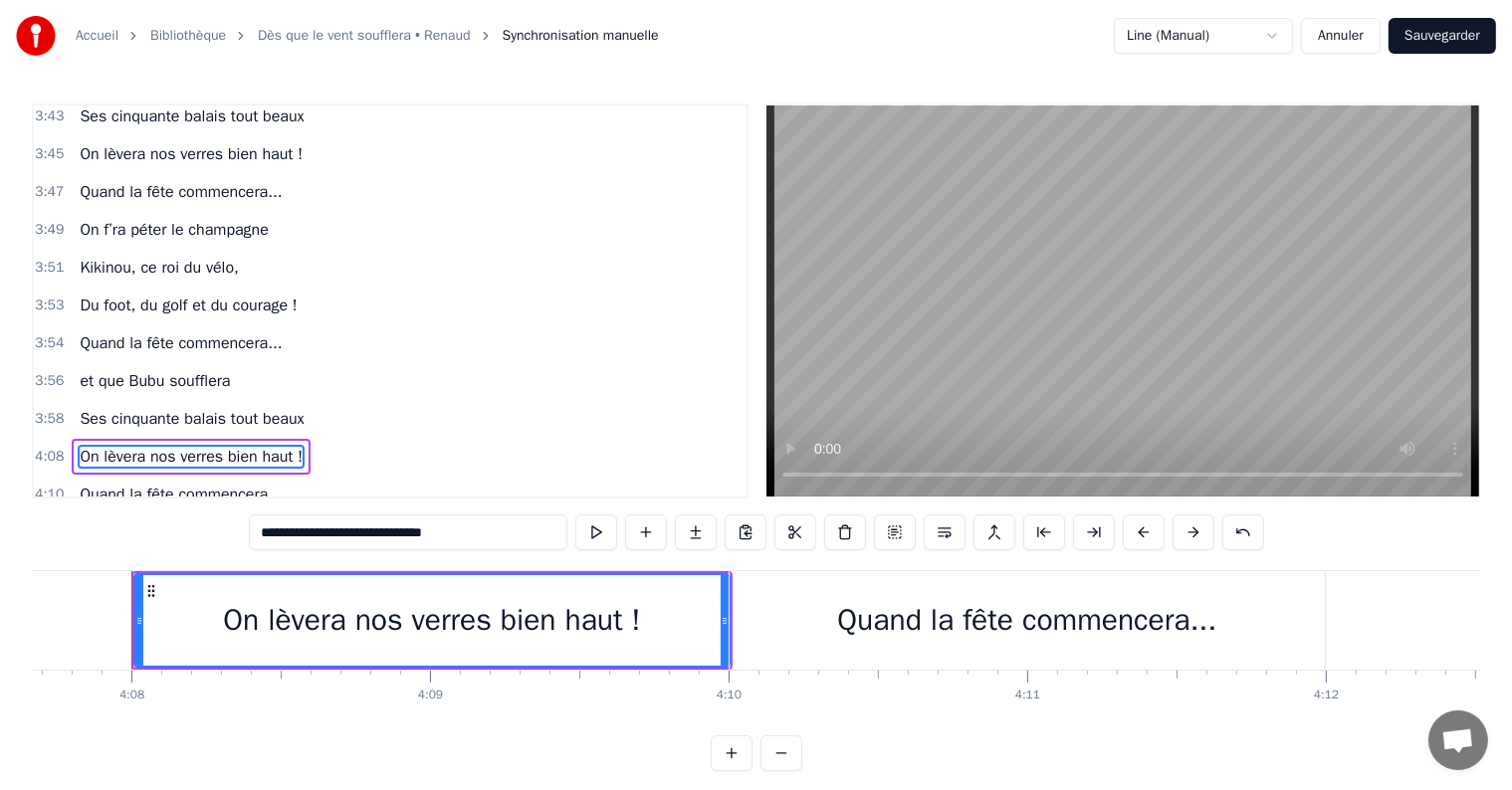 click on "4:08 On lèvera nos verres bien haut !" at bounding box center [390, 457] 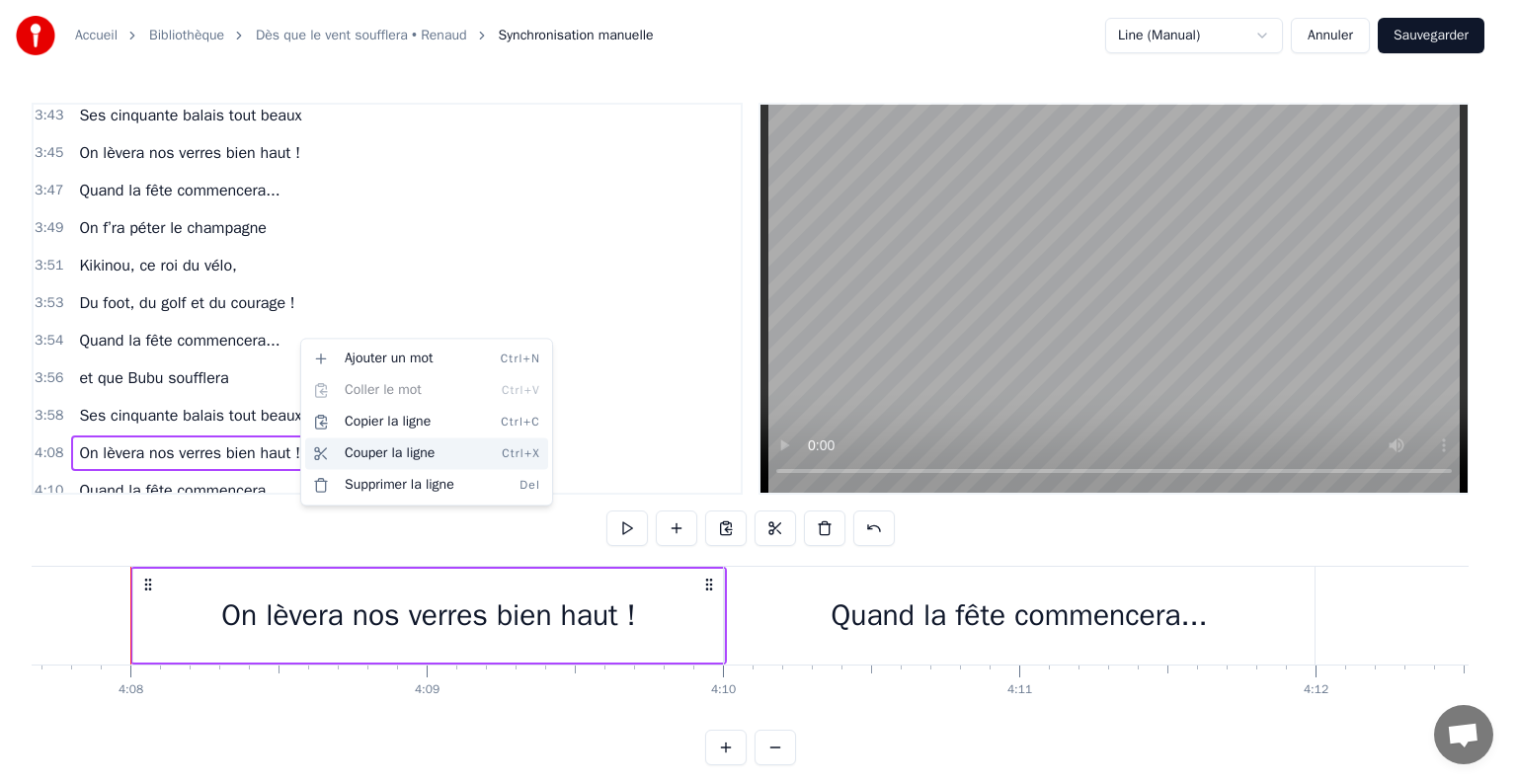 click on "Couper la ligne Ctrl+X" at bounding box center [427, 453] 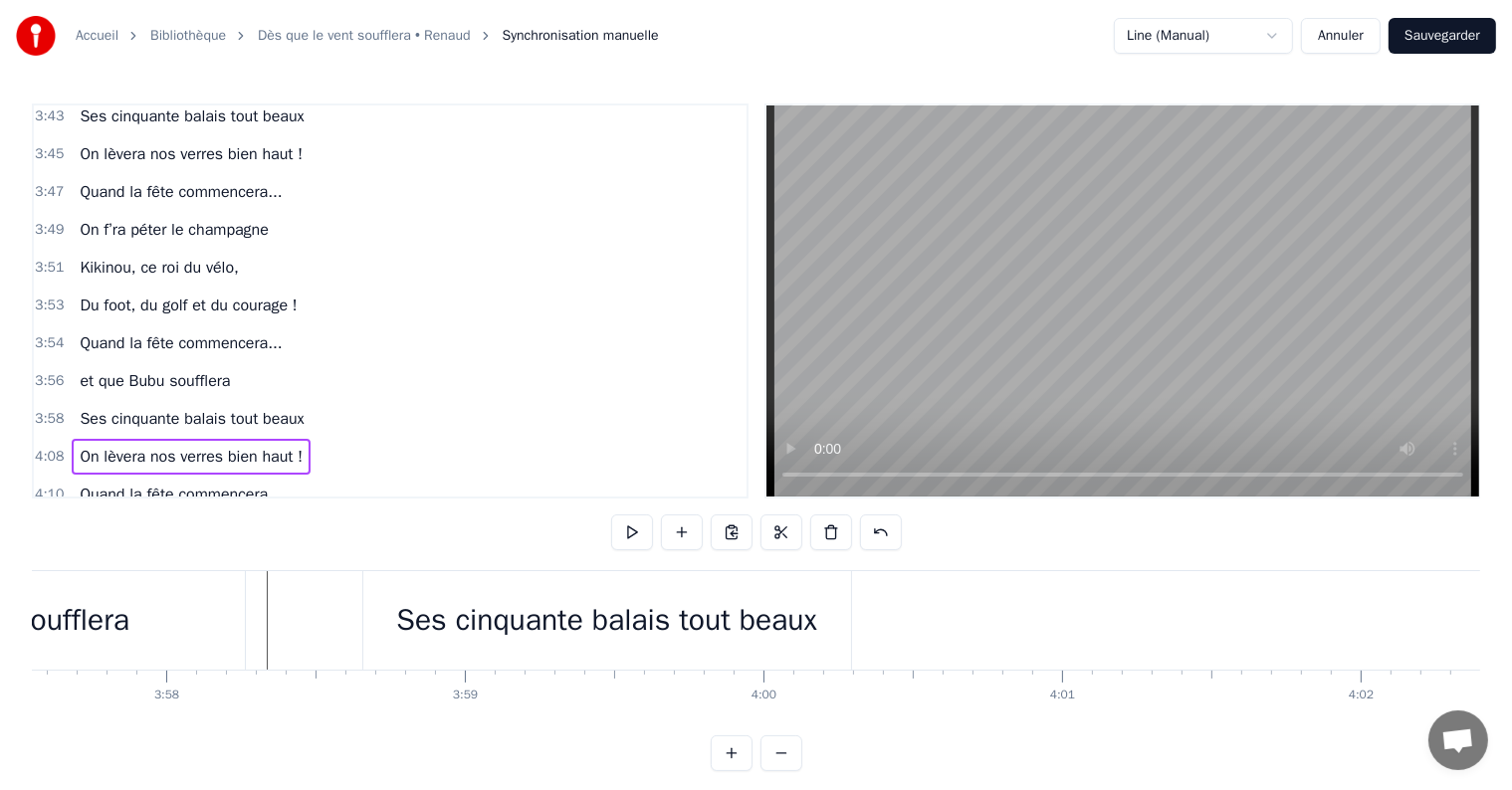 scroll, scrollTop: 0, scrollLeft: 71302, axis: horizontal 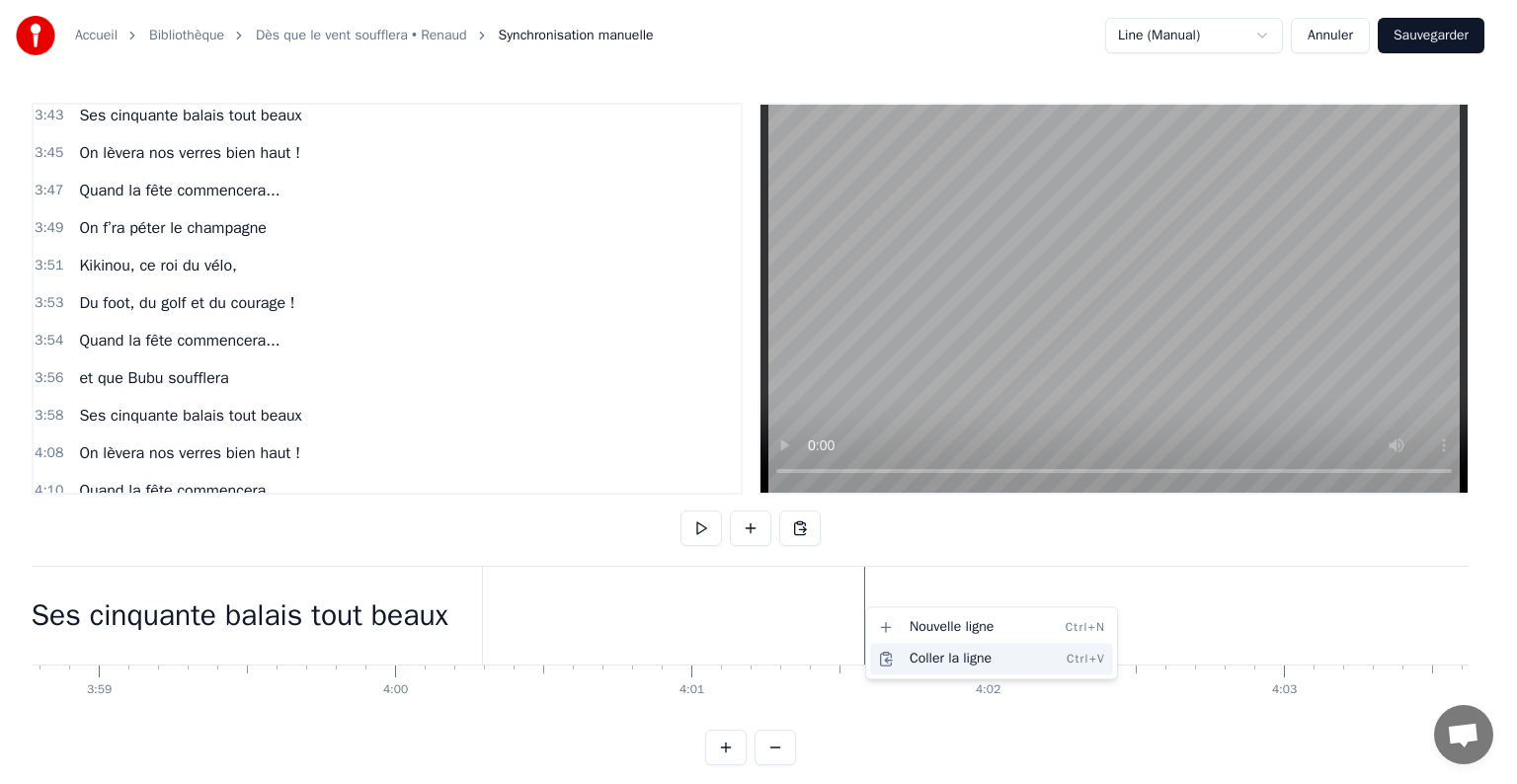 click on "Coller la ligne Ctrl+V" at bounding box center (992, 659) 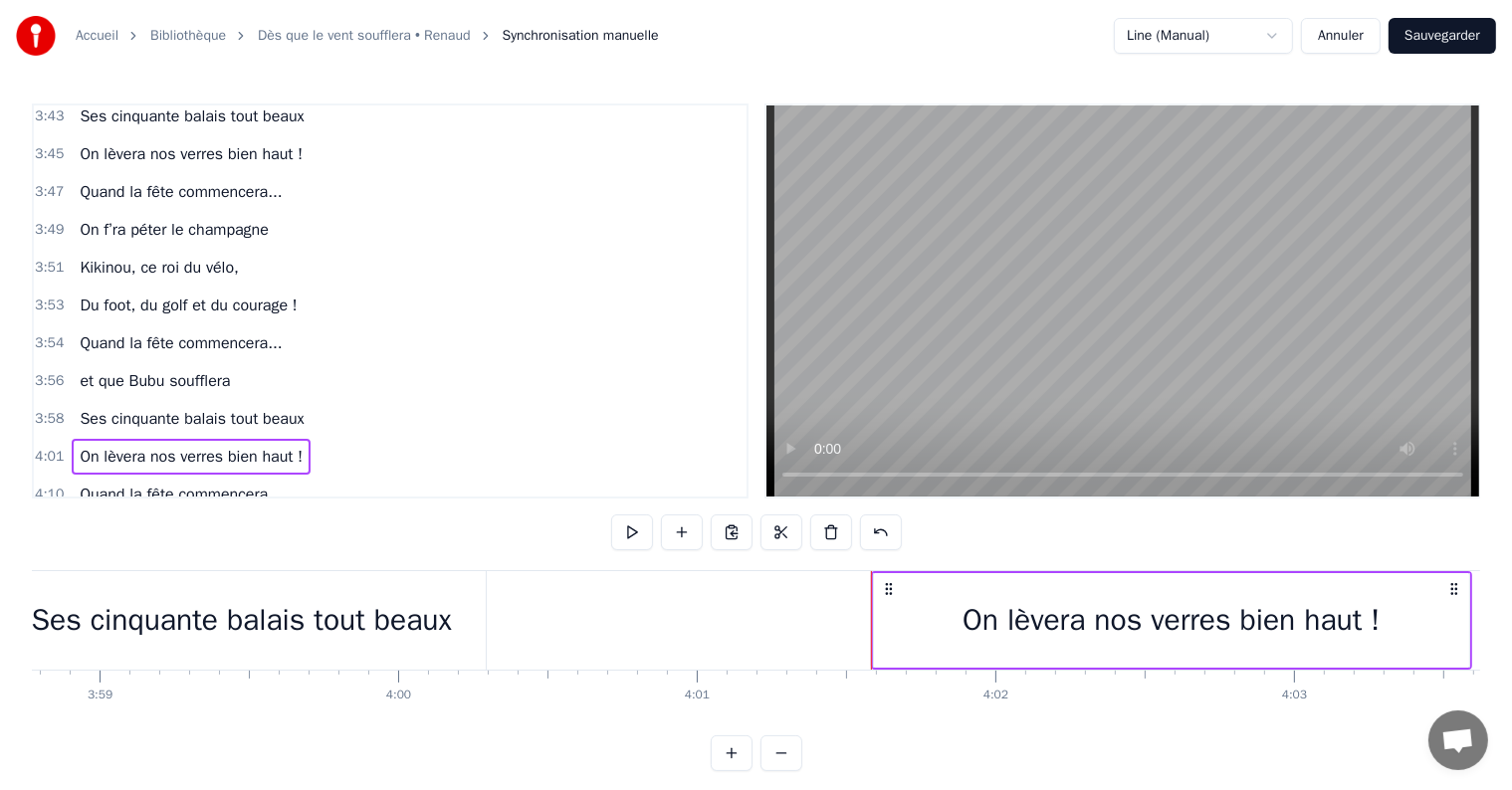 click on "On lèvera nos verres bien haut !" at bounding box center [1172, 620] 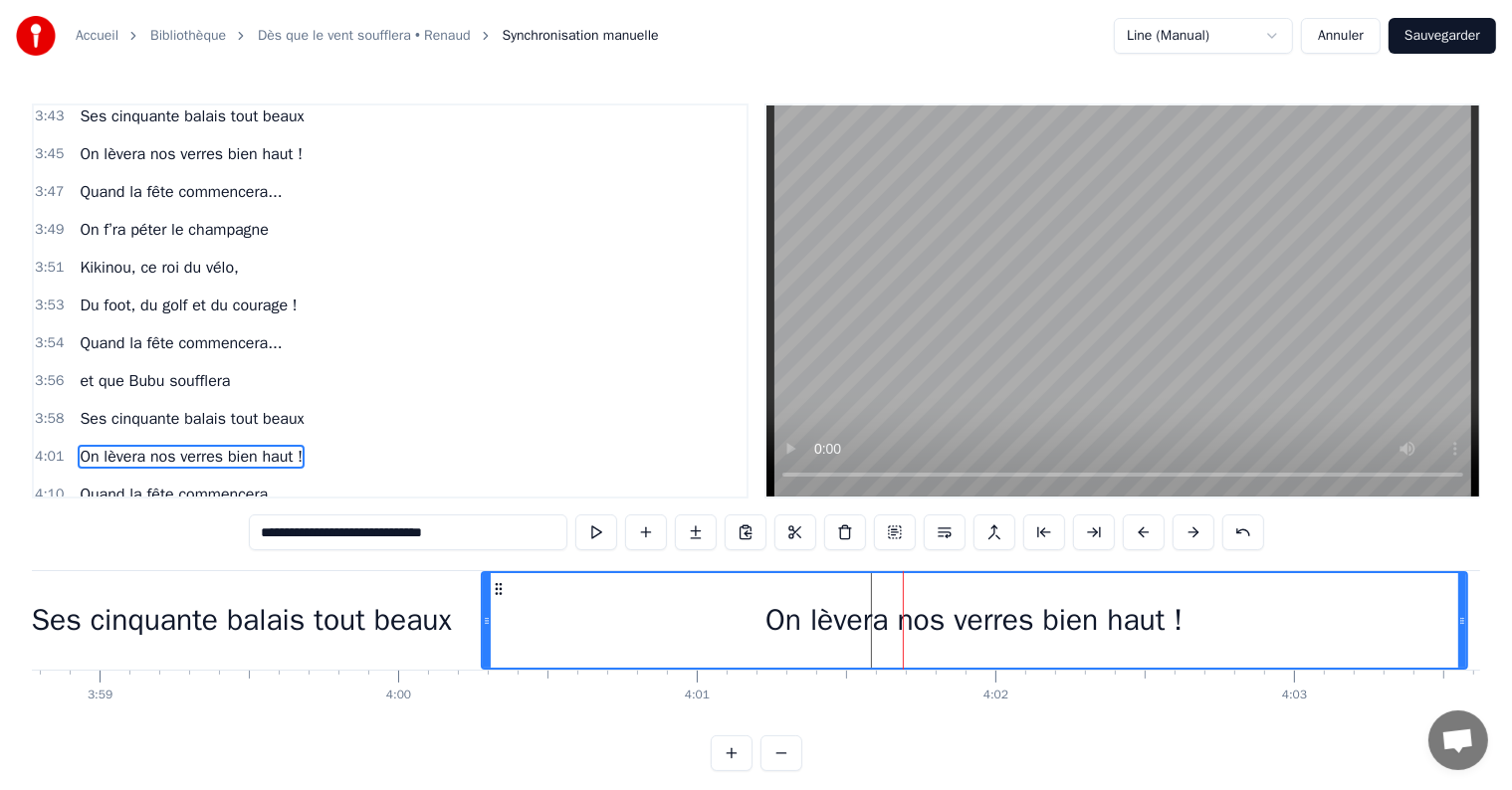 drag, startPoint x: 876, startPoint y: 621, endPoint x: 486, endPoint y: 614, distance: 390.0628 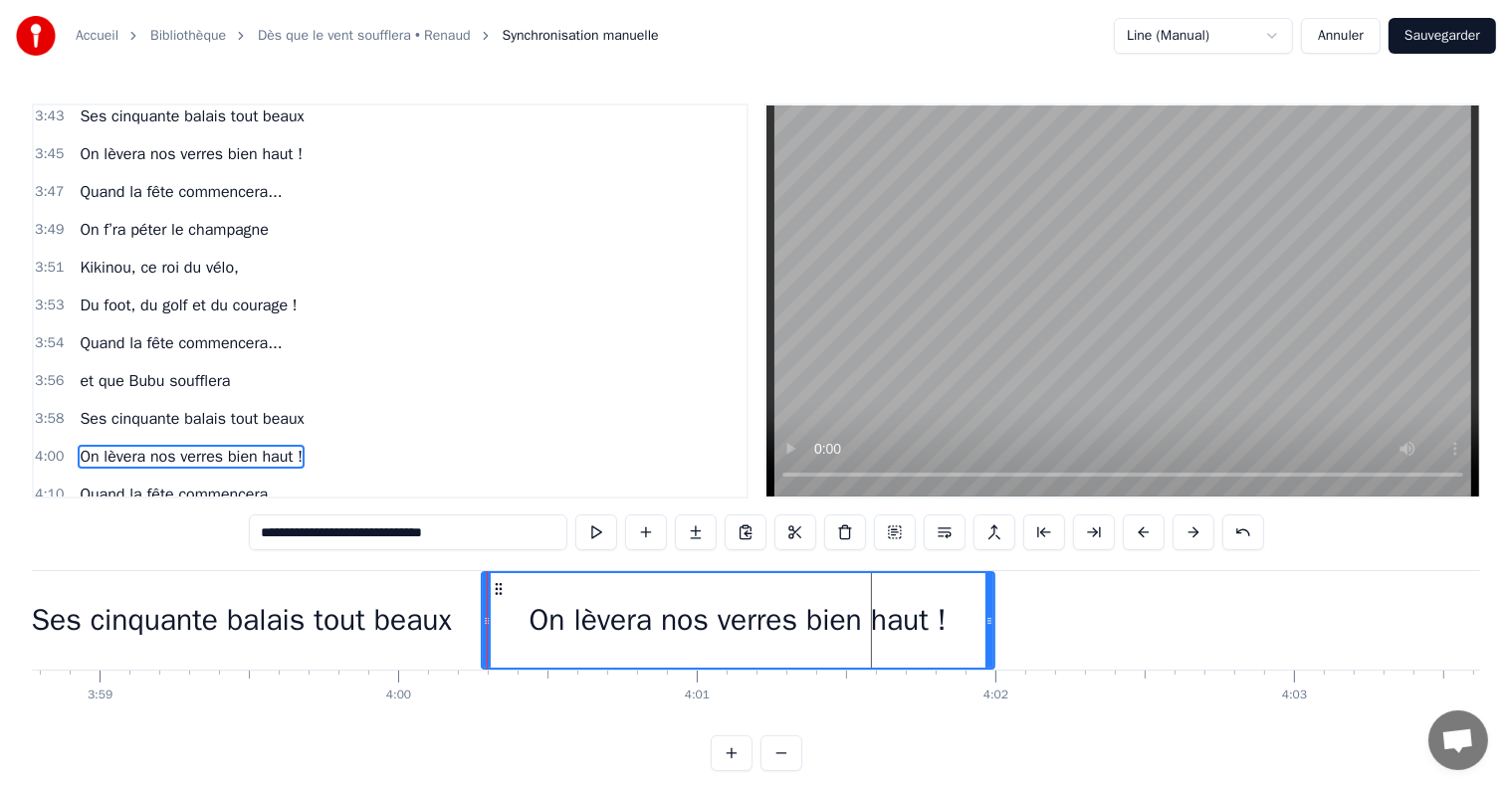 drag, startPoint x: 1457, startPoint y: 623, endPoint x: 984, endPoint y: 639, distance: 473.2705 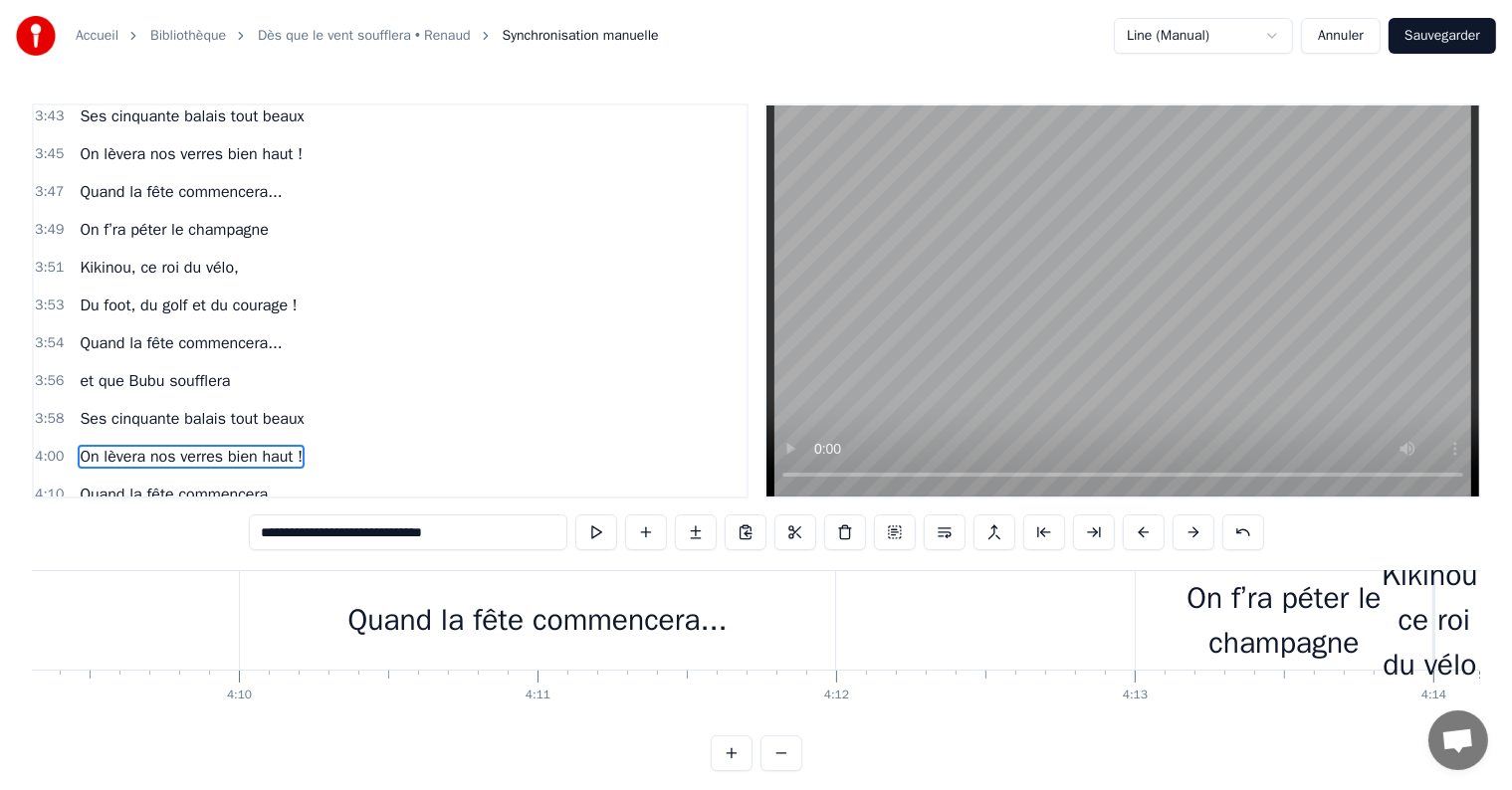 scroll, scrollTop: 0, scrollLeft: 74037, axis: horizontal 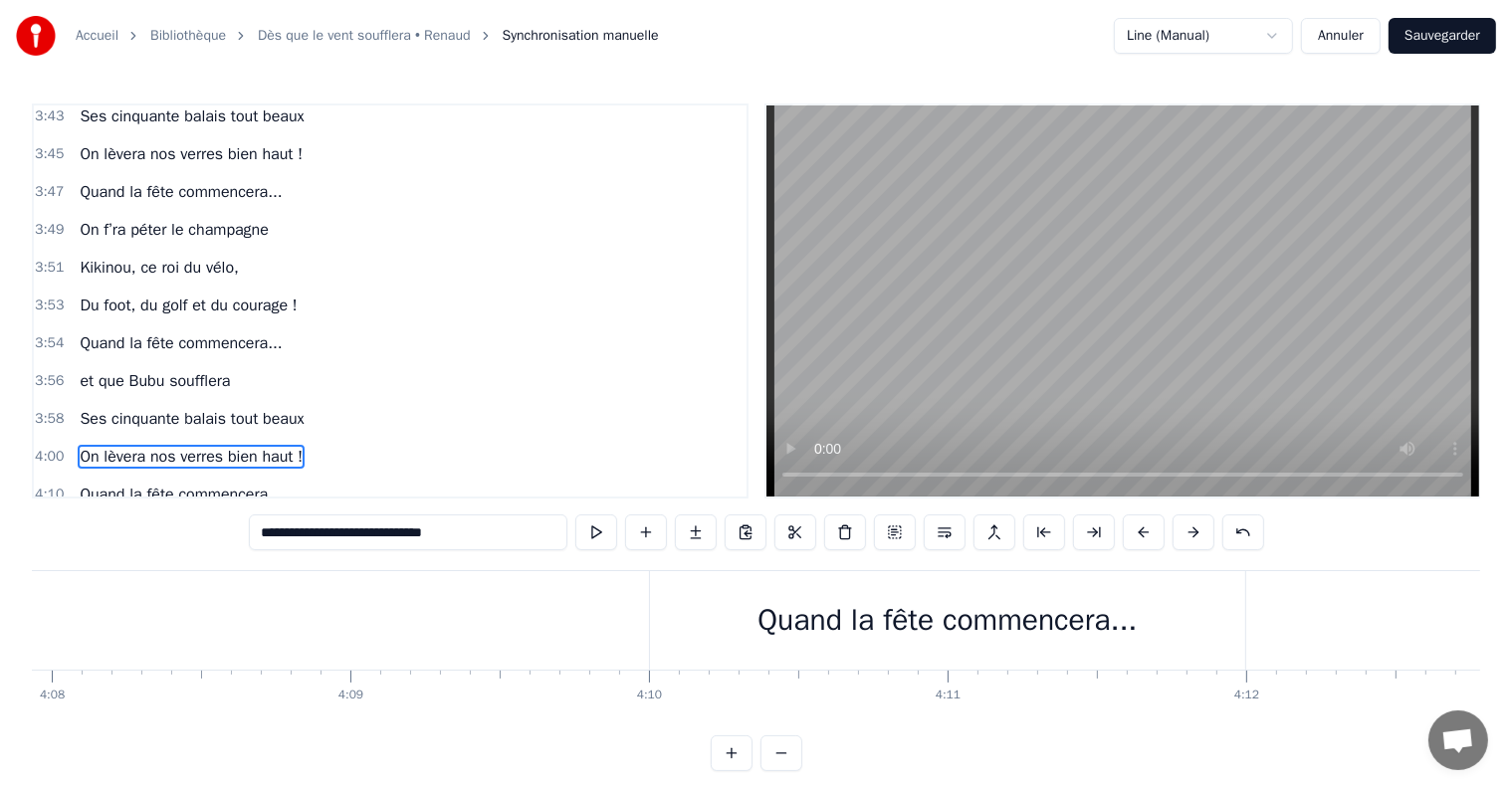 click on "Quand la fête commencera..." at bounding box center (948, 620) 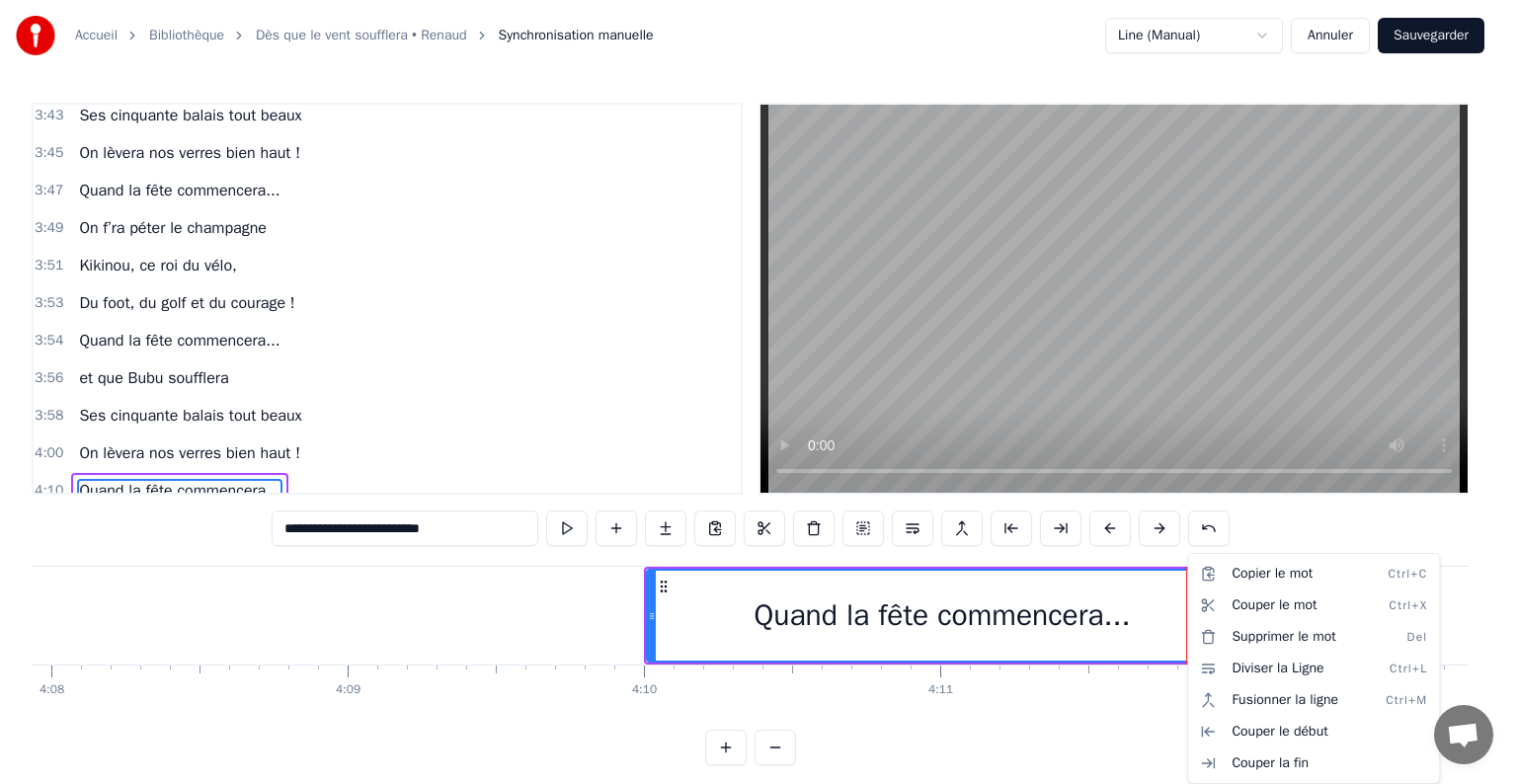 click on "Accueil Bibliothèque Dès que le vent soufflera • Renaud Synchronisation manuelle Line (Manual) Annuler Sauvegarder 0:09 Ses parents [FIRST] [LAST] 0:11 ont fait un p’tit très énergique (tata tannn) 0:13 qu’est dev’nu tonton papa 0:15 Bubu ou Kikinou. 0:18 Il faisait plein de bêtises 0:19 Avec [FIRST], et toute la clique 0:21 complices fêlés, adorés 0:23 toujours prêts à rigoler. 0:25 Mamie disait « soyez prudents », 0:27 Papi le faisait danser, riant, 0:29 dans sa casquette, les dimanches 0:31 Pour une quête amusante. 0:33 Quand la fête commencera... 0:35 Et que Bubu soufflera 0:37 Ses cinquante balais tout beaux 0:39 On lèv’ra nos verres bien haut ! 0:45 Chez sa mamie, la porte était 0:47 toujours ouverte hiver été 0:49 Gâteaux, crêpes et merveilles 0:50 elle cuisinait depuis la veille. 0:52 A la fête, elle les am’nait 0:54 à Castel, tous contents. 0:56 La voiture vert’, ils prenaient 0:58 les enfants cheveux au vent. 1:00 Ils filaient à toute allure 1:02 1:04 1:05 1:07" at bounding box center (758, 398) 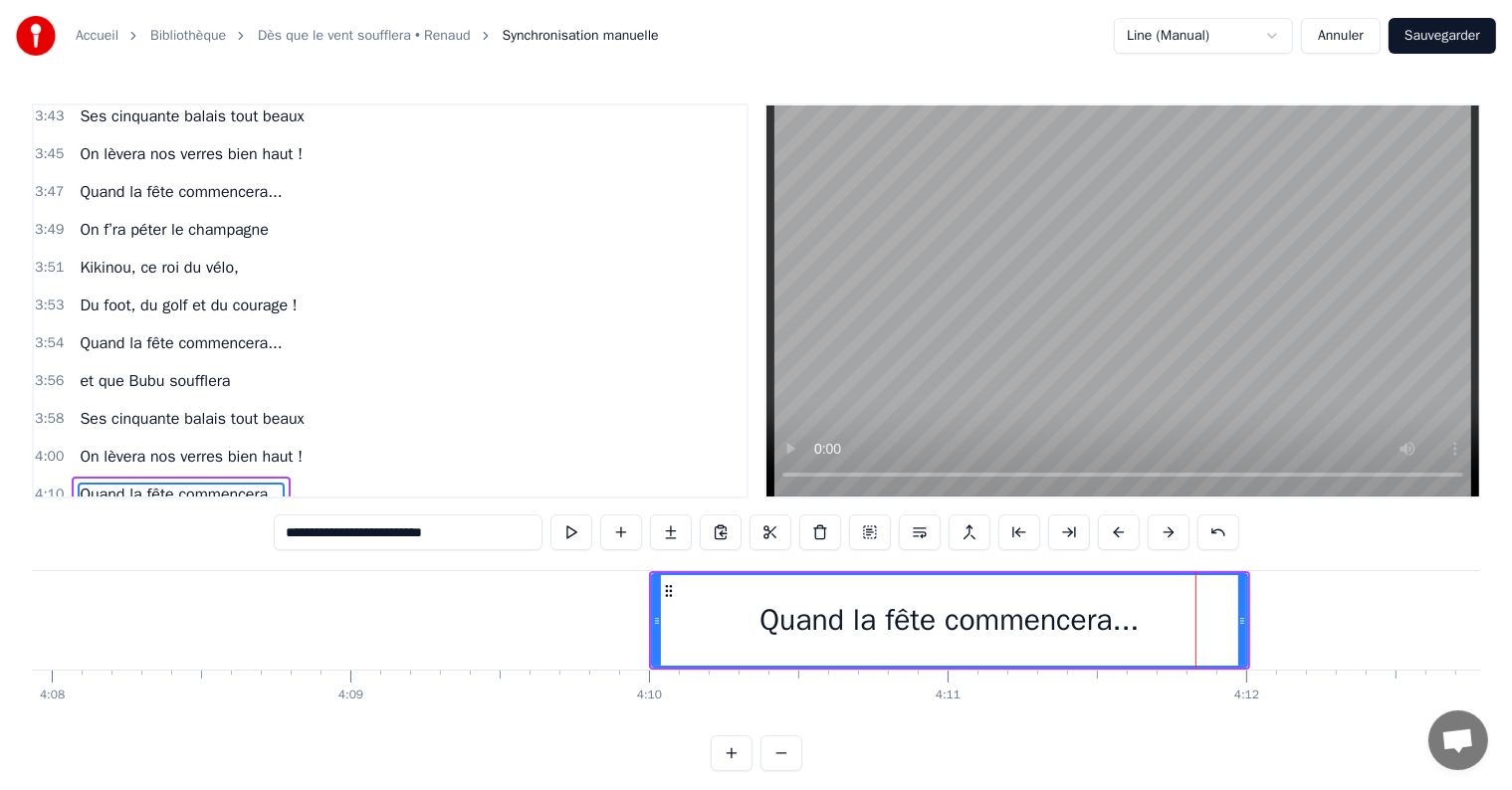 click on "4:10 Quand la fête commencera..." at bounding box center (390, 494) 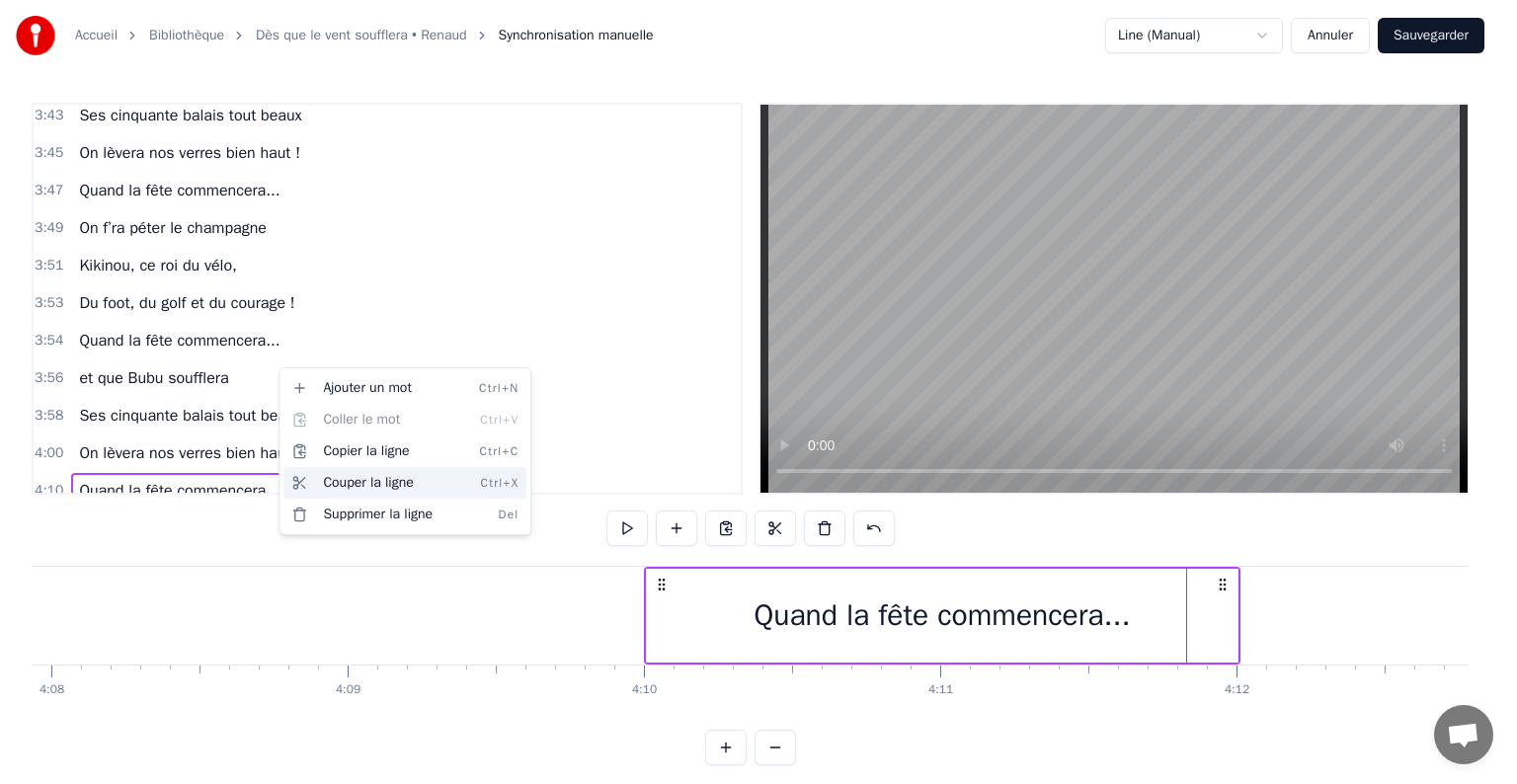 click on "Couper la ligne Ctrl+X" at bounding box center [405, 483] 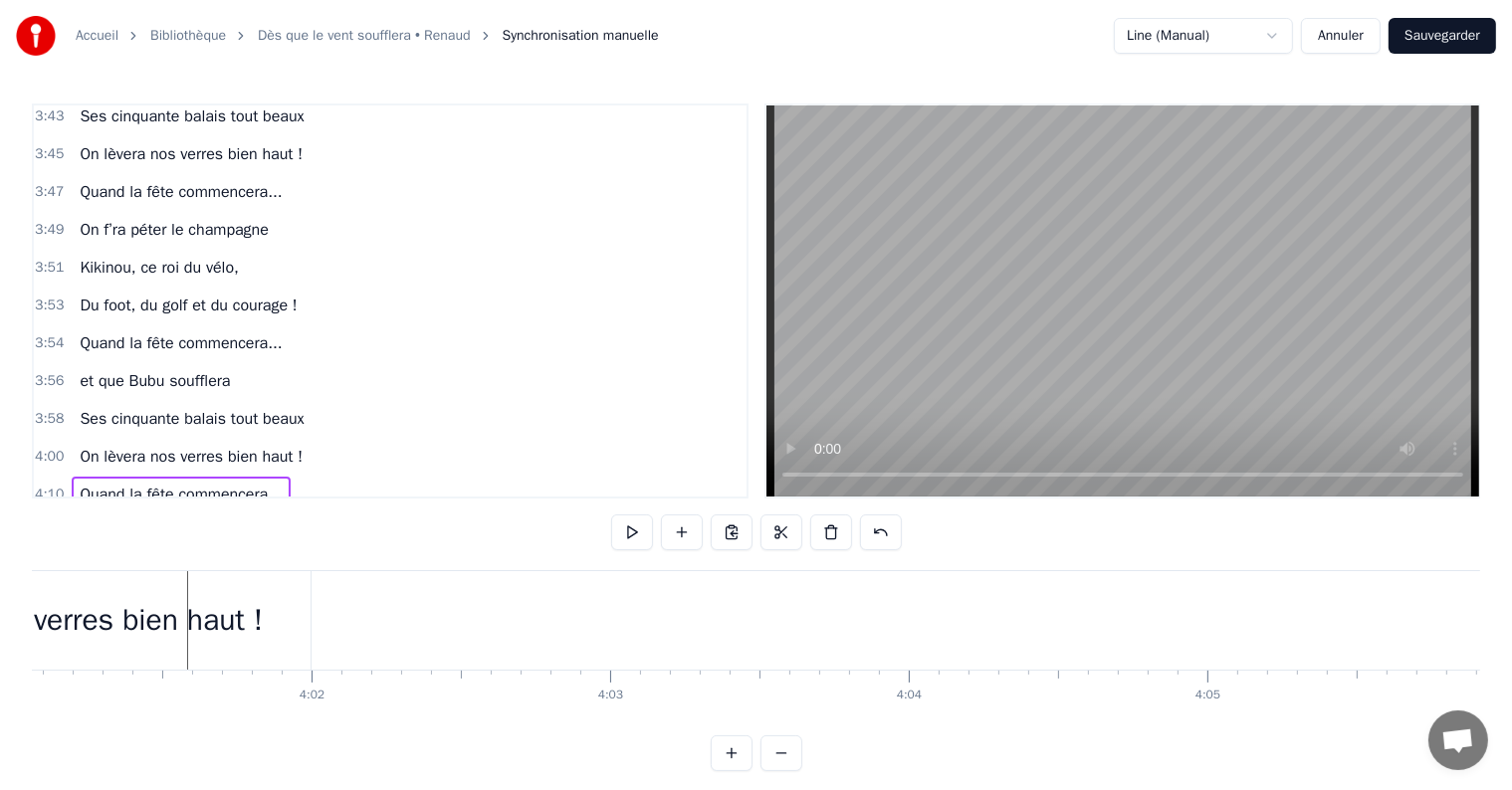 scroll, scrollTop: 0, scrollLeft: 71895, axis: horizontal 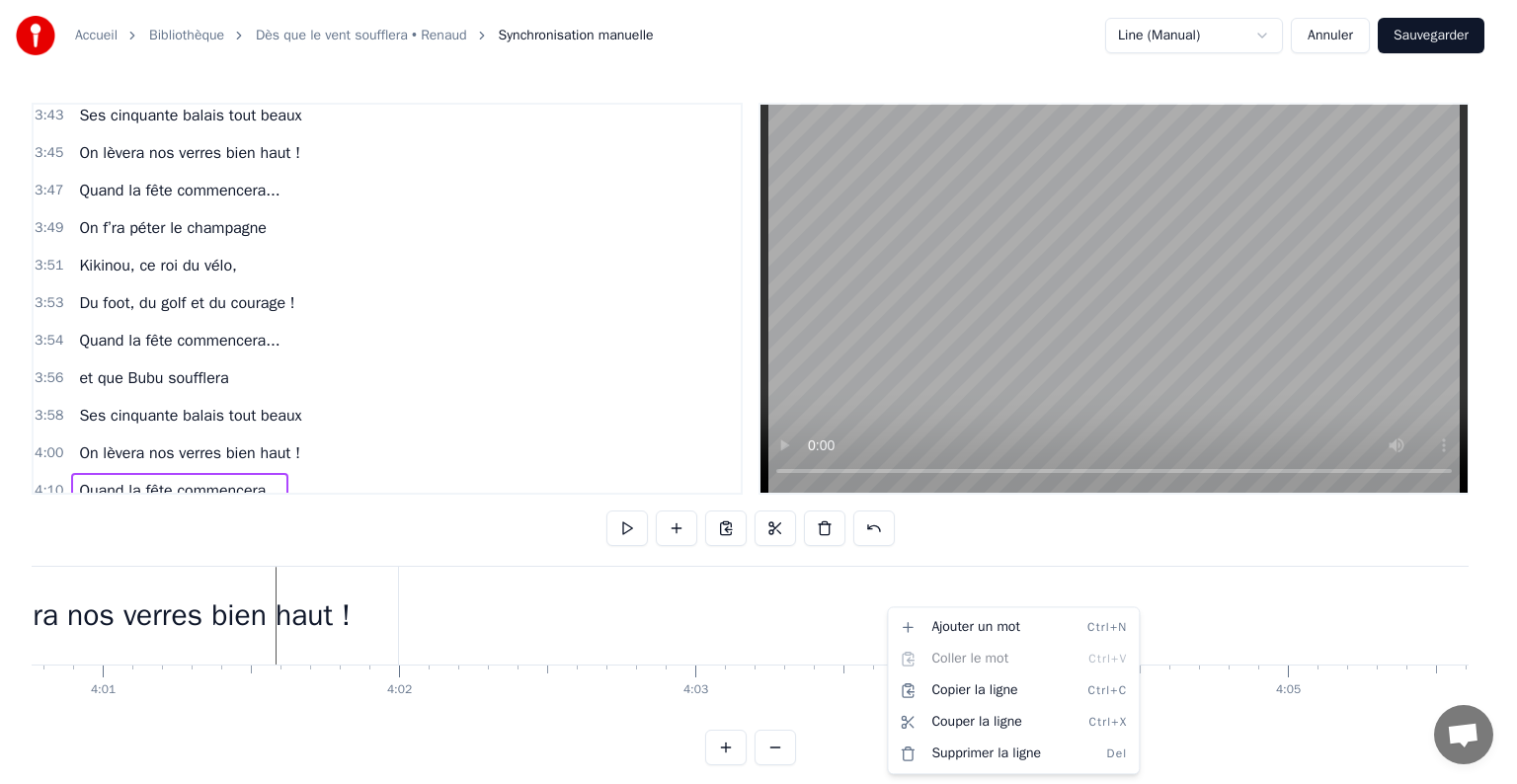 click on "Accueil Bibliothèque Dès que le vent soufflera • Renaud Synchronisation manuelle Line (Manual) Annuler Sauvegarder 0:09 Ses parents [FIRST] [LAST] 0:11 ont fait un p’tit très énergique (tata tannn) 0:13 qu’est dev’nu tonton papa 0:15 Bubu ou Kikinou. 0:18 Il faisait plein de bêtises 0:19 Avec [FIRST], et toute la clique 0:21 complices fêlés, adorés 0:23 toujours prêts à rigoler. 0:25 Mamie disait « soyez prudents », 0:27 Papi le faisait danser, riant, 0:29 dans sa casquette, les dimanches 0:31 Pour une quête amusante. 0:33 Quand la fête commencera... 0:35 Et que Bubu soufflera 0:37 Ses cinquante balais tout beaux 0:39 On lèv’ra nos verres bien haut ! 0:45 Chez sa mamie, la porte était 0:47 toujours ouverte hiver été 0:49 Gâteaux, crêpes et merveilles 0:50 elle cuisinait depuis la veille. 0:52 A la fête, elle les am’nait 0:54 à Castel, tous contents. 0:56 La voiture vert’, ils prenaient 0:58 les enfants cheveux au vent. 1:00 Ils filaient à toute allure 1:02 1:04 1:05 1:07" at bounding box center [758, 398] 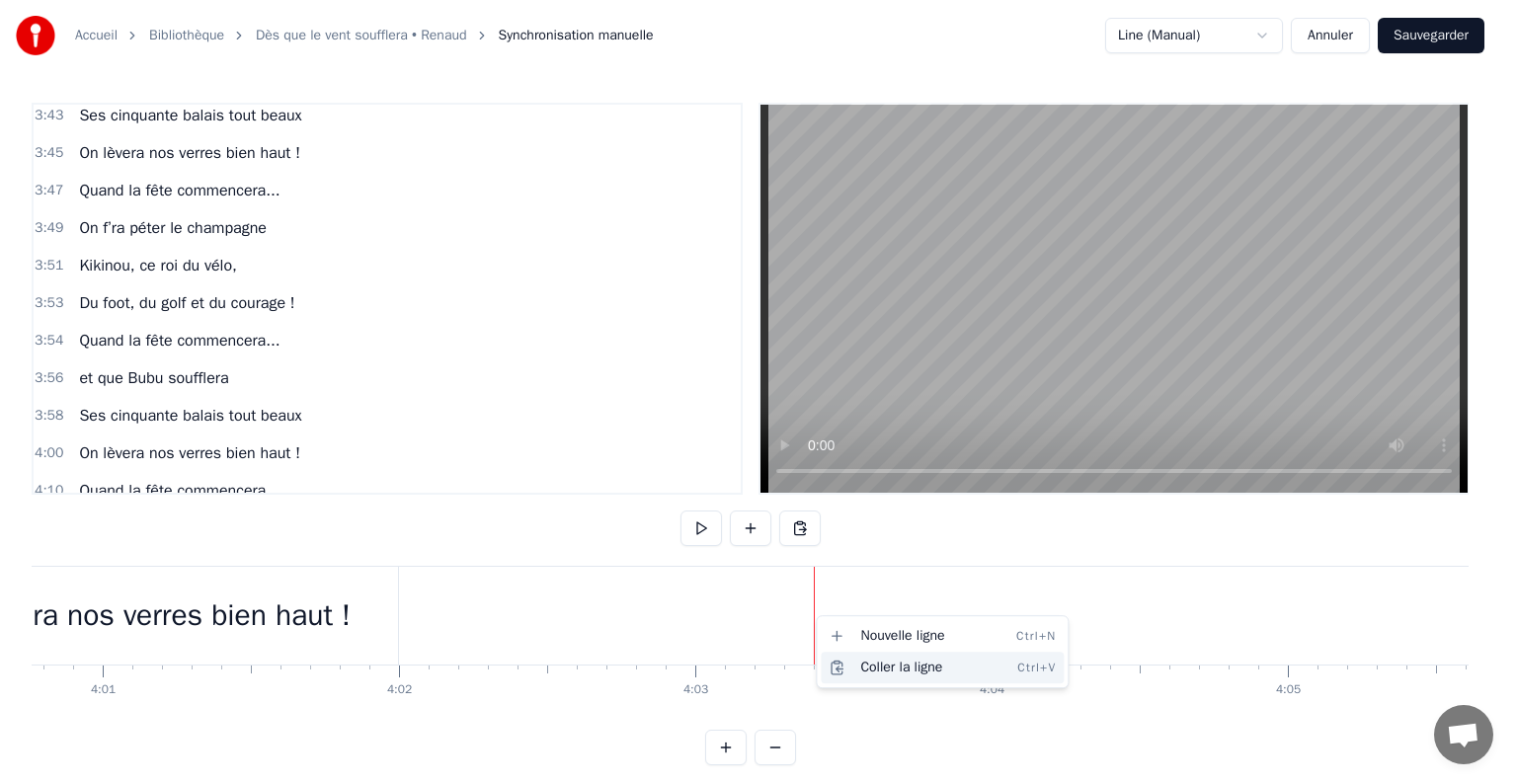 click on "Coller la ligne Ctrl+V" at bounding box center [942, 667] 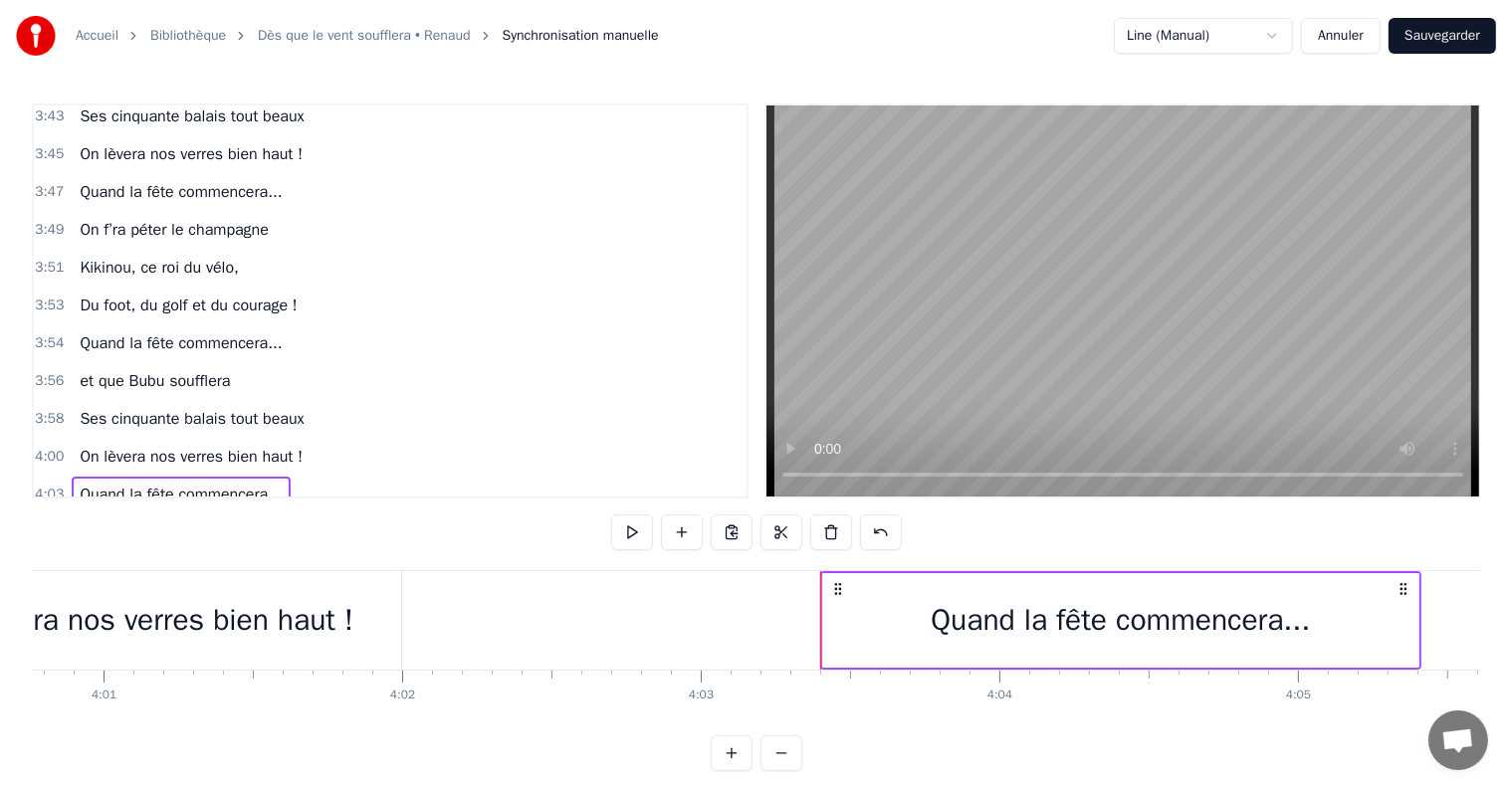 click on "Quand la fête commencera..." at bounding box center [1121, 620] 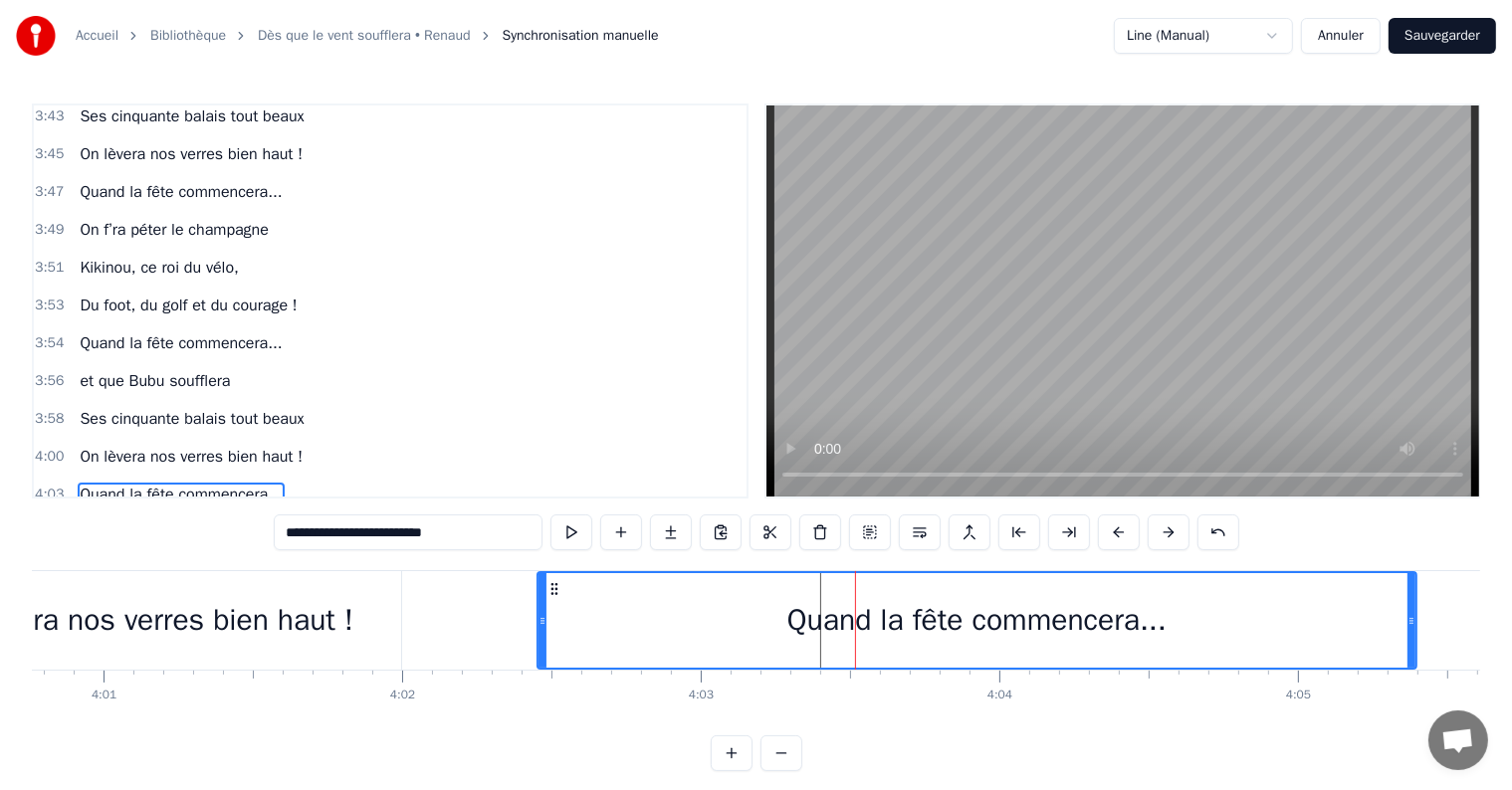 drag, startPoint x: 824, startPoint y: 625, endPoint x: 540, endPoint y: 623, distance: 284.00704 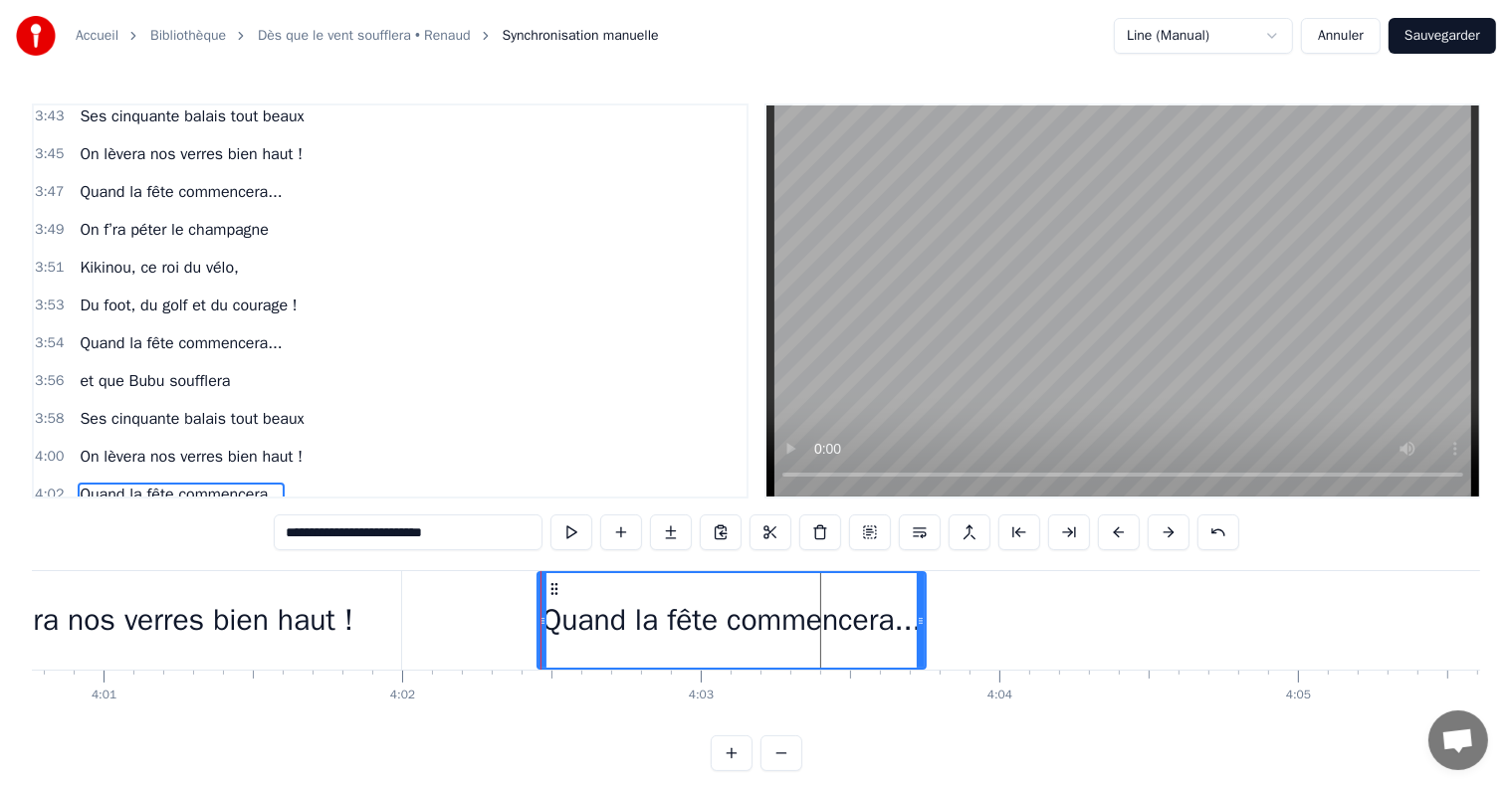drag, startPoint x: 1412, startPoint y: 625, endPoint x: 922, endPoint y: 626, distance: 490.001 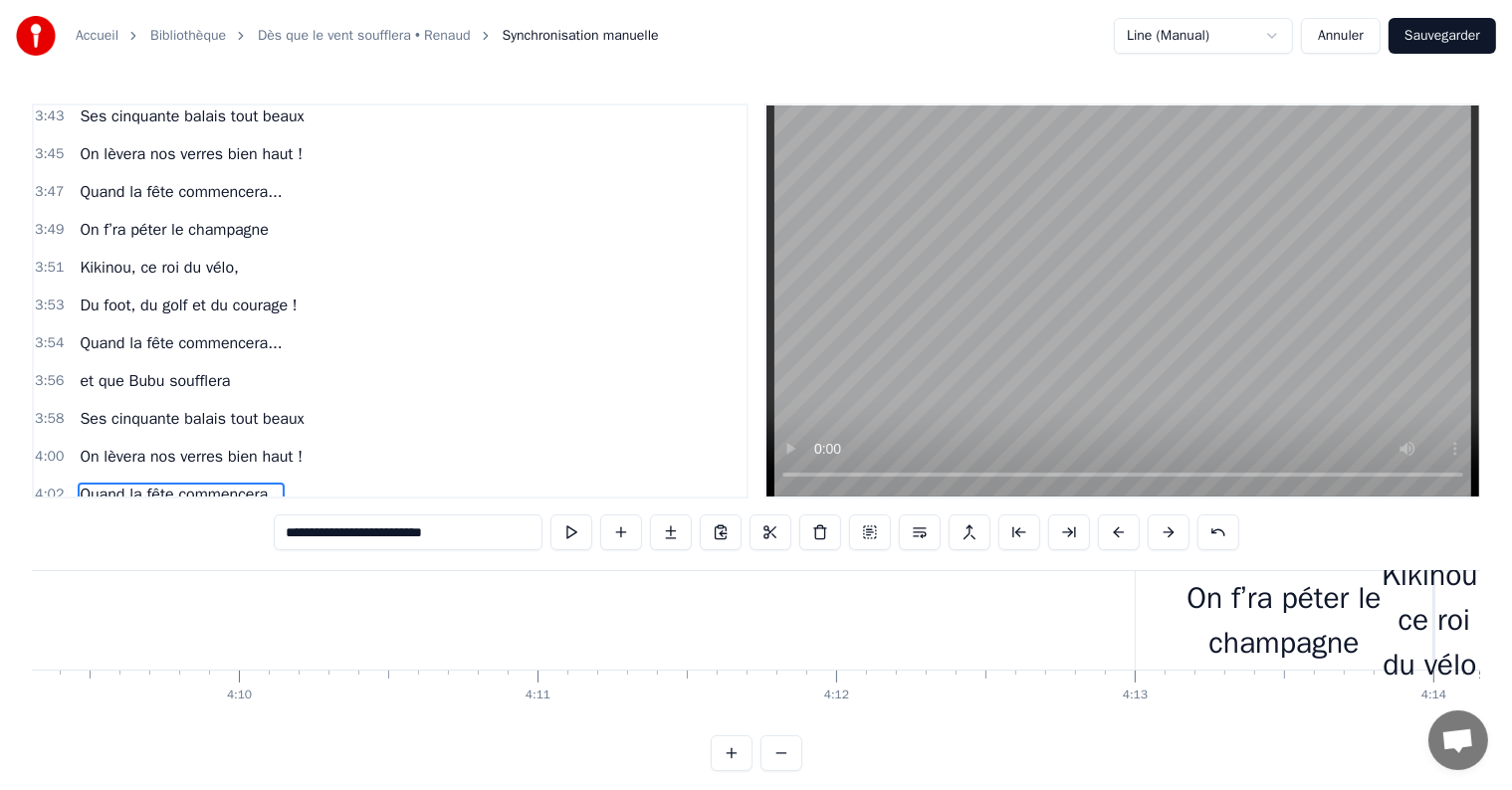 scroll, scrollTop: 0, scrollLeft: 74949, axis: horizontal 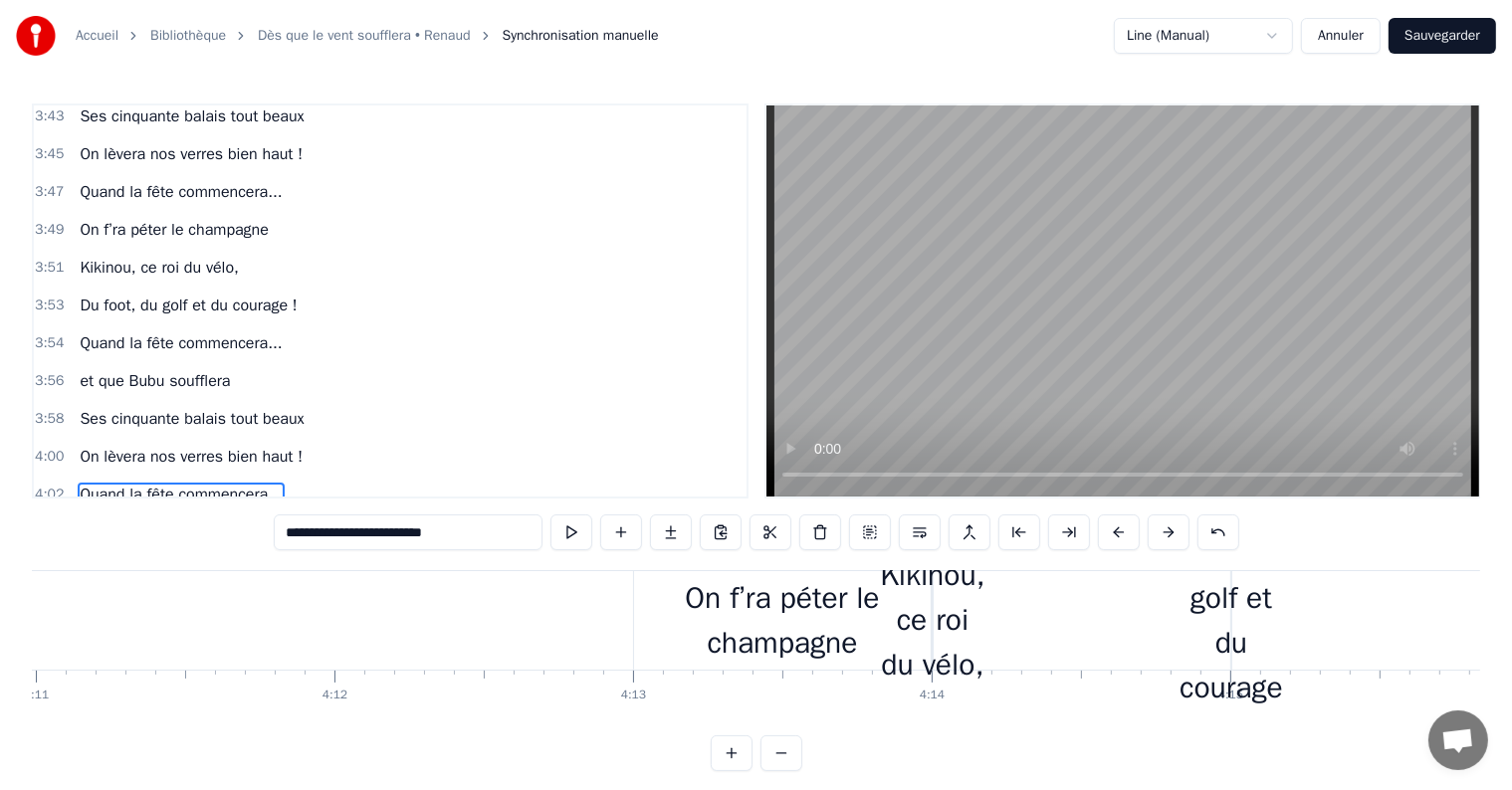 click on "On f’ra péter le champagne" at bounding box center (782, 621) 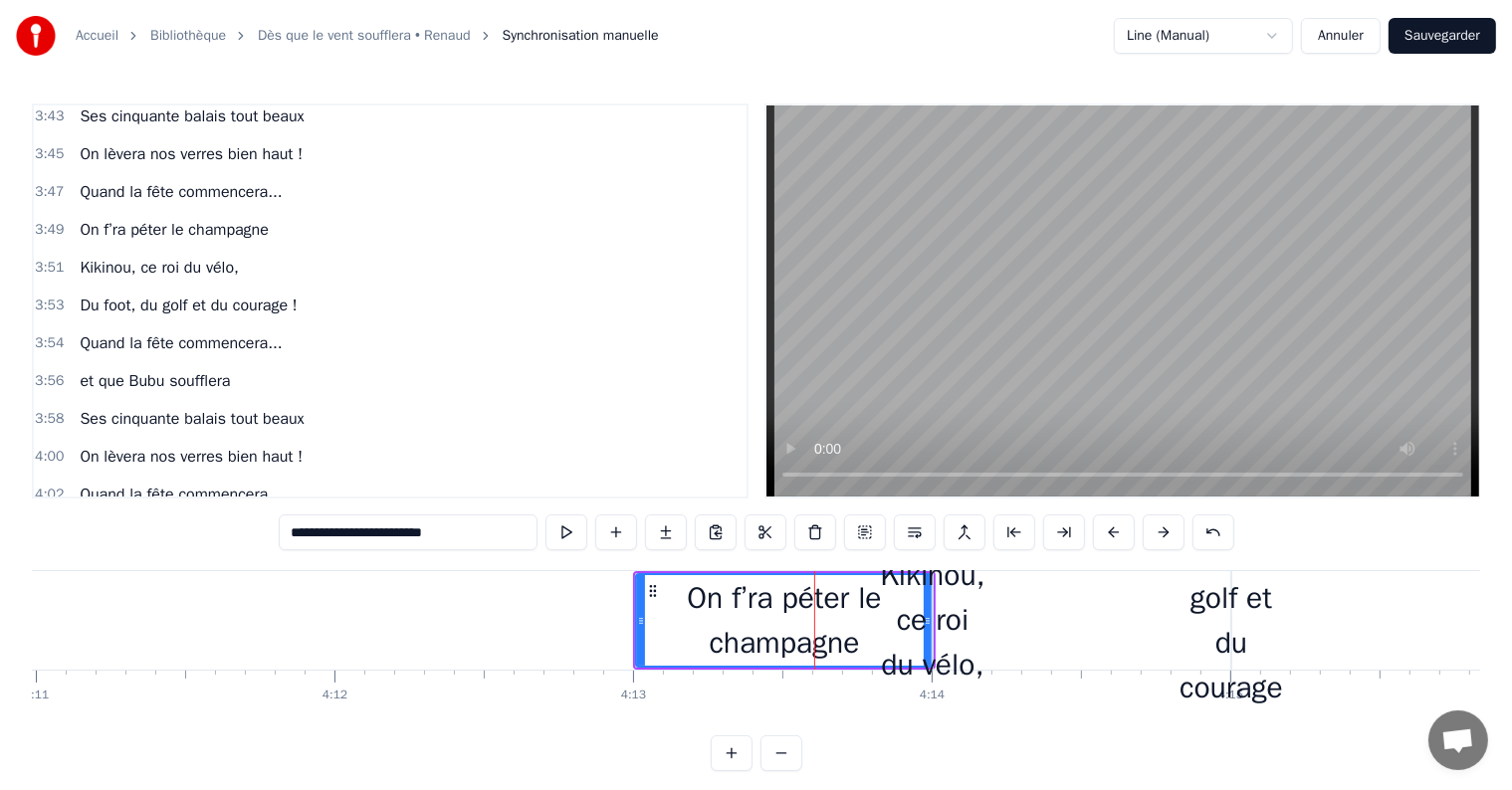 scroll, scrollTop: 9, scrollLeft: 0, axis: vertical 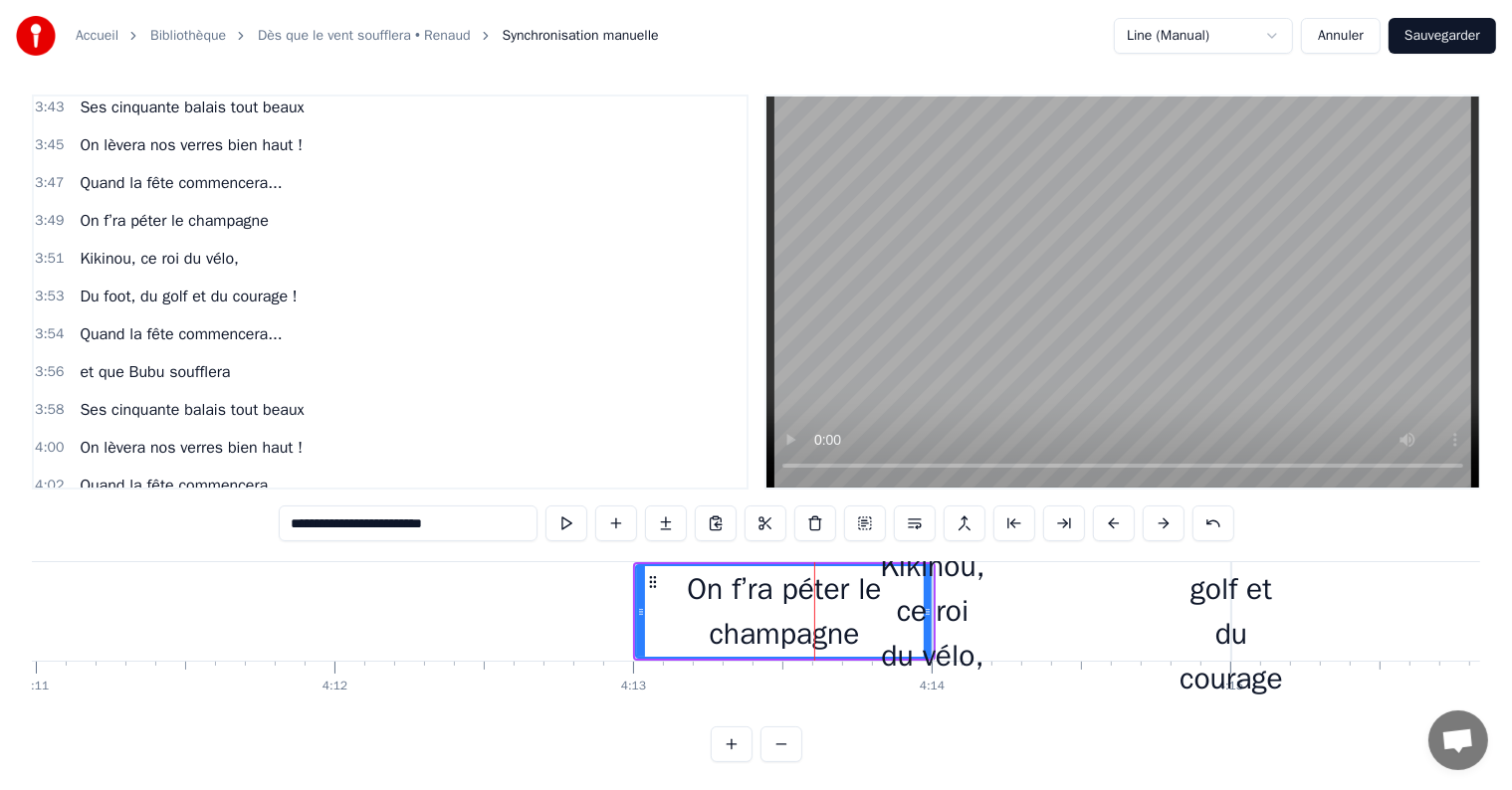 click on "4:13 On f’ra péter le champagne" at bounding box center [390, 523] 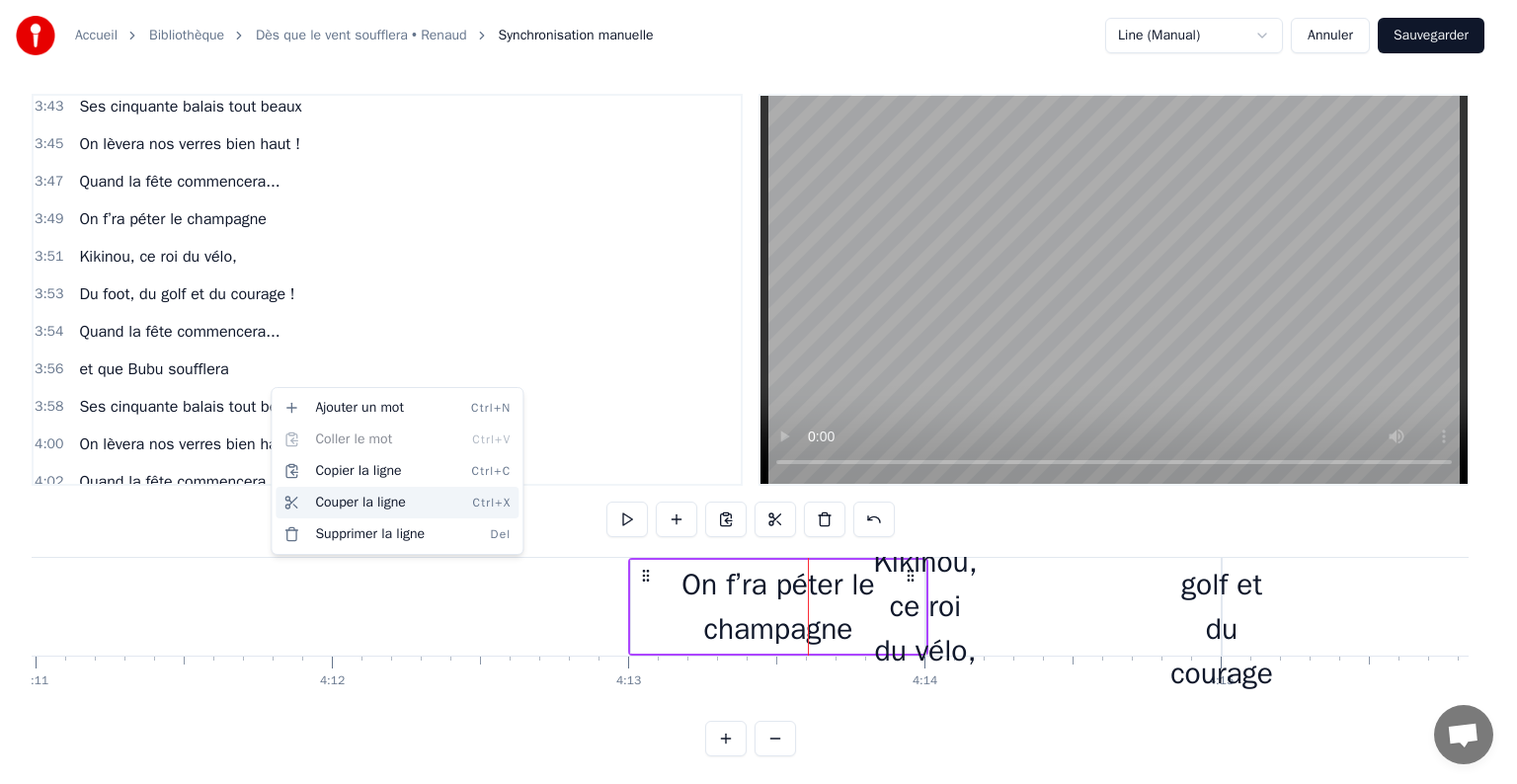 click on "Couper la ligne Ctrl+X" at bounding box center [397, 503] 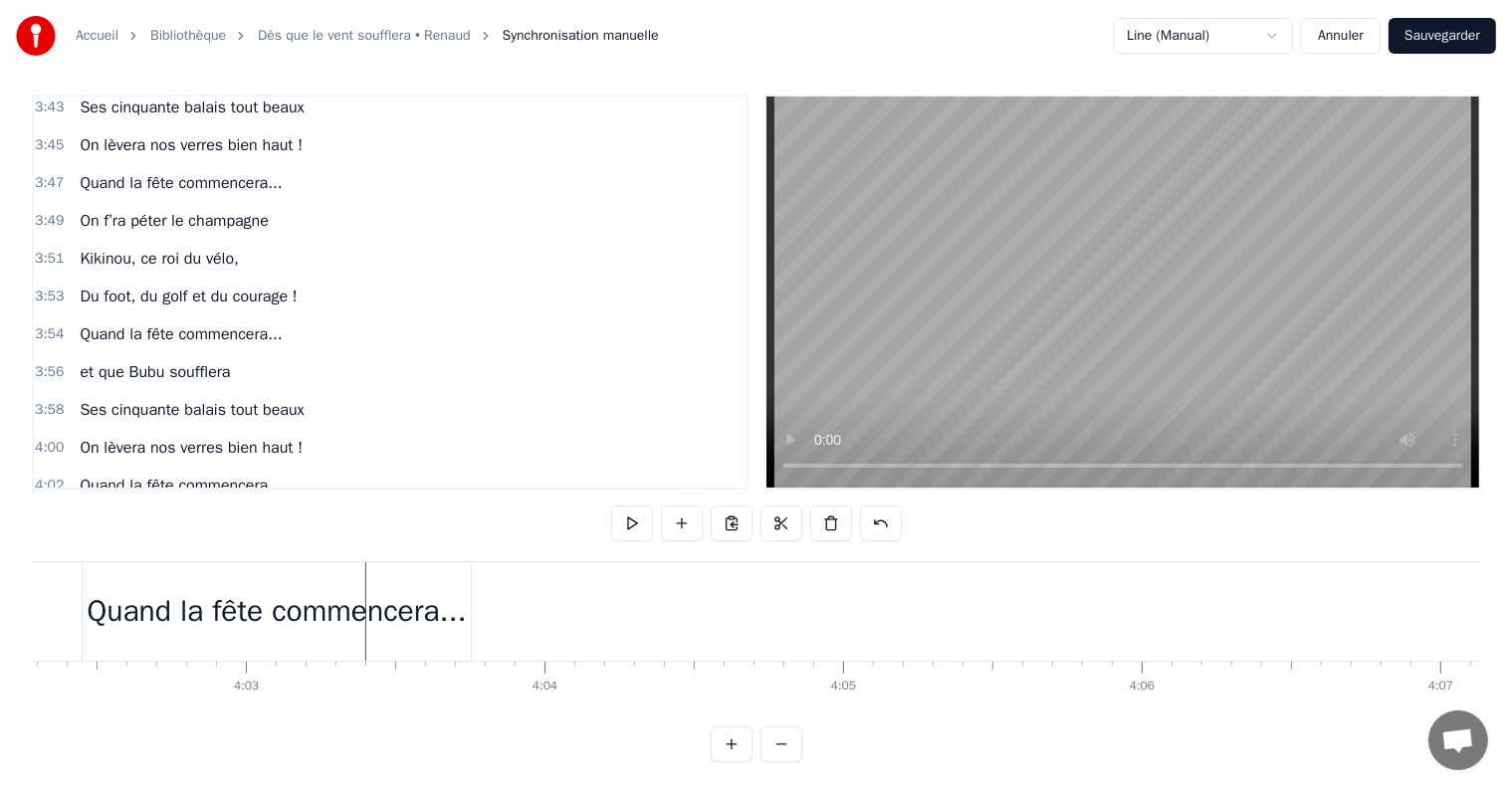 scroll, scrollTop: 0, scrollLeft: 72032, axis: horizontal 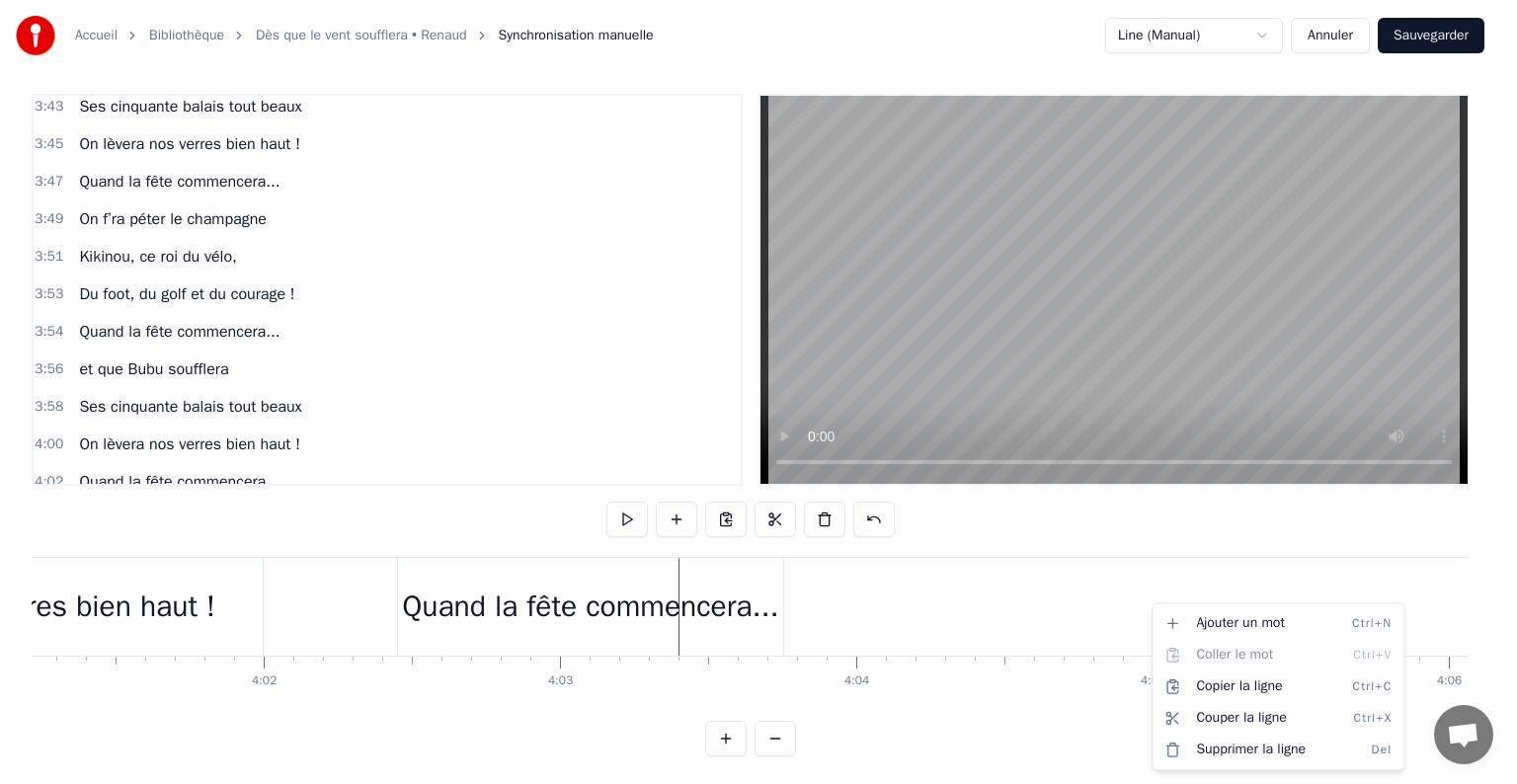click on "Accueil Bibliothèque Dès que le vent soufflera • Renaud Synchronisation manuelle Line (Manual) Annuler Sauvegarder 0:09 Ses parents [FIRST] [LAST] 0:11 ont fait un p’tit très énergique (tata tannn) 0:13 qu’est dev’nu tonton papa 0:15 Bubu ou Kikinou. 0:18 Il faisait plein de bêtises 0:19 Avec [FIRST], et toute la clique 0:21 complices fêlés, adorés 0:23 toujours prêts à rigoler. 0:25 Mamie disait « soyez prudents », 0:27 Papi le faisait danser, riant, 0:29 dans sa casquette, les dimanches 0:31 Pour une quête amusante. 0:33 Quand la fête commencera... 0:35 Et que Bubu soufflera 0:37 Ses cinquante balais tout beaux 0:39 On lèv’ra nos verres bien haut ! 0:45 Chez sa mamie, la porte était 0:47 toujours ouverte hiver été 0:49 Gâteaux, crêpes et merveilles 0:50 elle cuisinait depuis la veille. 0:52 A la fête, elle les am’nait 0:54 à Castel, tous contents. 0:56 La voiture vert’, ils prenaient 0:58 les enfants cheveux au vent. 1:00 Ils filaient à toute allure 1:02 1:04 1:05 1:07" at bounding box center (758, 389) 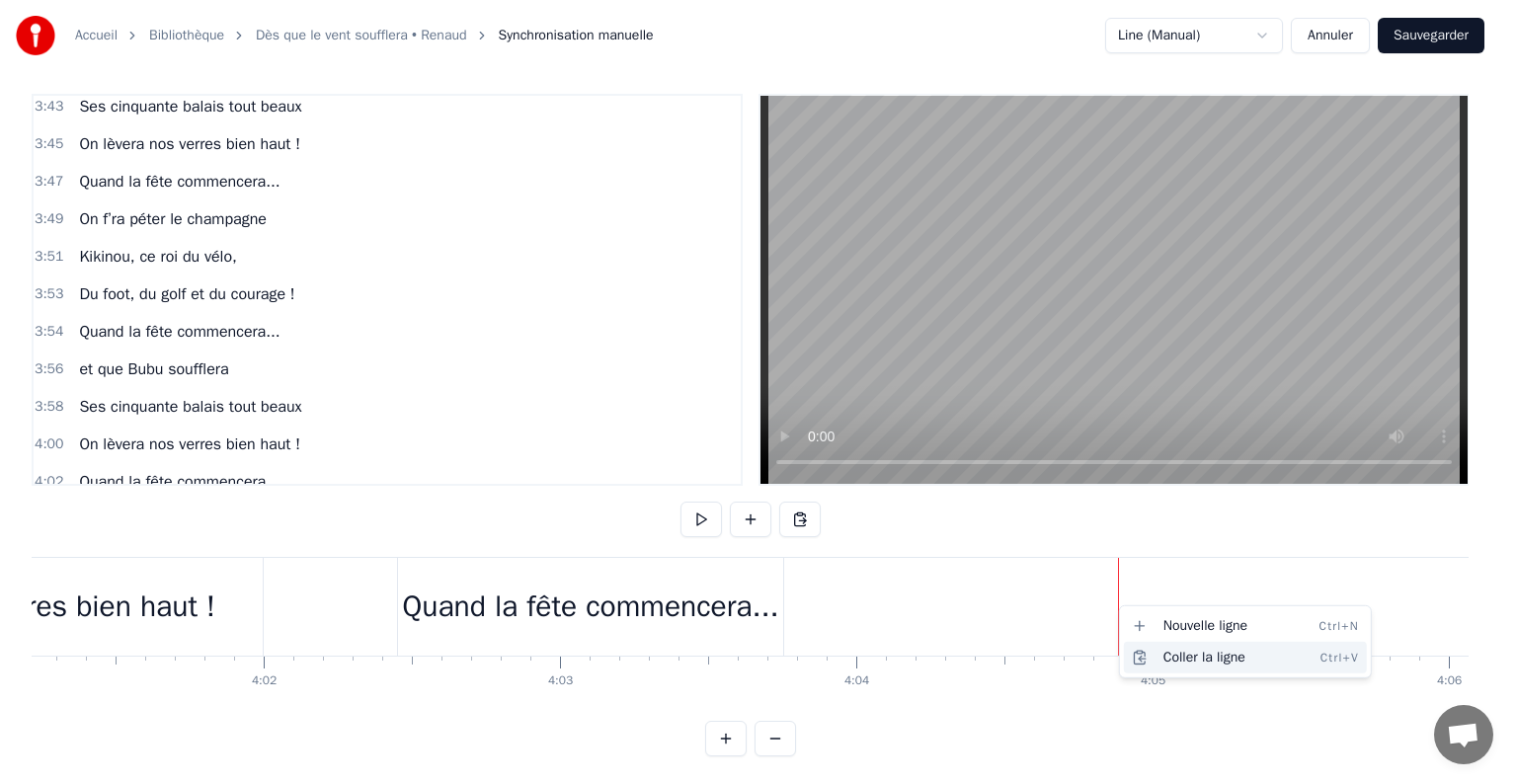 click on "Coller la ligne Ctrl+V" at bounding box center [1245, 658] 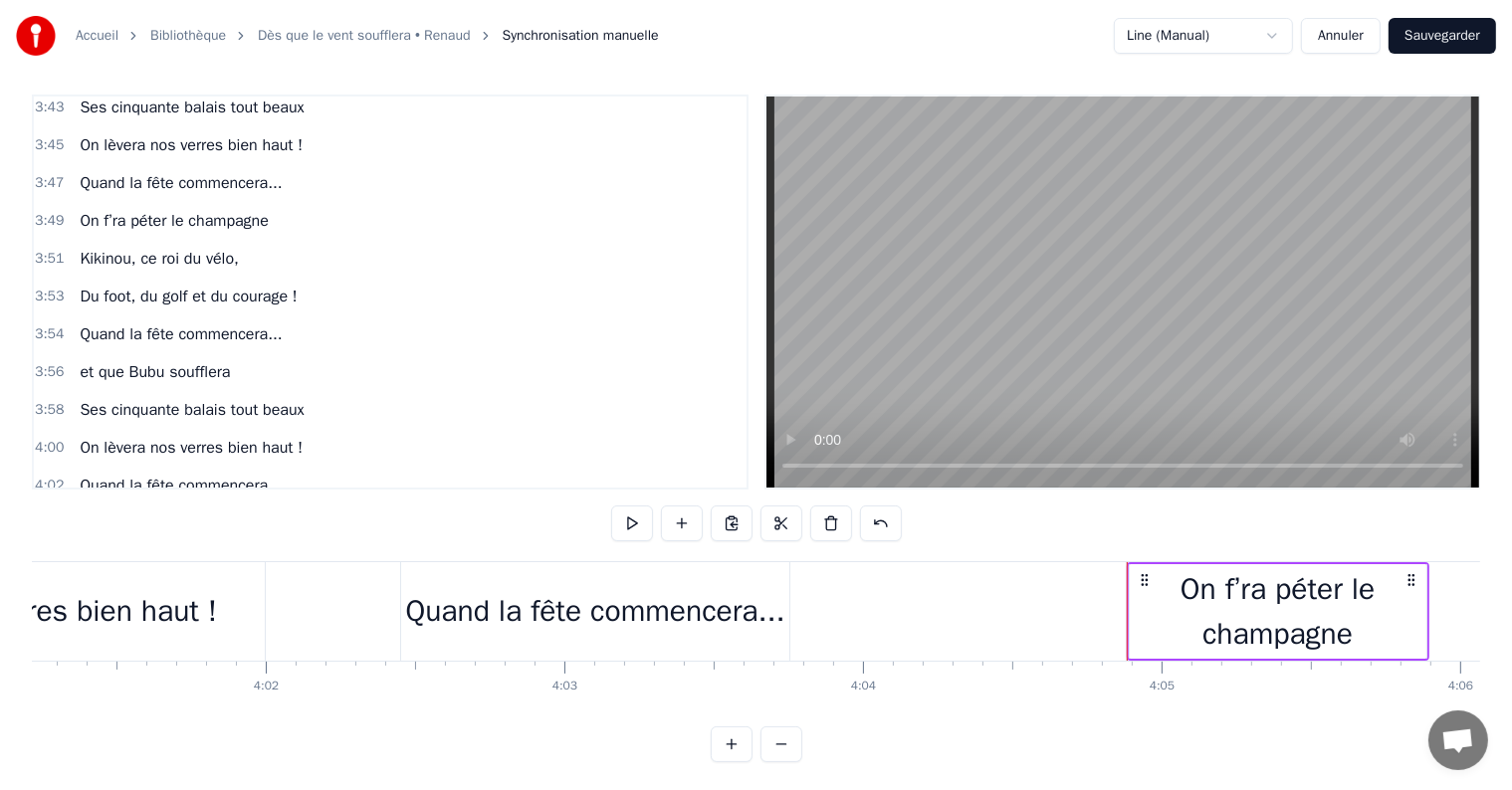 click at bounding box center (1127, 611) 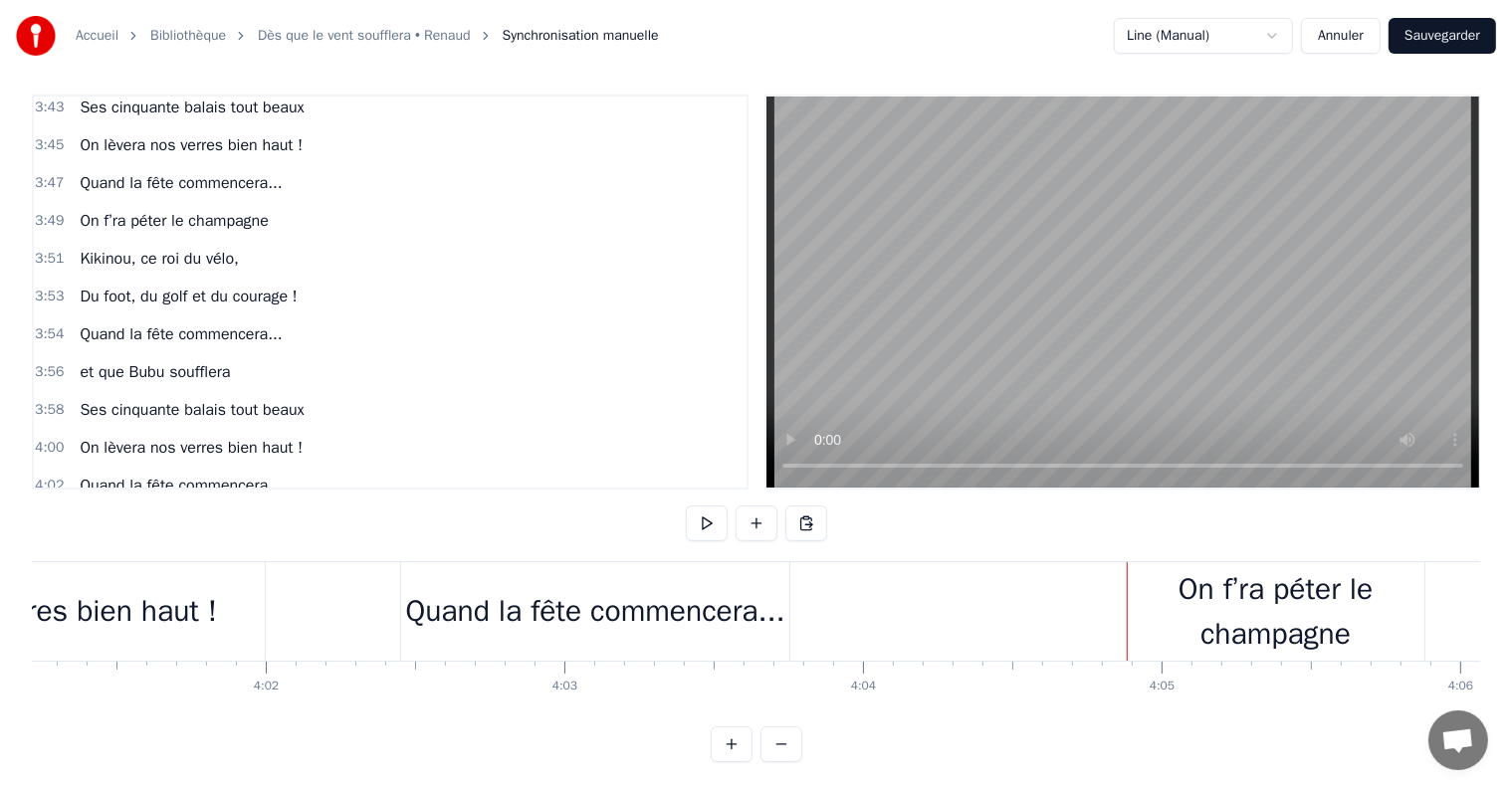 click on "On f’ra péter le champagne" at bounding box center (1276, 612) 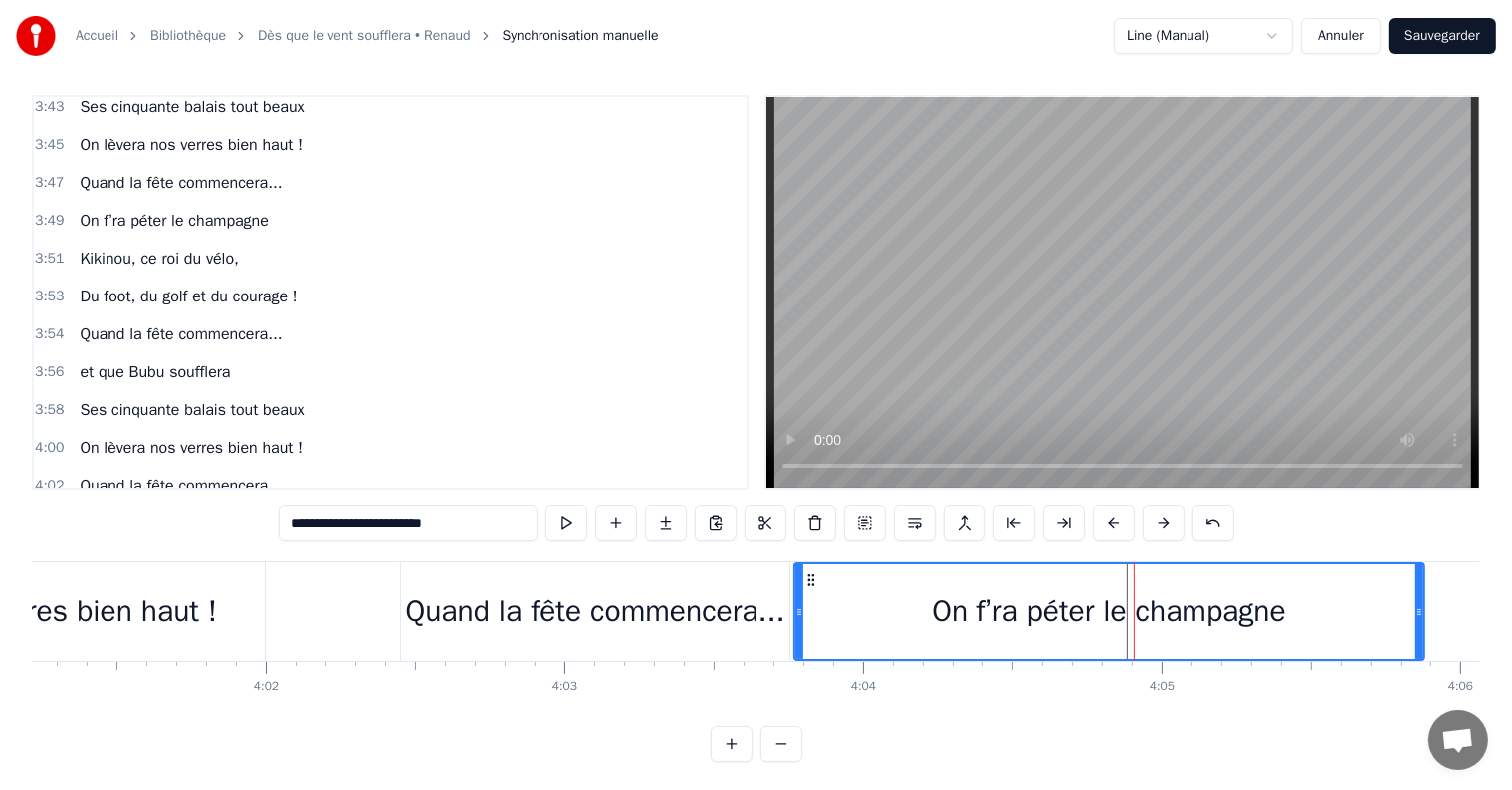 drag, startPoint x: 1129, startPoint y: 611, endPoint x: 795, endPoint y: 614, distance: 334.01347 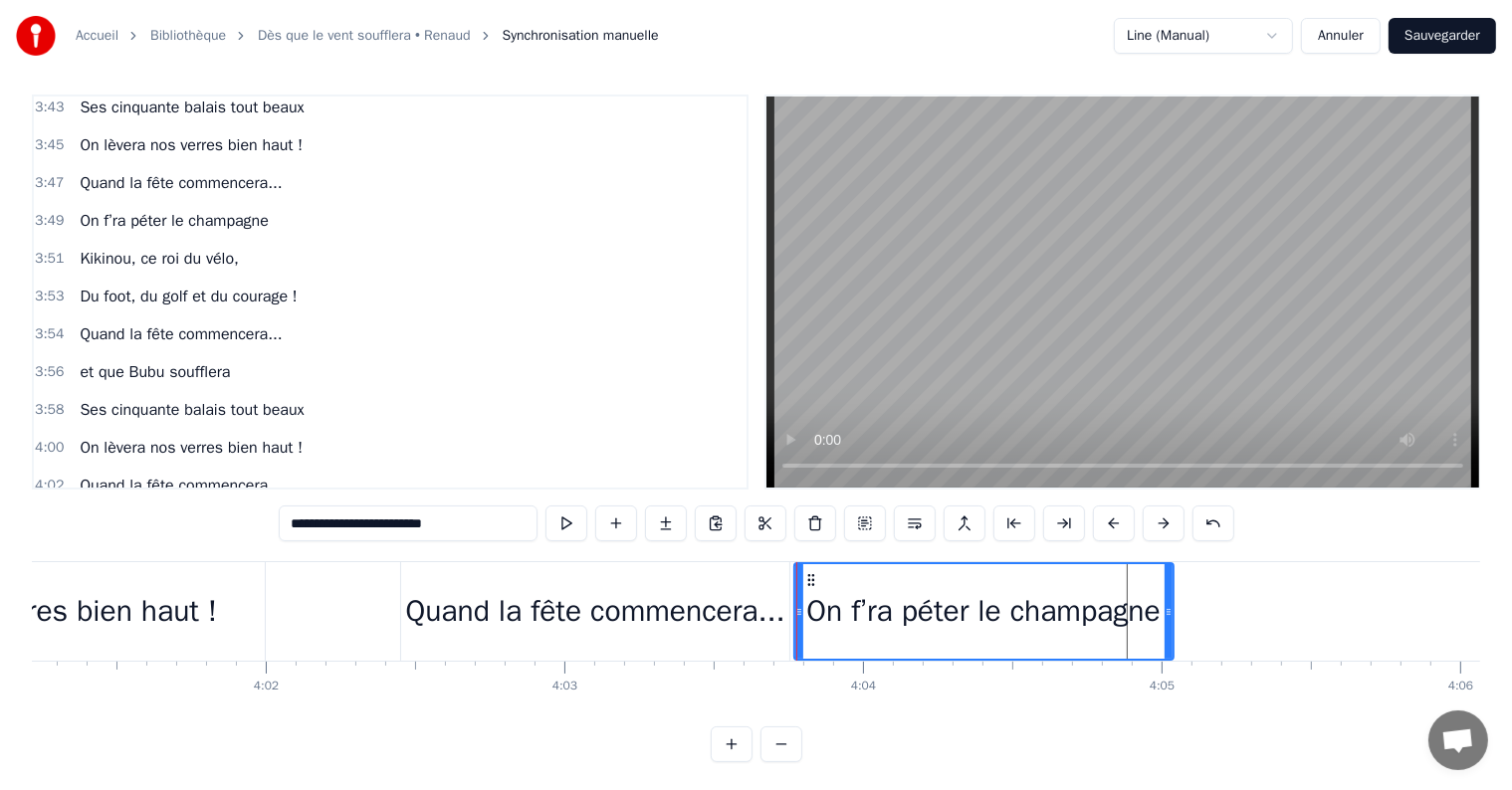 drag, startPoint x: 1417, startPoint y: 612, endPoint x: 1169, endPoint y: 613, distance: 248.002 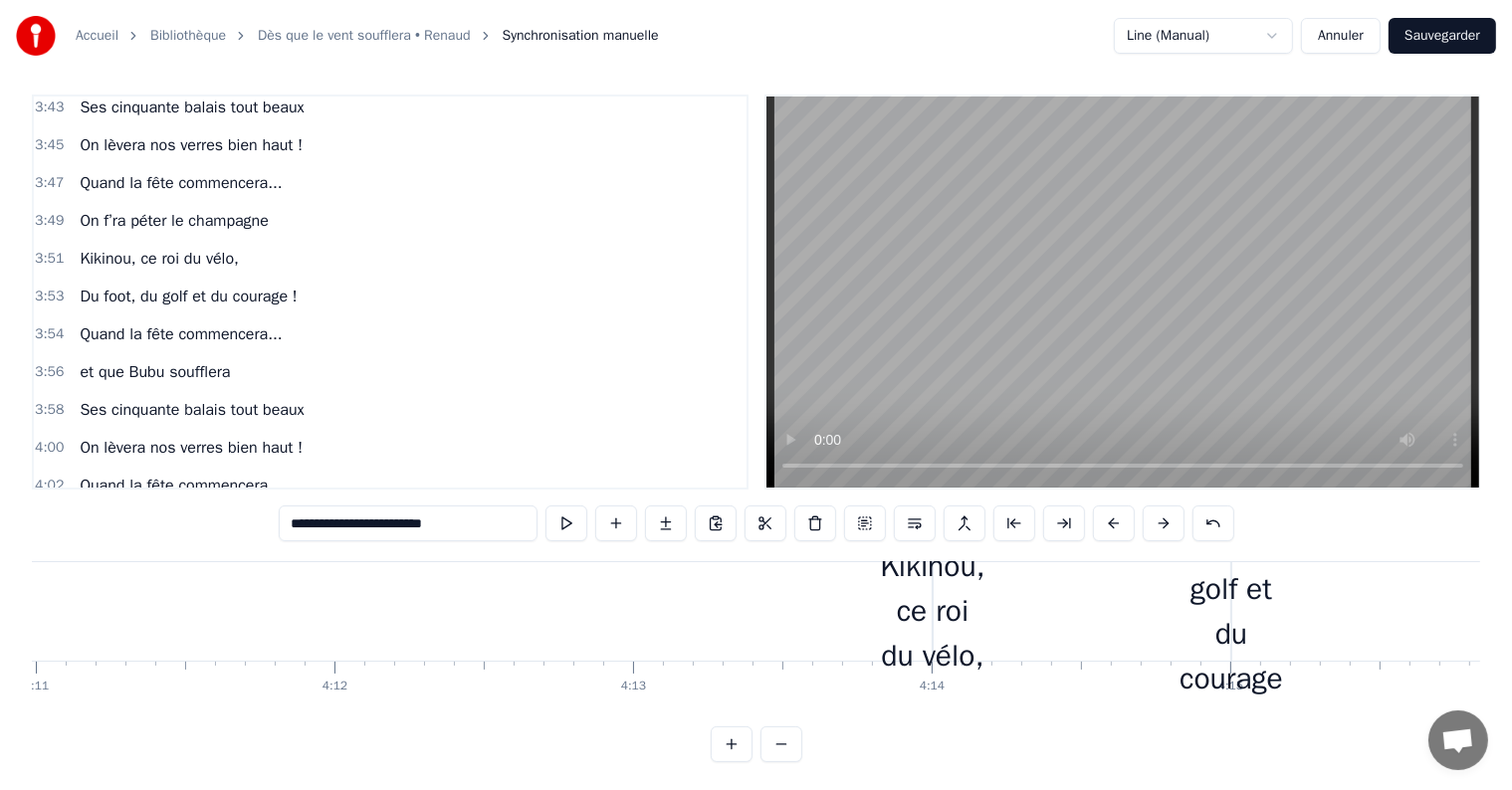 scroll, scrollTop: 0, scrollLeft: 74767, axis: horizontal 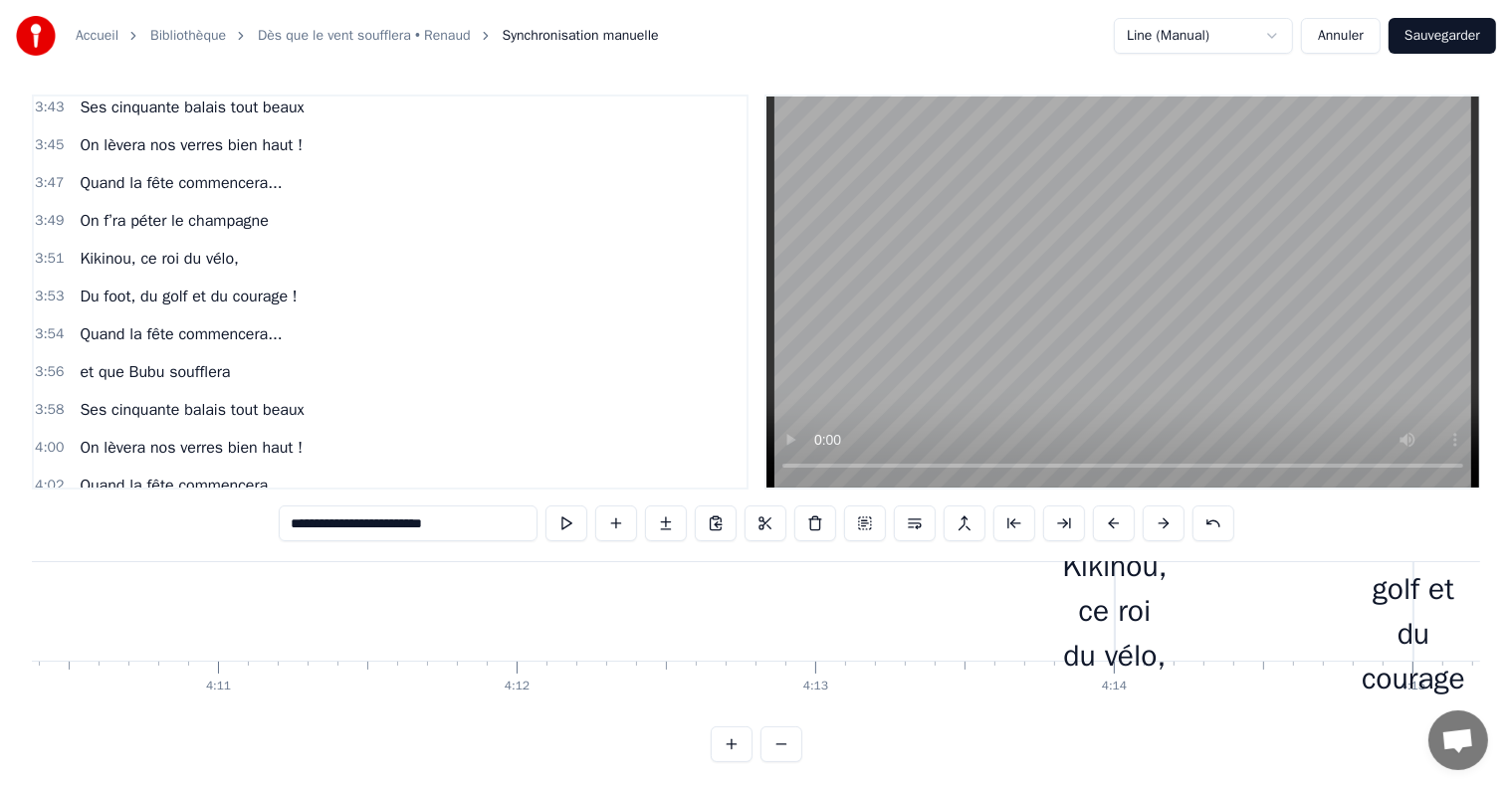 click on "Kikinou, ce roi du vélo," at bounding box center [1114, 611] 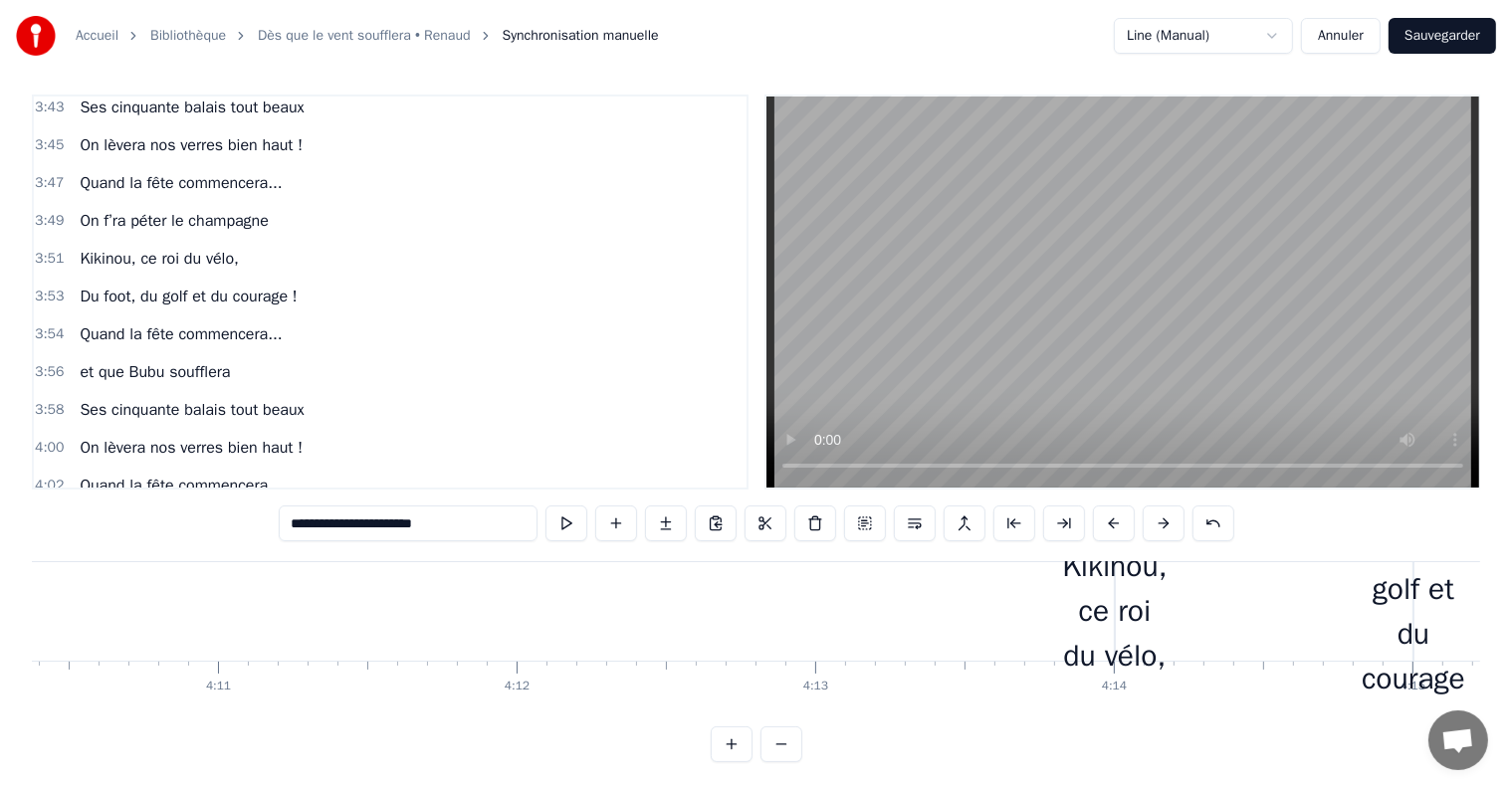 scroll, scrollTop: 30, scrollLeft: 0, axis: vertical 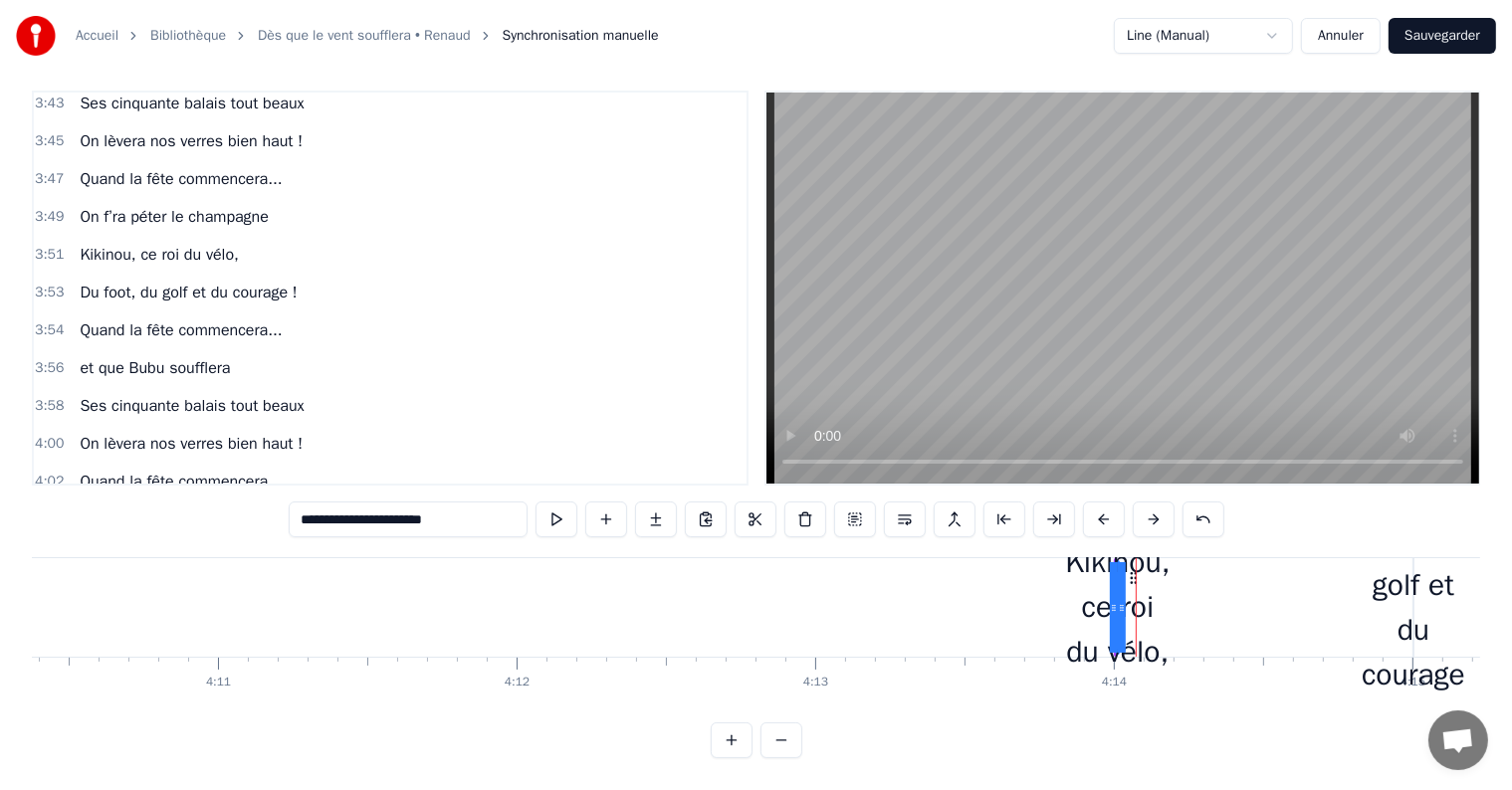 click on "Kikinou, ce roi du vélo," at bounding box center (1117, 607) 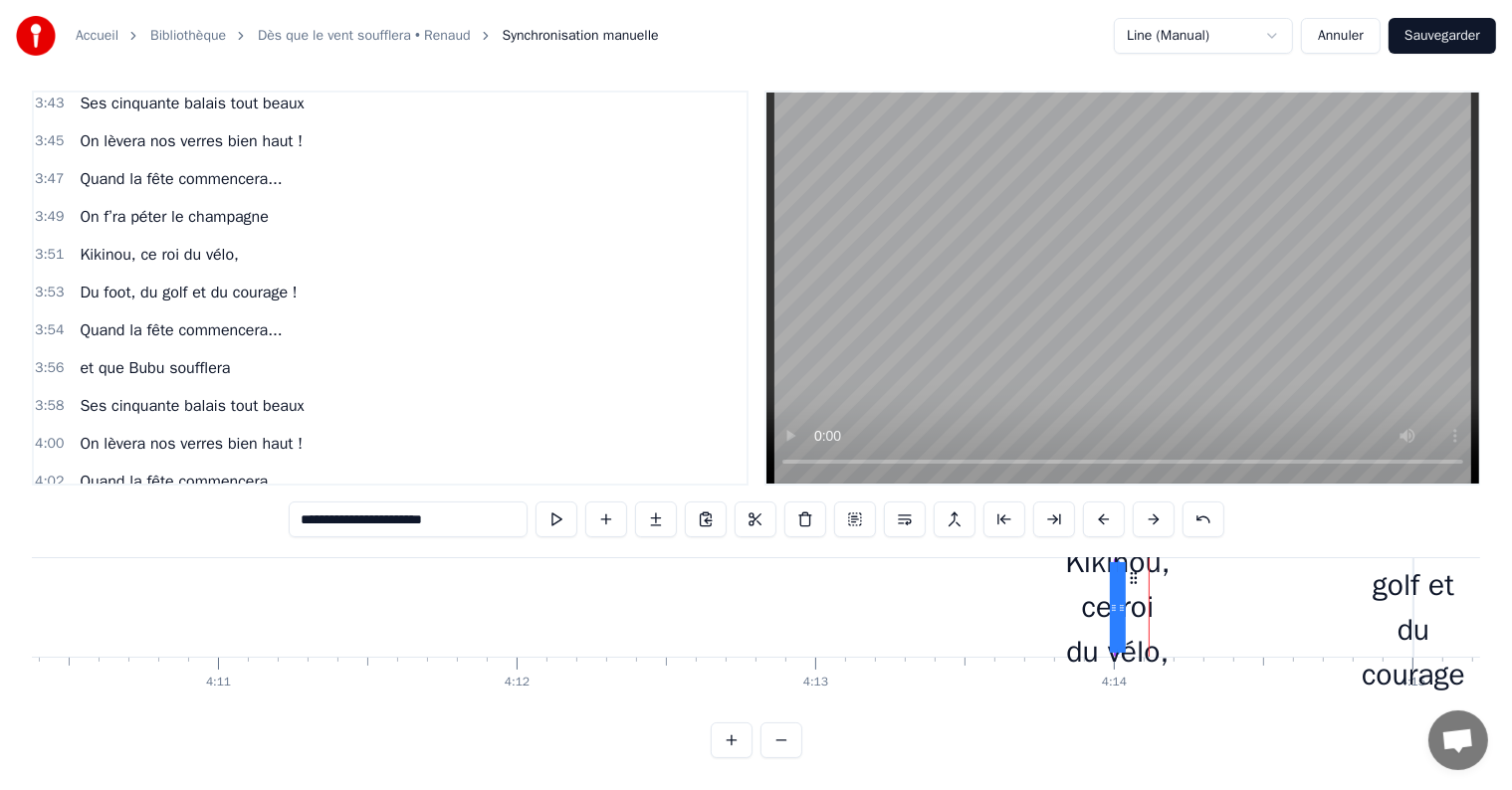 drag, startPoint x: 470, startPoint y: 428, endPoint x: 271, endPoint y: 432, distance: 199.04 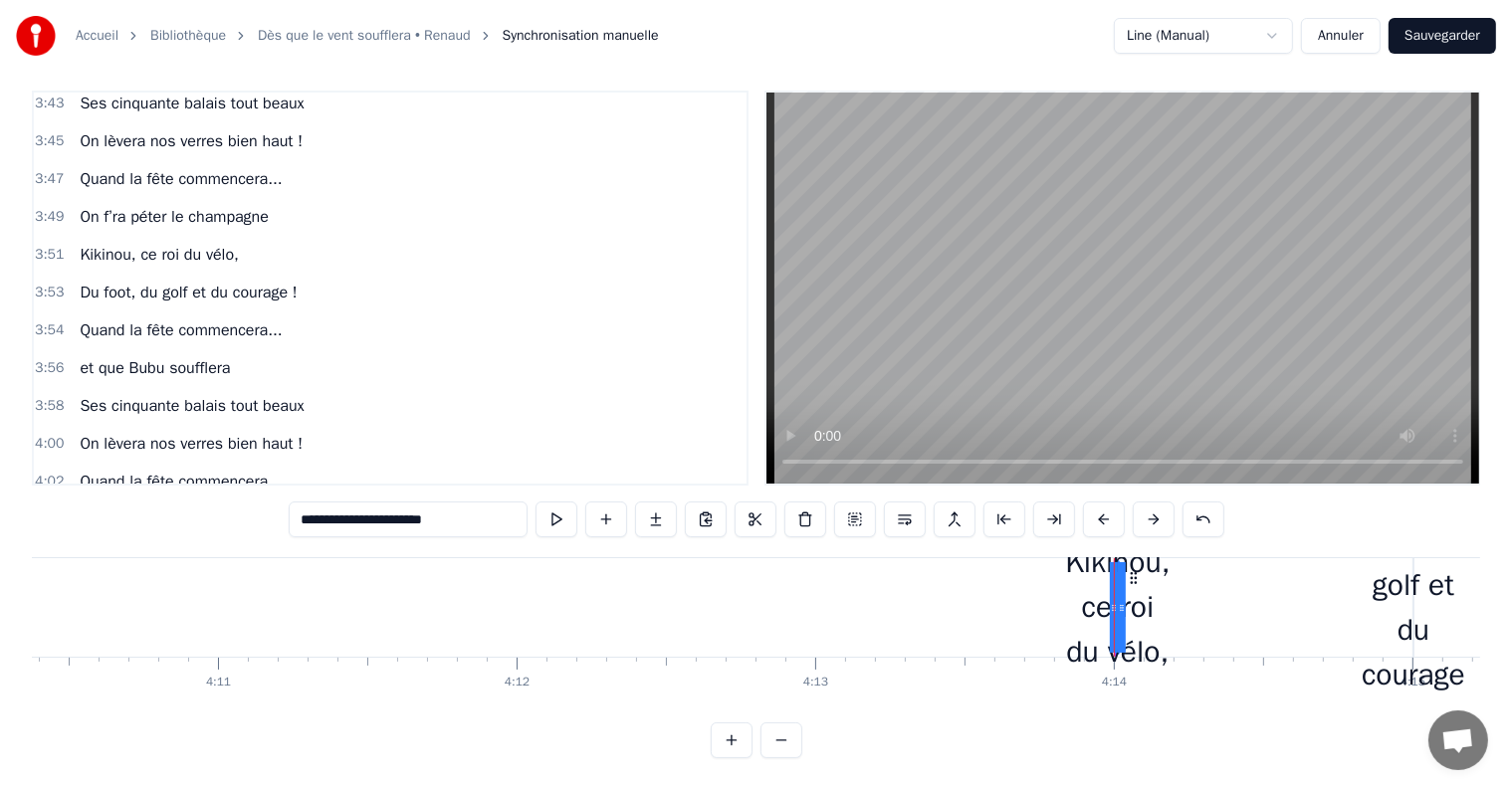 click on "Kikinou, ce roi du vélo," at bounding box center (158, 557) 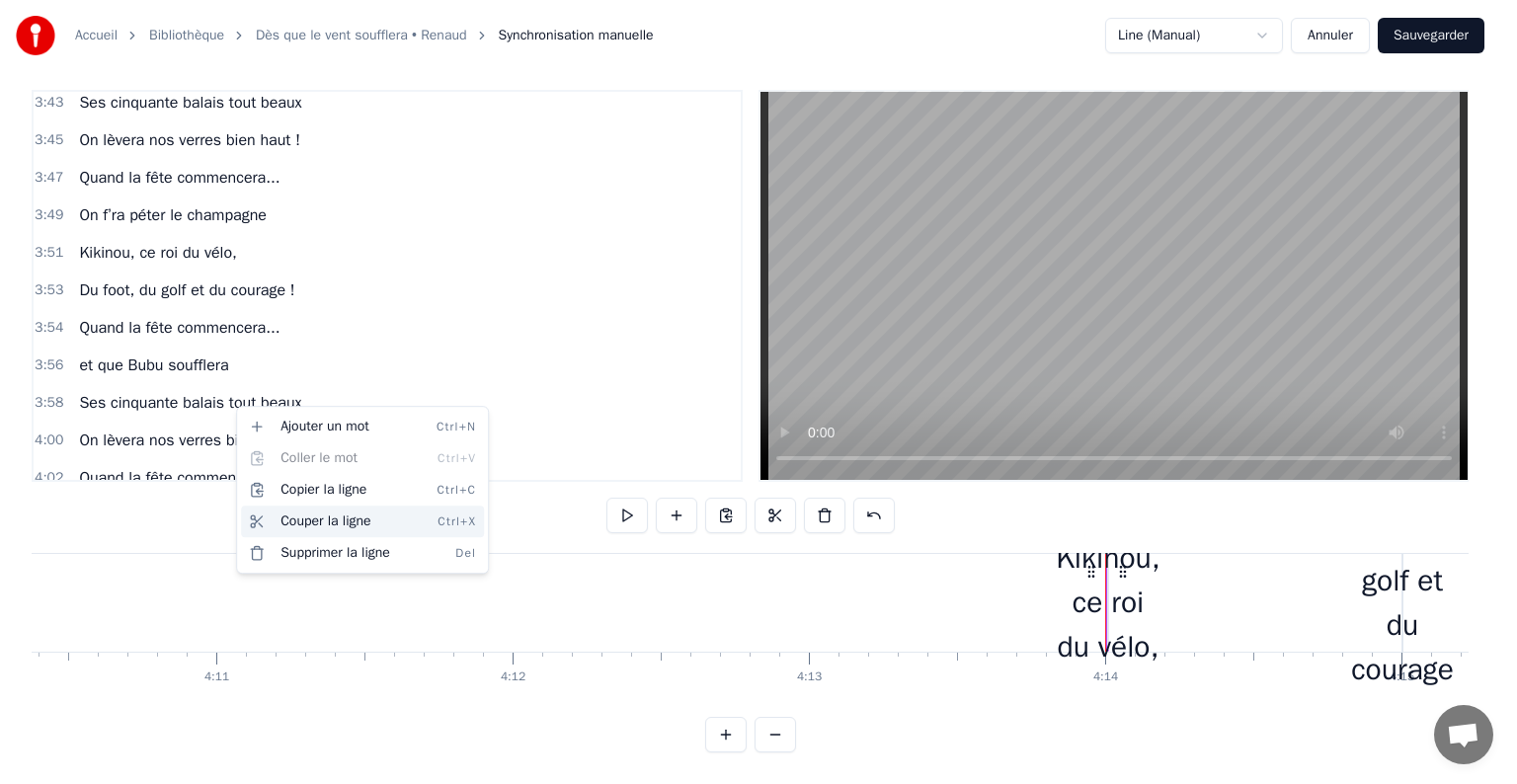 click on "Couper la ligne Ctrl+X" at bounding box center (362, 521) 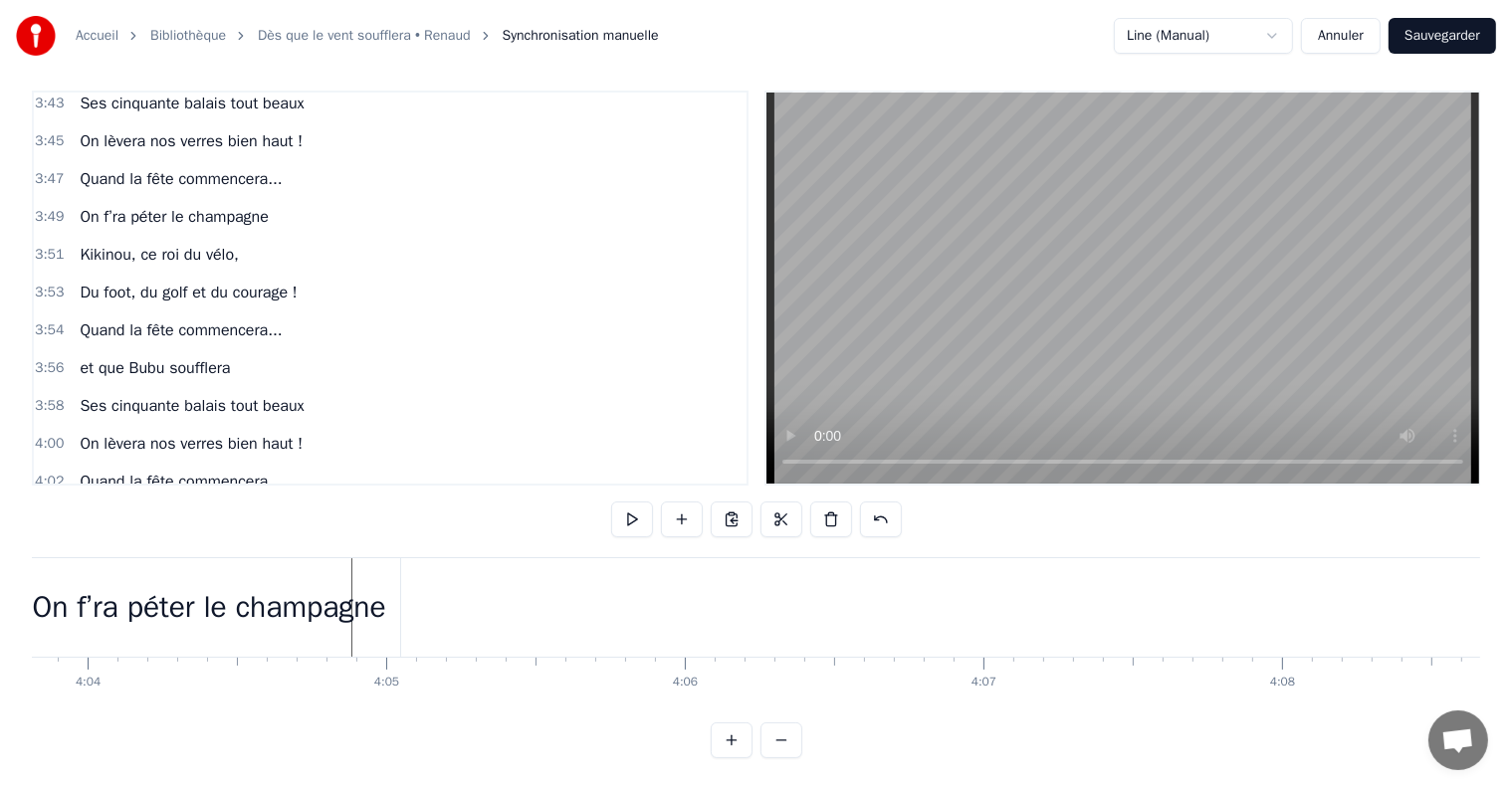 scroll, scrollTop: 0, scrollLeft: 72761, axis: horizontal 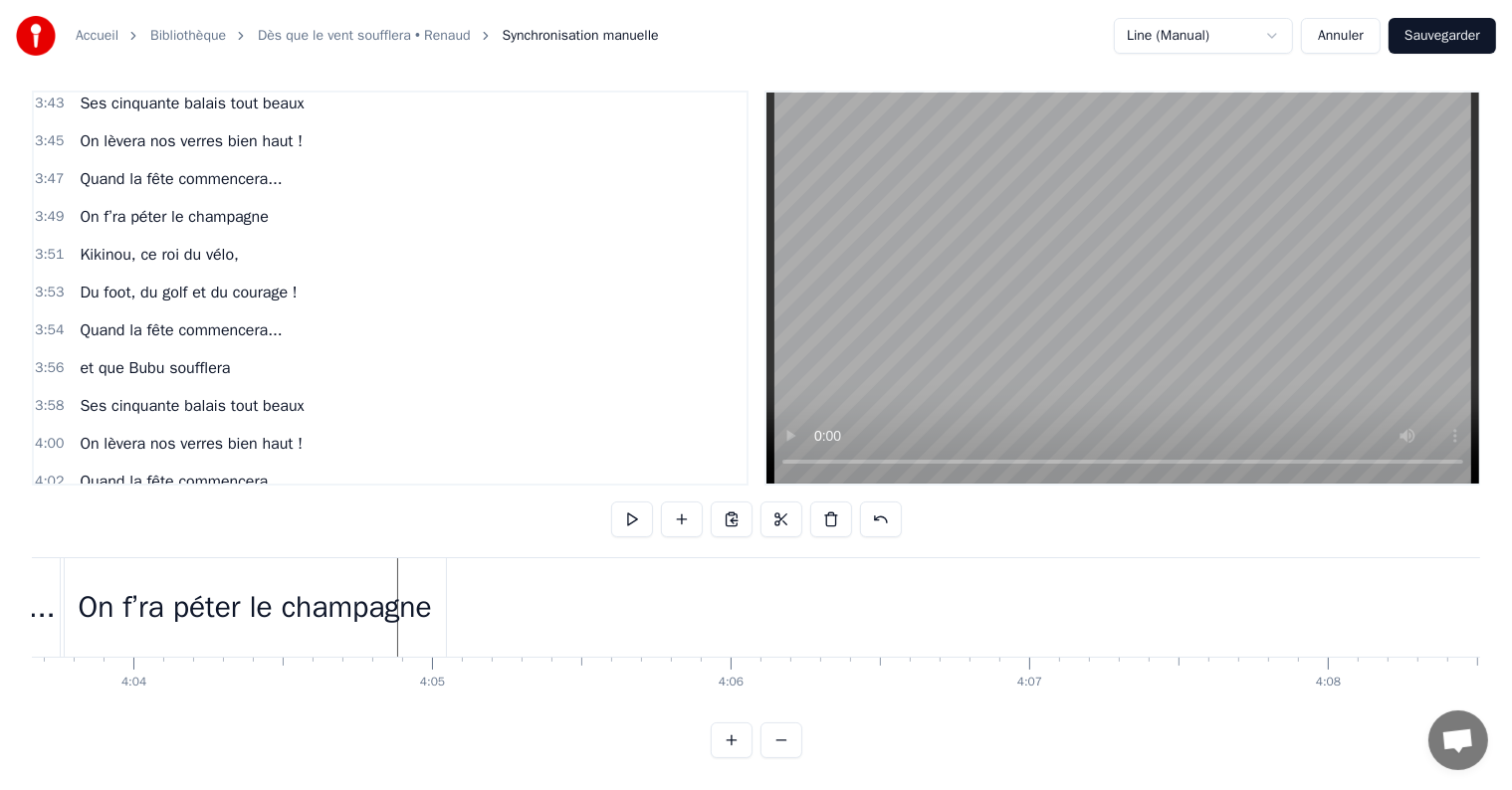 click on "On f’ra péter le champagne" at bounding box center (254, 607) 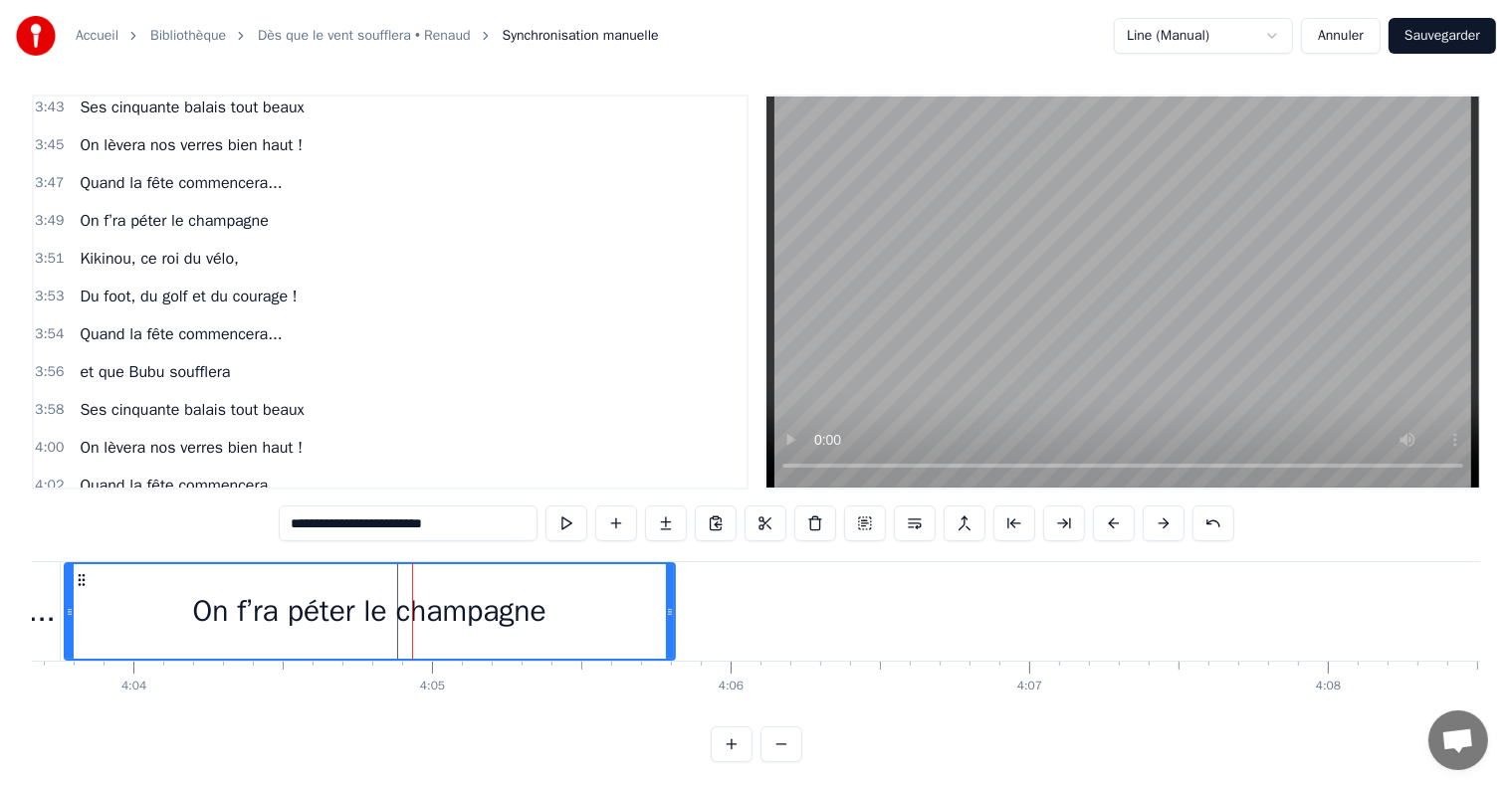 drag, startPoint x: 444, startPoint y: 606, endPoint x: 673, endPoint y: 608, distance: 229.0087 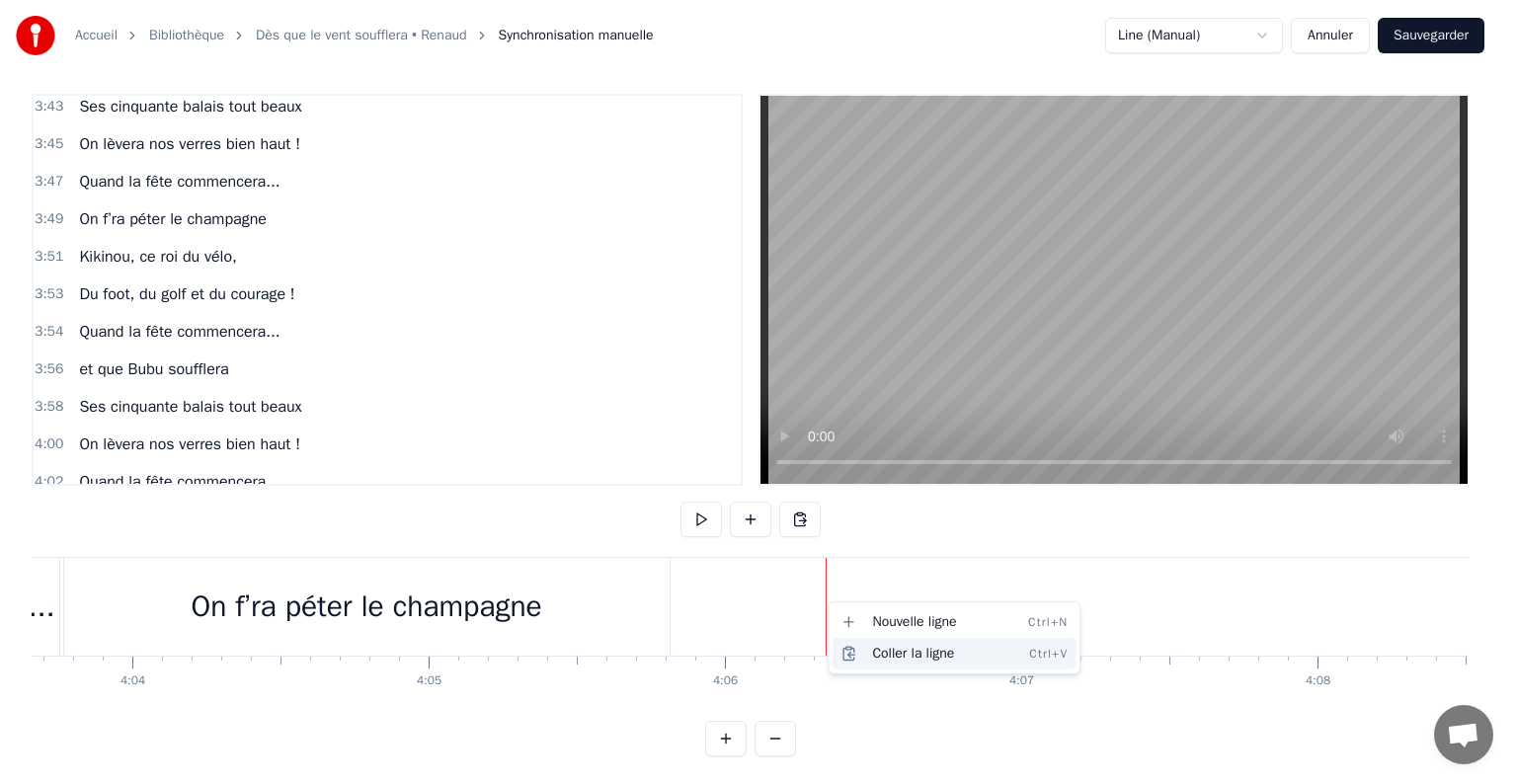 click on "Coller la ligne Ctrl+V" at bounding box center (954, 654) 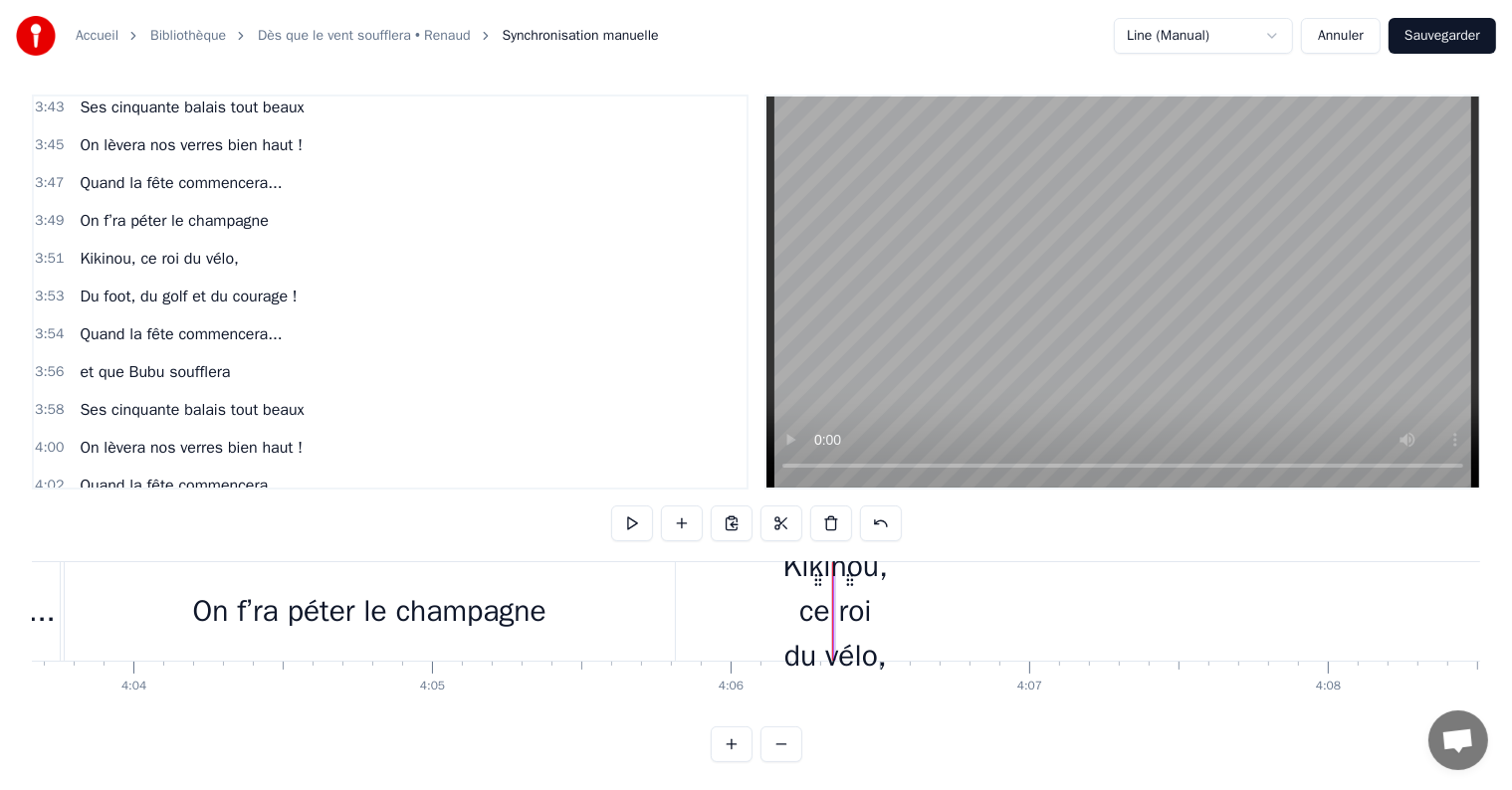 click on "Kikinou, ce roi du vélo," at bounding box center [835, 611] 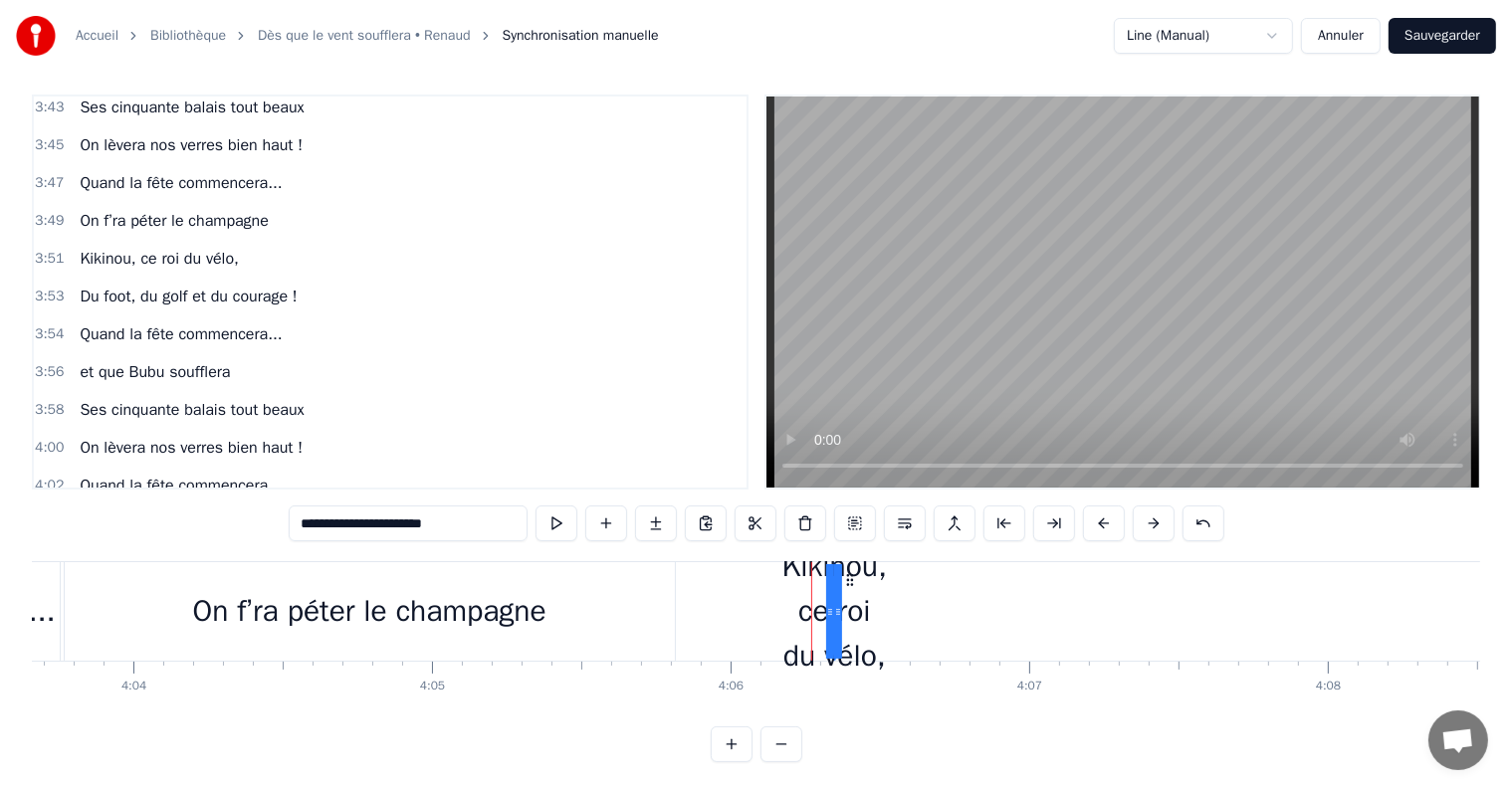 scroll, scrollTop: 30, scrollLeft: 0, axis: vertical 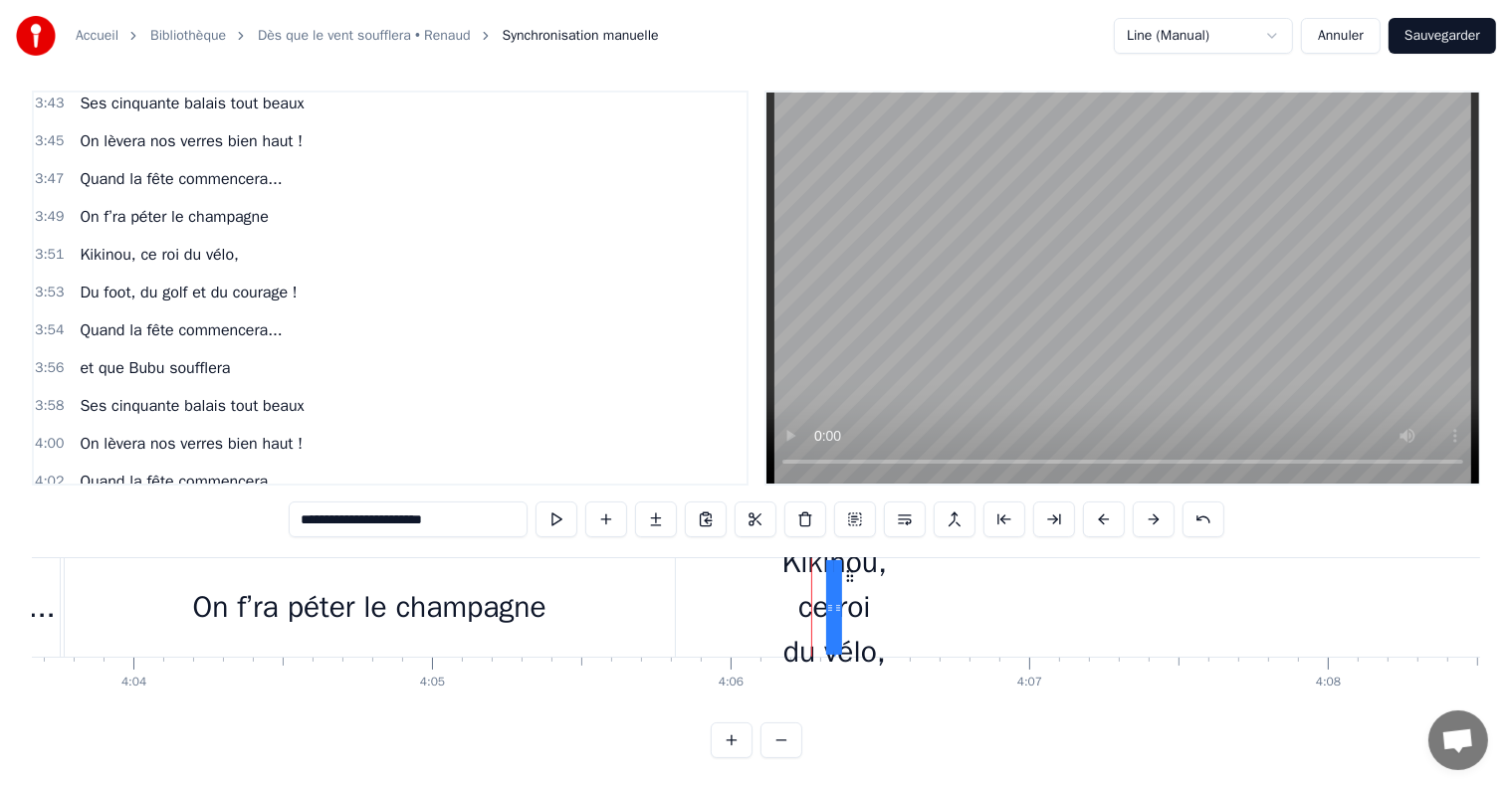 drag, startPoint x: 828, startPoint y: 594, endPoint x: 806, endPoint y: 596, distance: 22.090722 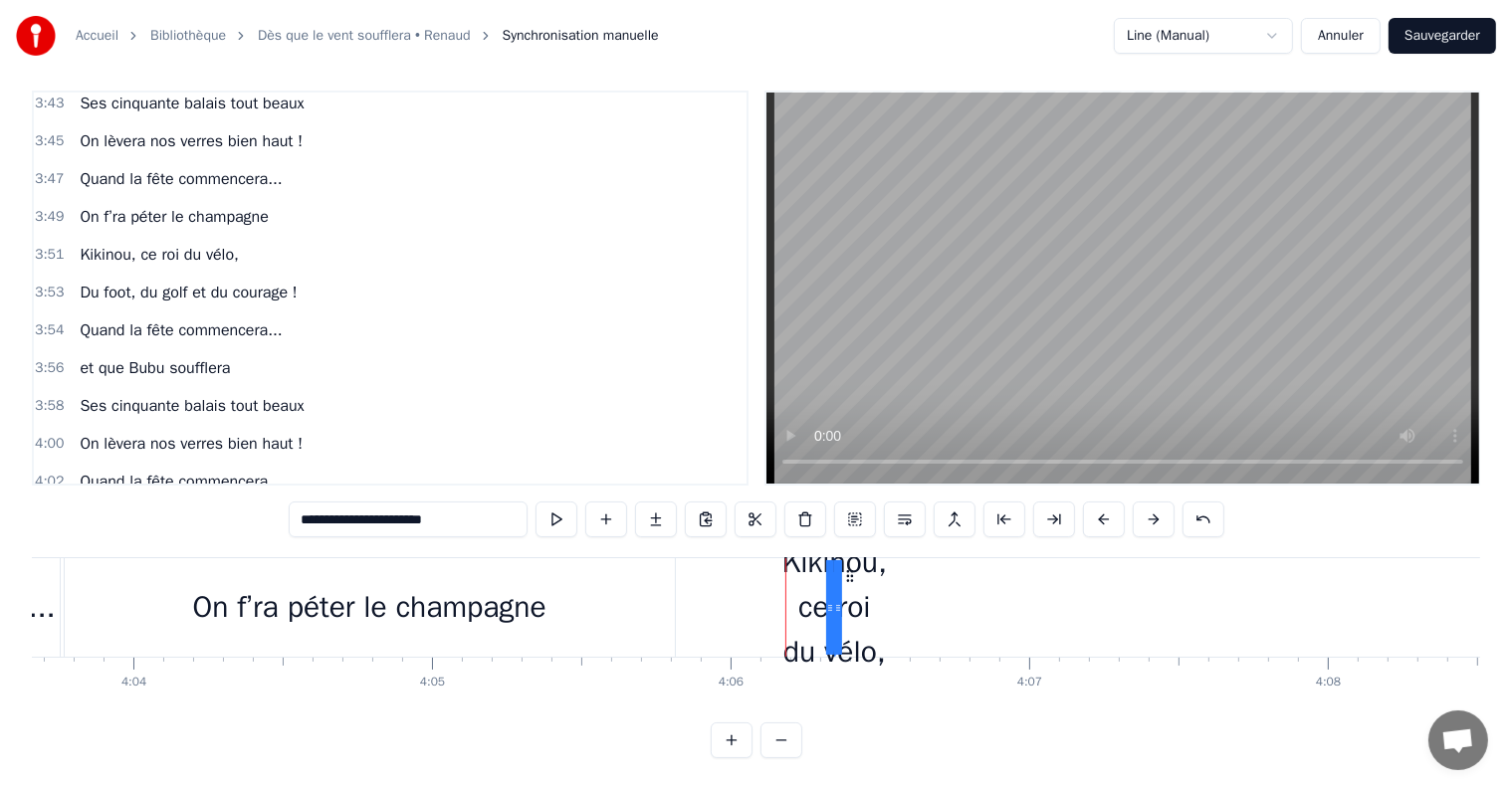 drag, startPoint x: 828, startPoint y: 585, endPoint x: 756, endPoint y: 588, distance: 72.06247 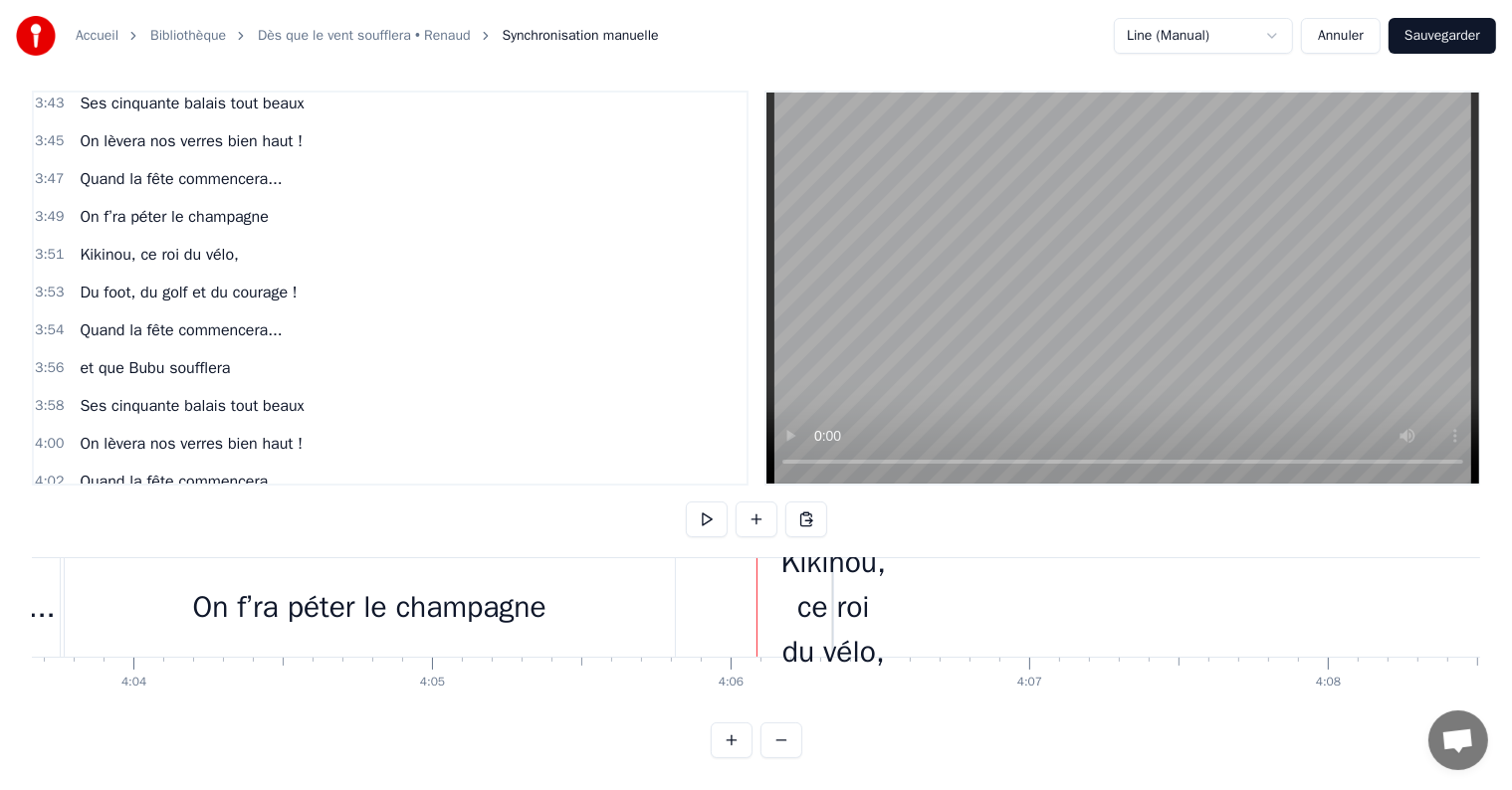 click on "Kikinou, ce roi du vélo," at bounding box center (833, 607) 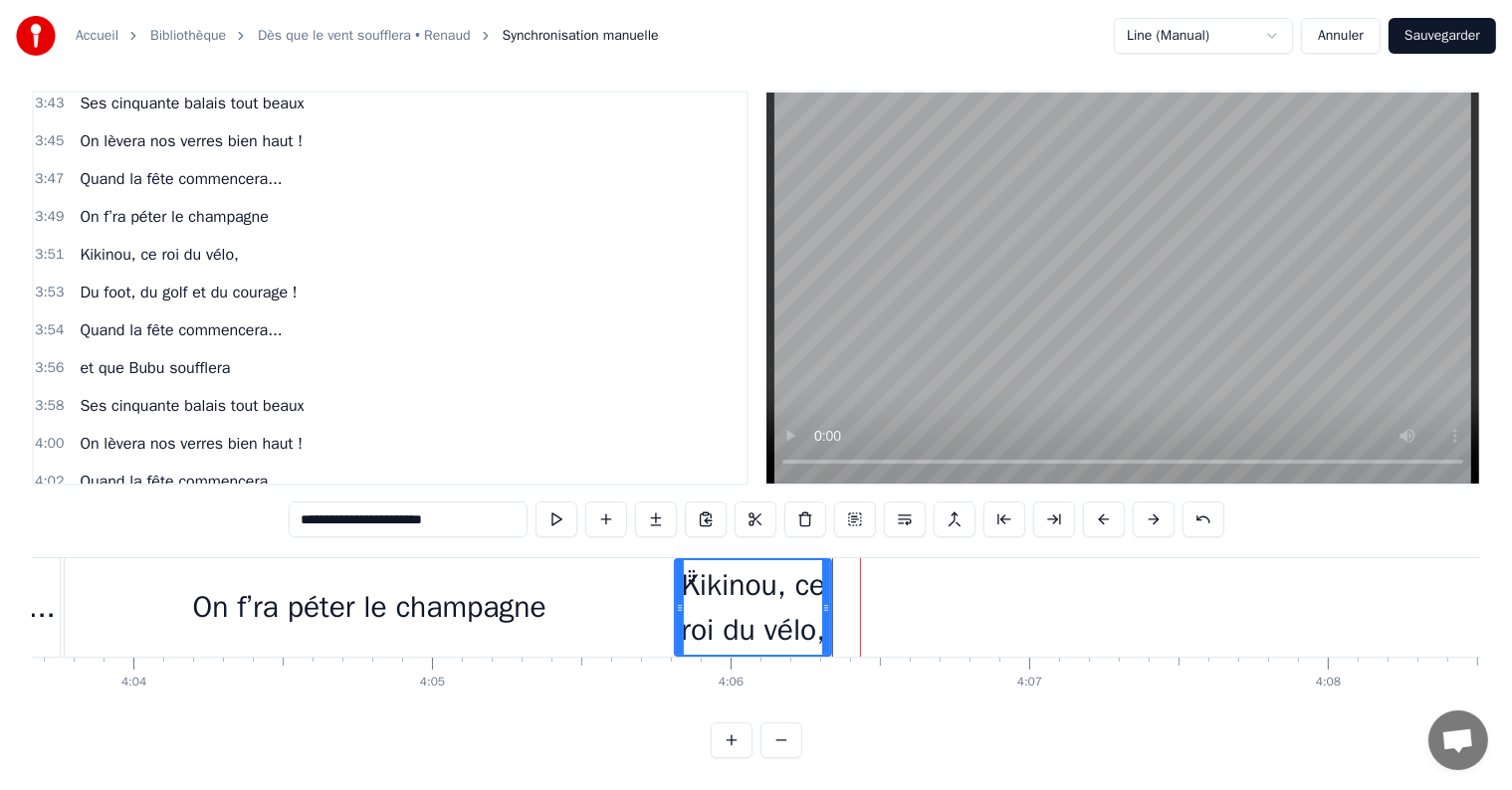 drag, startPoint x: 839, startPoint y: 593, endPoint x: 681, endPoint y: 590, distance: 158.0285 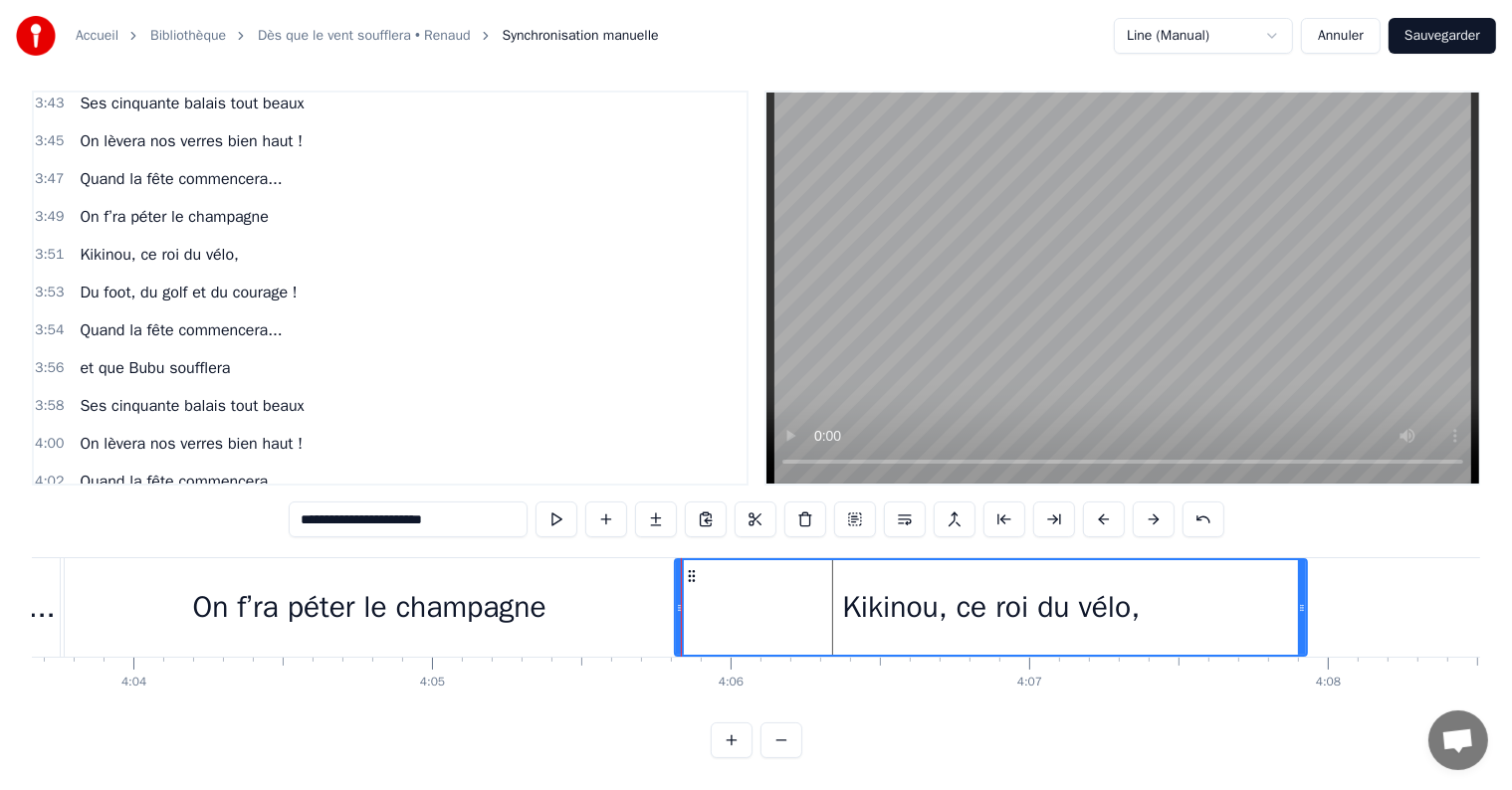 drag, startPoint x: 828, startPoint y: 588, endPoint x: 1115, endPoint y: 661, distance: 296.13848 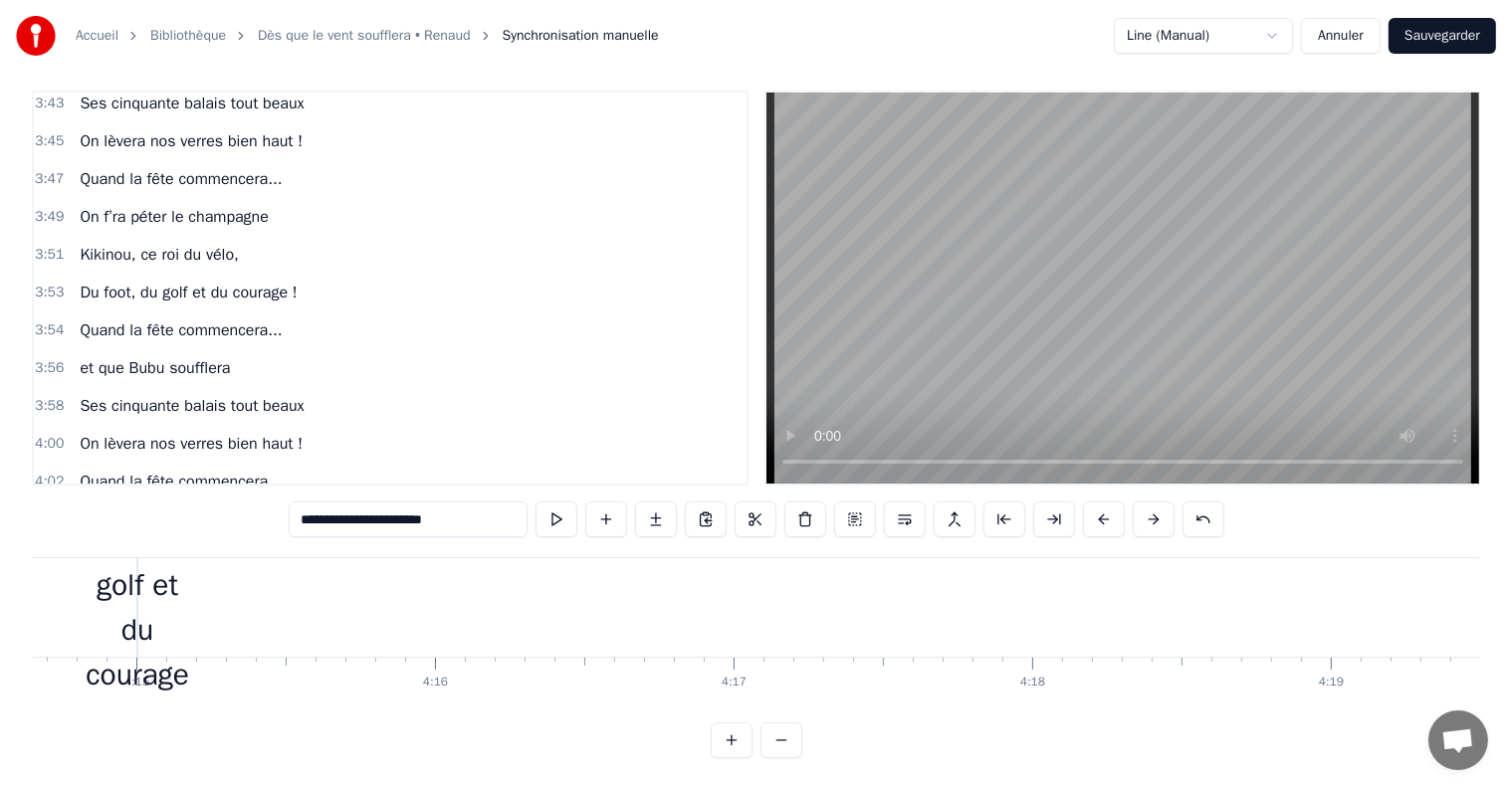 scroll, scrollTop: 0, scrollLeft: 74995, axis: horizontal 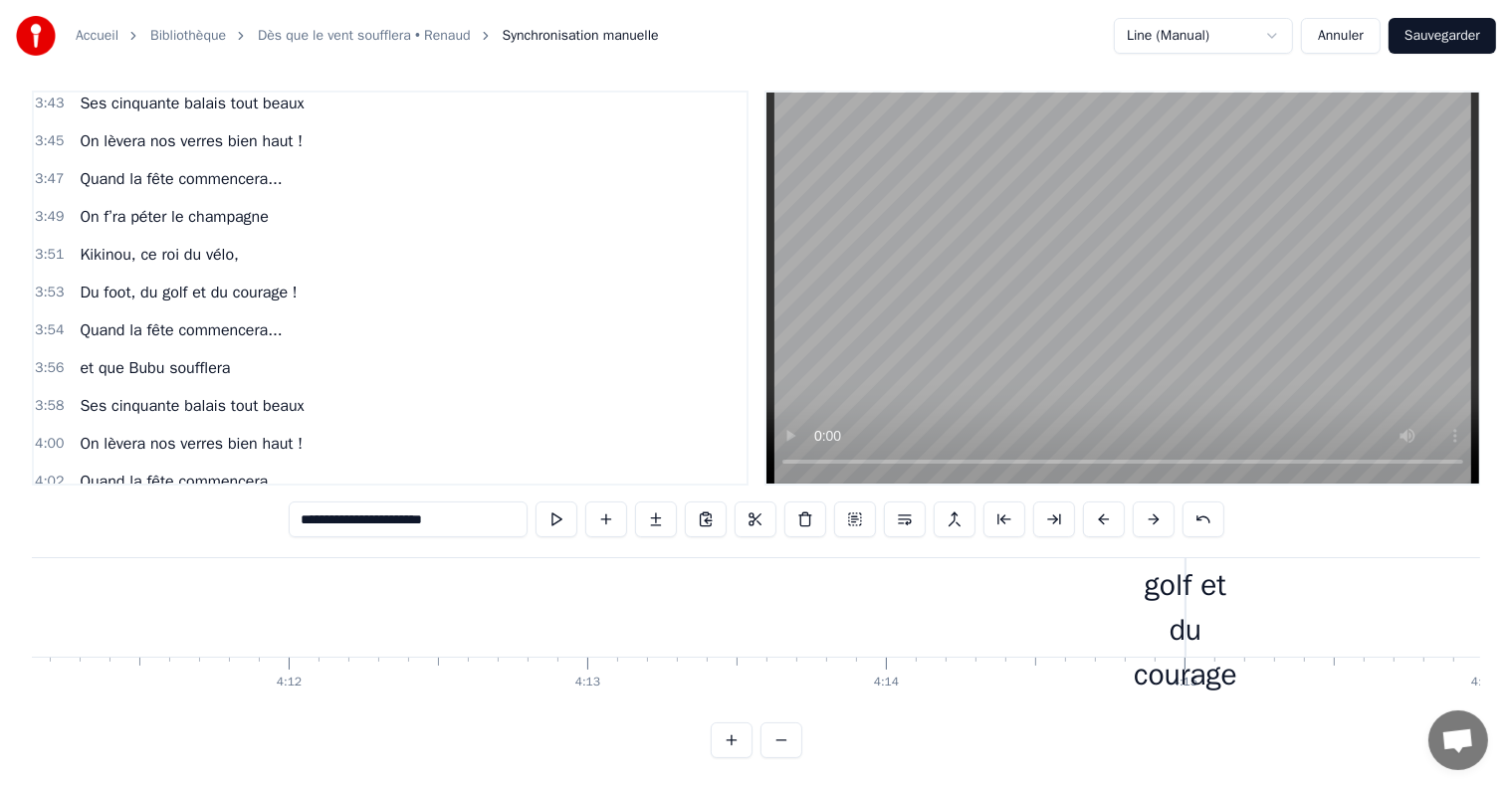 click on "Du foot, du golf et du courage !" at bounding box center (1186, 608) 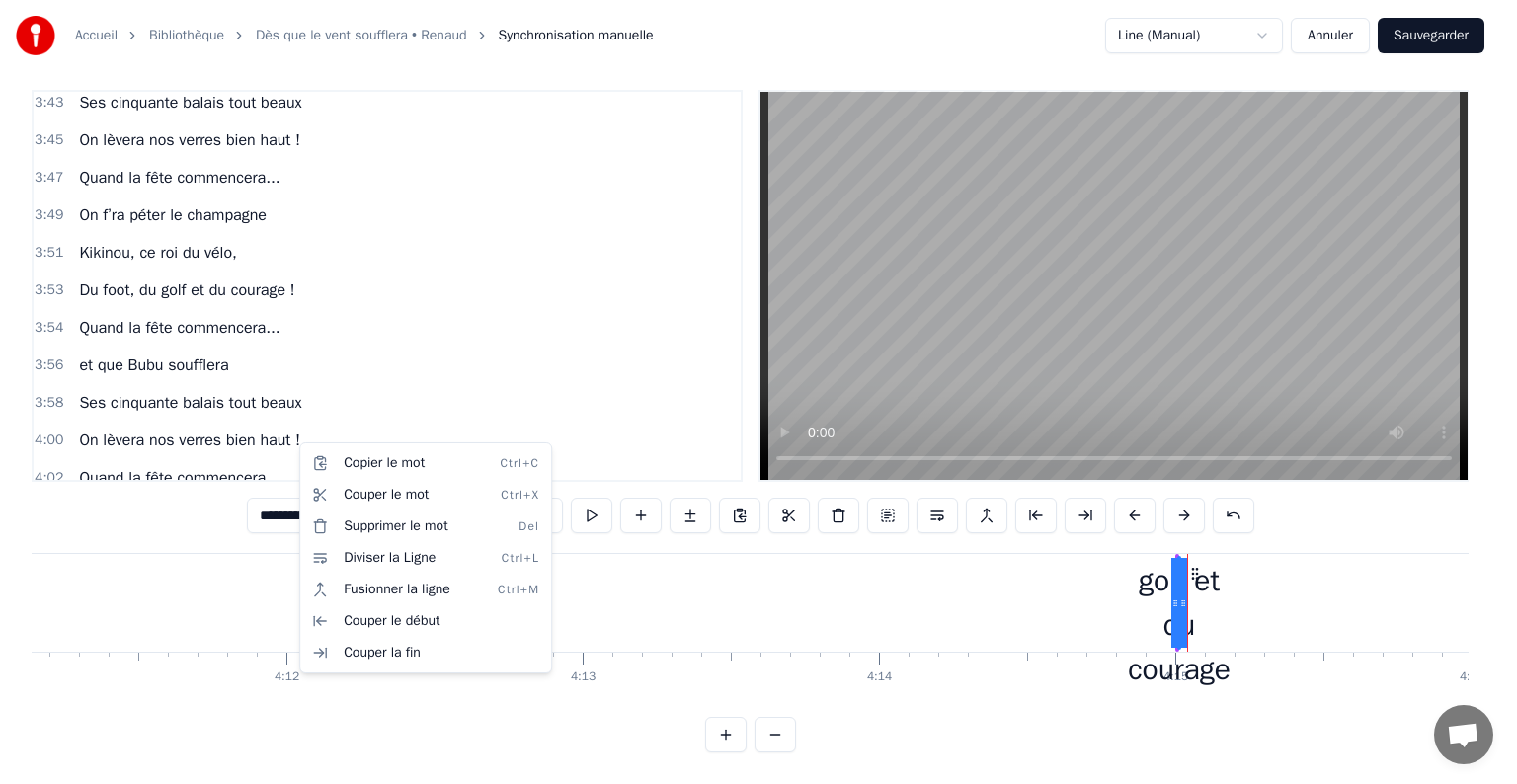 click on "Accueil Bibliothèque Dès que le vent soufflera • Renaud Synchronisation manuelle Line (Manual) Annuler Sauvegarder 0:09 Ses parents [FIRST] [LAST] 0:11 ont fait un p’tit très énergique (tata tannn) 0:13 qu’est dev’nu tonton papa 0:15 Bubu ou Kikinou. 0:18 Il faisait plein de bêtises 0:19 Avec [FIRST], et toute la clique 0:21 complices fêlés, adorés 0:23 toujours prêts à rigoler. 0:25 Mamie disait « soyez prudents », 0:27 Papi le faisait danser, riant, 0:29 dans sa casquette, les dimanches 0:31 Pour une quête amusante. 0:33 Quand la fête commencera... 0:35 Et que Bubu soufflera 0:37 Ses cinquante balais tout beaux 0:39 On lèv’ra nos verres bien haut ! 0:45 Chez sa mamie, la porte était 0:47 toujours ouverte hiver été 0:49 Gâteaux, crêpes et merveilles 0:50 elle cuisinait depuis la veille. 0:52 A la fête, elle les am’nait 0:54 à Castel, tous contents. 0:56 La voiture vert’, ils prenaient 0:58 les enfants cheveux au vent. 1:00 Ils filaient à toute allure 1:02 1:04 1:05 1:07" at bounding box center (758, 385) 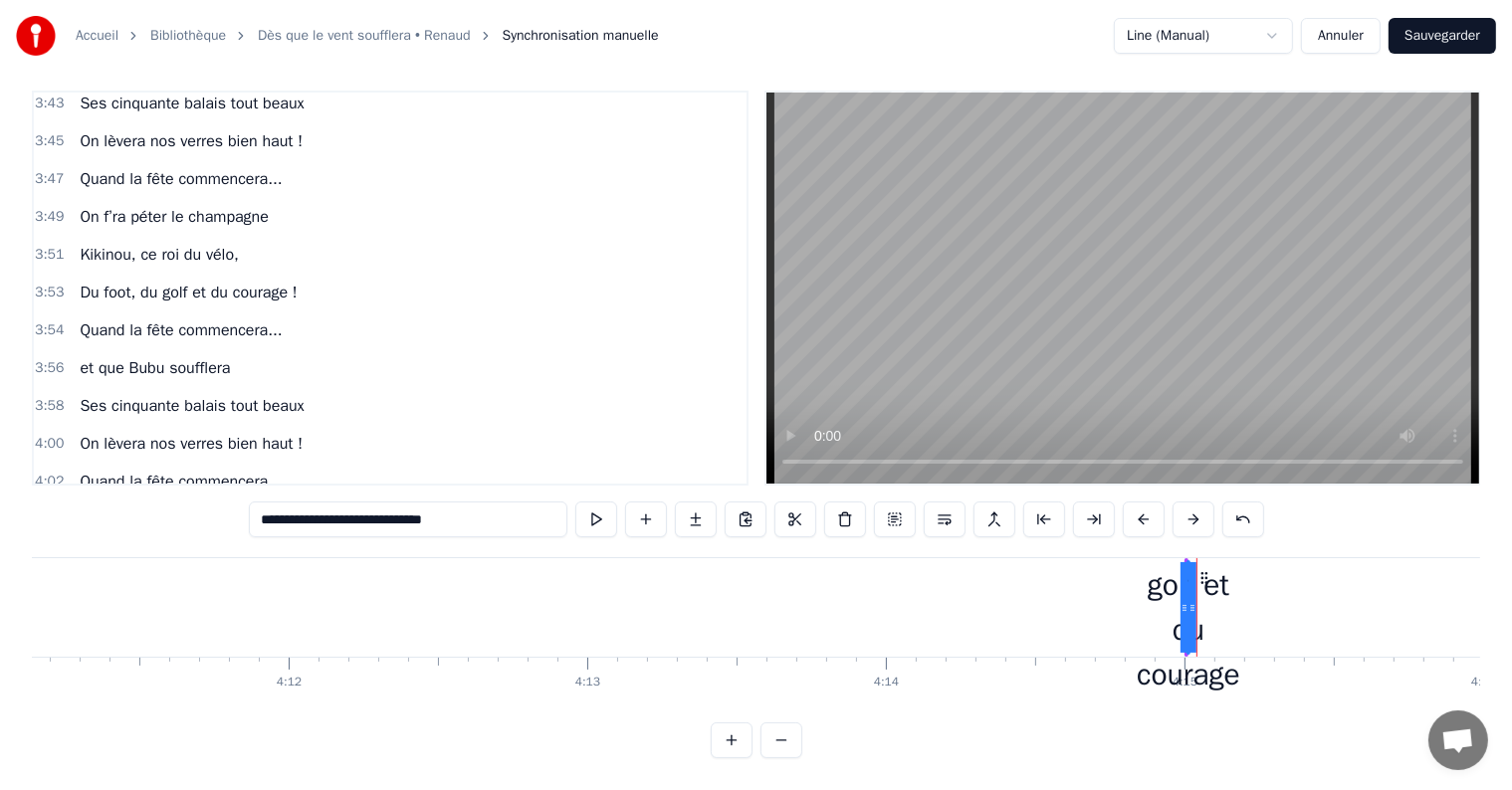 click on "4:15 Du foot, du golf et du courage !" at bounding box center [390, 595] 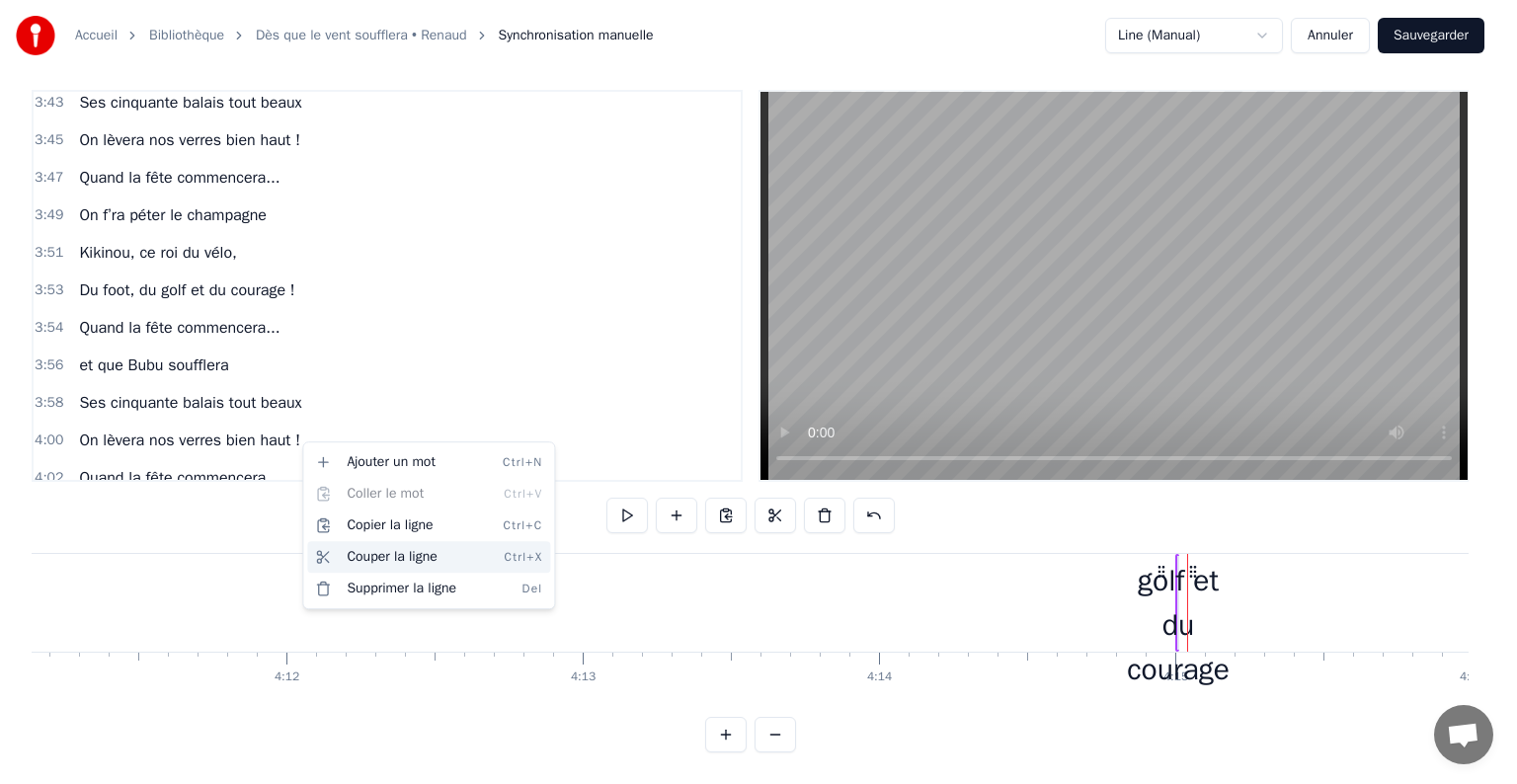 click on "Couper la ligne Ctrl+X" at bounding box center [429, 557] 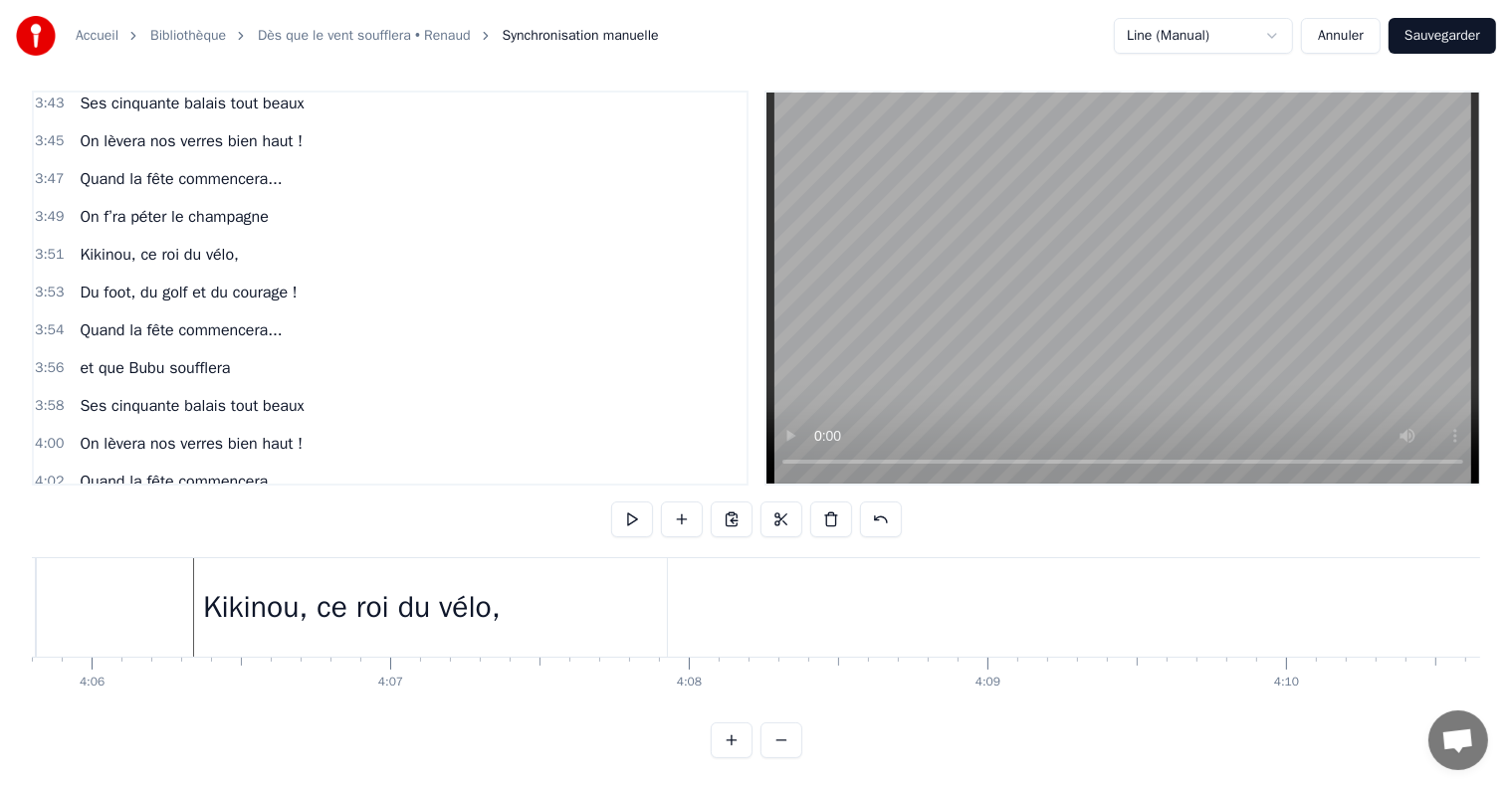 scroll, scrollTop: 0, scrollLeft: 73352, axis: horizontal 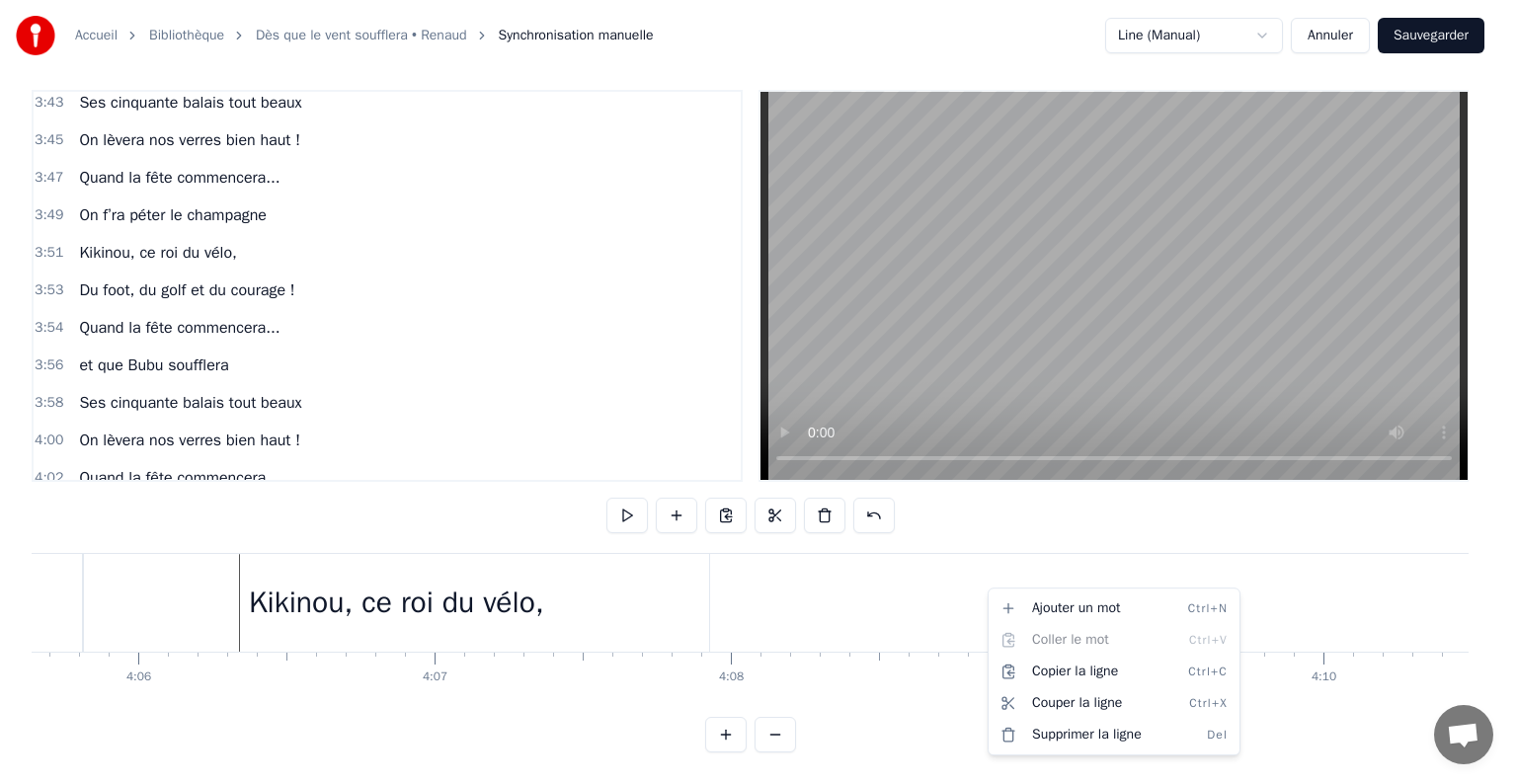 click on "Accueil Bibliothèque Dès que le vent soufflera • Renaud Synchronisation manuelle Line (Manual) Annuler Sauvegarder 0:09 Ses parents [FIRST] [LAST] 0:11 ont fait un p’tit très énergique (tata tannn) 0:13 qu’est dev’nu tonton papa 0:15 Bubu ou Kikinou. 0:18 Il faisait plein de bêtises 0:19 Avec [FIRST], et toute la clique 0:21 complices fêlés, adorés 0:23 toujours prêts à rigoler. 0:25 Mamie disait « soyez prudents », 0:27 Papi le faisait danser, riant, 0:29 dans sa casquette, les dimanches 0:31 Pour une quête amusante. 0:33 Quand la fête commencera... 0:35 Et que Bubu soufflera 0:37 Ses cinquante balais tout beaux 0:39 On lèv’ra nos verres bien haut ! 0:45 Chez sa mamie, la porte était 0:47 toujours ouverte hiver été 0:49 Gâteaux, crêpes et merveilles 0:50 elle cuisinait depuis la veille. 0:52 A la fête, elle les am’nait 0:54 à Castel, tous contents. 0:56 La voiture vert’, ils prenaient 0:58 les enfants cheveux au vent. 1:00 Ils filaient à toute allure 1:02 1:04 1:05 1:07" at bounding box center (758, 385) 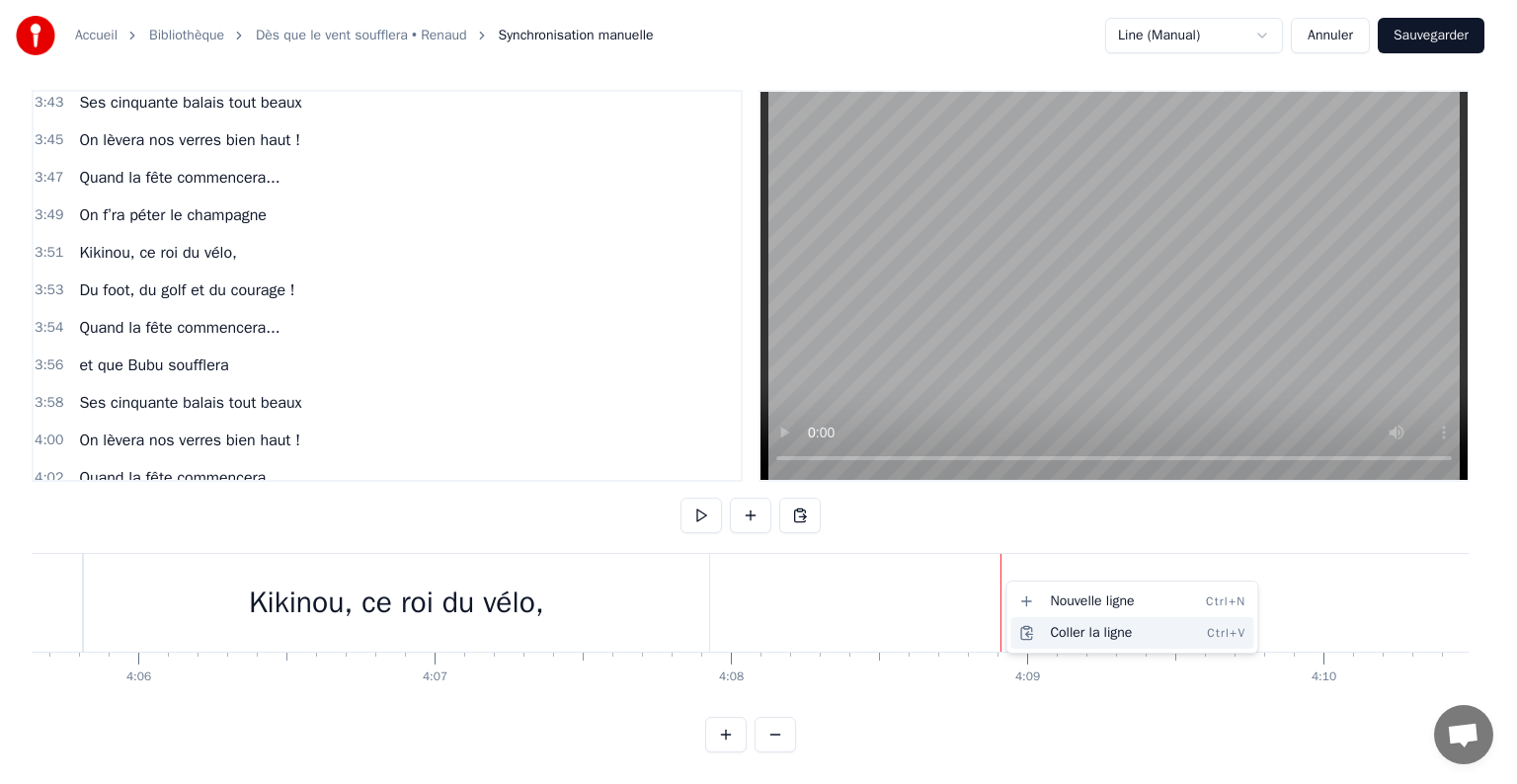 click on "Coller la ligne Ctrl+V" at bounding box center [1132, 633] 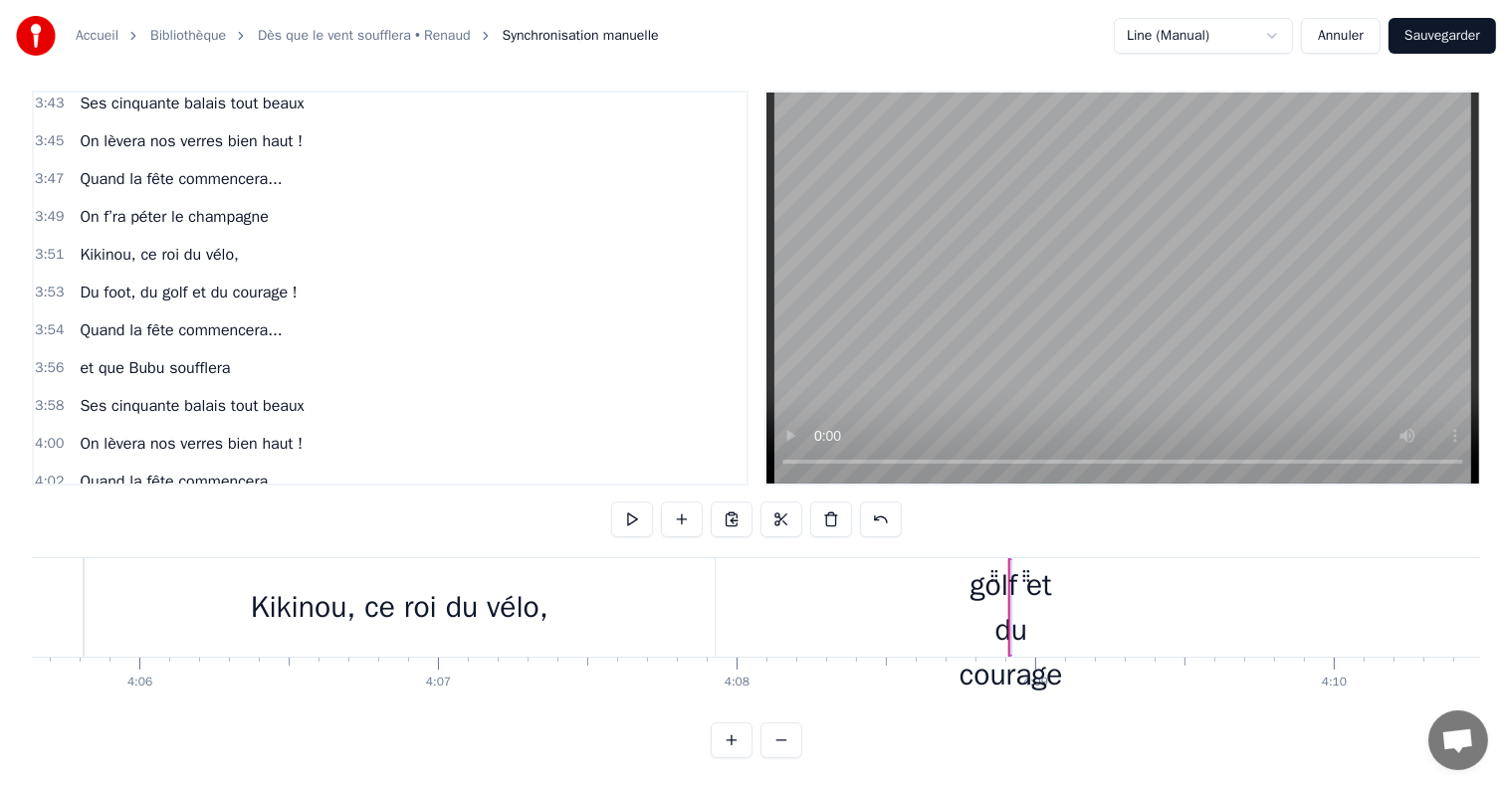 click on "Du foot, du golf et du courage !" at bounding box center (1011, 608) 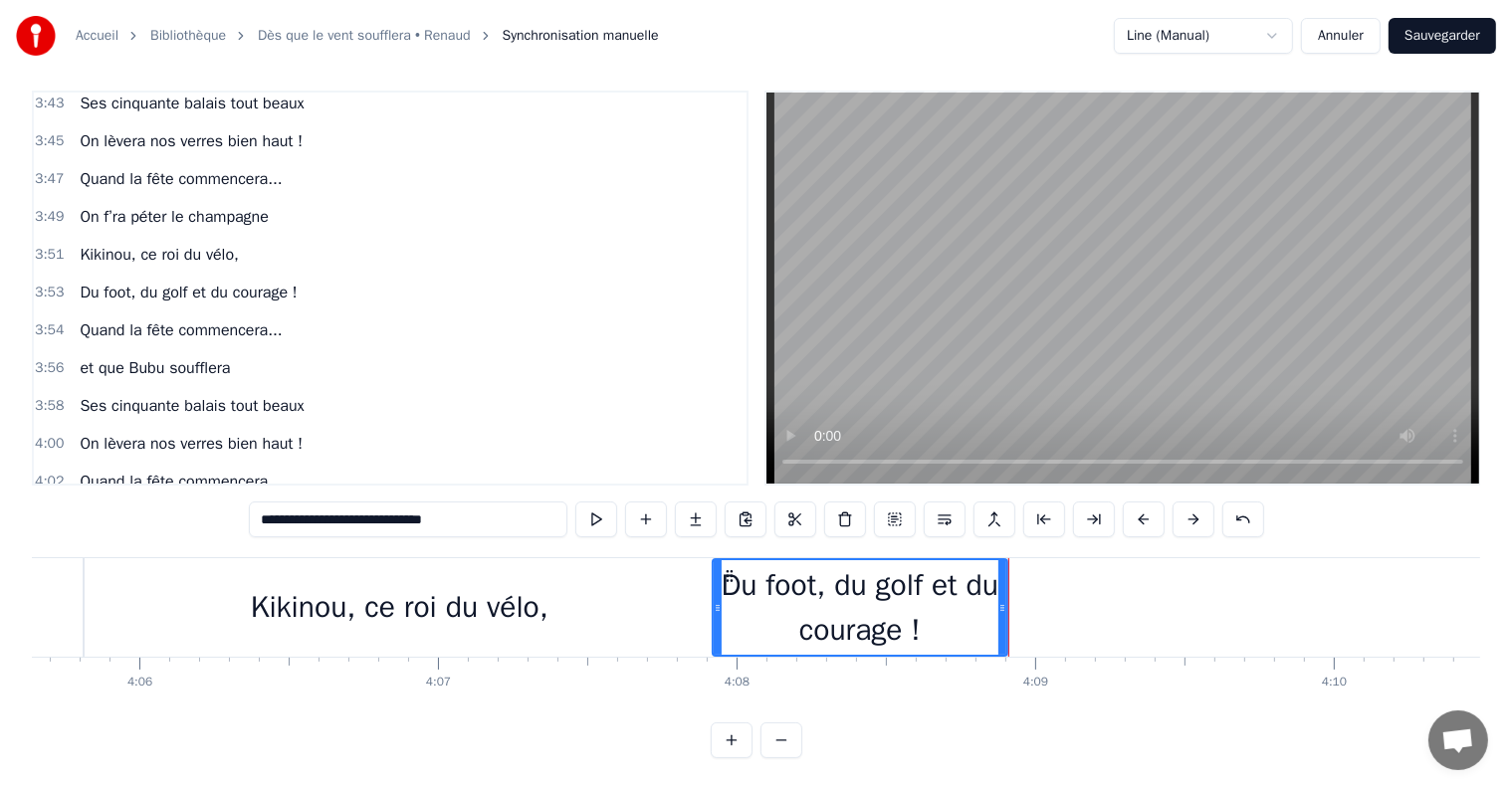 drag, startPoint x: 1013, startPoint y: 589, endPoint x: 717, endPoint y: 593, distance: 296.02703 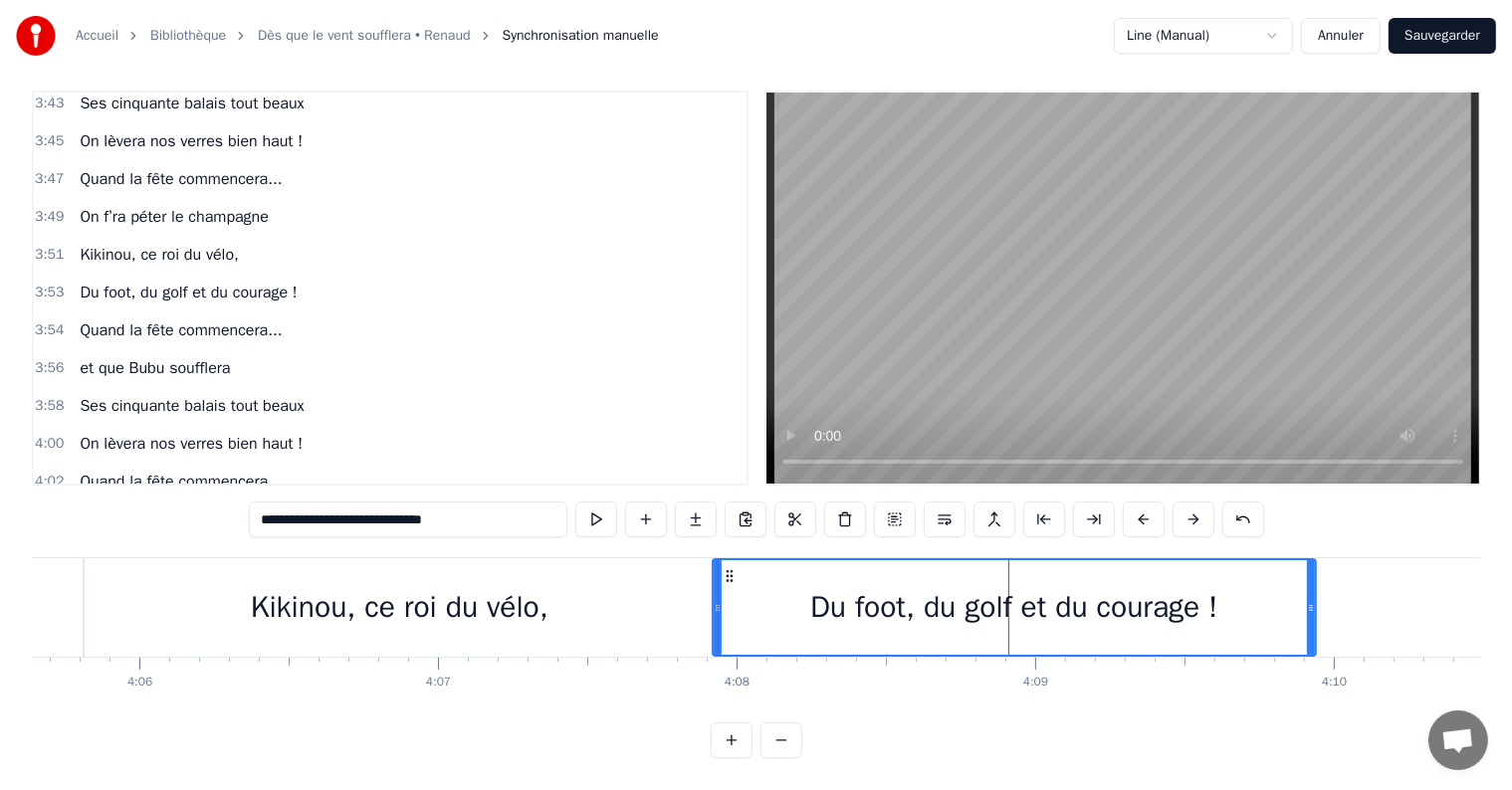 drag, startPoint x: 1001, startPoint y: 589, endPoint x: 1311, endPoint y: 596, distance: 310.07902 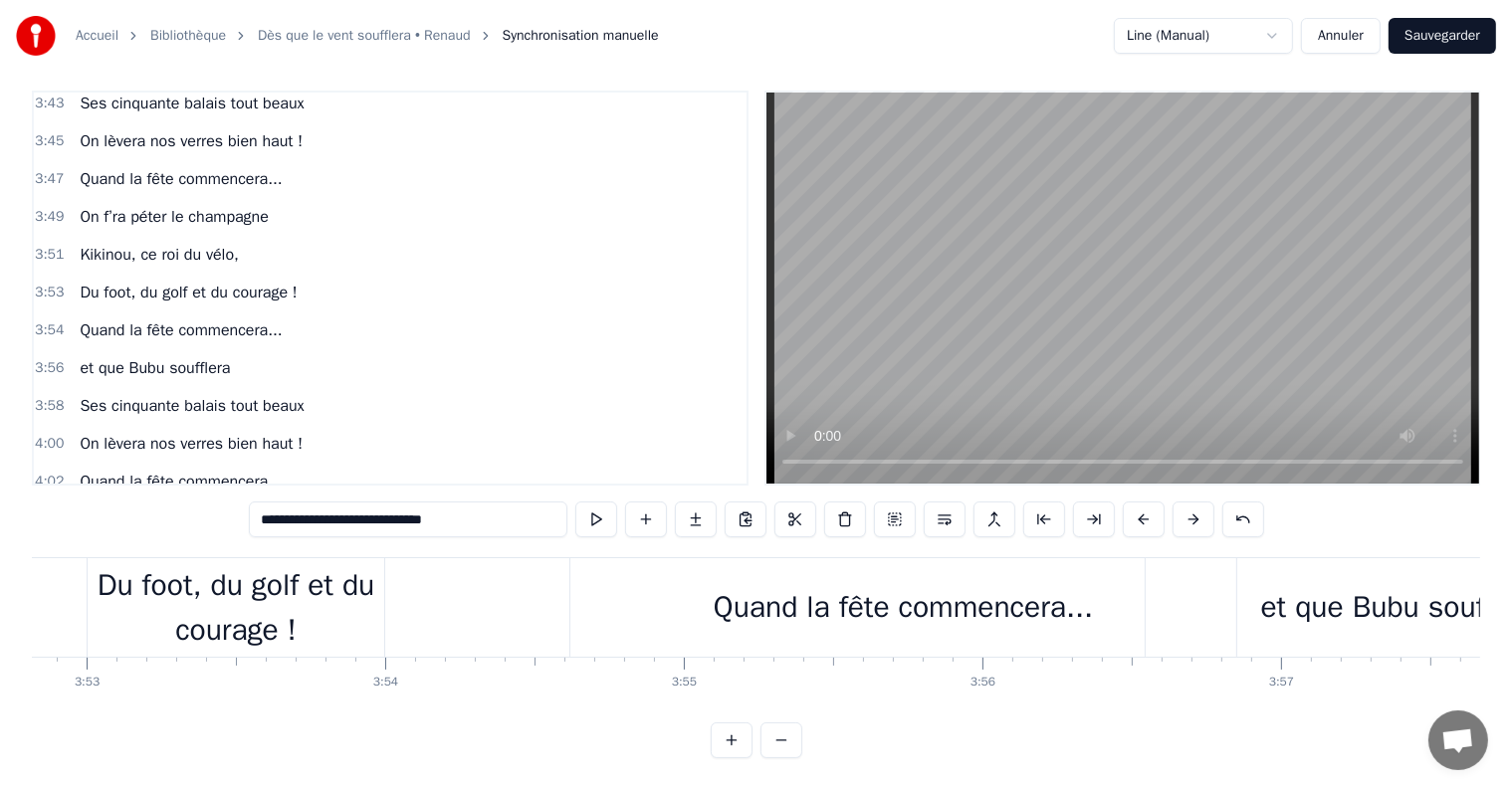 scroll, scrollTop: 0, scrollLeft: 69434, axis: horizontal 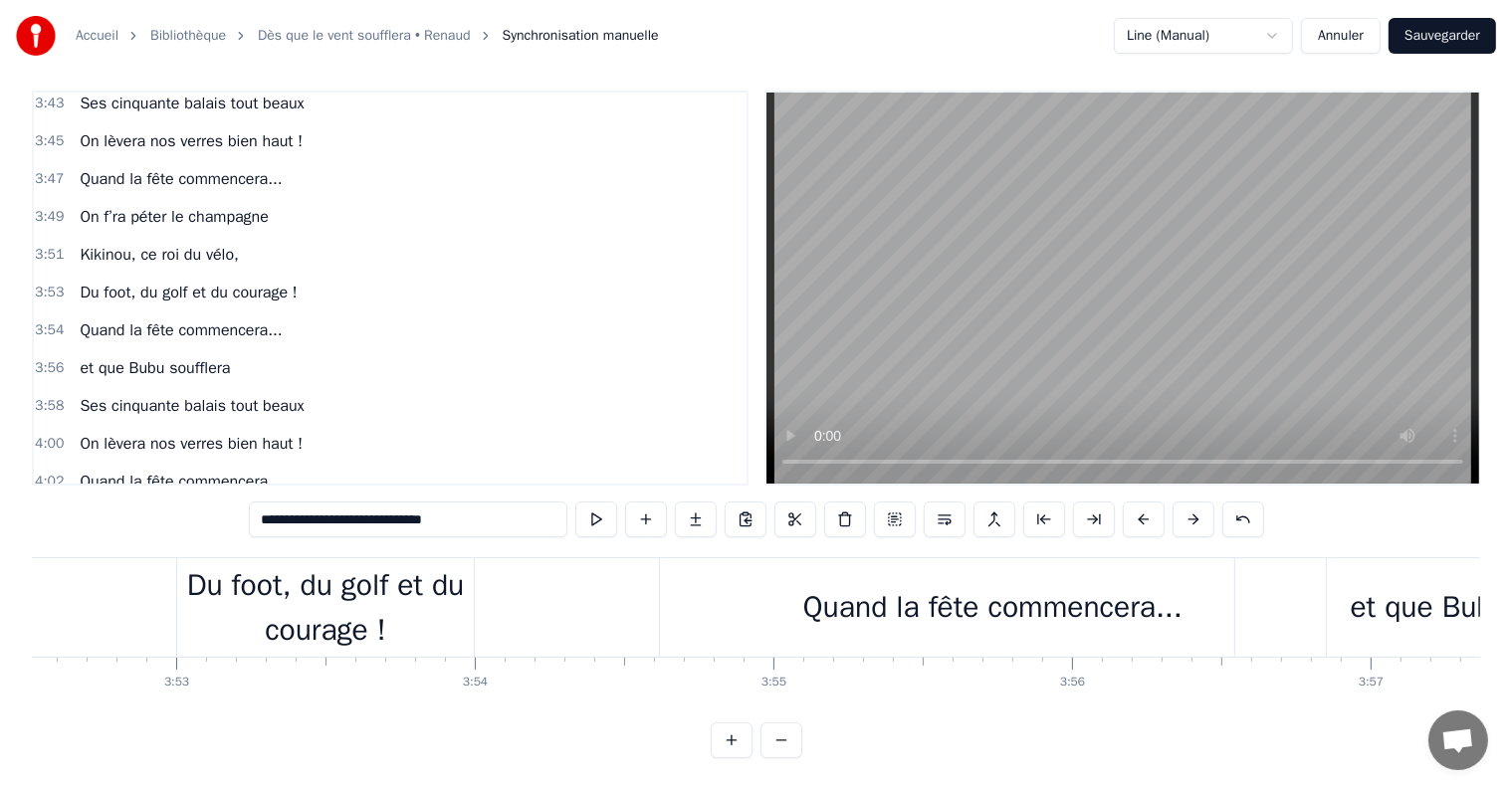 click on "Du foot, du golf et du courage !" at bounding box center [325, 608] 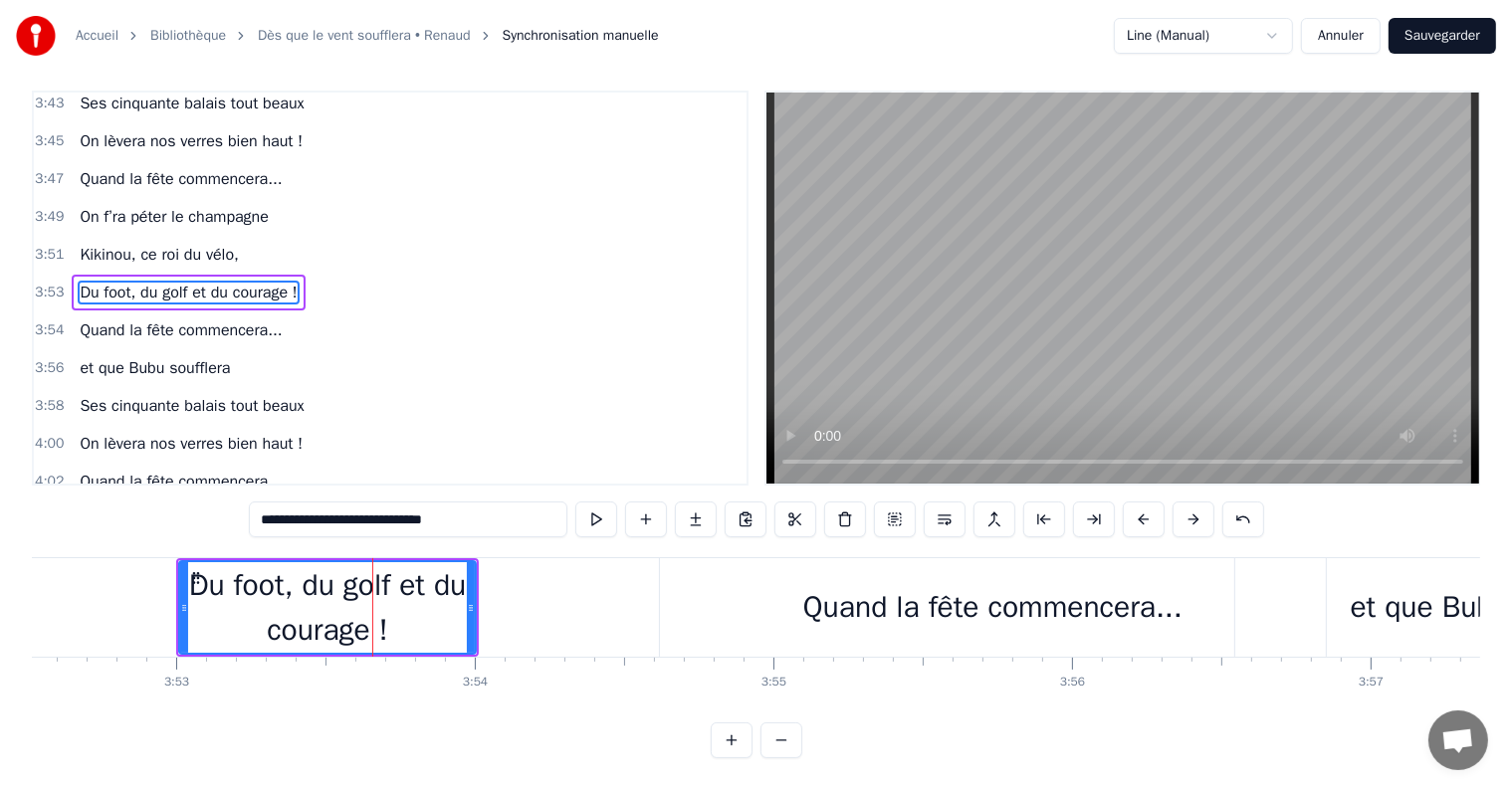 scroll, scrollTop: 0, scrollLeft: 0, axis: both 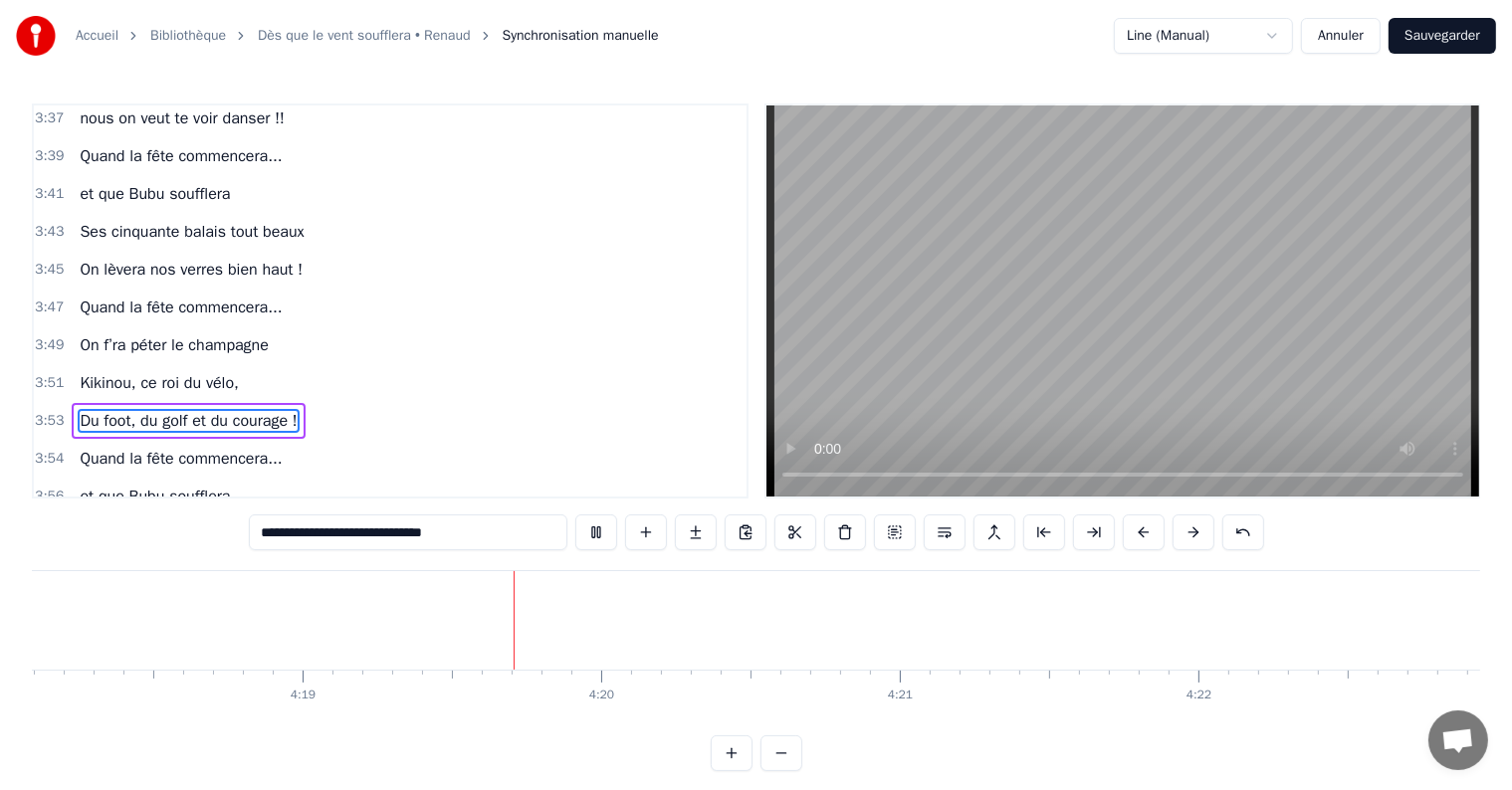 type 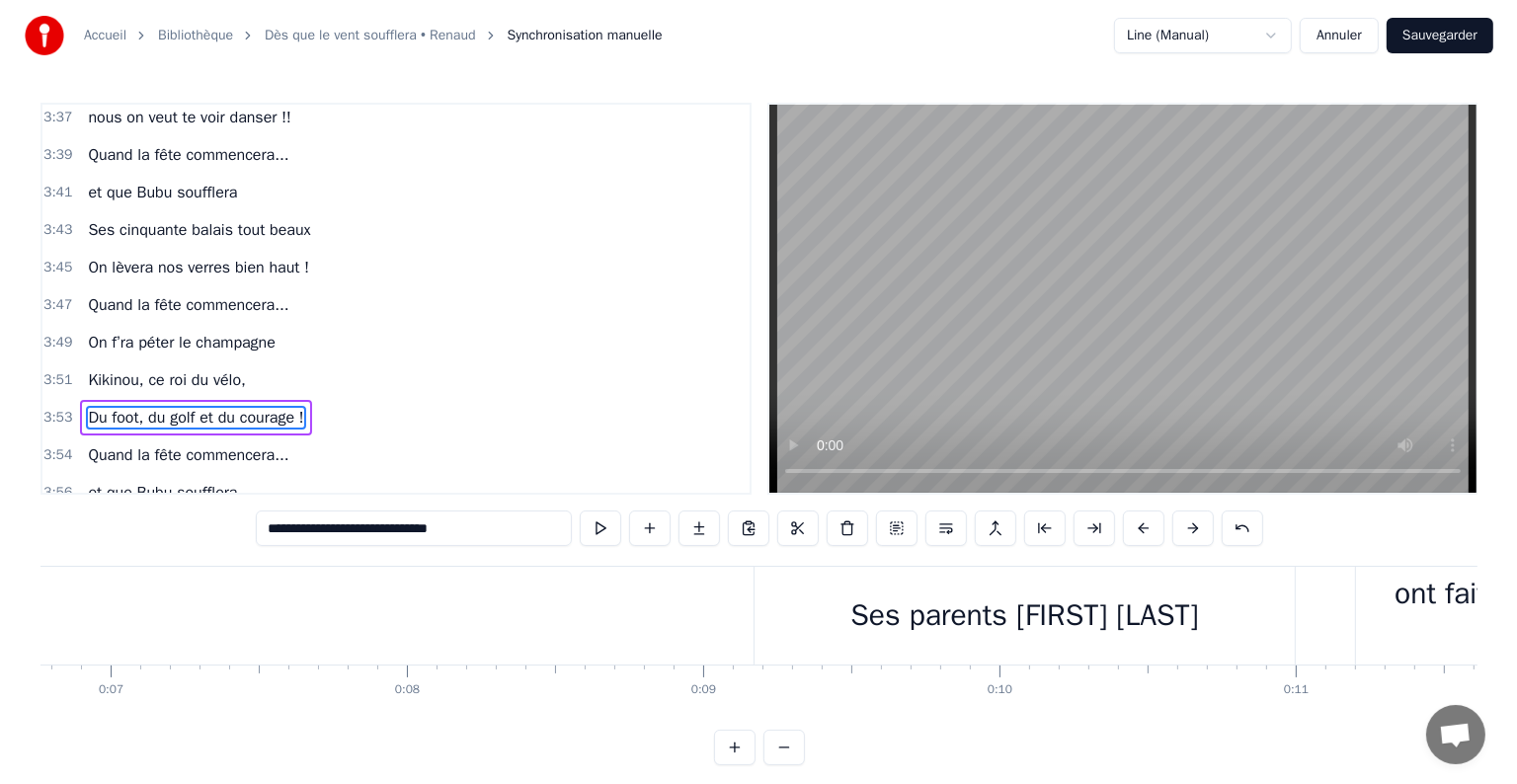 scroll, scrollTop: 0, scrollLeft: 65, axis: horizontal 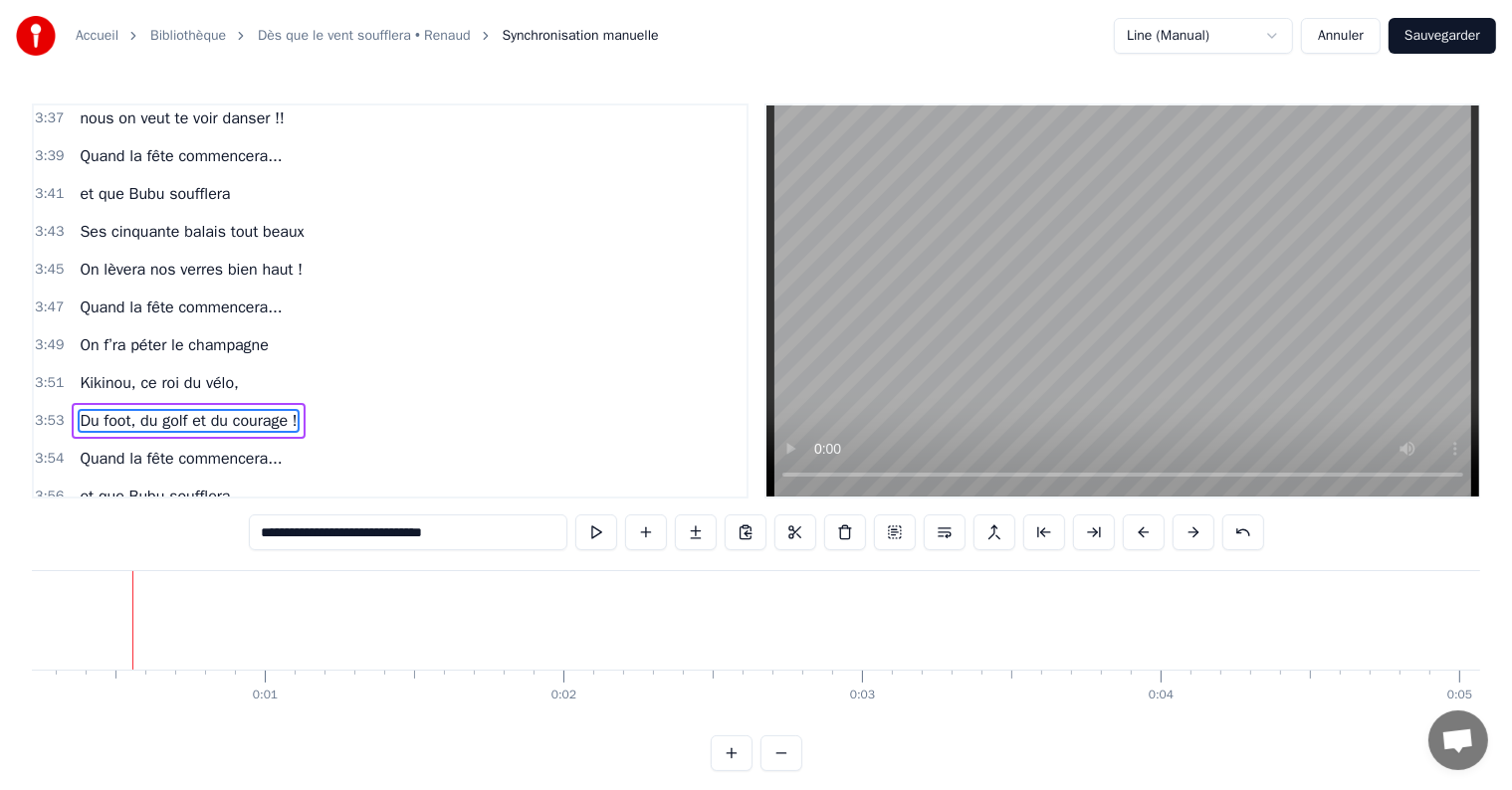 click at bounding box center [1123, 300] 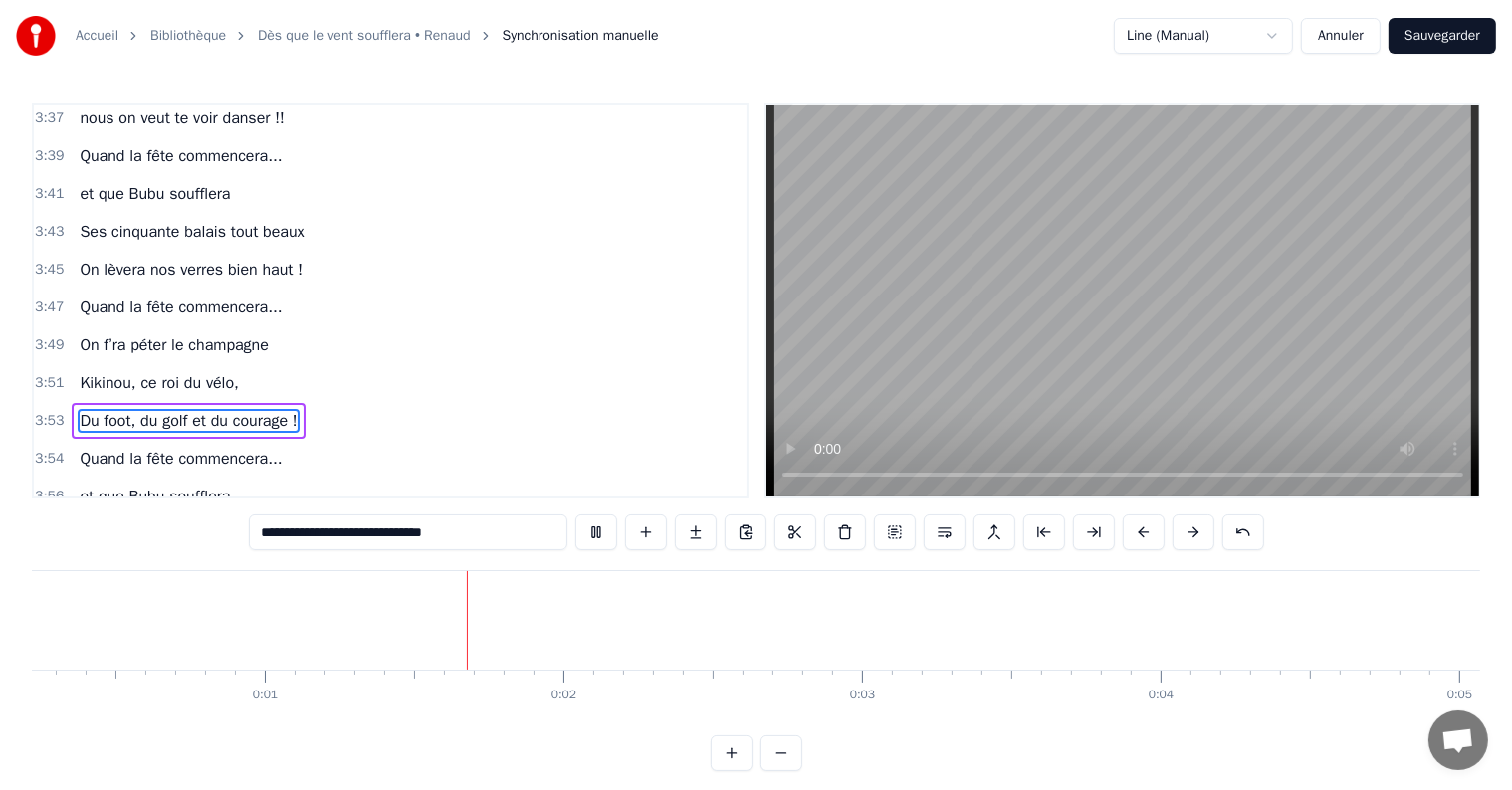 click on "Sauvegarder" at bounding box center (1442, 36) 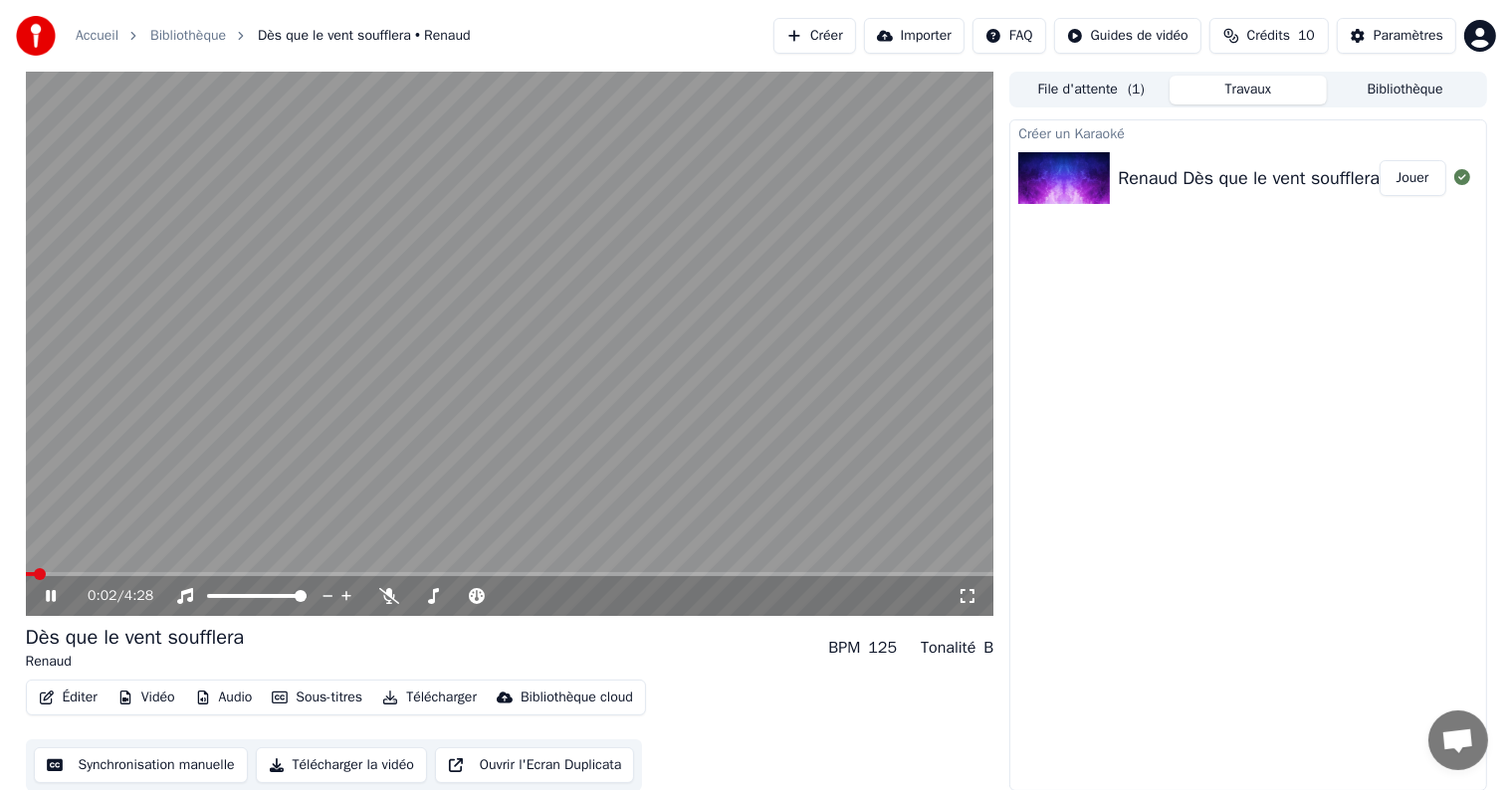 click 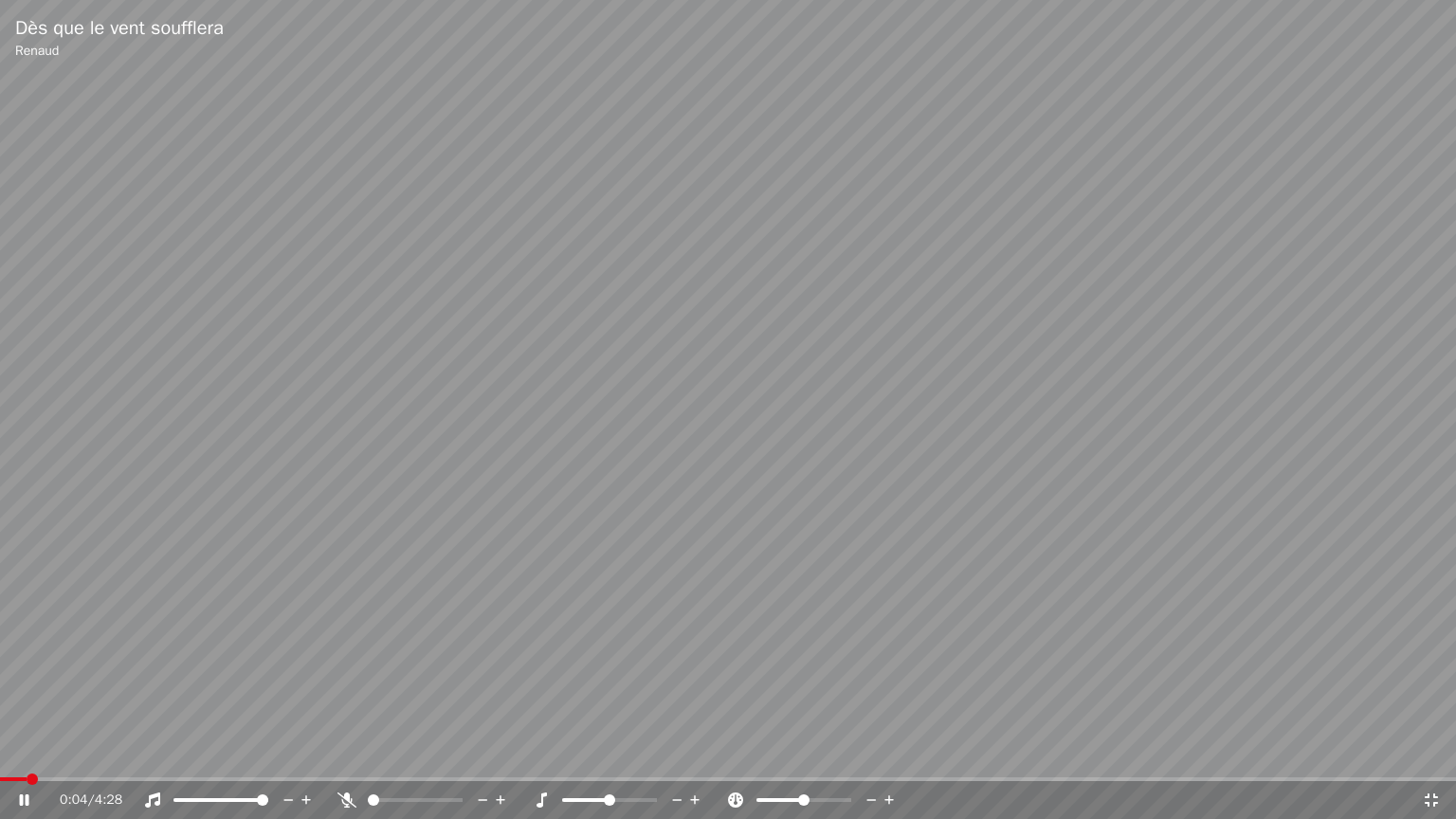 drag, startPoint x: 658, startPoint y: 396, endPoint x: 675, endPoint y: 388, distance: 18.78829 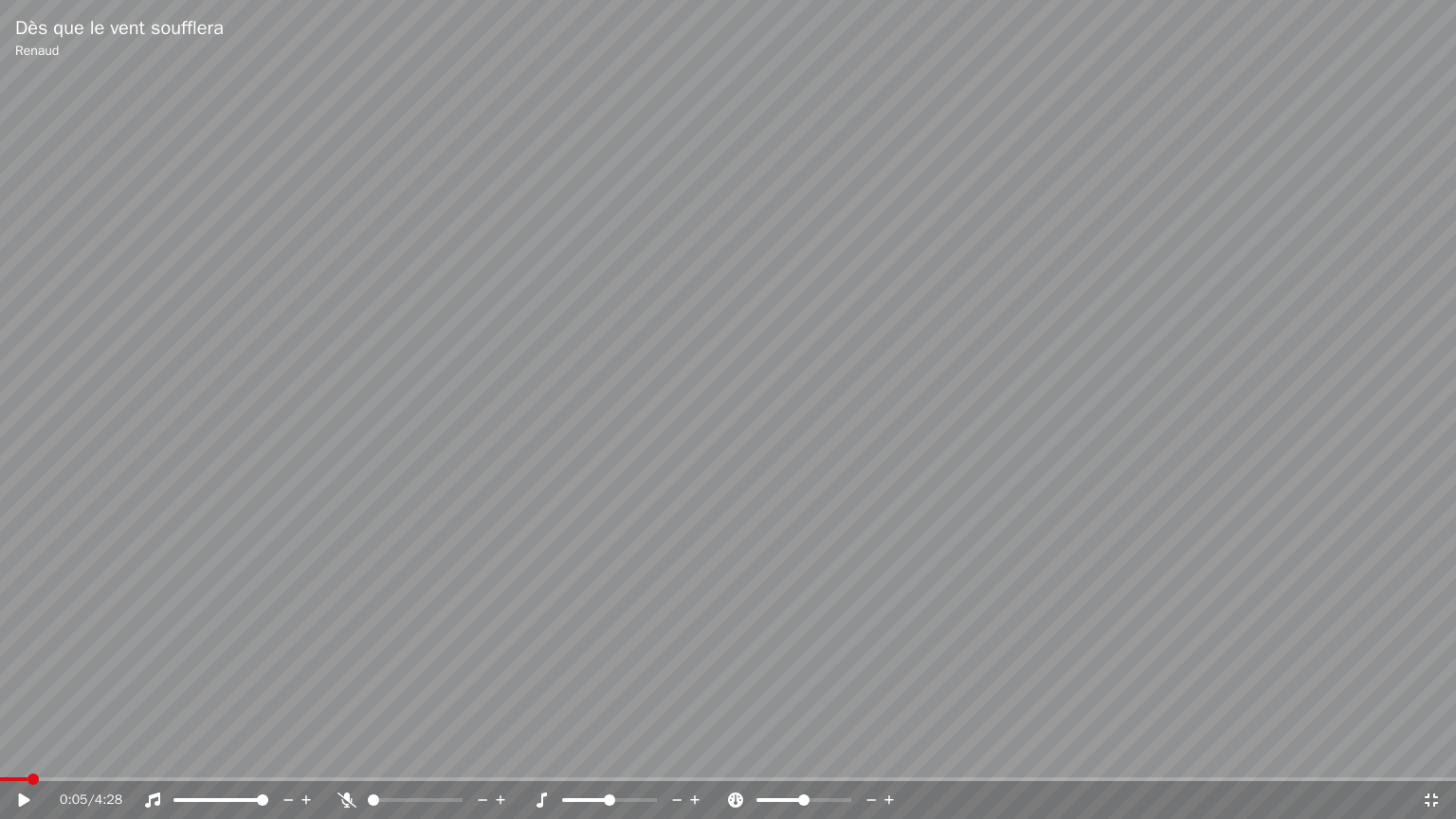 click at bounding box center (728, 410) 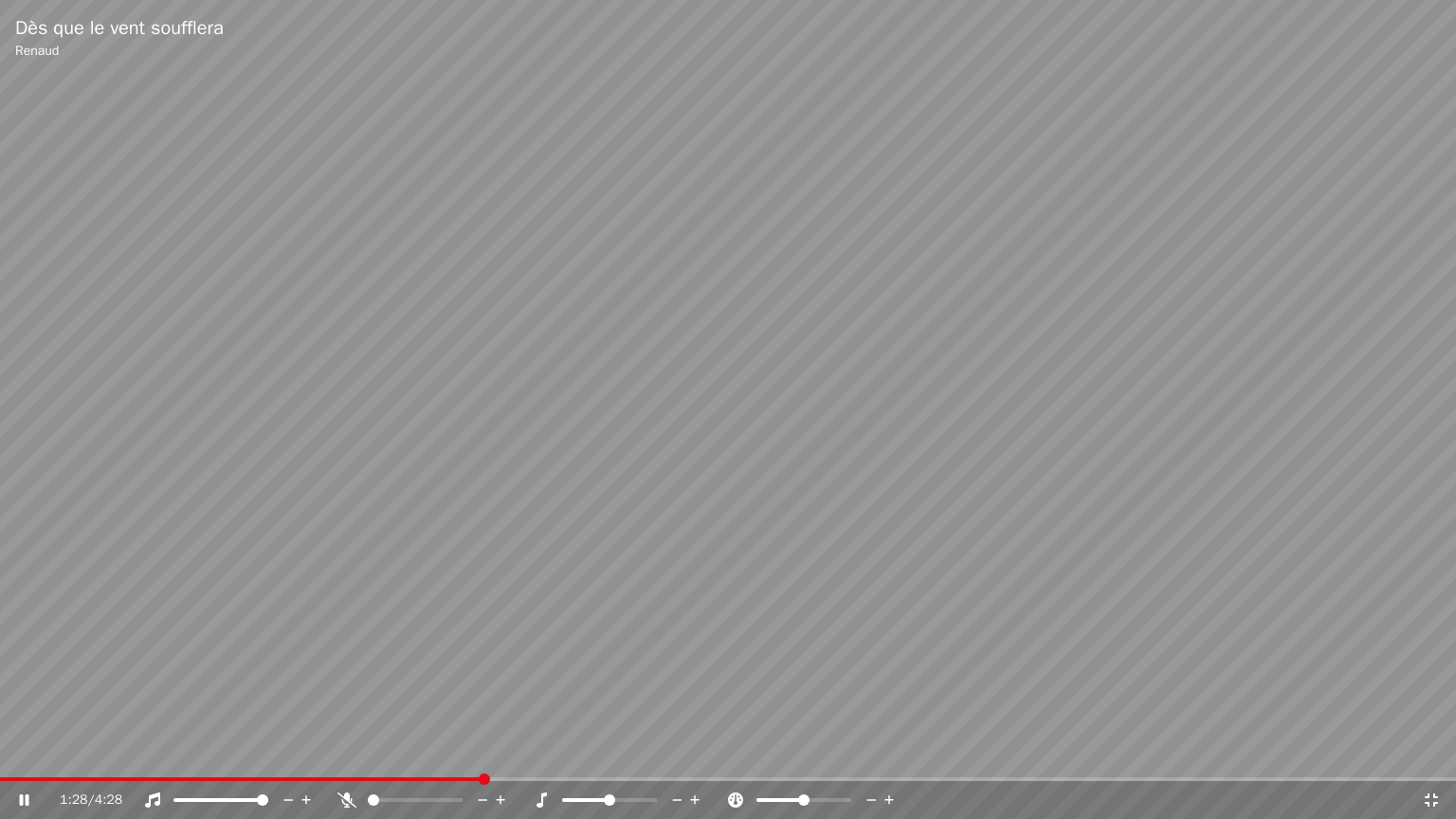 click at bounding box center (728, 410) 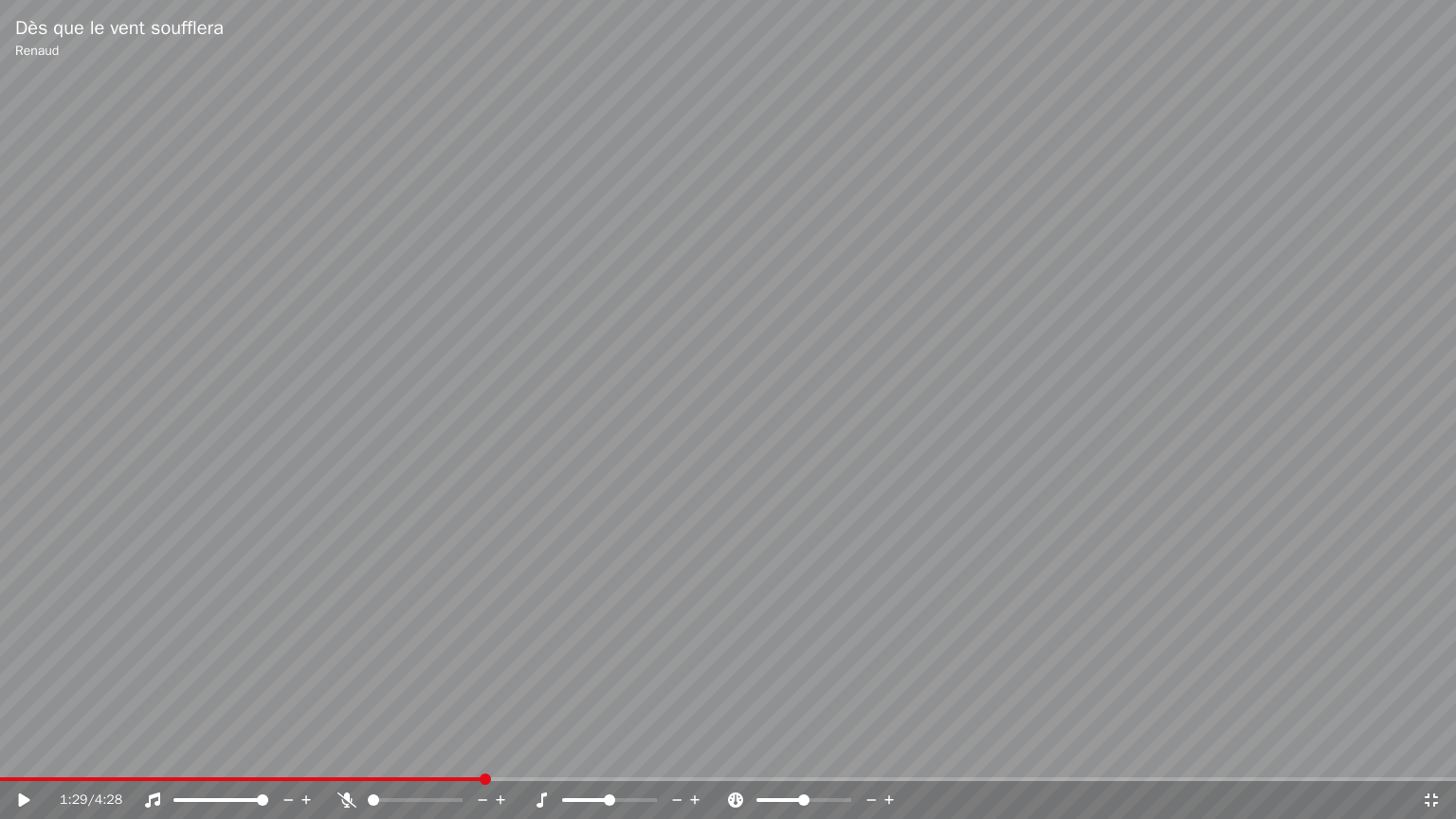 click at bounding box center [242, 779] 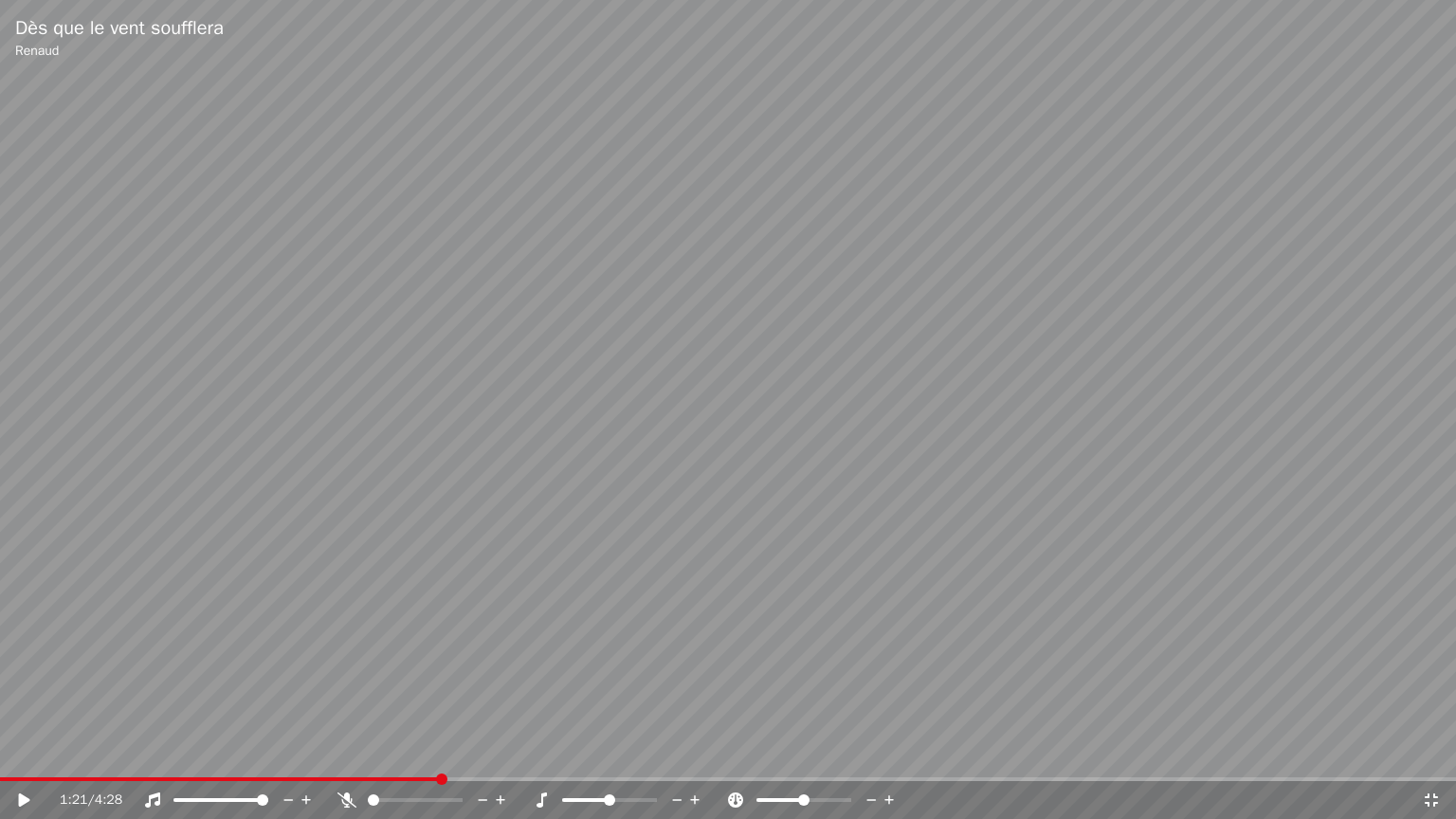 click at bounding box center (728, 410) 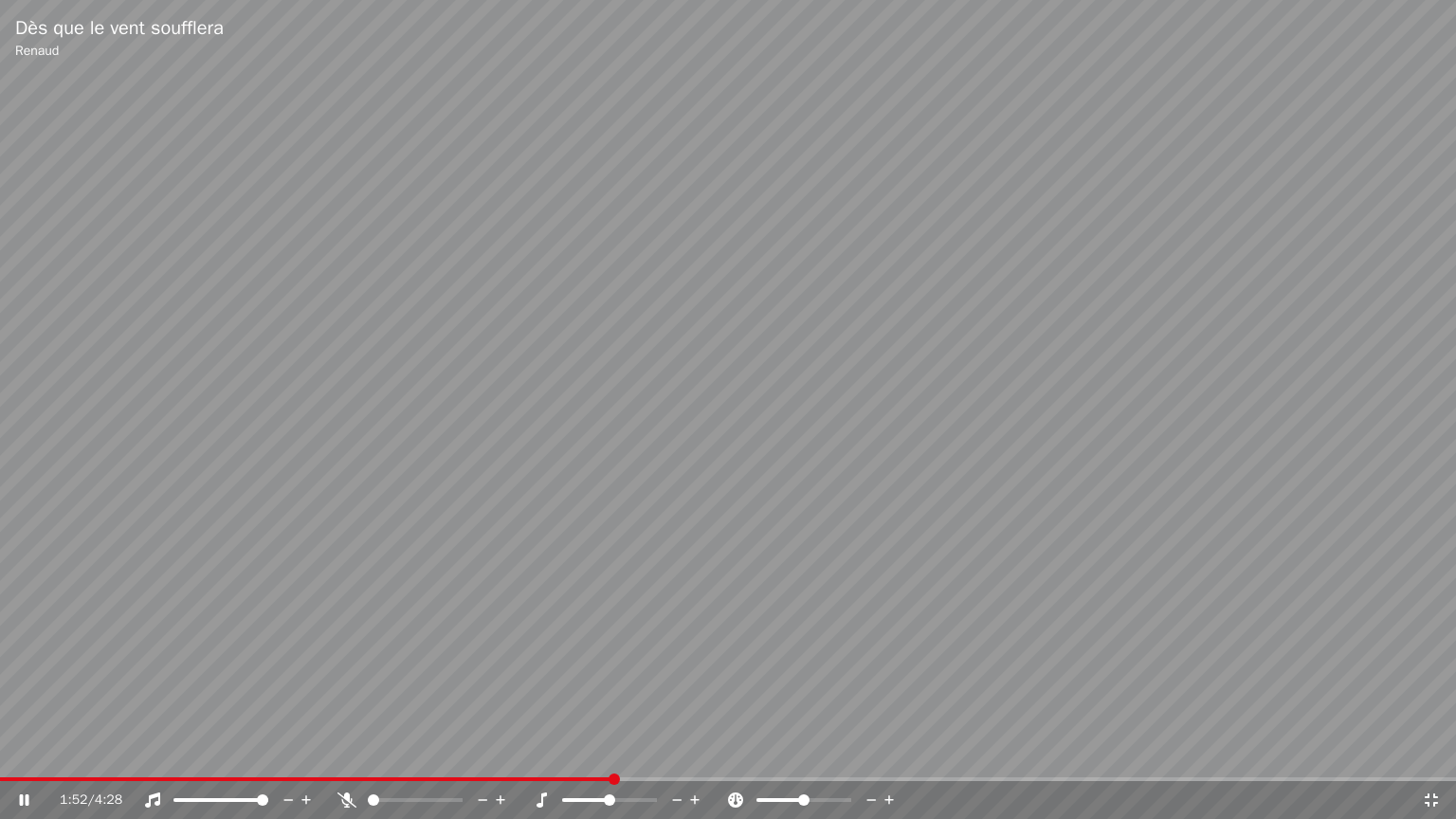 click at bounding box center (728, 410) 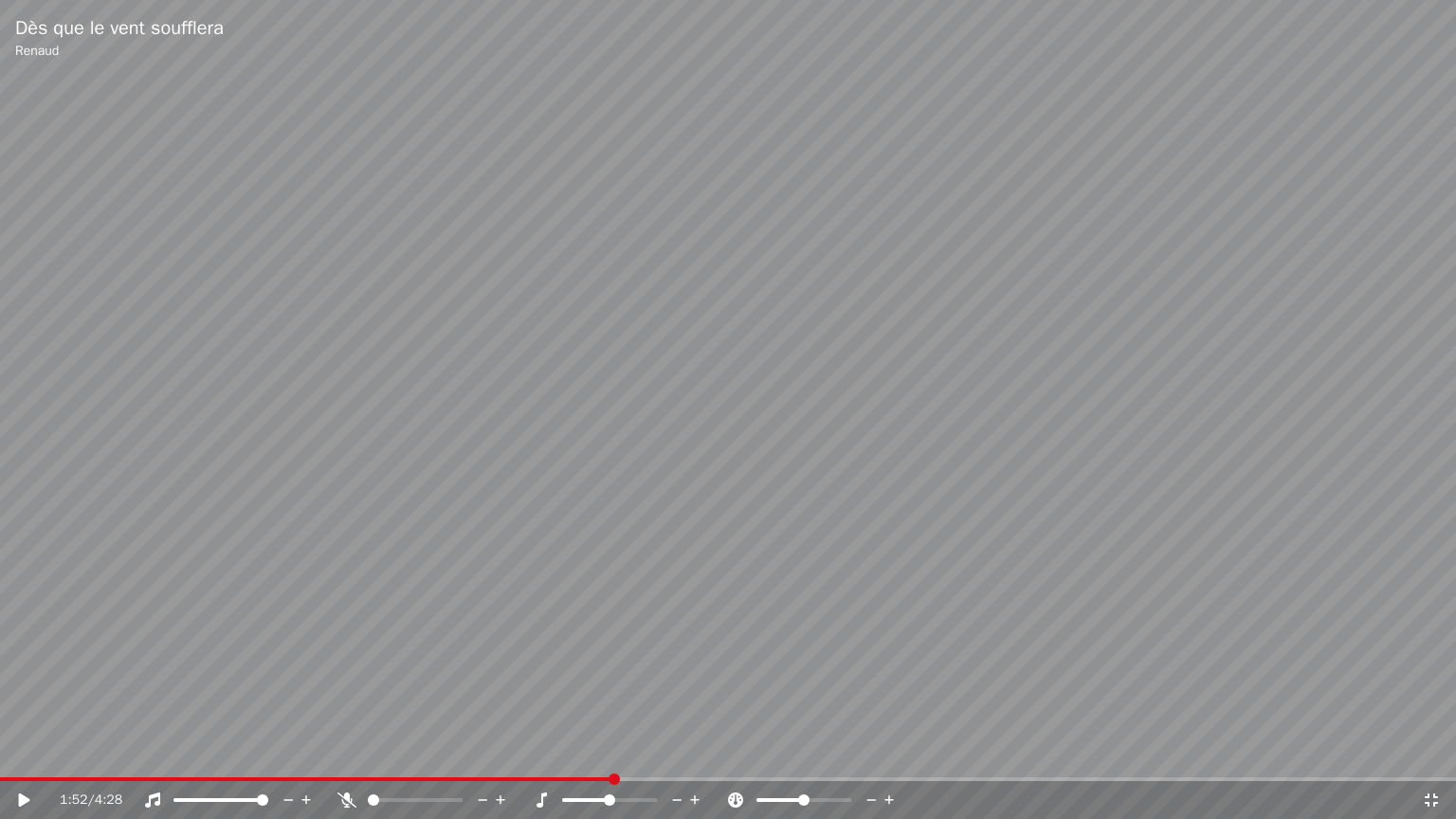 click at bounding box center (306, 779) 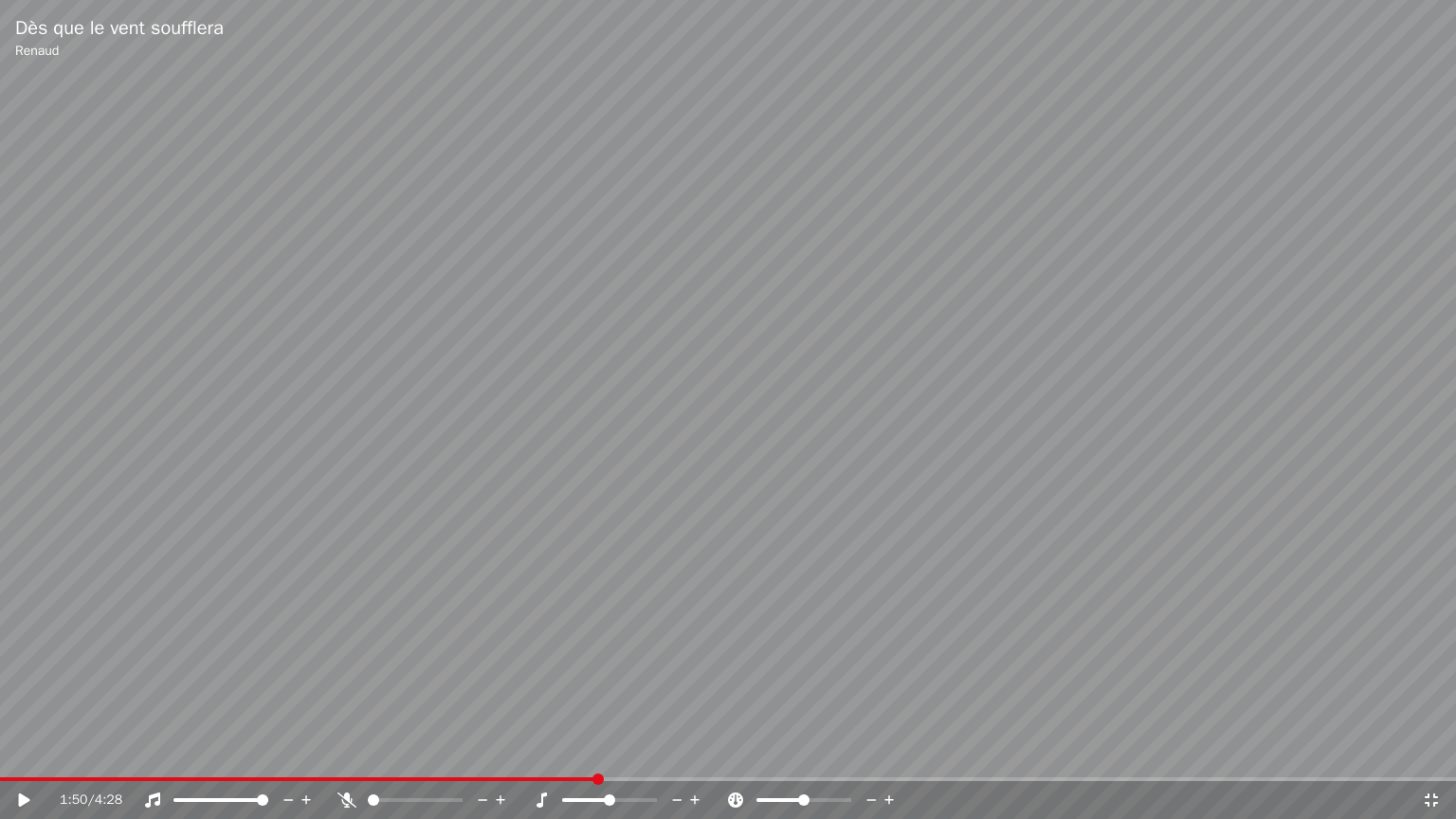 click at bounding box center (728, 410) 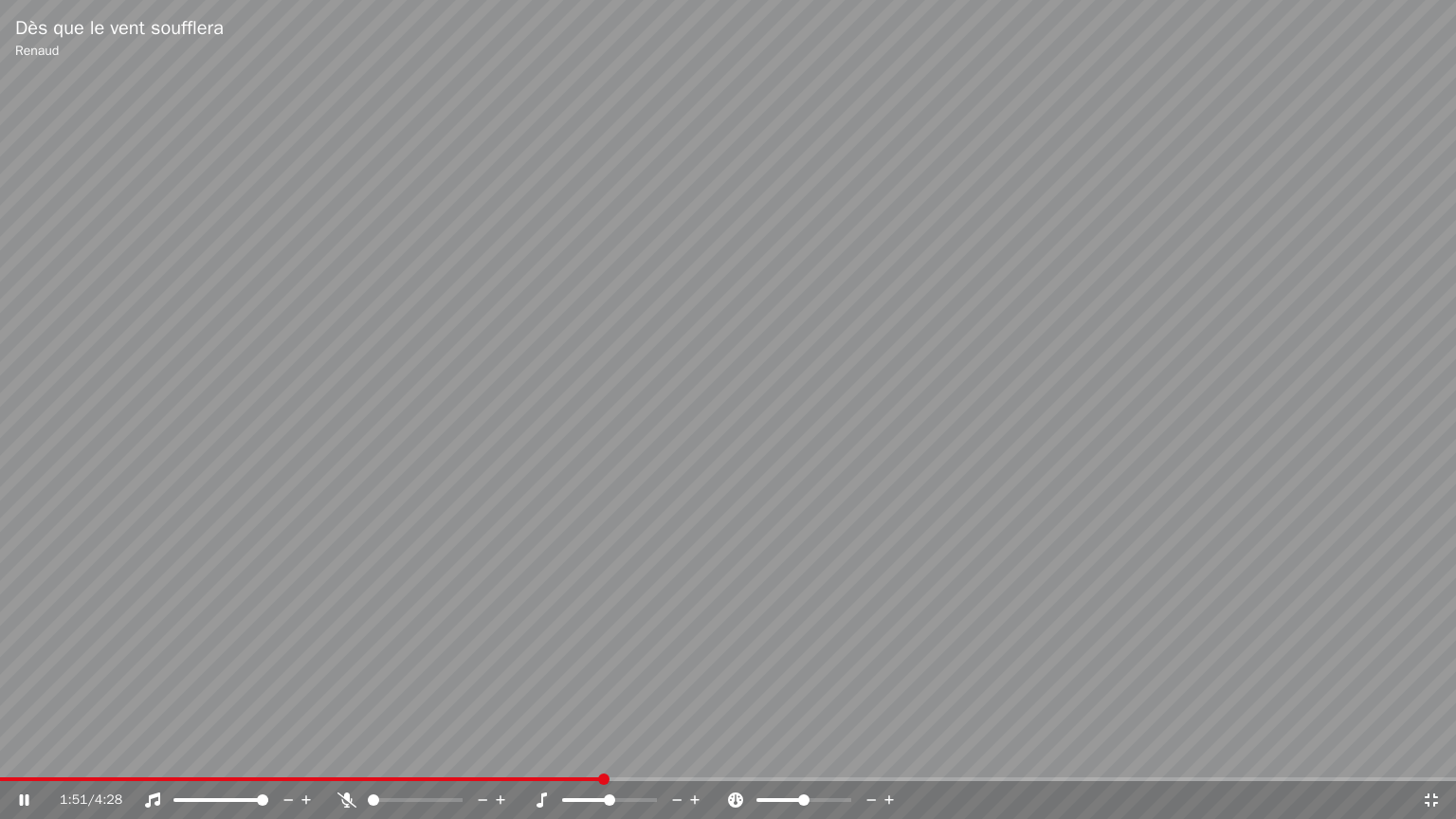 click at bounding box center [301, 779] 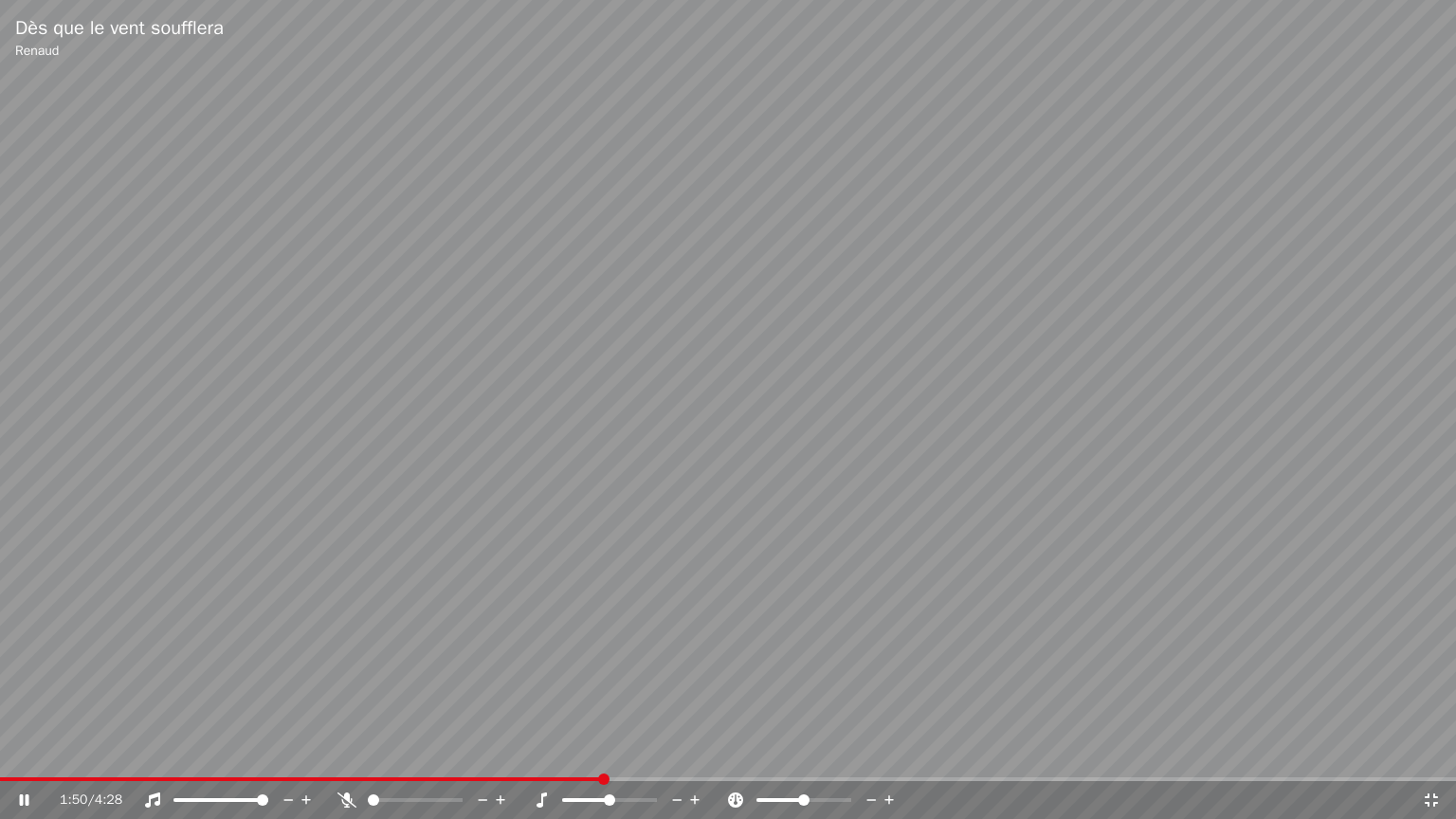 click on "1:50  /  4:28" at bounding box center [728, 800] 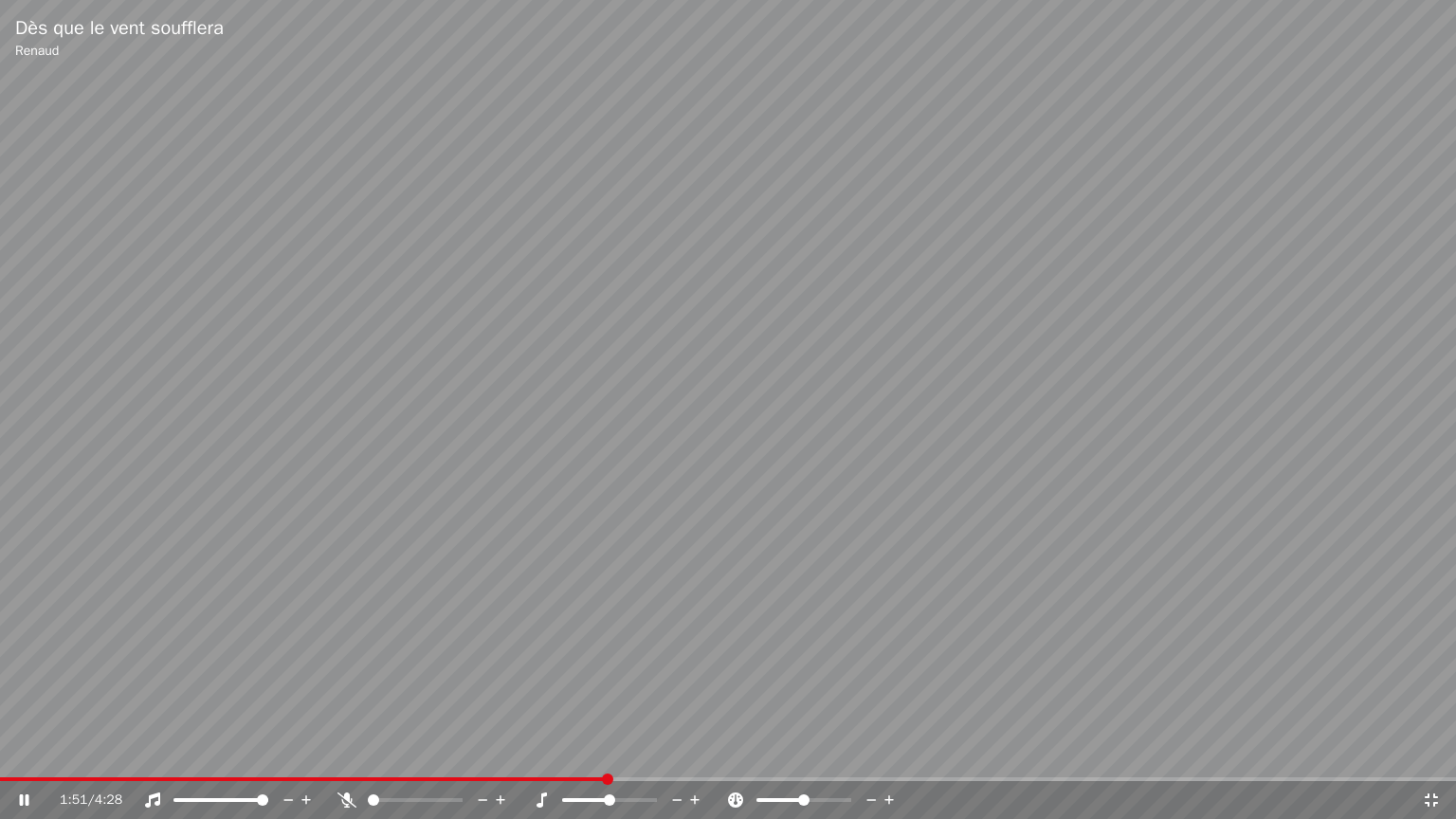 click at bounding box center (728, 410) 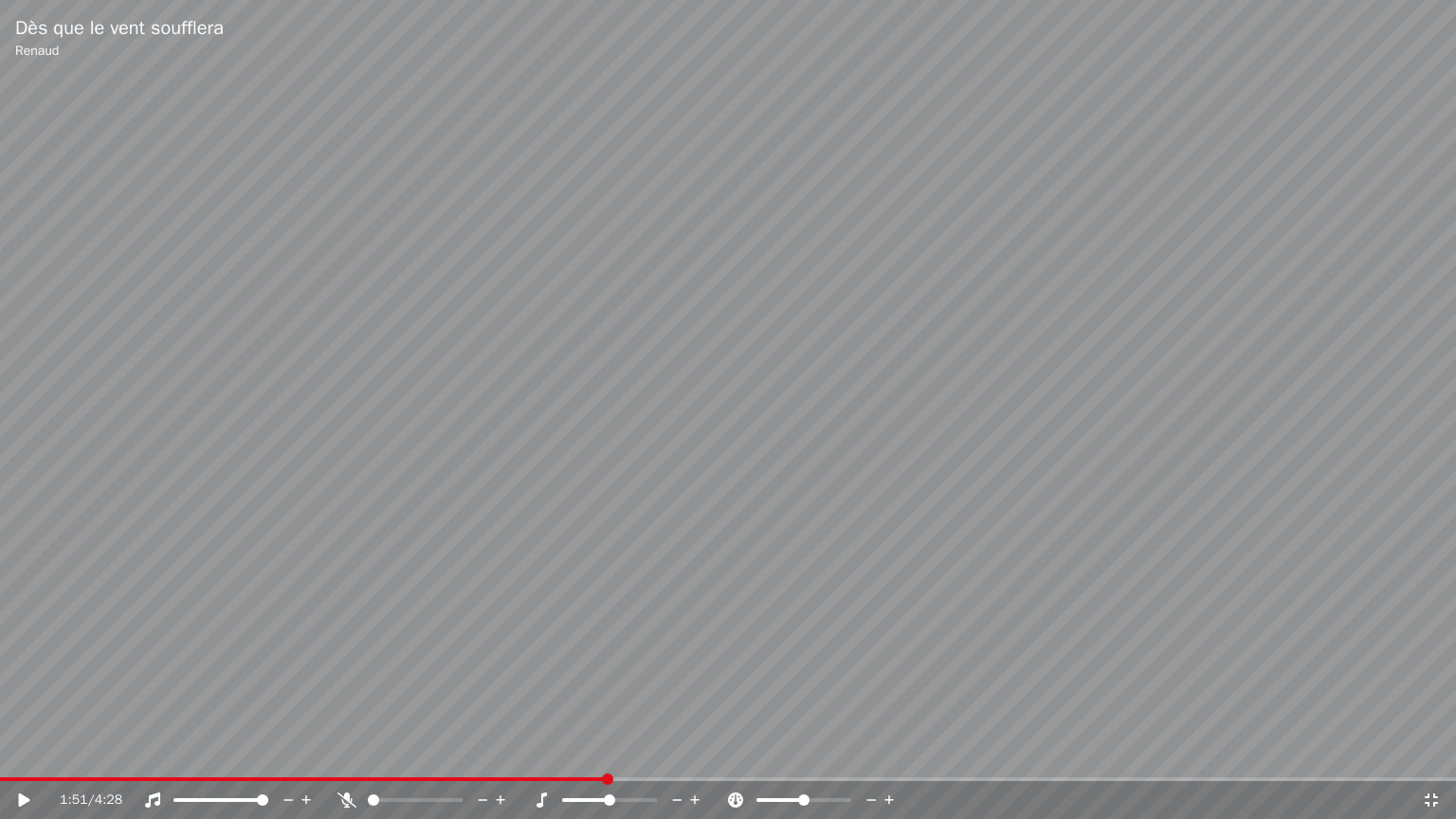 click at bounding box center [303, 779] 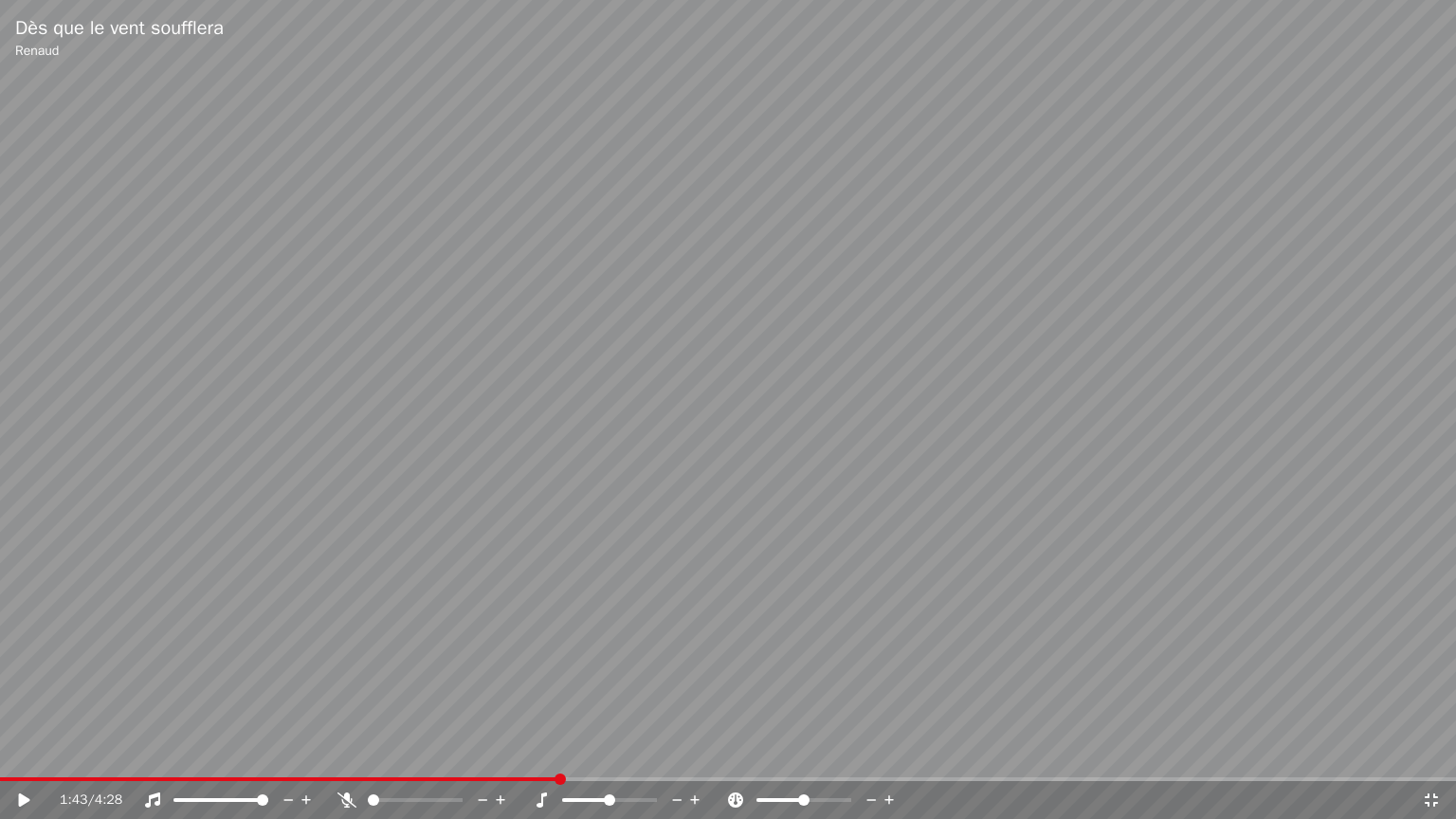 click at bounding box center (728, 410) 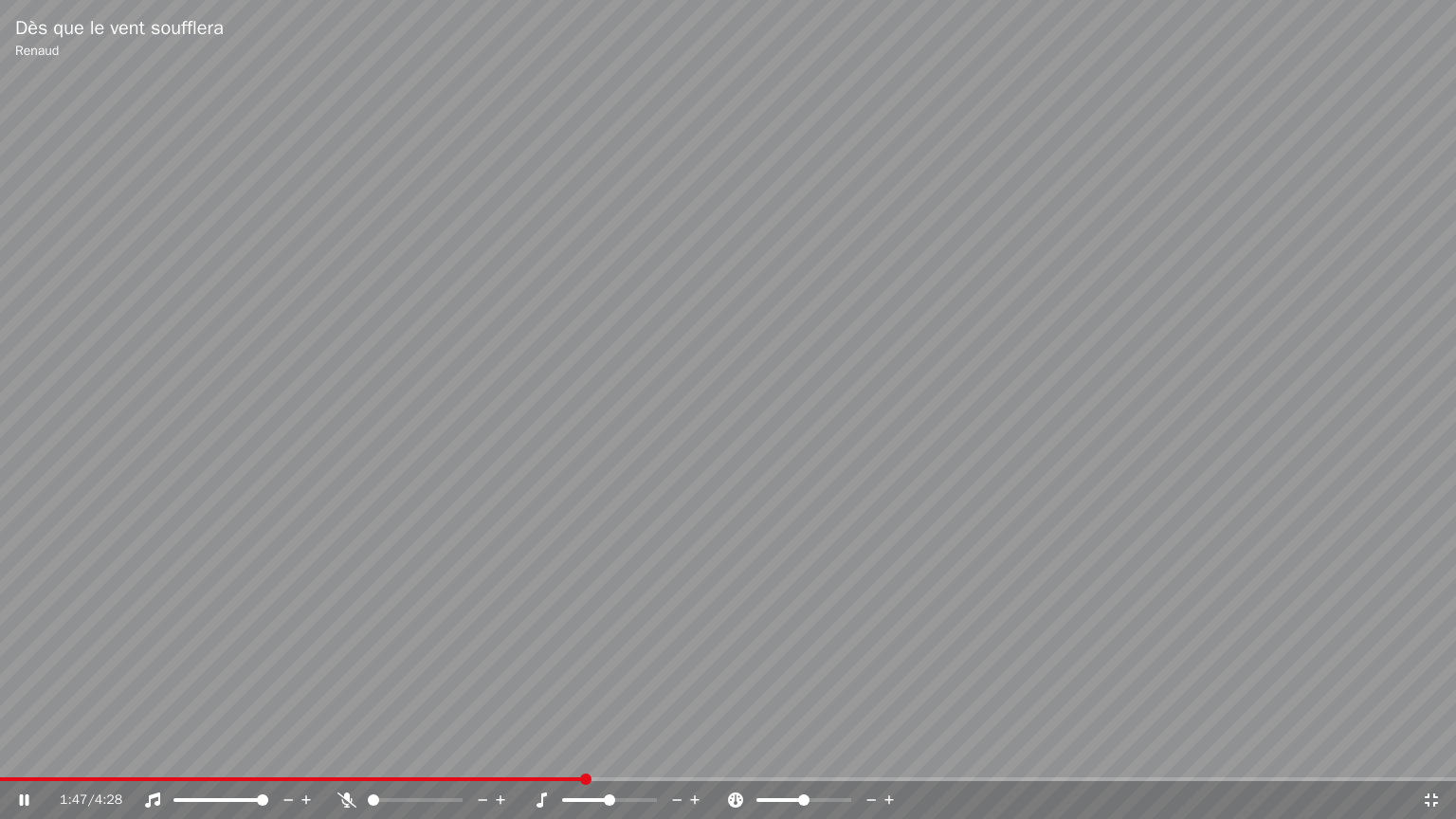 click at bounding box center (728, 410) 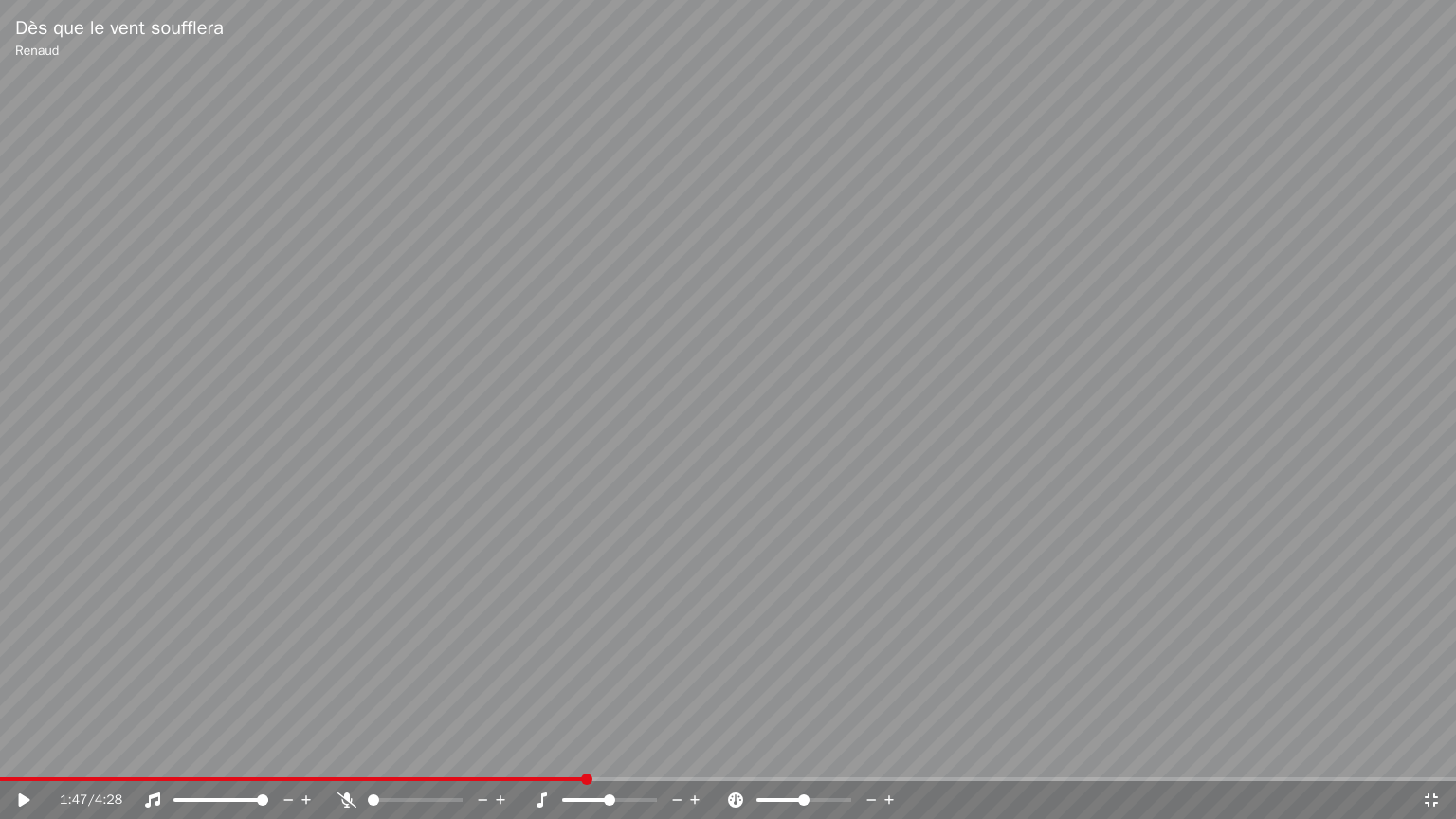 click at bounding box center (728, 410) 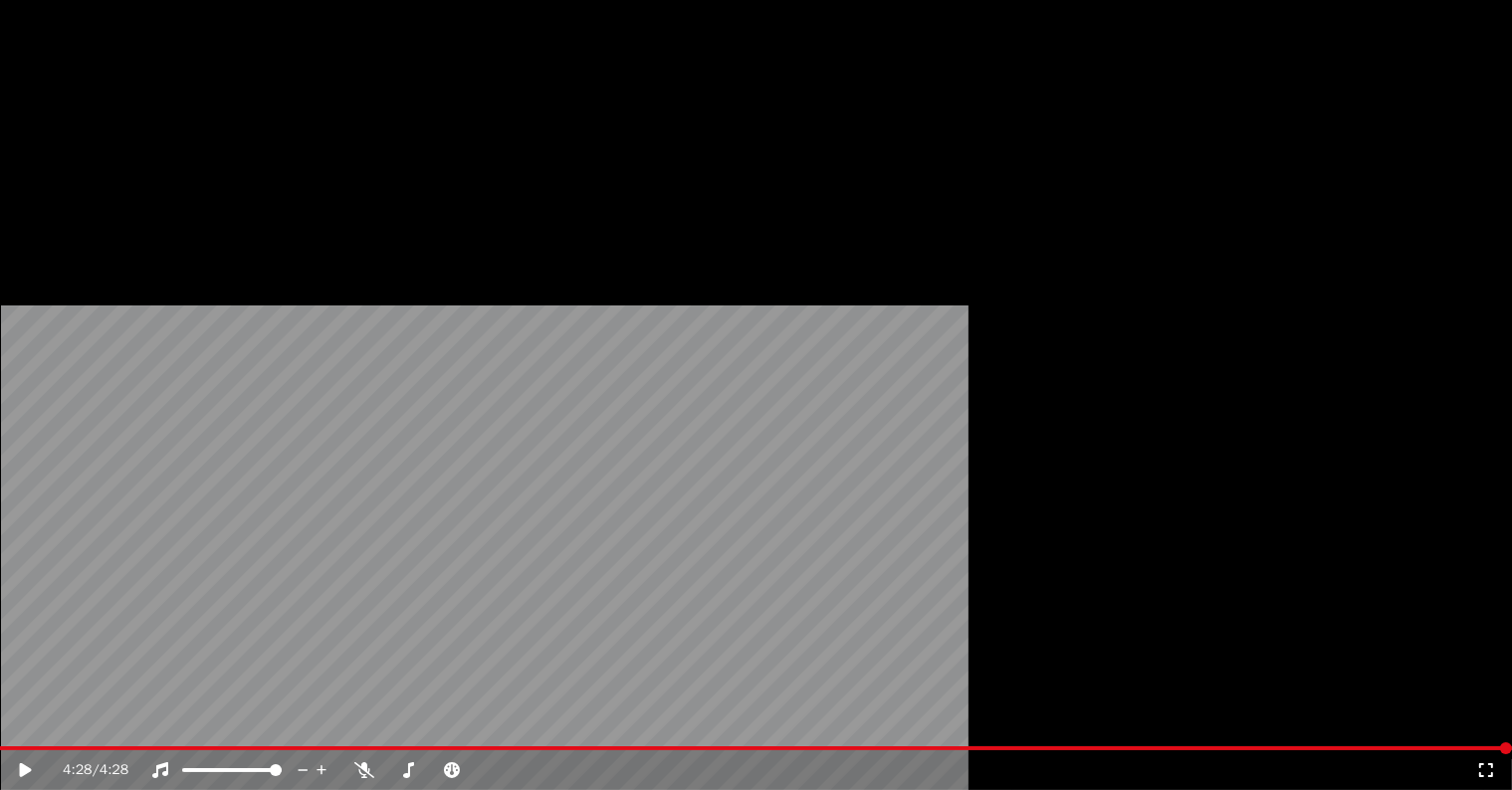 click on "Éditer" at bounding box center [68, 153] 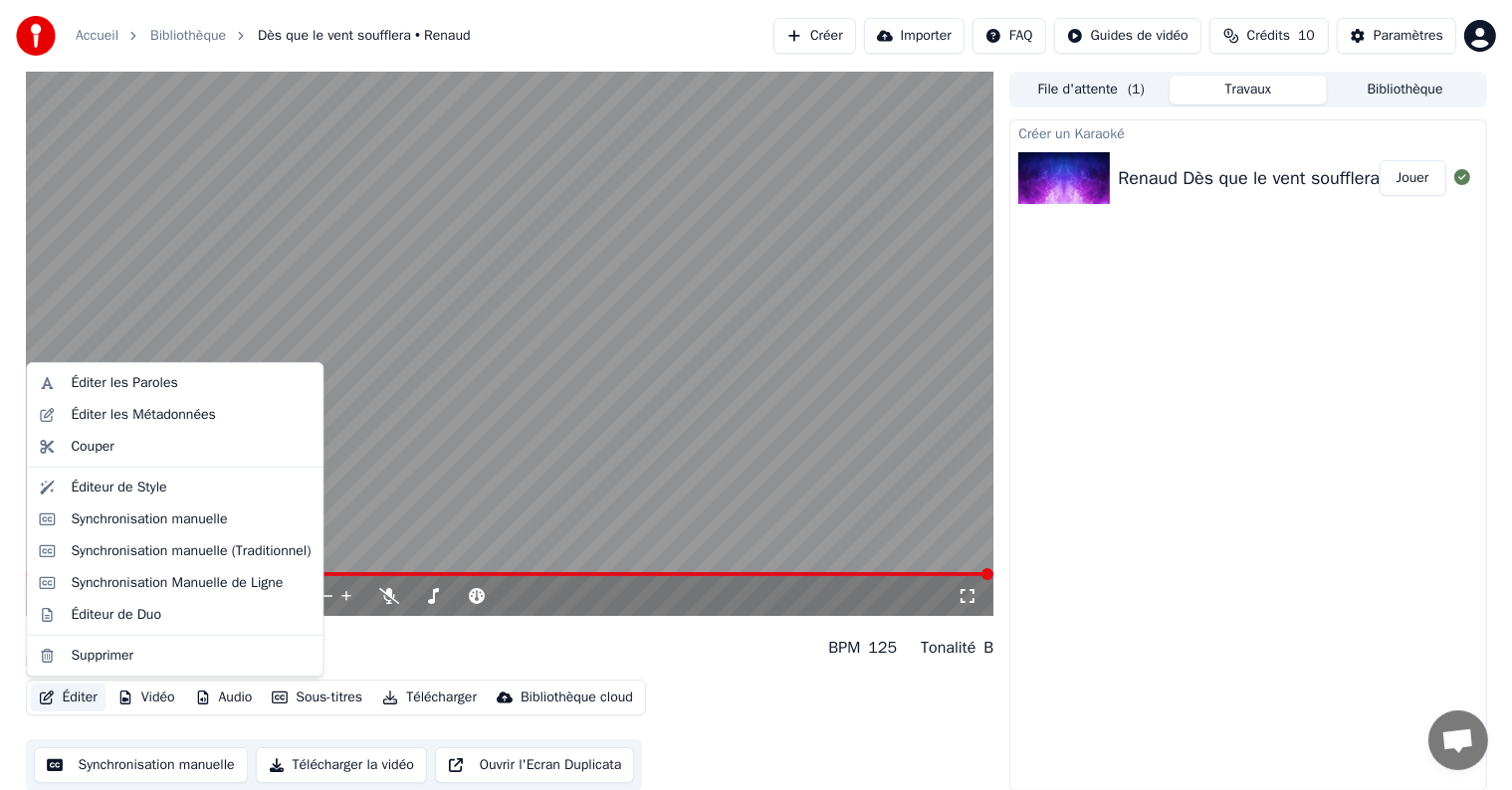 click on "Créer un Karaoké Renaud Dès que le vent soufflera Karaoke Jouer" at bounding box center (1247, 455) 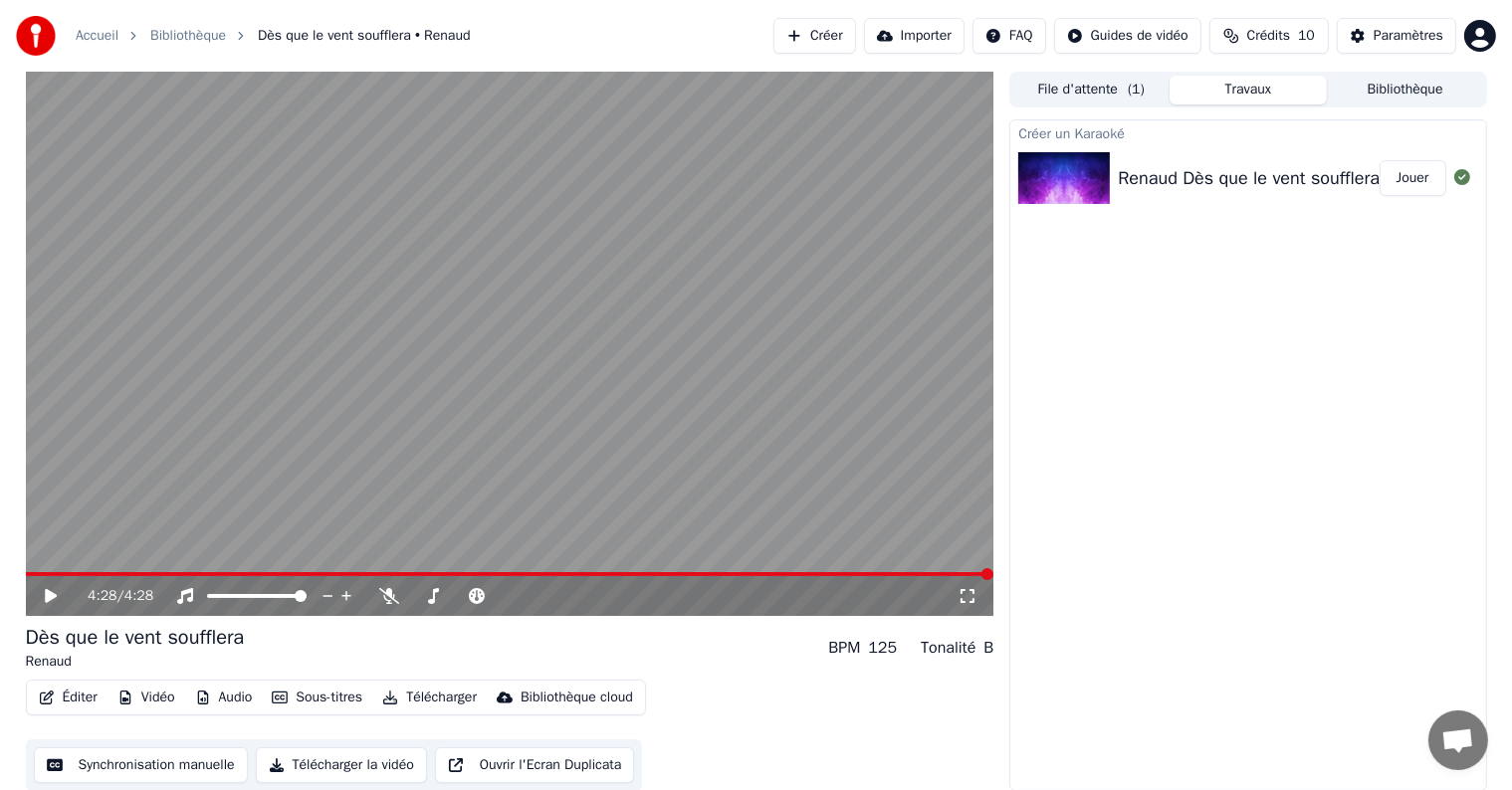 click on "Éditer" at bounding box center (68, 697) 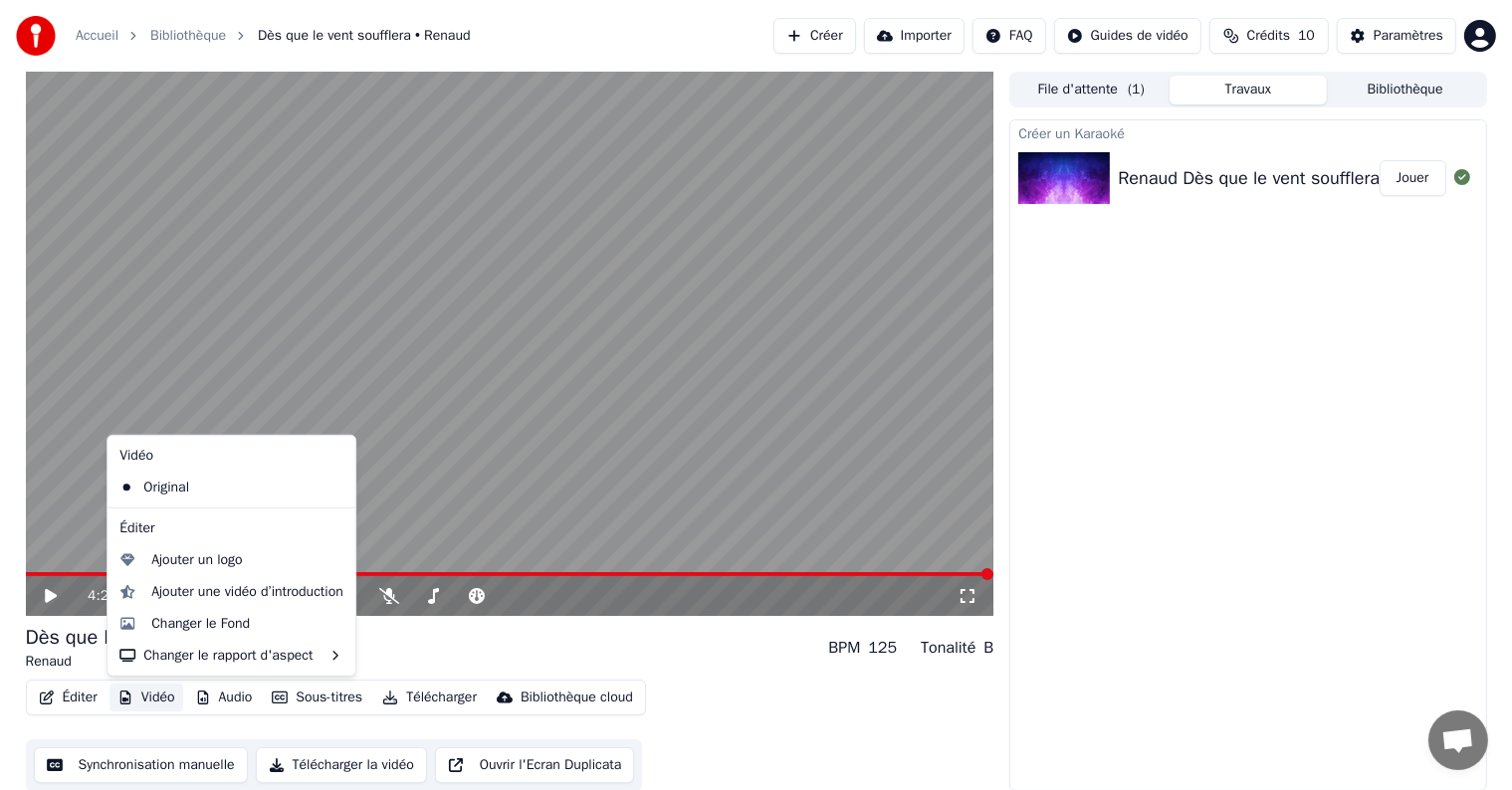 click on "Créer un Karaoké Renaud Dès que le vent soufflera Karaoke Jouer" at bounding box center (1247, 455) 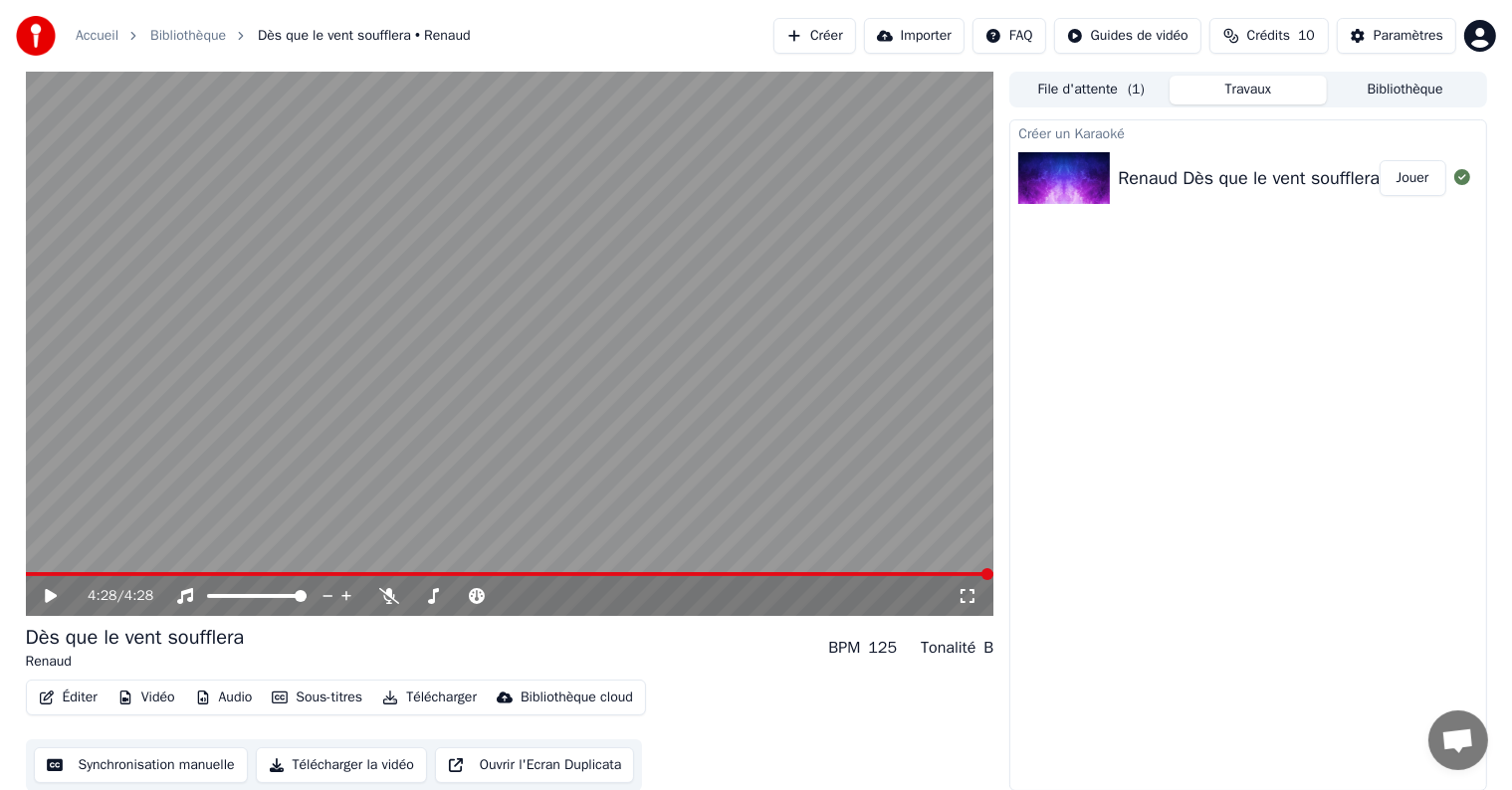 click on "Télécharger" at bounding box center (429, 697) 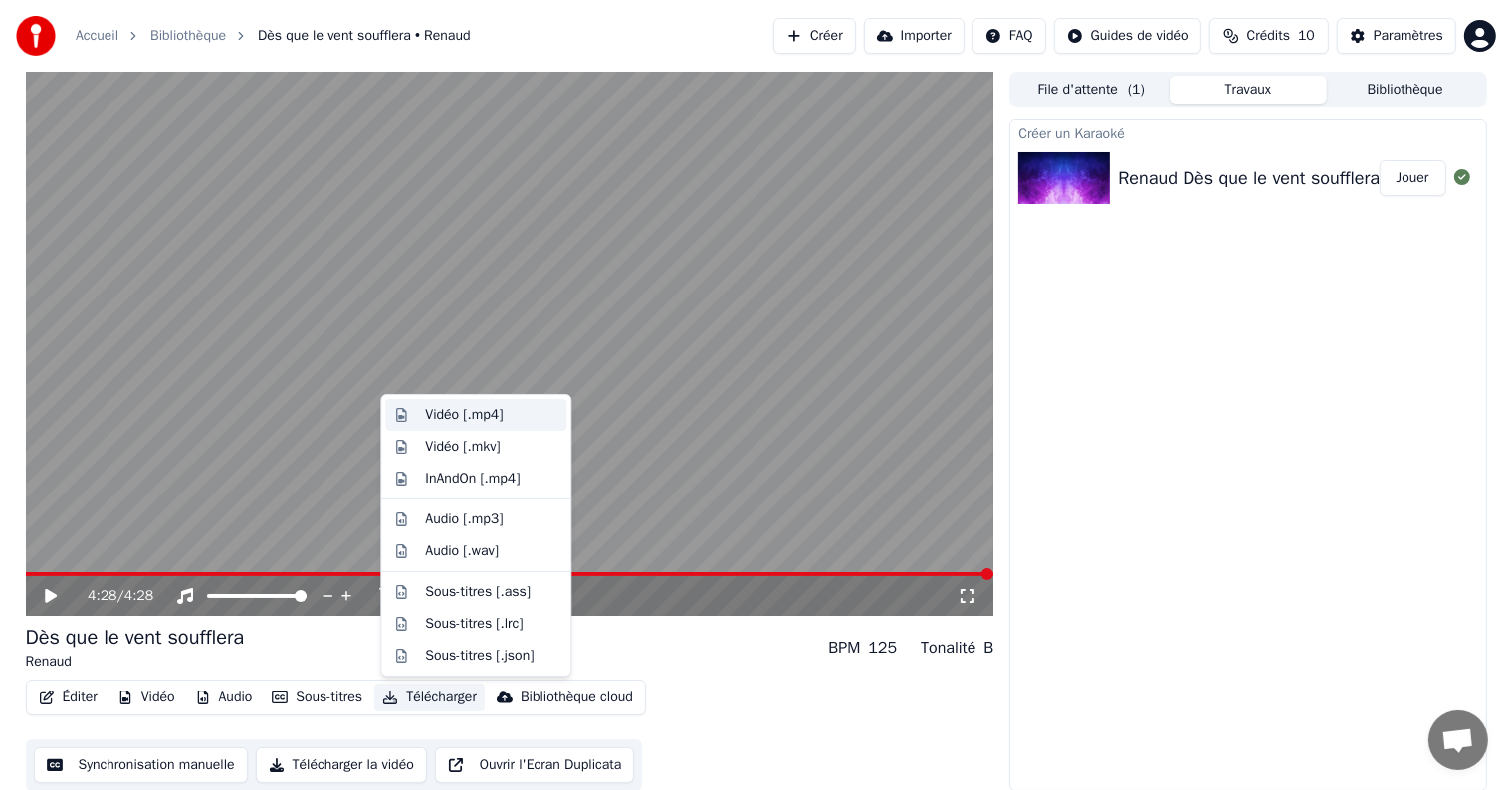 click on "Vidéo [.mp4]" at bounding box center [464, 415] 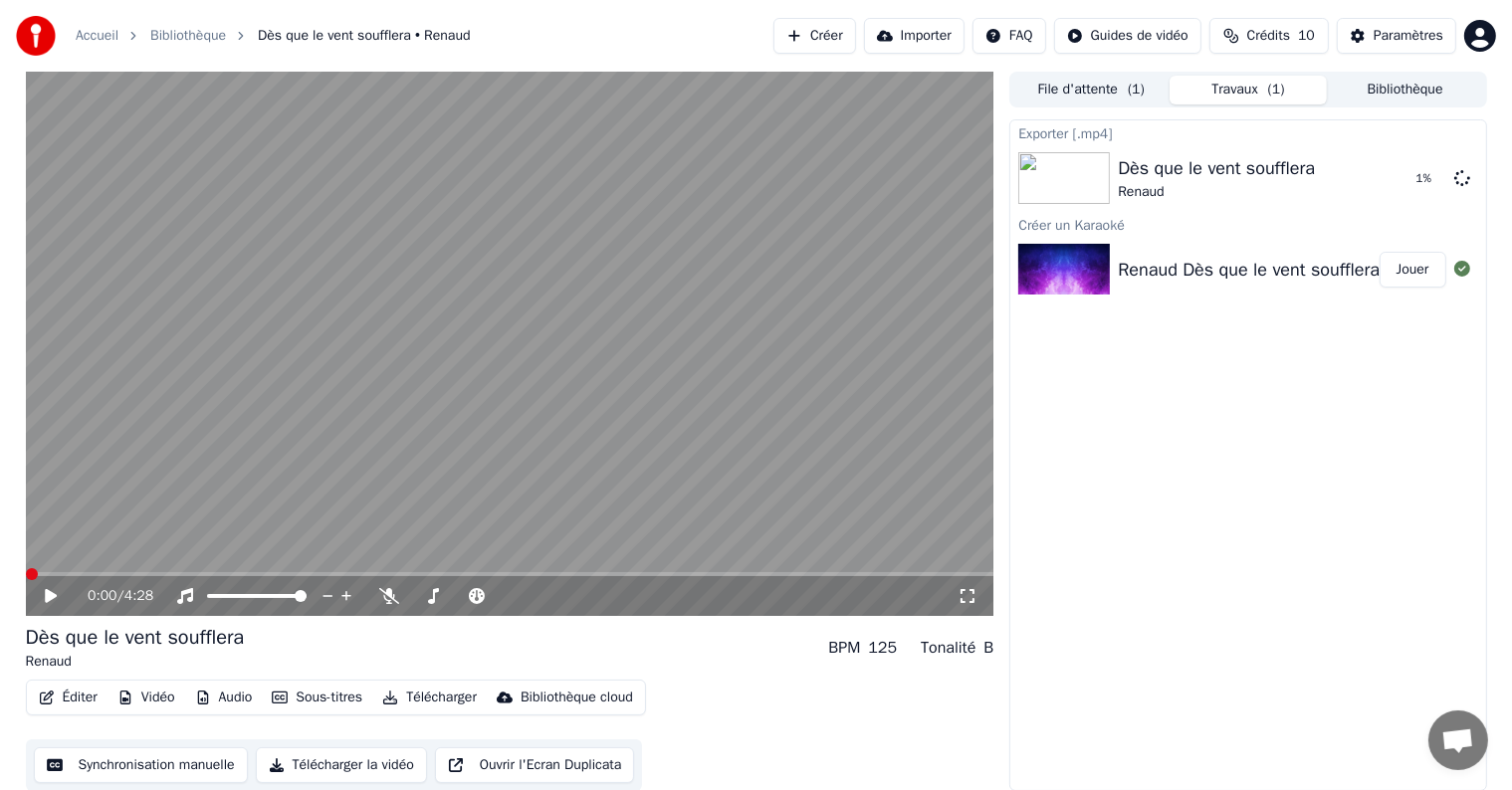 click at bounding box center (32, 574) 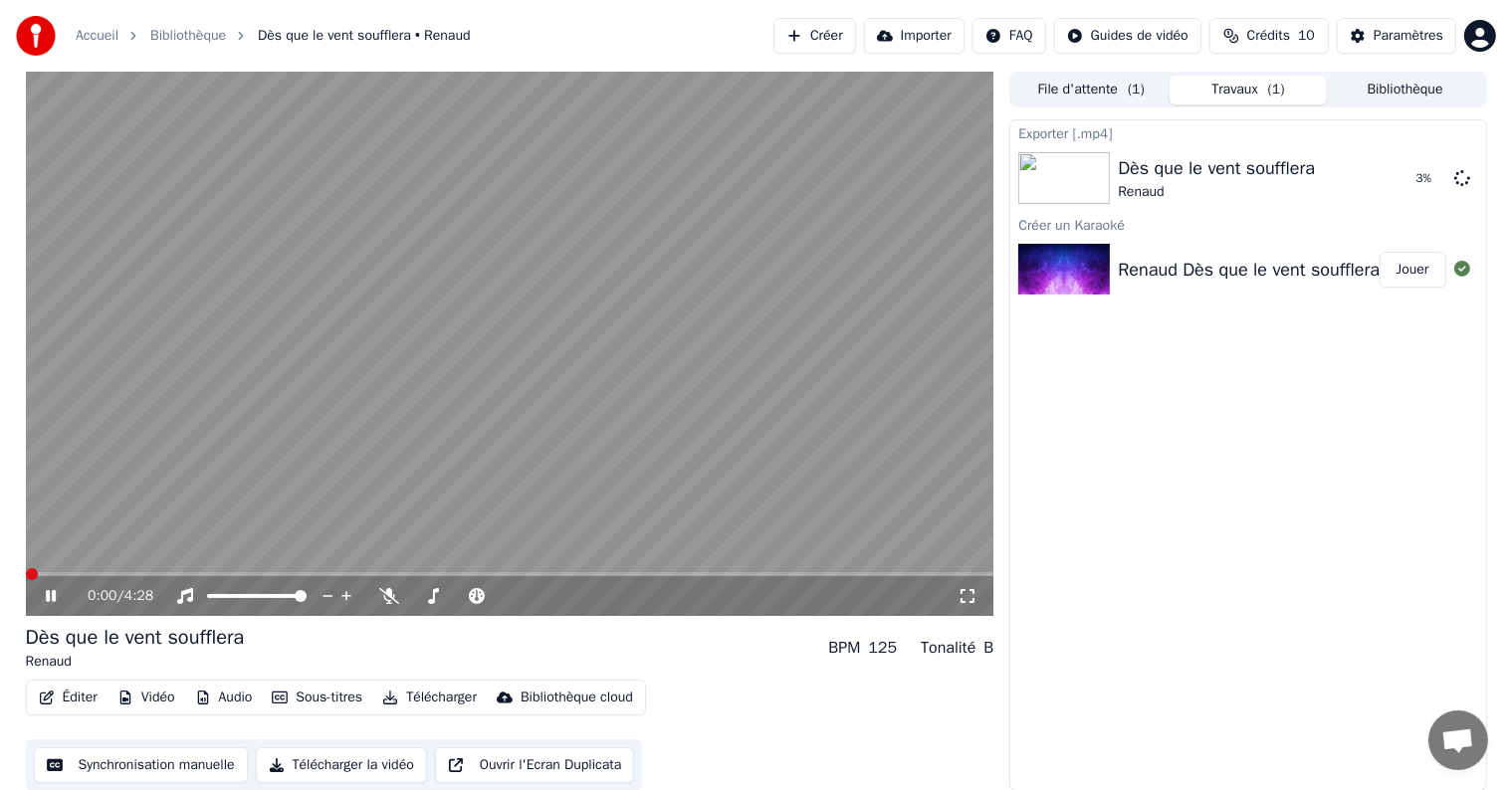 click at bounding box center [32, 574] 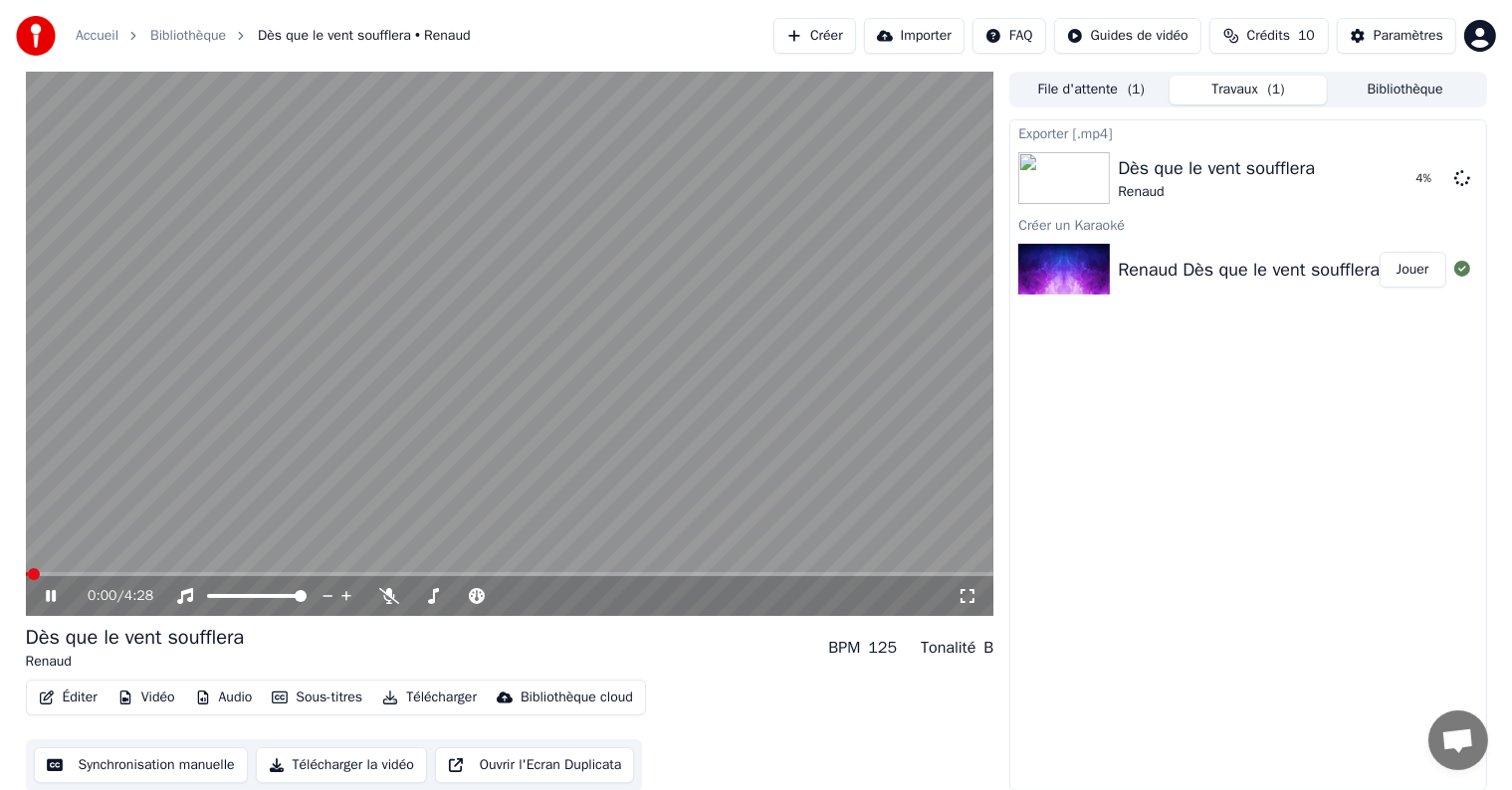 drag, startPoint x: 44, startPoint y: 575, endPoint x: 19, endPoint y: 581, distance: 25.70992 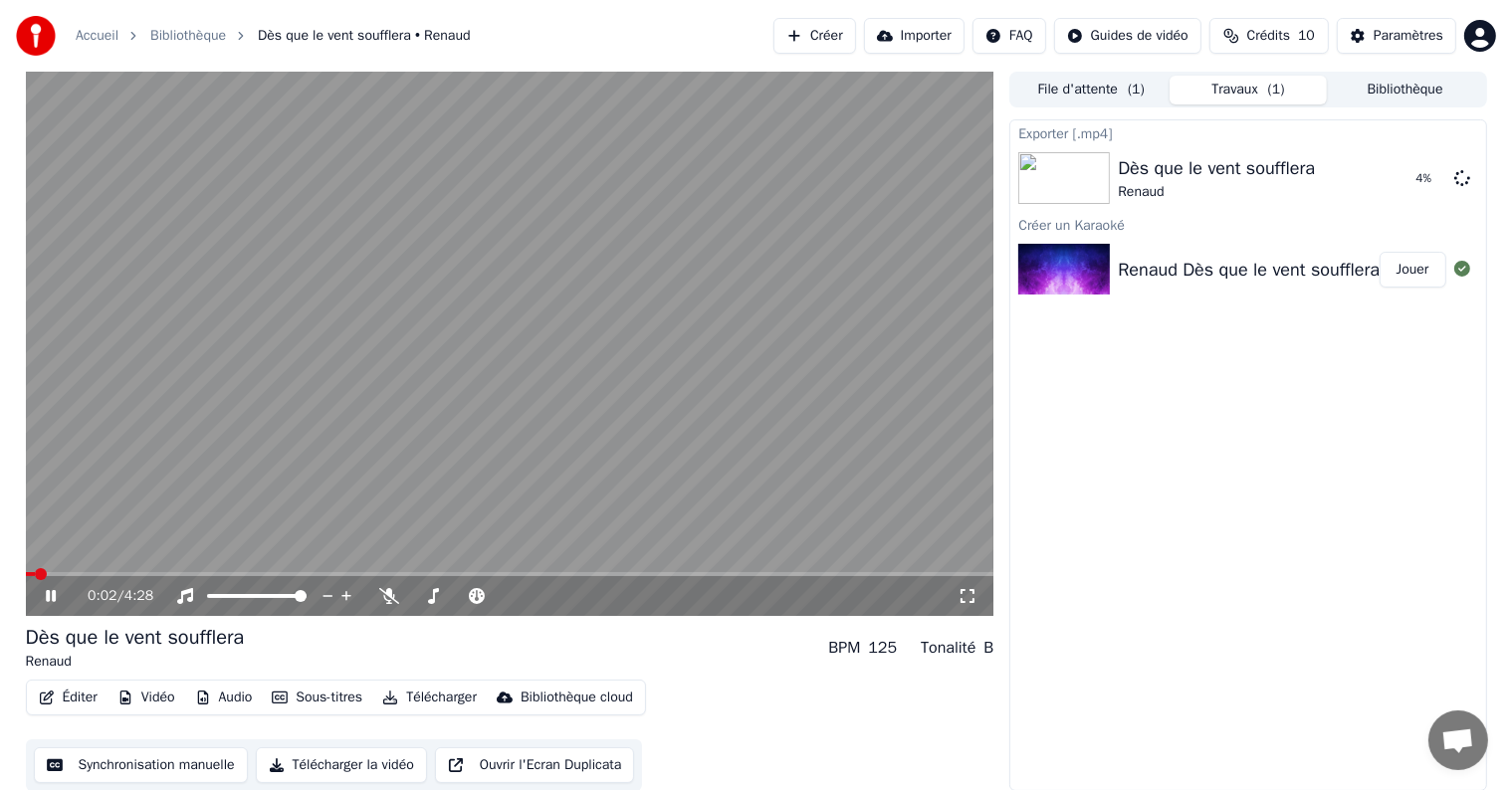 click 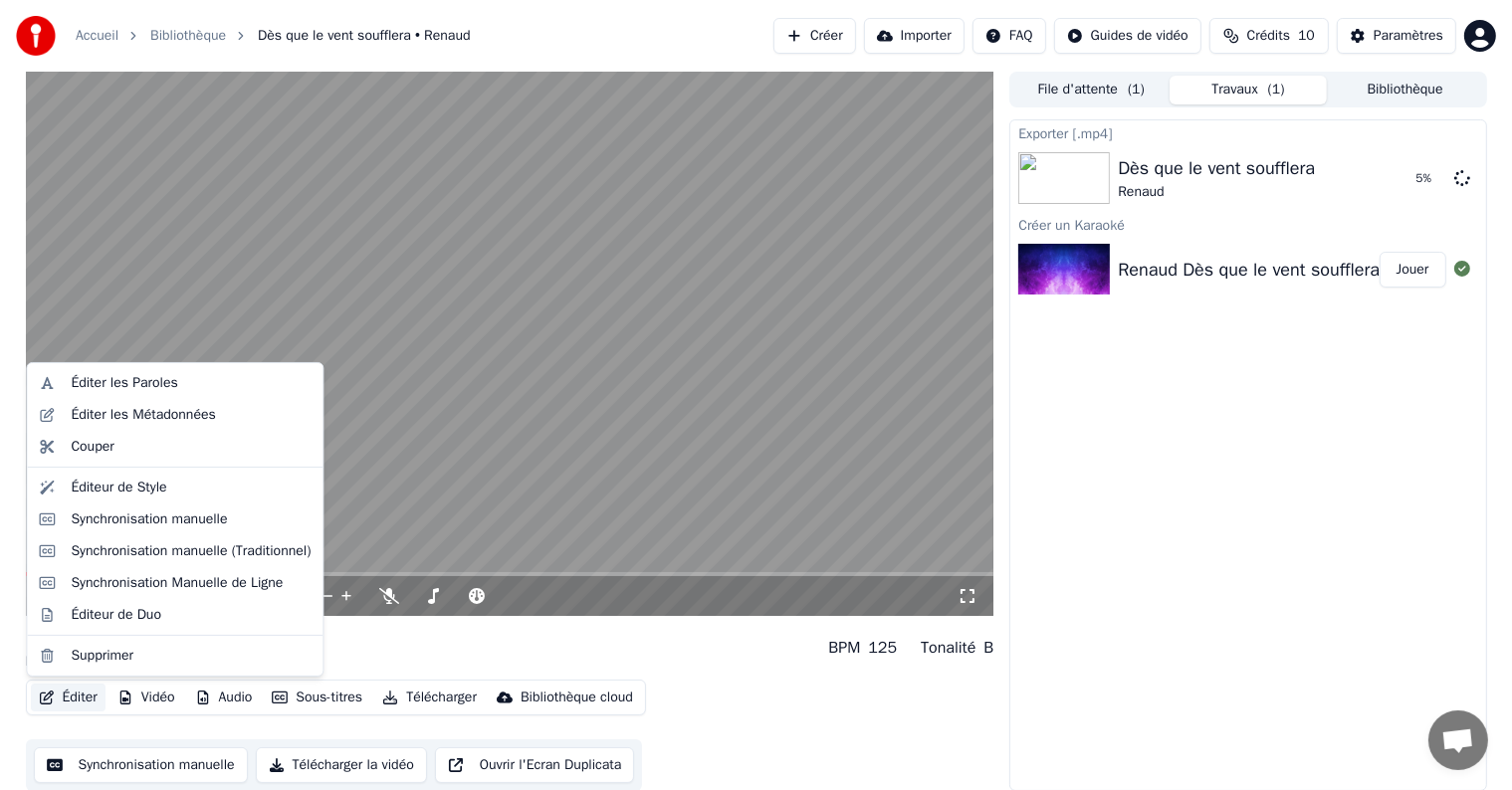 click on "Éditer" at bounding box center (68, 697) 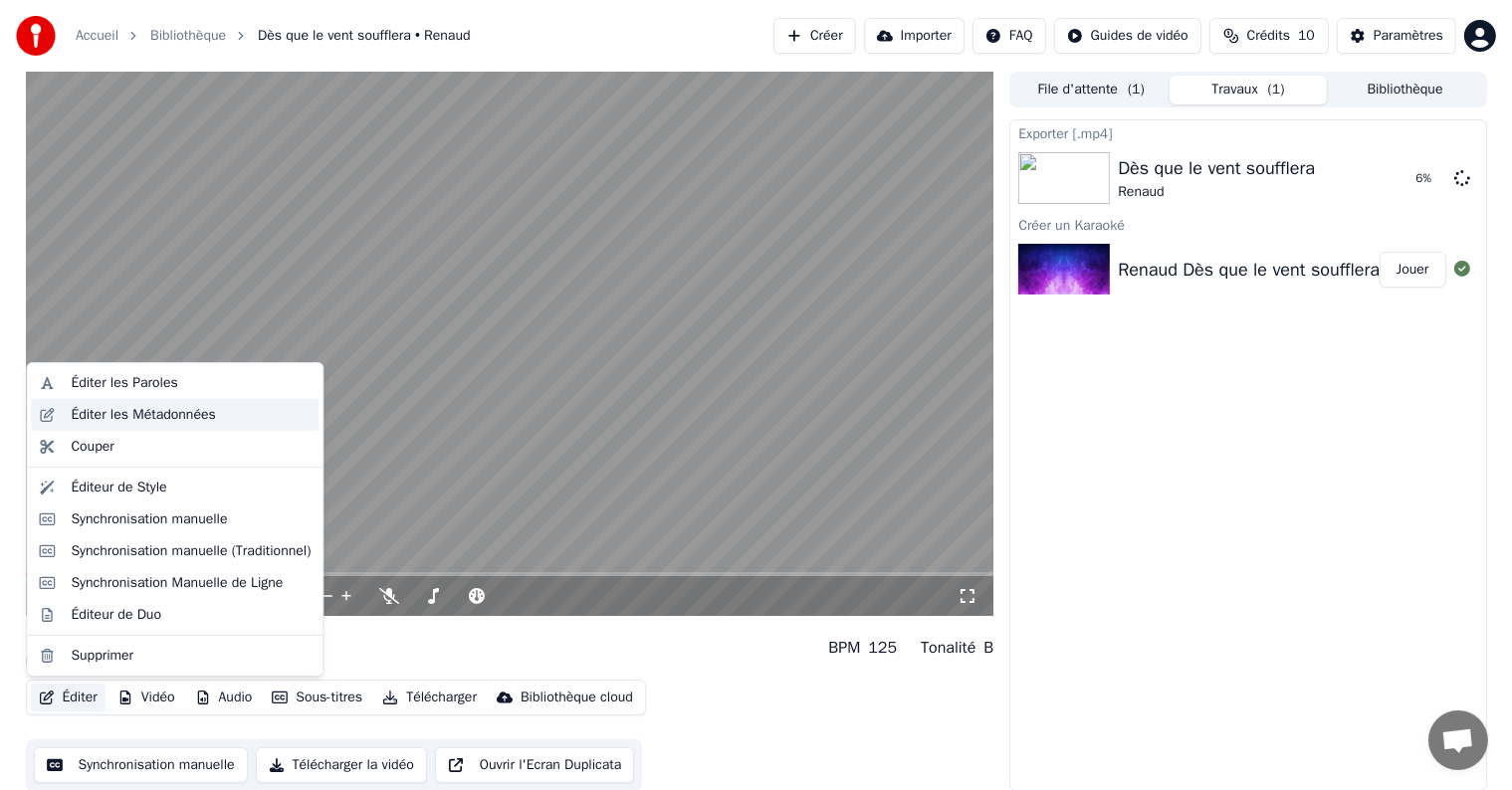 click on "Éditer les Métadonnées" at bounding box center [142, 415] 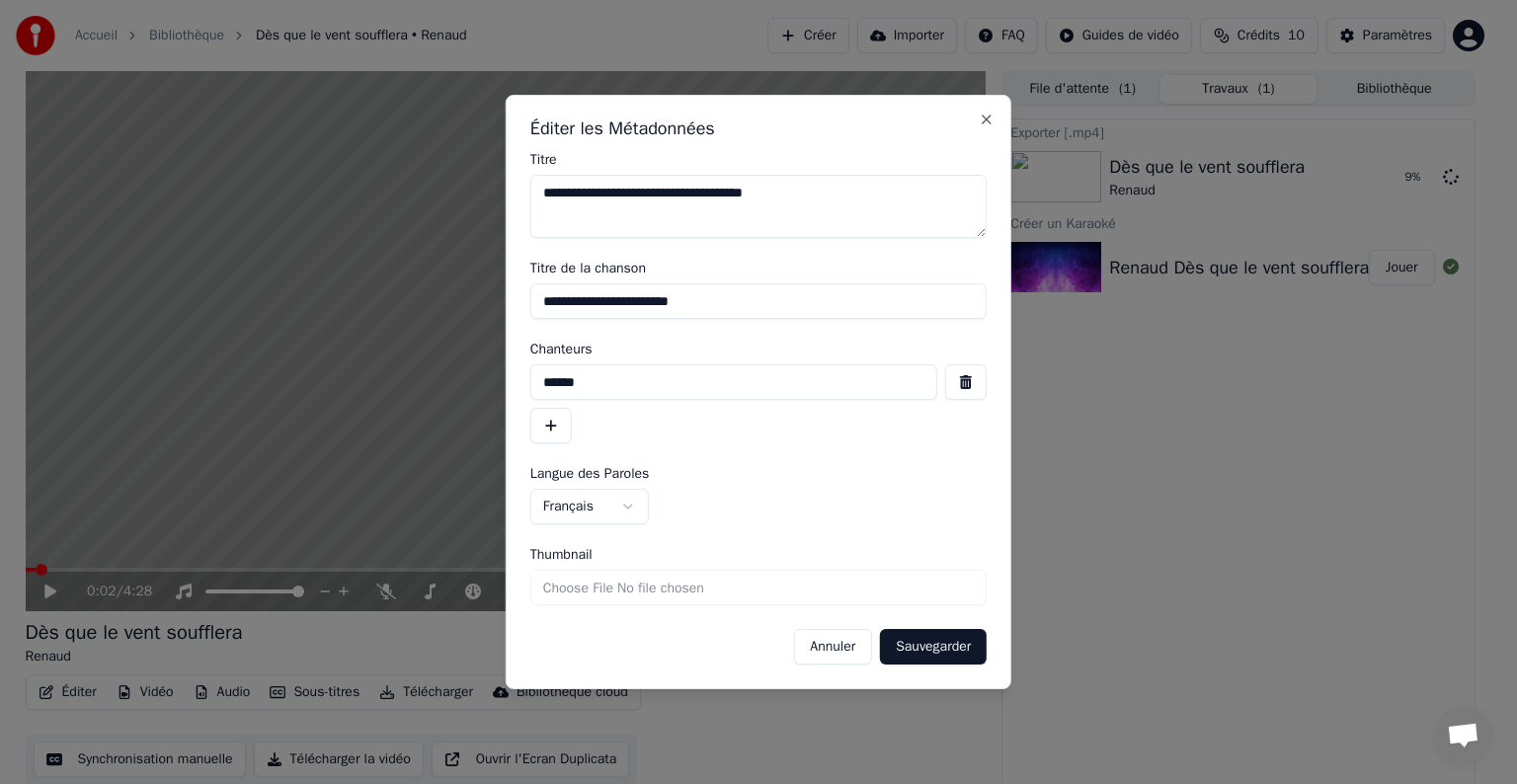 drag, startPoint x: 744, startPoint y: 192, endPoint x: 509, endPoint y: 190, distance: 235.0085 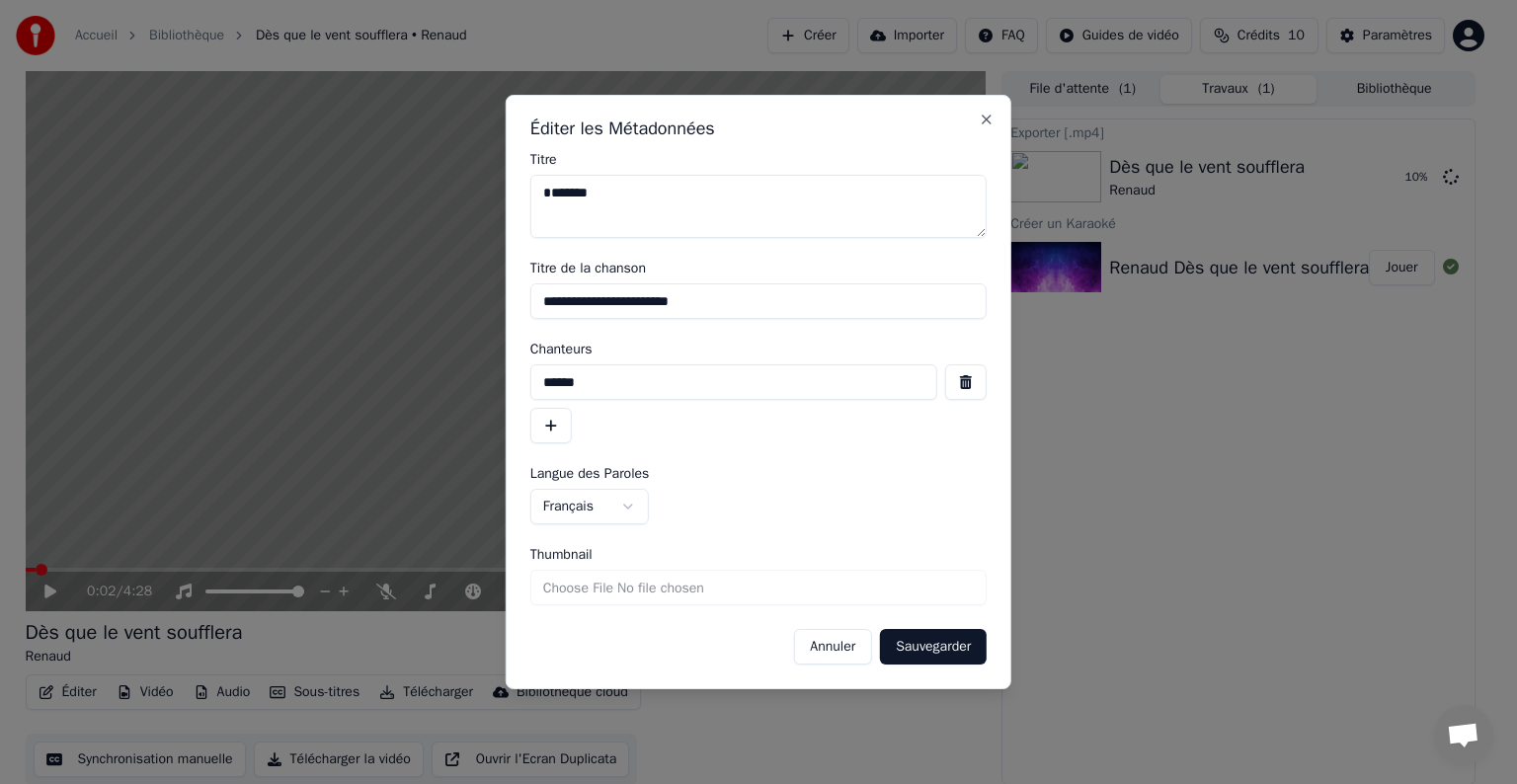 drag, startPoint x: 625, startPoint y: 191, endPoint x: 521, endPoint y: 191, distance: 104 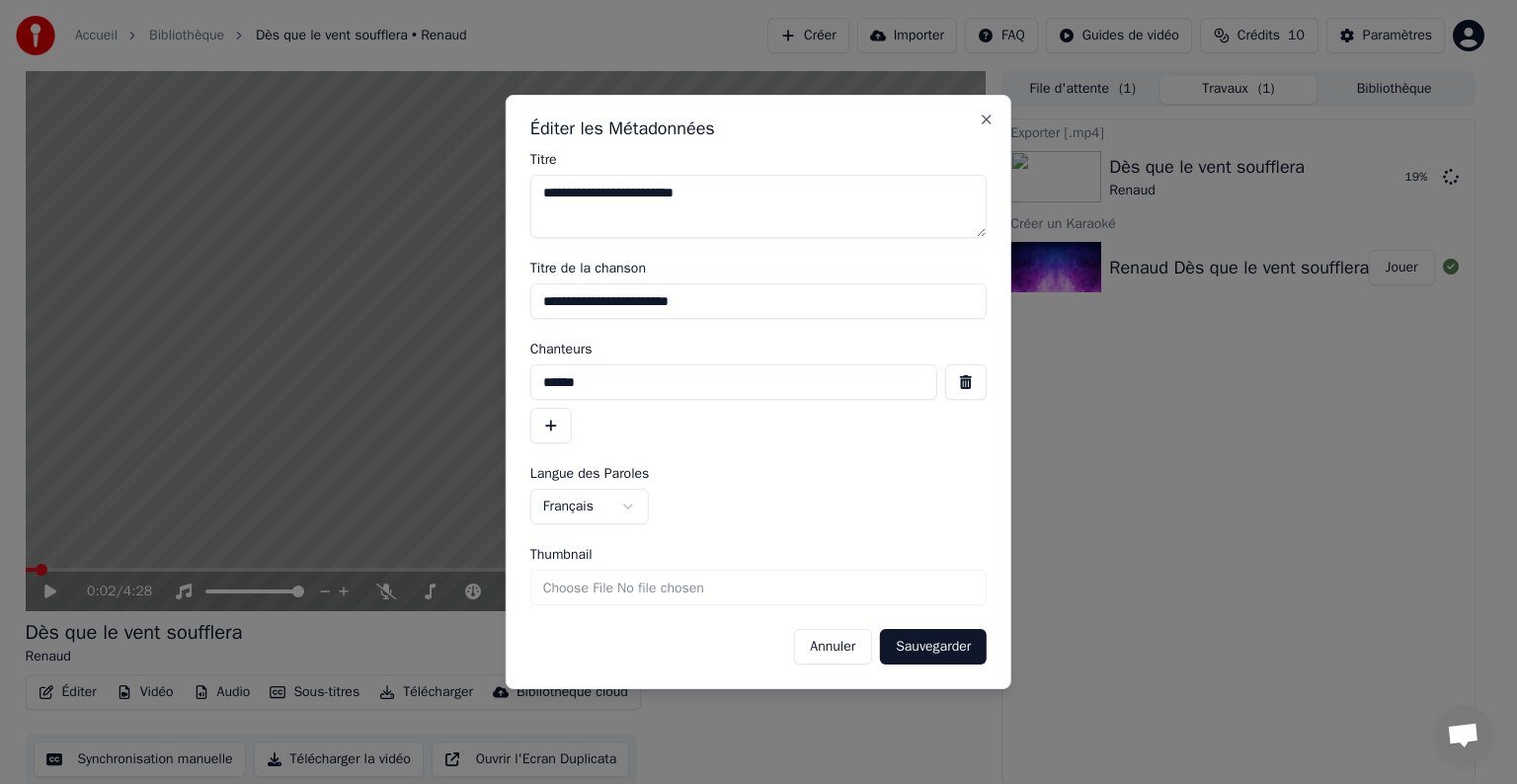 click on "**********" at bounding box center (758, 206) 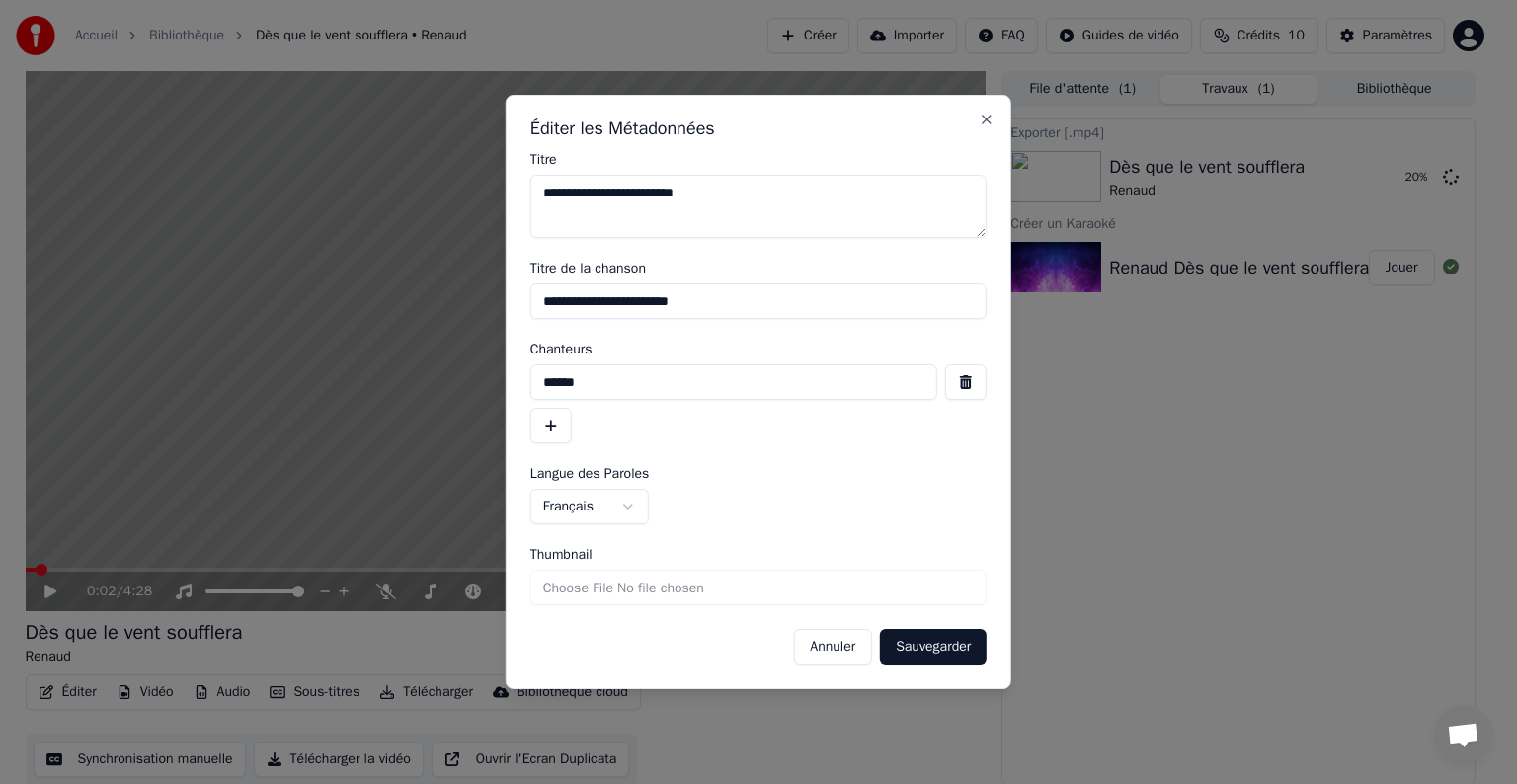 click on "**********" at bounding box center [758, 206] 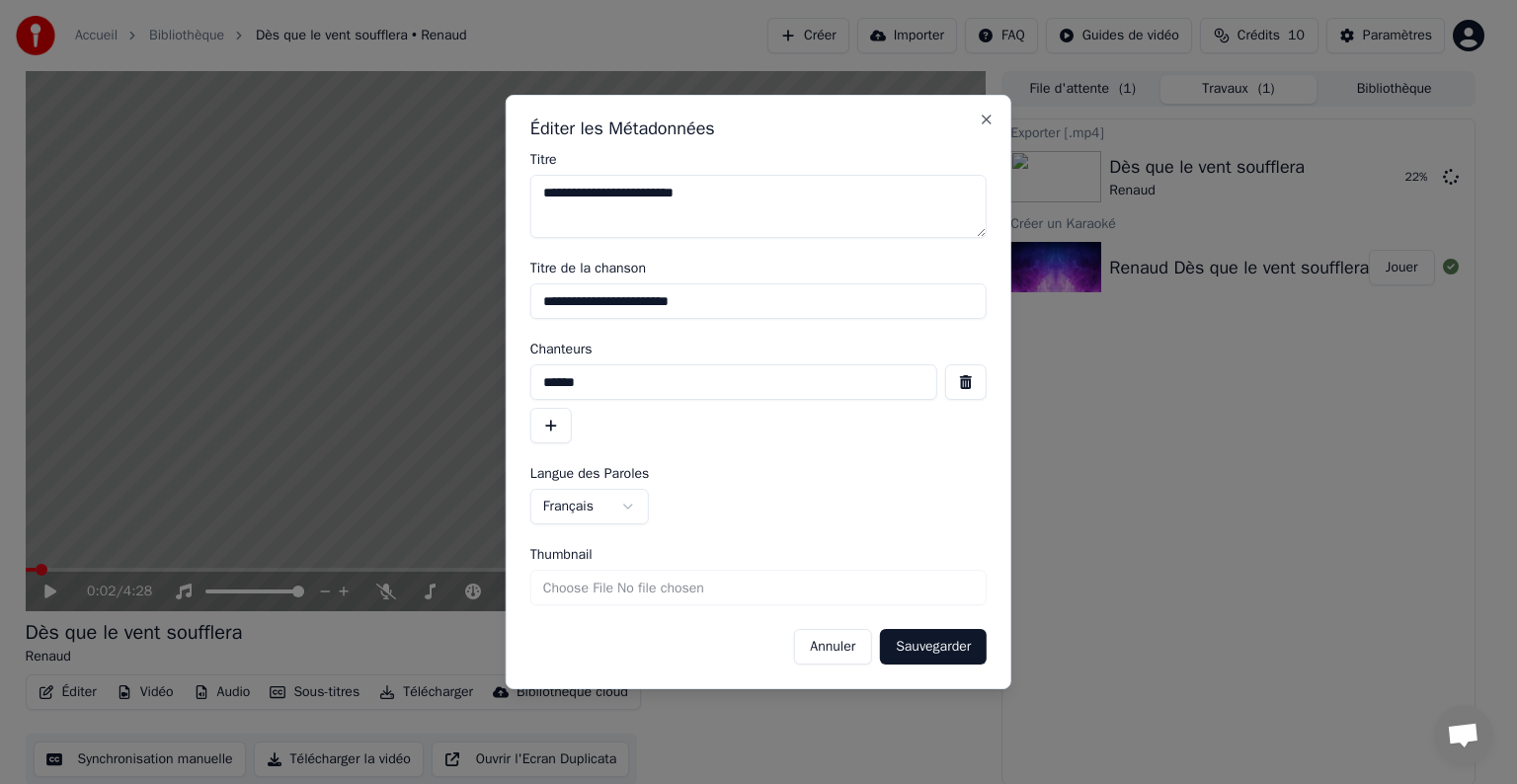 type on "**********" 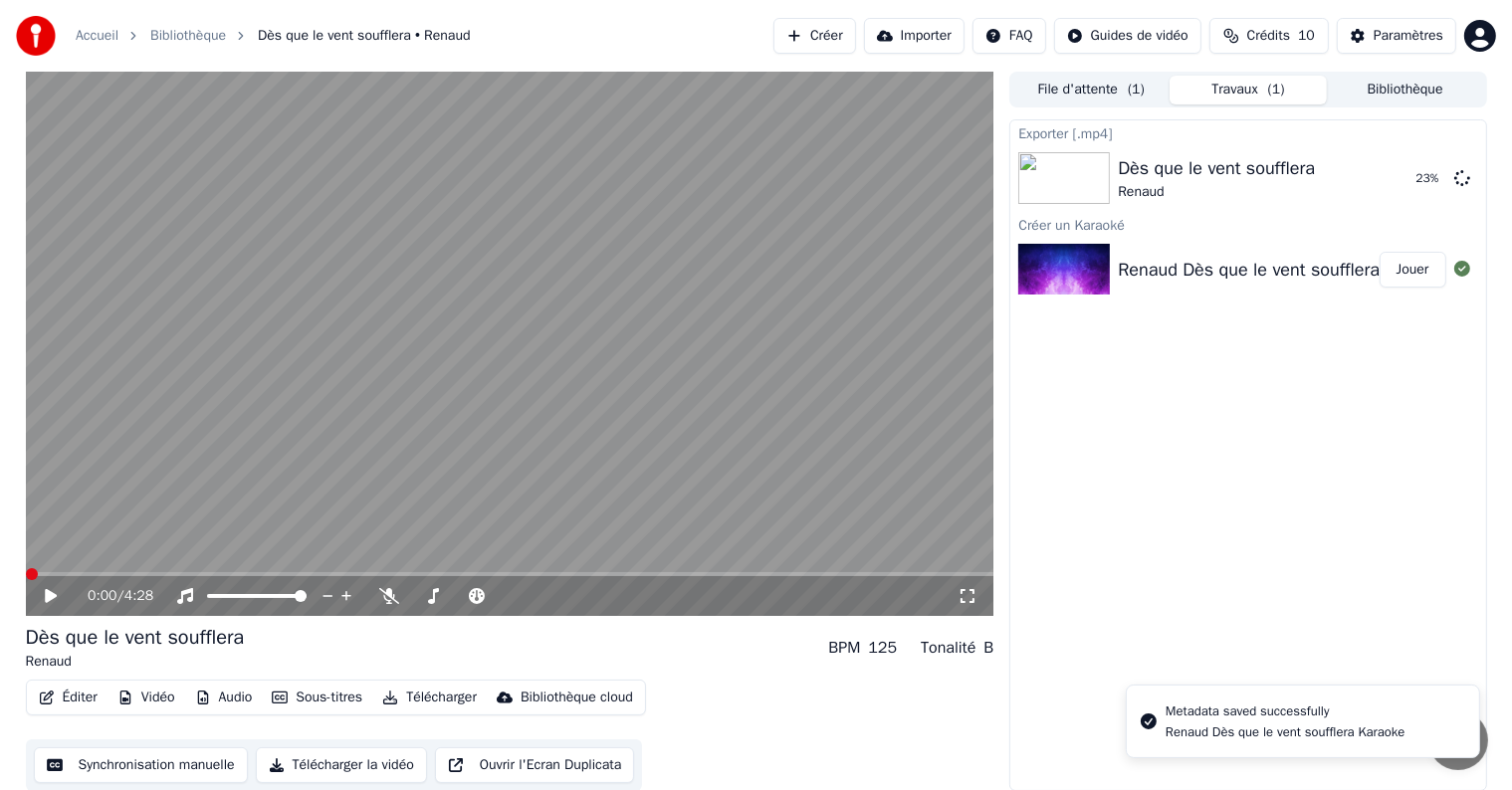 click 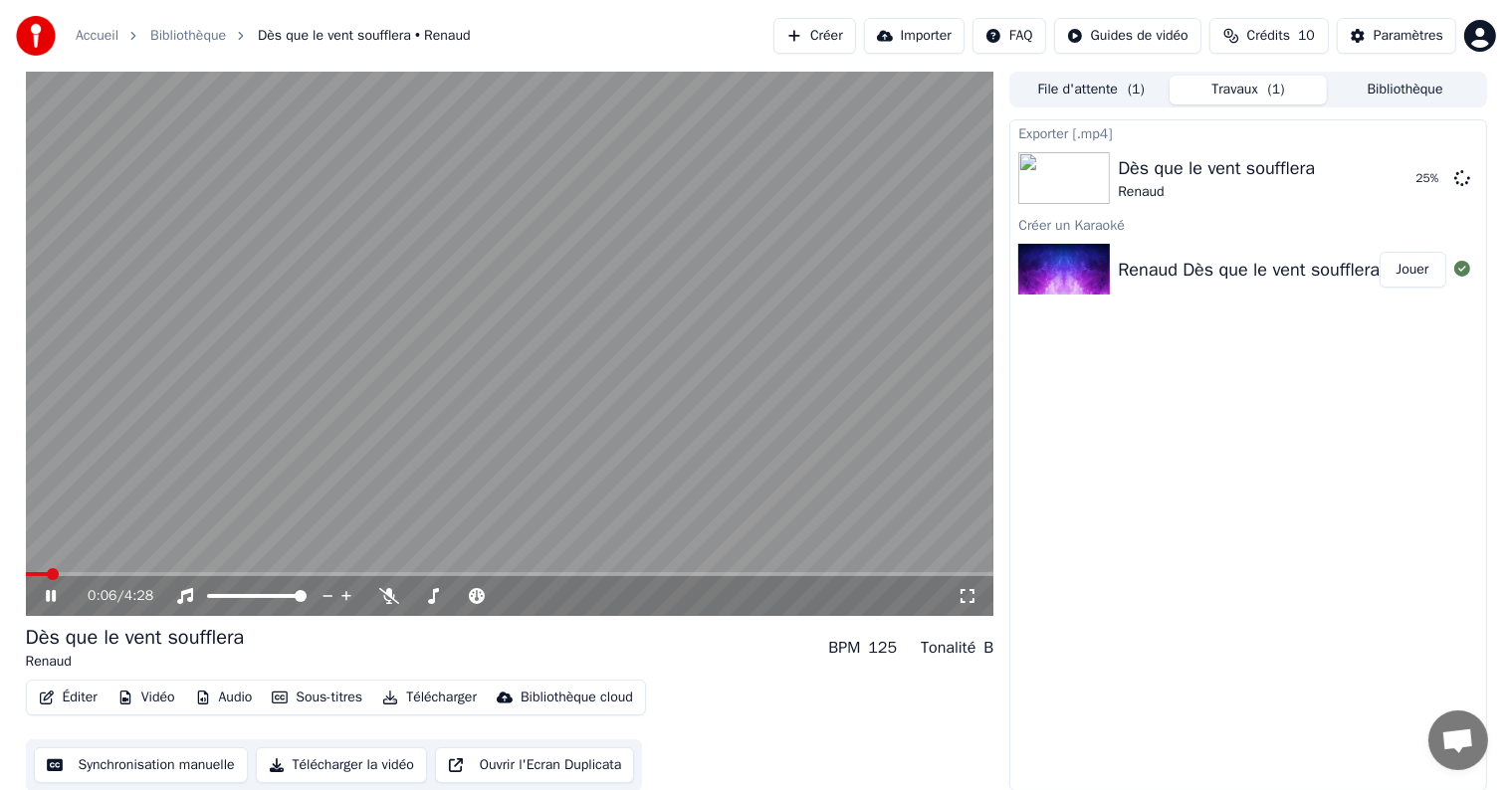 click 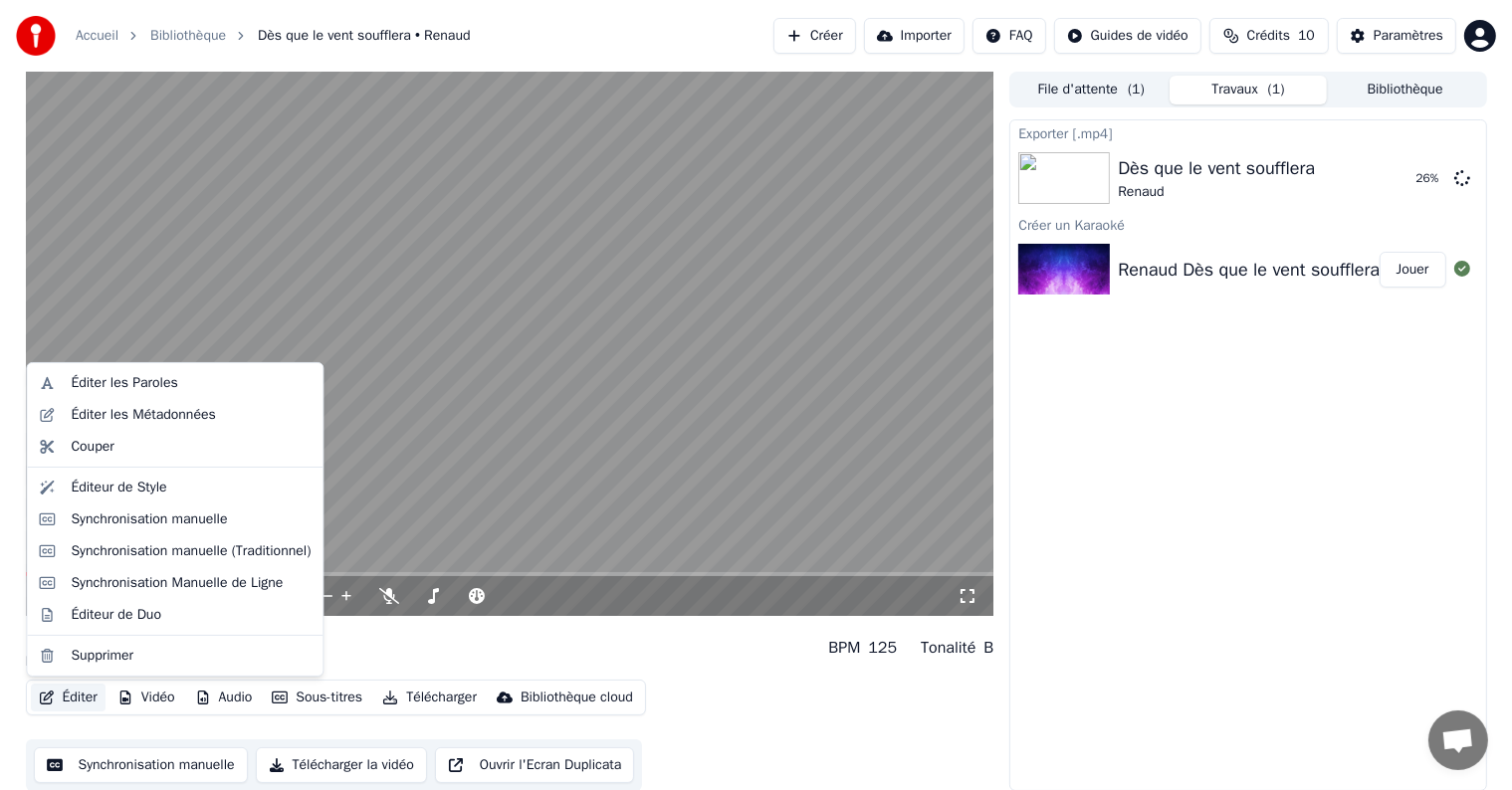 click on "Éditer" at bounding box center [68, 697] 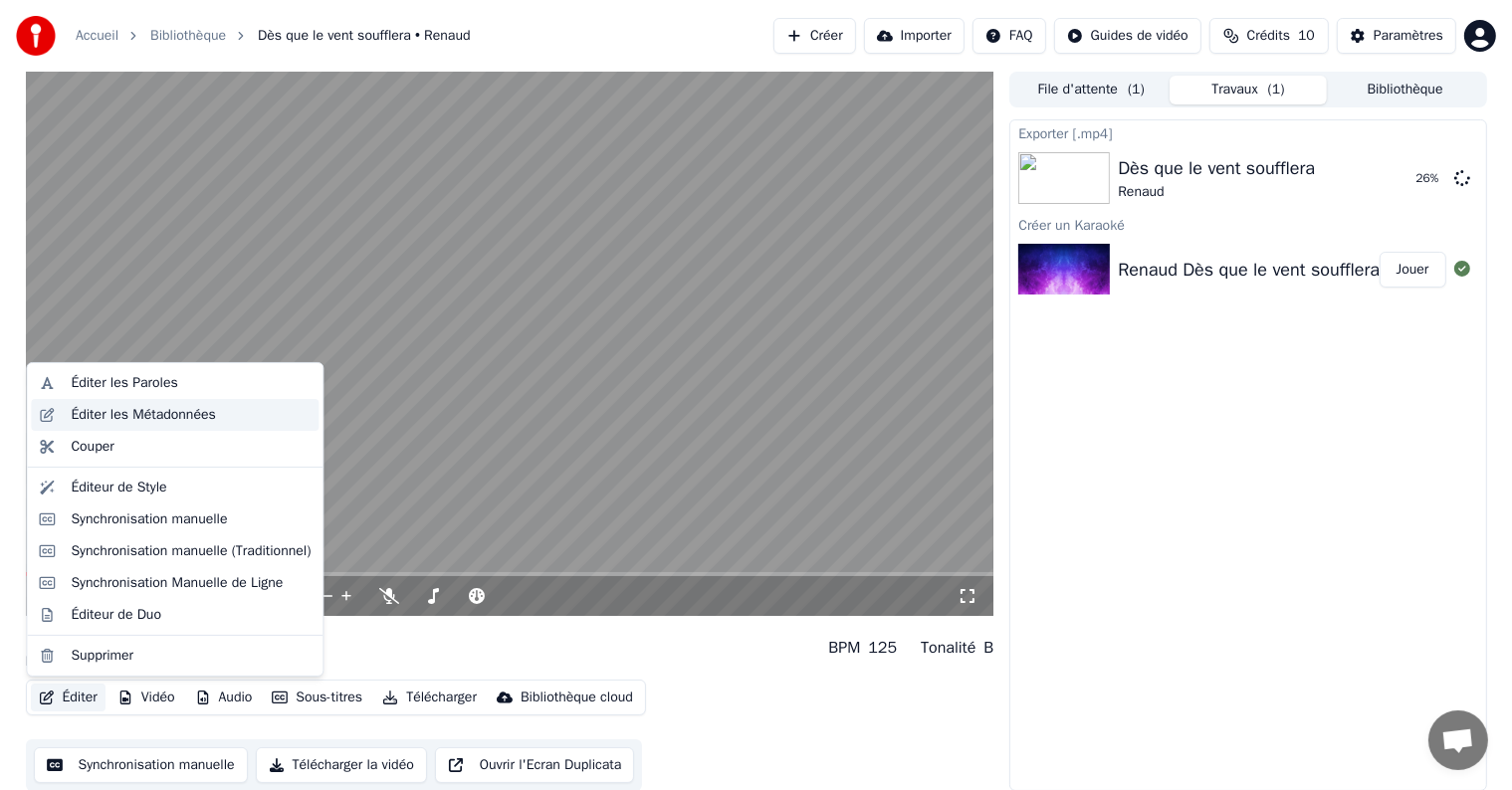 click on "Éditer les Métadonnées" at bounding box center (142, 415) 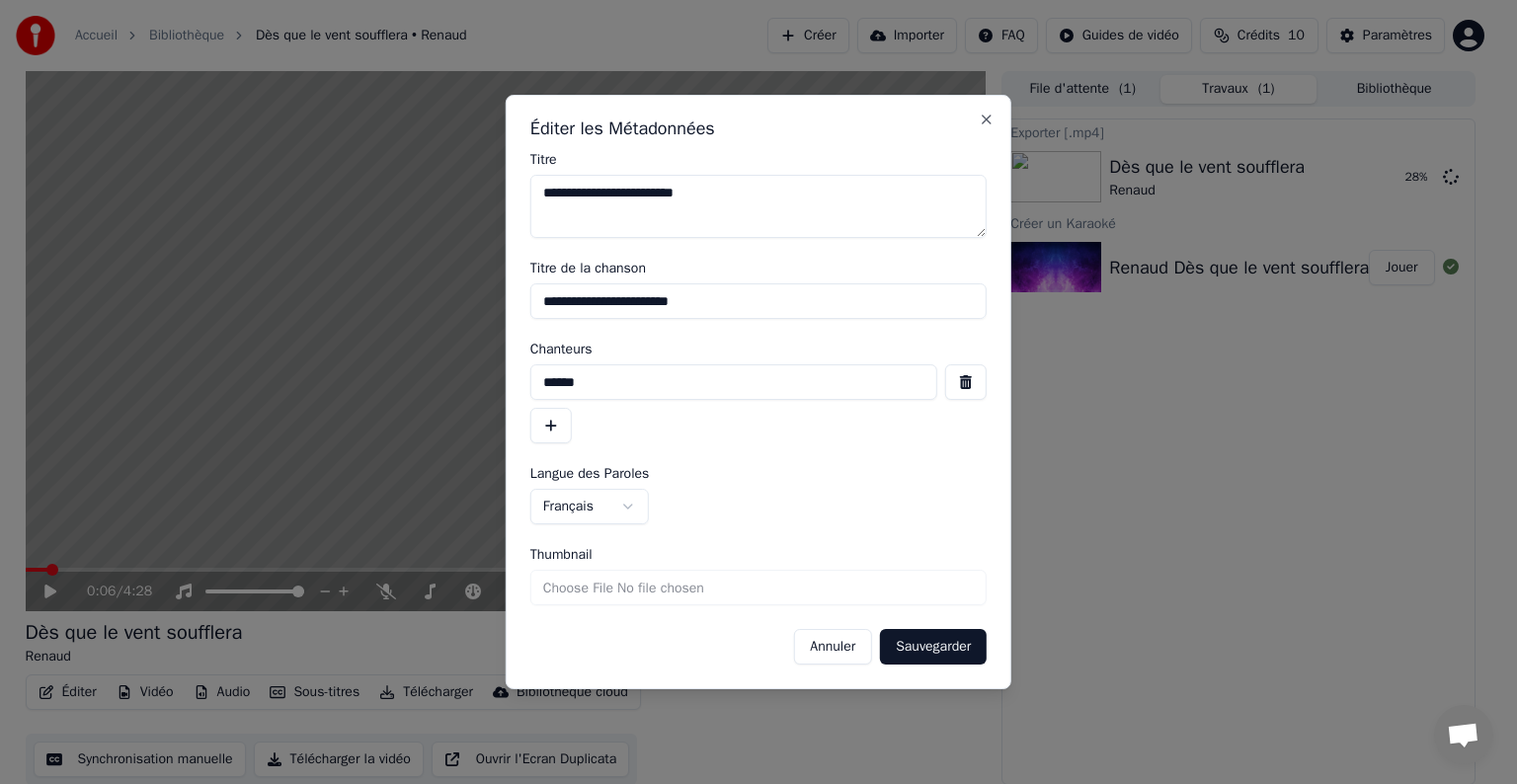 click on "**********" at bounding box center [758, 301] 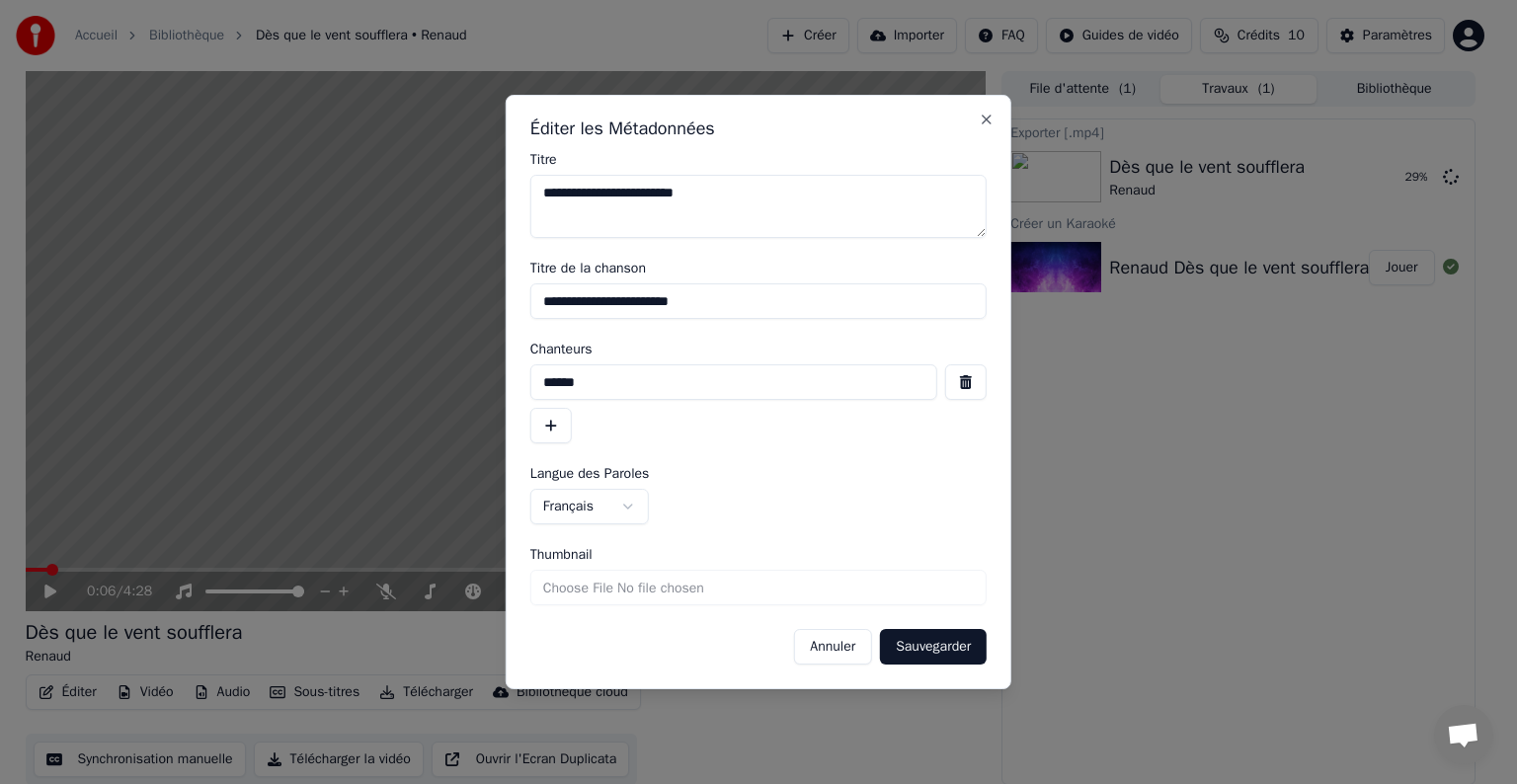 drag, startPoint x: 739, startPoint y: 194, endPoint x: 491, endPoint y: 205, distance: 248.24383 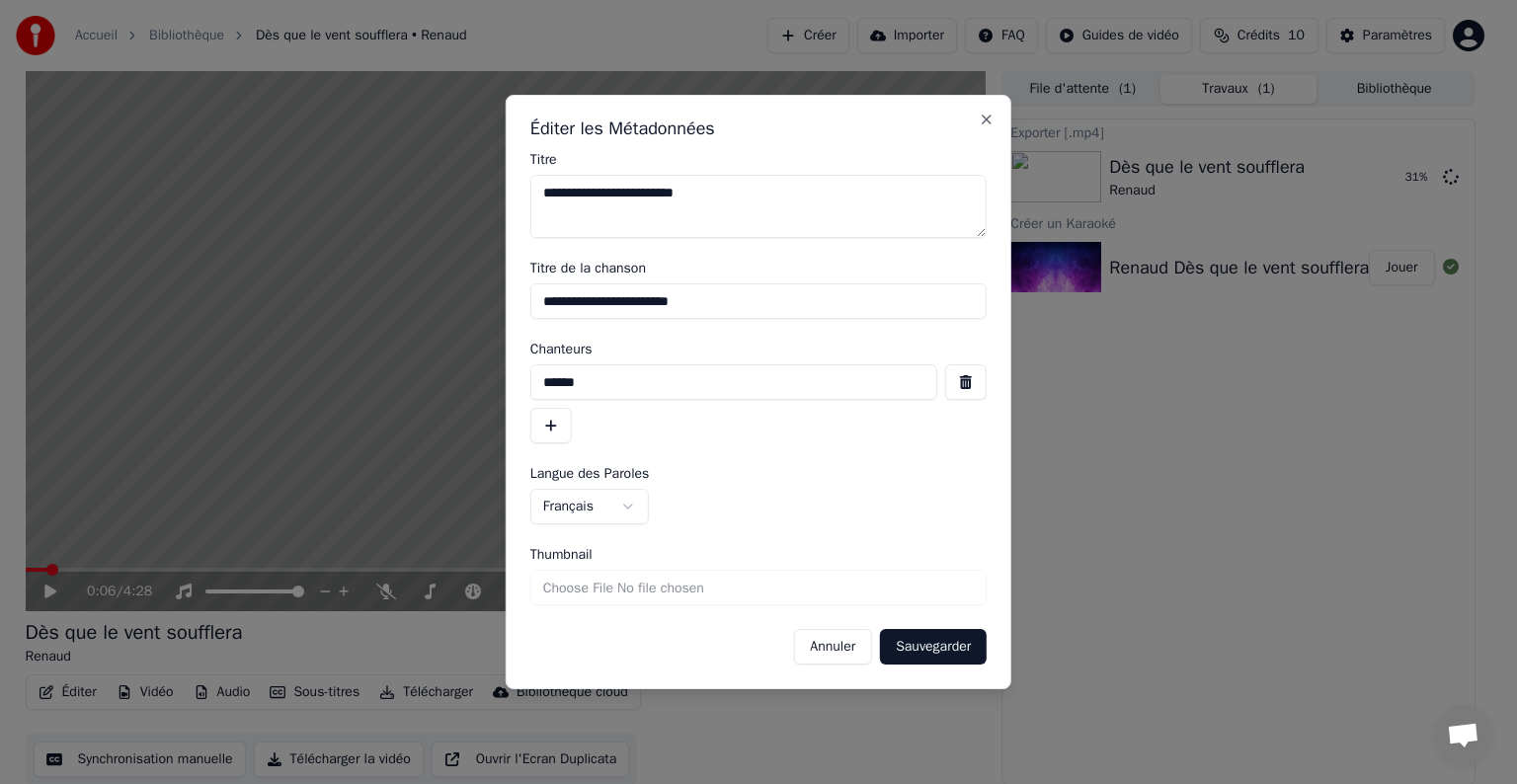 click on "**********" at bounding box center (758, 301) 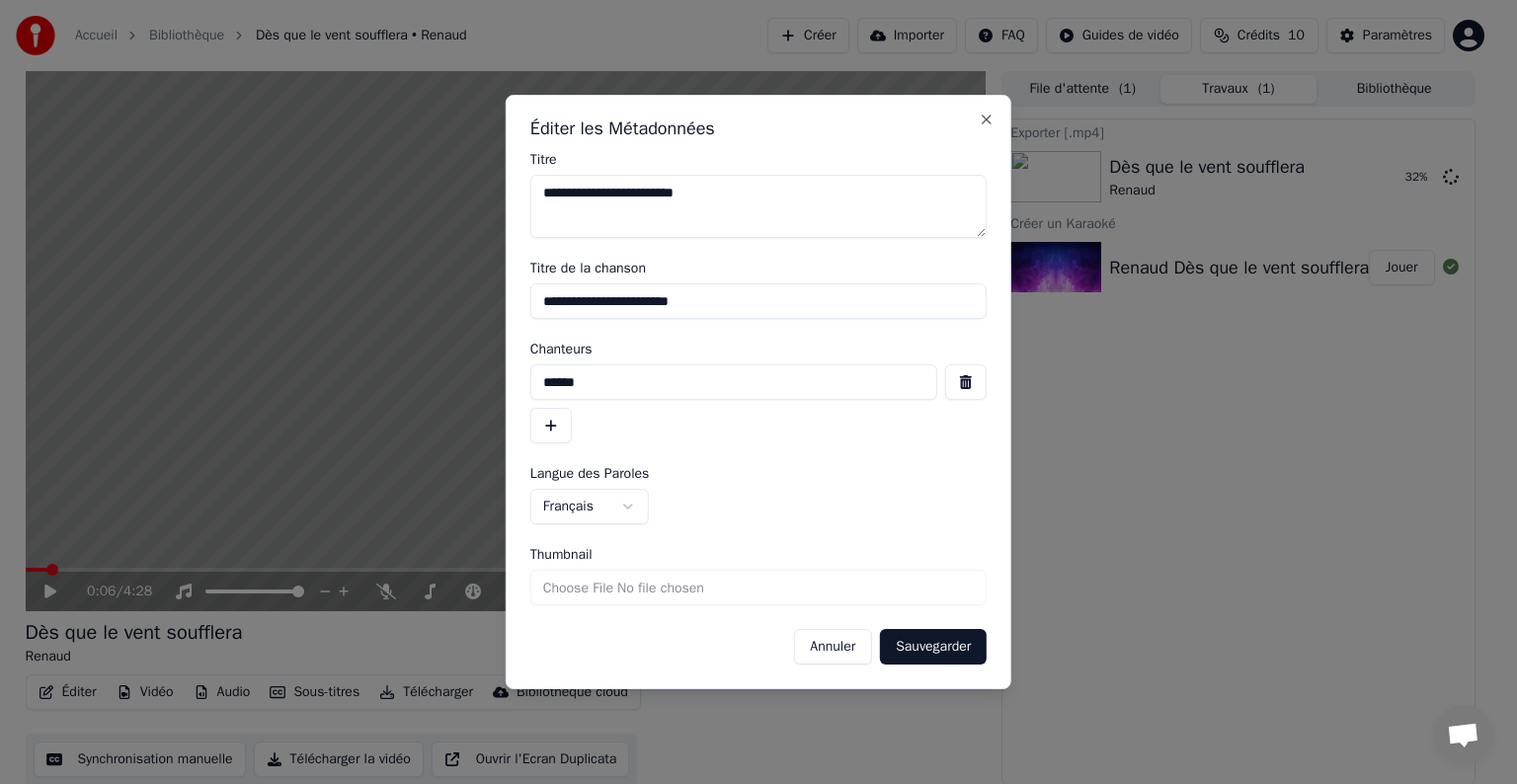 paste on "*" 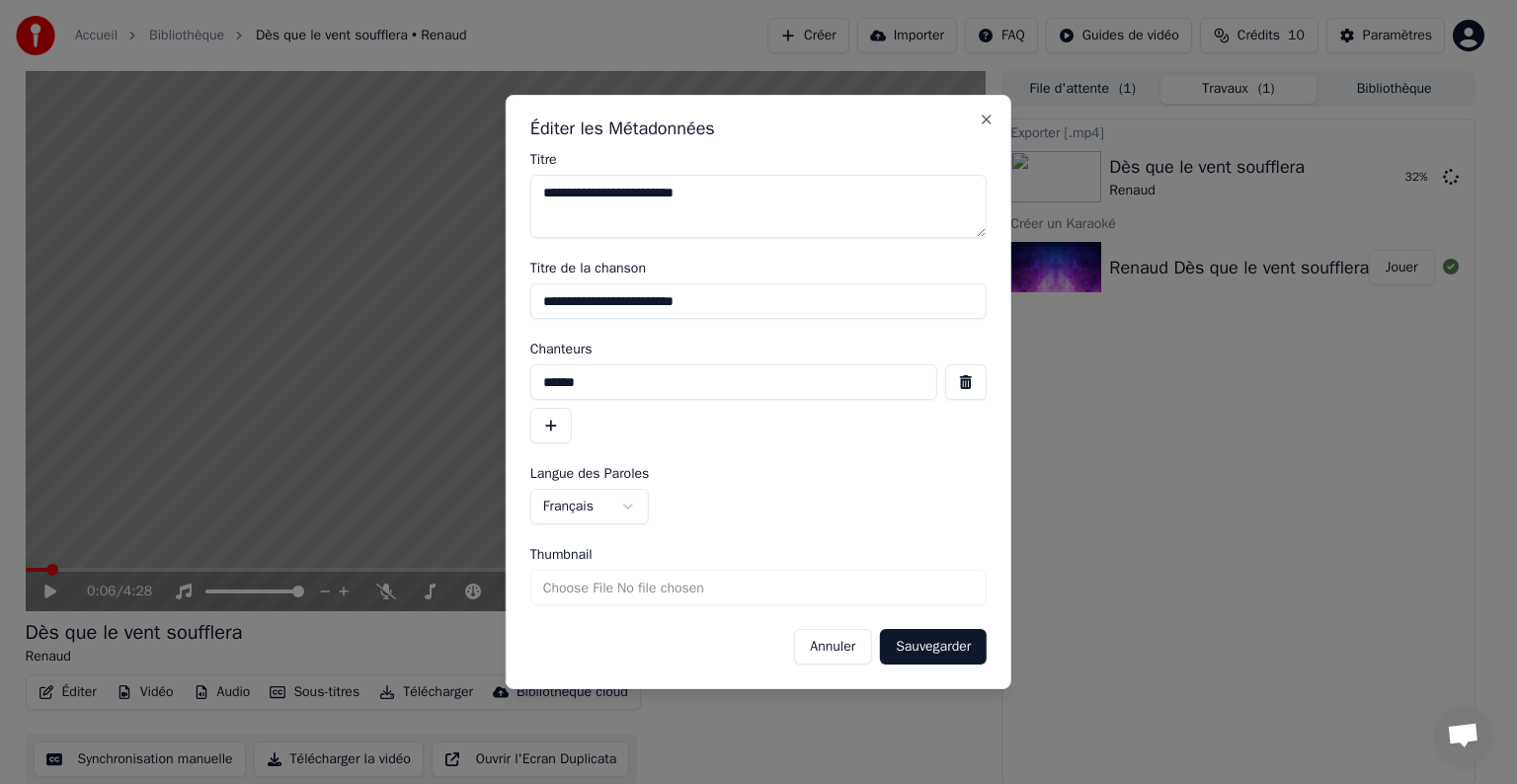 type on "**********" 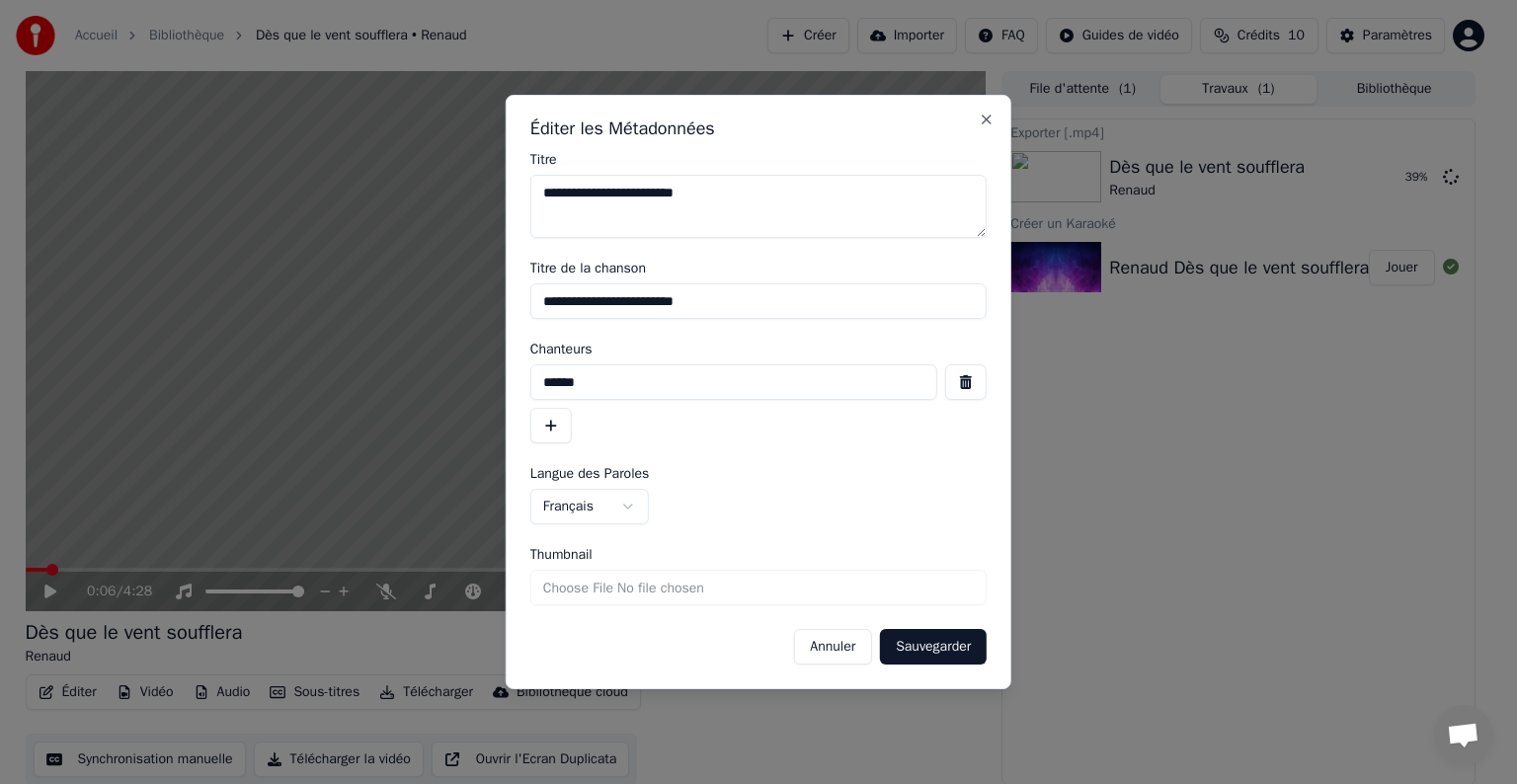 click at bounding box center [966, 382] 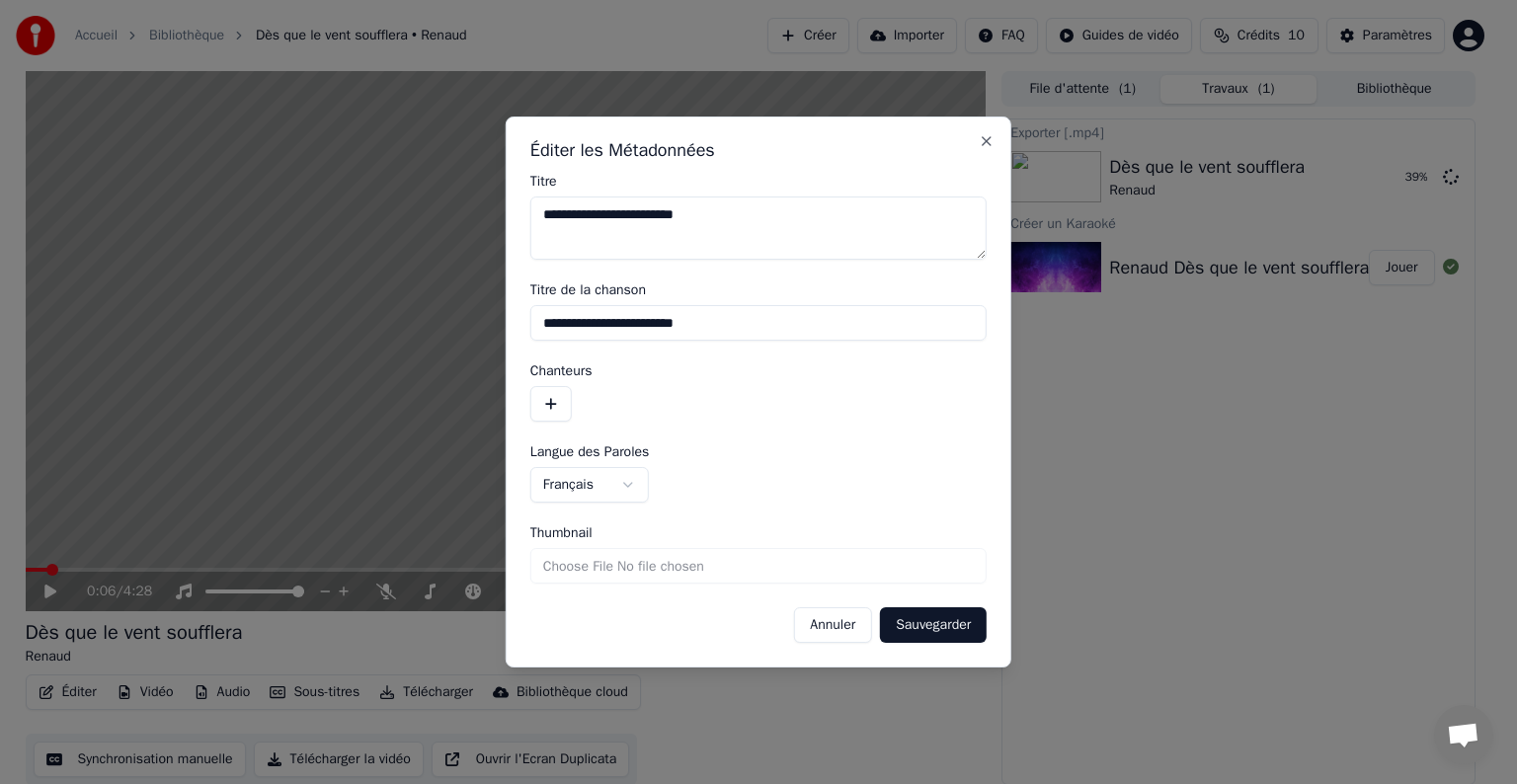 click on "Sauvegarder" at bounding box center (933, 625) 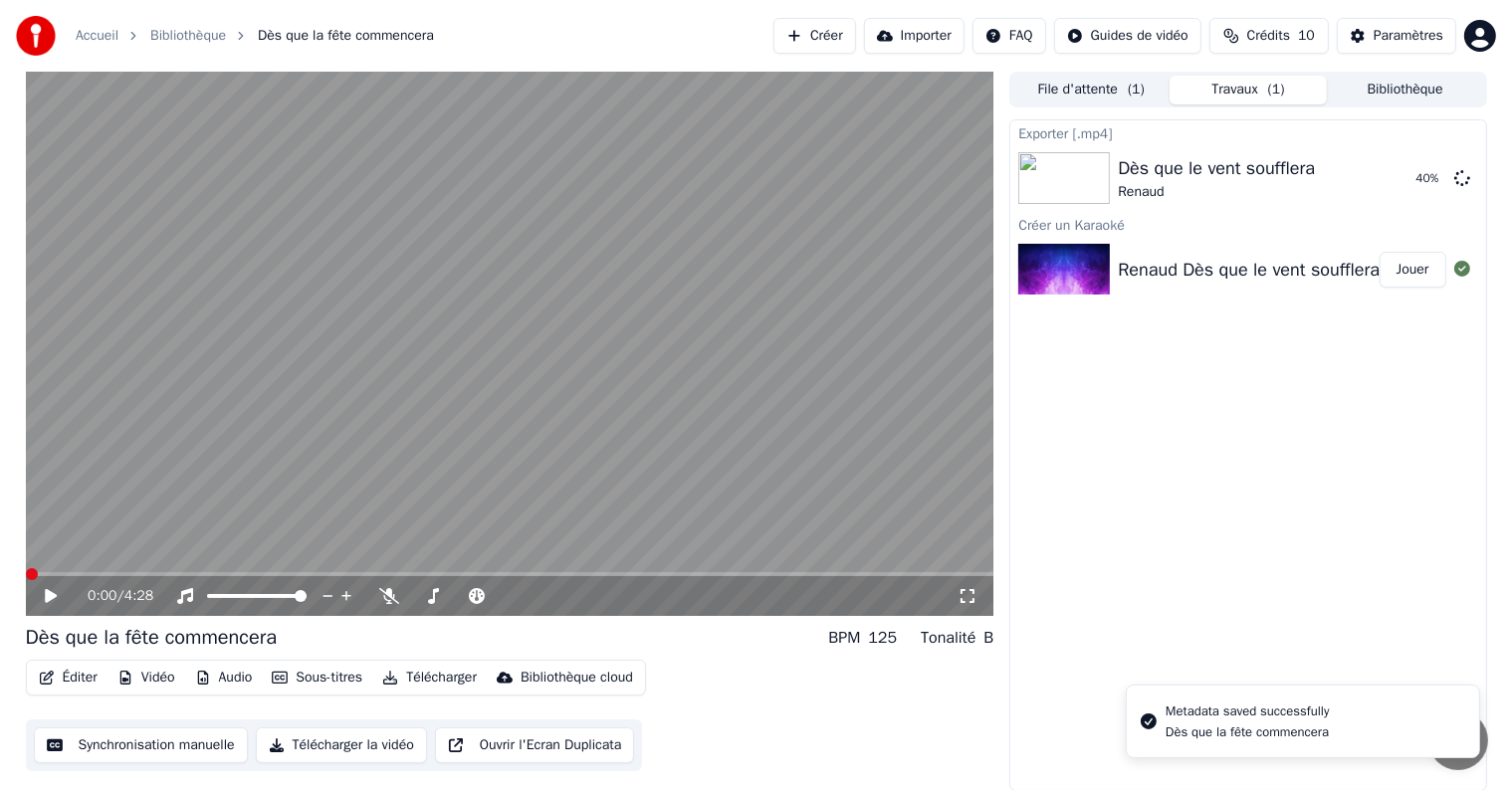 click 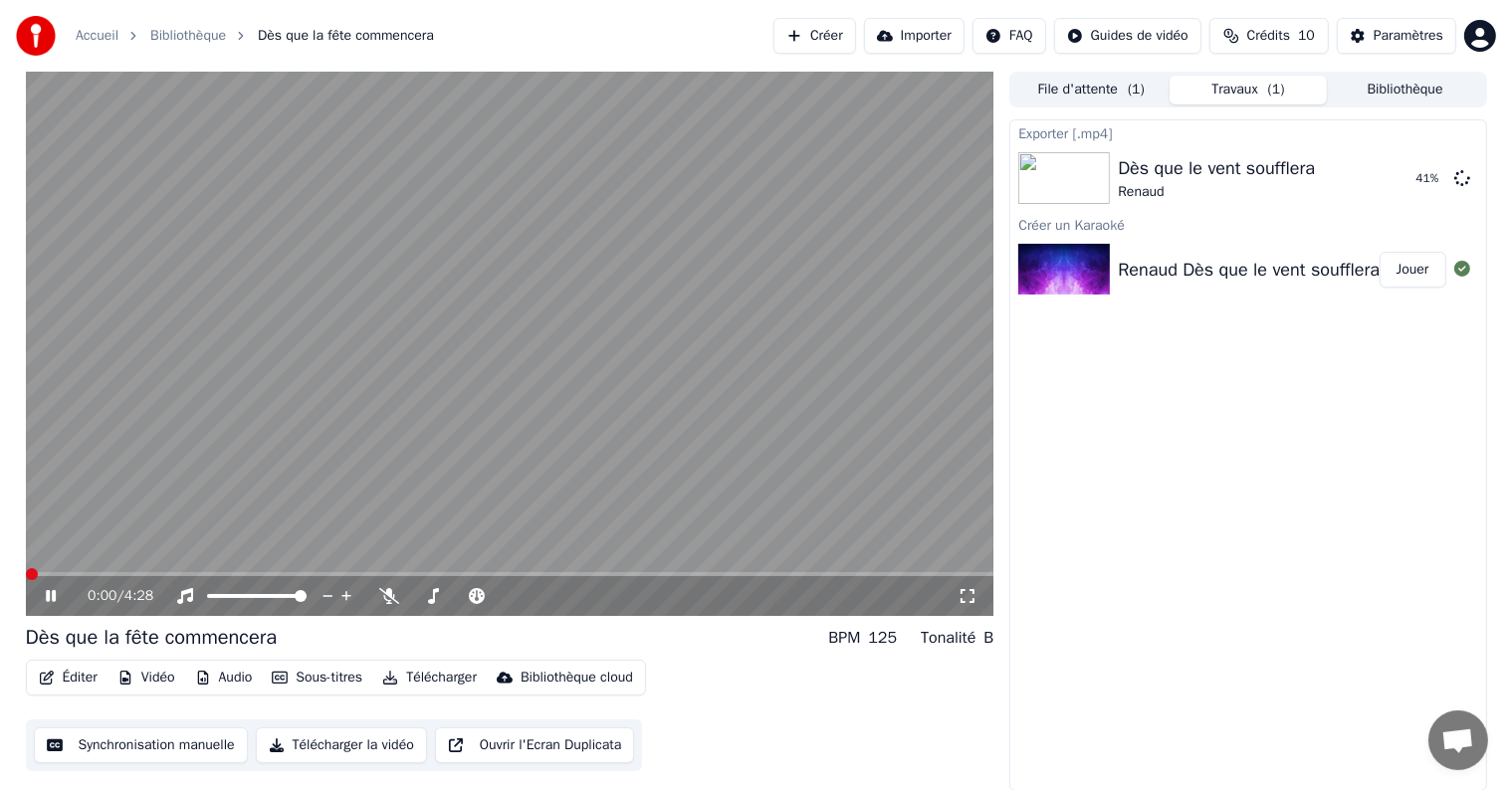 click 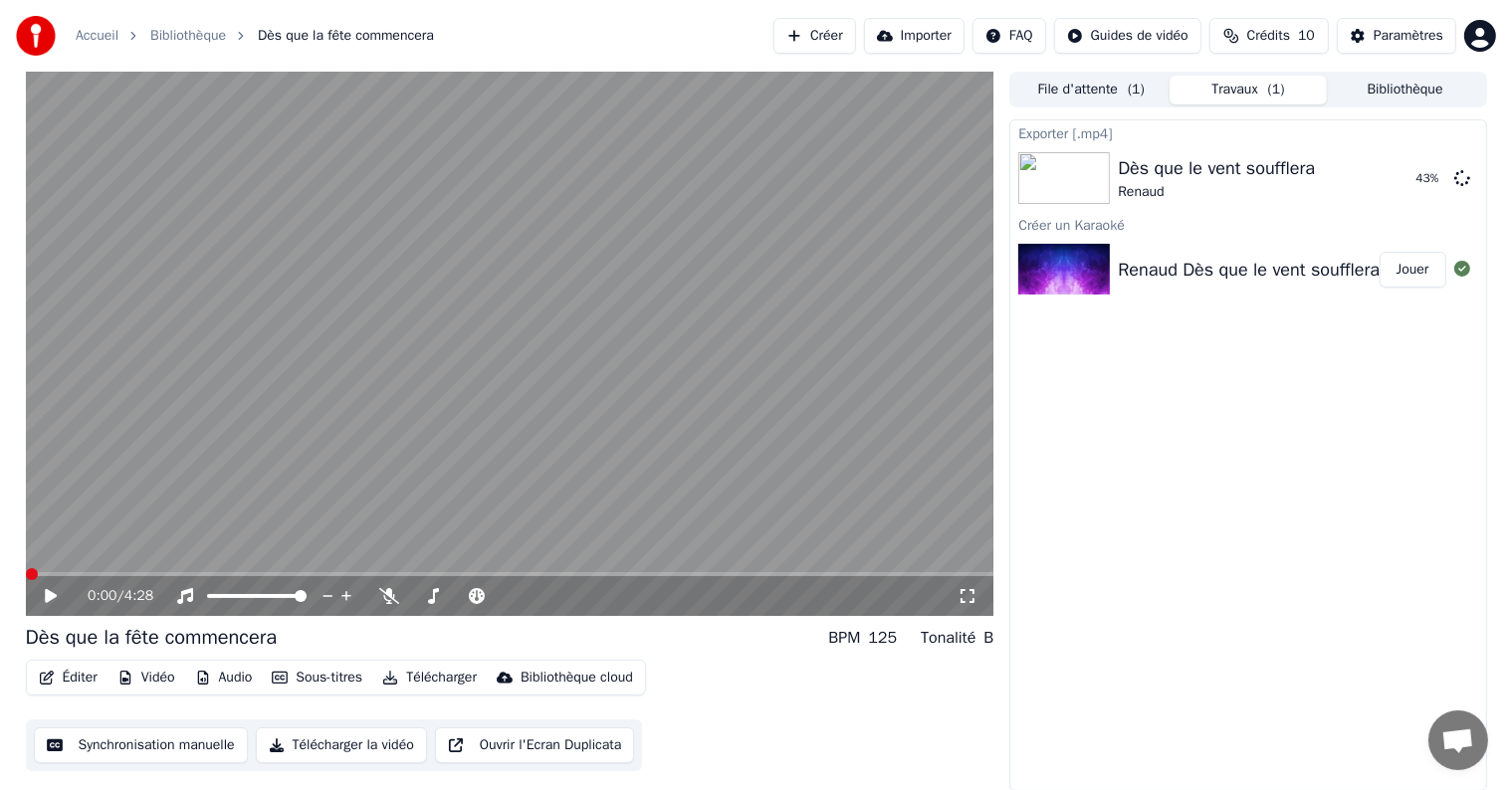drag, startPoint x: 40, startPoint y: 579, endPoint x: 54, endPoint y: 579, distance: 14 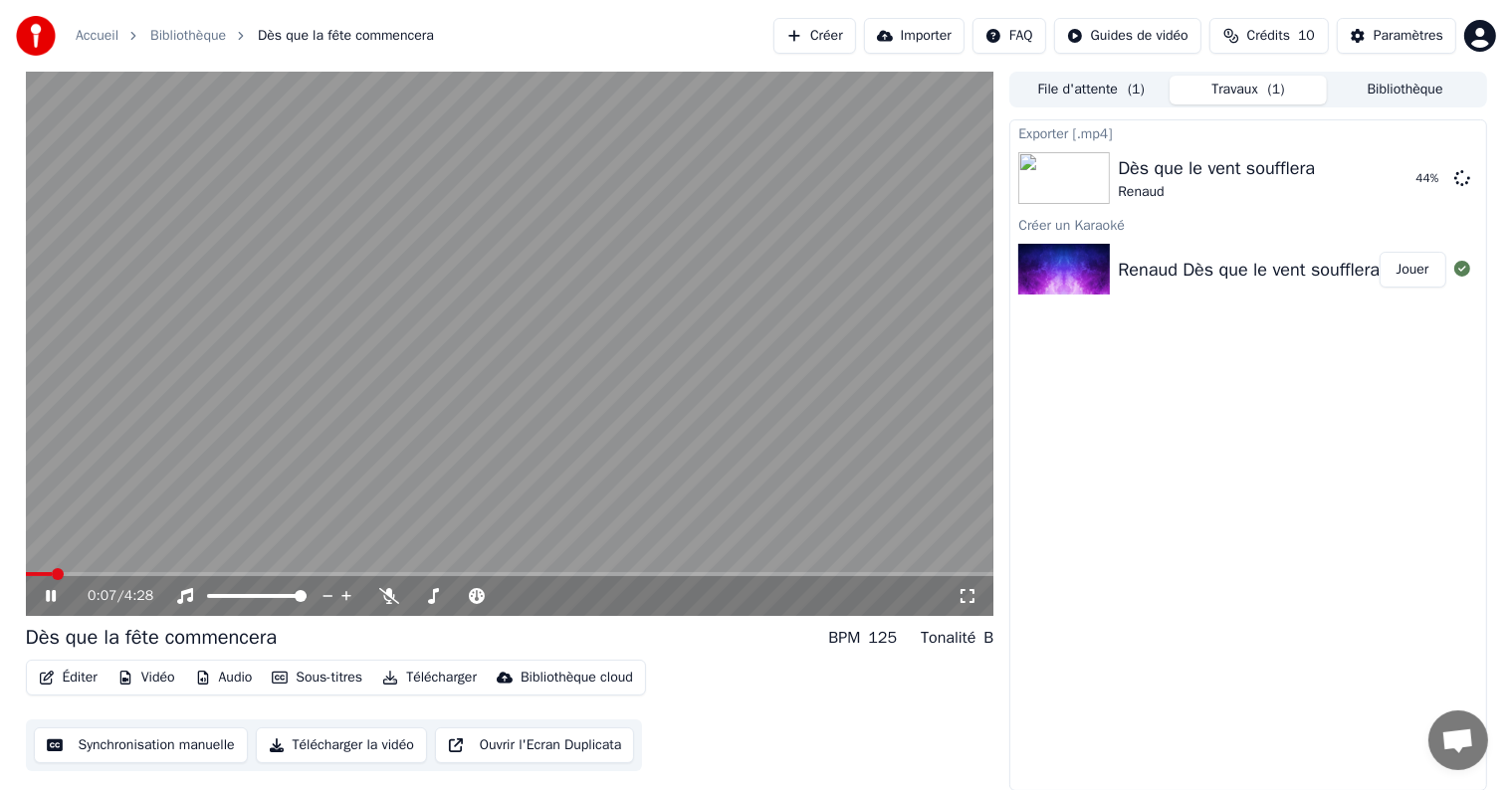 click 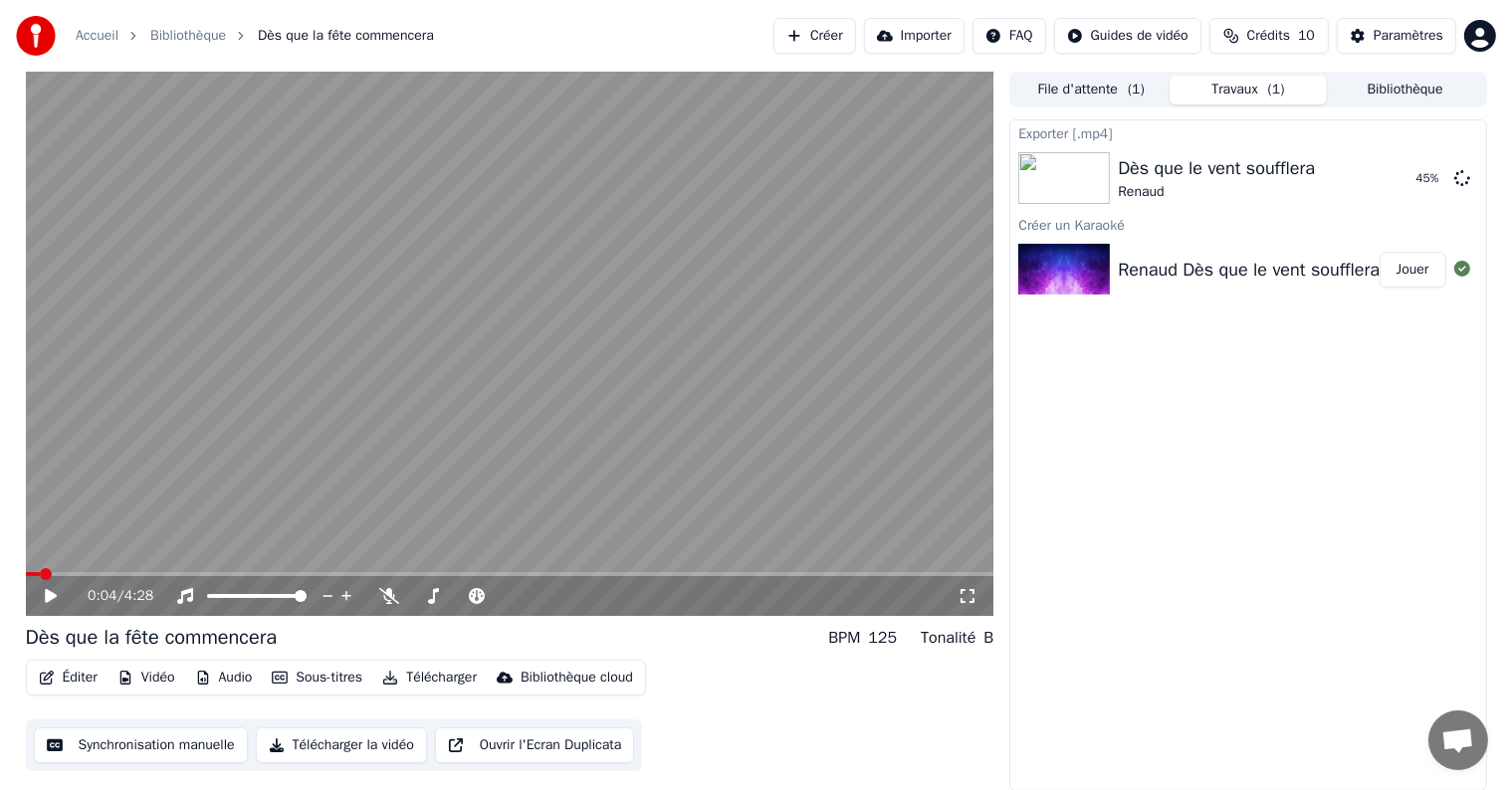 click at bounding box center [46, 574] 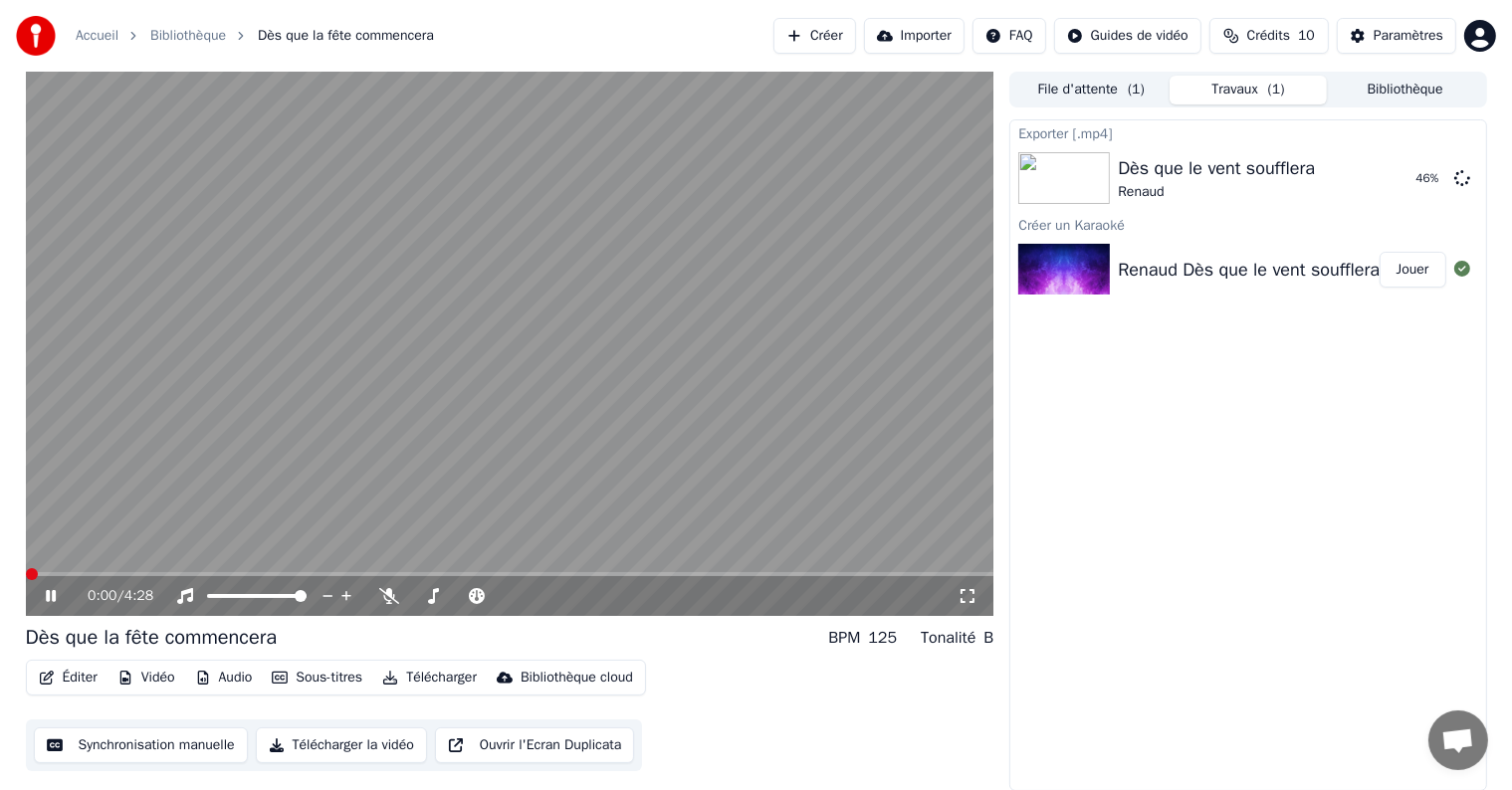 click at bounding box center [32, 574] 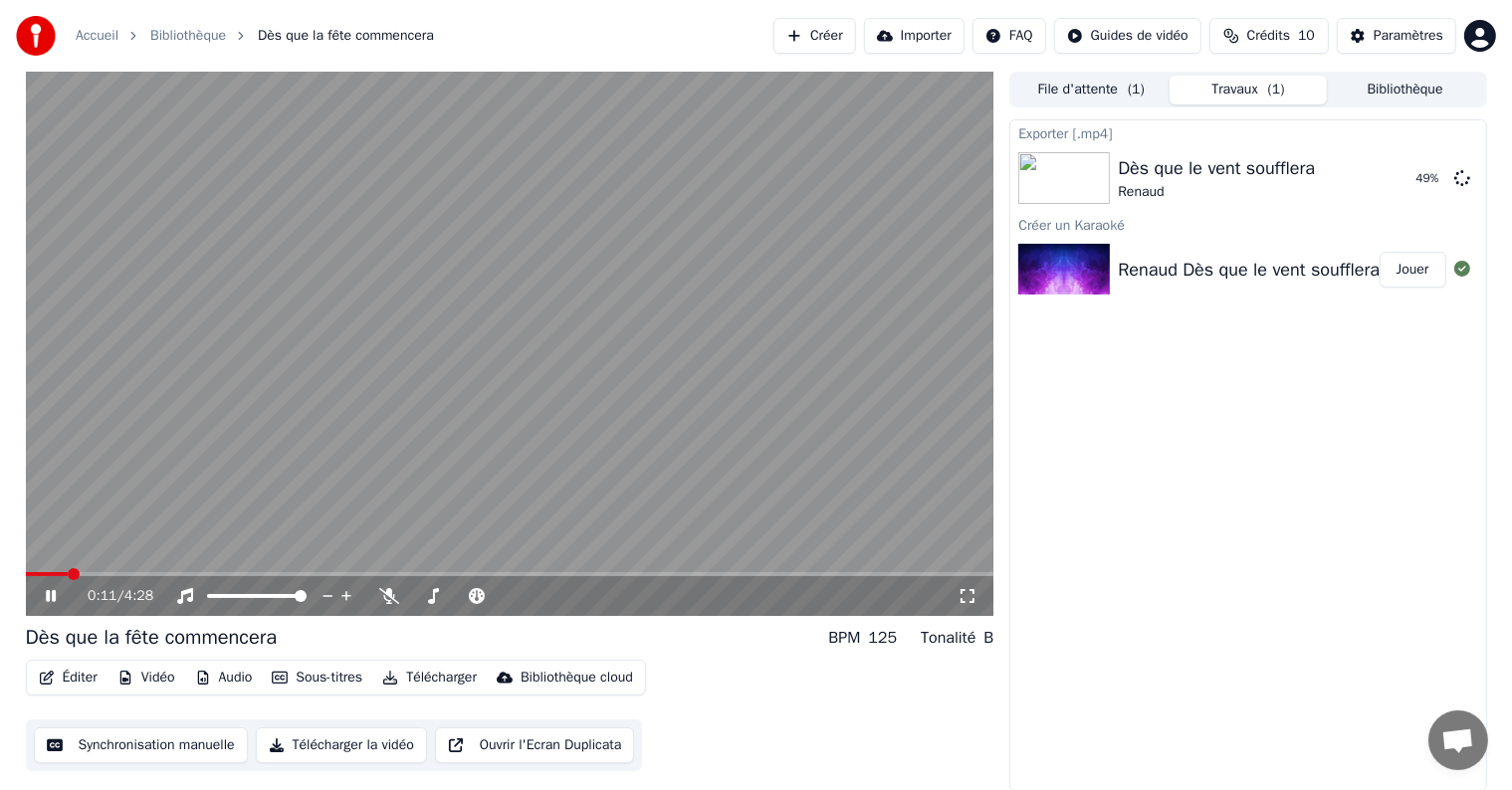 click 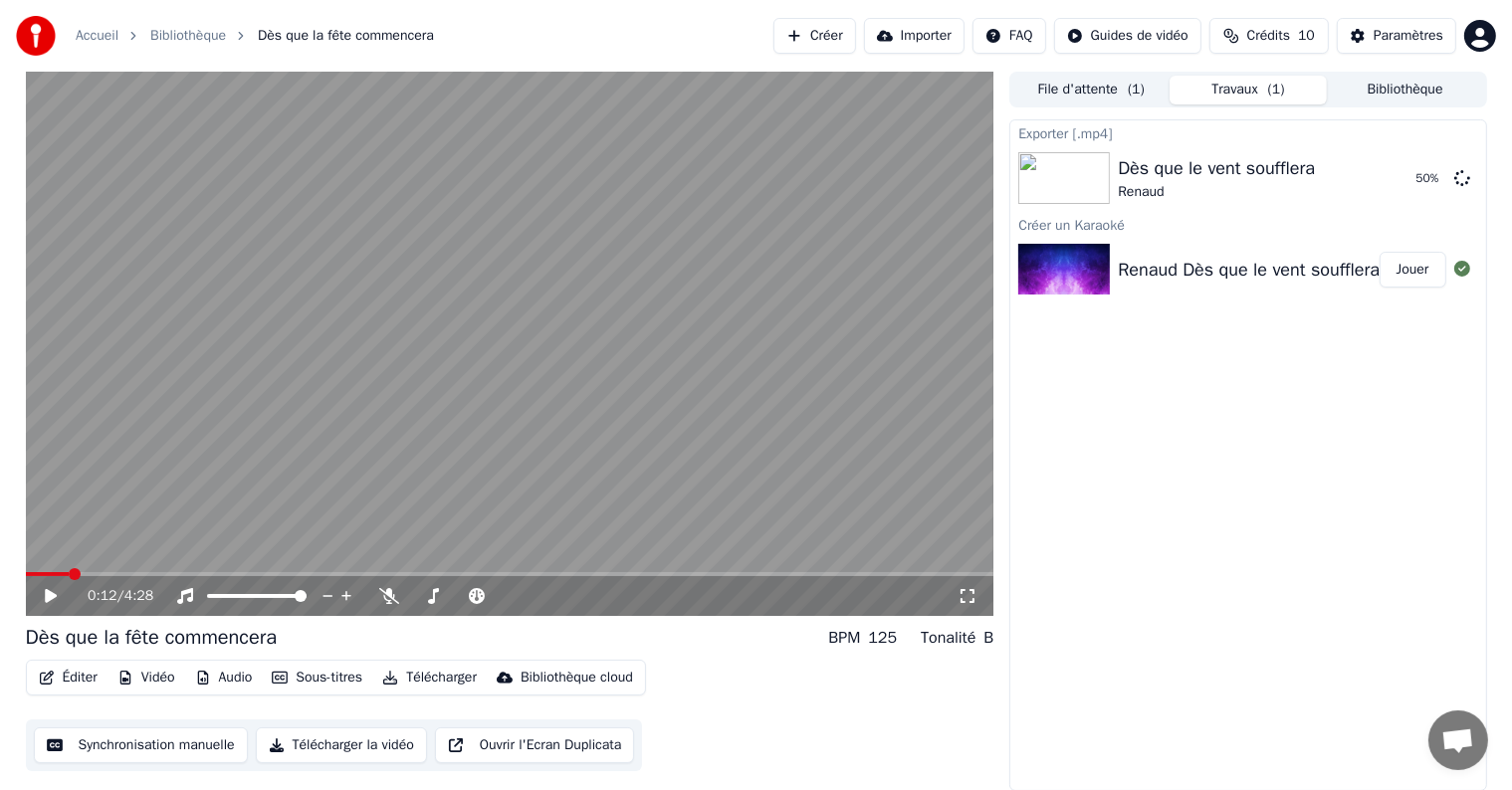 click on "Éditer" at bounding box center [68, 678] 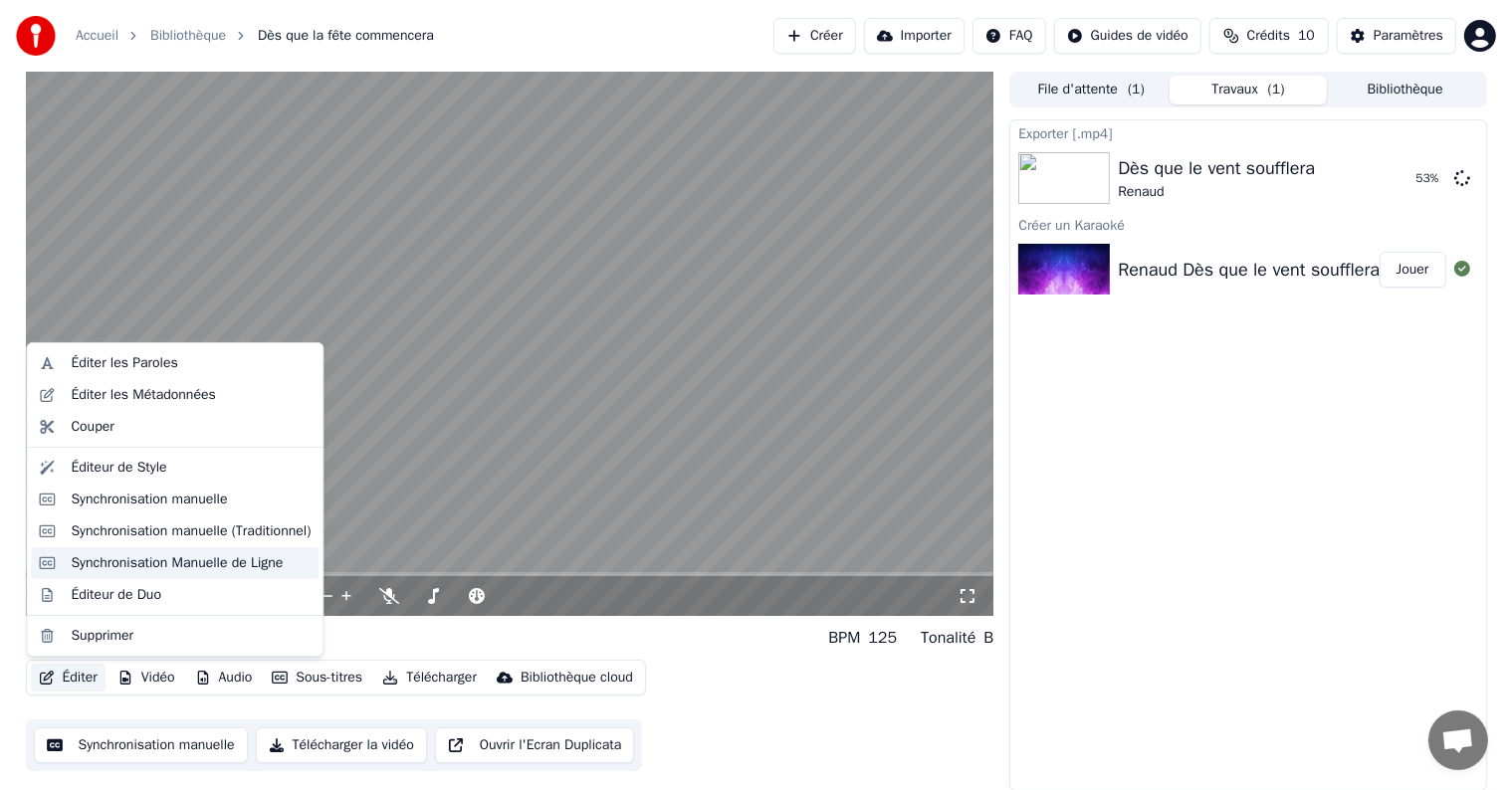 click on "Synchronisation Manuelle de Ligne" at bounding box center [176, 563] 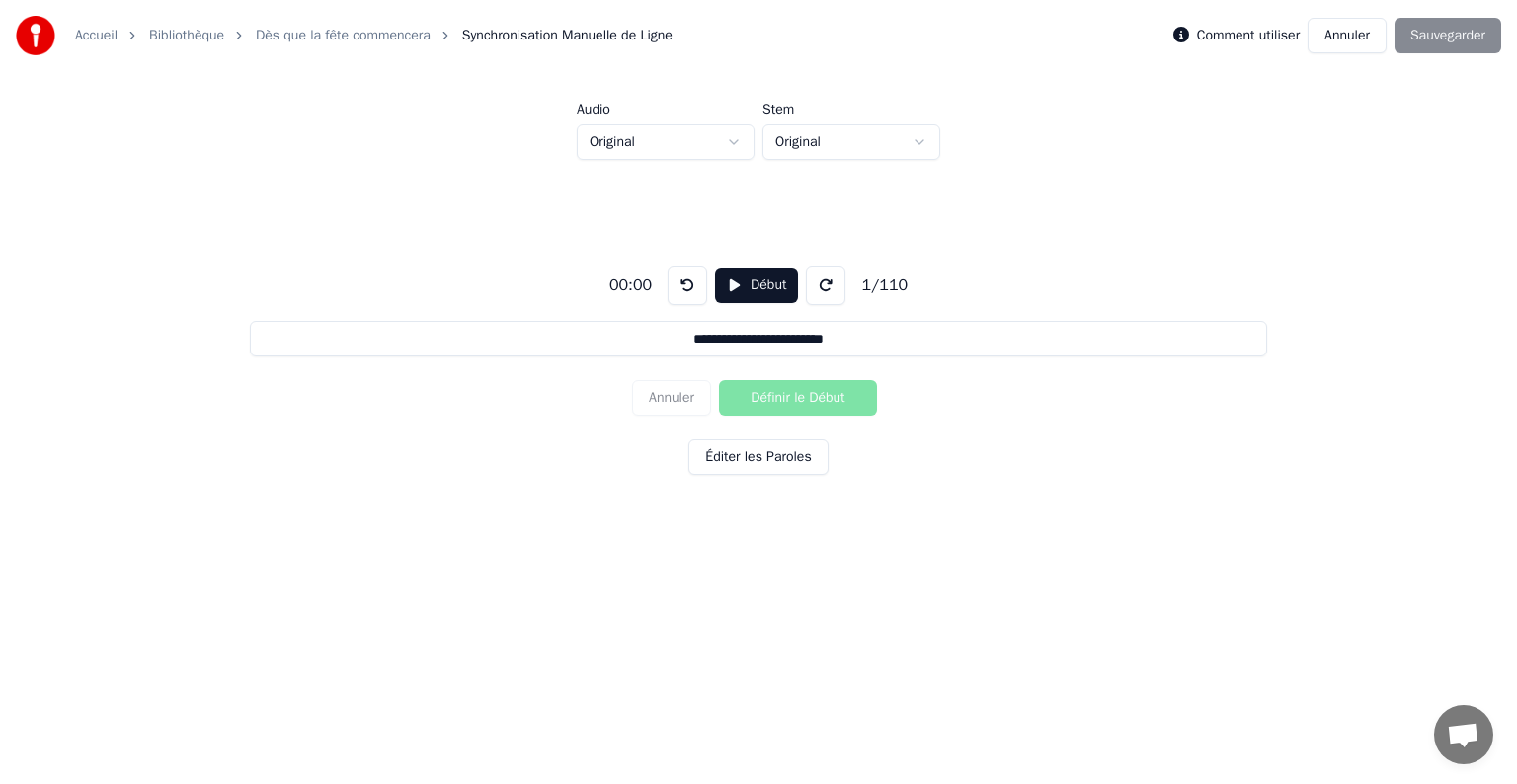 click on "Éditer les Paroles" at bounding box center [758, 457] 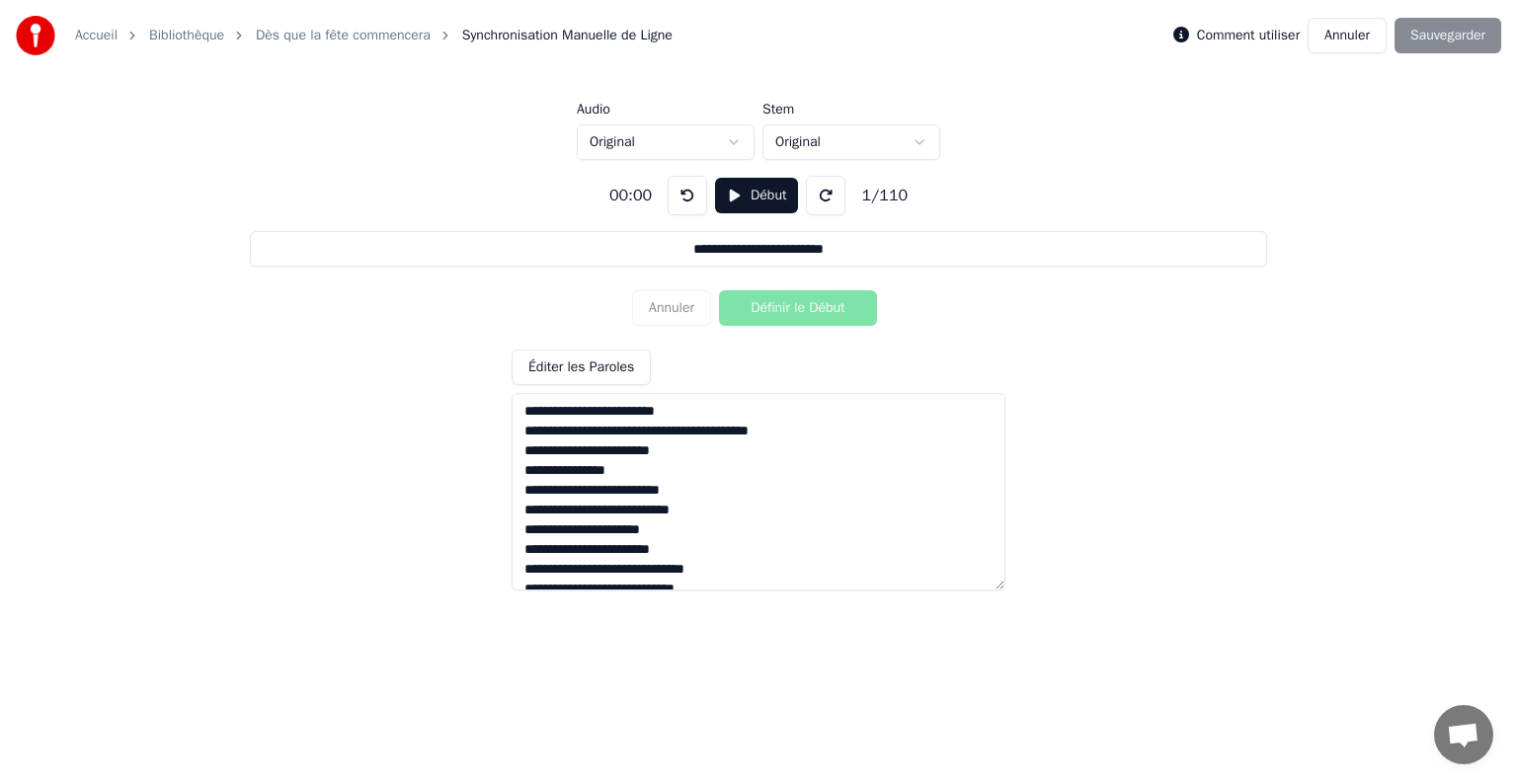 drag, startPoint x: 798, startPoint y: 431, endPoint x: 720, endPoint y: 438, distance: 78.31347 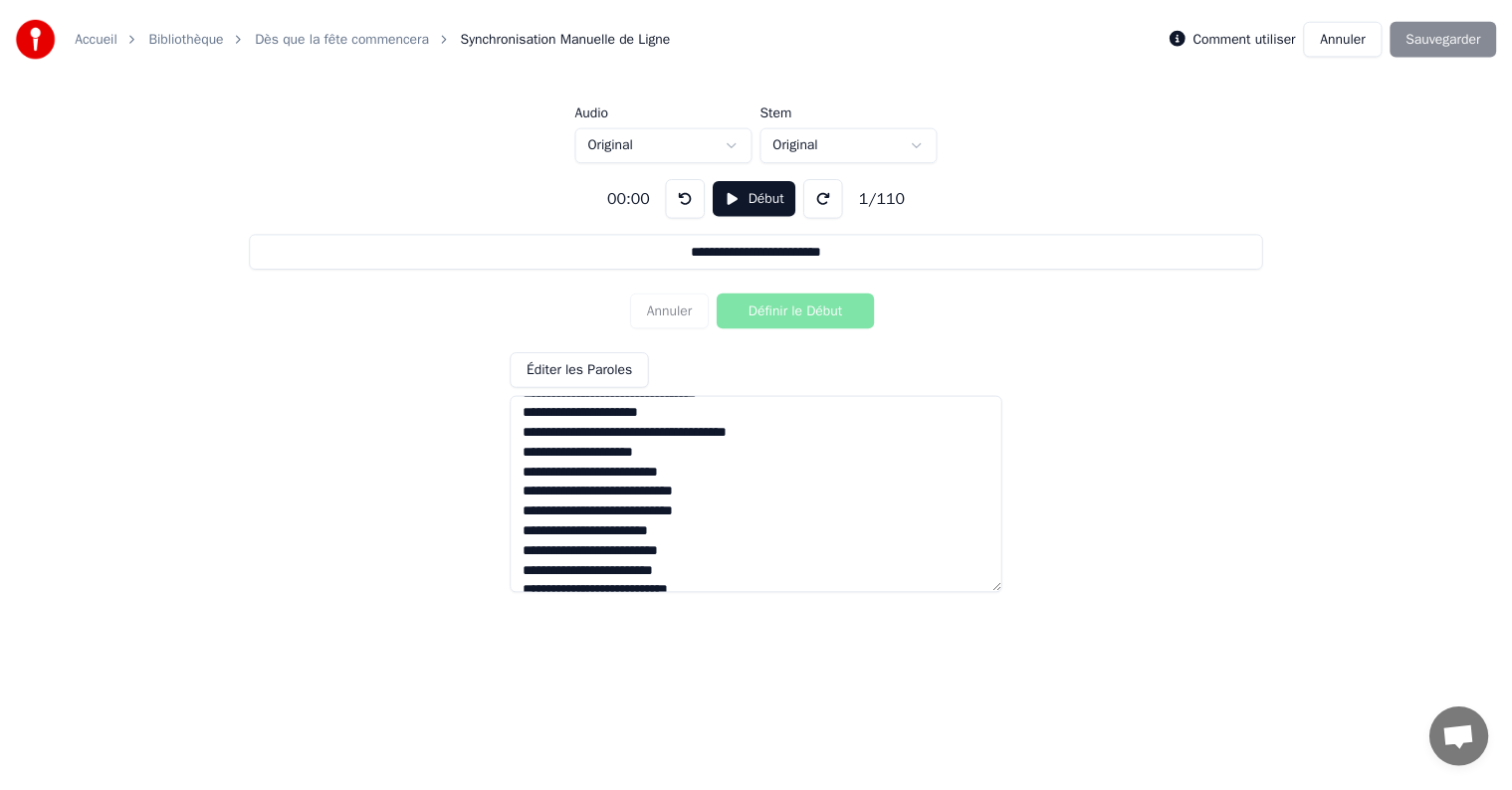 scroll, scrollTop: 1293, scrollLeft: 0, axis: vertical 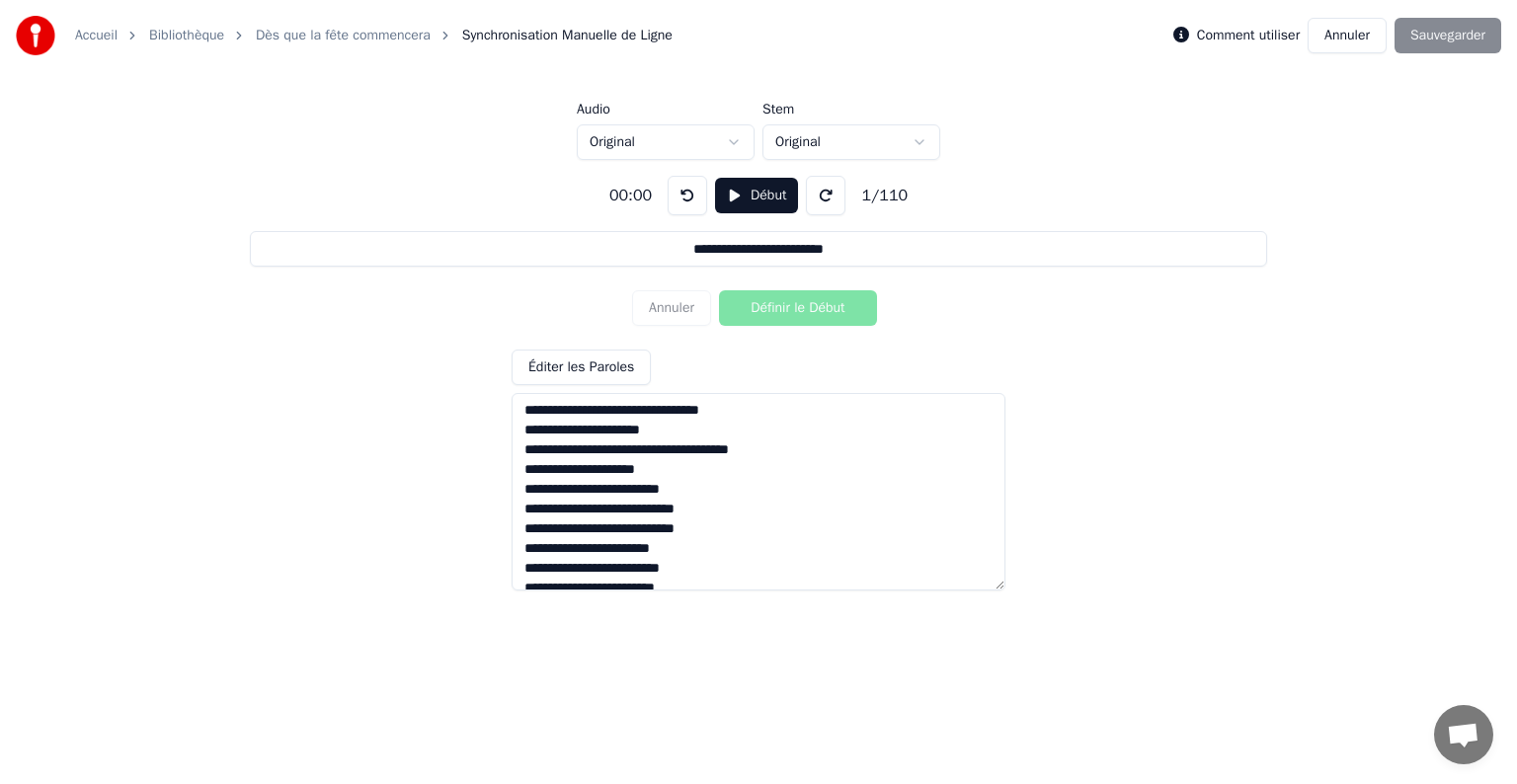 click at bounding box center [758, 492] 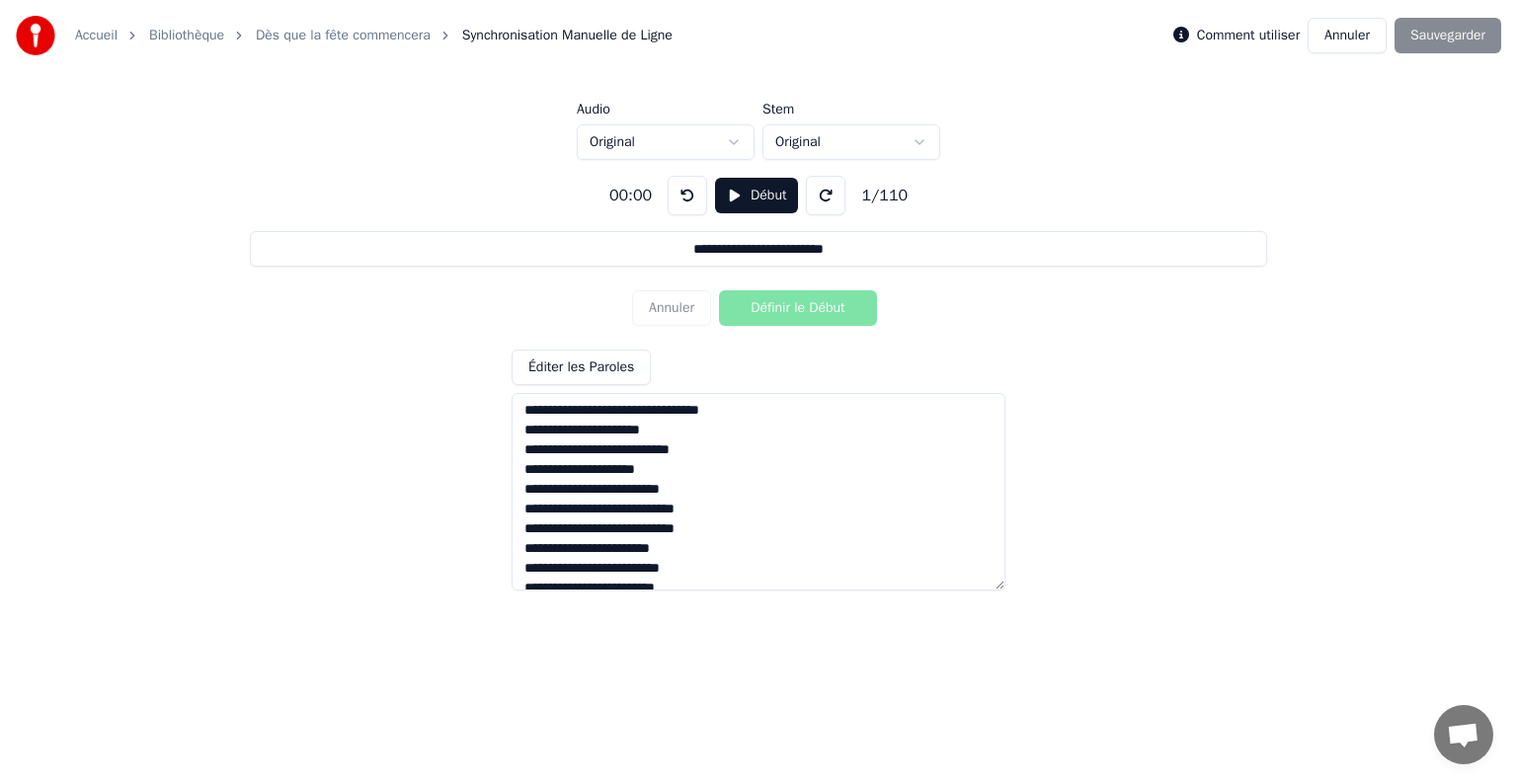 type on "**********" 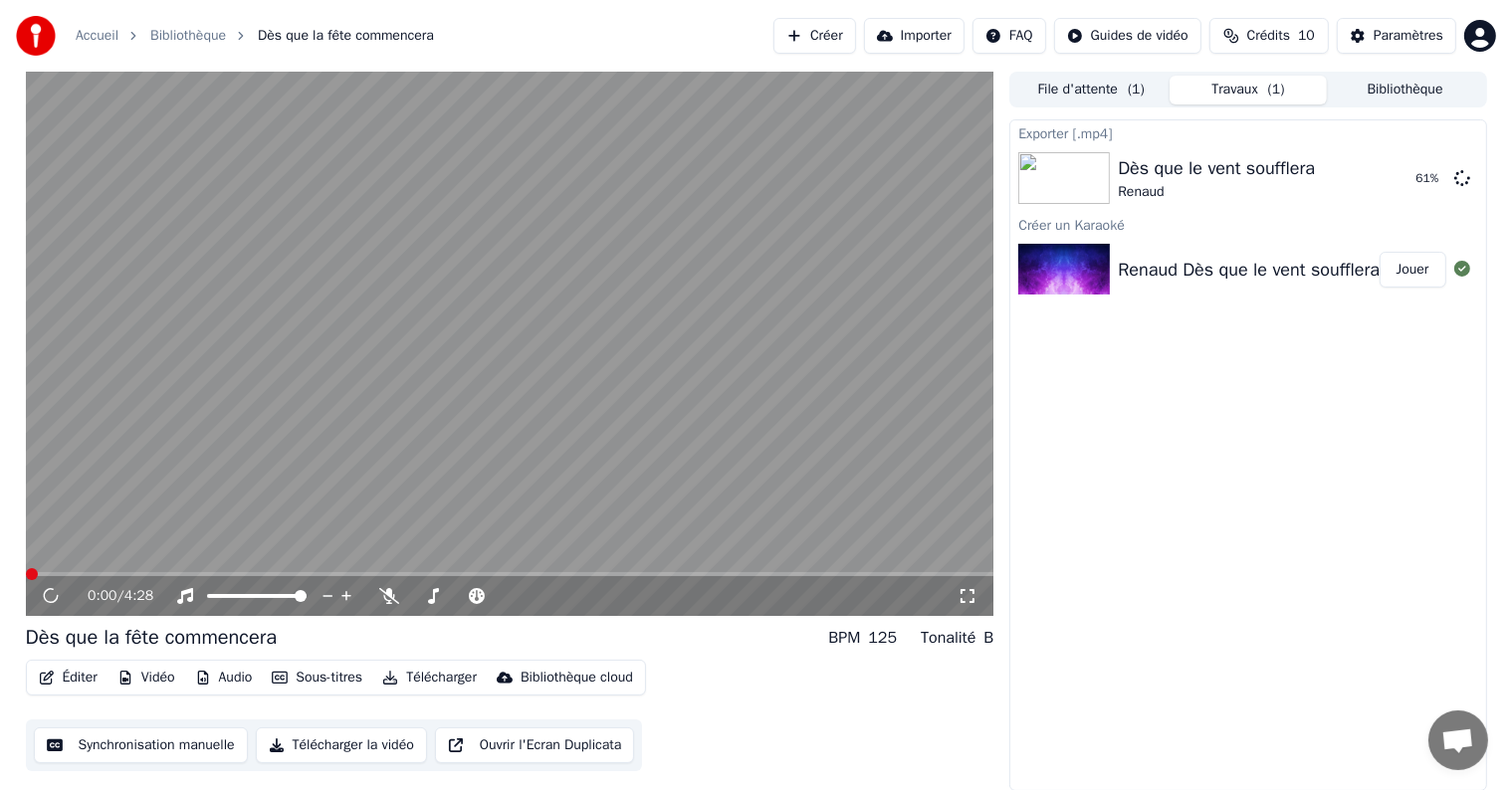 click at bounding box center (510, 574) 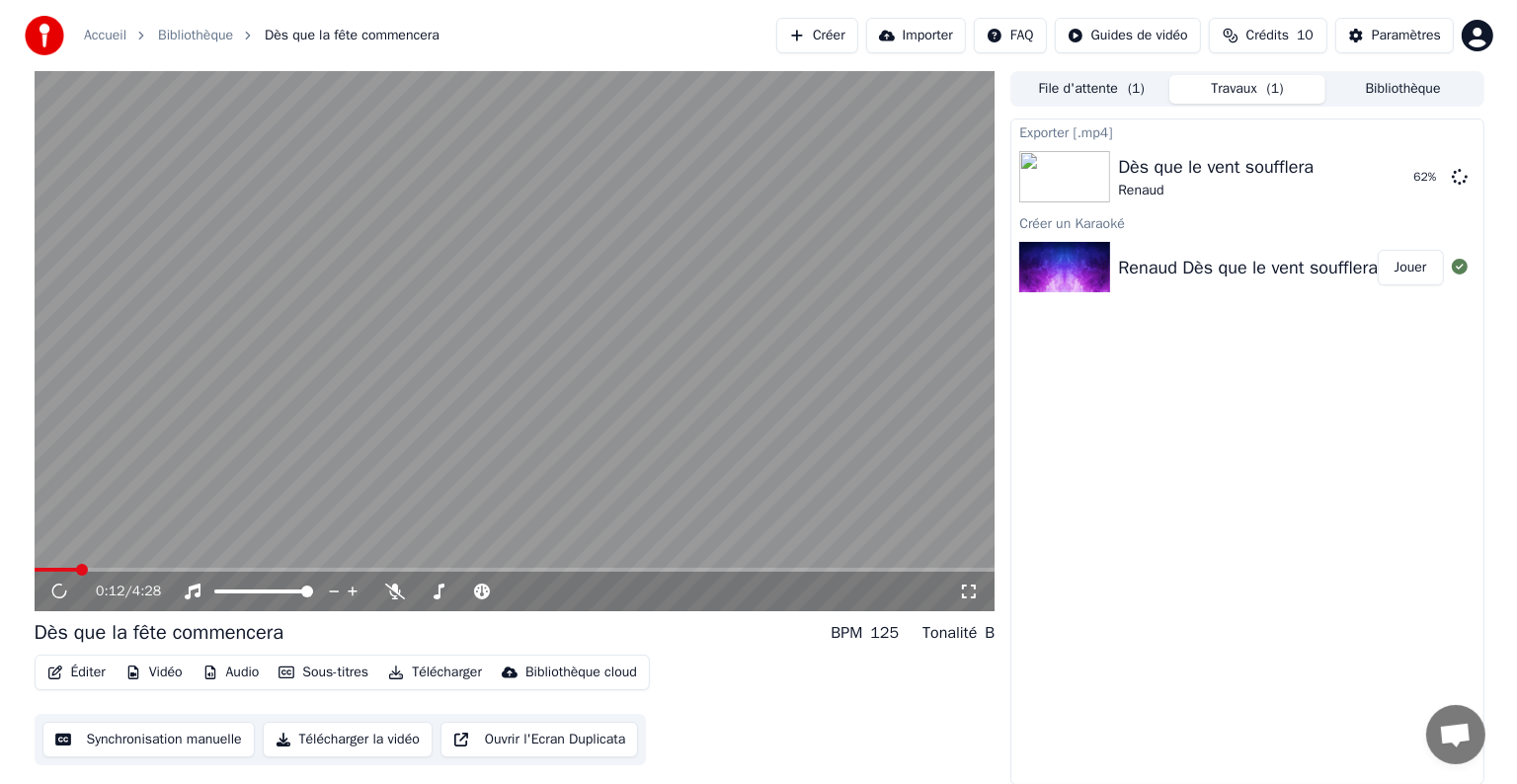 scroll, scrollTop: 0, scrollLeft: 0, axis: both 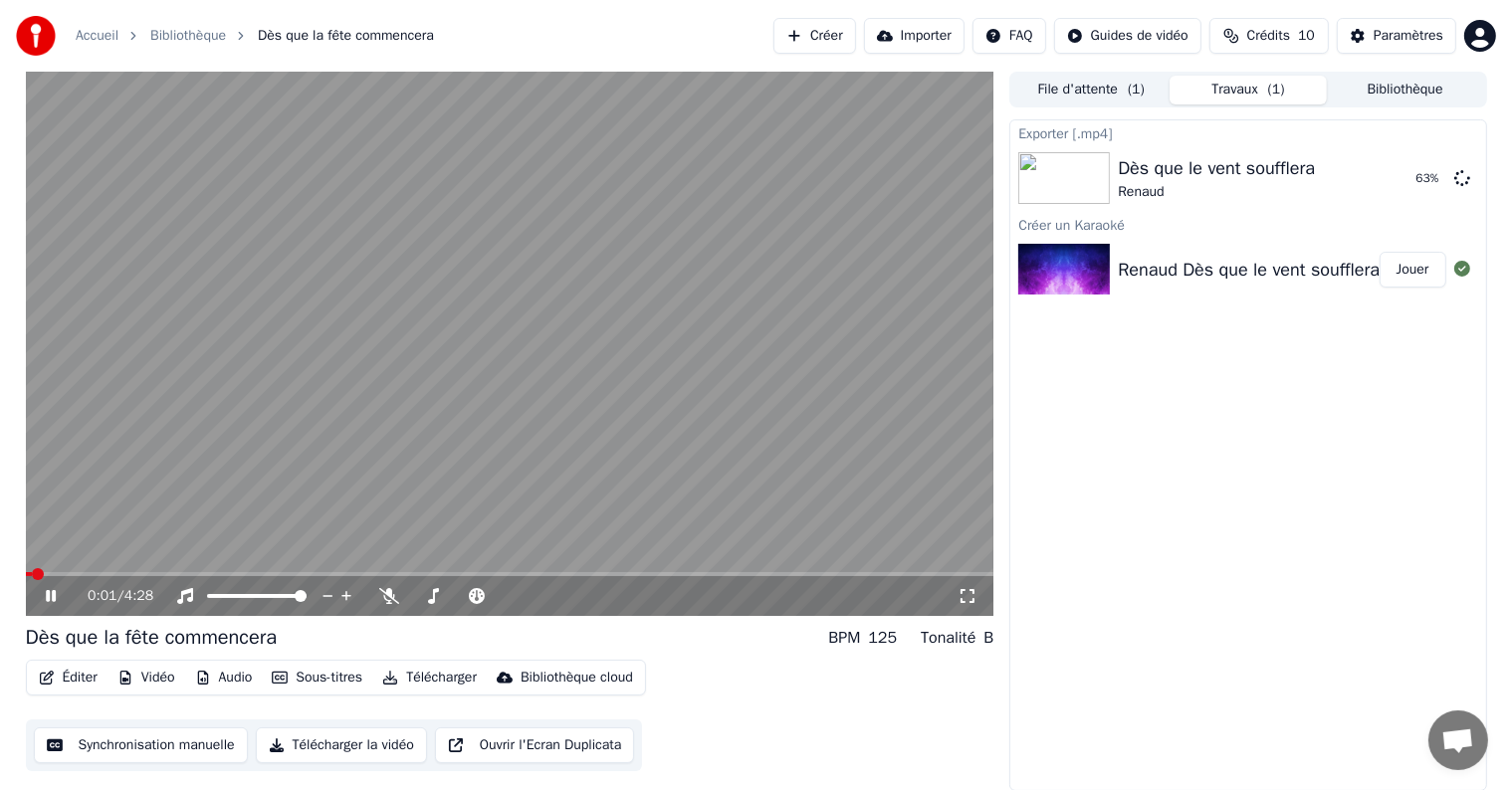 click 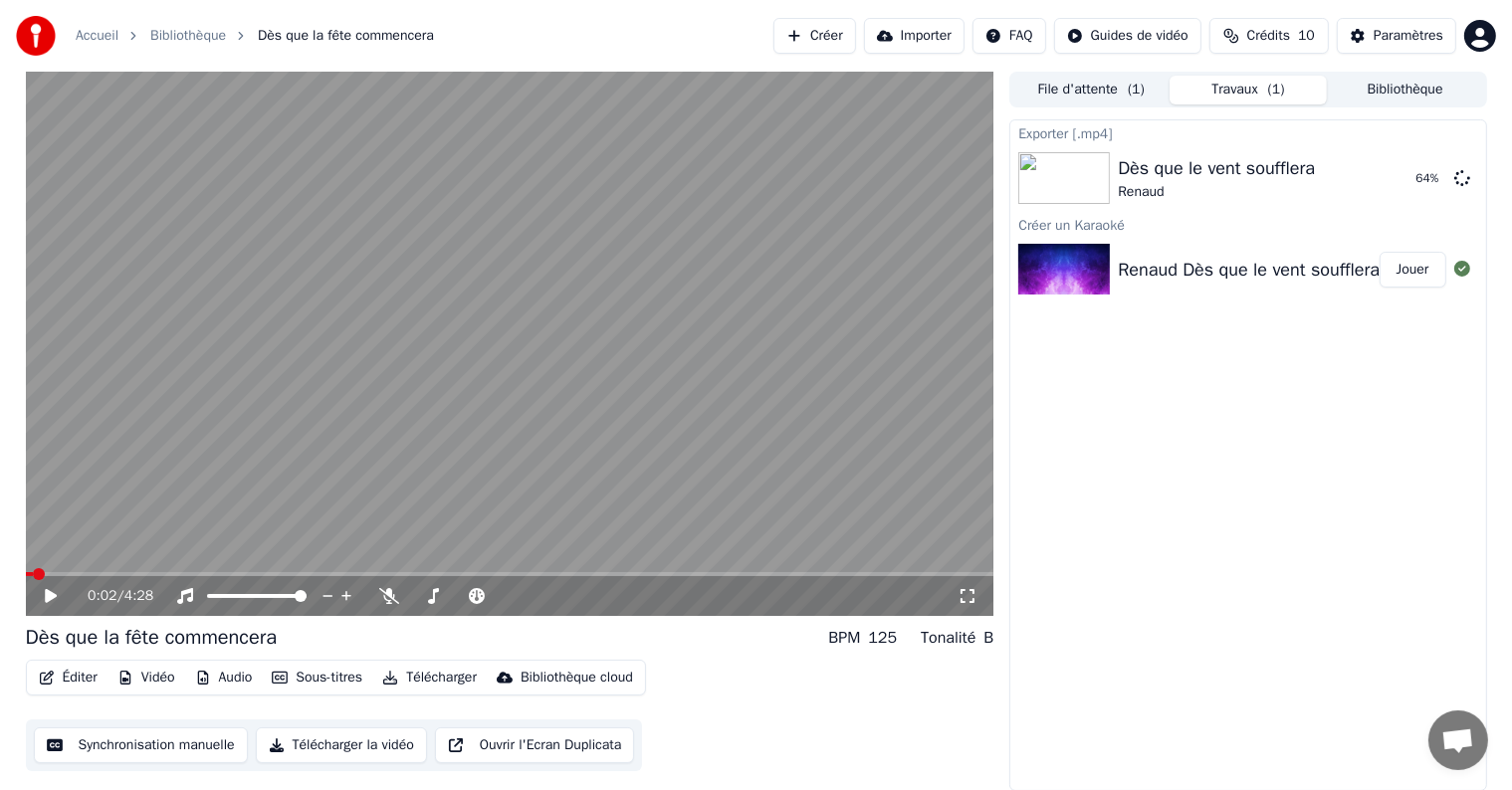 click on "Éditer" at bounding box center [68, 678] 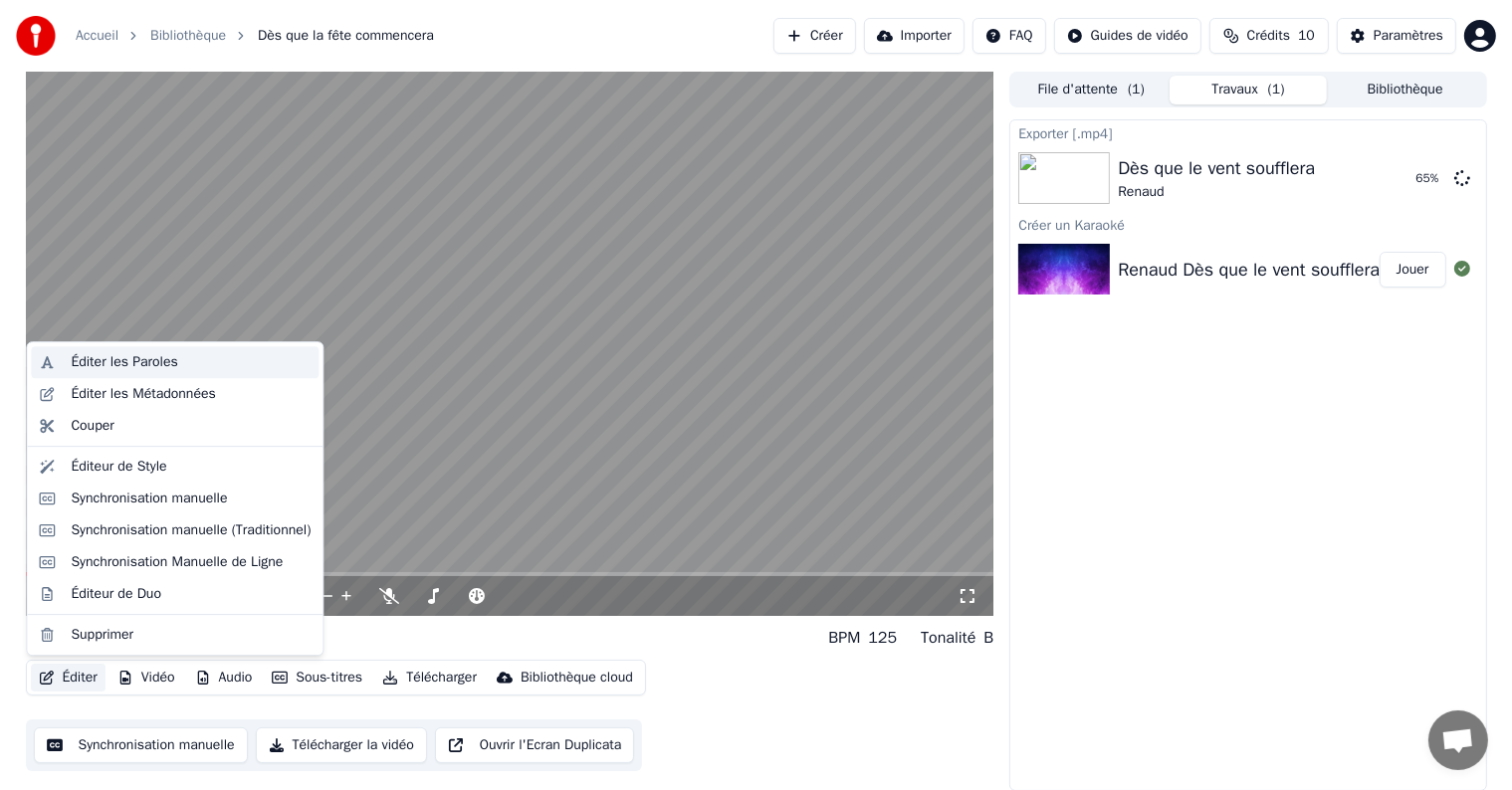 click on "Éditer les Paroles" at bounding box center [123, 362] 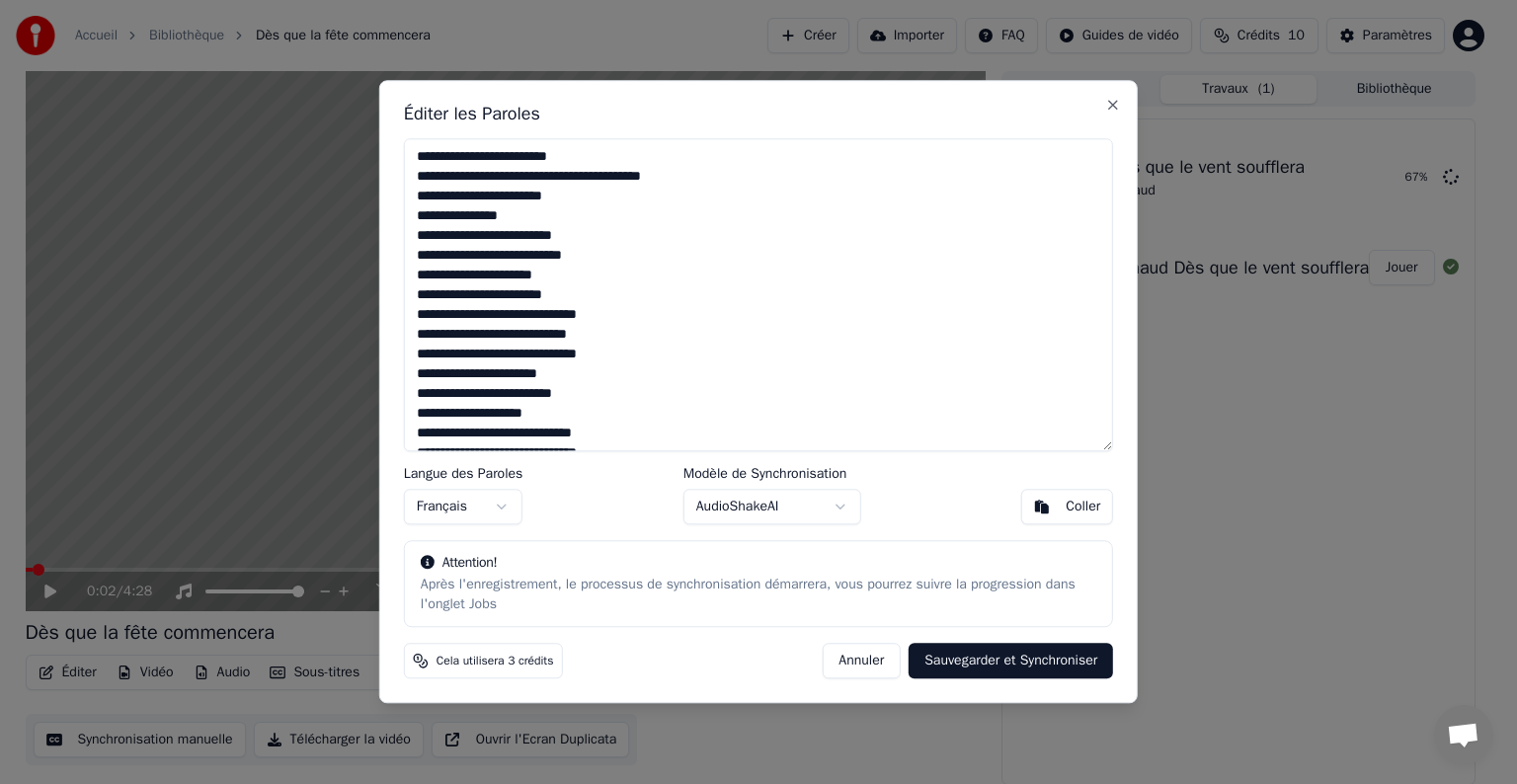 click at bounding box center (758, 294) 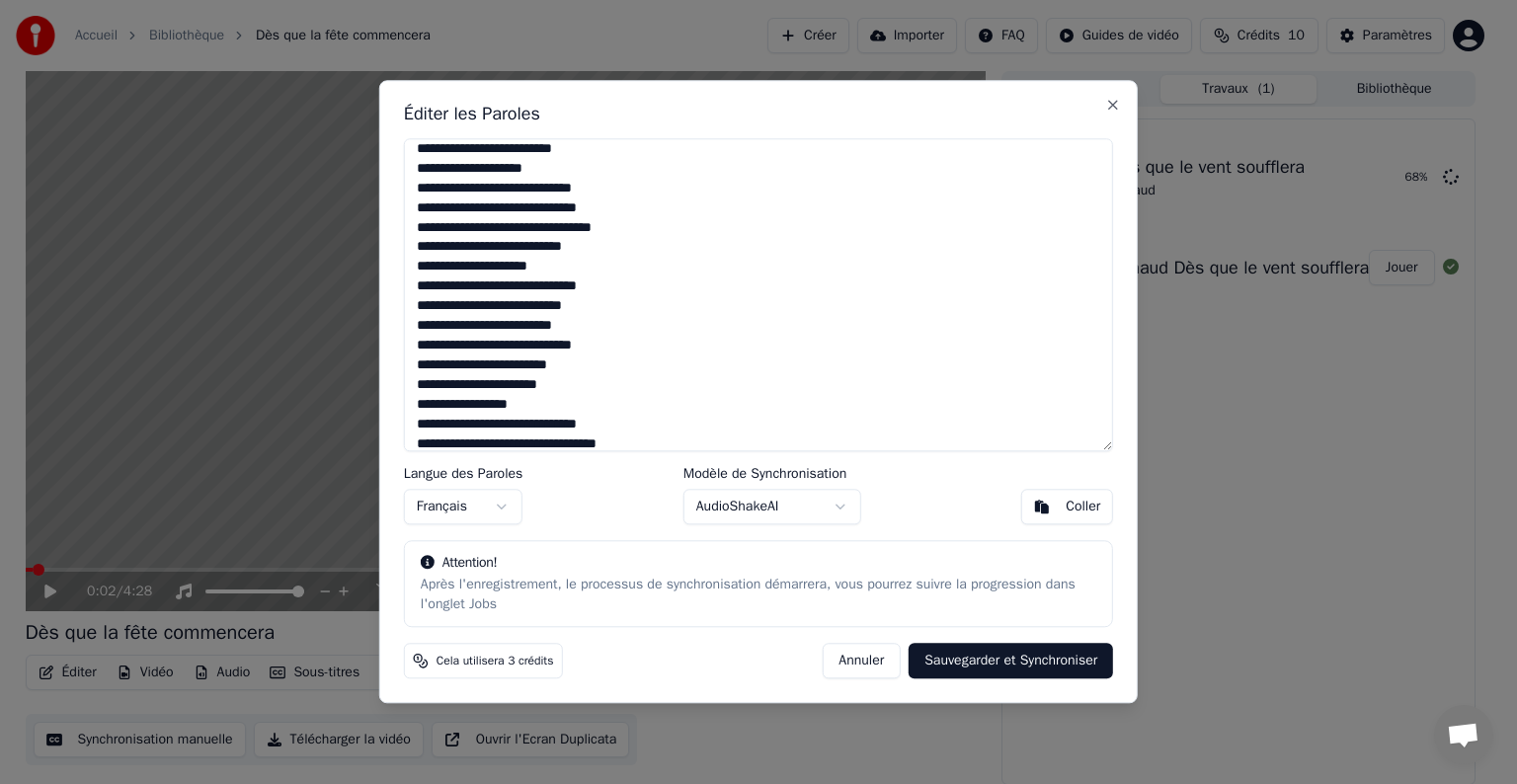 scroll, scrollTop: 592, scrollLeft: 0, axis: vertical 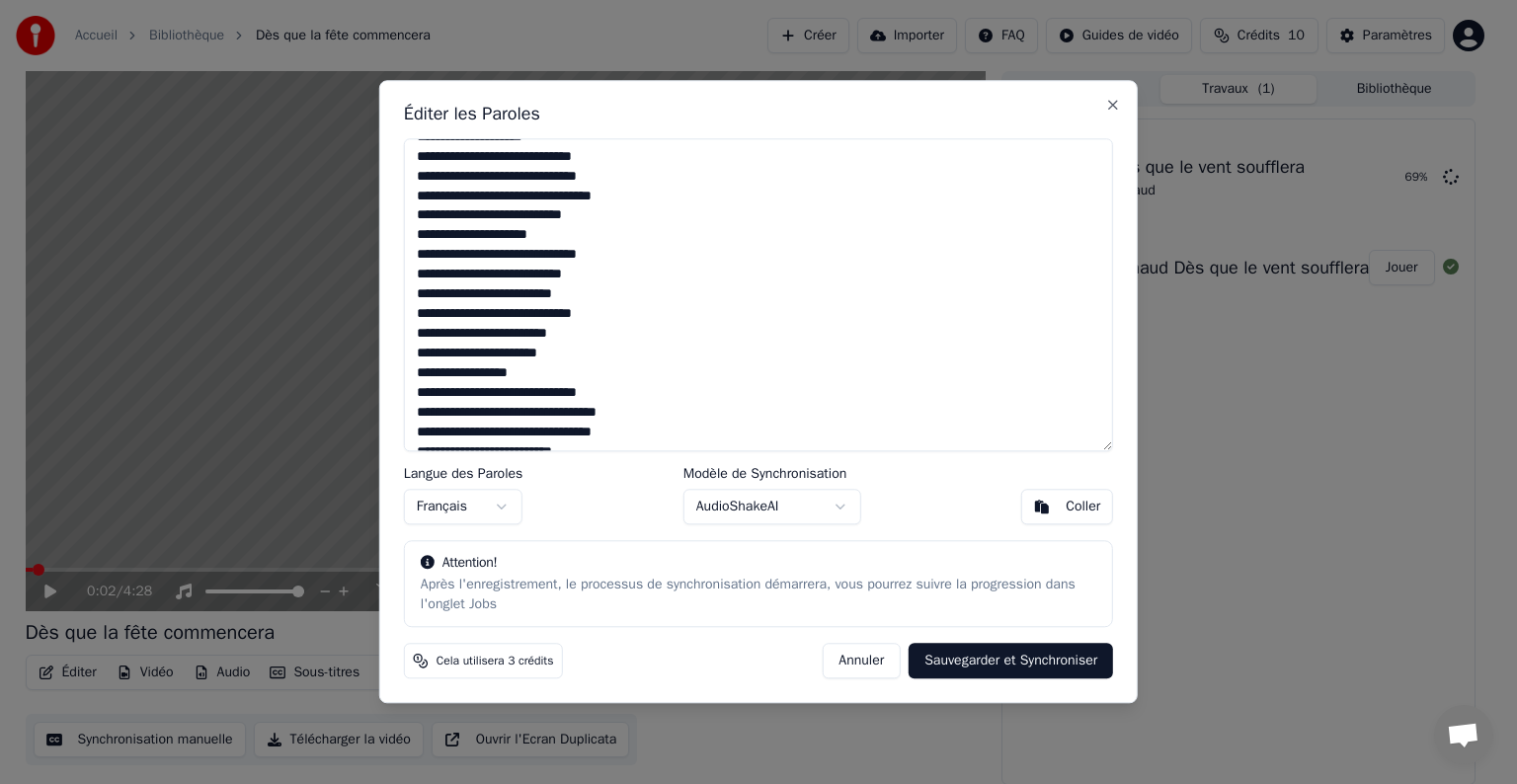 drag, startPoint x: 664, startPoint y: 197, endPoint x: 408, endPoint y: 197, distance: 256 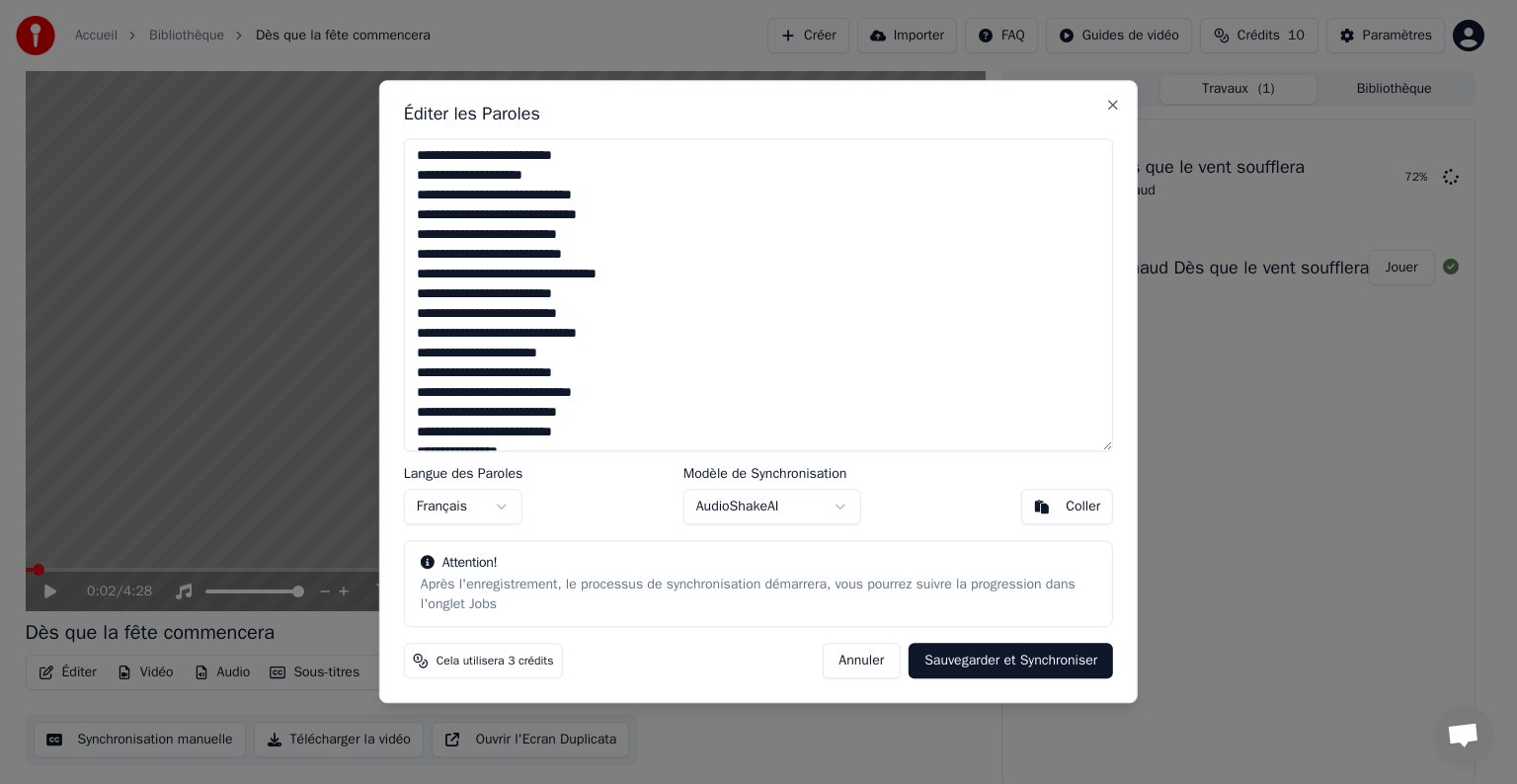 scroll, scrollTop: 1284, scrollLeft: 0, axis: vertical 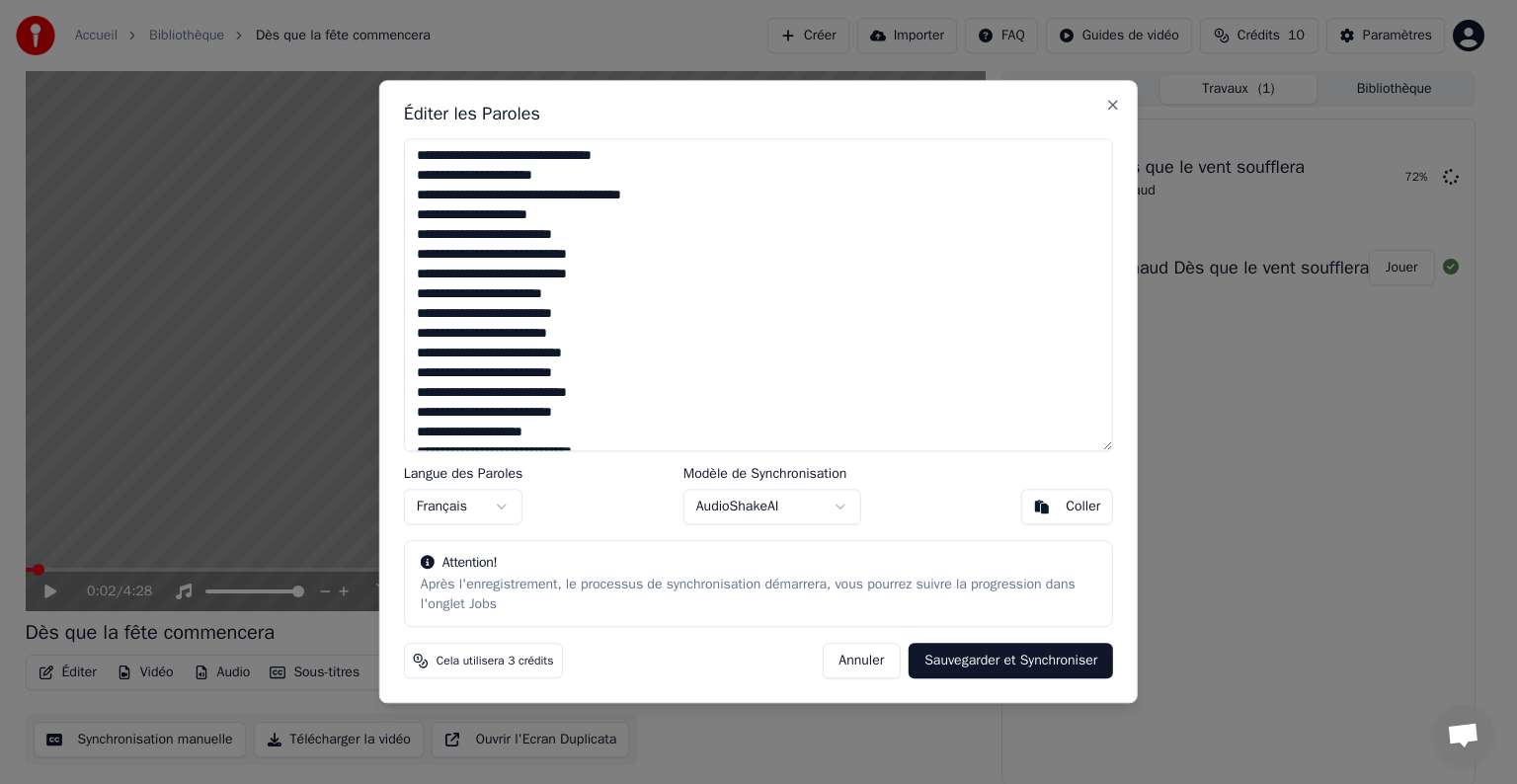 click at bounding box center [758, 294] 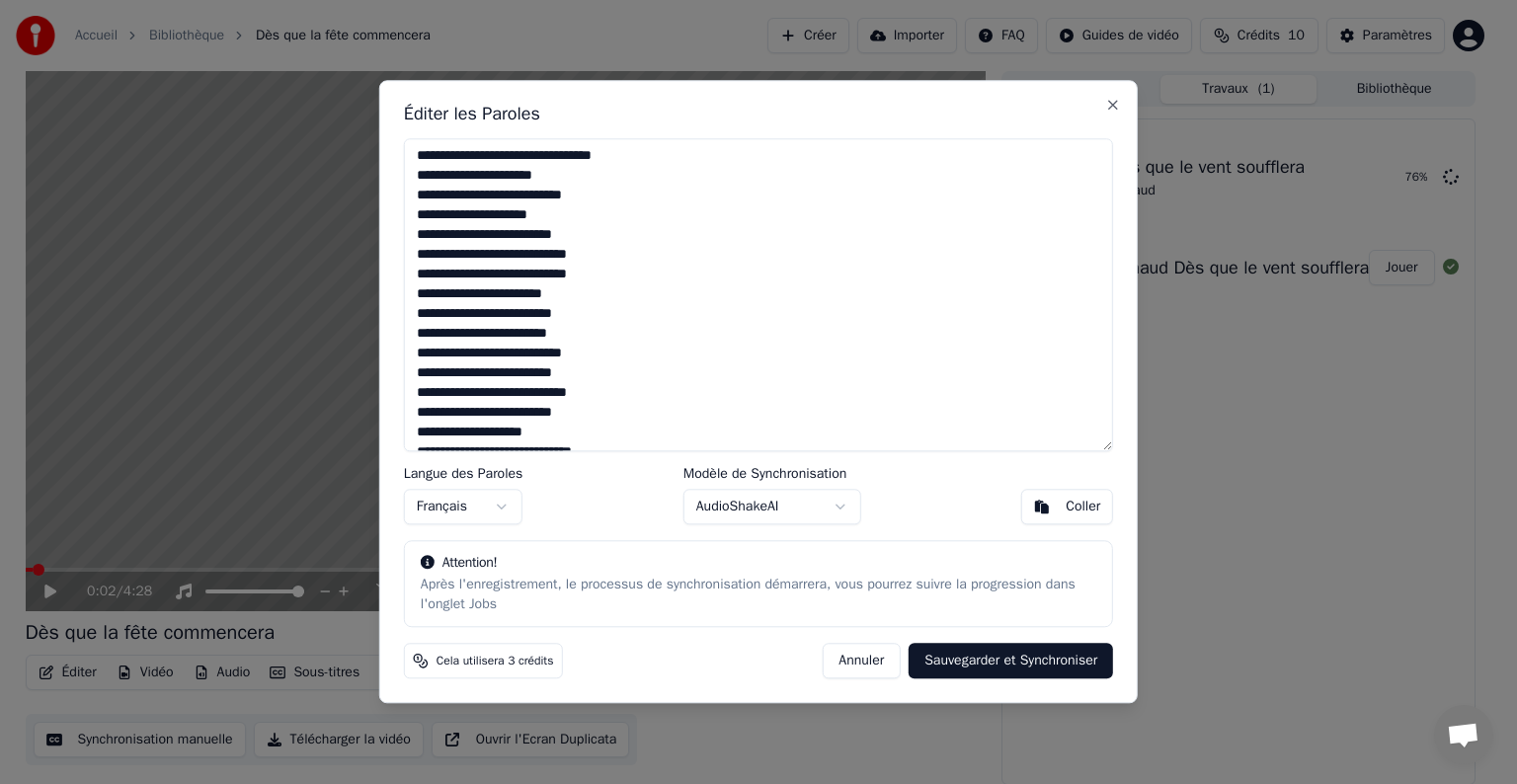 click at bounding box center [758, 294] 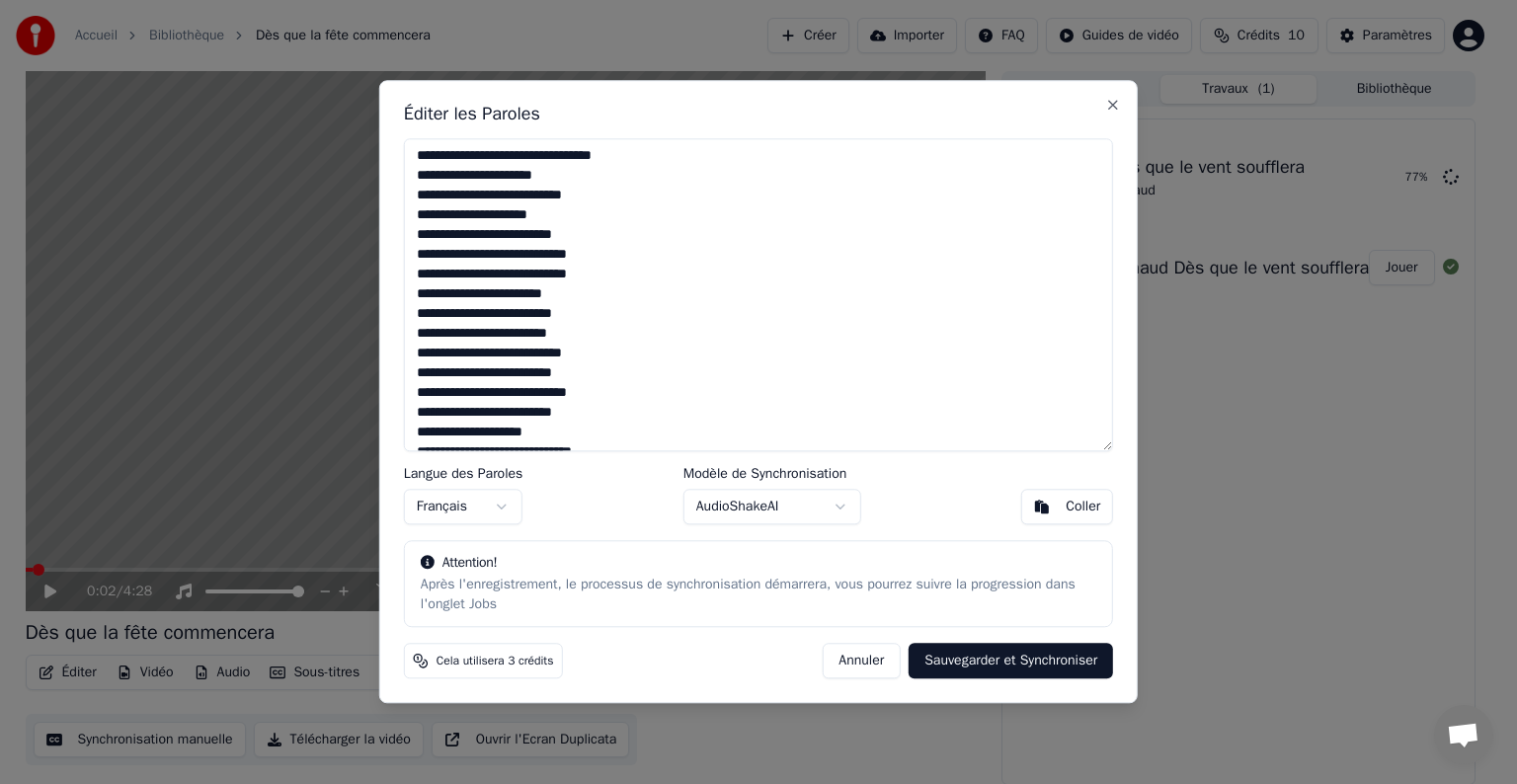 drag, startPoint x: 657, startPoint y: 155, endPoint x: 412, endPoint y: 157, distance: 245.00816 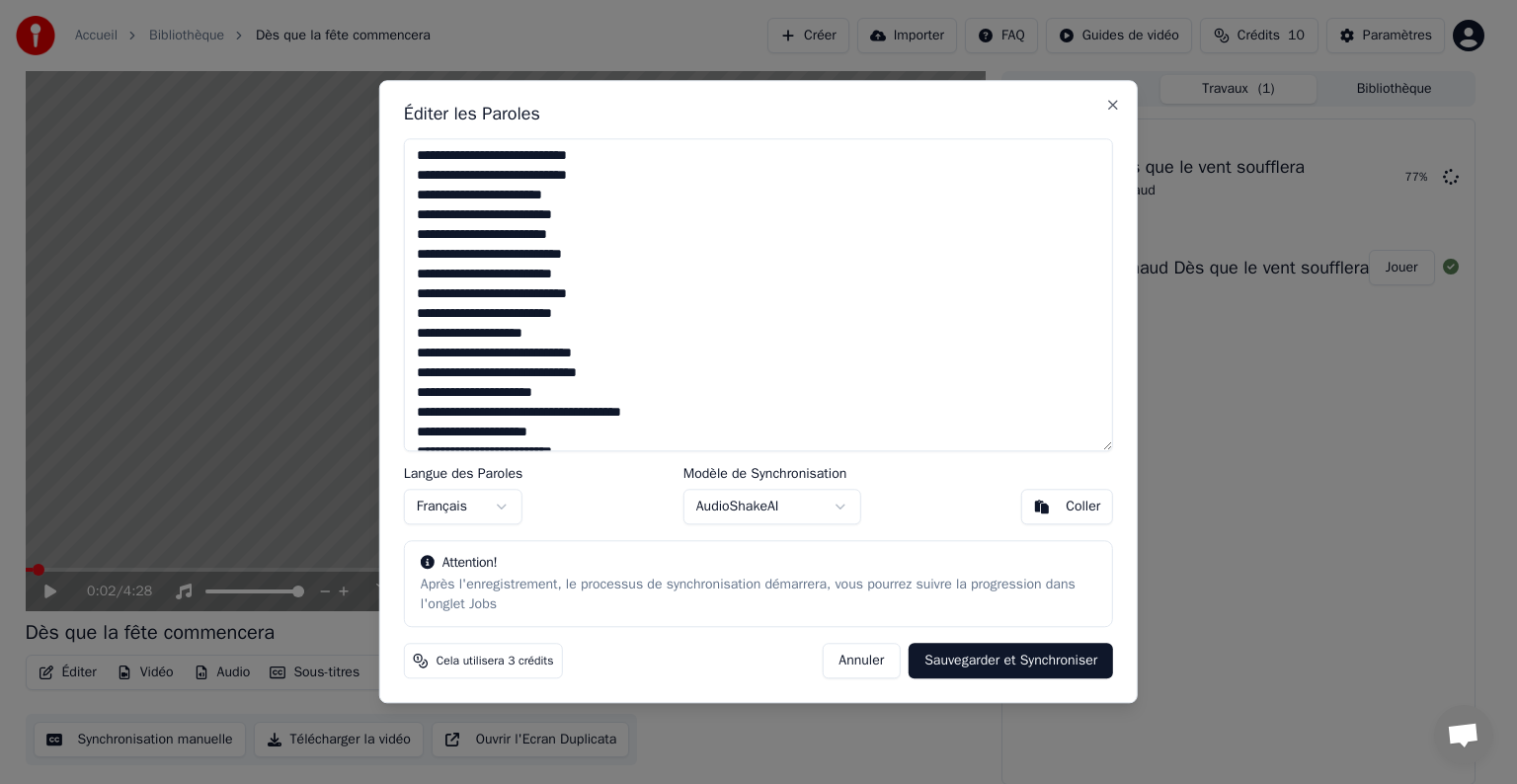 scroll, scrollTop: 1481, scrollLeft: 0, axis: vertical 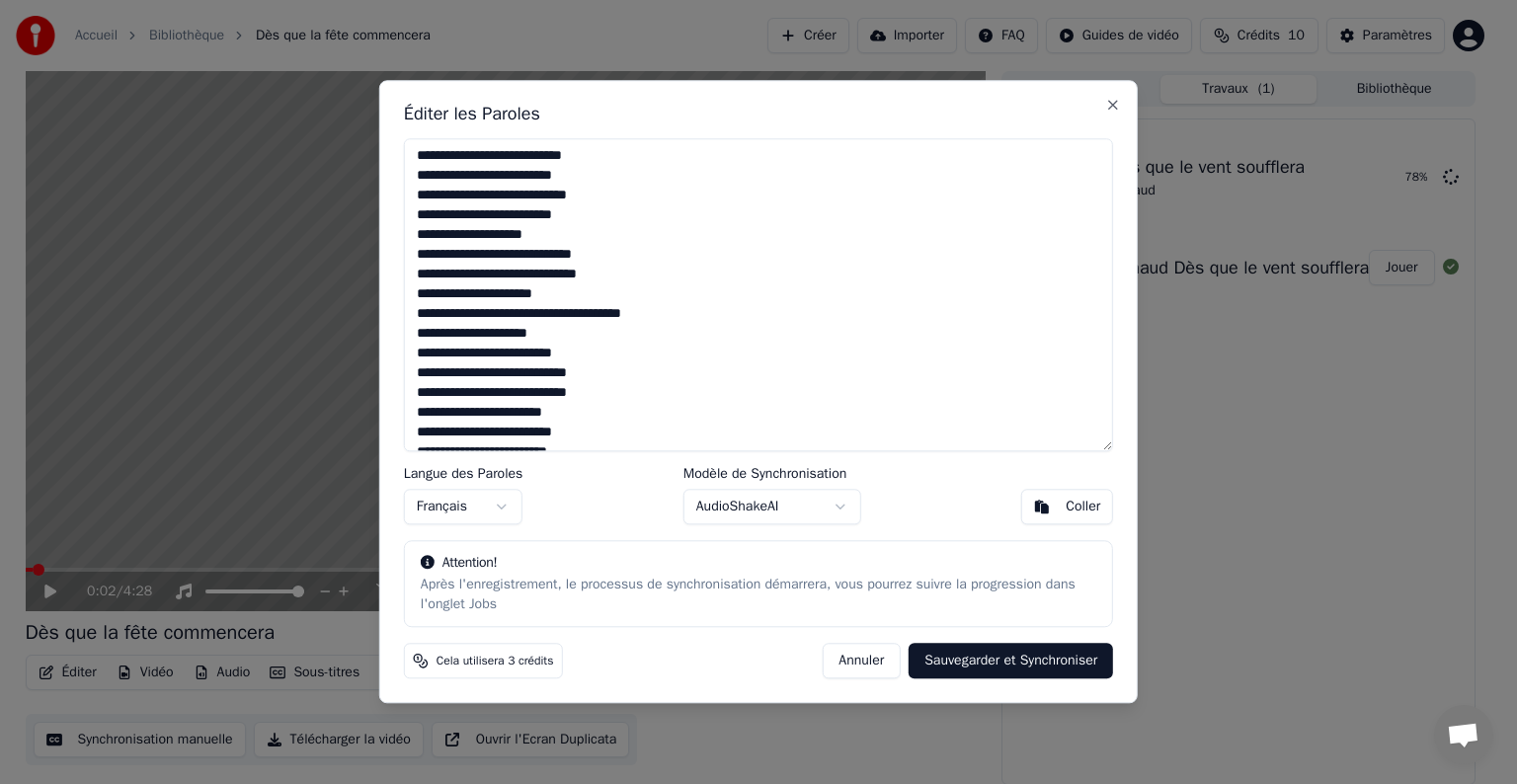 click at bounding box center (758, 294) 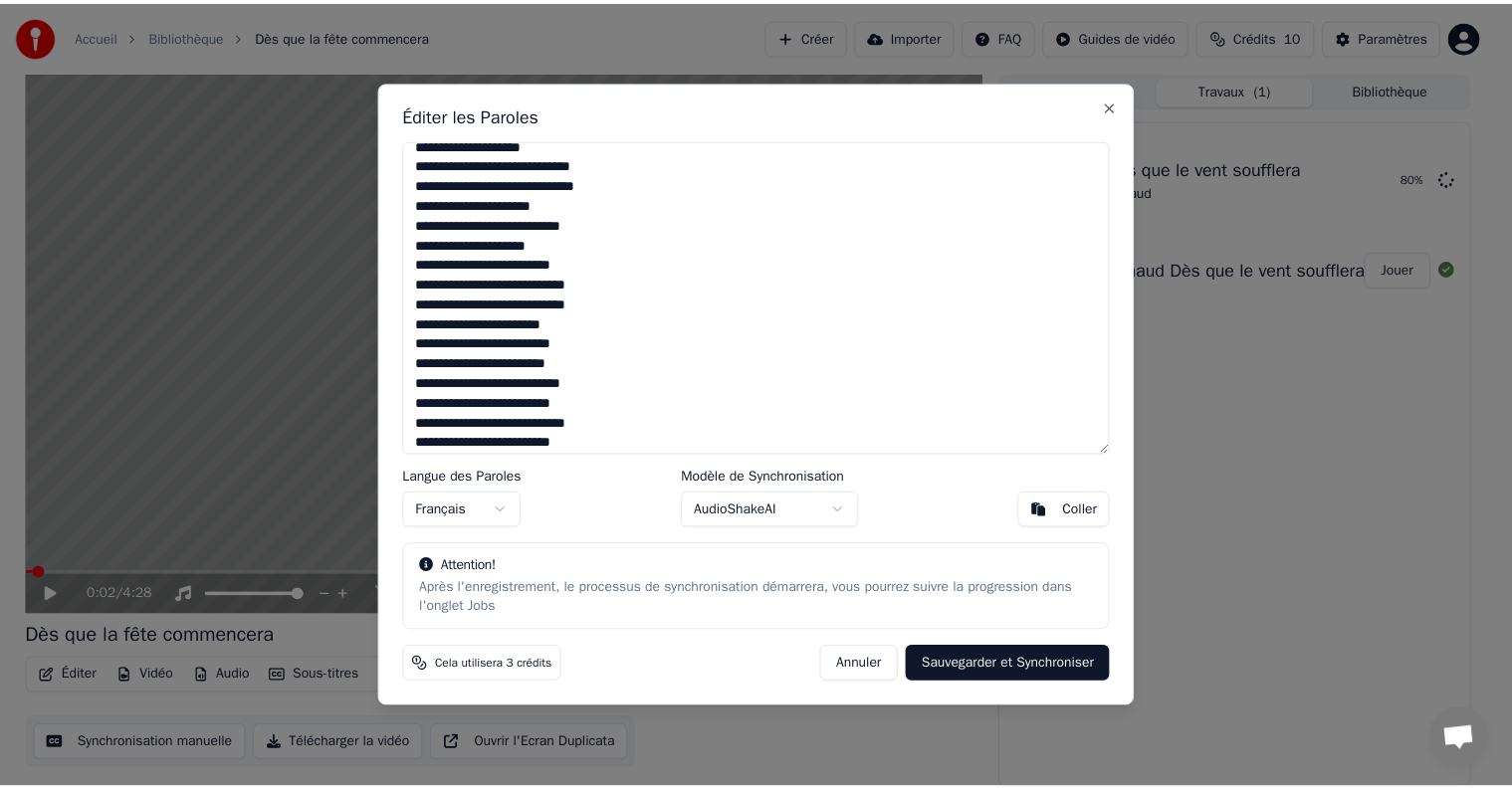 scroll, scrollTop: 1888, scrollLeft: 0, axis: vertical 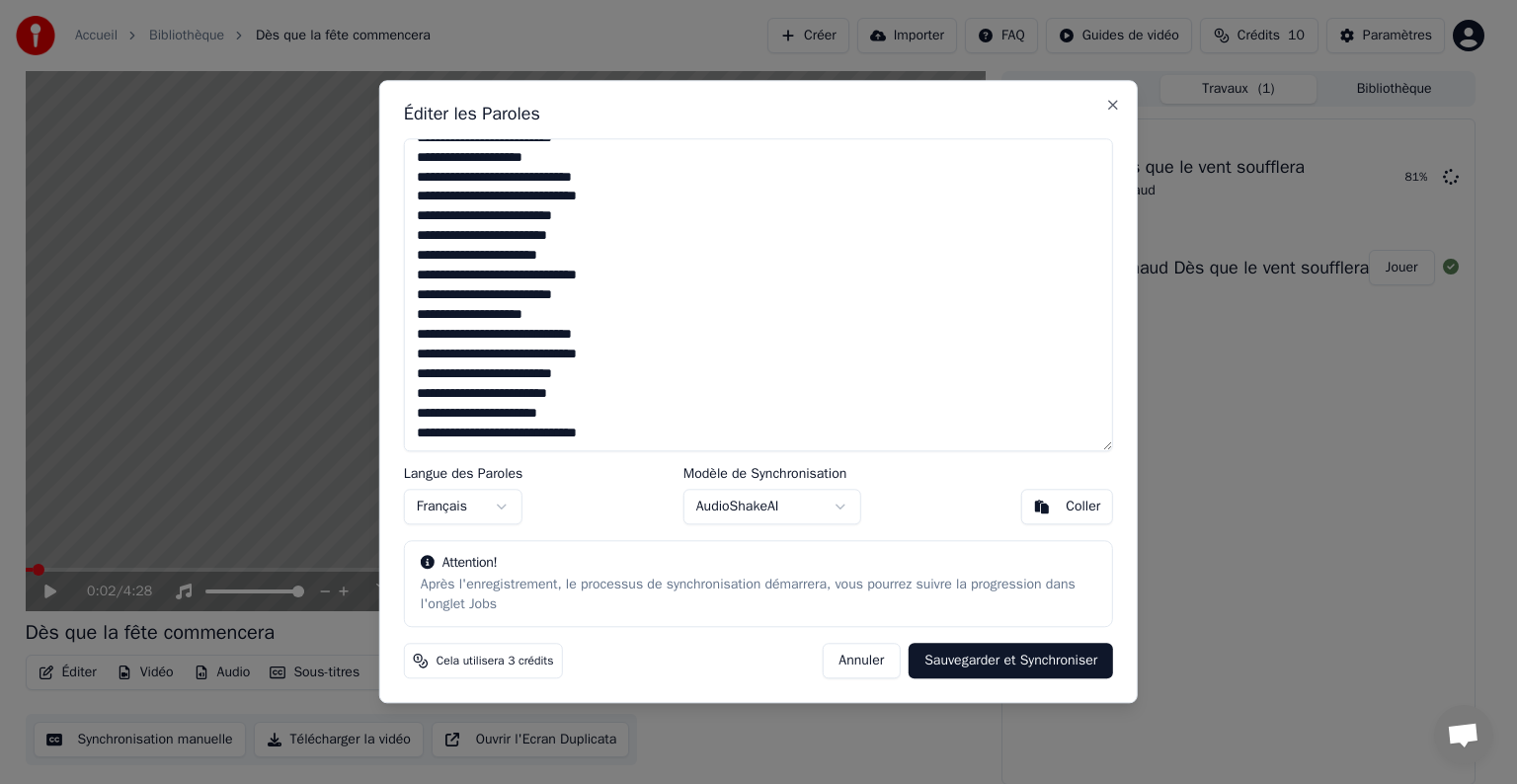 type on "**********" 